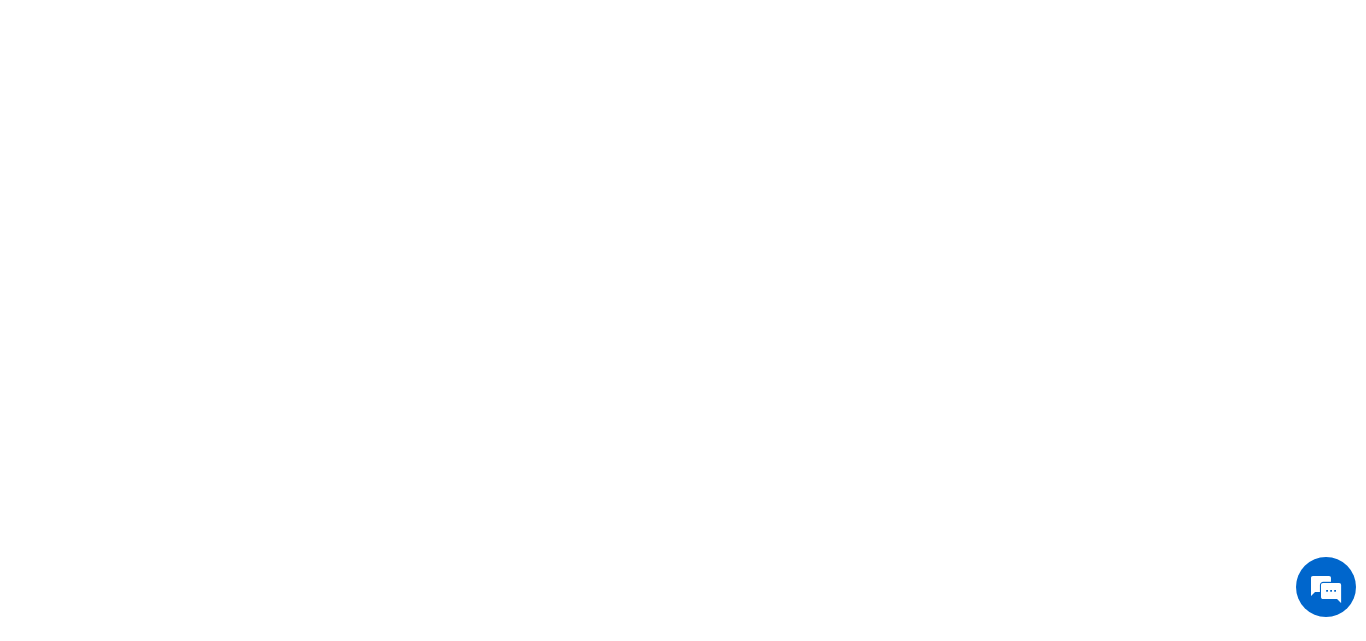 scroll, scrollTop: 0, scrollLeft: 0, axis: both 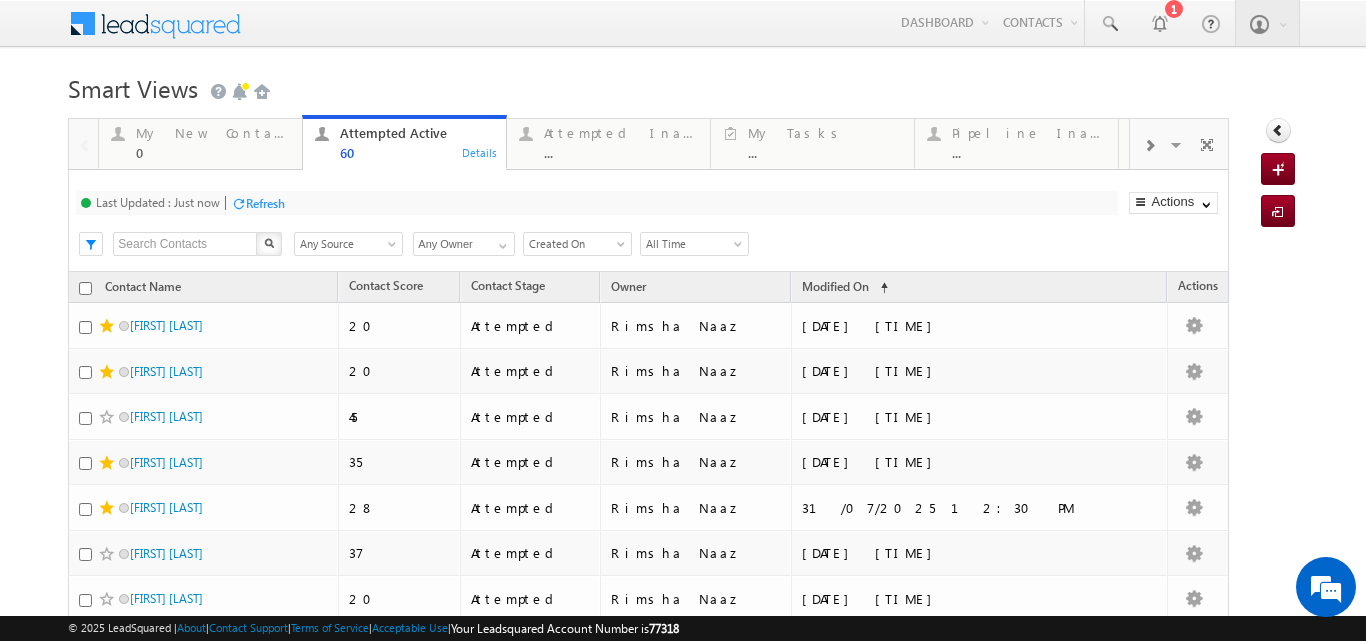 click on "Smart Views Getting Started" at bounding box center (682, 86) 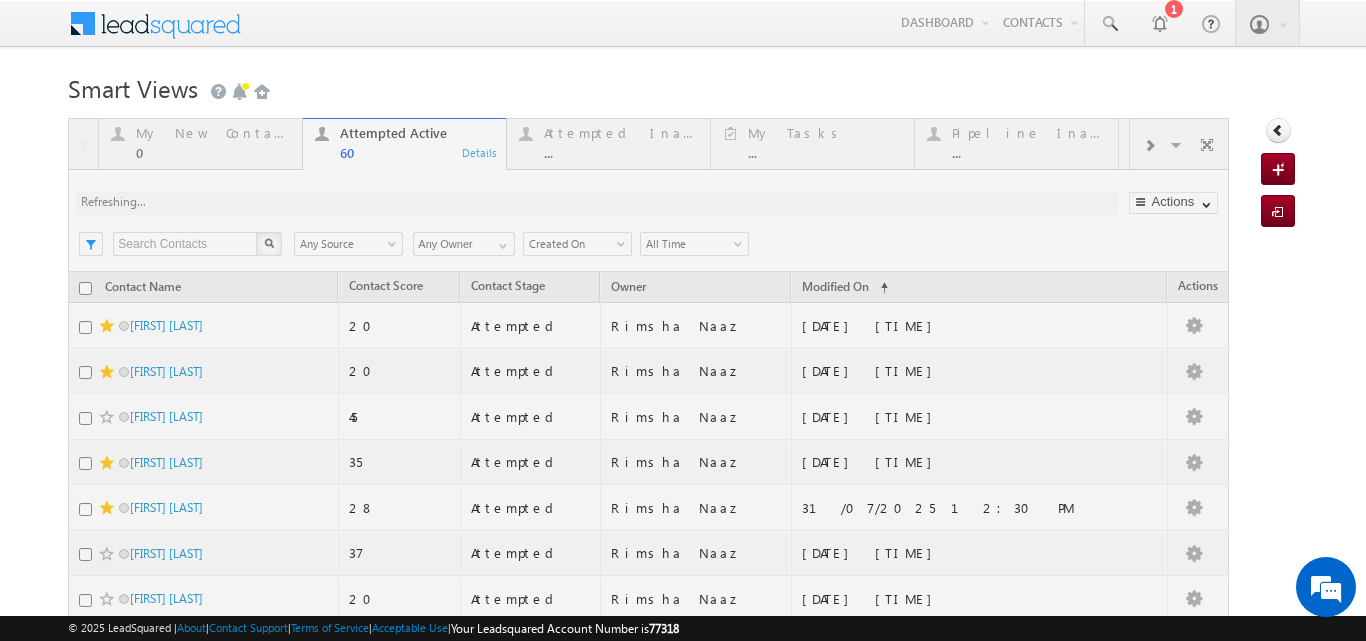 click at bounding box center (648, 1631) 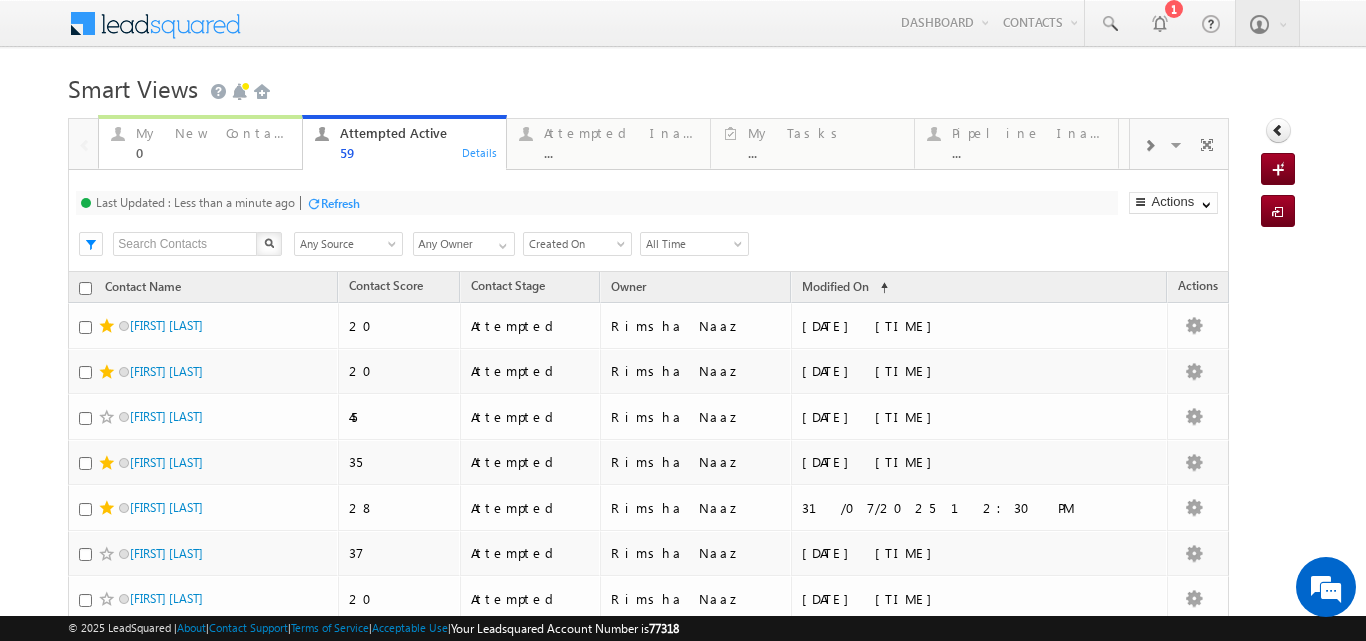 drag, startPoint x: 223, startPoint y: 126, endPoint x: 239, endPoint y: 149, distance: 28.01785 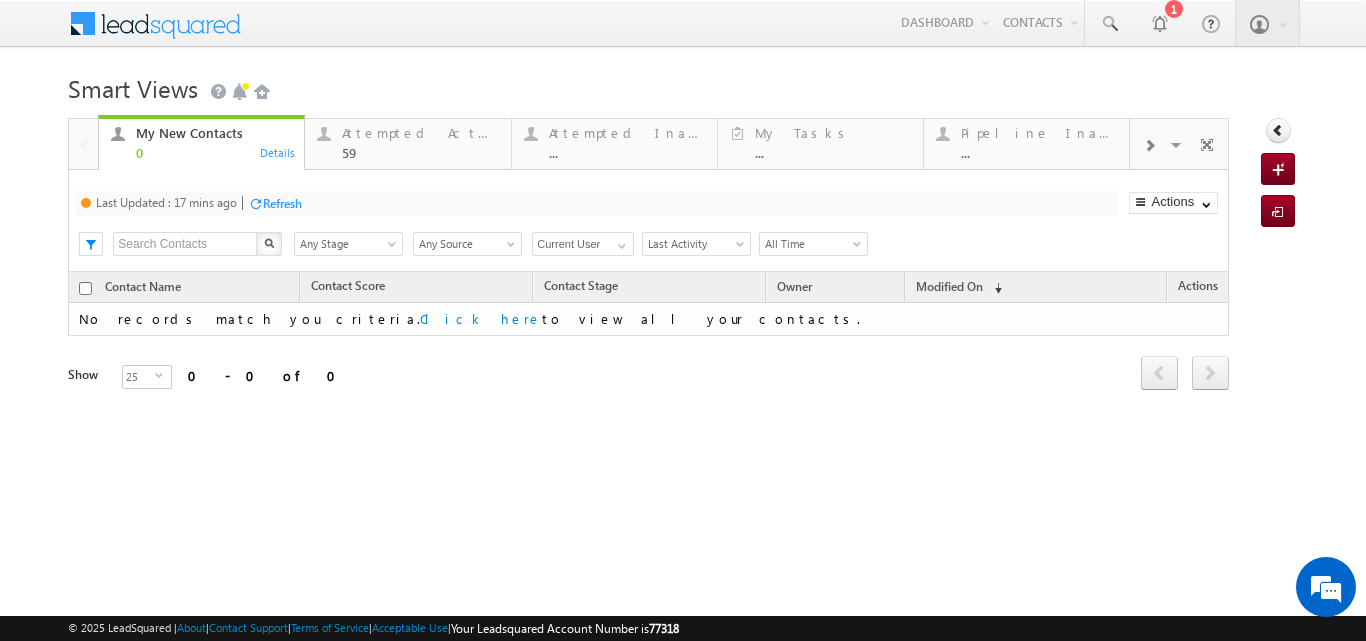click on "Refresh" at bounding box center (282, 203) 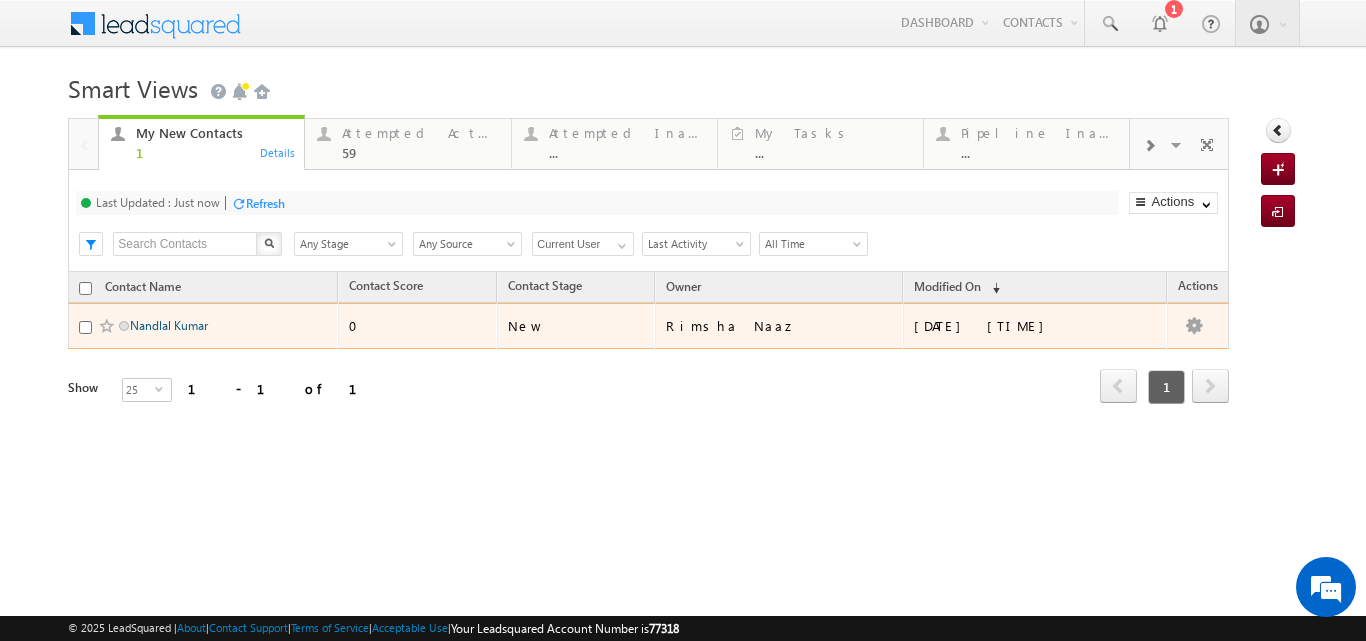 click on "Nandlal Kumar" at bounding box center [169, 325] 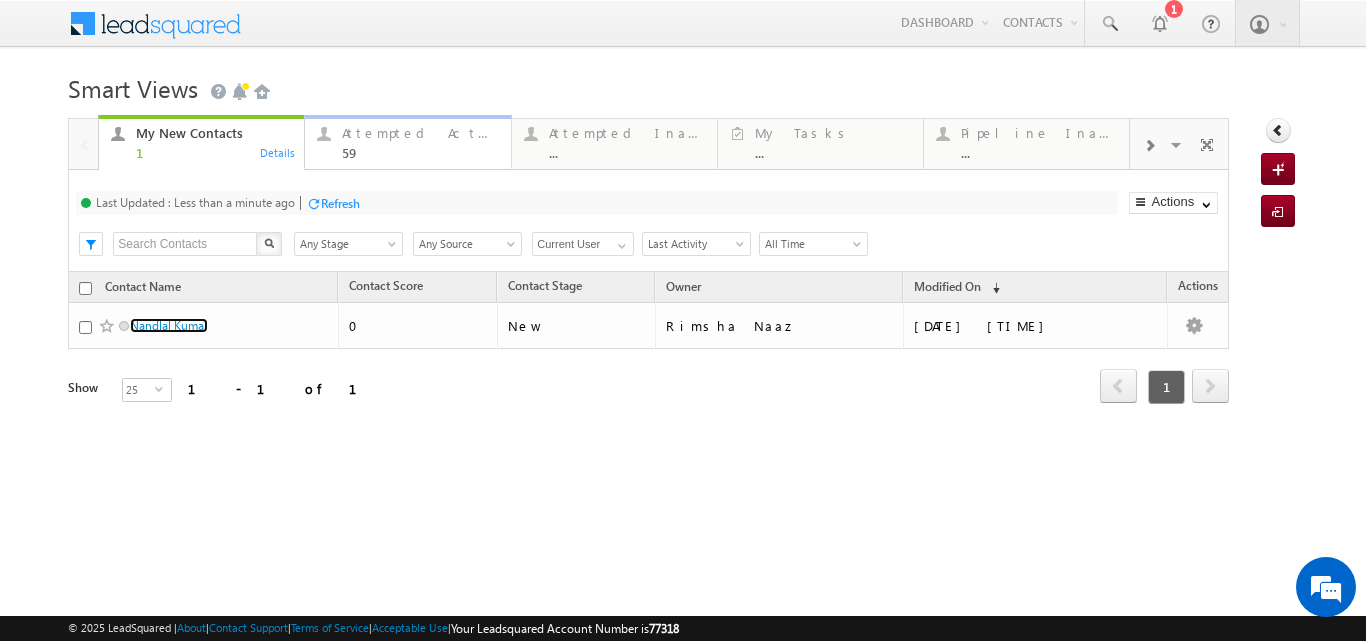 click on "Attempted Active 59" at bounding box center [420, 140] 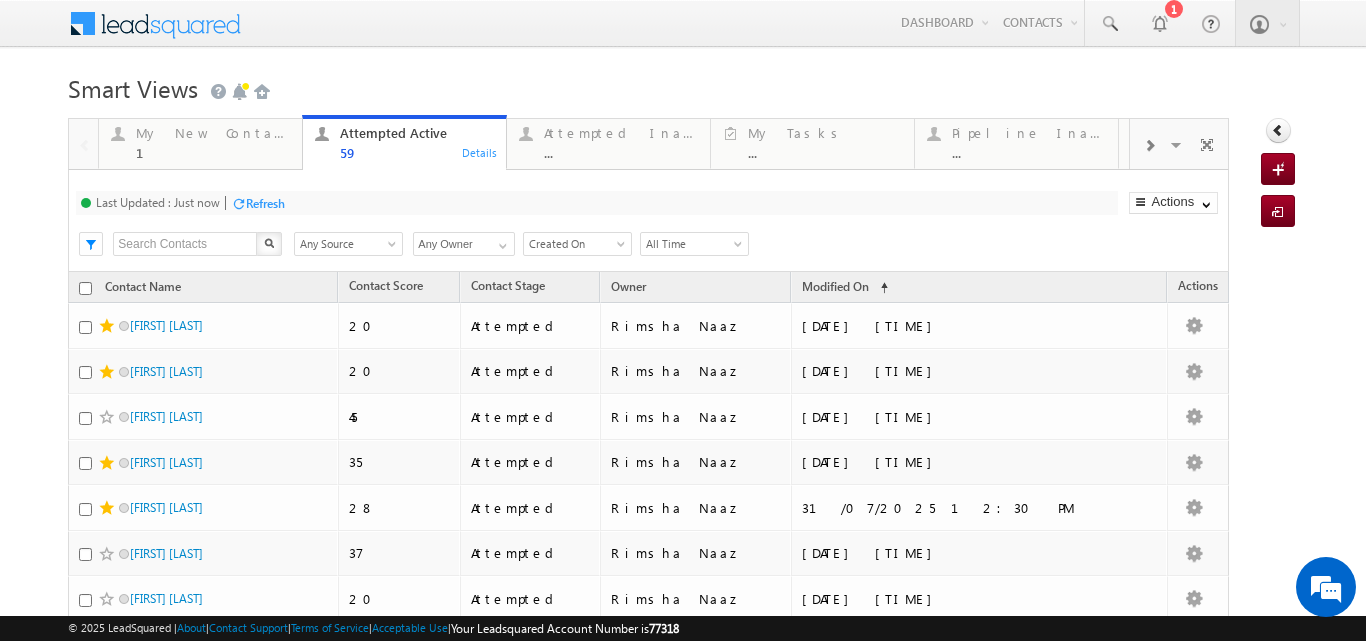 click on "Refresh" at bounding box center [265, 203] 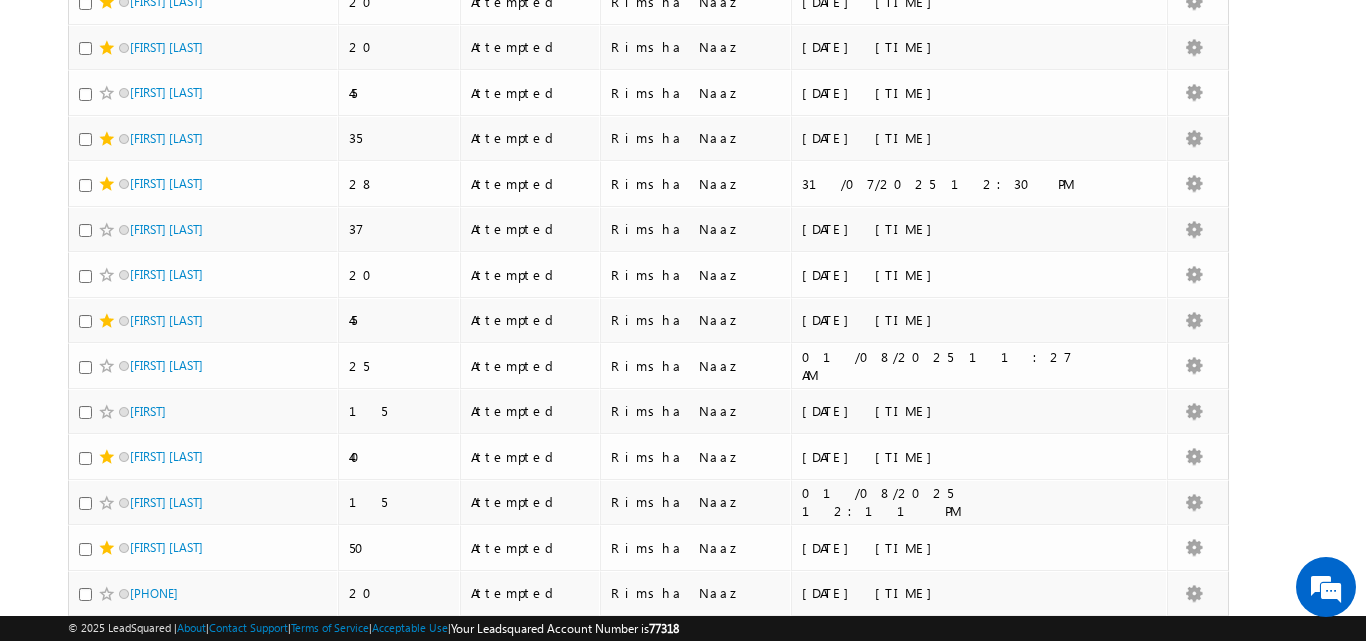 scroll, scrollTop: 335, scrollLeft: 0, axis: vertical 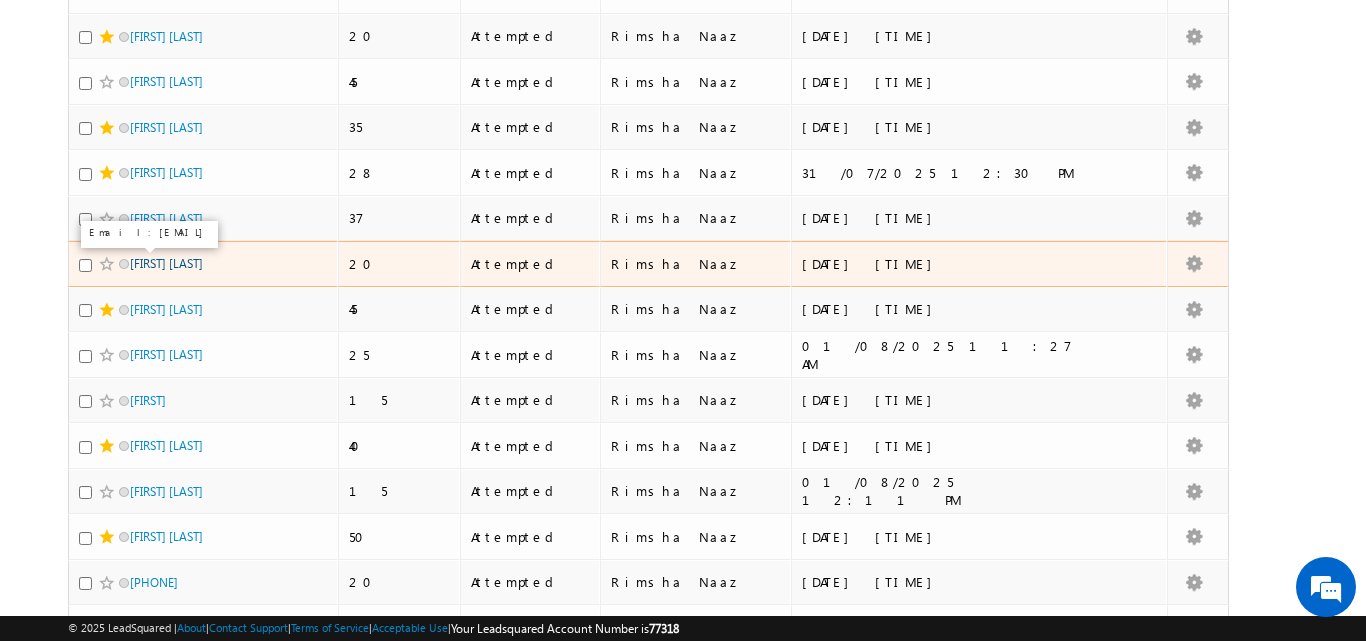 click on "Aishik Dutta" at bounding box center [166, 263] 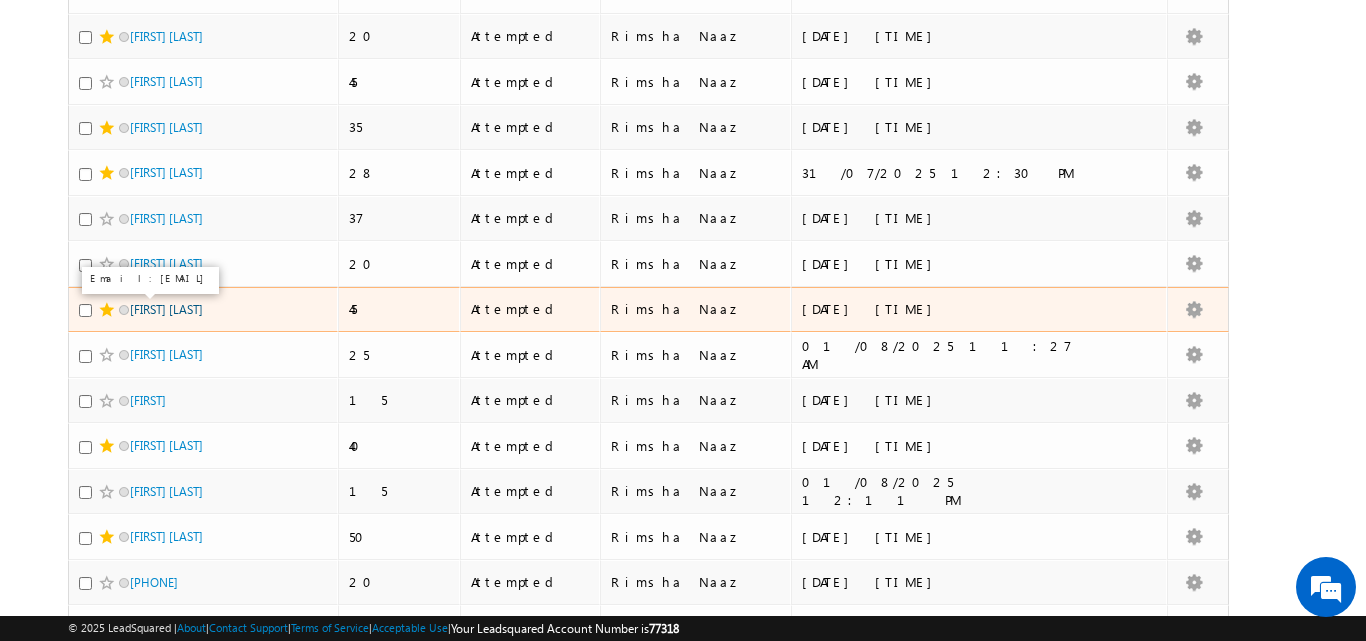 click on "Ishaan Garg" at bounding box center [166, 309] 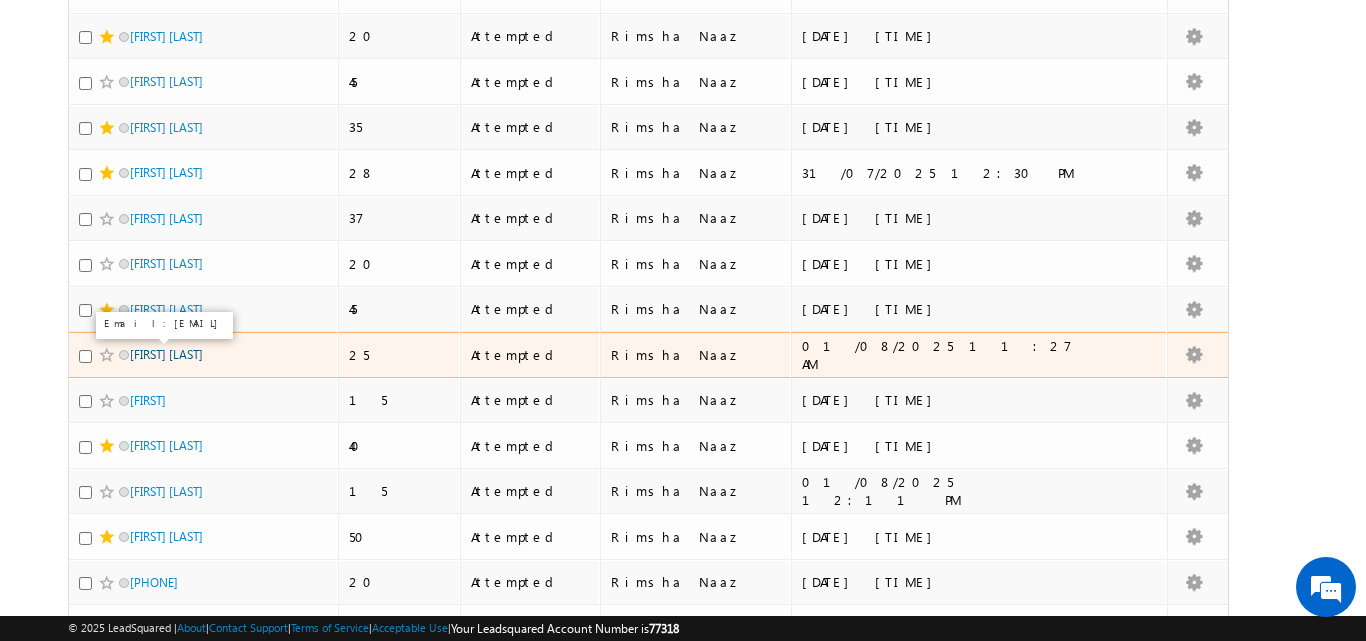 click on "Anushka Dwivedi" at bounding box center [166, 354] 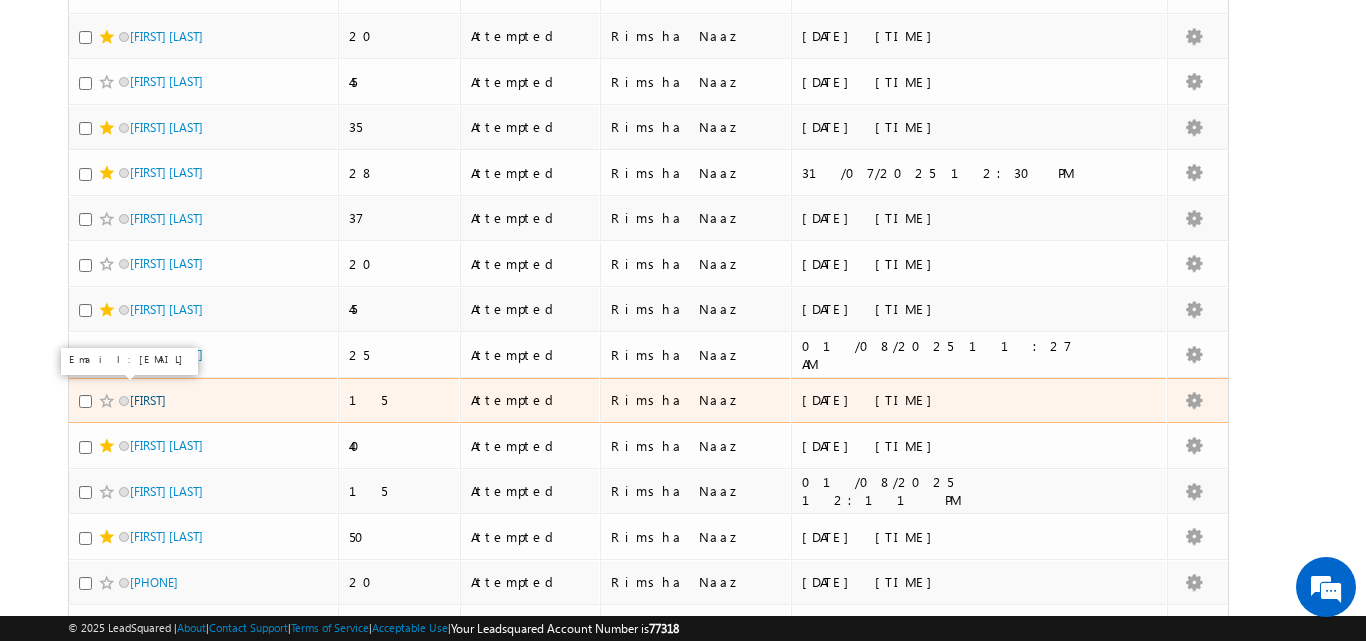 click on "Rajpratapsingh" at bounding box center [148, 400] 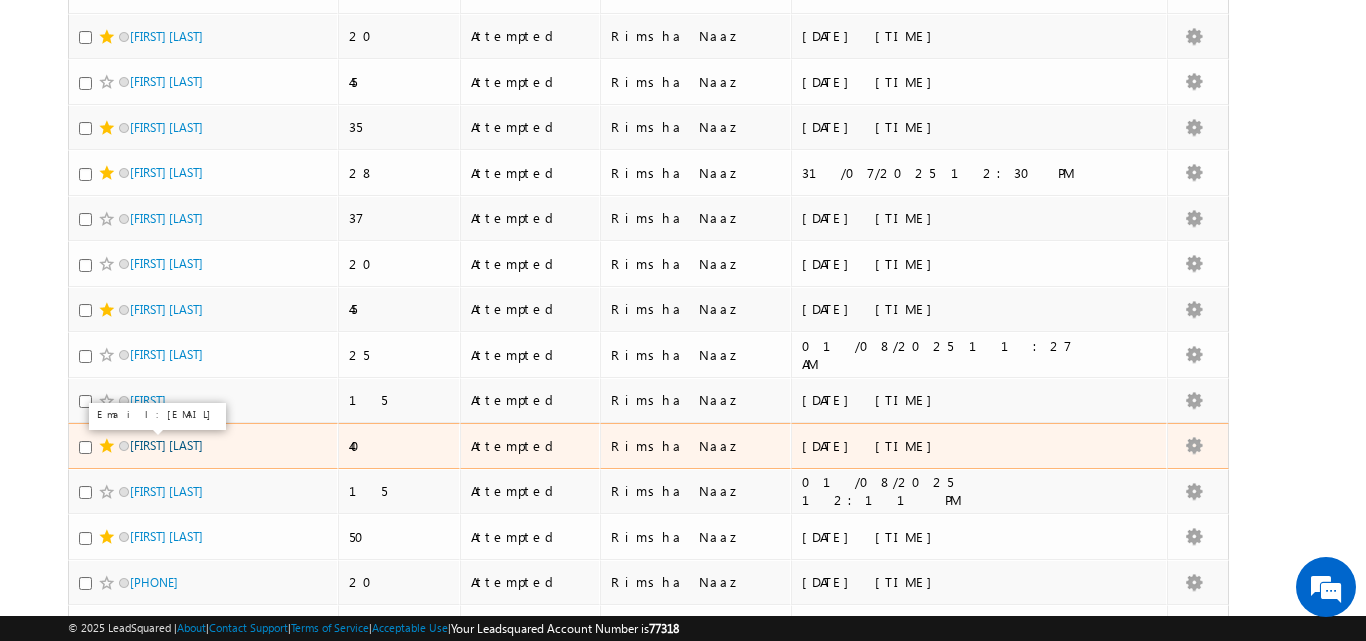 click on "Aneesh Goyal" at bounding box center (166, 445) 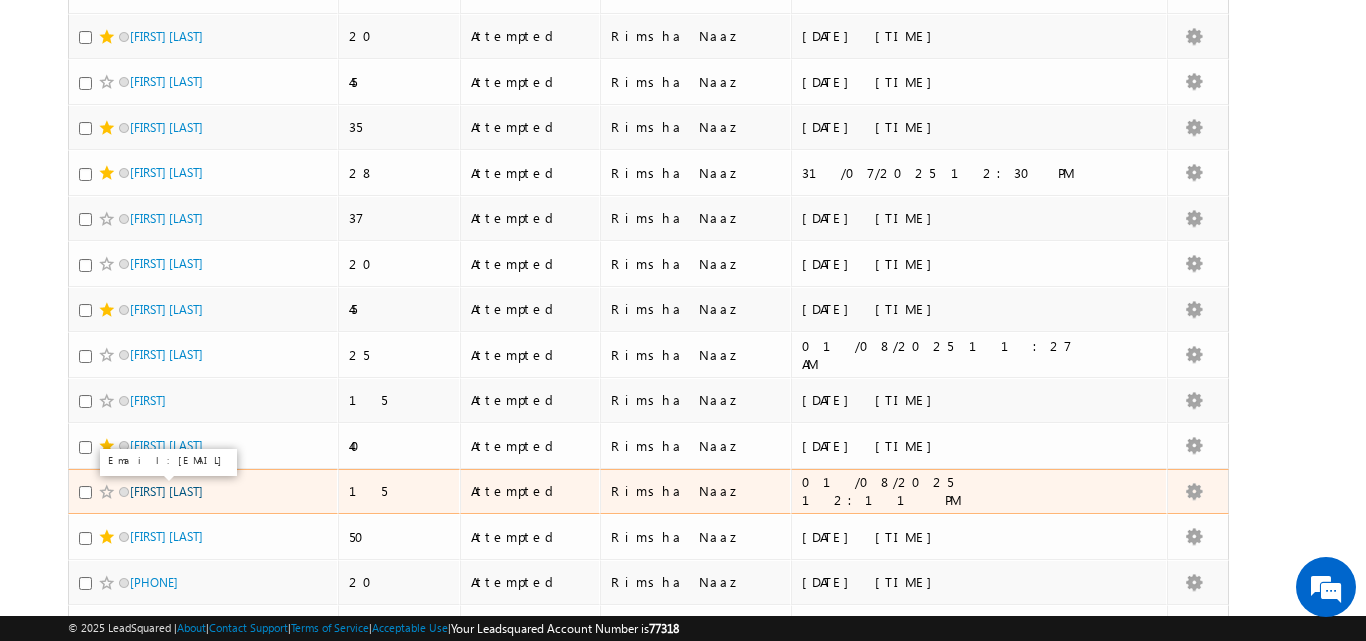 click on "[NAME] [LAST]" at bounding box center (166, 491) 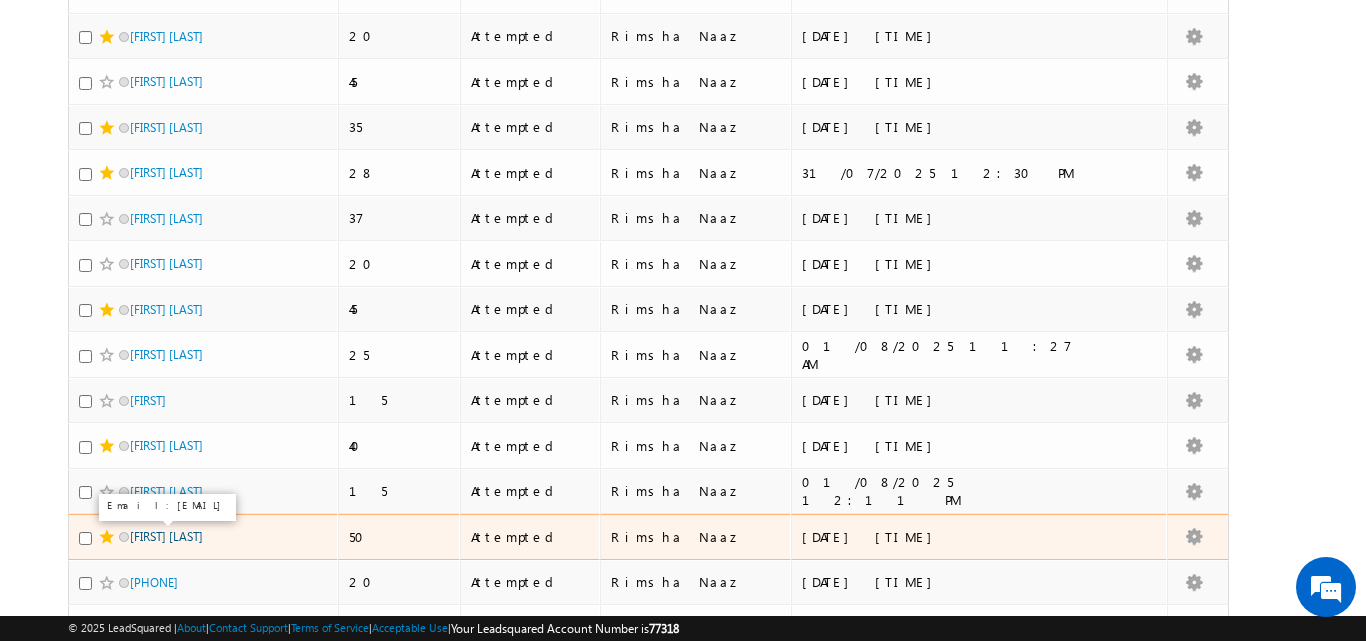 click on "SURESH SOUNDARARAJAN" at bounding box center (166, 536) 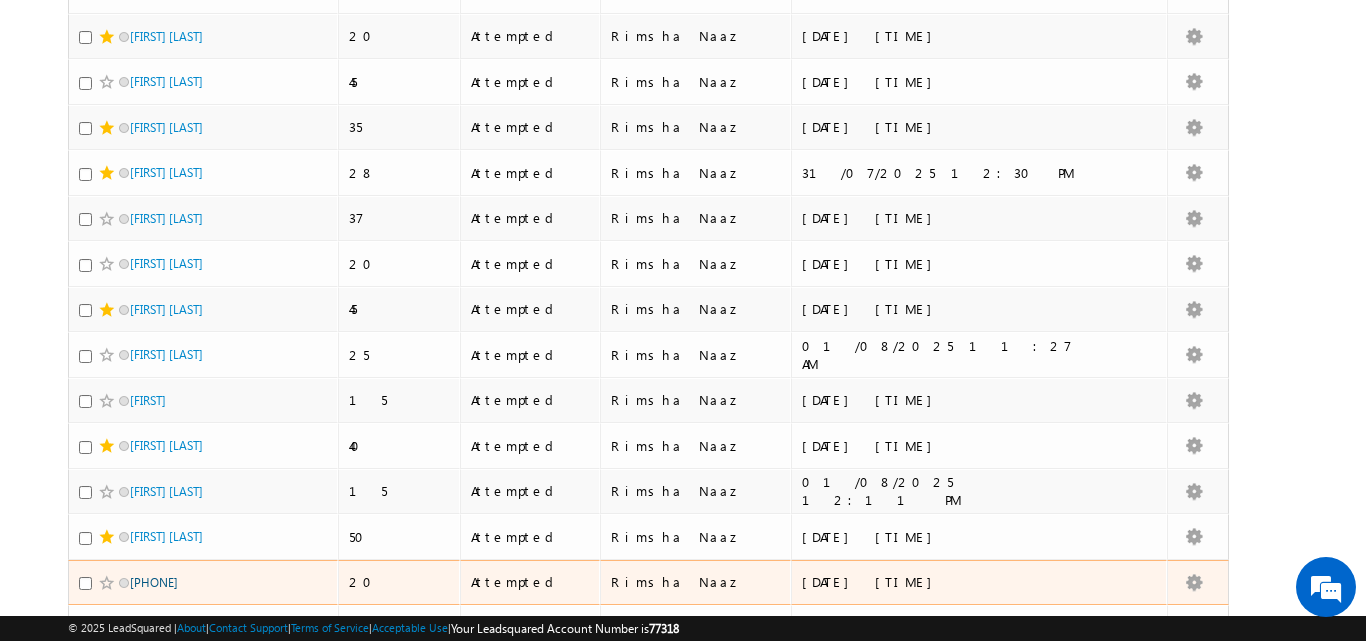 click on "+91-7226928377" at bounding box center (154, 582) 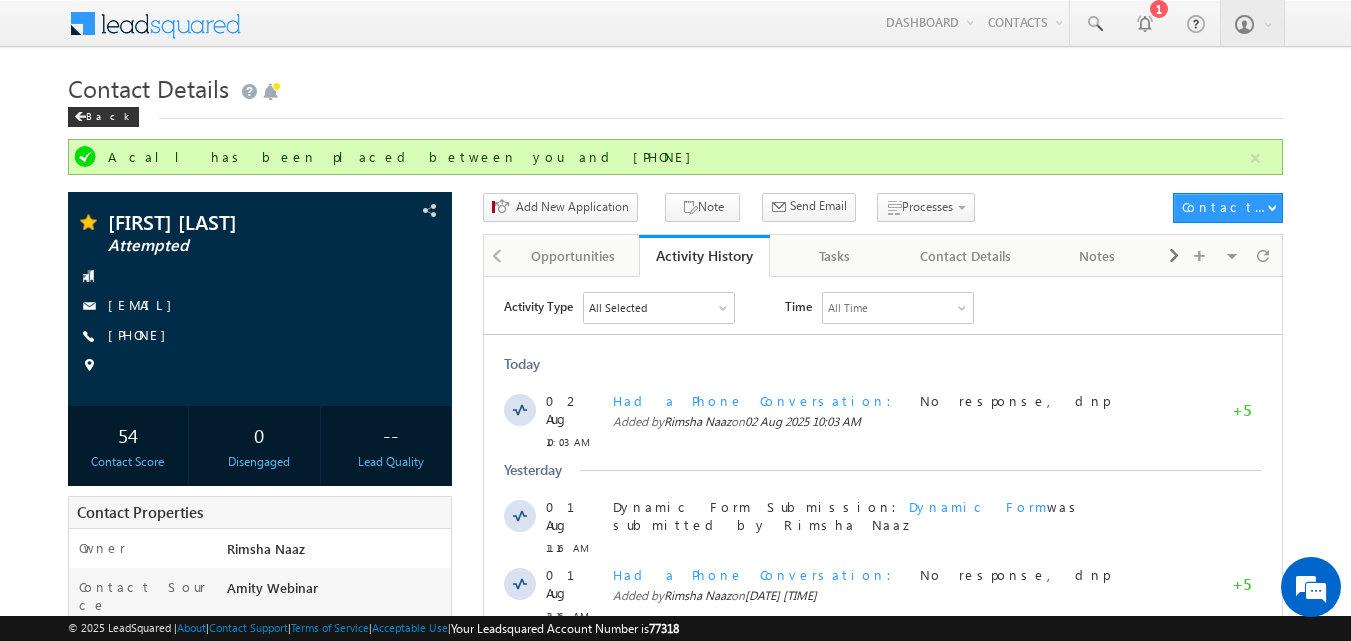 scroll, scrollTop: 0, scrollLeft: 0, axis: both 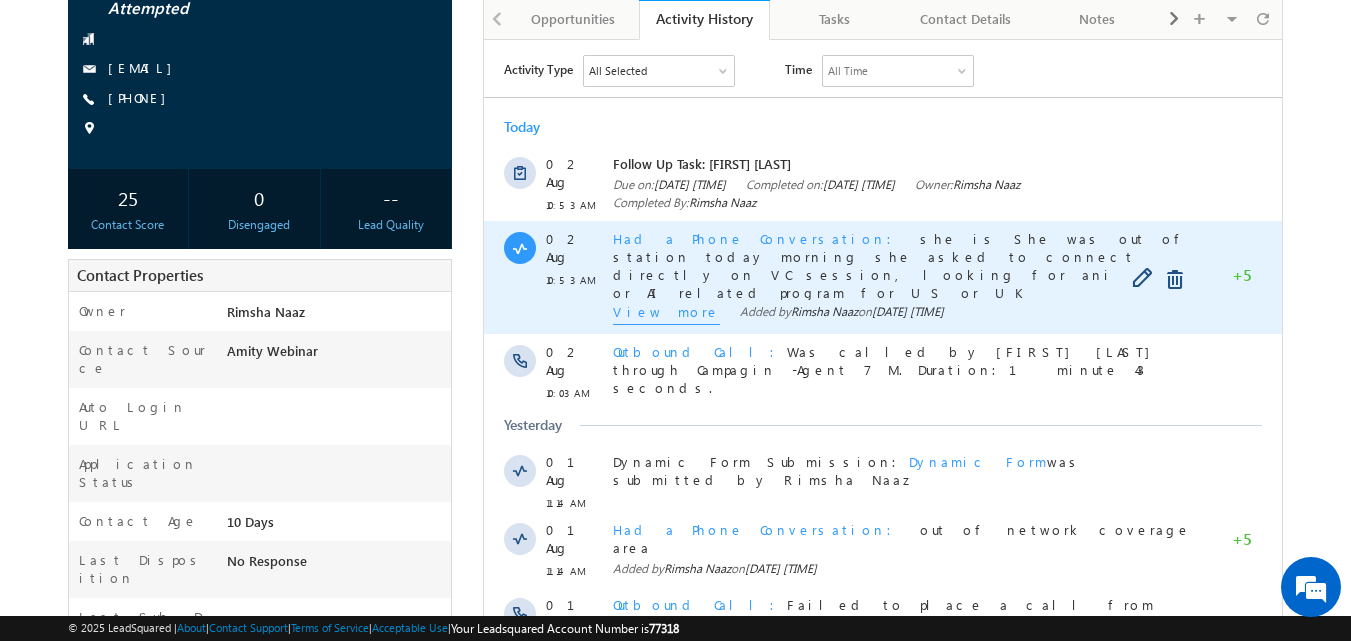 click on "View more" at bounding box center (666, 313) 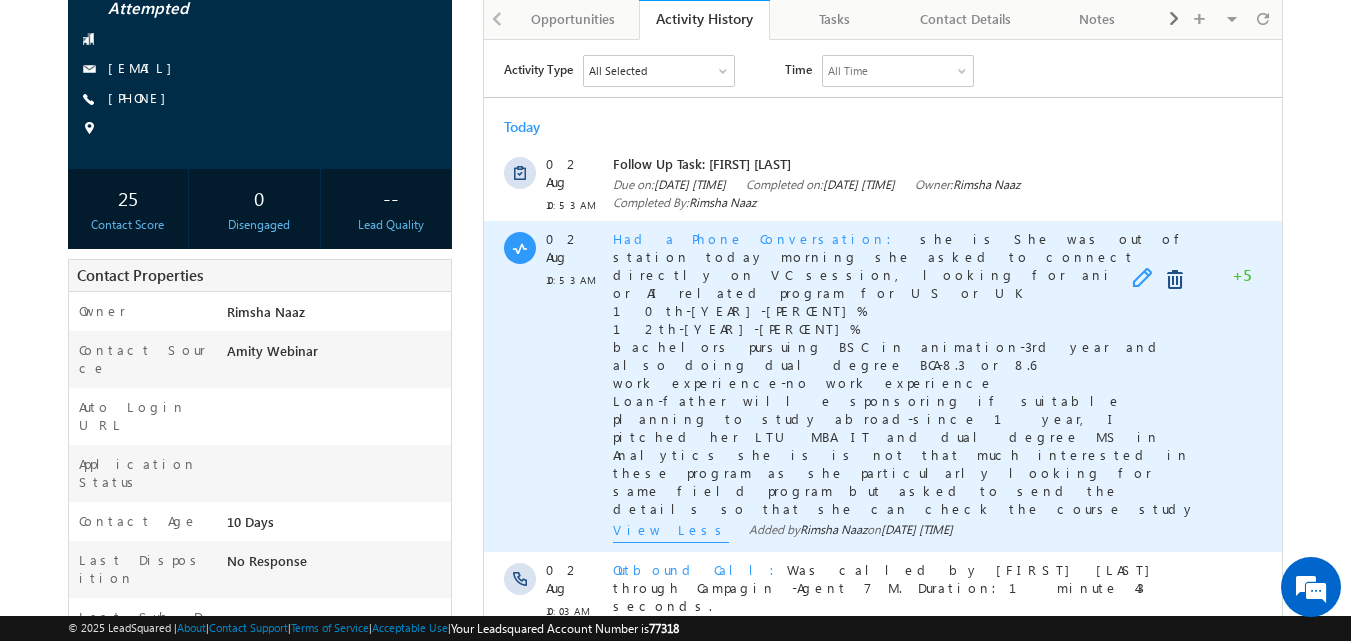 click at bounding box center (1147, 279) 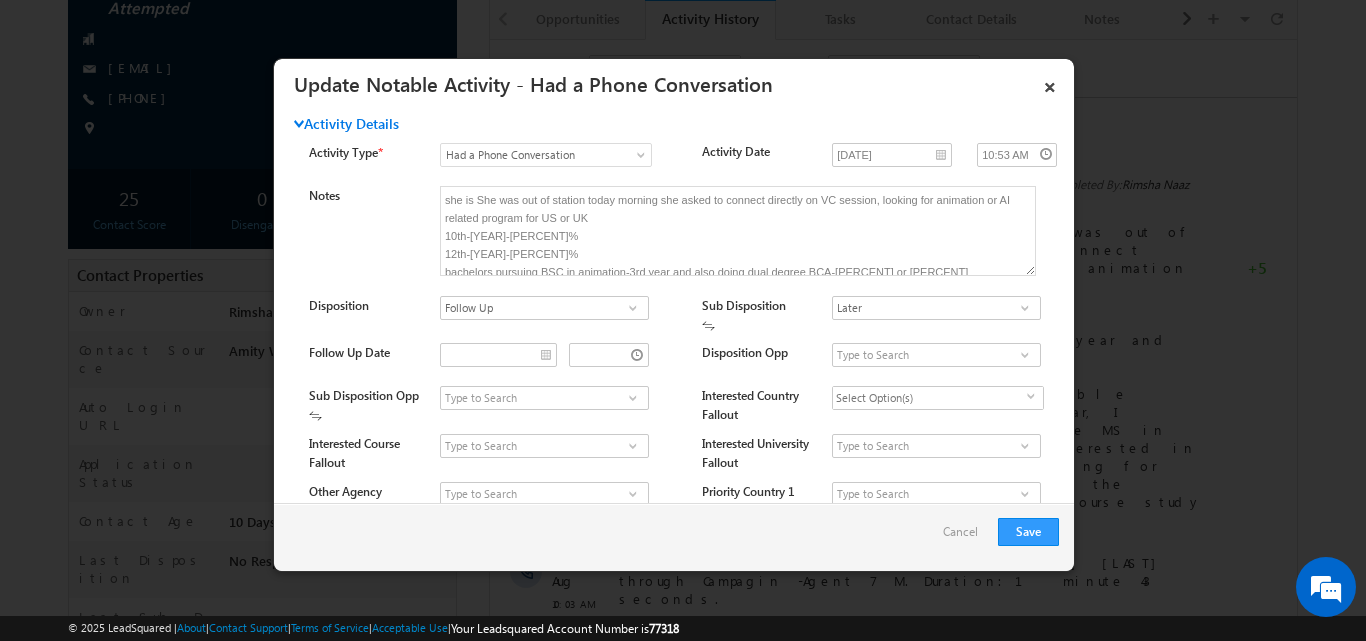 scroll, scrollTop: 0, scrollLeft: 0, axis: both 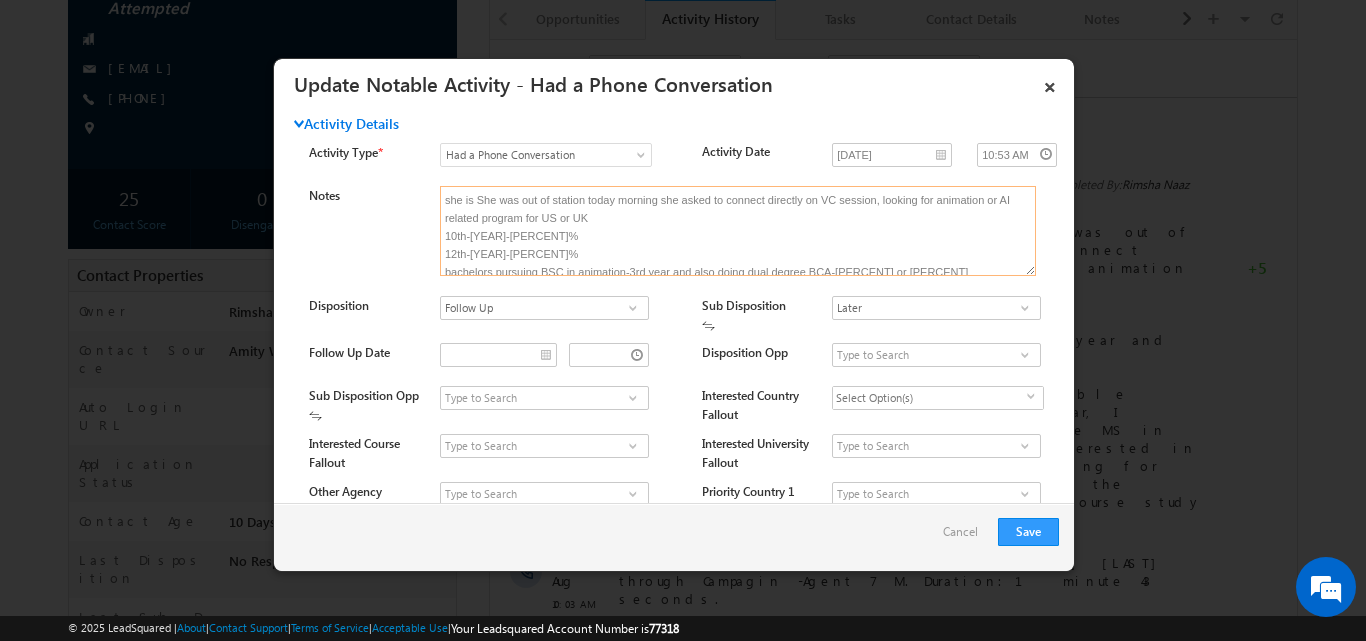 click on "she is She was out of station today morning she asked to connect directly on VC session, looking for animation or AI related program for US or UK
10th-2021-93%
12th-2023-73%
bachelors pursuing BSC in animation-3rd year and also doing dual degree BCA-8.3 or 8.6
work experience-no work experience
Loan-father will e sponsoring if suitable
planning to study abroad-since 1 year, I pitched her LTU MBA IT and dual degree MS in Analytics she  is is not that much interested in these program as she particularly looking for same field program but asked to send the details so that she can check the course study" at bounding box center (738, 231) 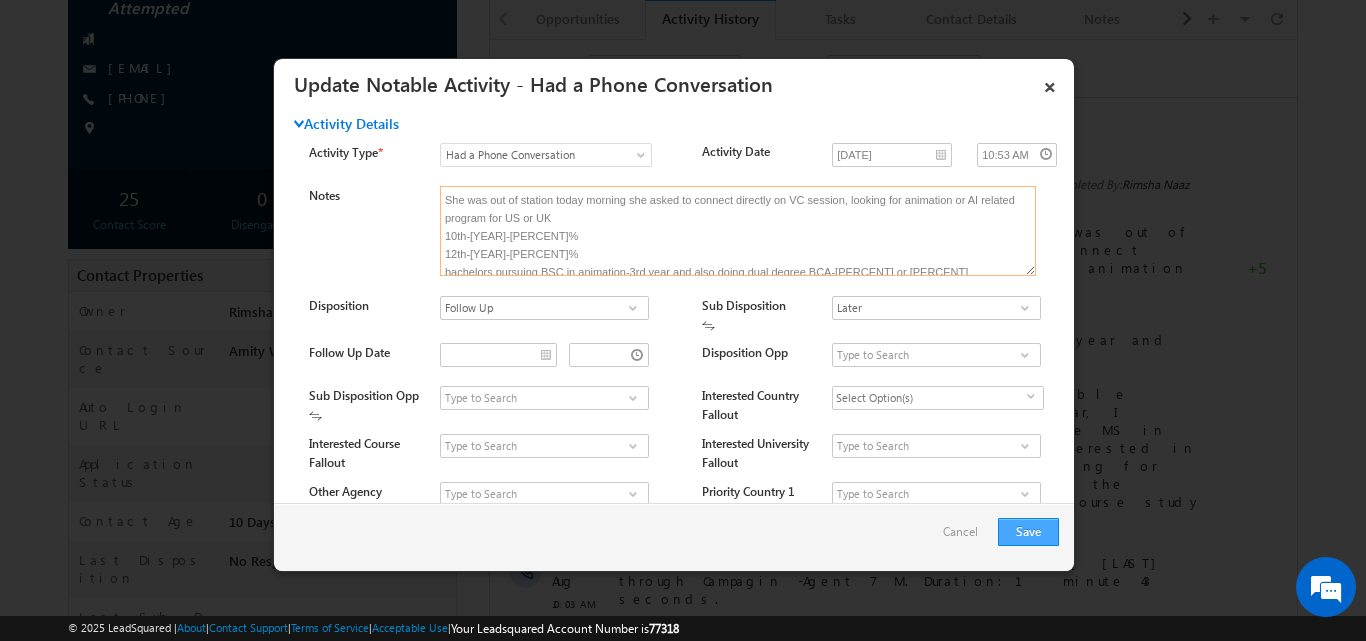 type on "She was out of station today morning she asked to connect directly on VC session, looking for animation or AI related program for US or UK
10th-2021-93%
12th-2023-73%
bachelors pursuing BSC in animation-3rd year and also doing dual degree BCA-8.3 or 8.6
work experience-no work experience
Loan-father will e sponsoring if suitable
planning to study abroad-since 1 year, I pitched her LTU MBA IT and dual degree MS in Analytics she  is is not that much interested in these program as she particularly looking for same field program but asked to send the details so that she can check the course study" 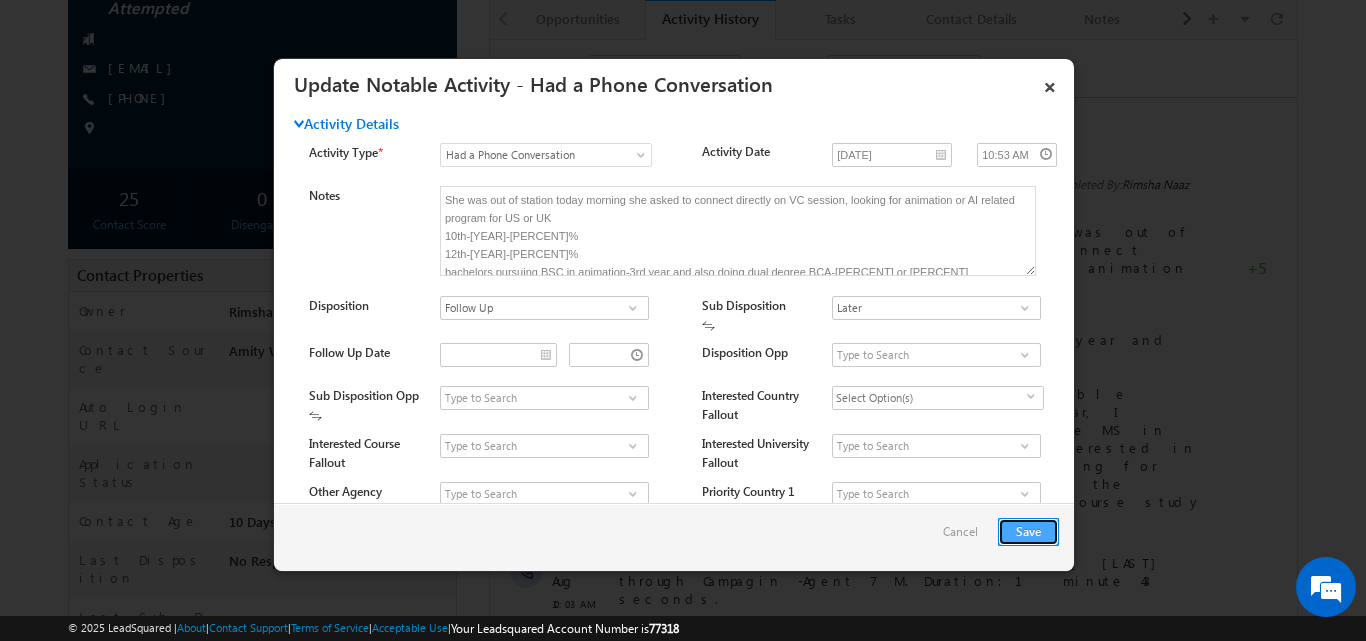 click on "Save" at bounding box center (1028, 532) 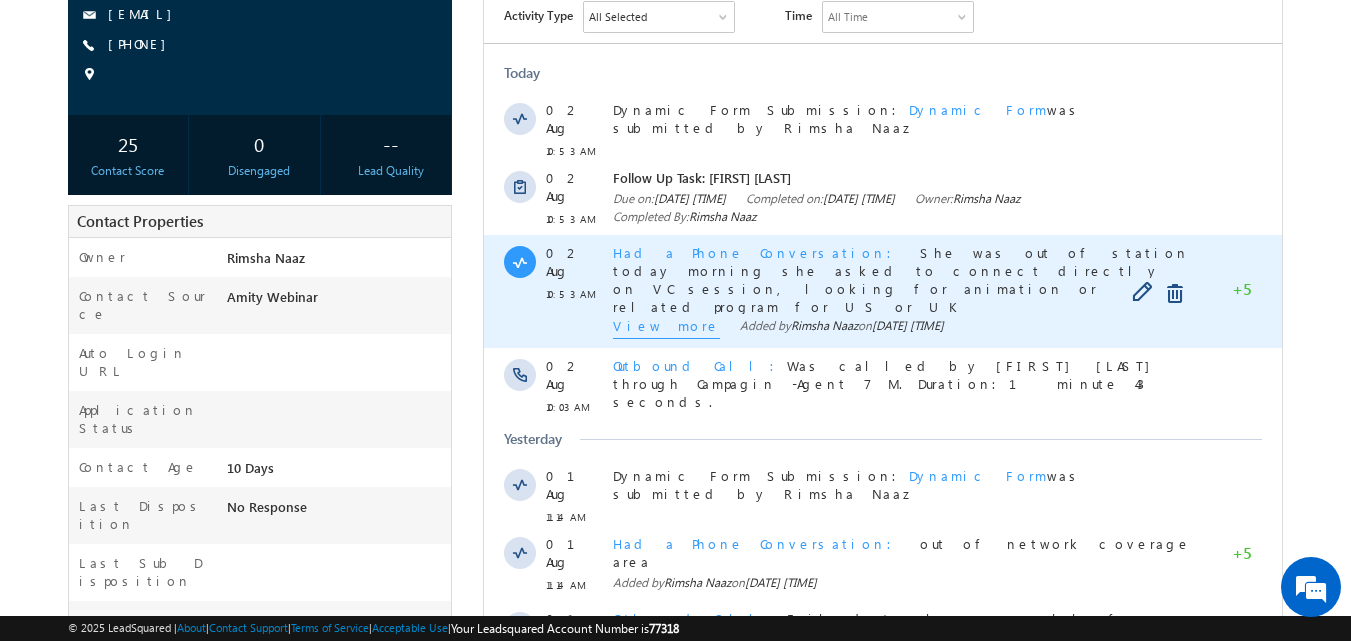 scroll, scrollTop: 183, scrollLeft: 0, axis: vertical 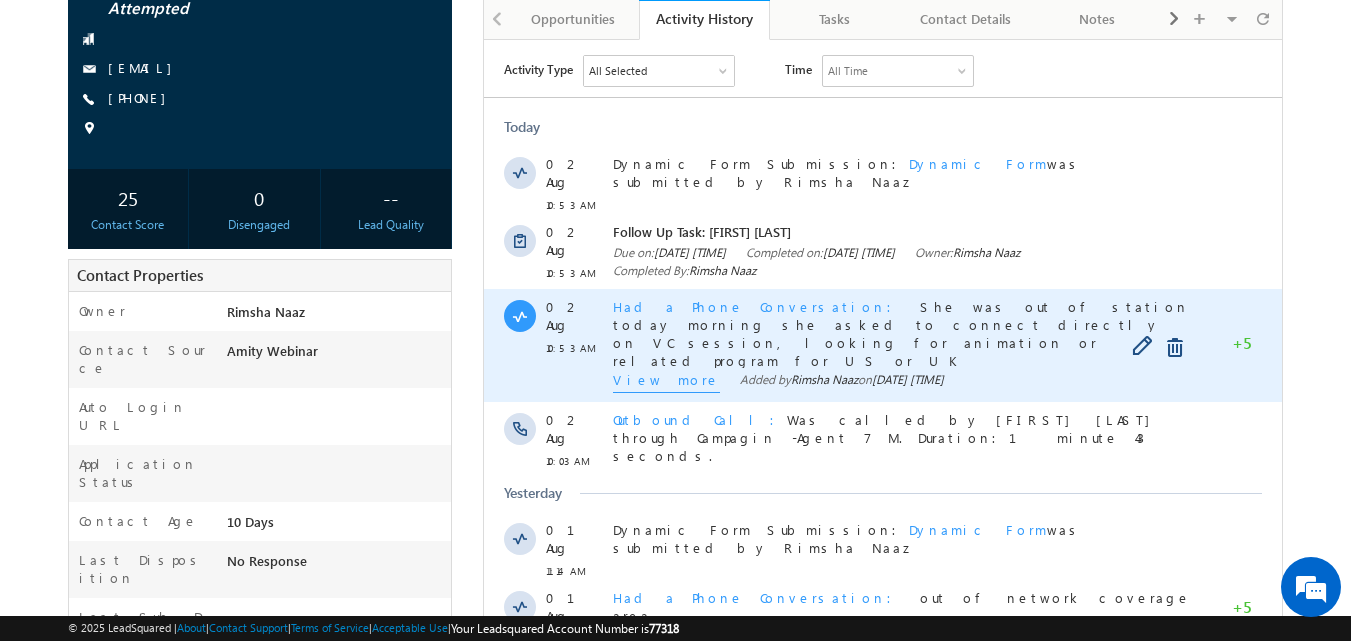 click on "View more" at bounding box center [666, 381] 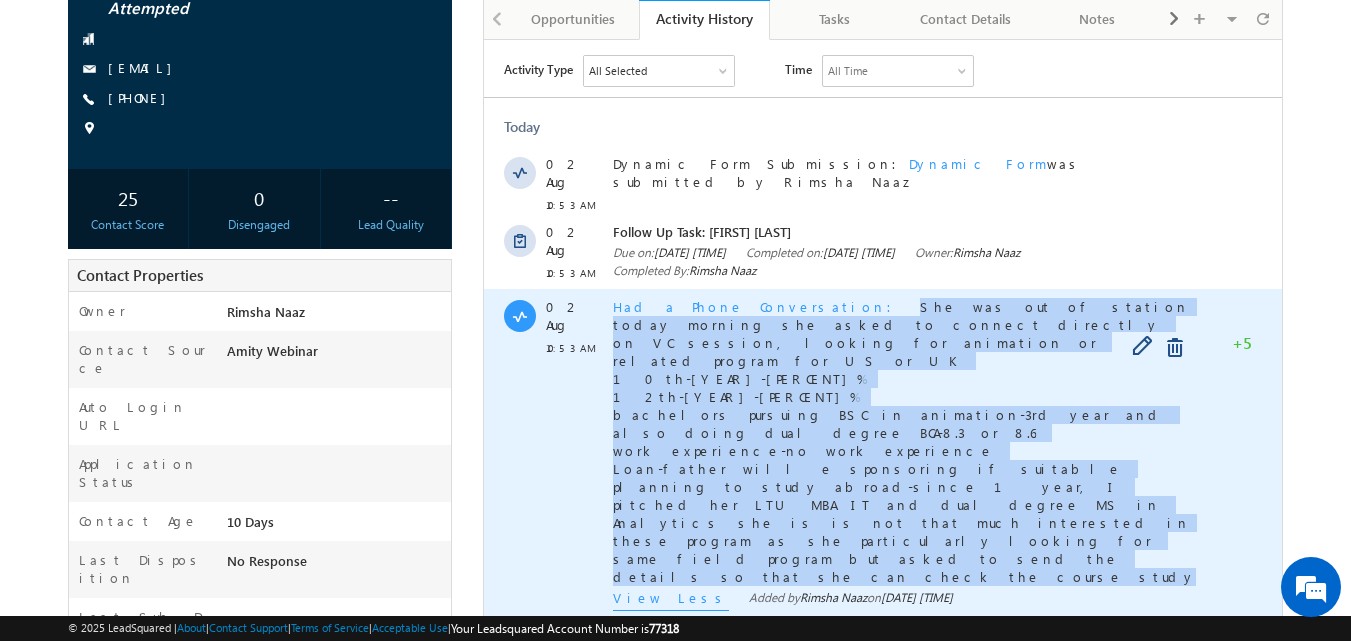 drag, startPoint x: 776, startPoint y: 295, endPoint x: 985, endPoint y: 457, distance: 264.43335 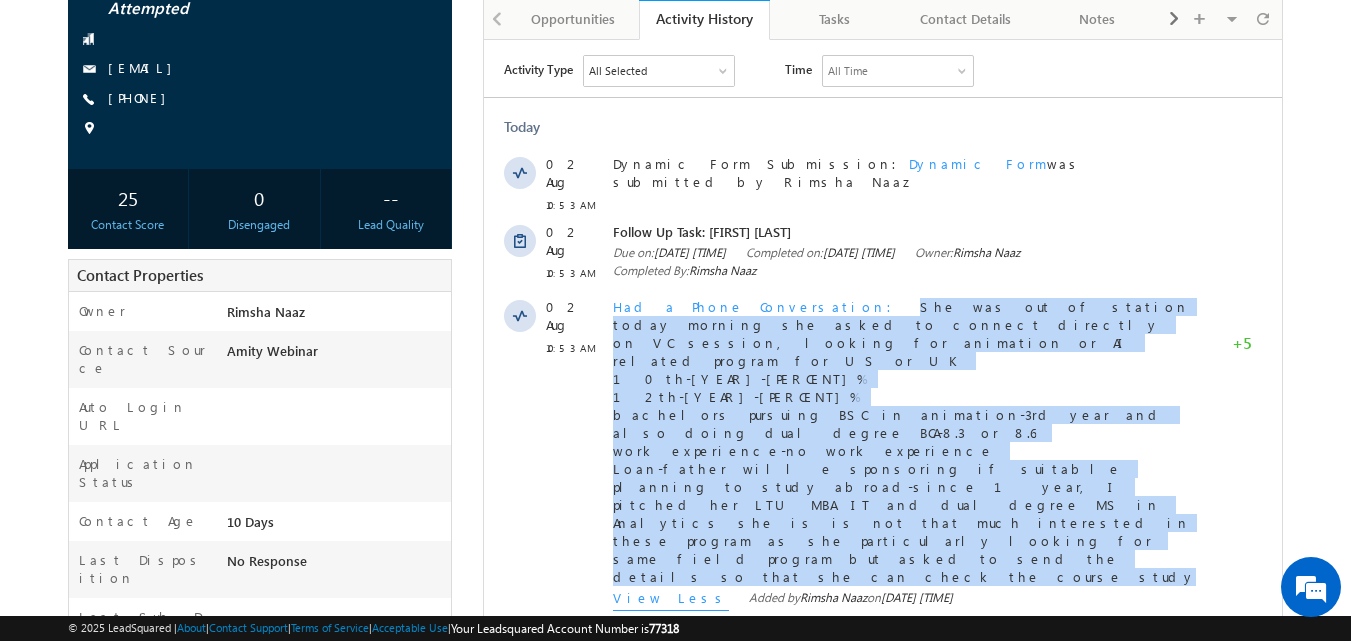 scroll, scrollTop: 0, scrollLeft: 0, axis: both 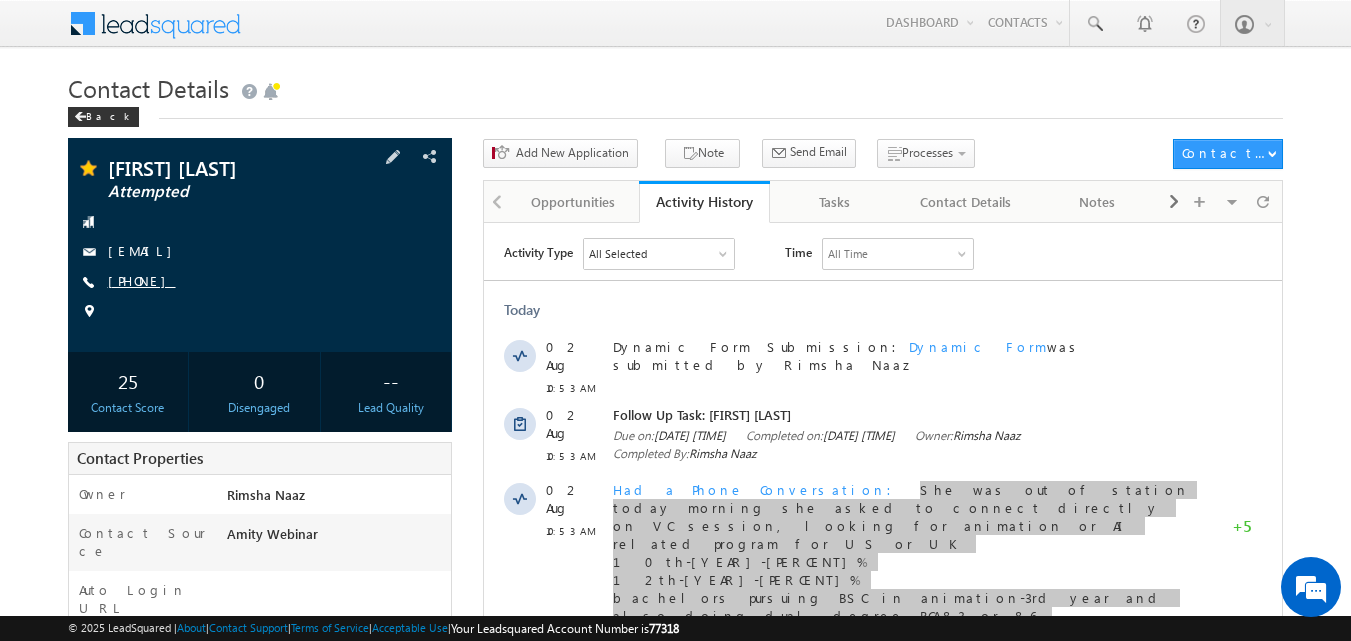 copy on "8180806431" 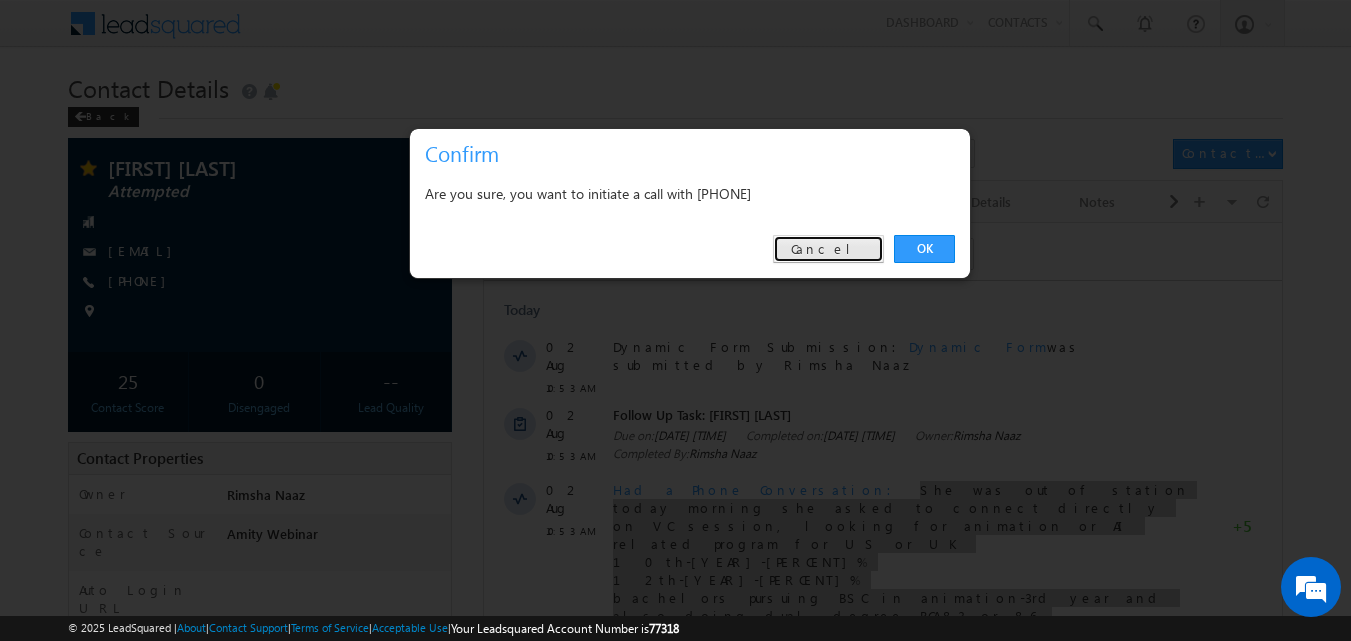 click on "Cancel" at bounding box center (828, 249) 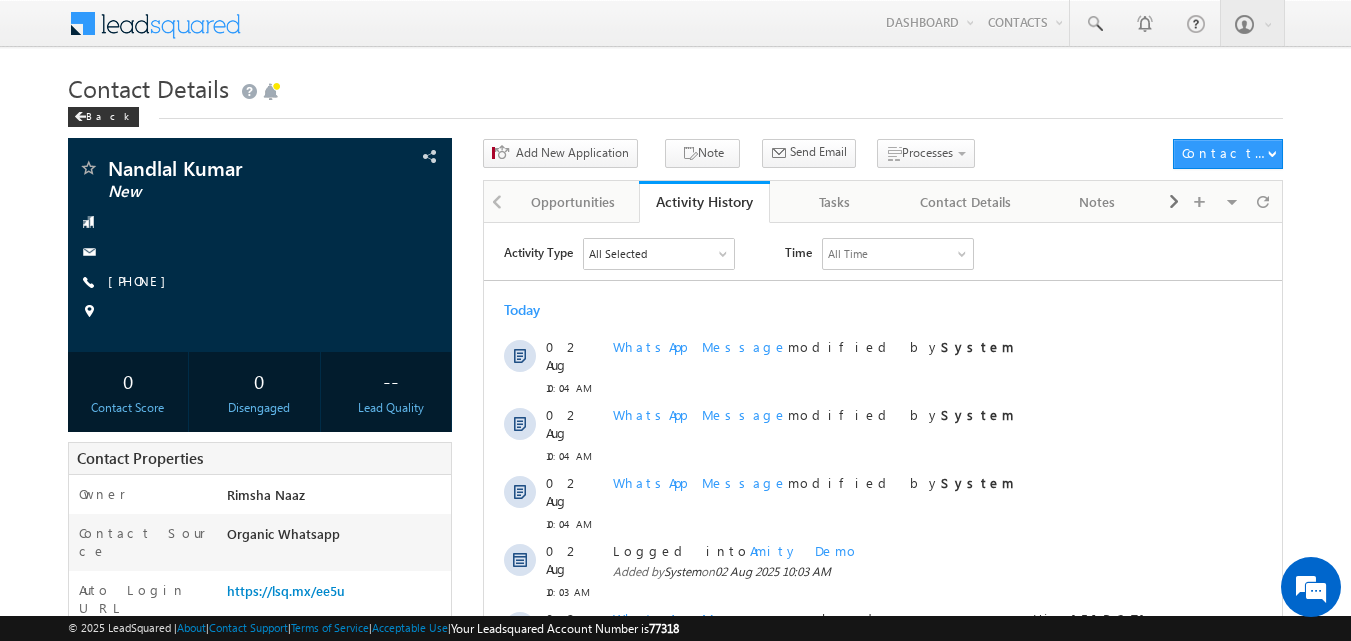 scroll, scrollTop: 0, scrollLeft: 0, axis: both 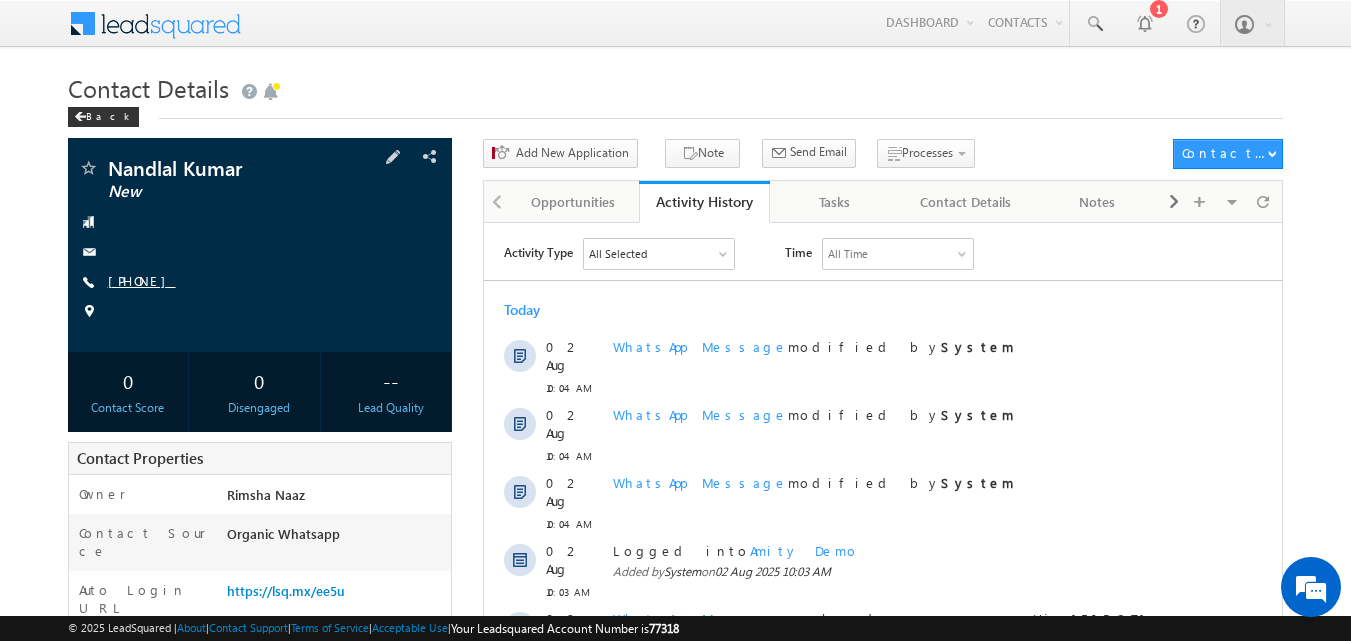 click on "+91-8176848761" at bounding box center (142, 280) 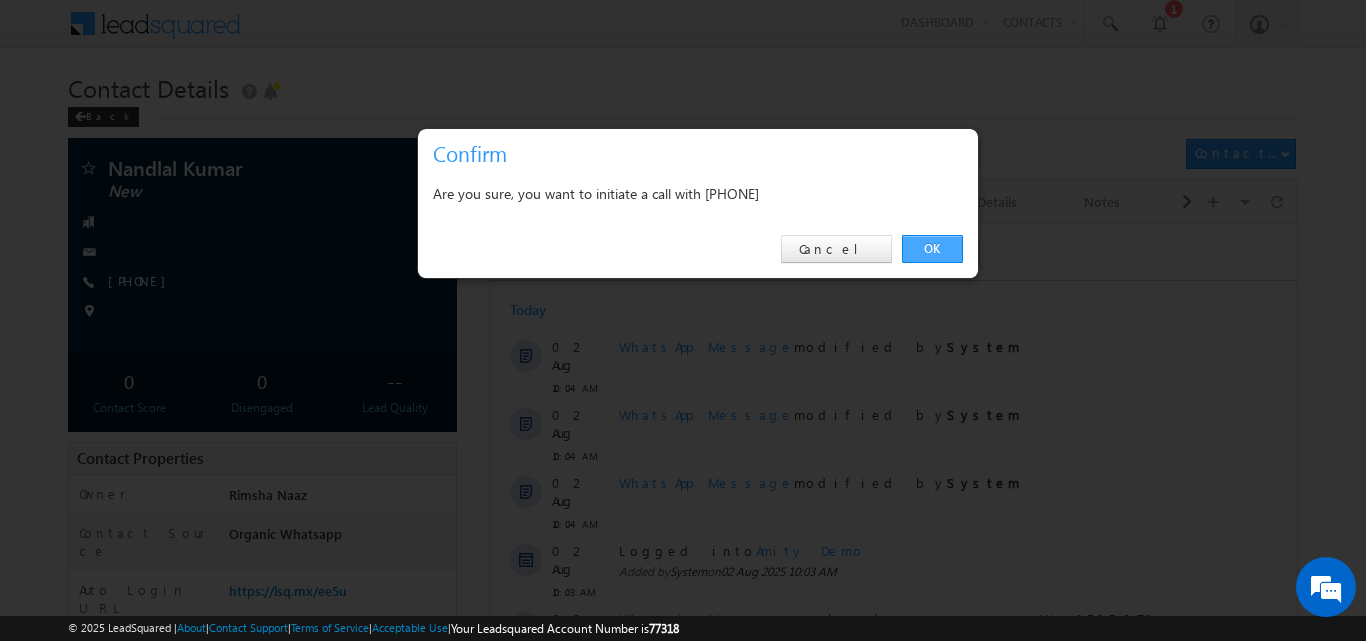 click on "OK" at bounding box center (932, 249) 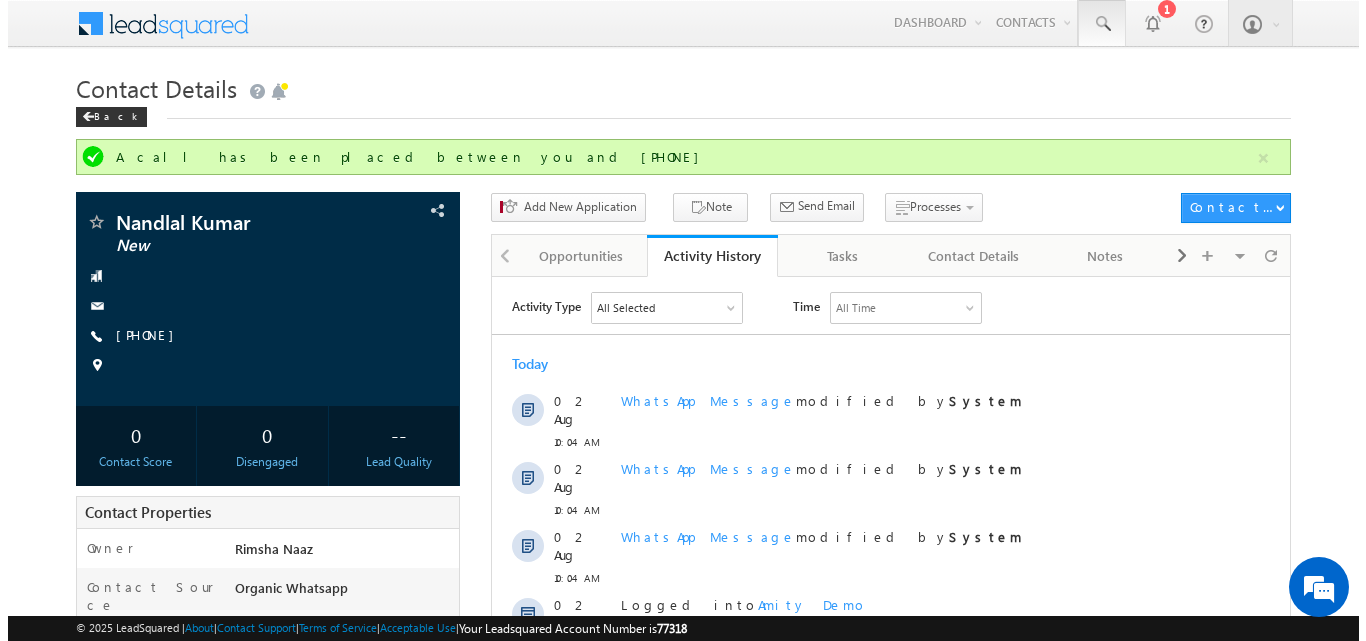 scroll, scrollTop: 0, scrollLeft: 0, axis: both 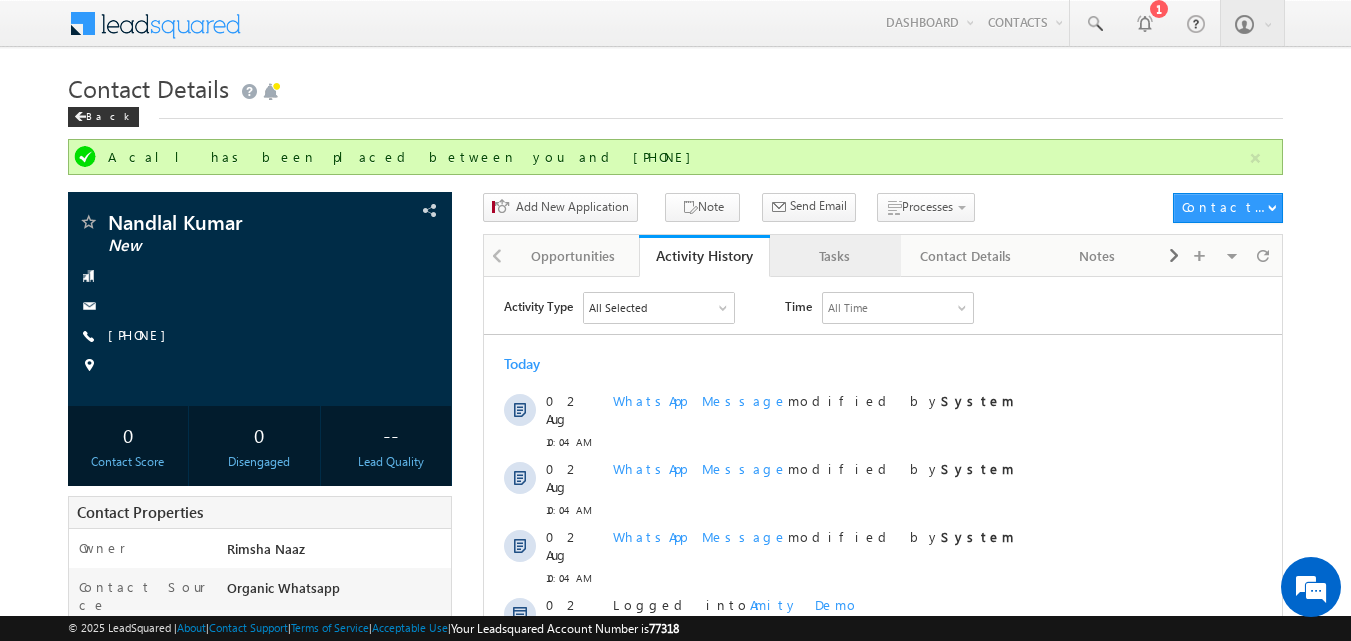 click on "Tasks" at bounding box center (834, 256) 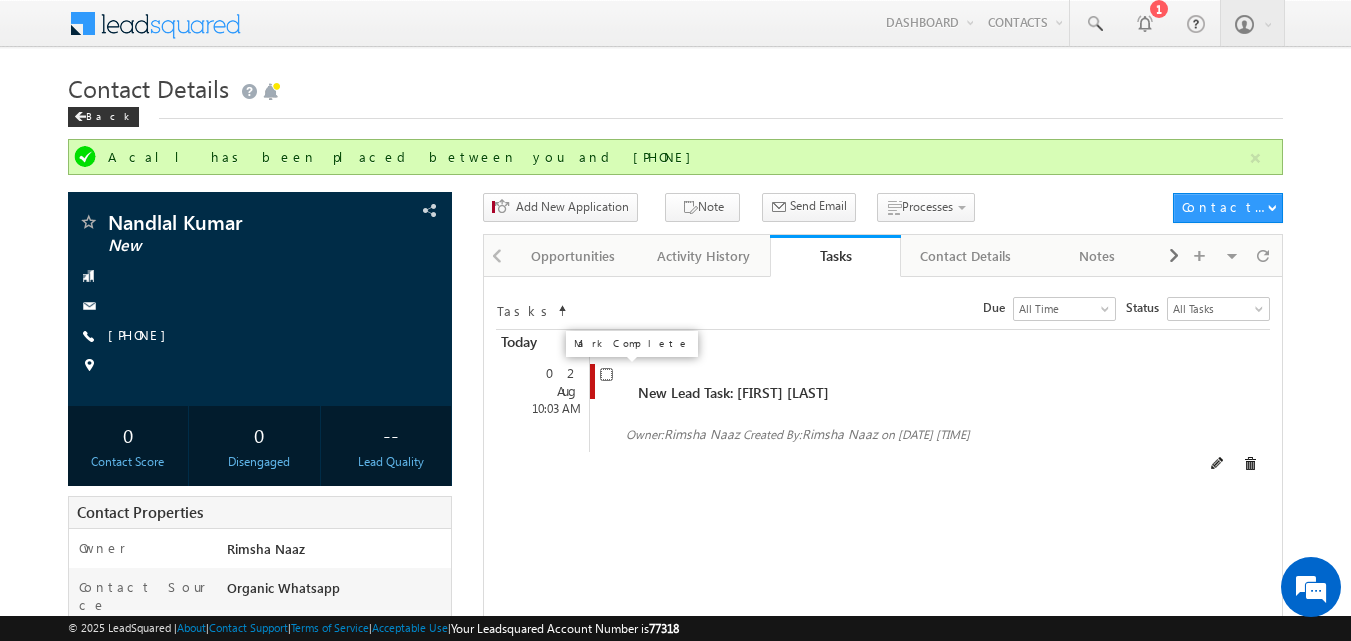 click at bounding box center (606, 374) 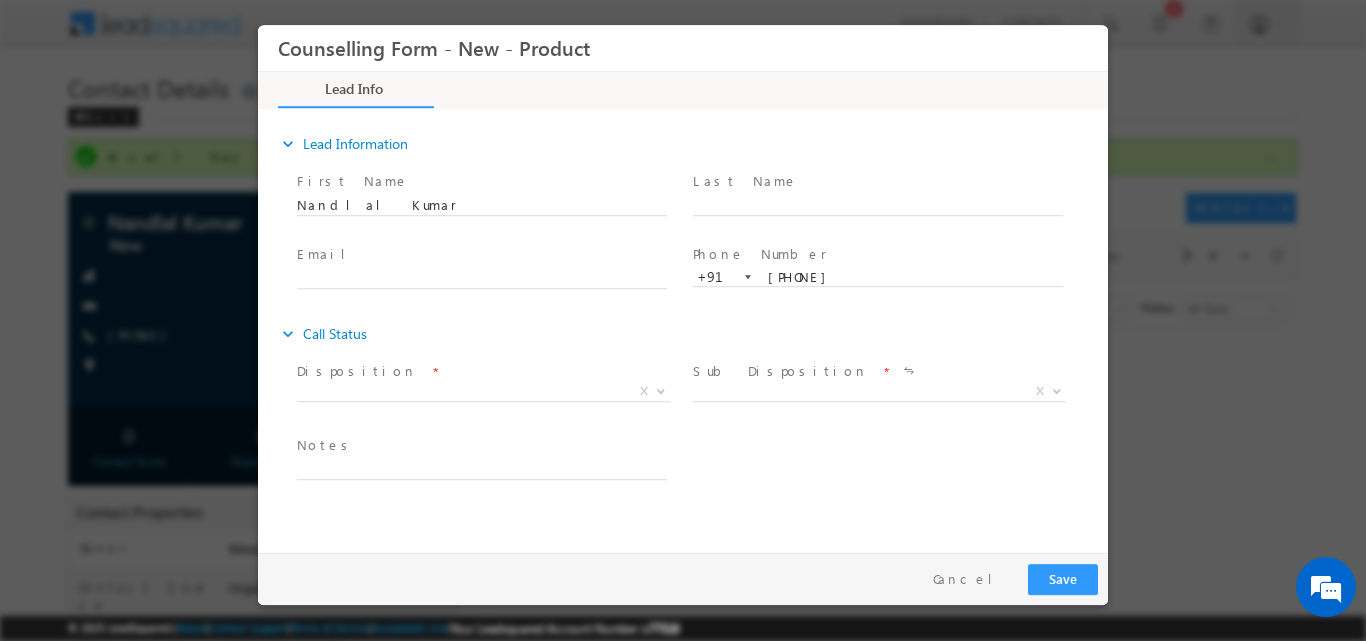 scroll, scrollTop: 0, scrollLeft: 0, axis: both 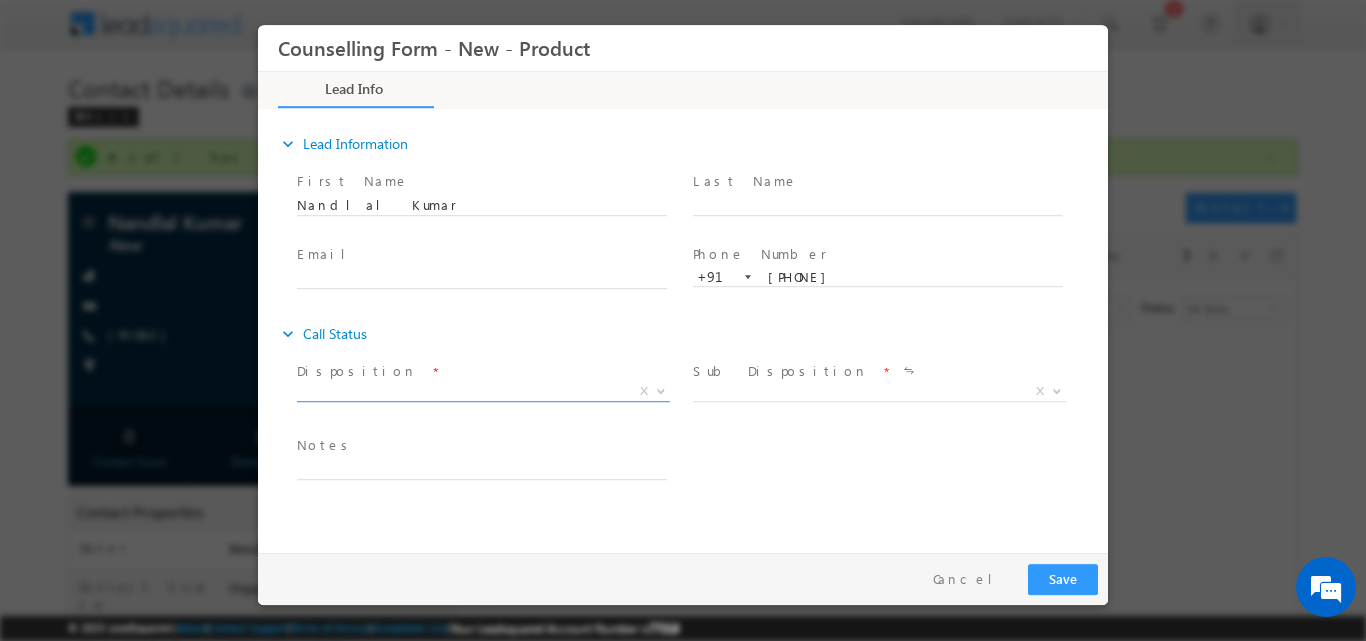 click at bounding box center (661, 389) 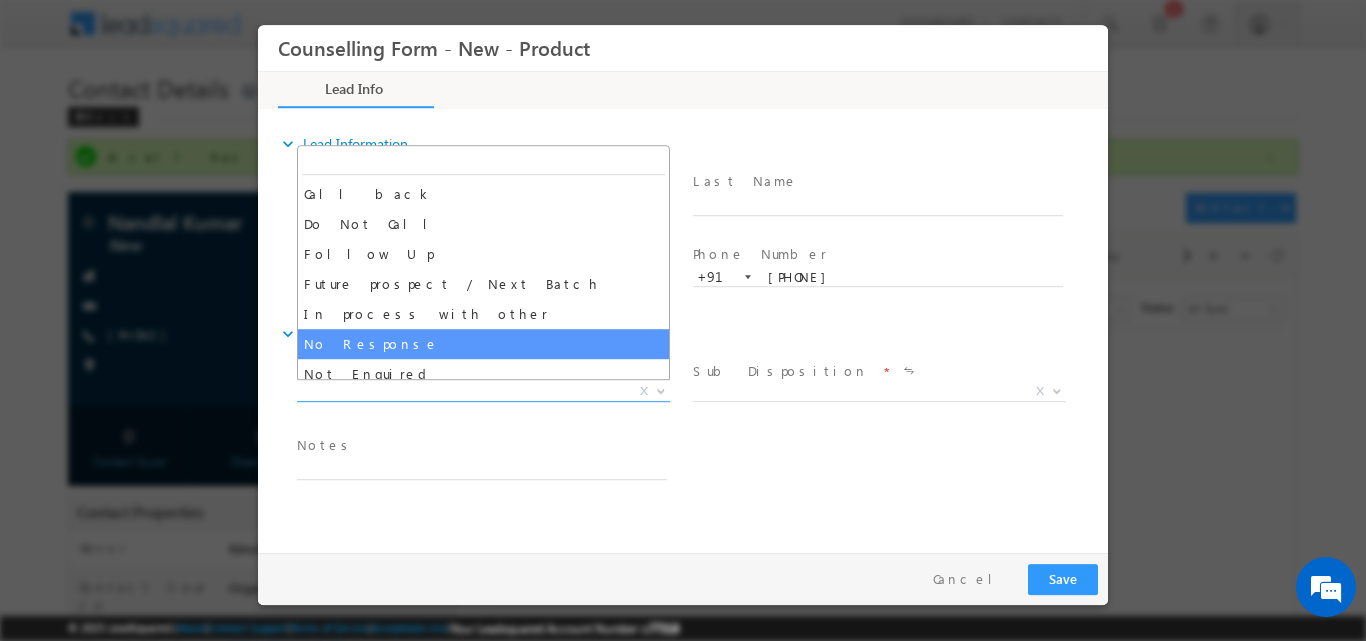 select on "No Response" 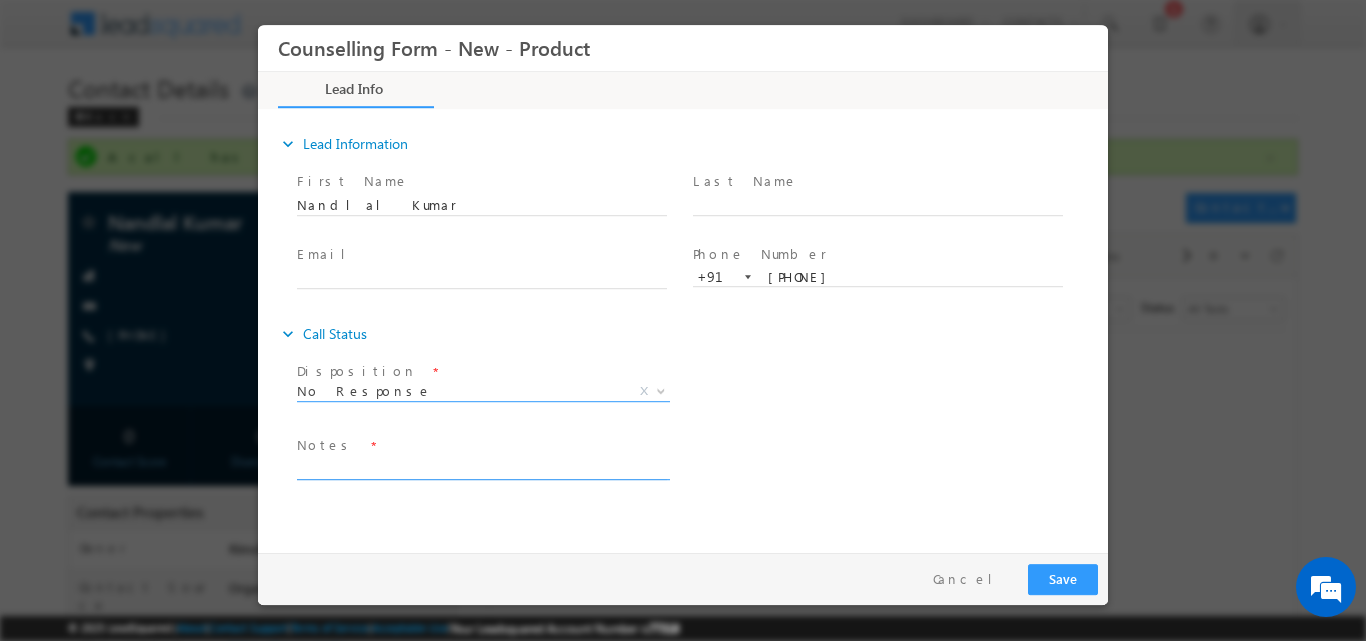 click at bounding box center [482, 467] 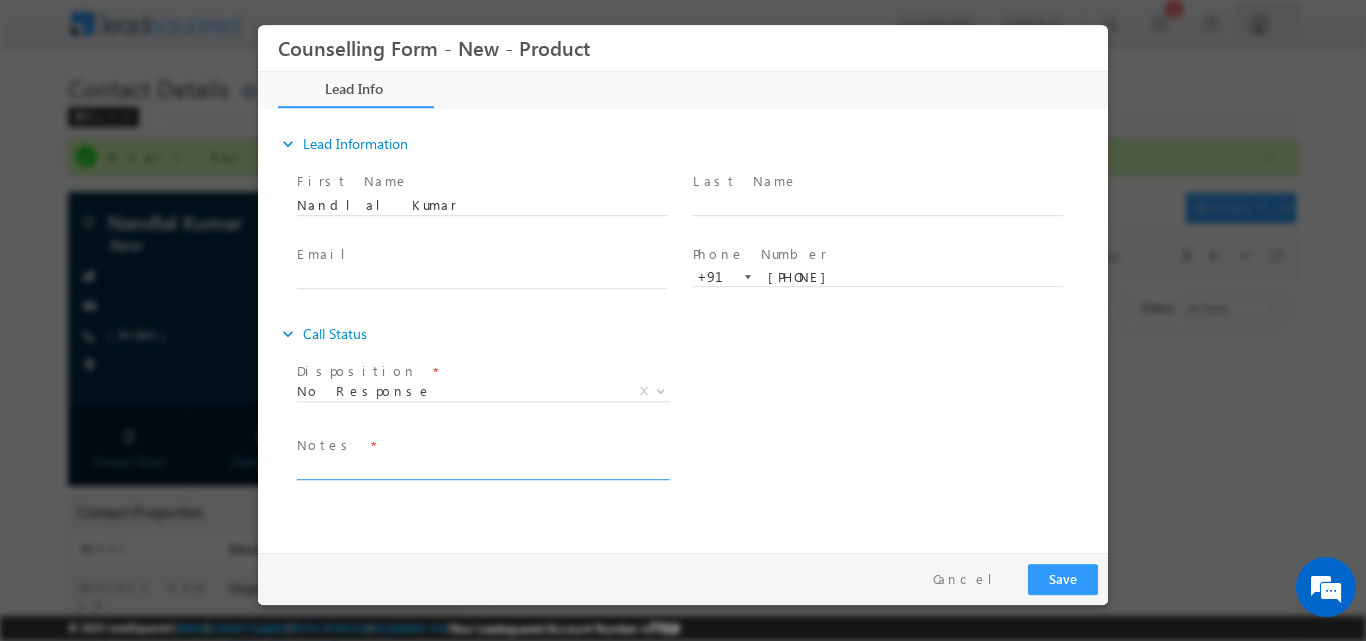 paste on "https://kogod.american.edu/programs-admissions/masters/analytics-and-ai" 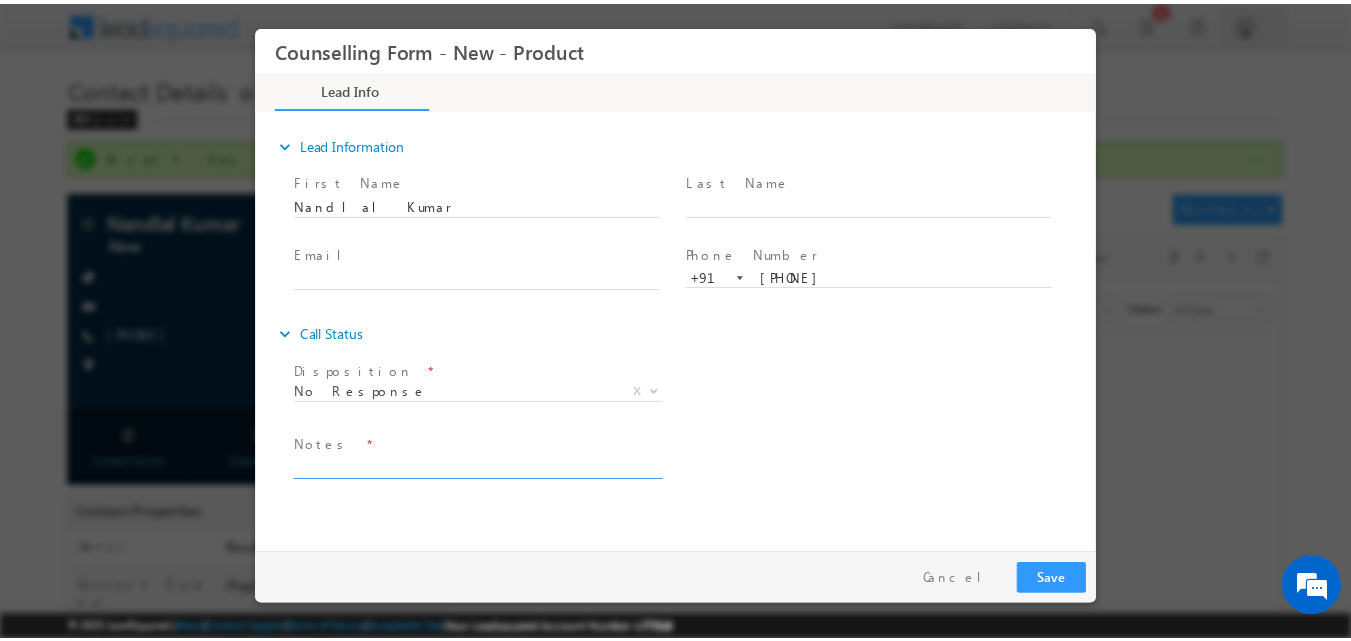 scroll, scrollTop: 0, scrollLeft: 0, axis: both 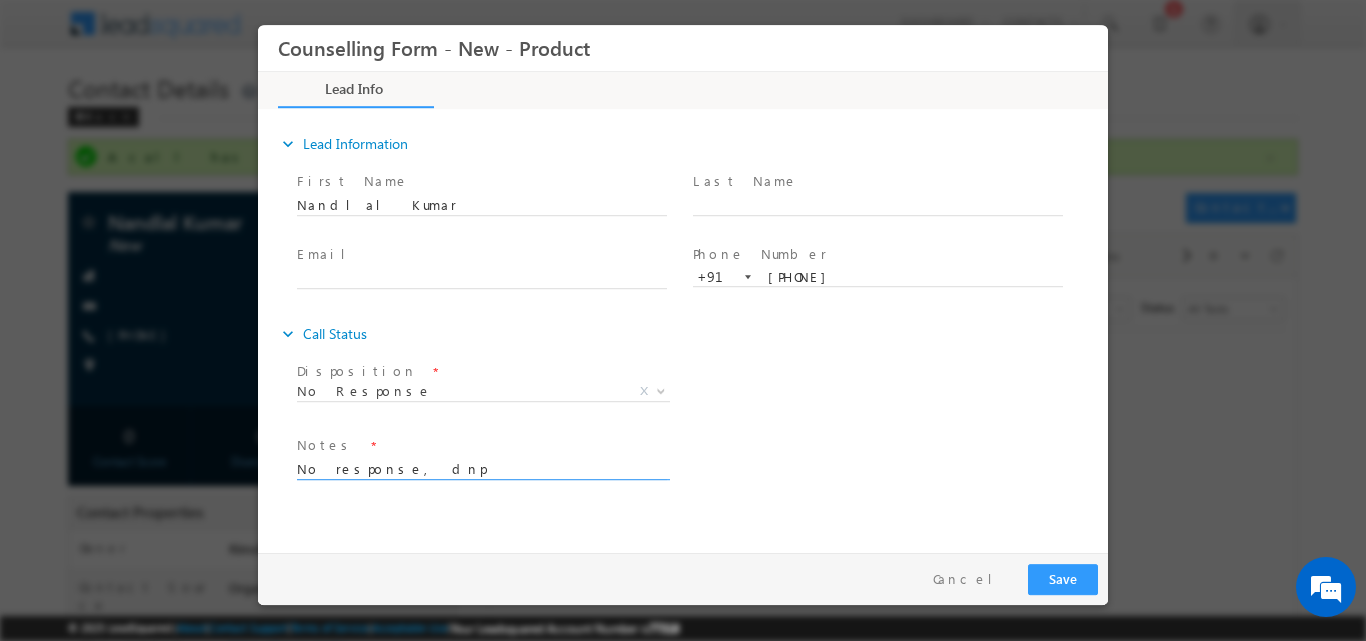 drag, startPoint x: 481, startPoint y: 474, endPoint x: 281, endPoint y: 477, distance: 200.02249 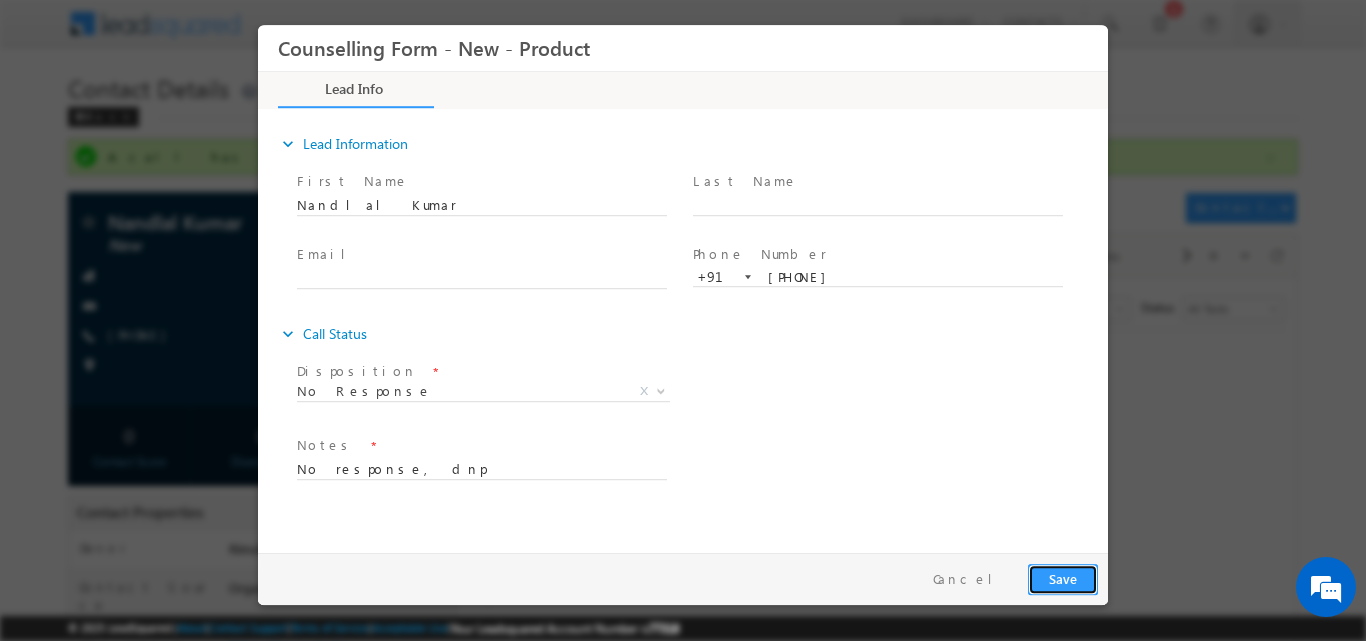 click on "Save" at bounding box center [1063, 578] 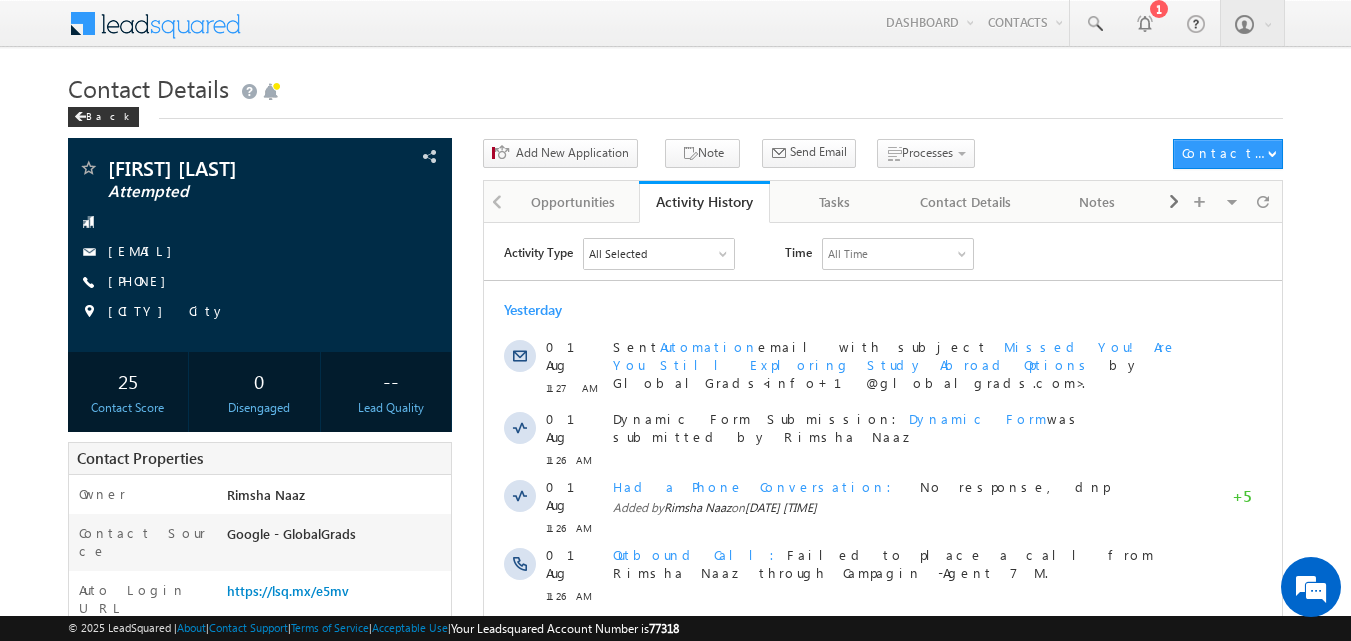 scroll, scrollTop: 0, scrollLeft: 0, axis: both 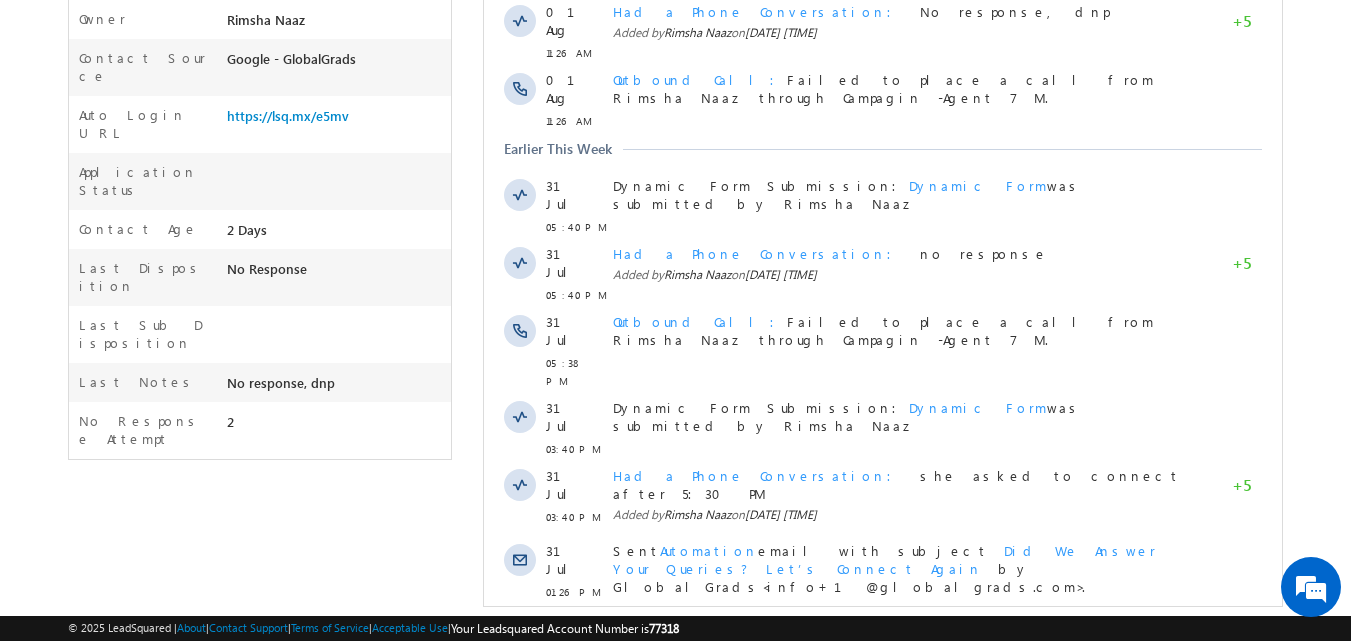 click on "Show More" at bounding box center (892, 640) 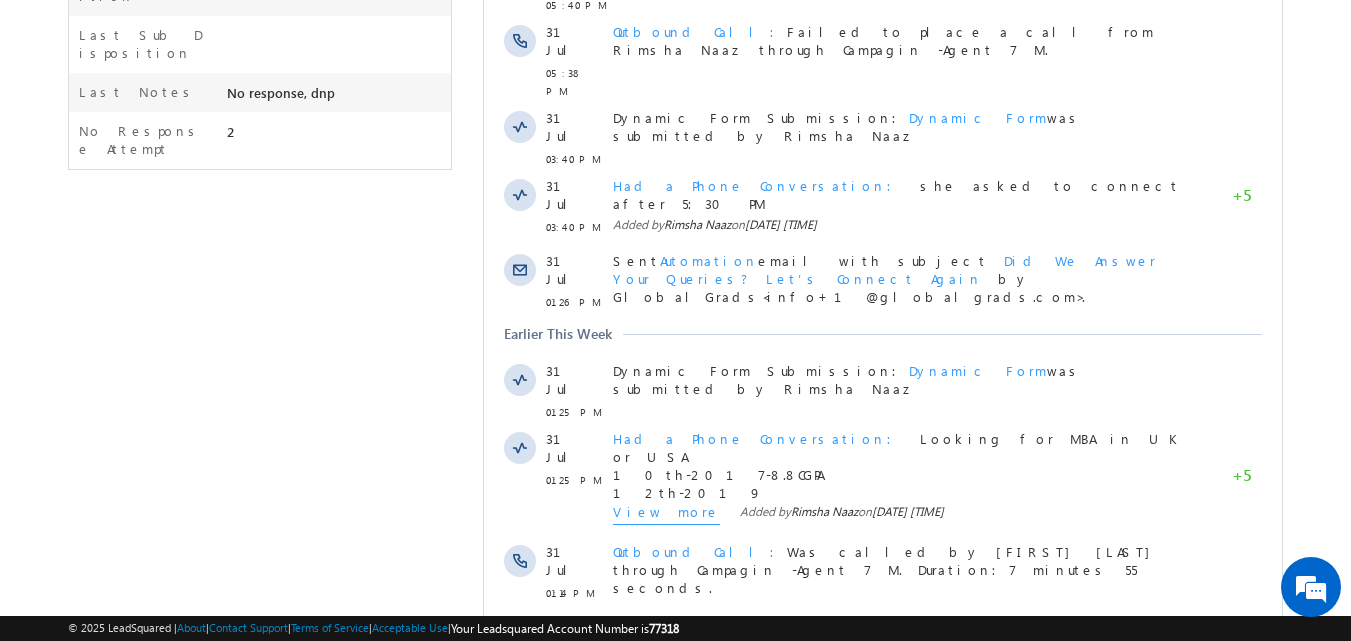 scroll, scrollTop: 834, scrollLeft: 0, axis: vertical 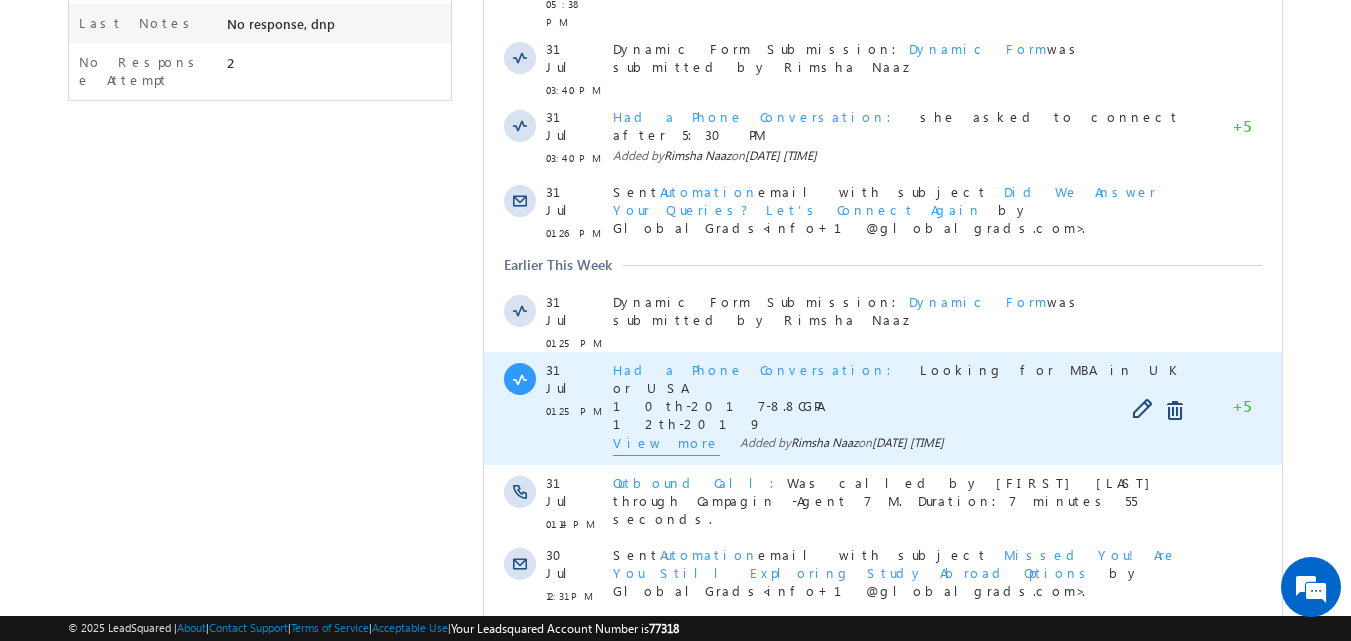 click on "View more" at bounding box center [666, 445] 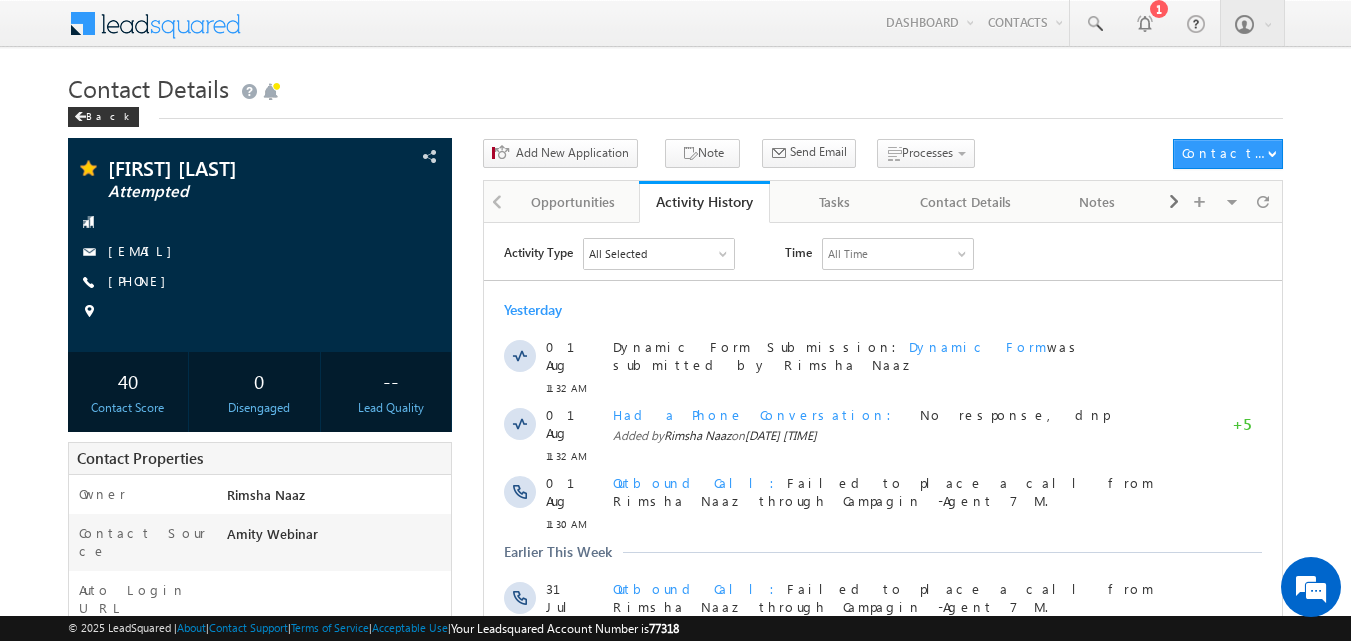 scroll, scrollTop: 0, scrollLeft: 0, axis: both 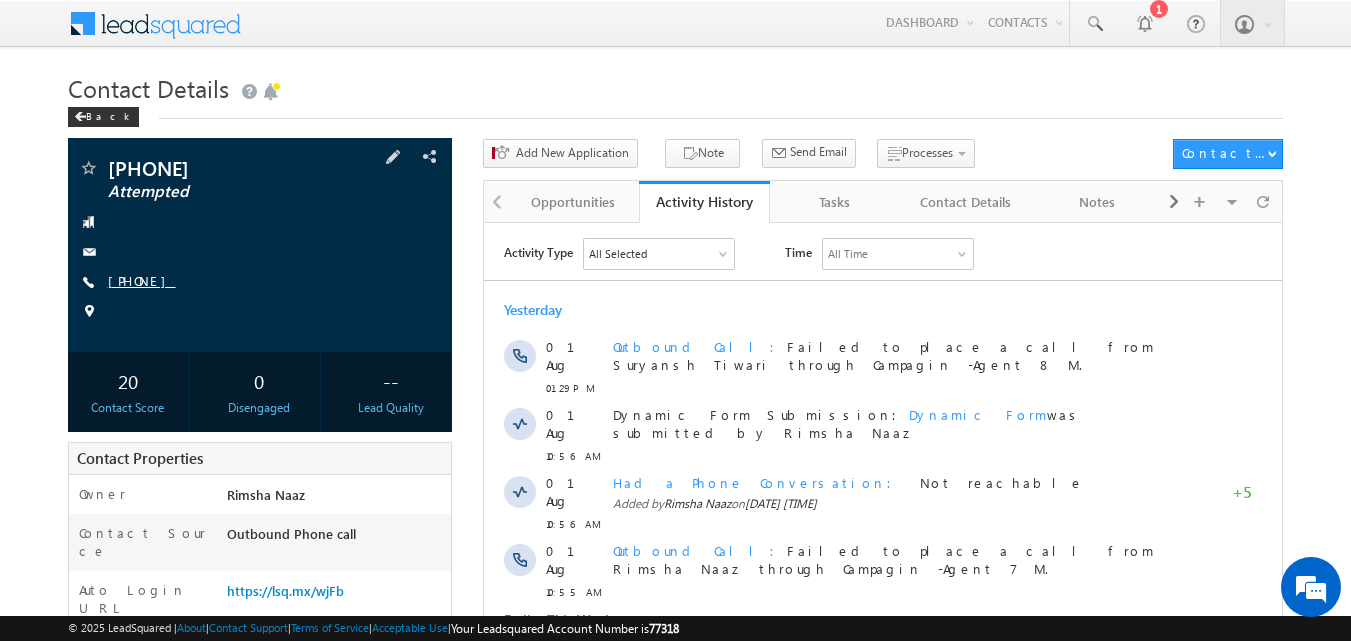click on "+91-7226928377" at bounding box center [142, 280] 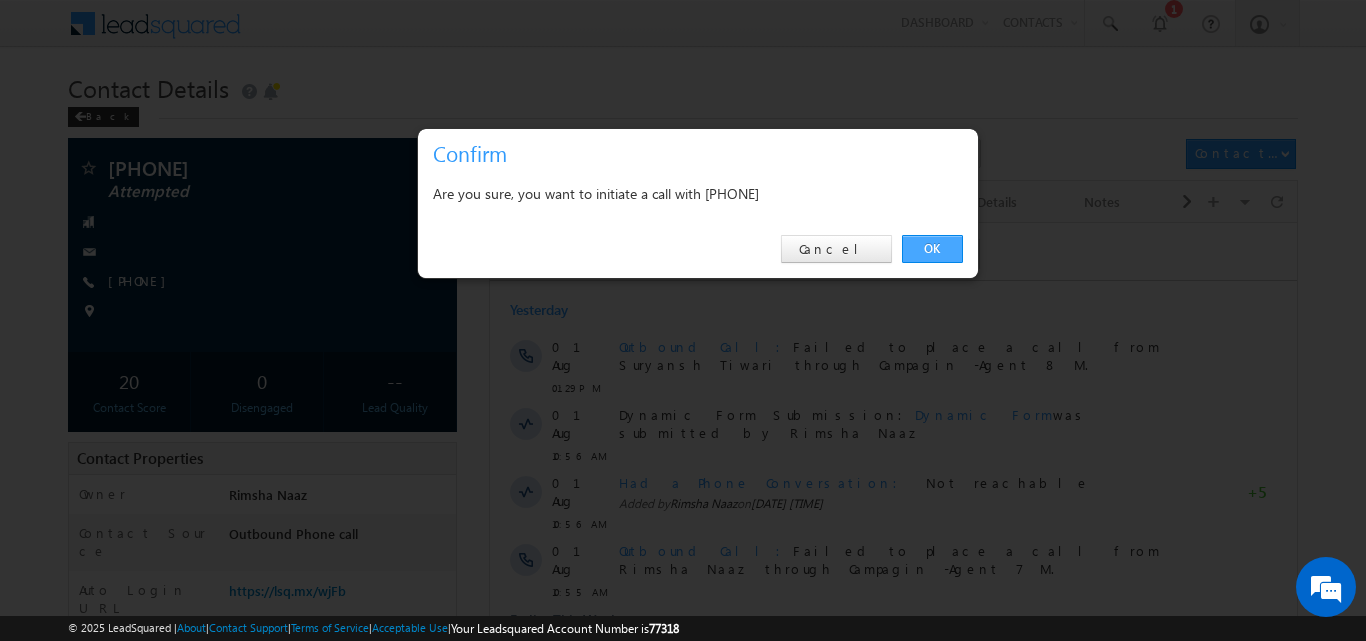 click on "OK" at bounding box center (932, 249) 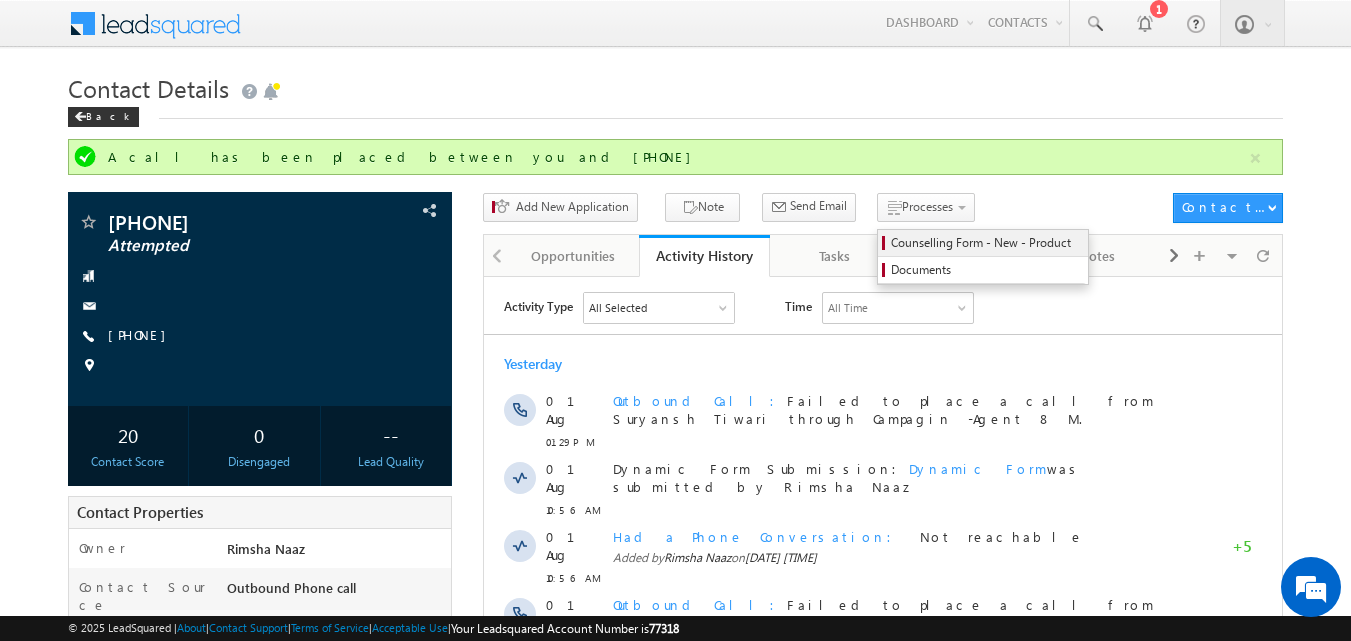click on "Counselling Form - New - Product" at bounding box center (986, 243) 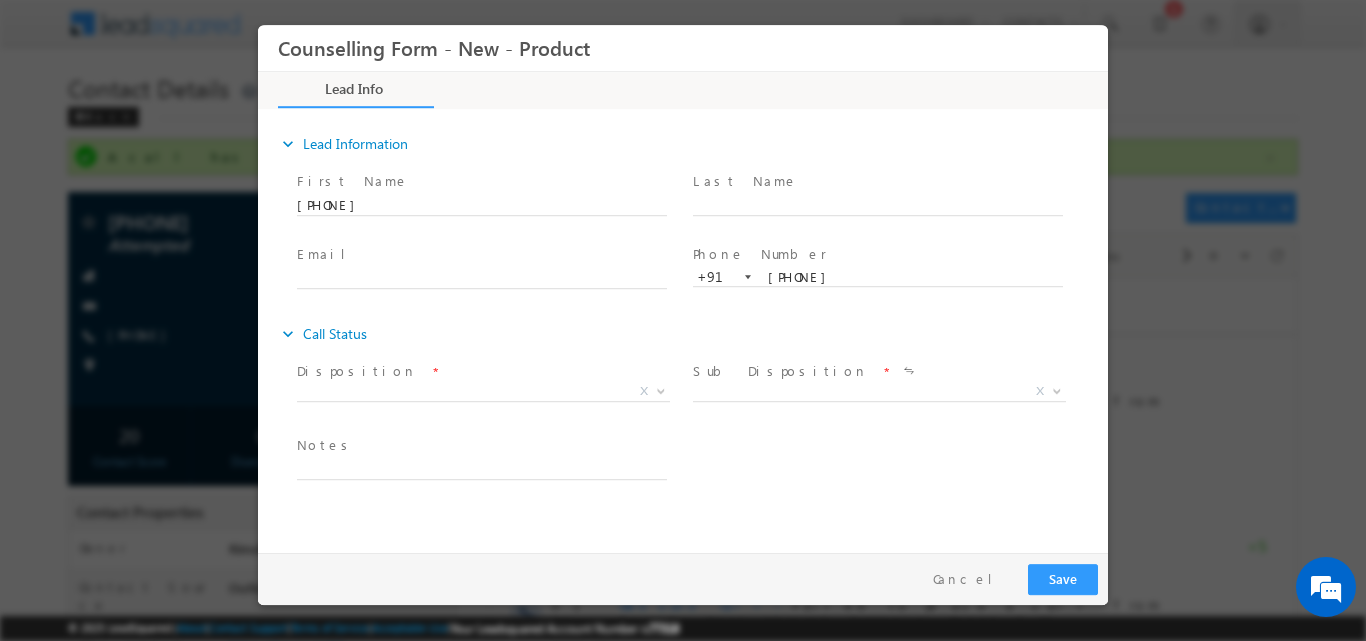 scroll, scrollTop: 0, scrollLeft: 0, axis: both 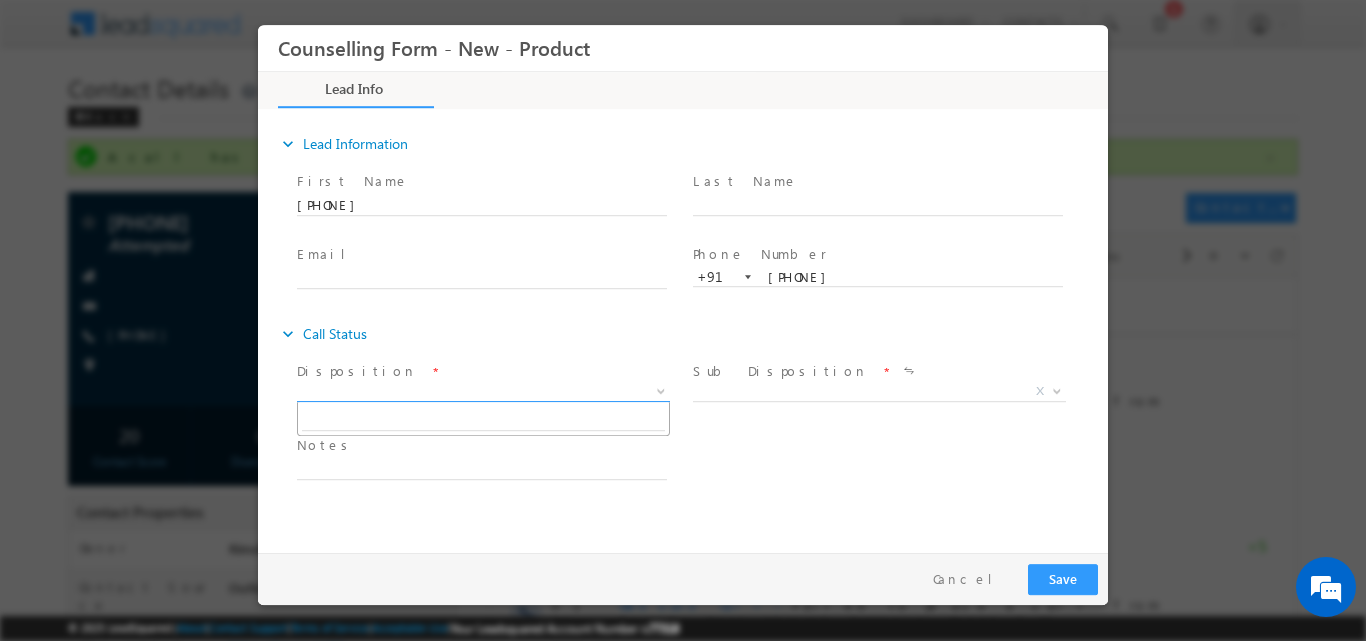 click at bounding box center (661, 389) 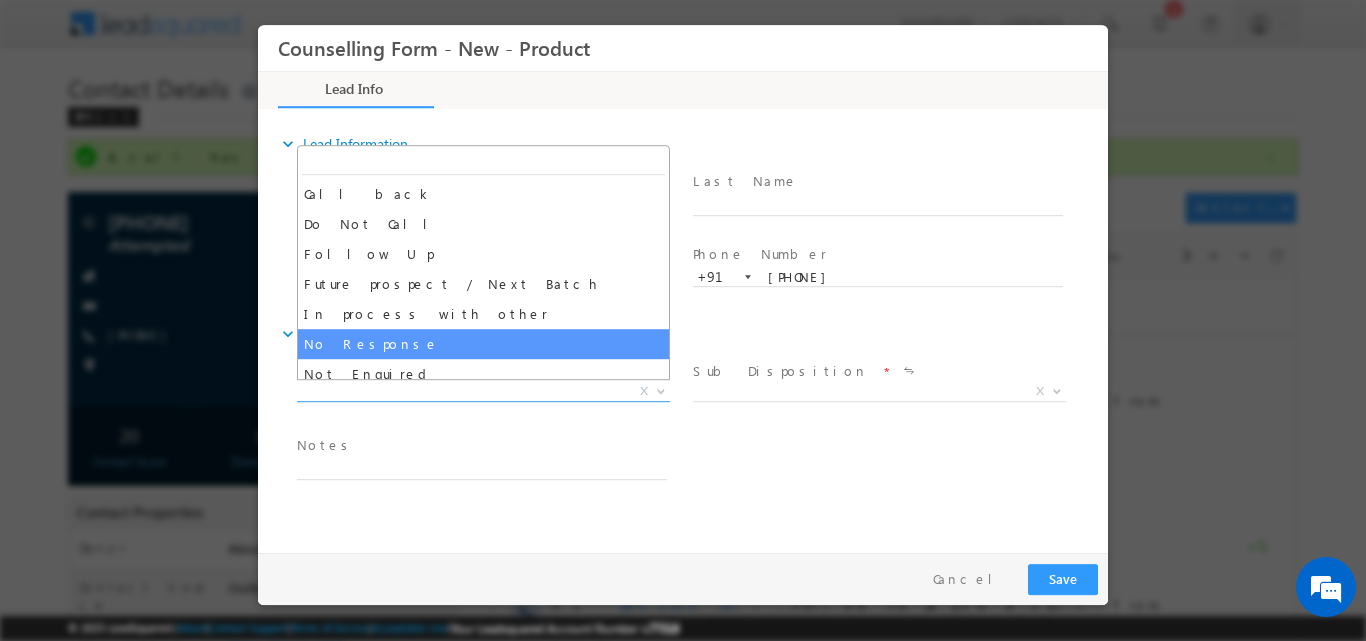 select on "No Response" 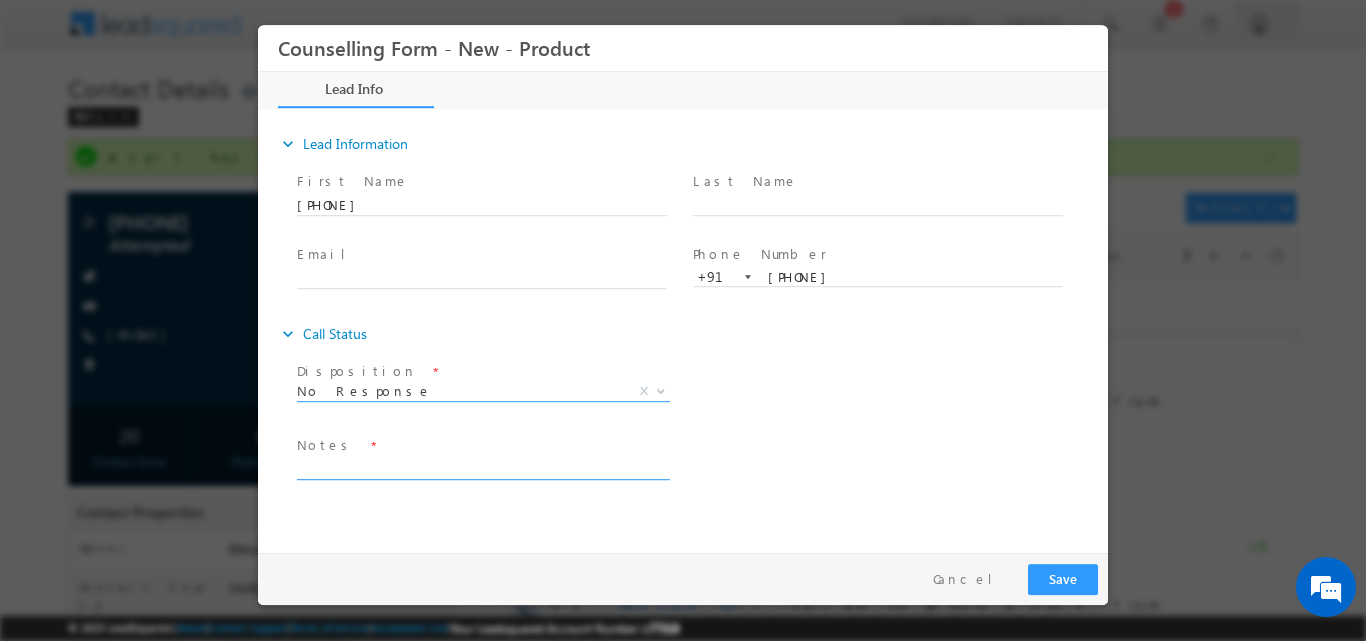 click at bounding box center [482, 467] 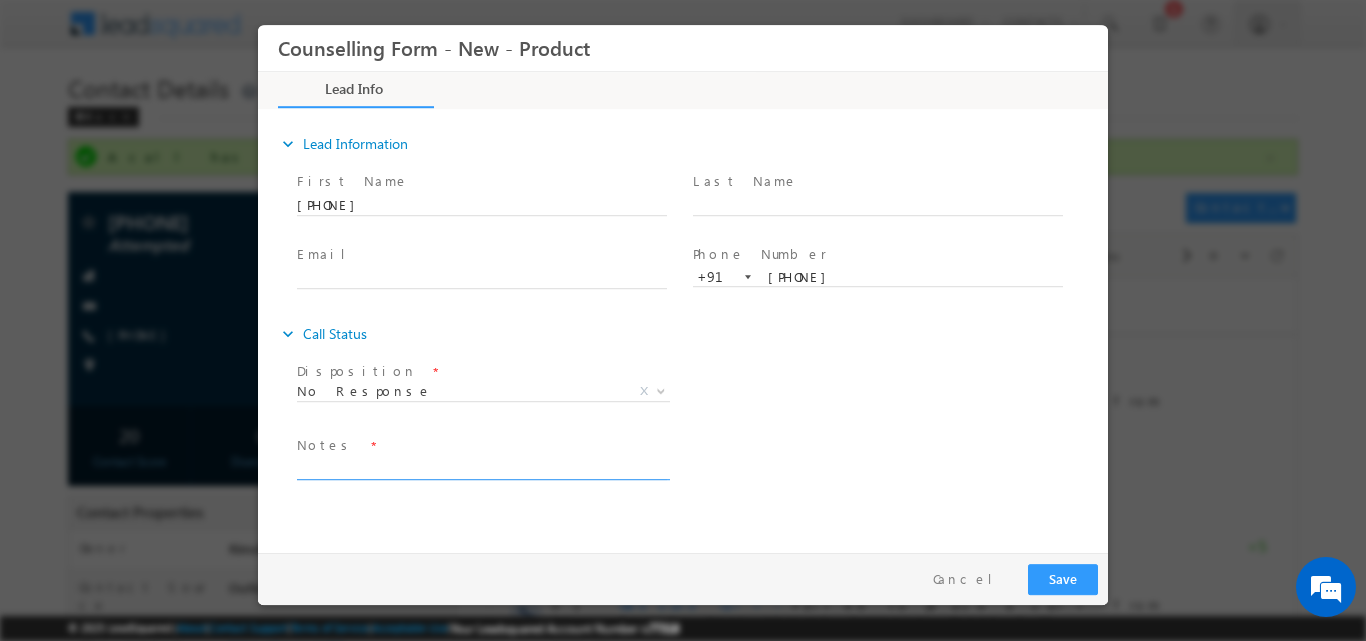paste on "No response, dnp" 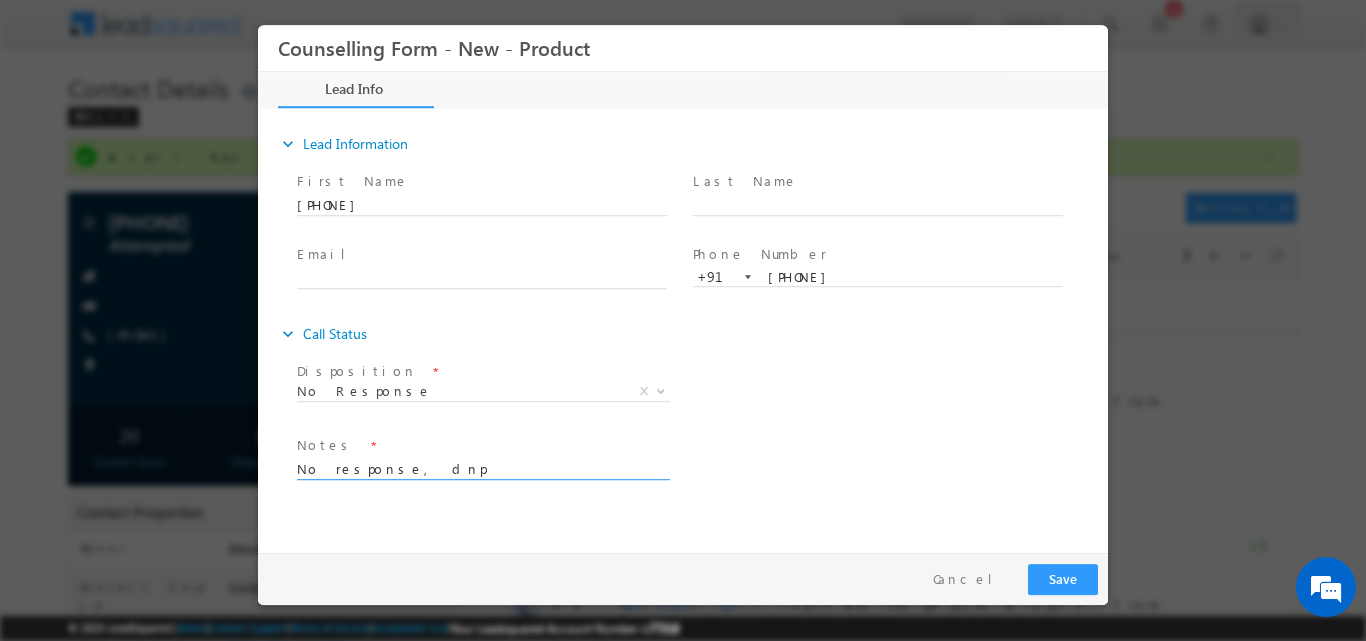 type on "No response, dnp" 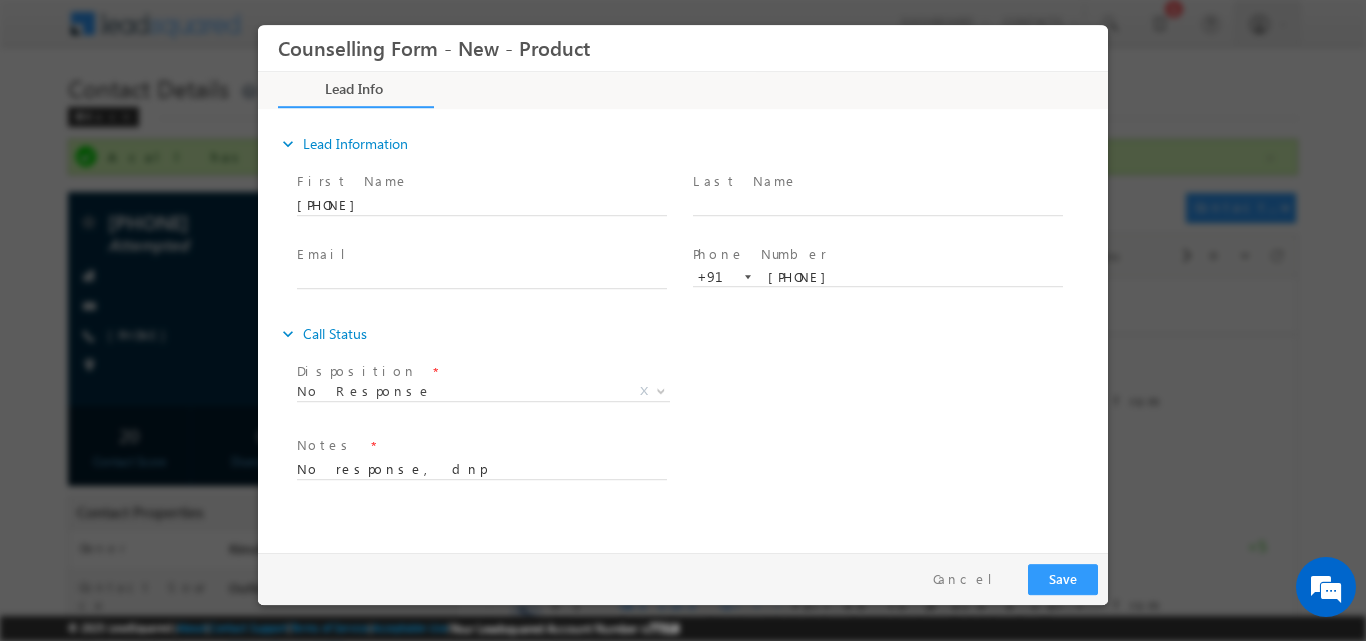 click on "Follow Up Date
*
Notes
*
No response, dnp" at bounding box center (700, 467) 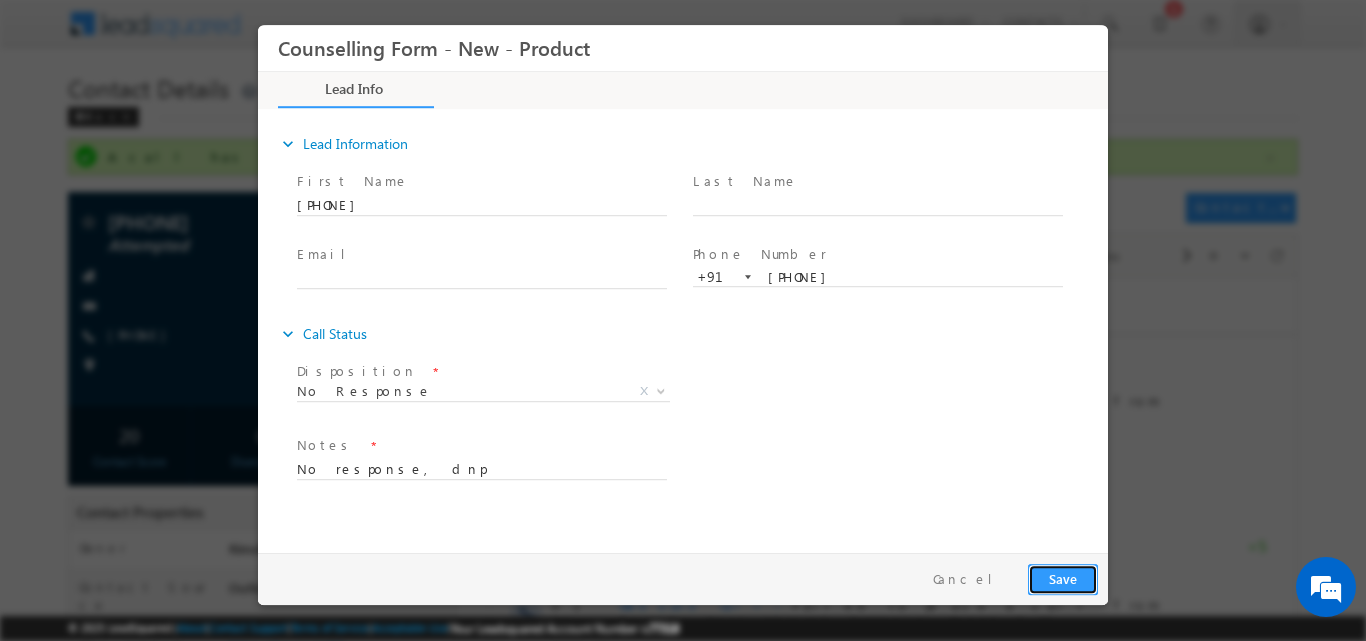 click on "Save" at bounding box center (1063, 578) 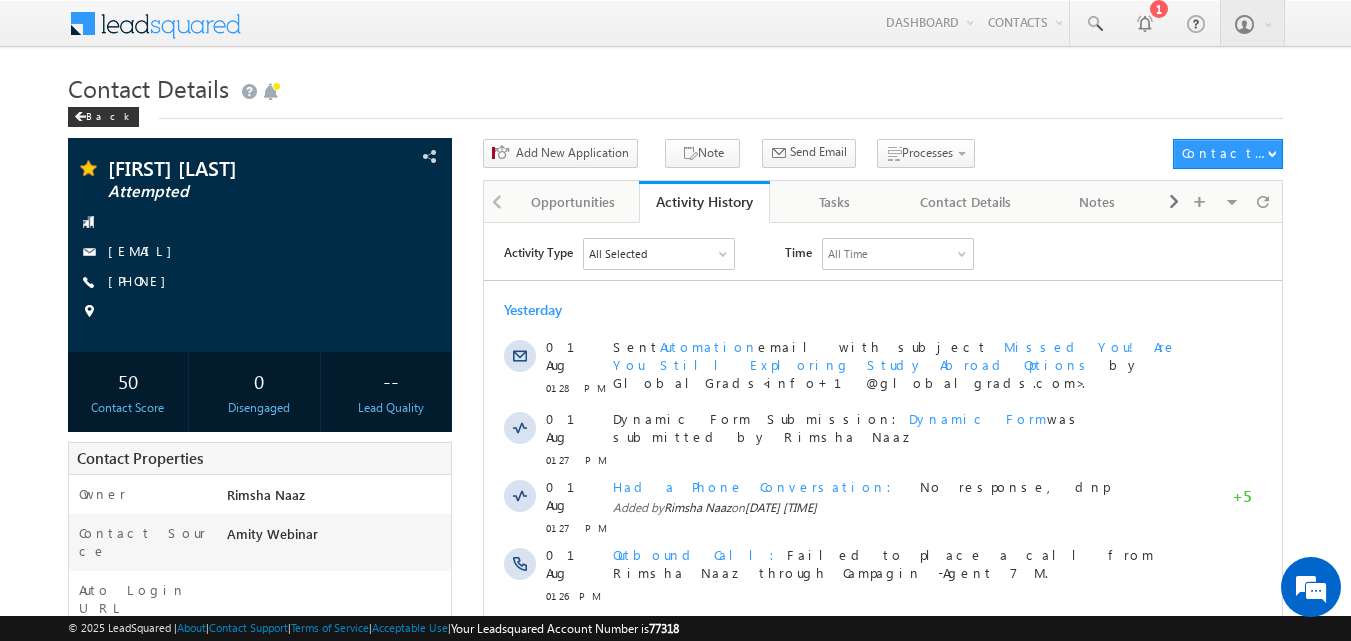 scroll, scrollTop: 0, scrollLeft: 0, axis: both 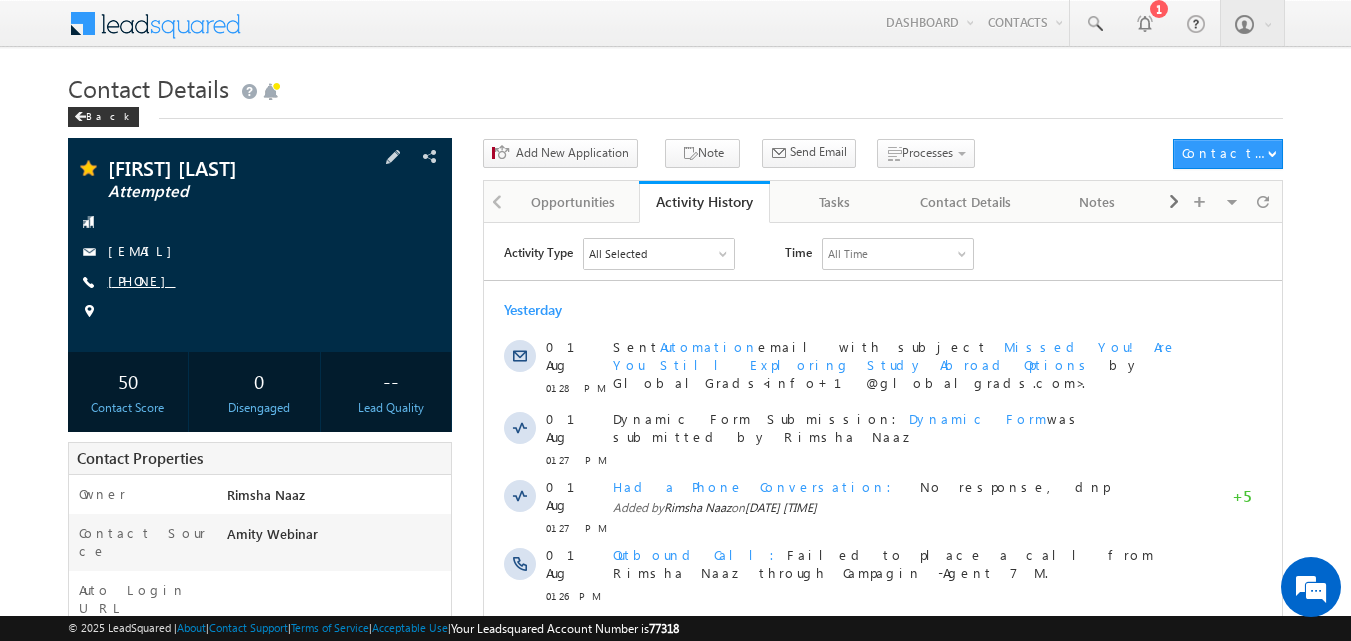 click on "[PHONE]" at bounding box center (142, 280) 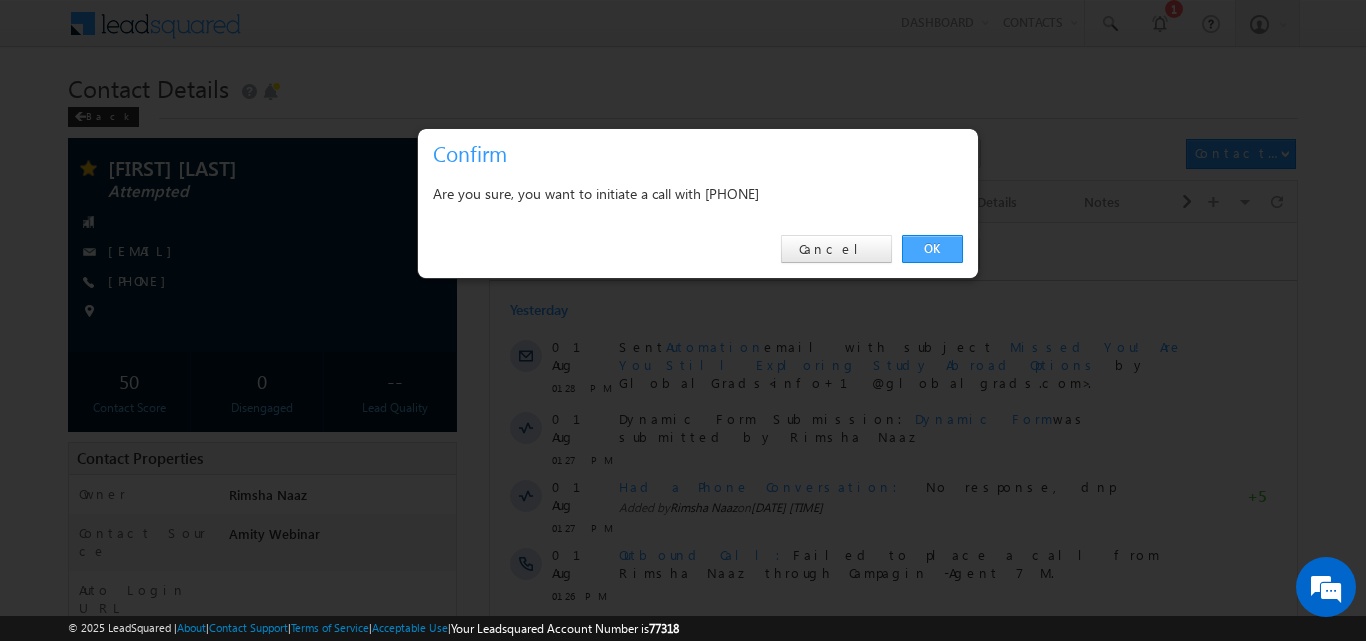 click on "OK" at bounding box center (932, 249) 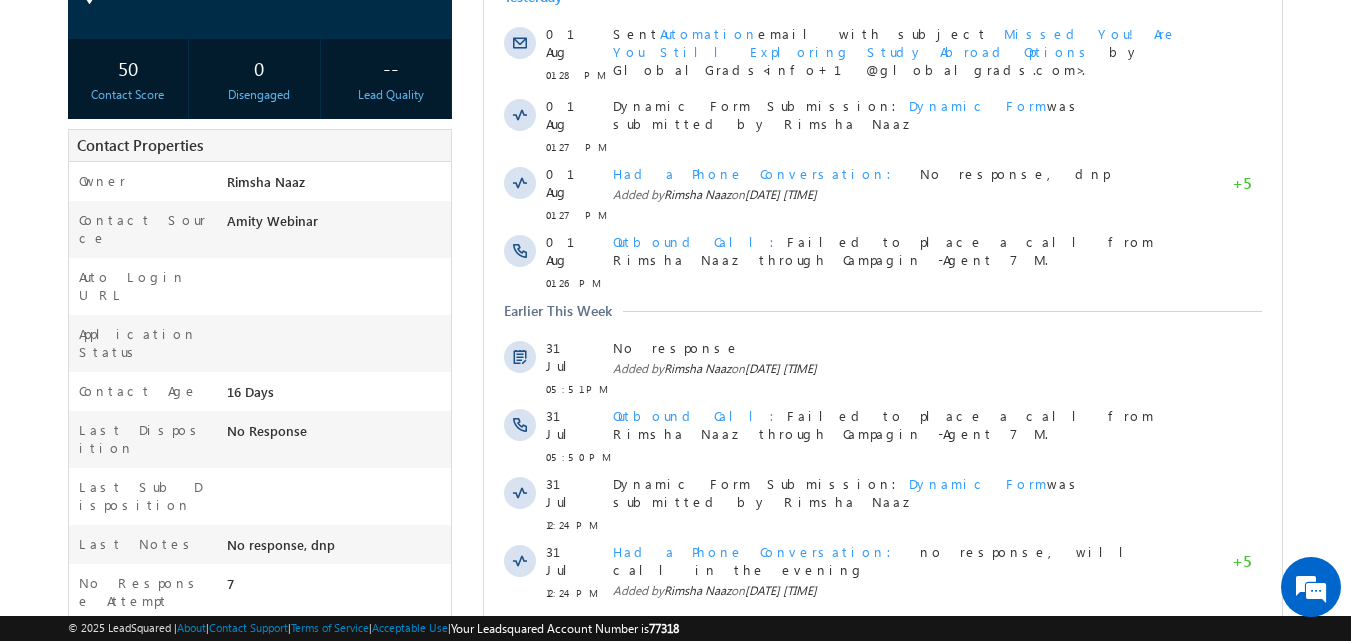 scroll, scrollTop: 546, scrollLeft: 0, axis: vertical 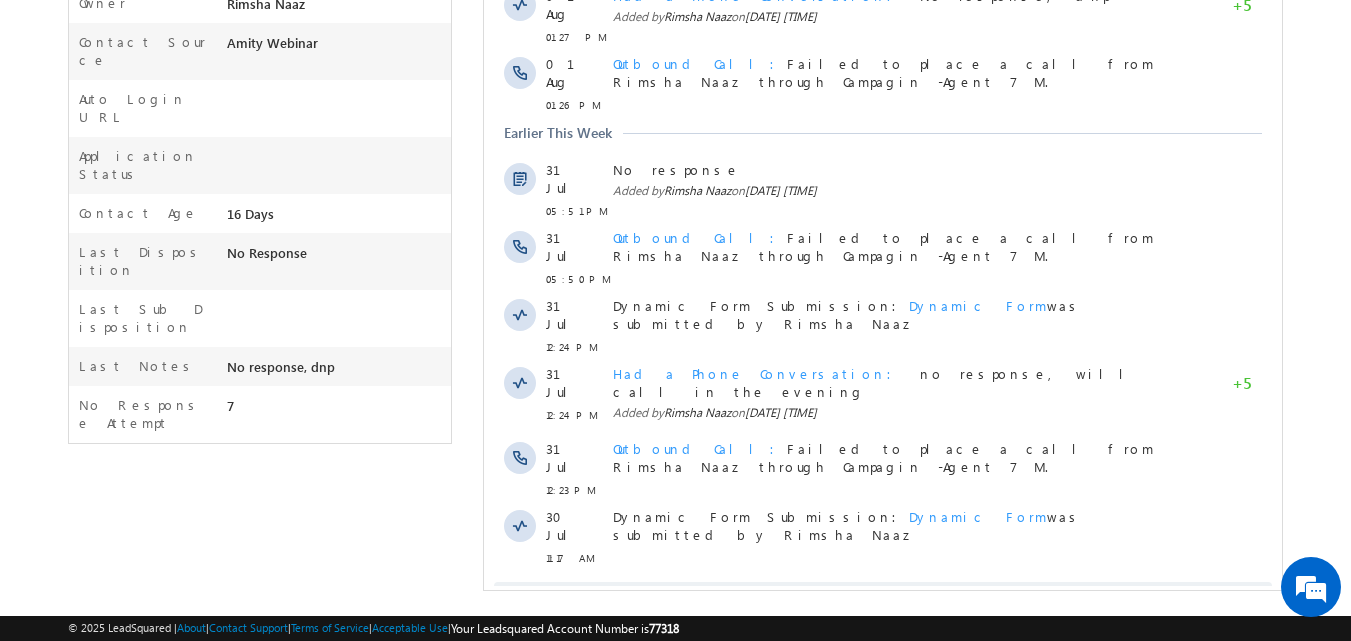 click on "Show More" at bounding box center [883, 602] 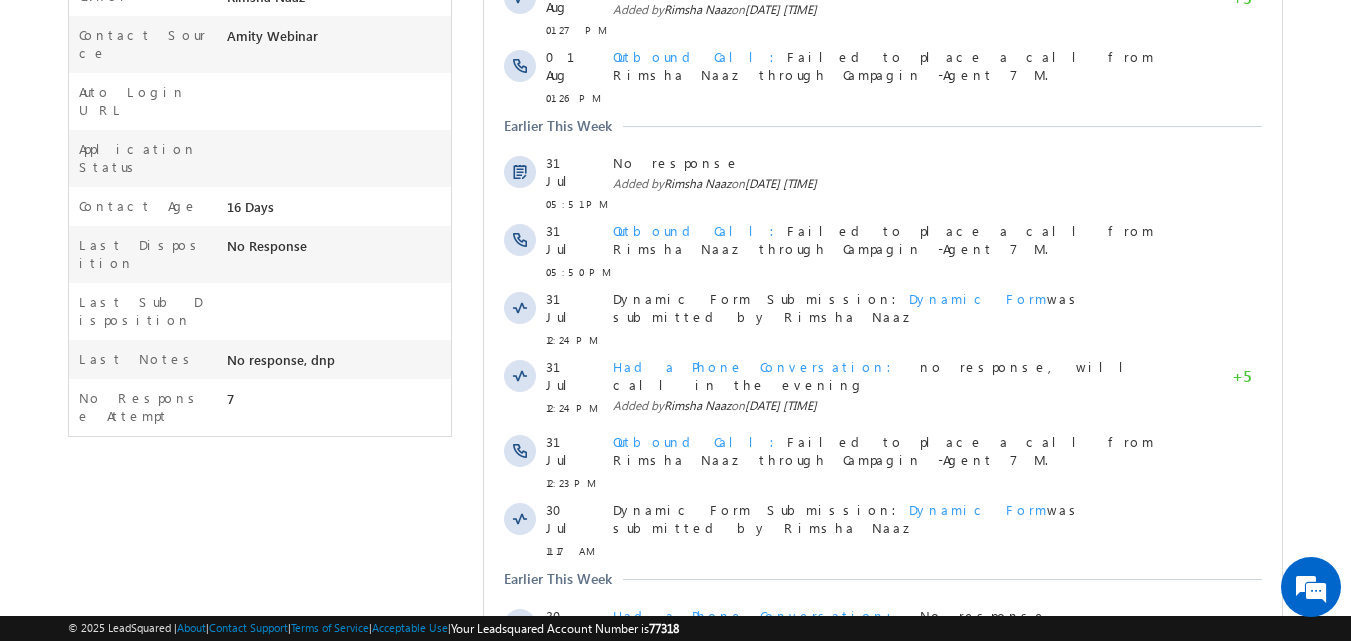scroll, scrollTop: 1171, scrollLeft: 0, axis: vertical 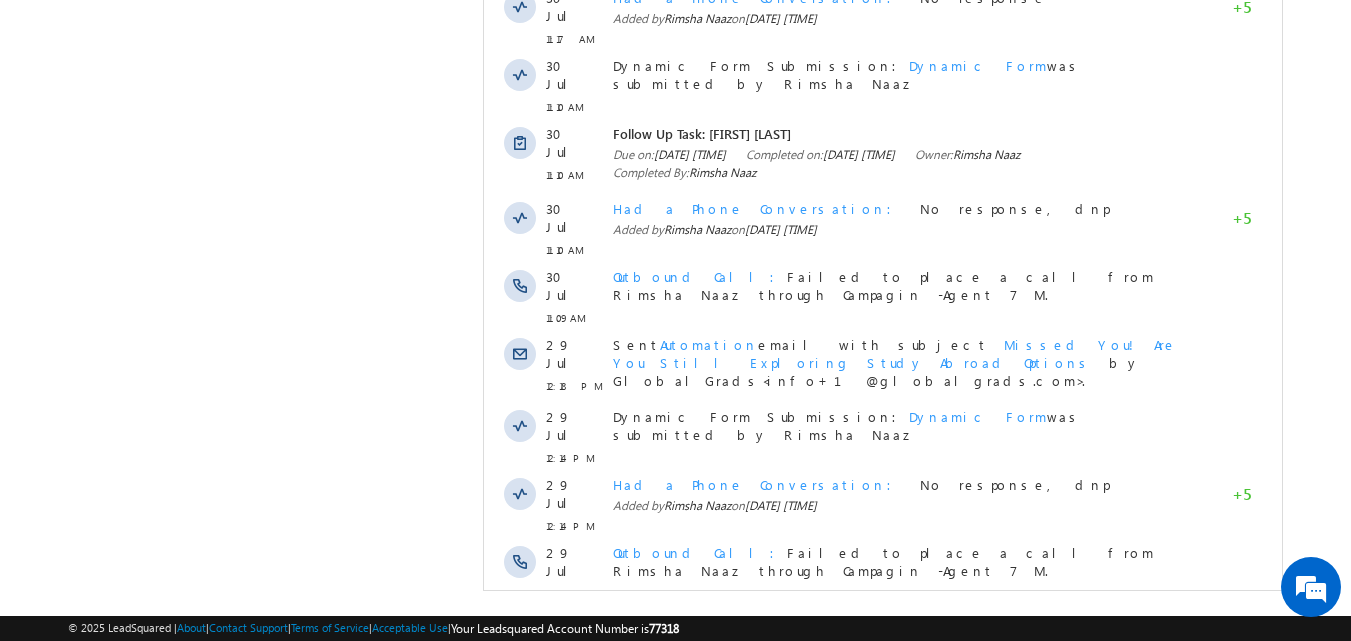 click on "Show More" at bounding box center [883, 706] 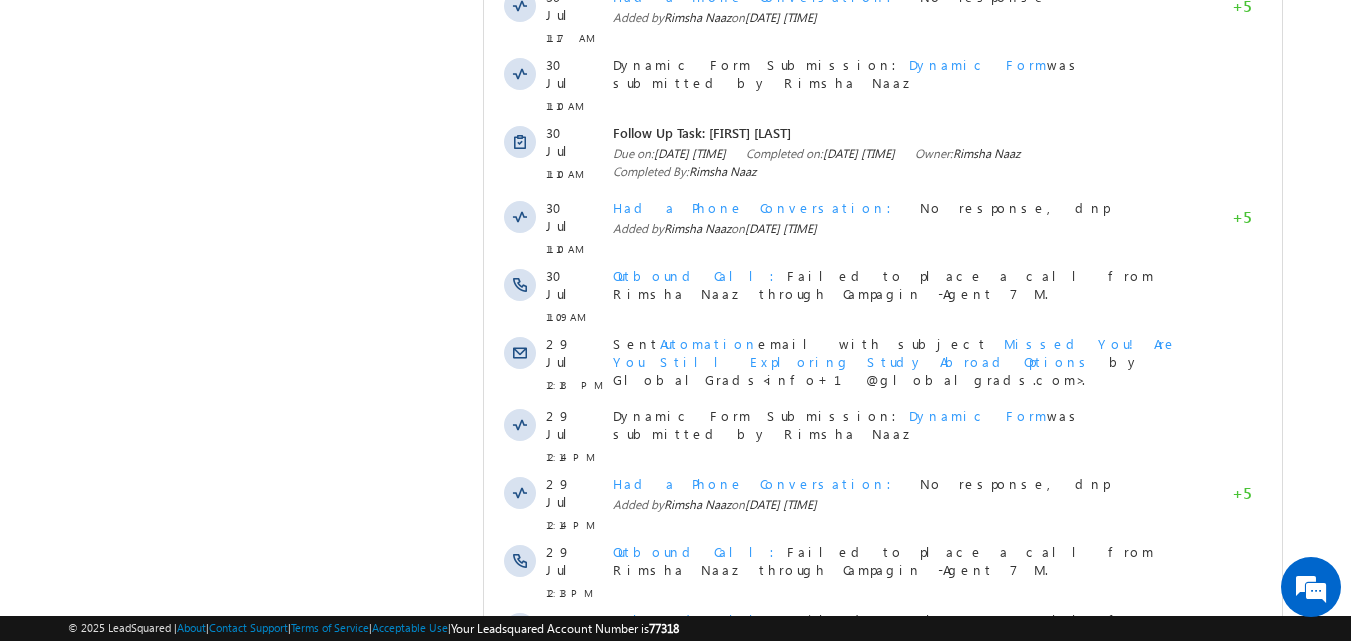 scroll, scrollTop: 1839, scrollLeft: 0, axis: vertical 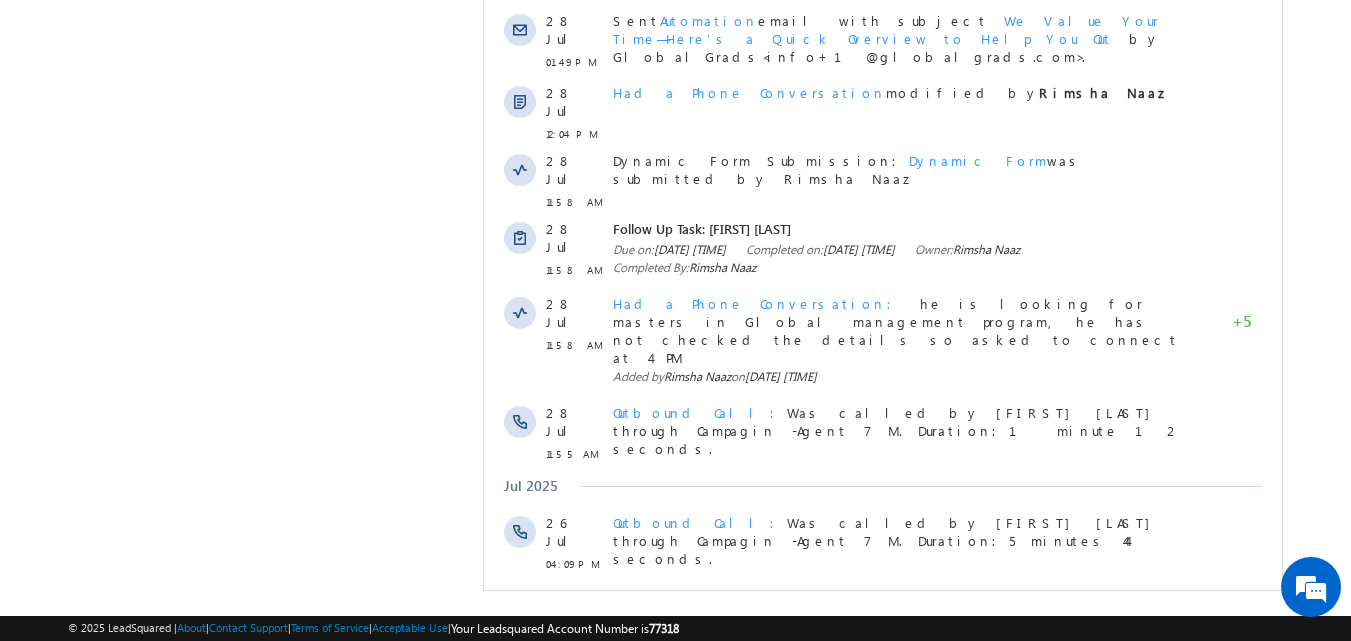 click on "Show More" at bounding box center [883, 816] 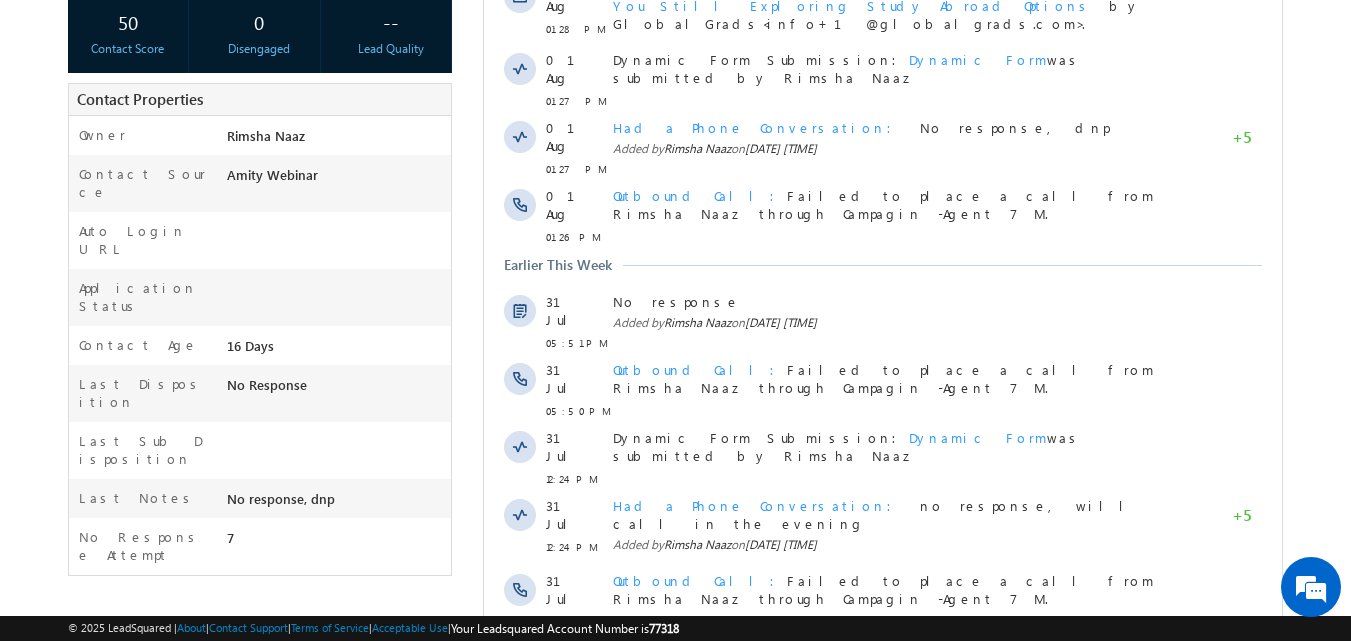 scroll, scrollTop: 0, scrollLeft: 0, axis: both 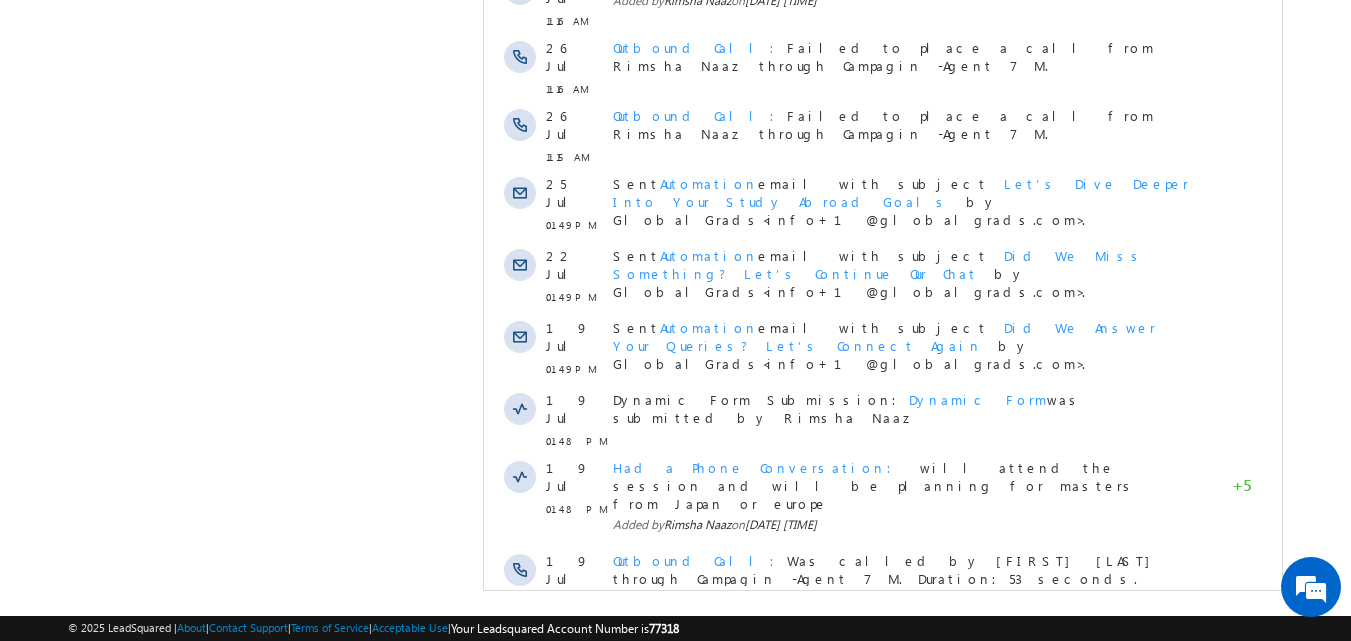 click on "Show More" at bounding box center [883, 918] 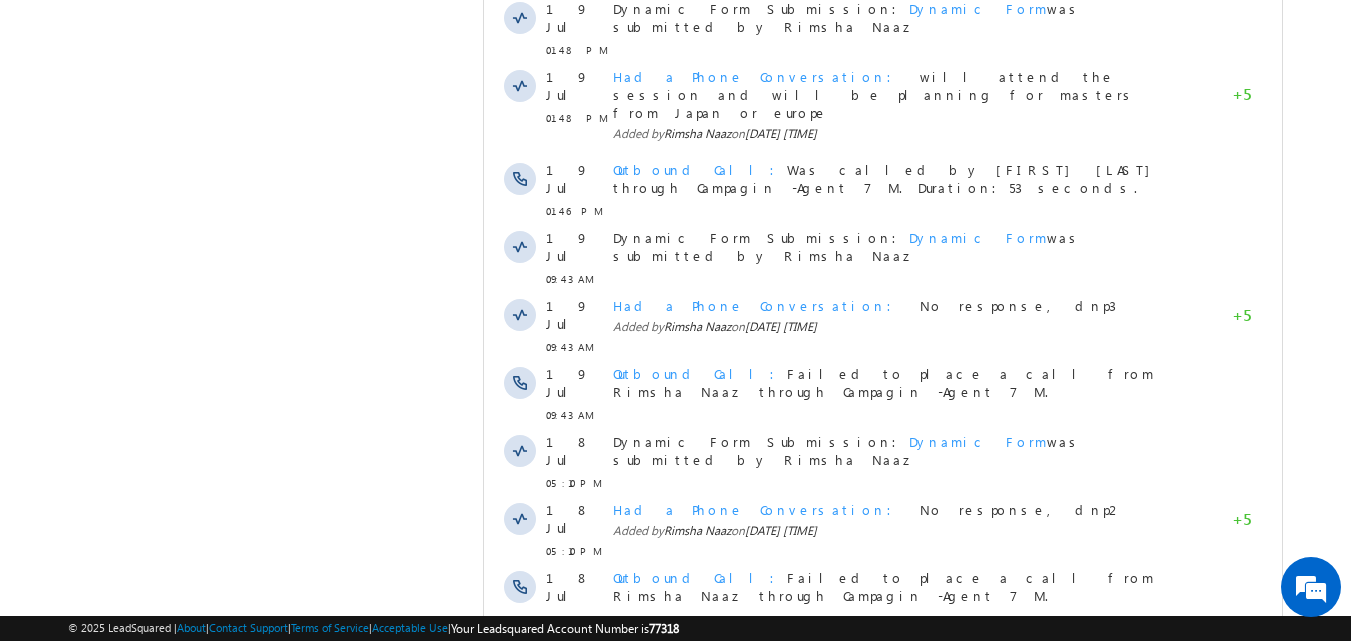 scroll, scrollTop: 2934, scrollLeft: 0, axis: vertical 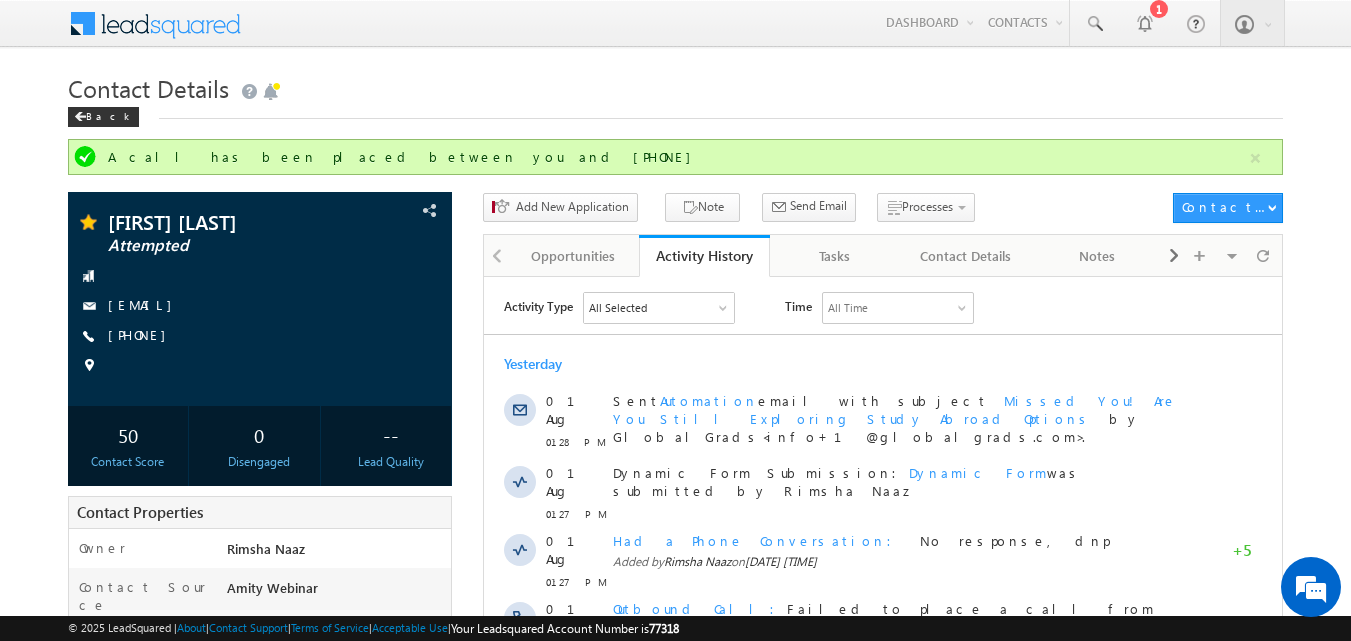 click on "Contact Details" at bounding box center (676, 86) 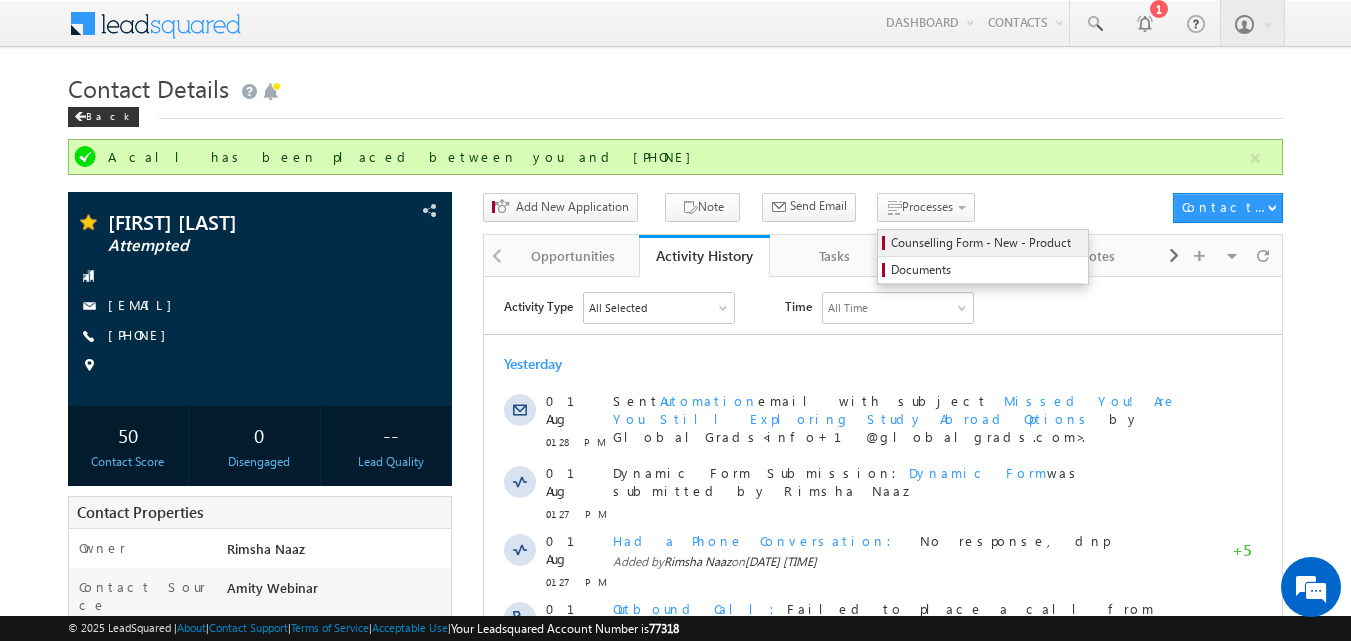 click on "Counselling Form - New - Product" at bounding box center [986, 243] 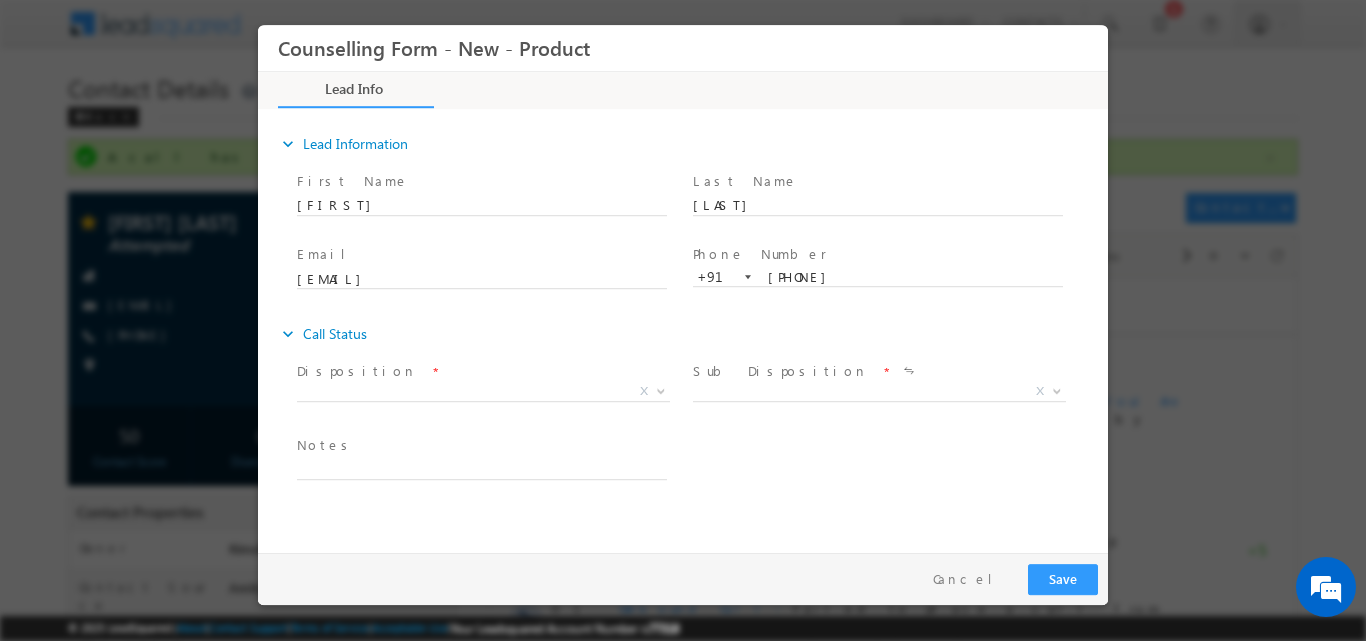 scroll, scrollTop: 0, scrollLeft: 0, axis: both 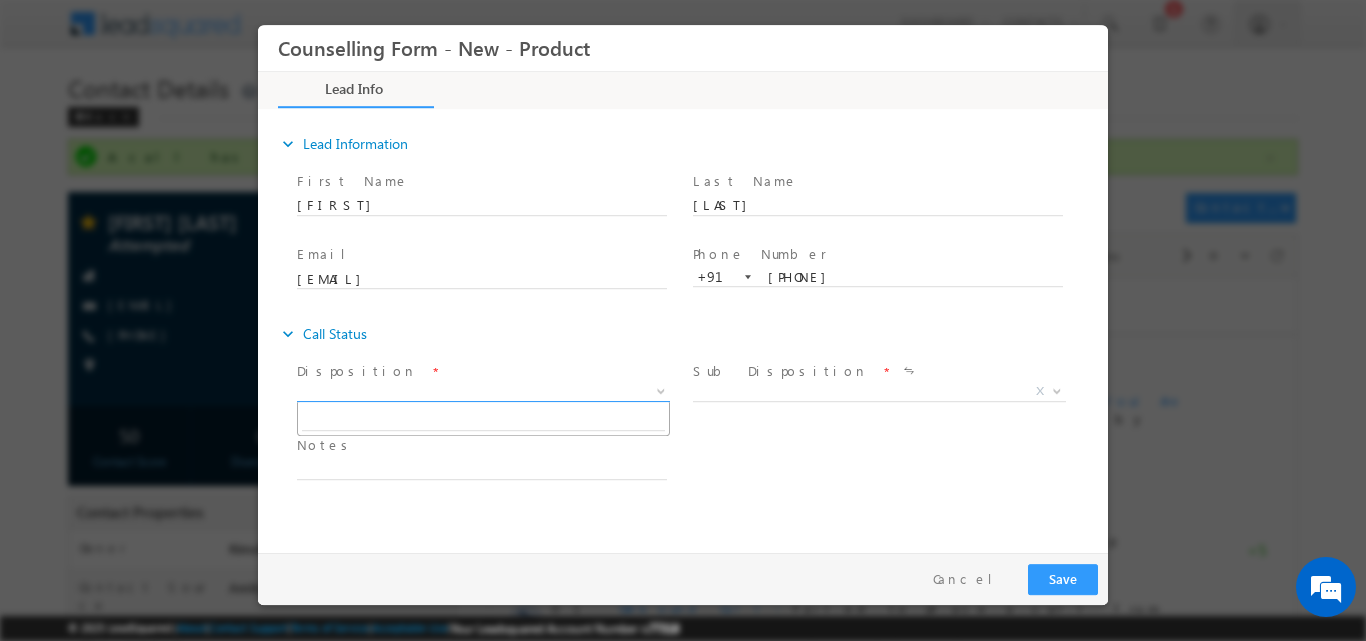 click at bounding box center [659, 390] 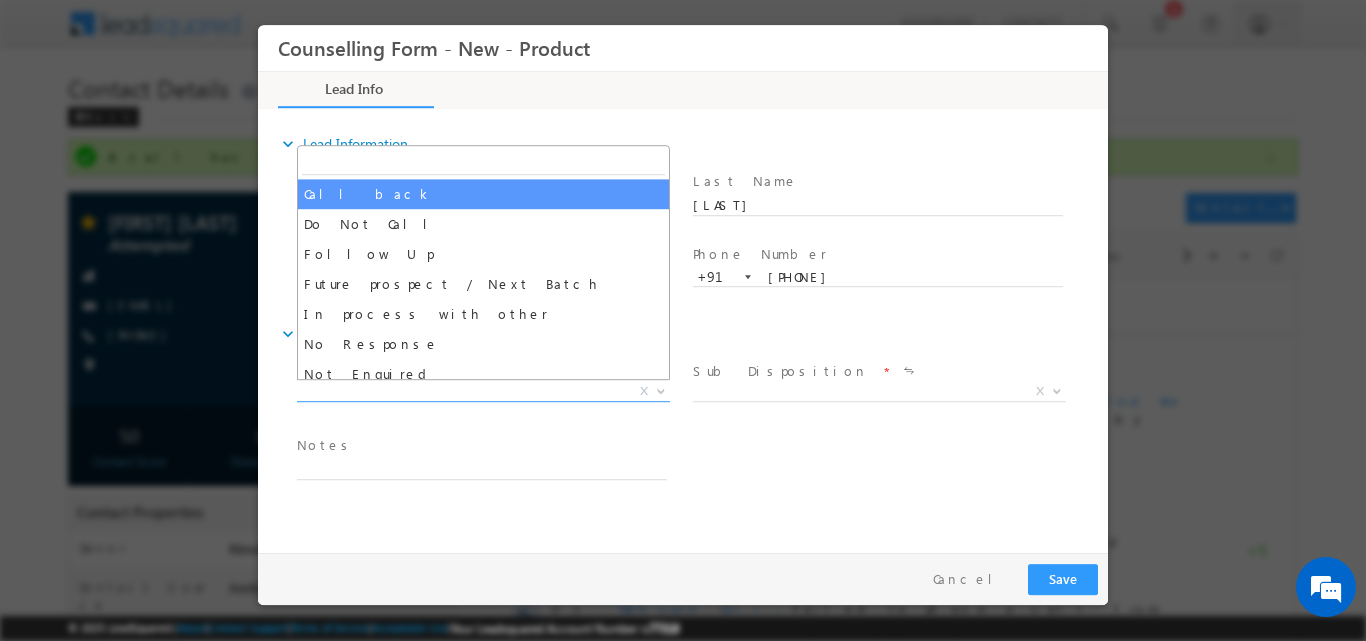 select on "Call back" 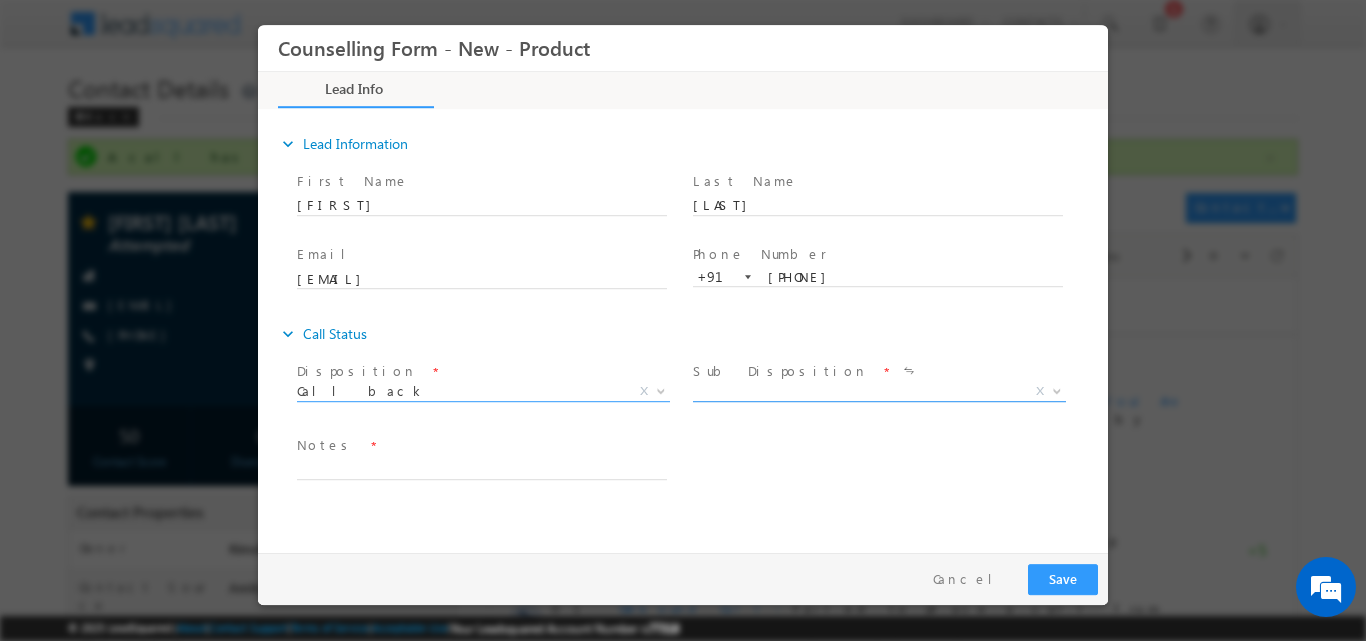 click at bounding box center (1057, 389) 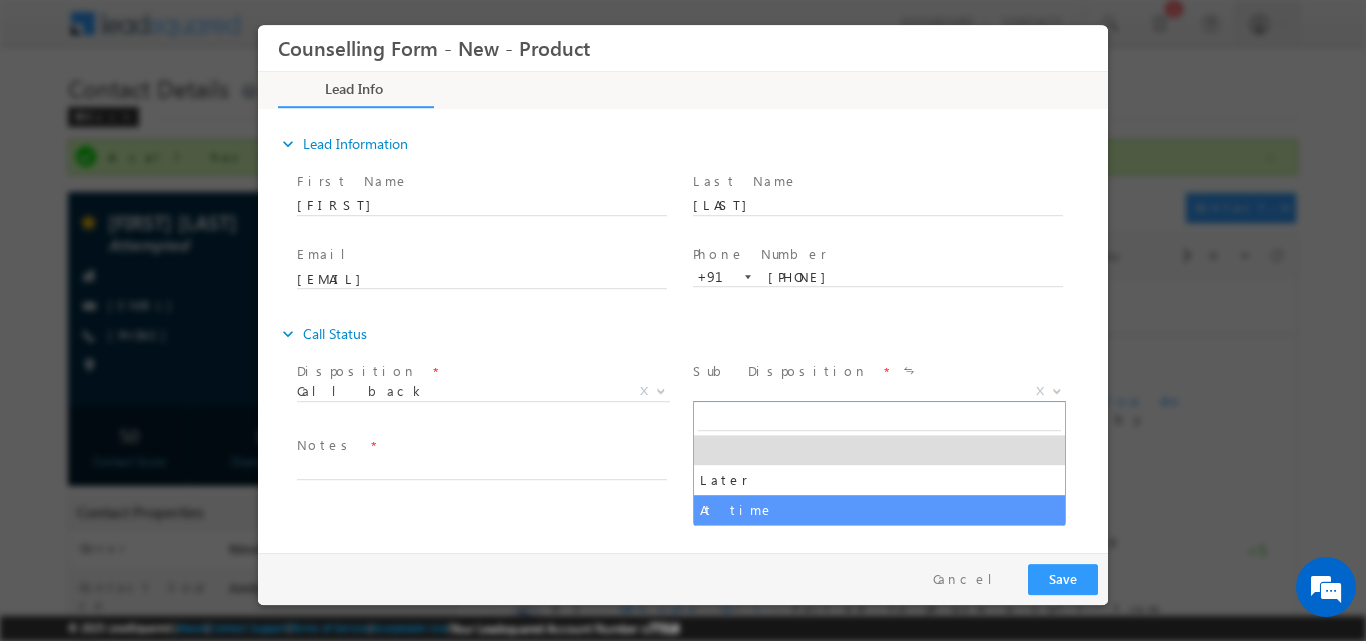 select on "At time" 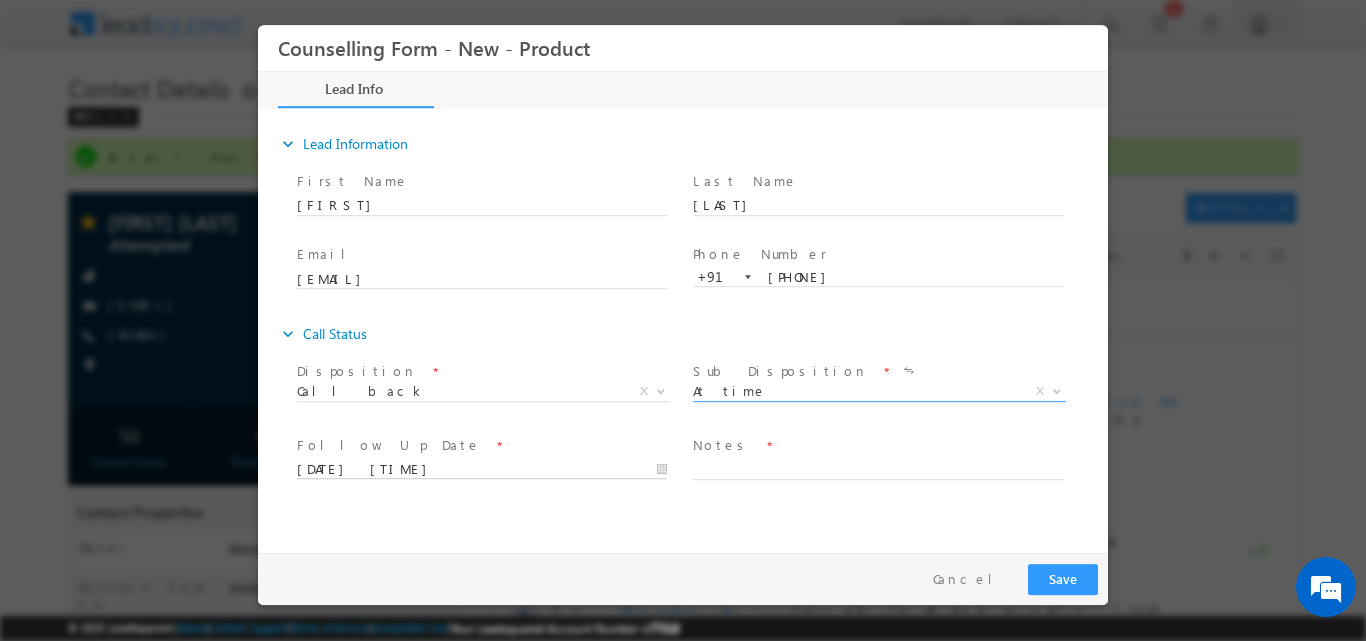 click on "02/08/2025 11:06 AM" at bounding box center [482, 469] 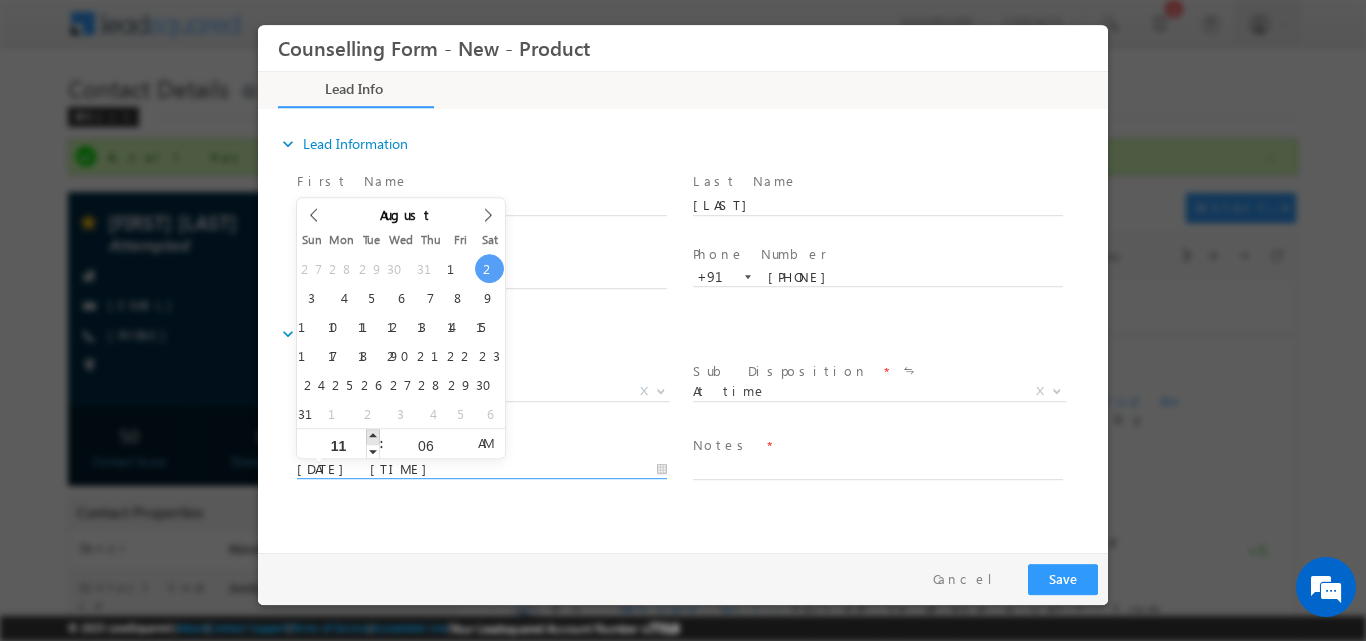 type on "02/08/2025 12:06 PM" 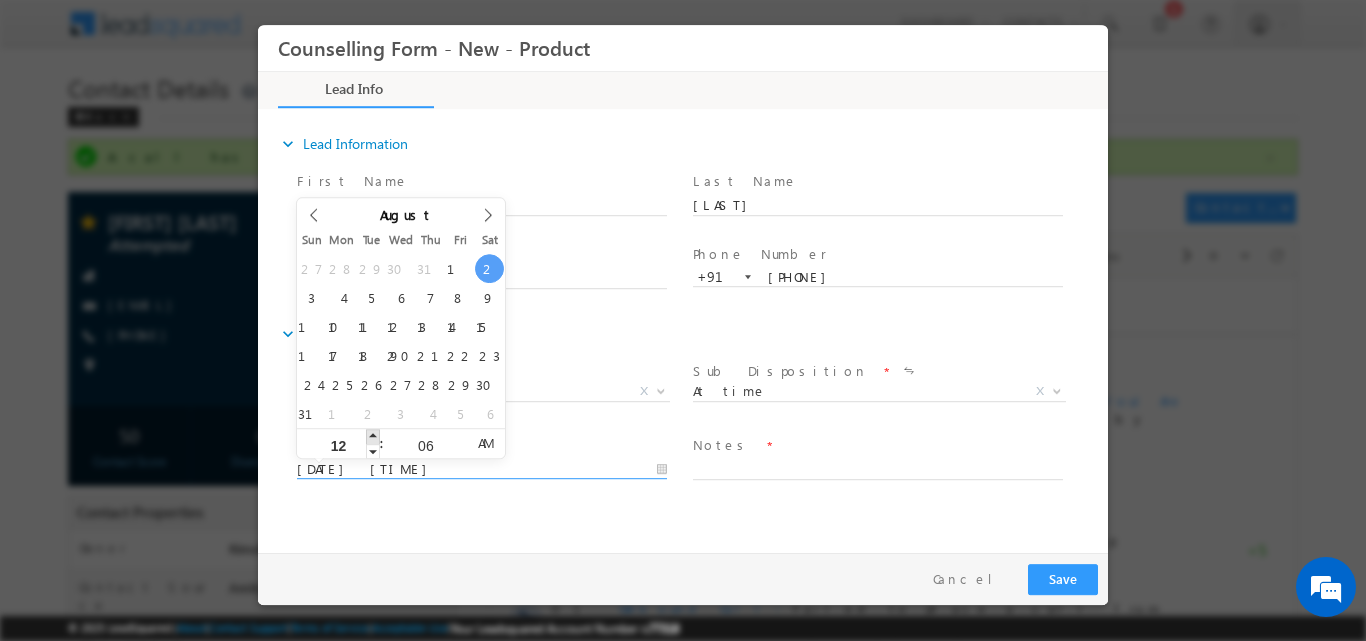 click at bounding box center [373, 435] 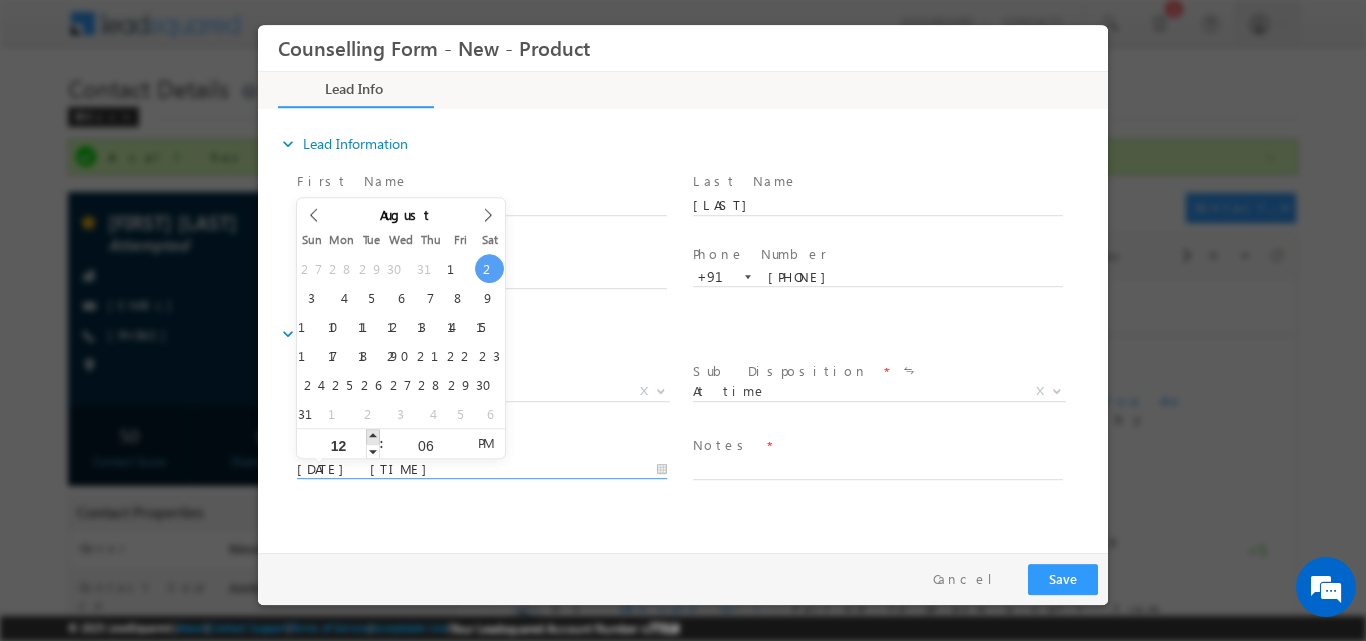 type on "02/08/2025 1:06 PM" 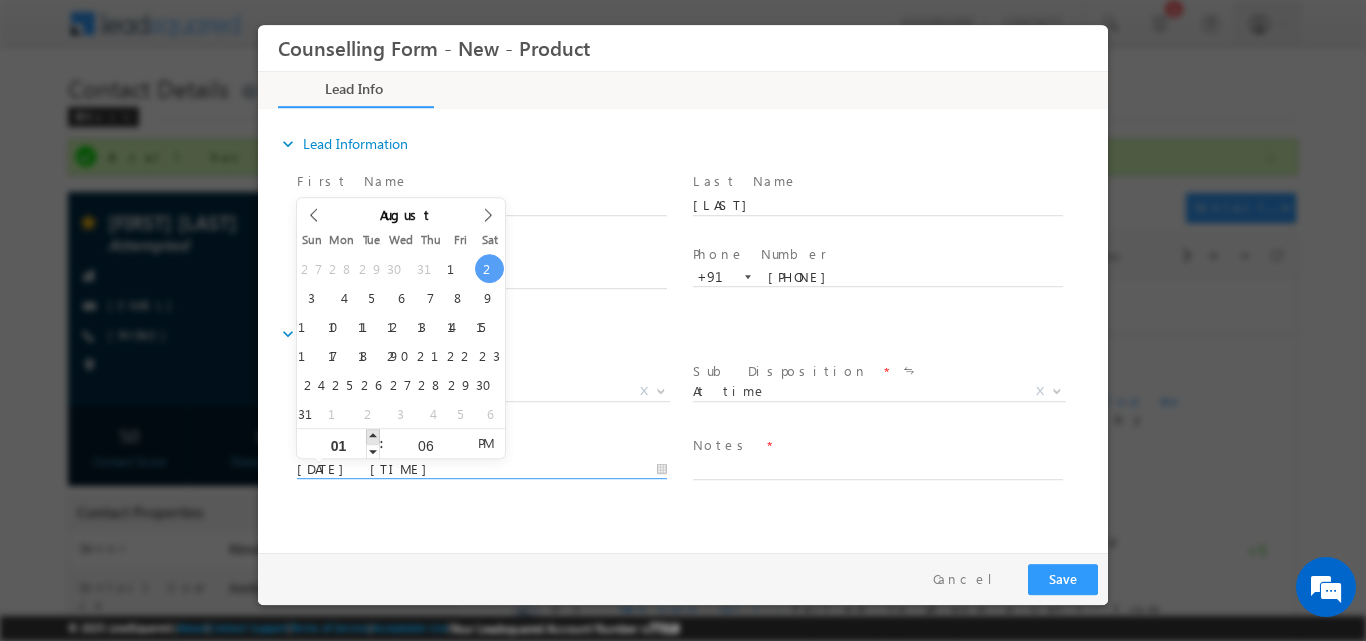 click at bounding box center [373, 435] 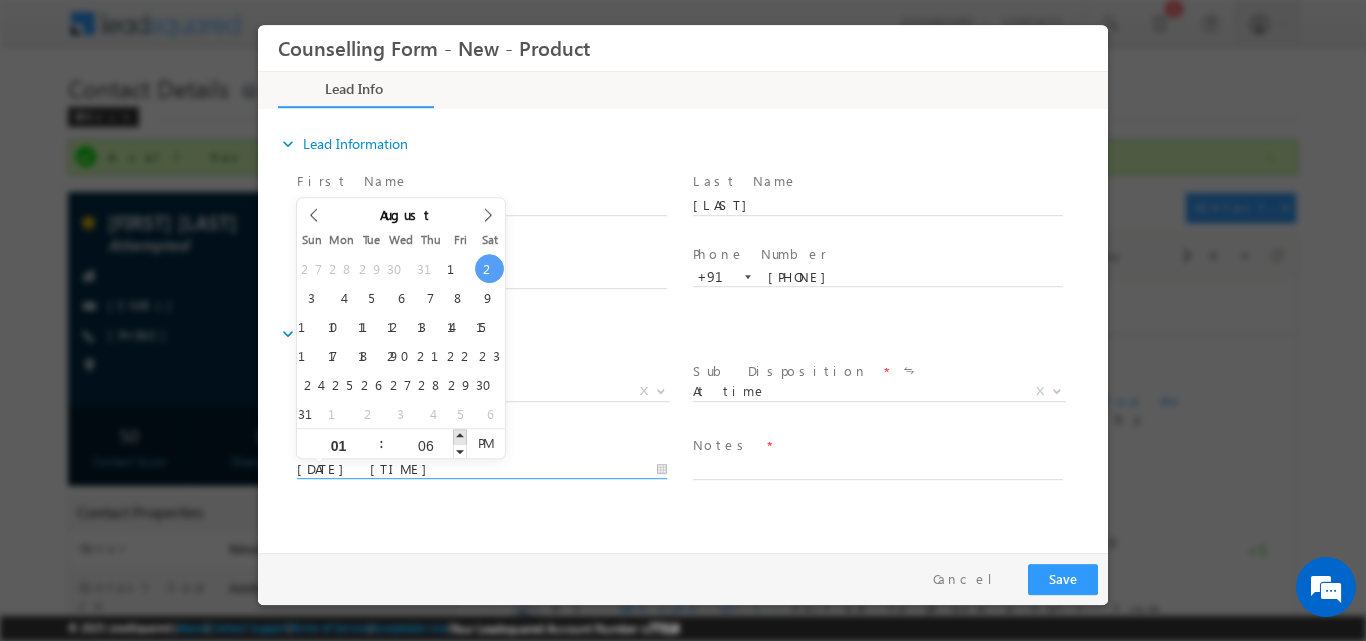 type on "02/08/2025 1:07 PM" 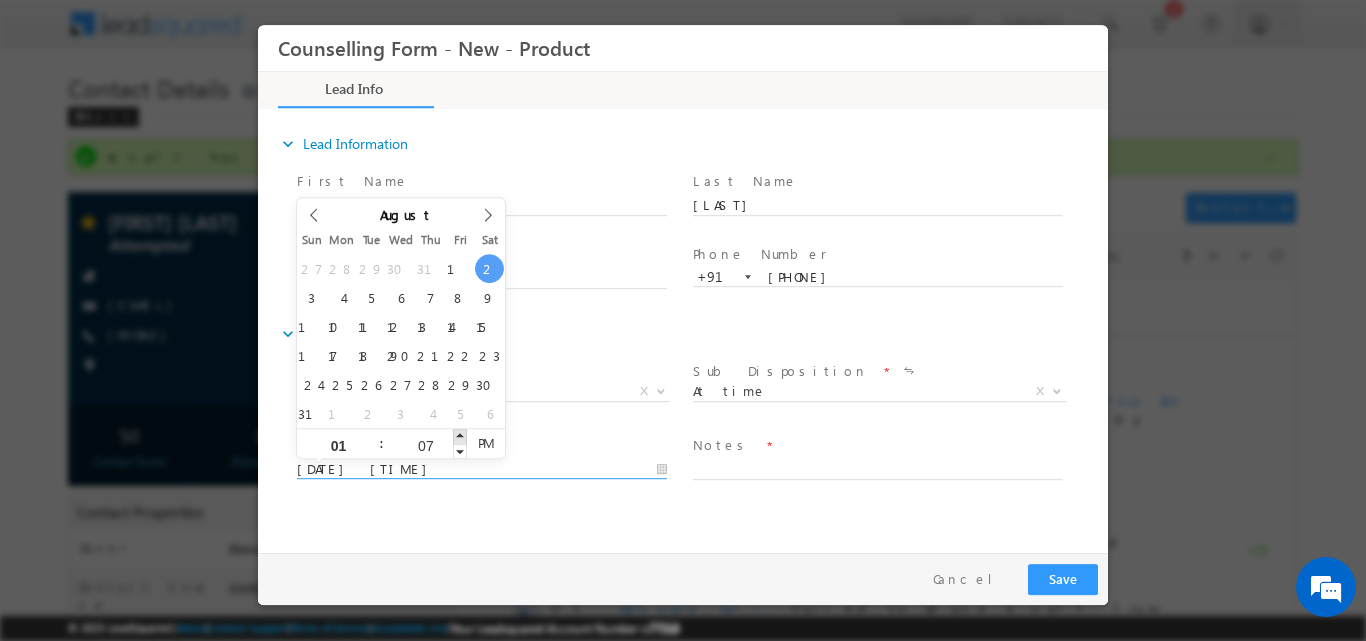 click at bounding box center (460, 435) 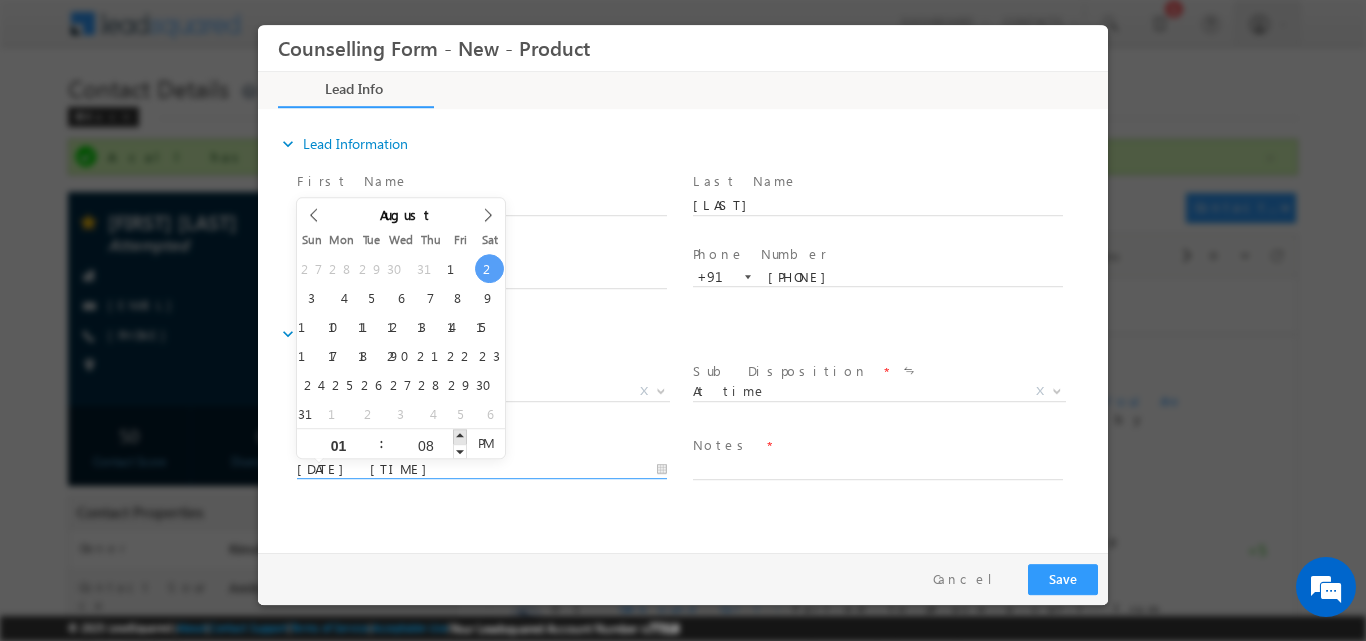 click at bounding box center (460, 435) 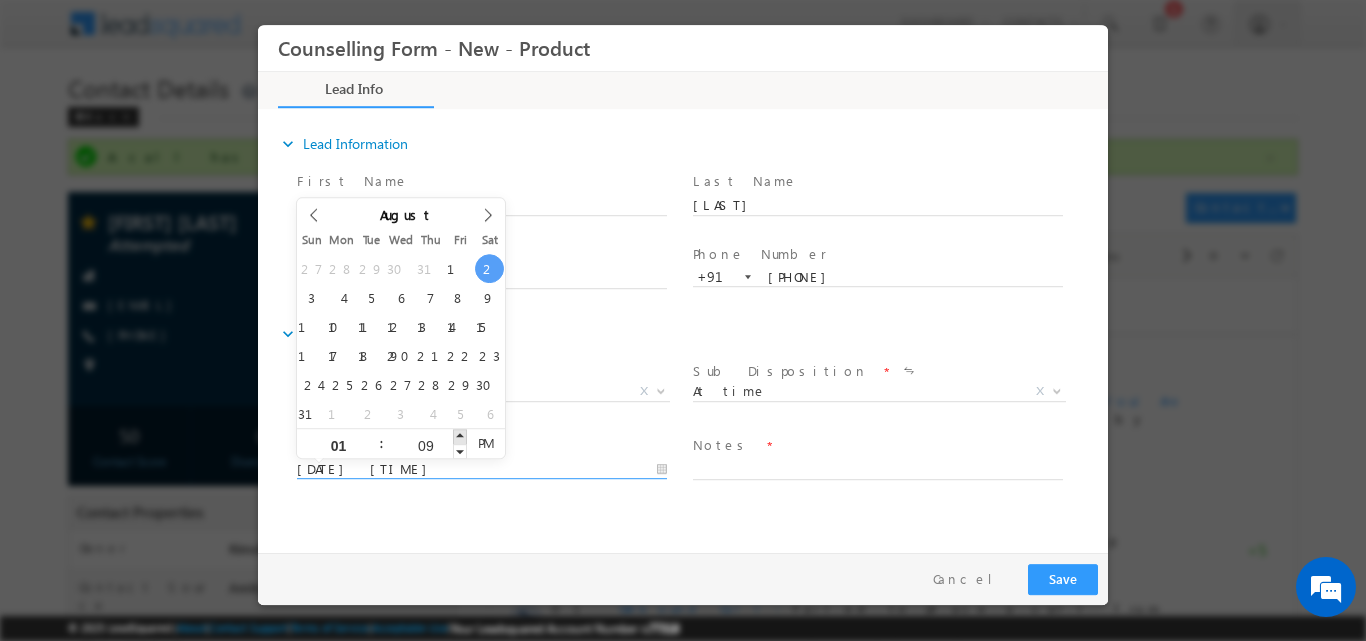 click at bounding box center (460, 435) 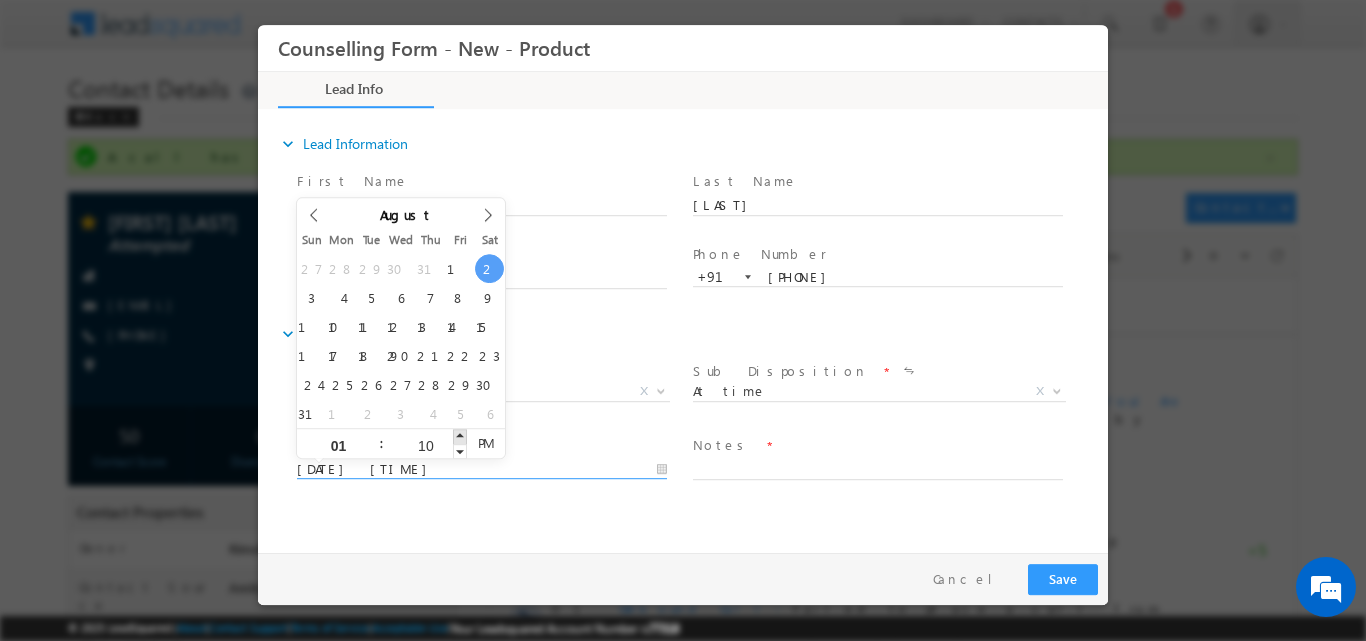 type on "02/08/2025 1:11 PM" 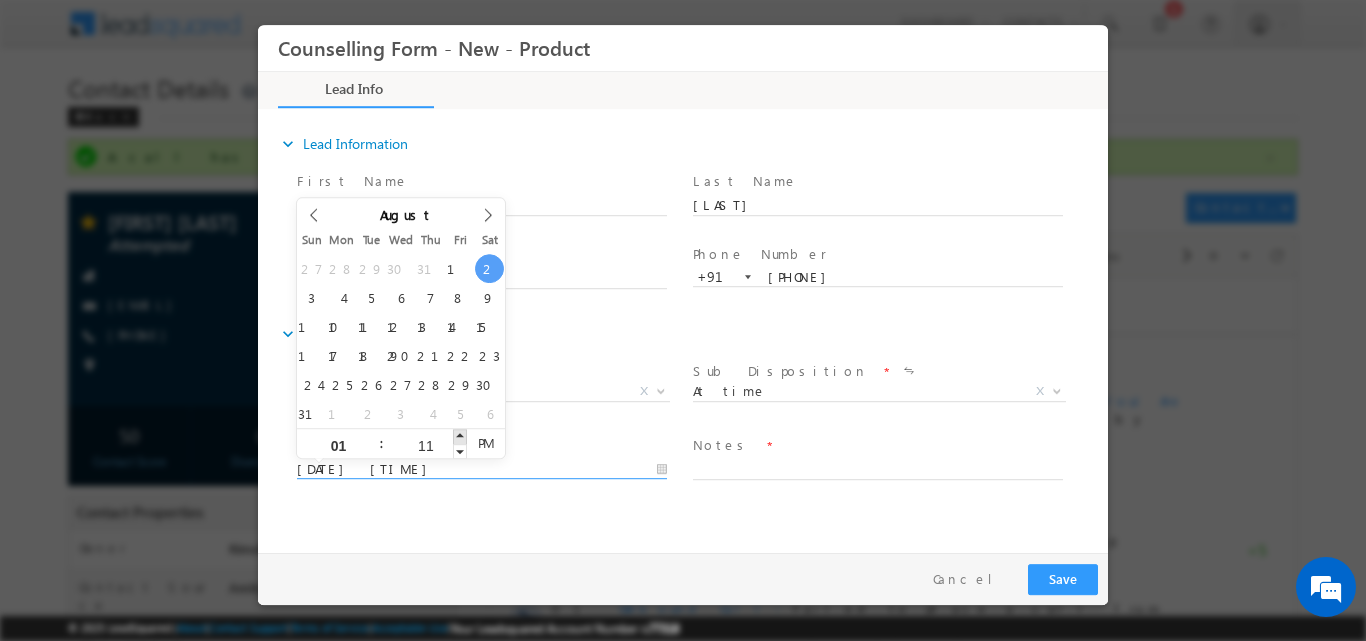 click at bounding box center (460, 435) 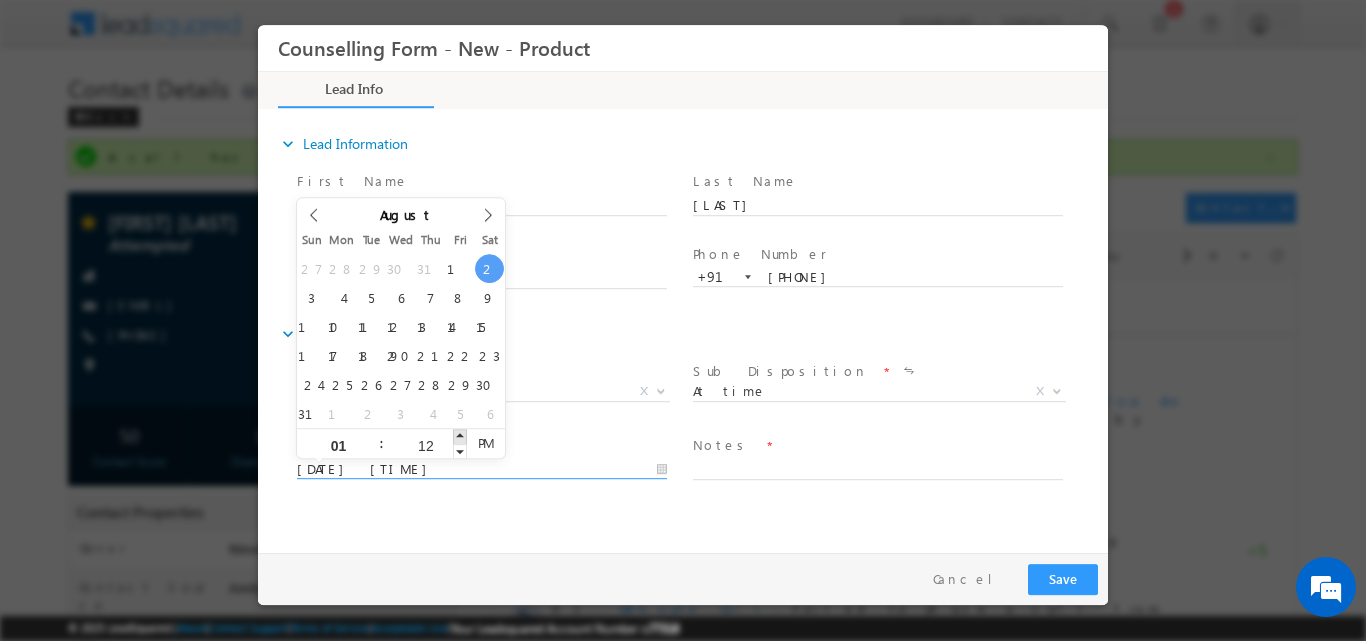 click at bounding box center [460, 435] 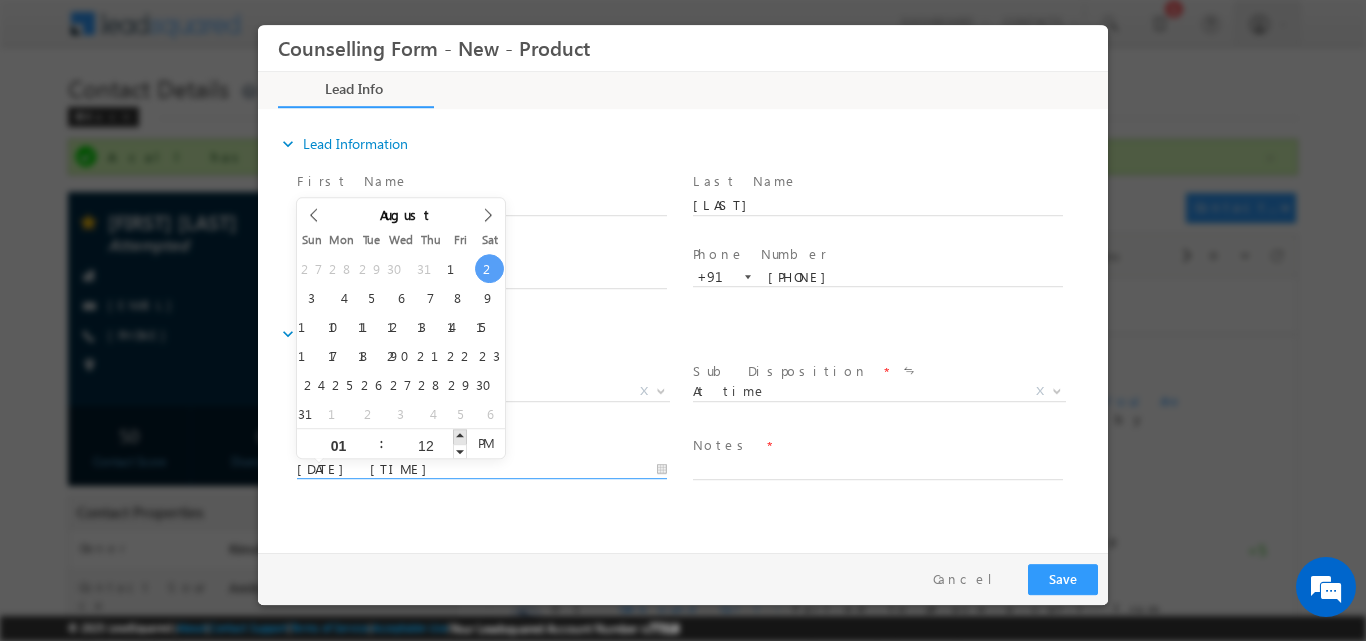 type on "02/08/2025 1:13 PM" 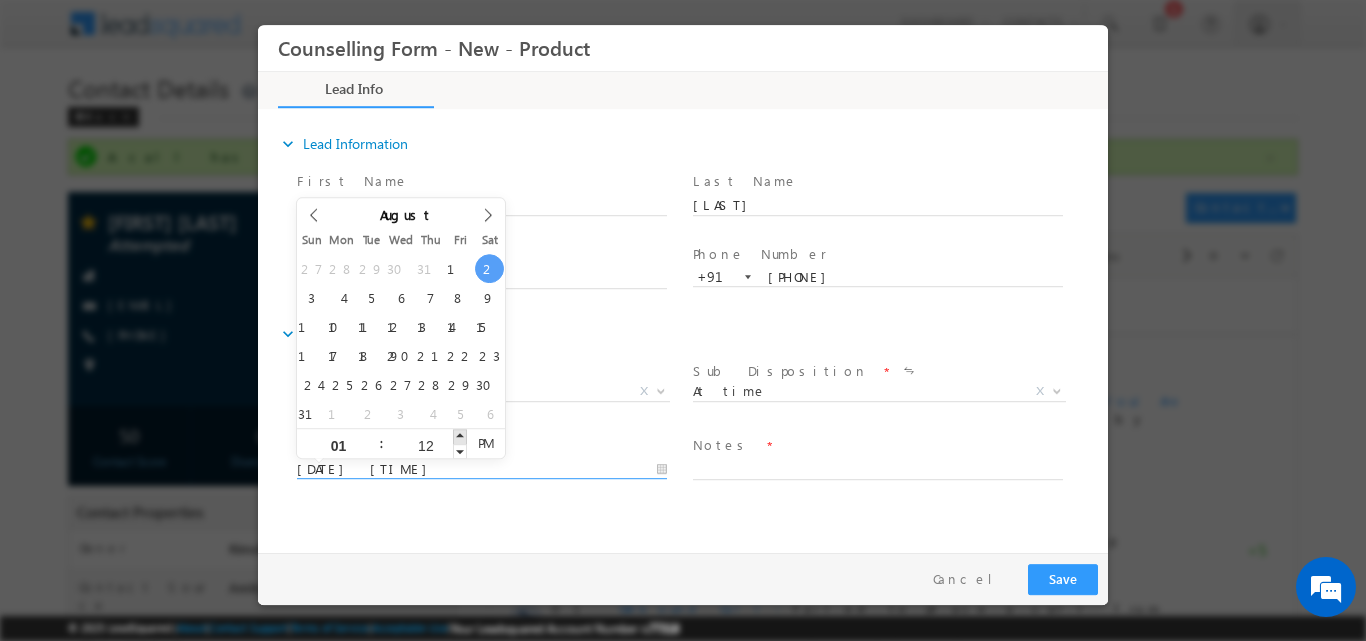 type on "13" 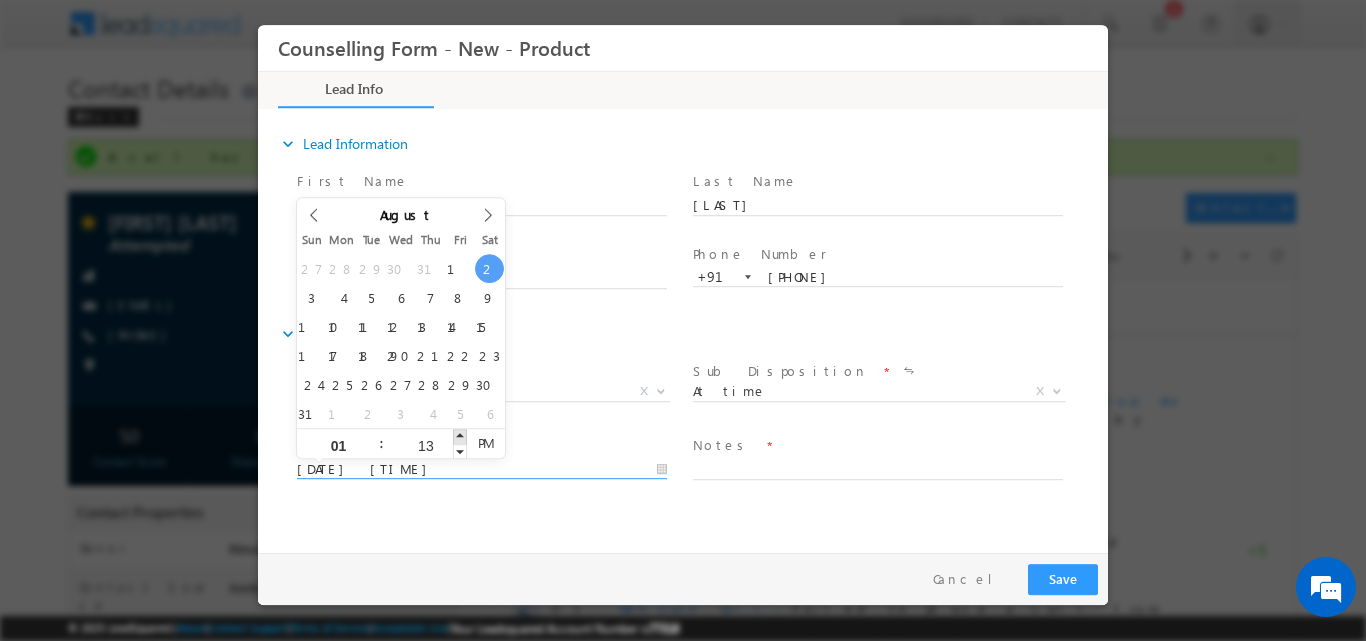 click at bounding box center [460, 435] 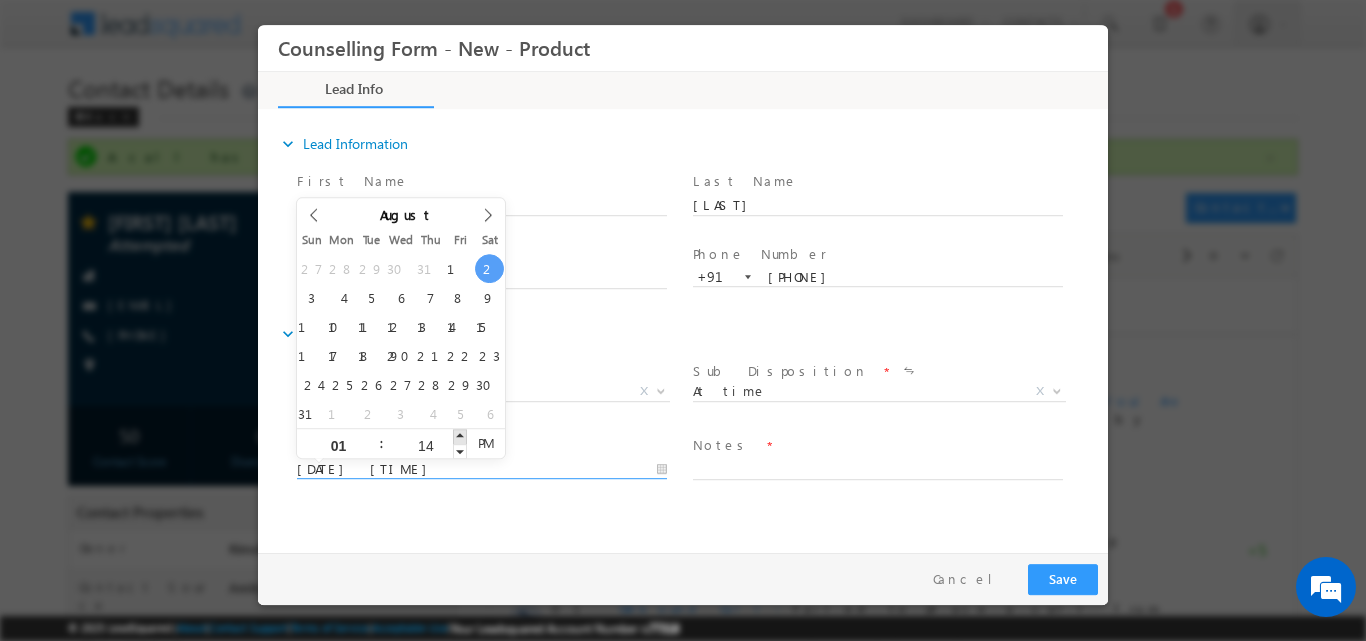 type on "02/08/2025 1:15 PM" 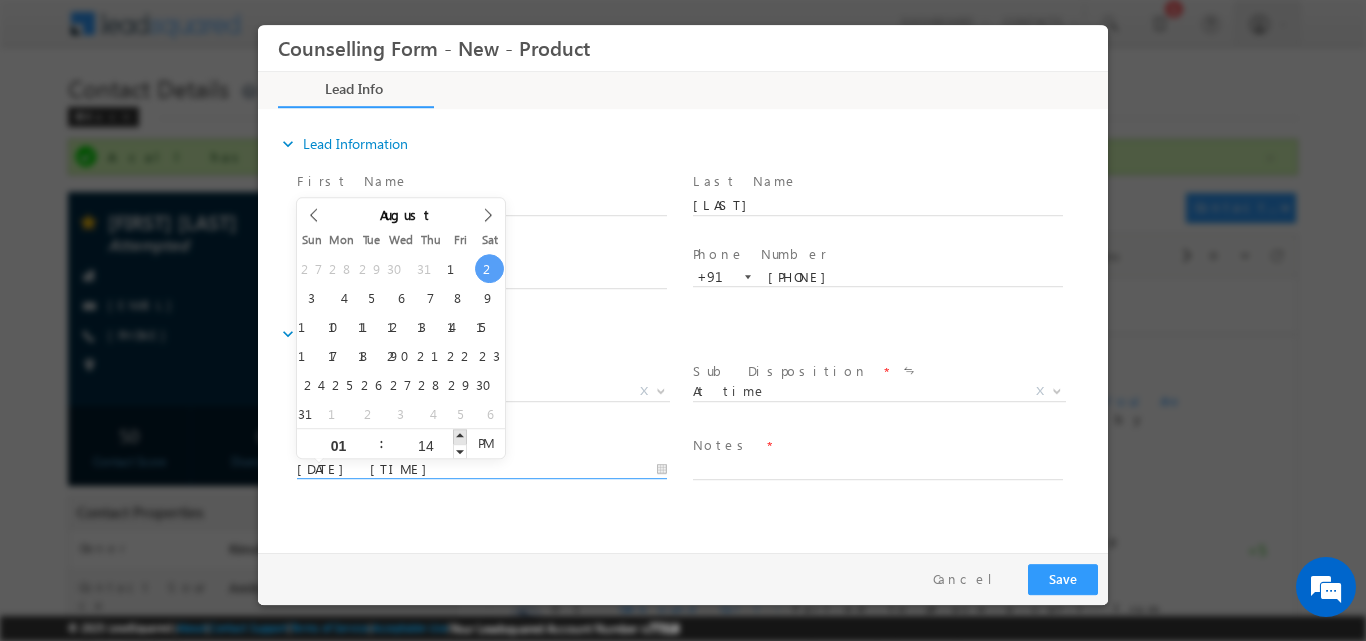 type on "15" 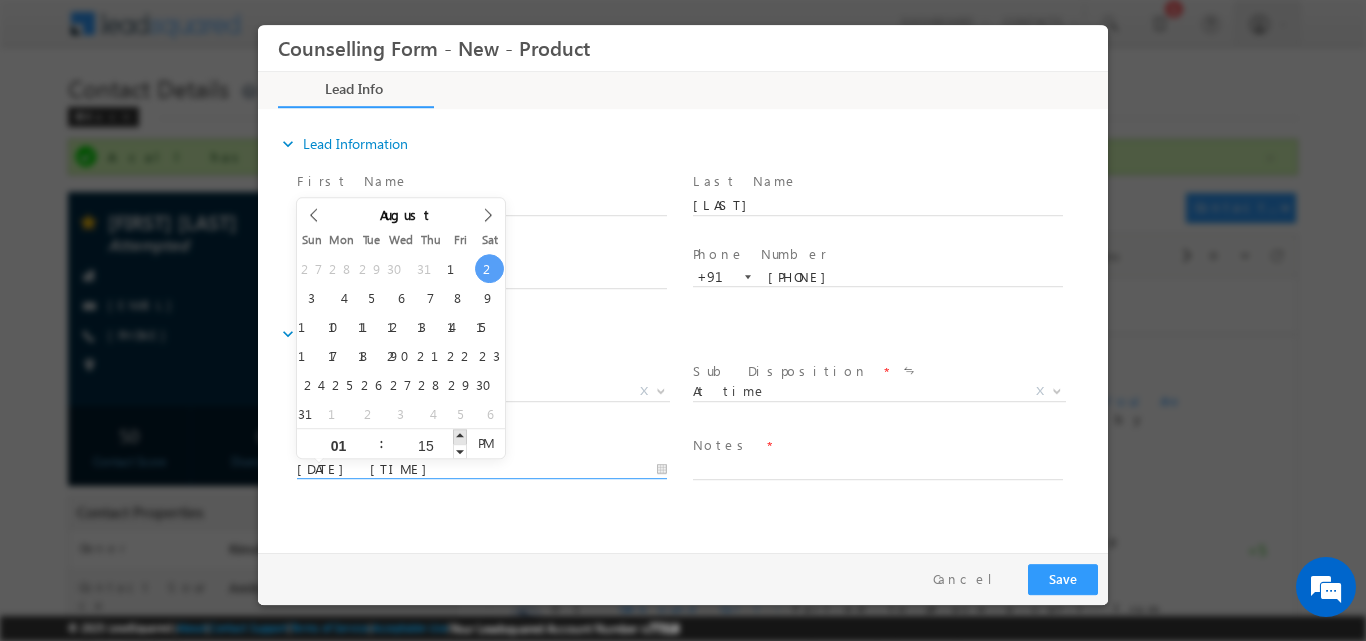 click at bounding box center [460, 435] 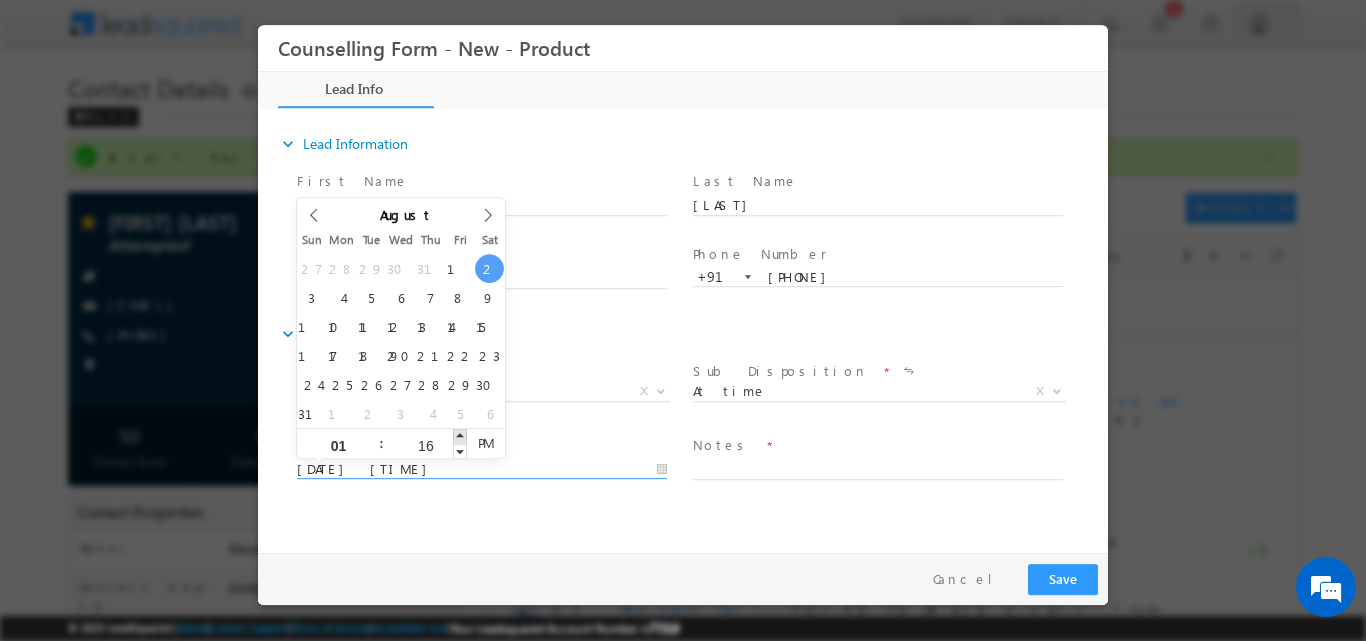 click at bounding box center [460, 435] 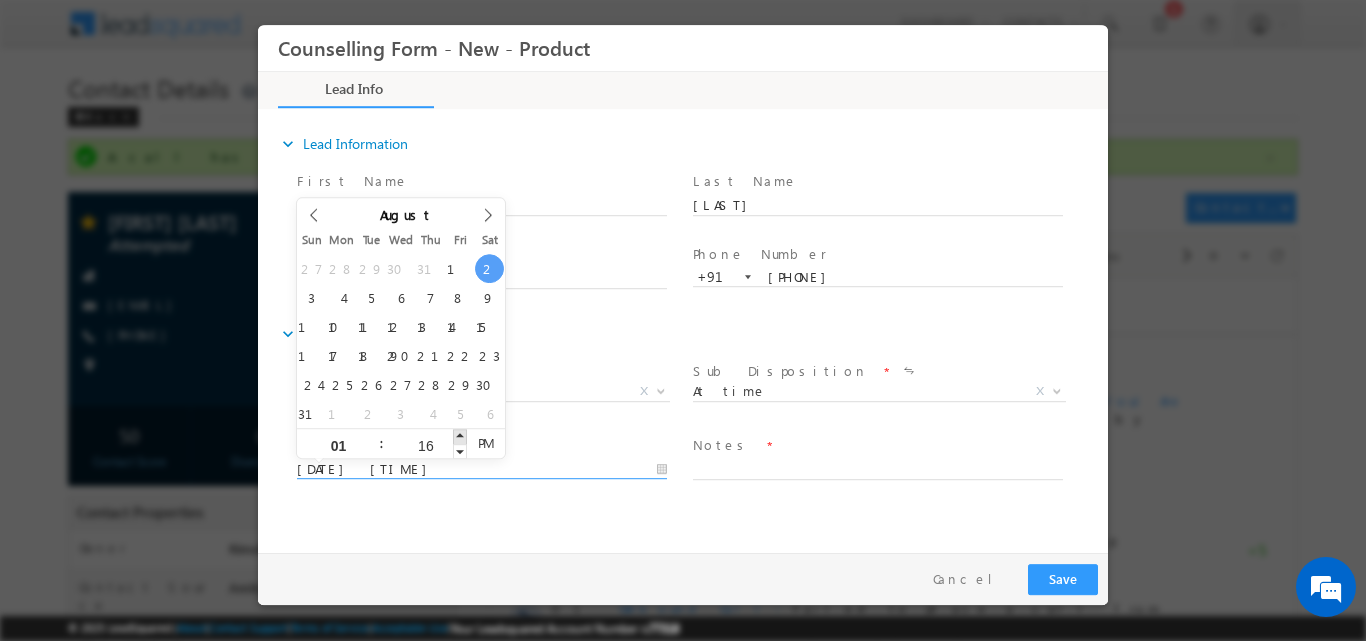 type on "02/08/2025 1:17 PM" 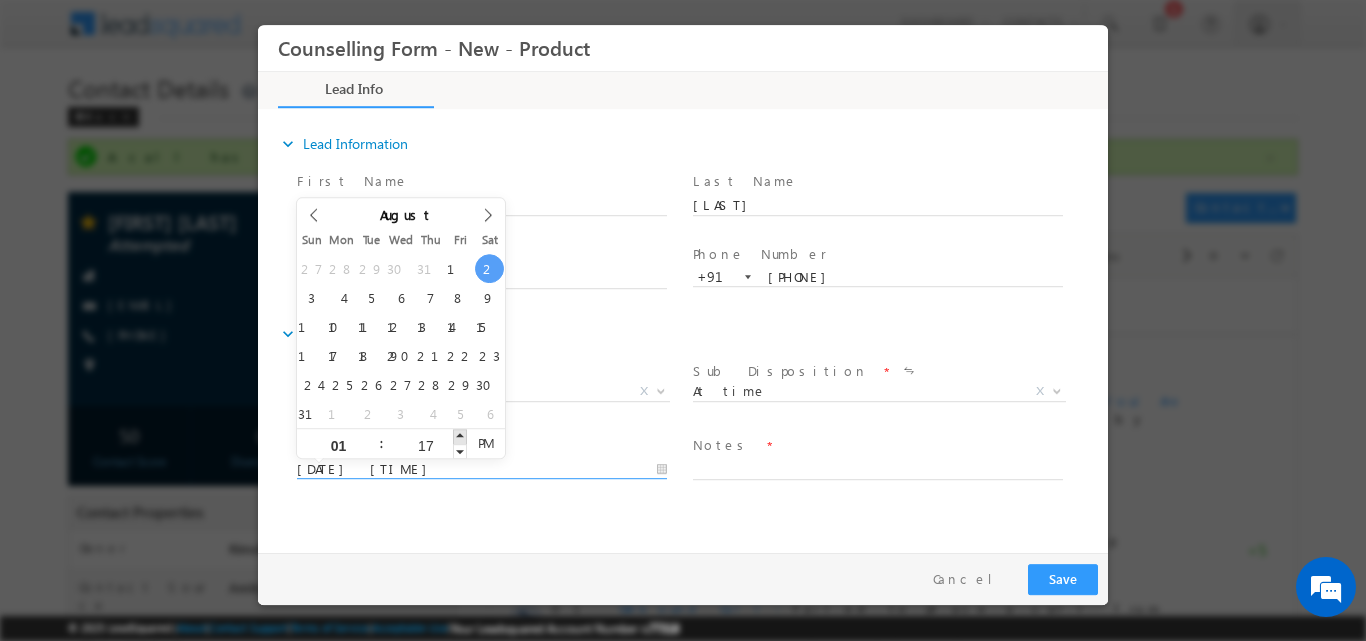 click at bounding box center [460, 435] 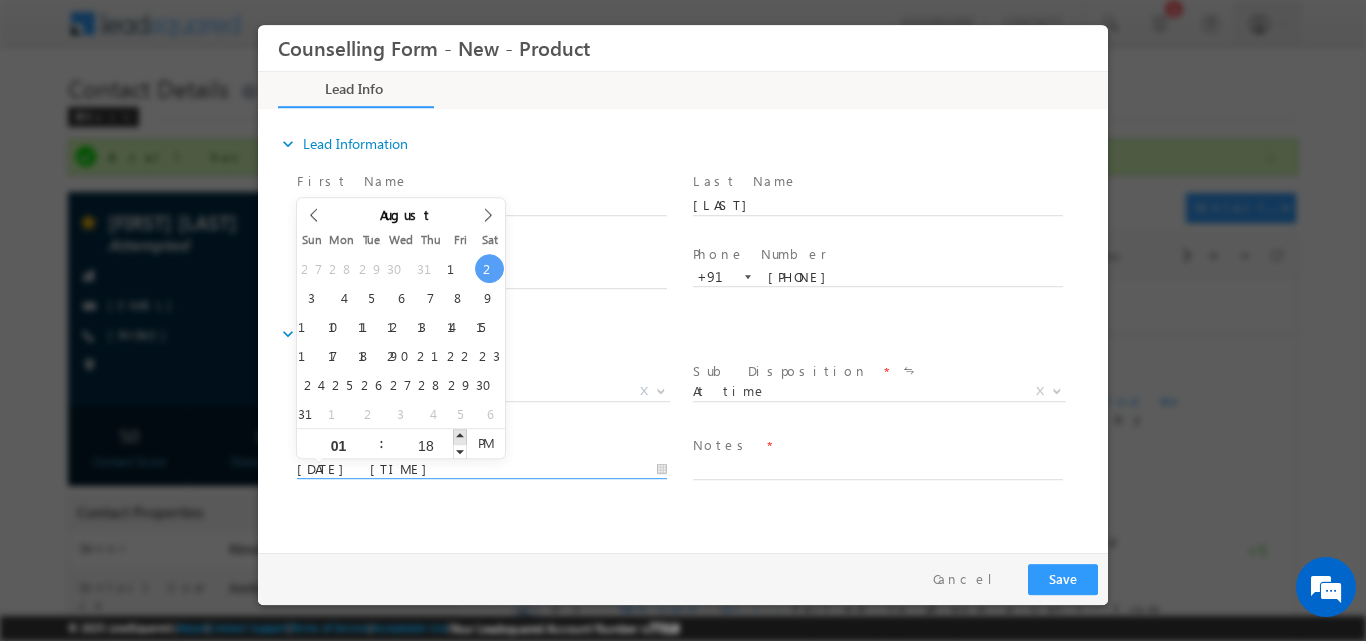click at bounding box center [460, 435] 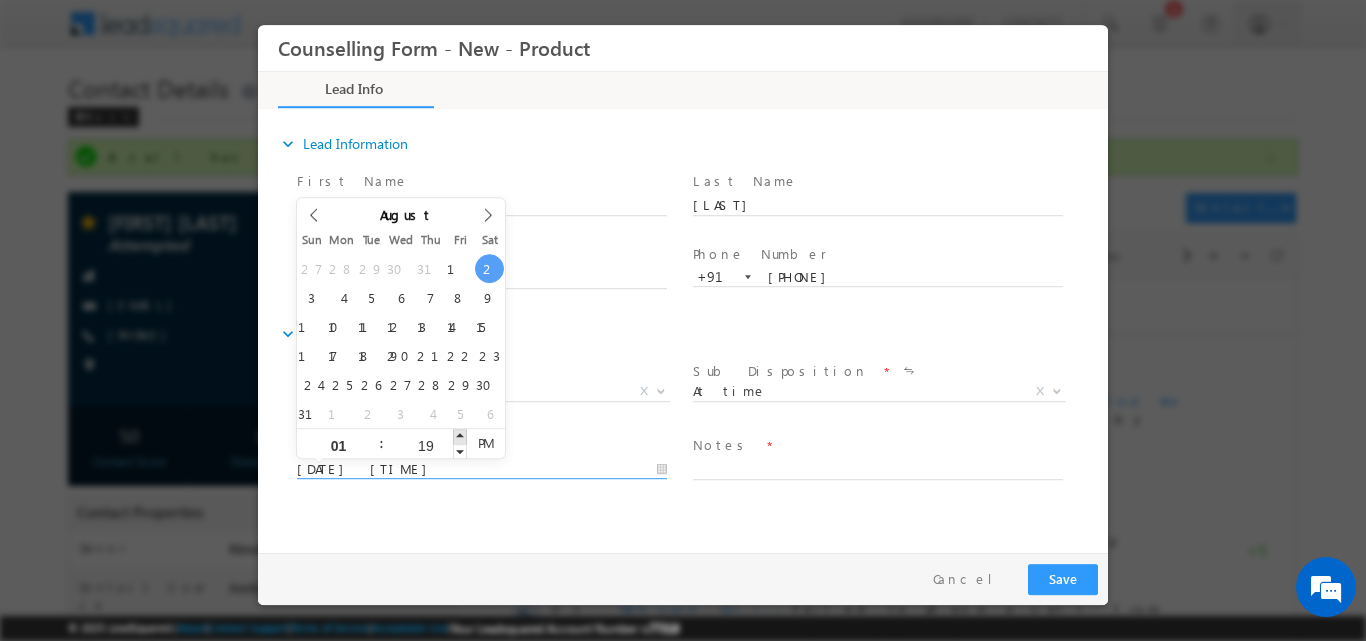 click at bounding box center (460, 435) 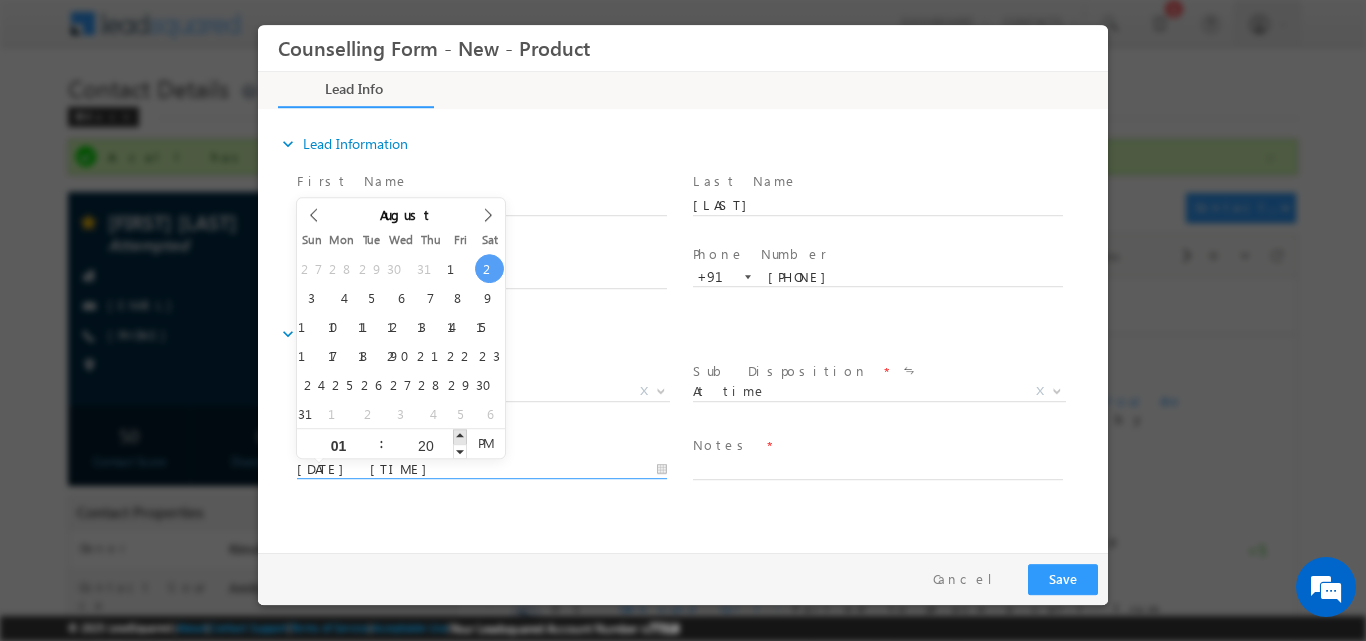 type on "02/08/2025 1:21 PM" 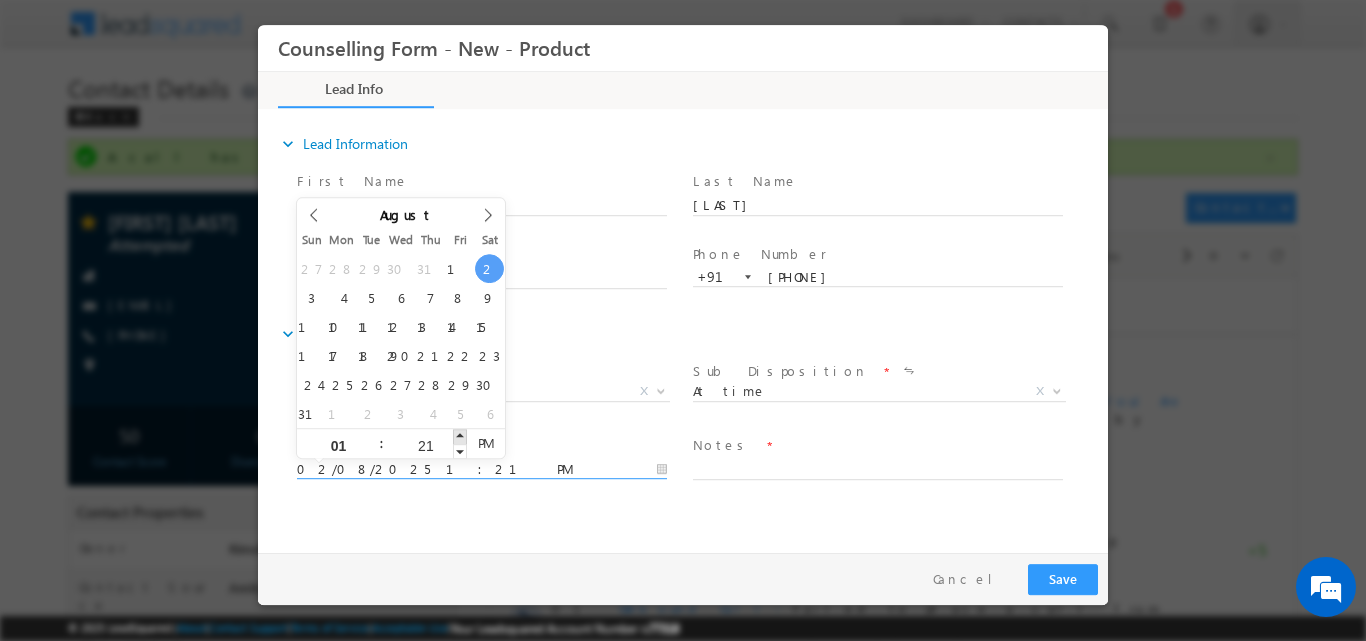 click at bounding box center [460, 435] 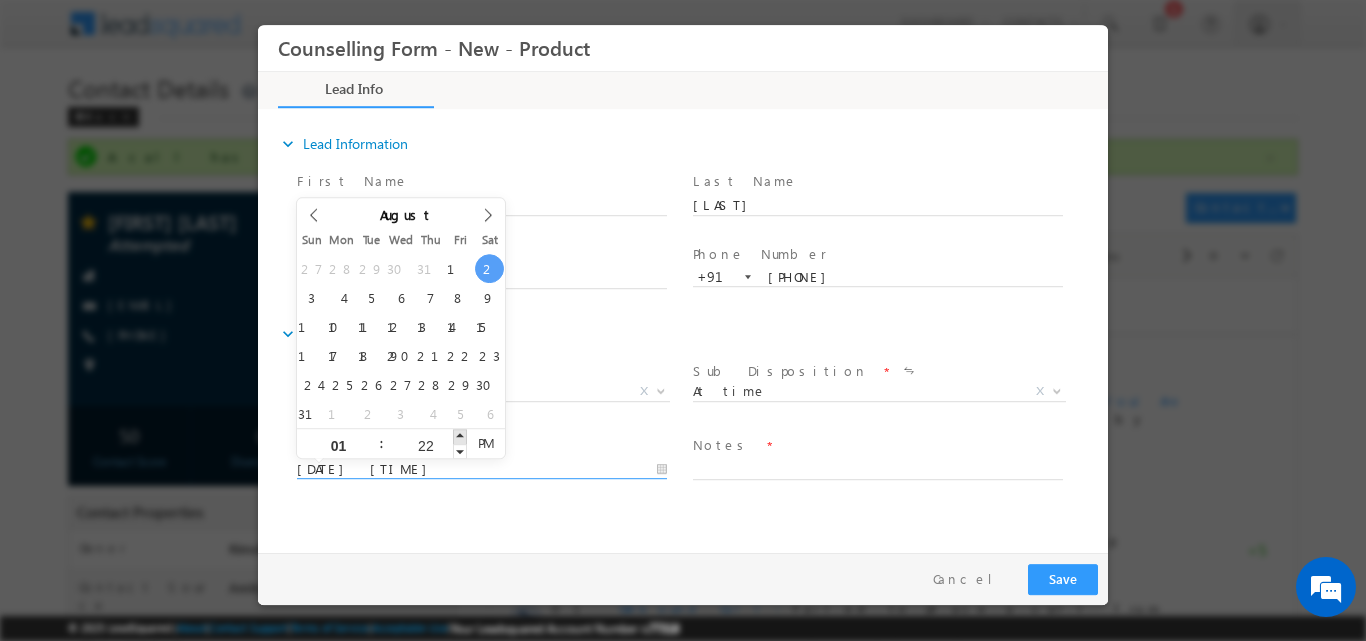 click at bounding box center (460, 435) 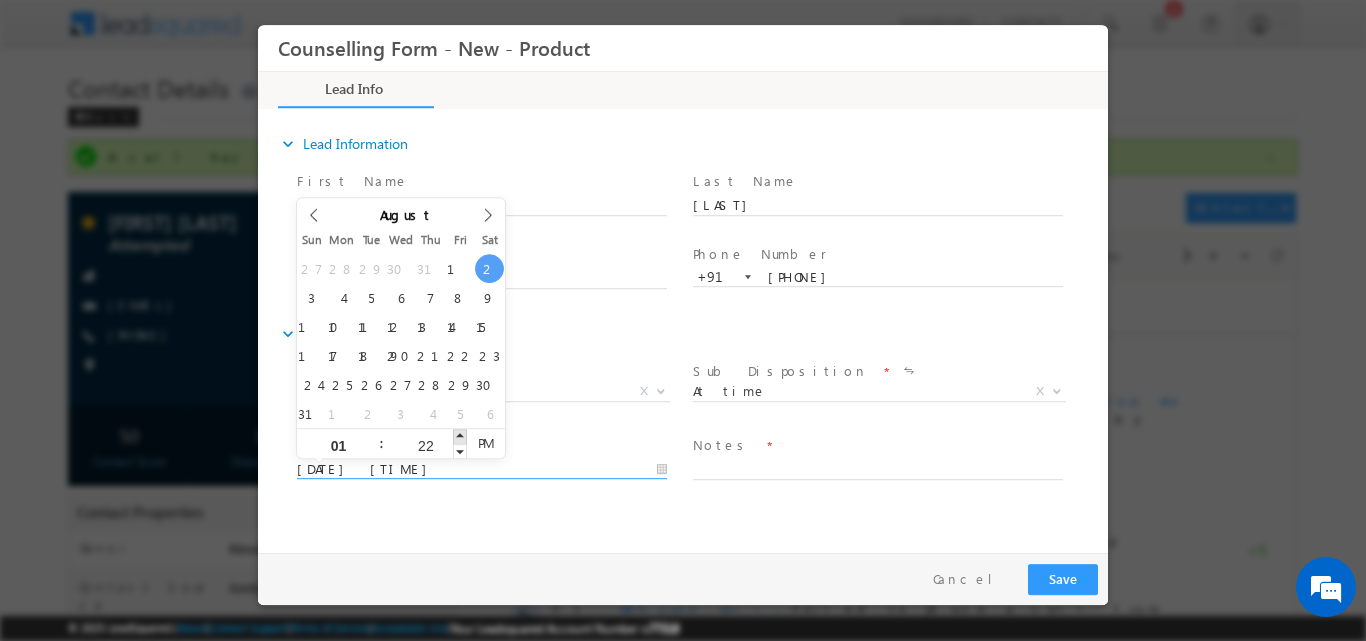 type on "23" 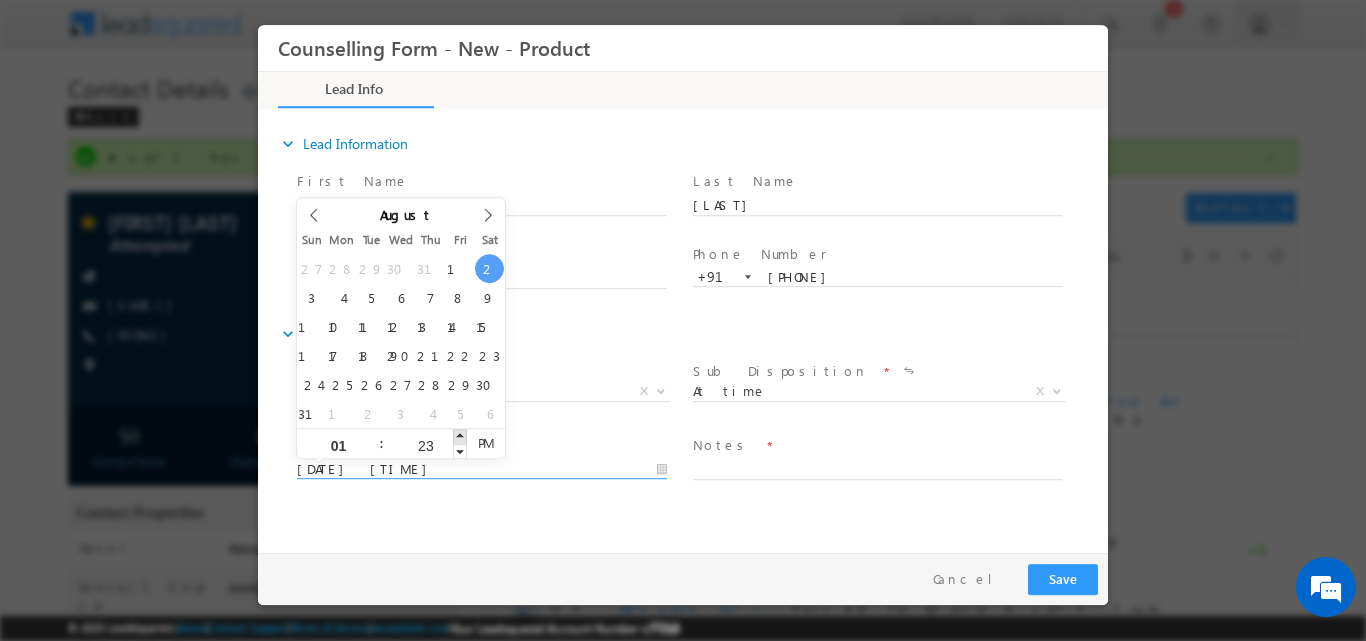 type on "02/08/2025 1:24 PM" 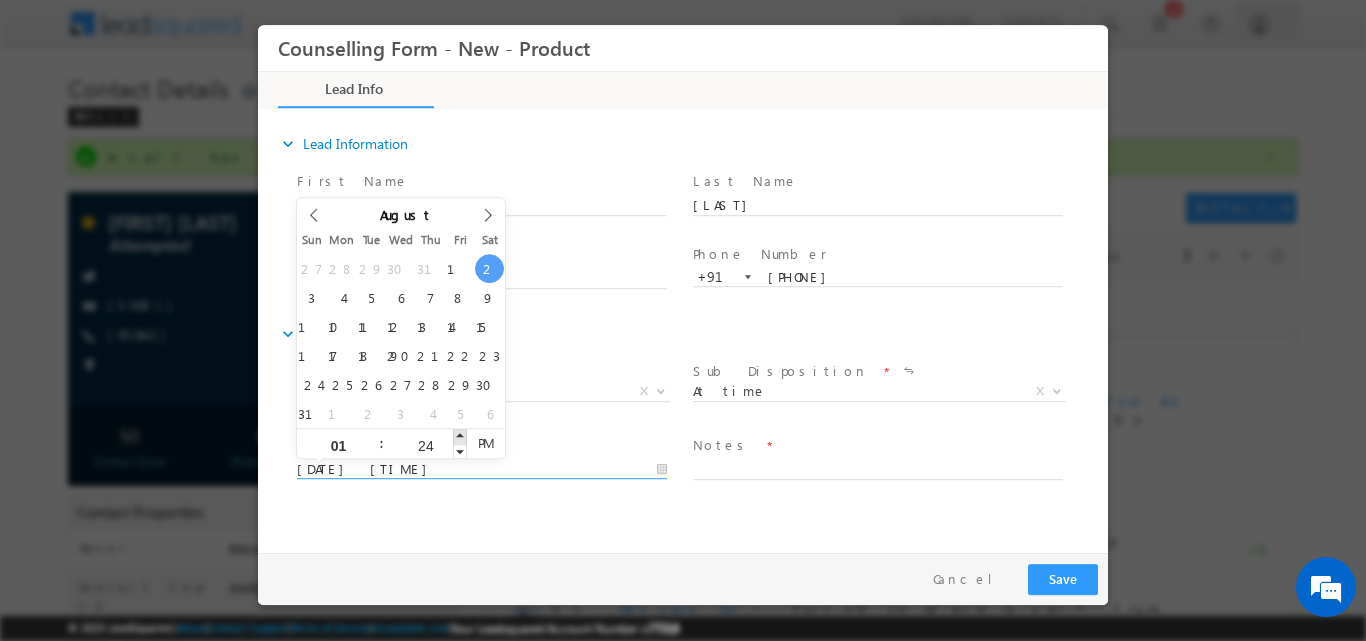 click at bounding box center [460, 435] 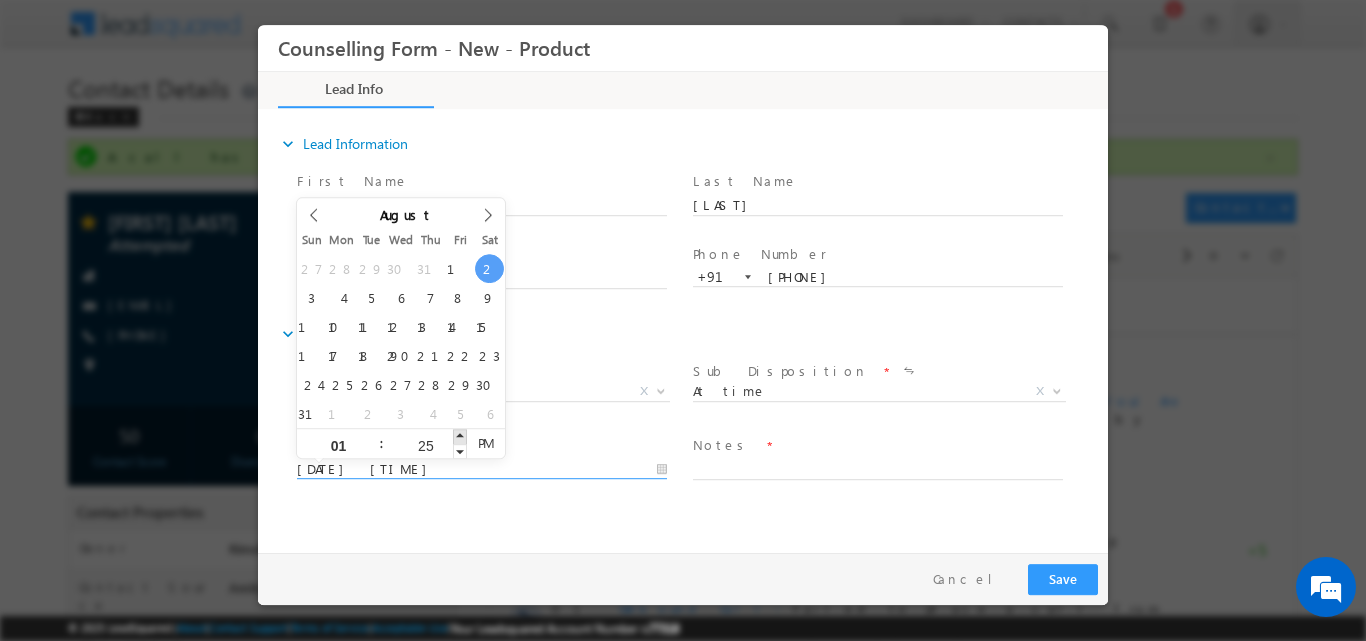 click at bounding box center (460, 435) 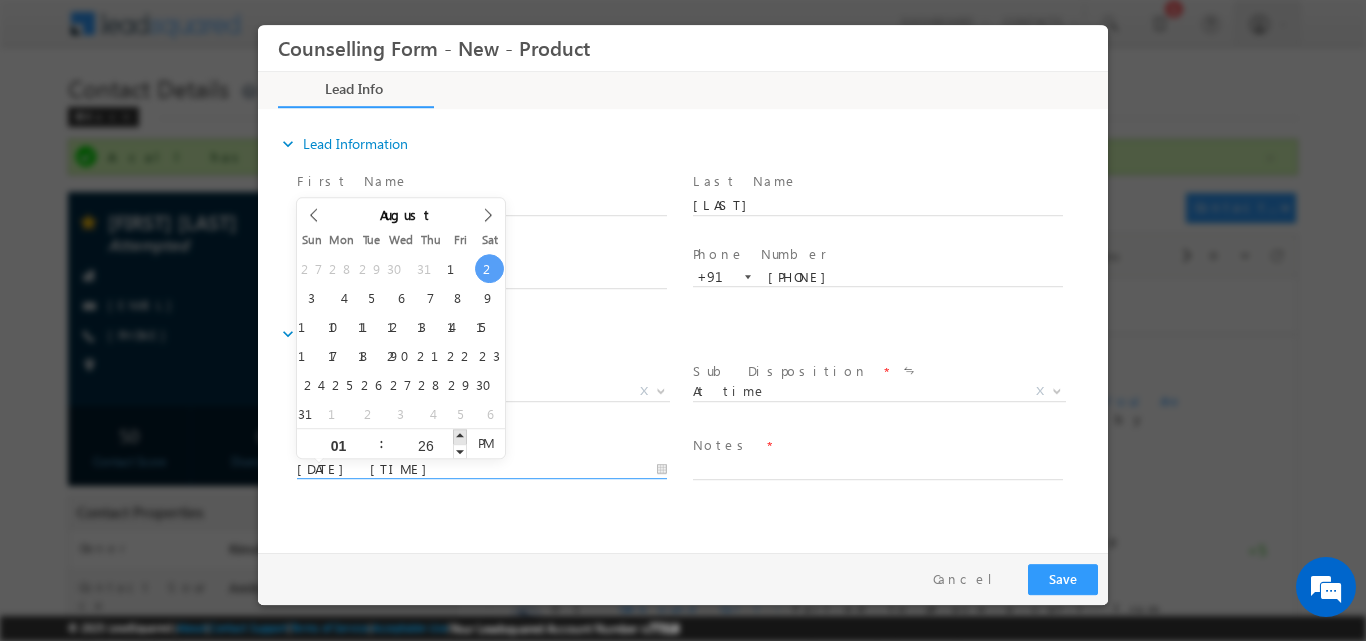 click at bounding box center [460, 435] 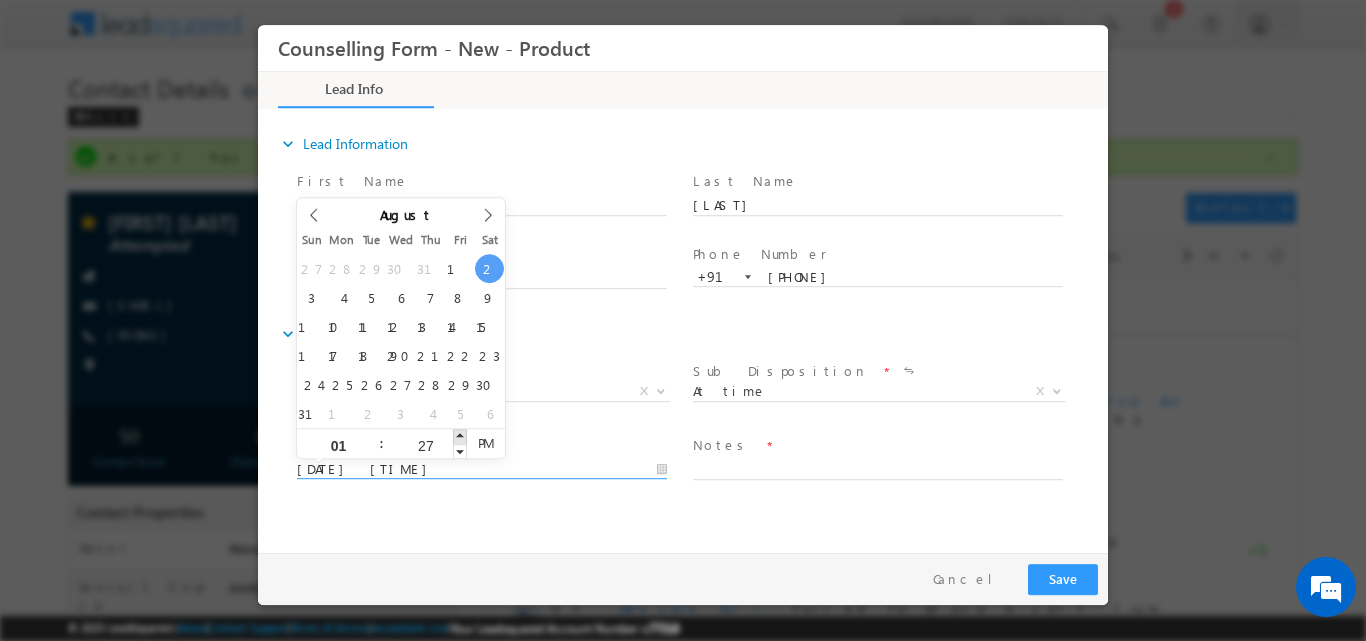 type on "02/08/2025 1:28 PM" 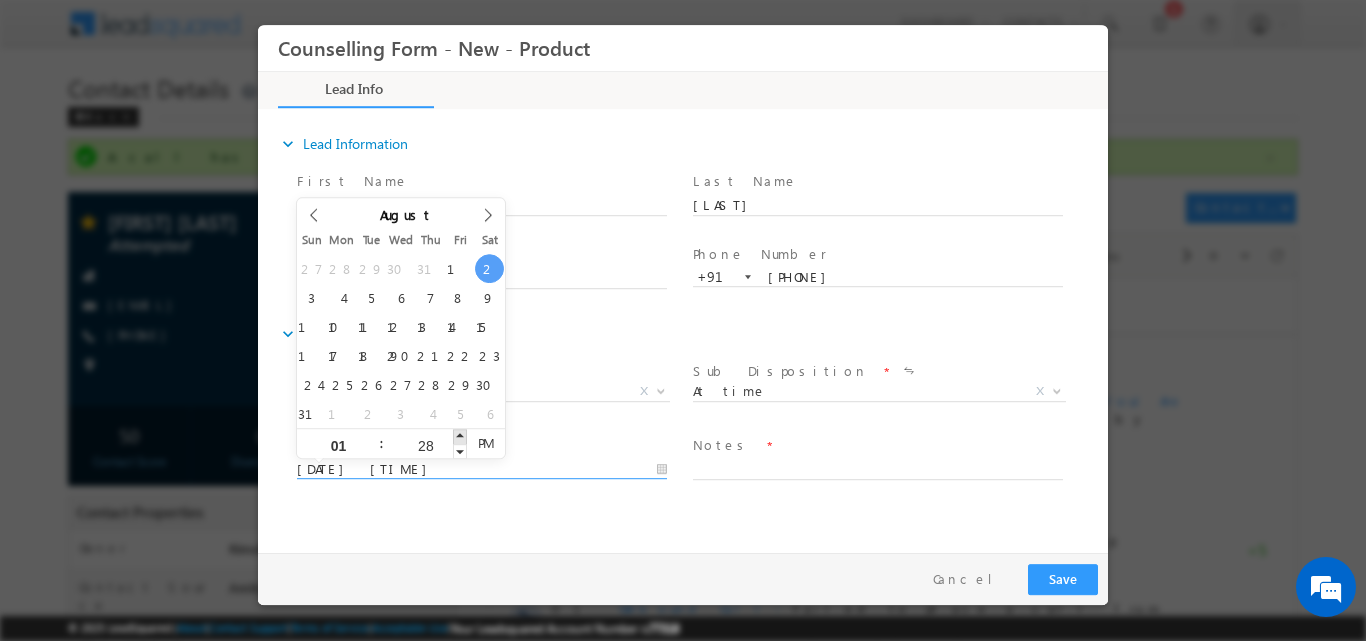 click at bounding box center [460, 435] 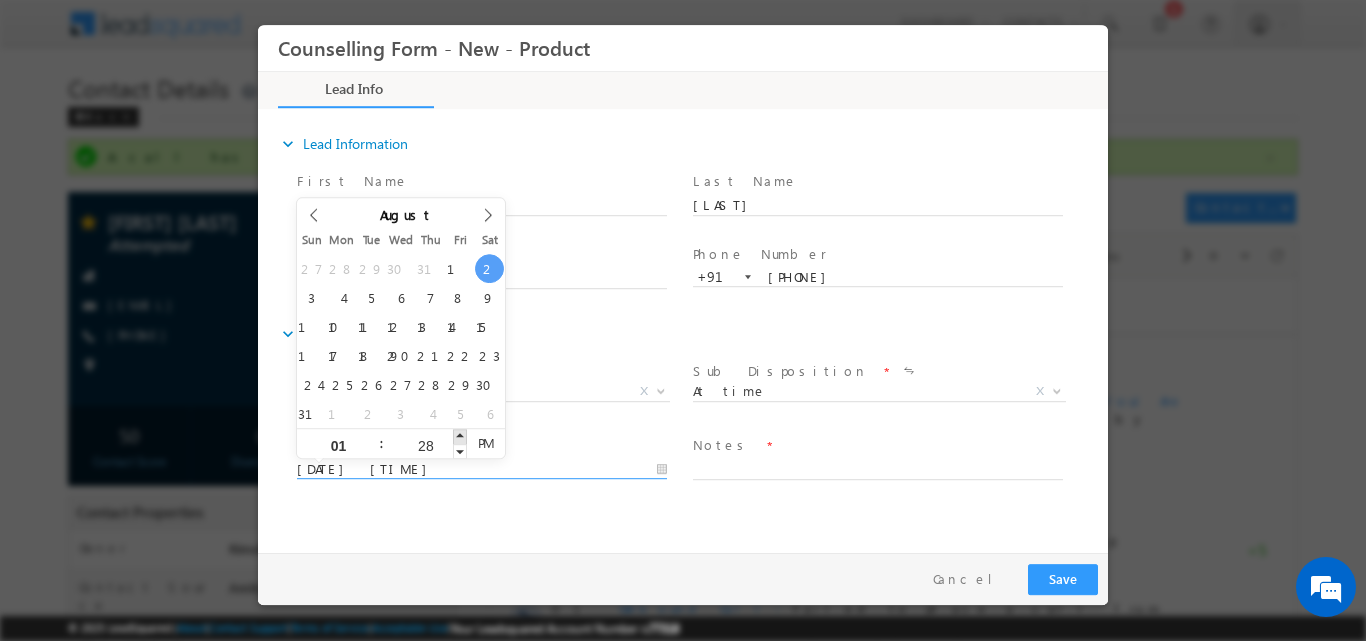 type on "29" 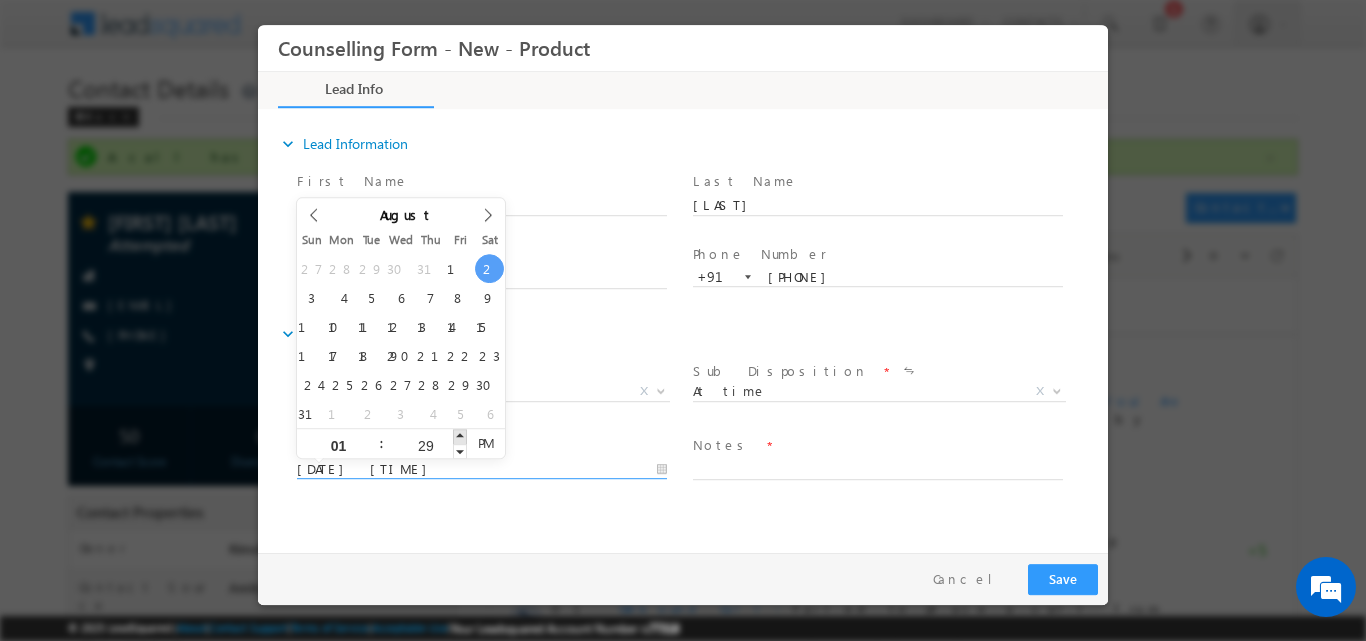 click at bounding box center [460, 435] 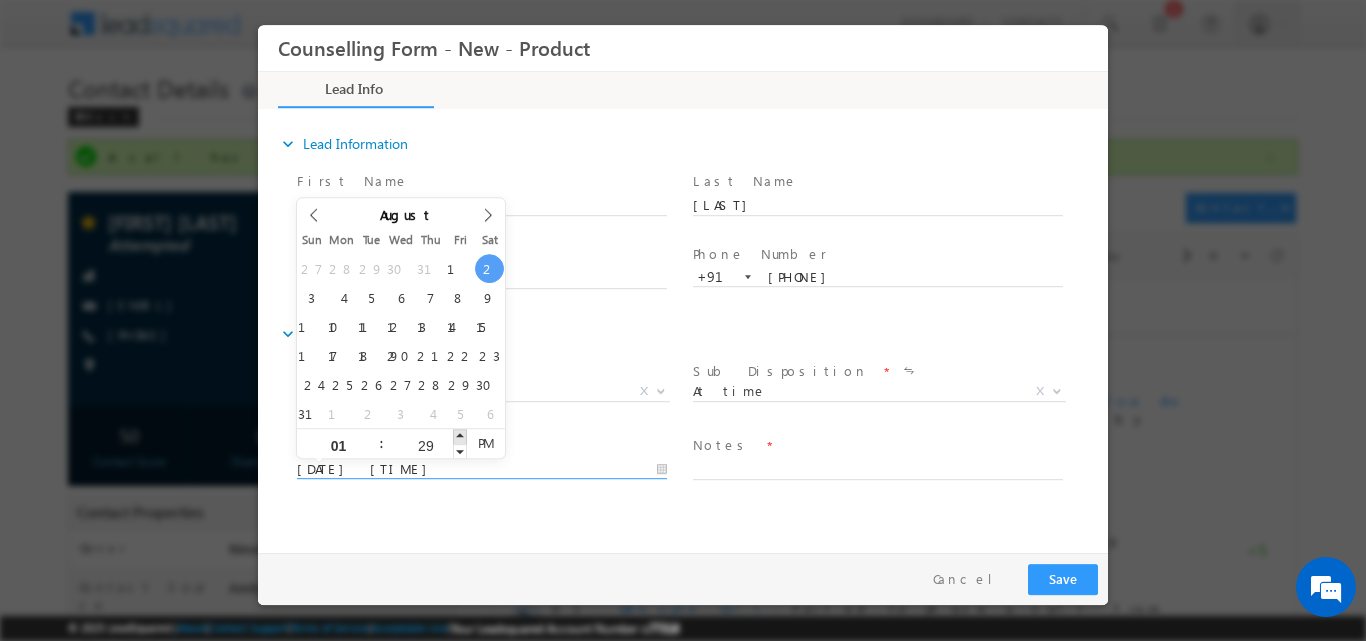 type on "30" 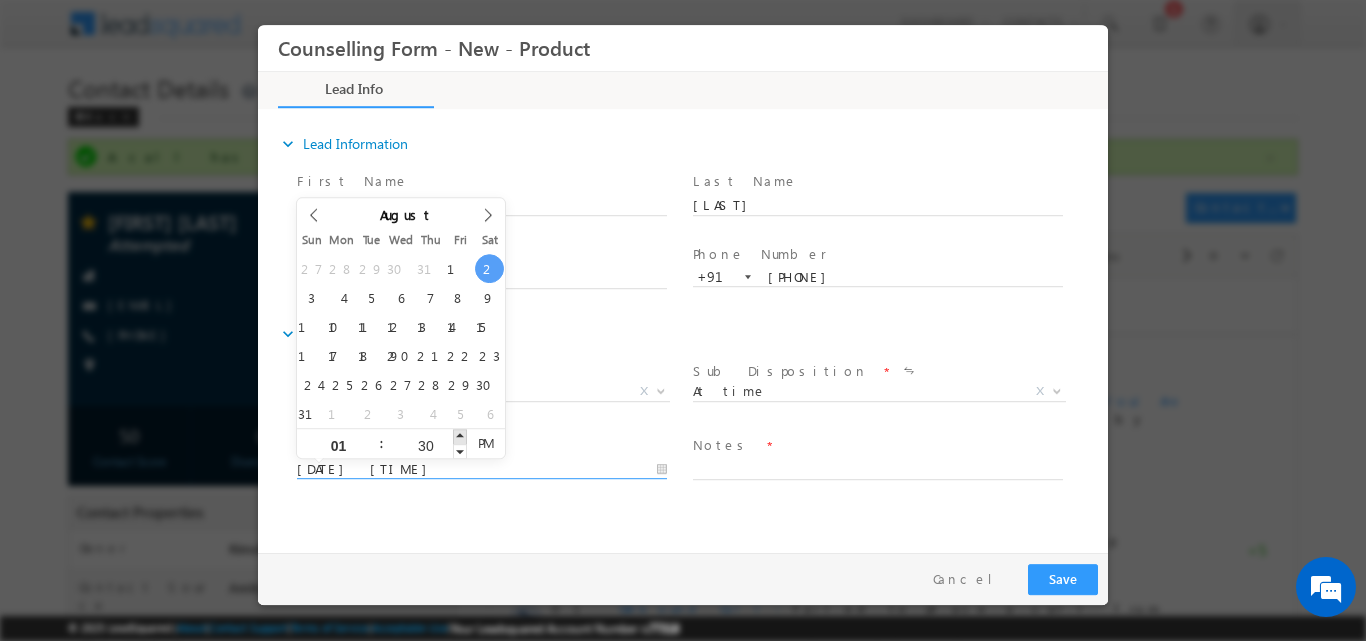 click at bounding box center [460, 435] 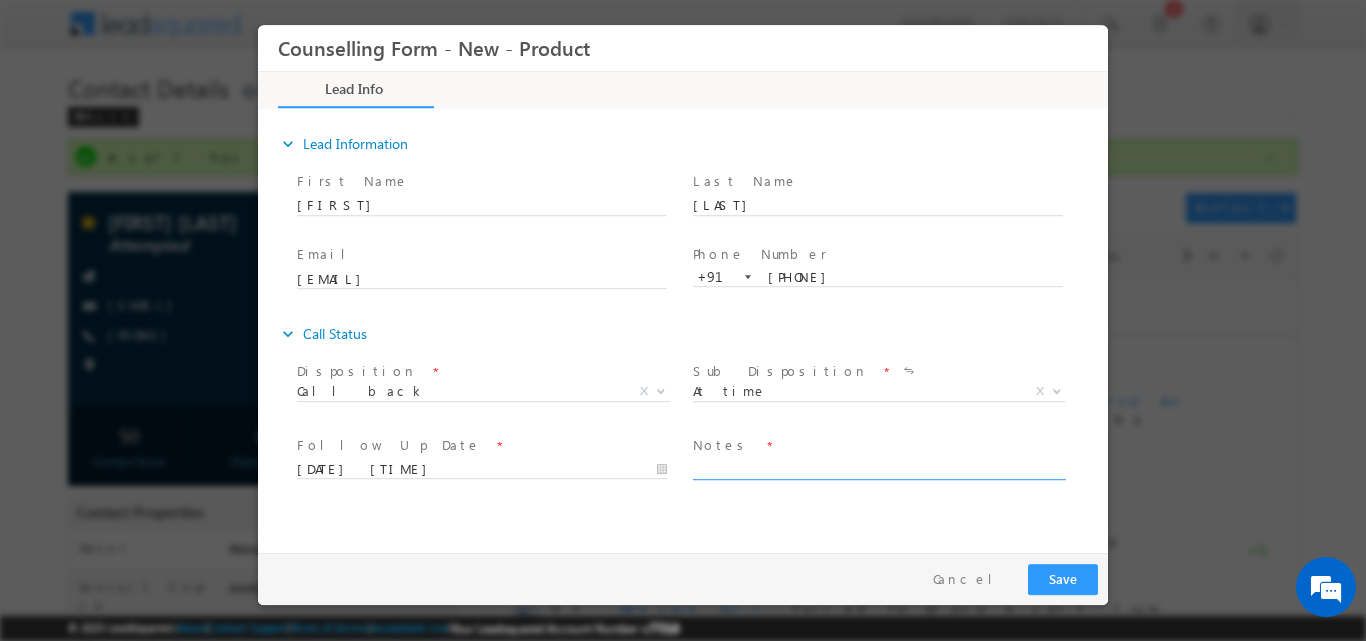 click at bounding box center (878, 467) 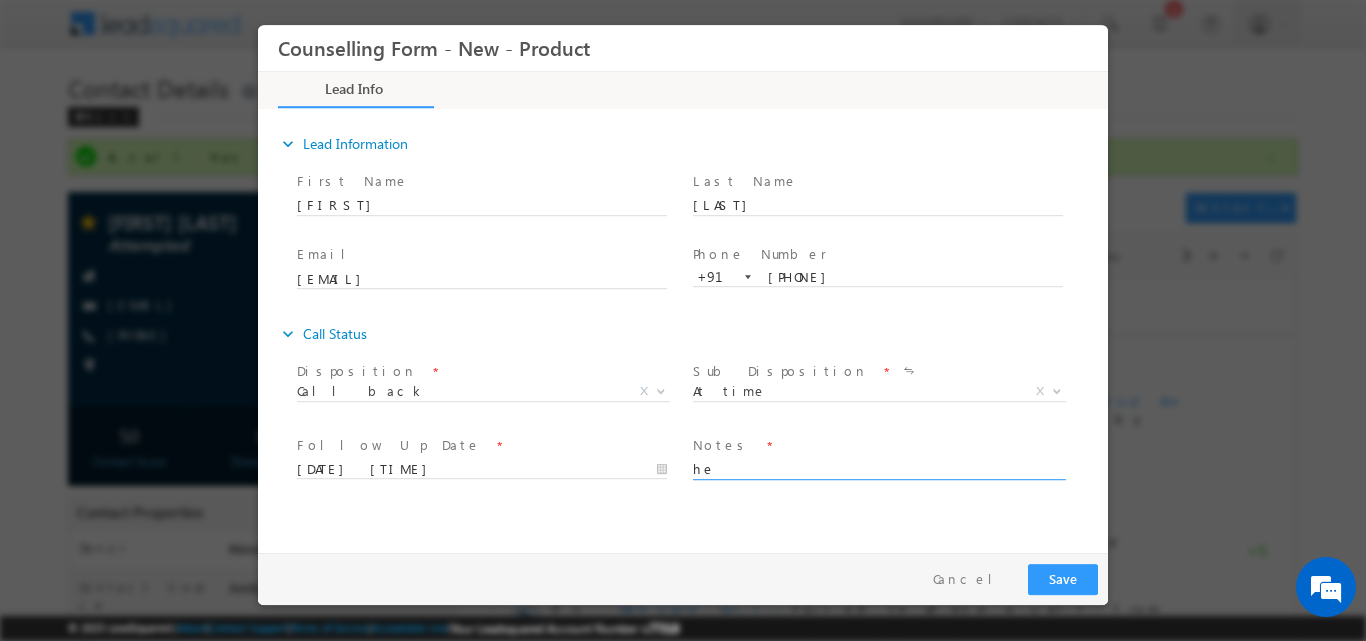 type on "h" 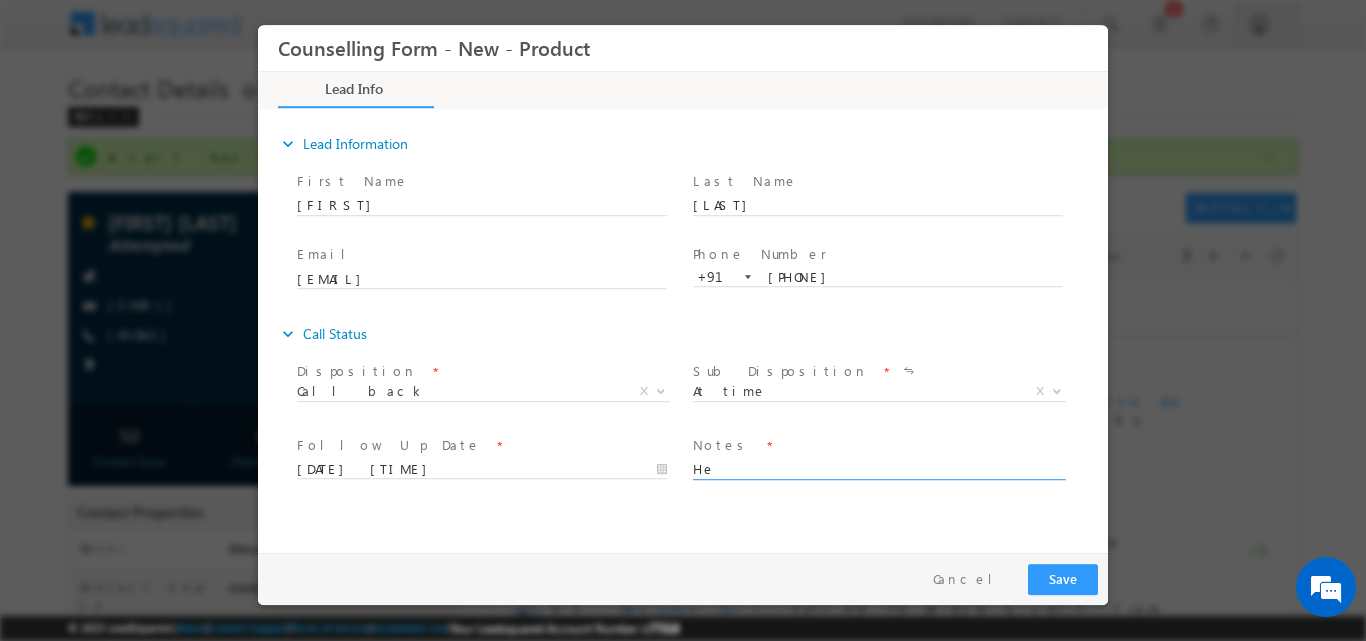 type on "H" 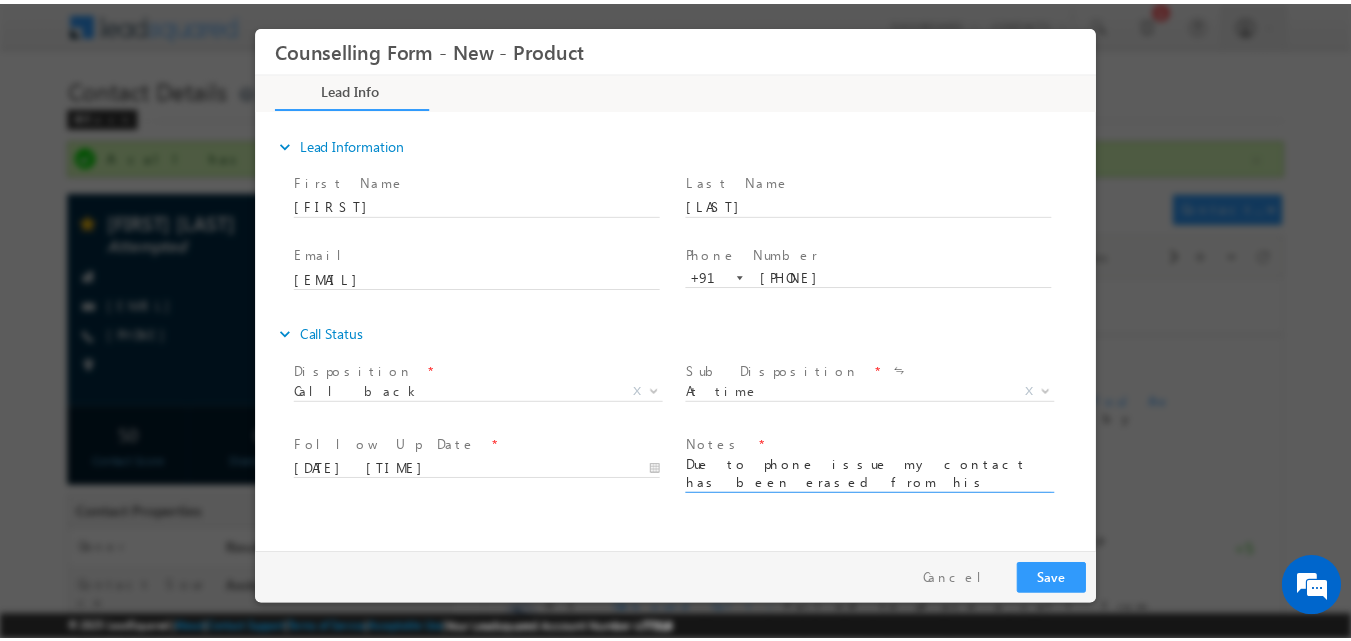 scroll, scrollTop: 4, scrollLeft: 0, axis: vertical 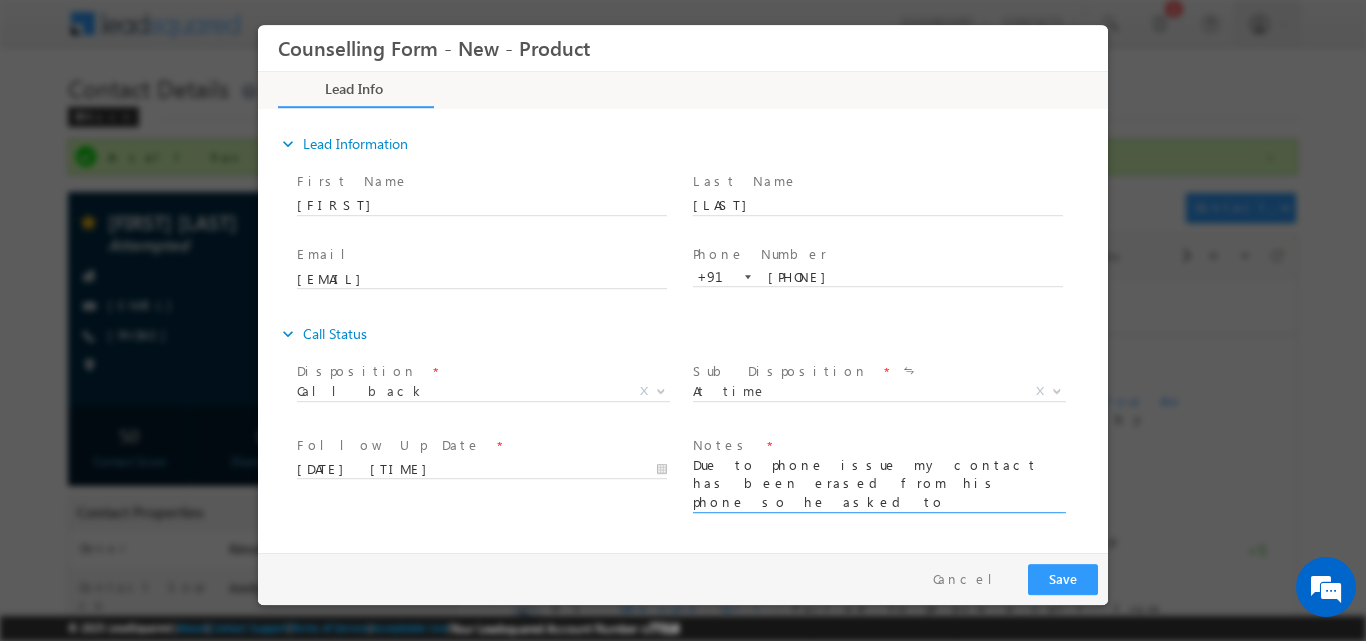 type on "Due to phone issue my contact has been erased from his phone so he asked to connect on VC session at 2 PM today" 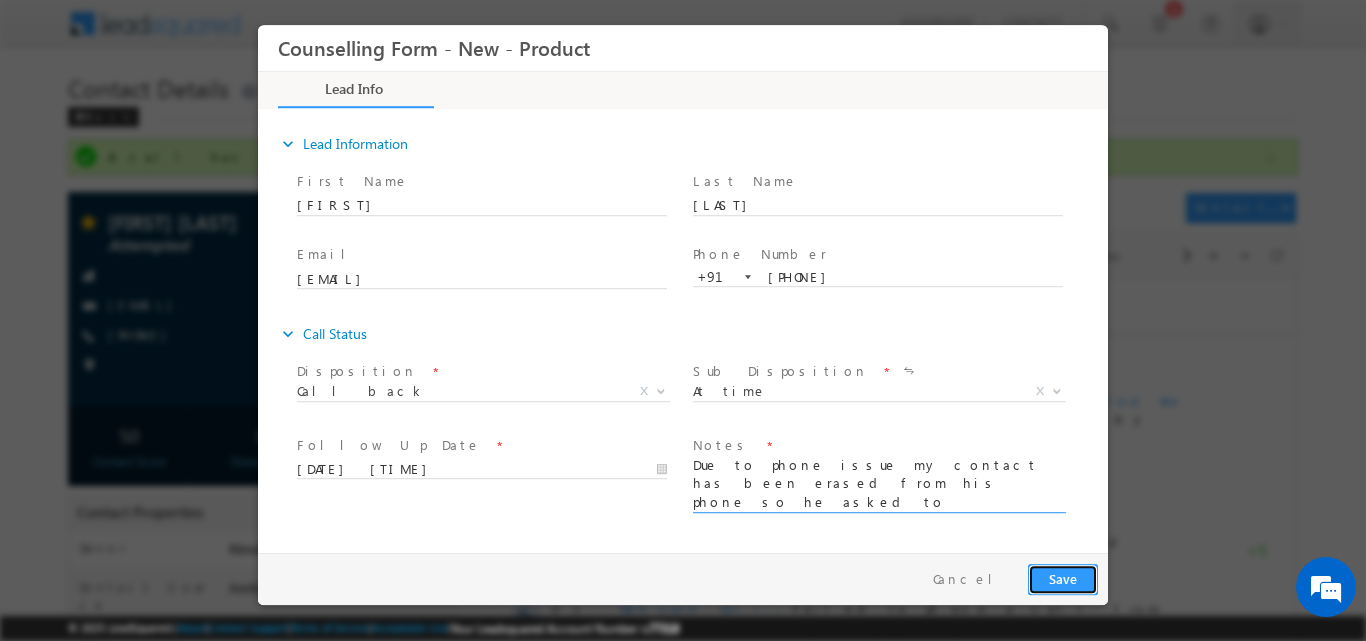 click on "Save" at bounding box center [1063, 578] 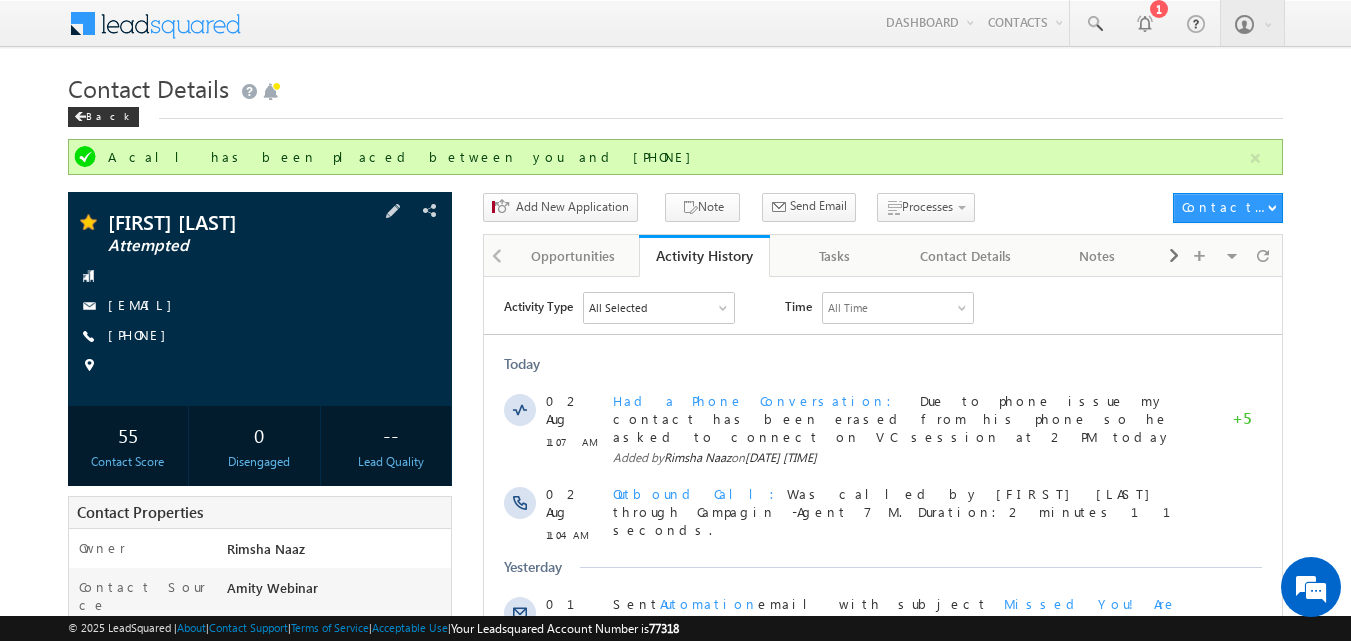 drag, startPoint x: 108, startPoint y: 322, endPoint x: 257, endPoint y: 324, distance: 149.01343 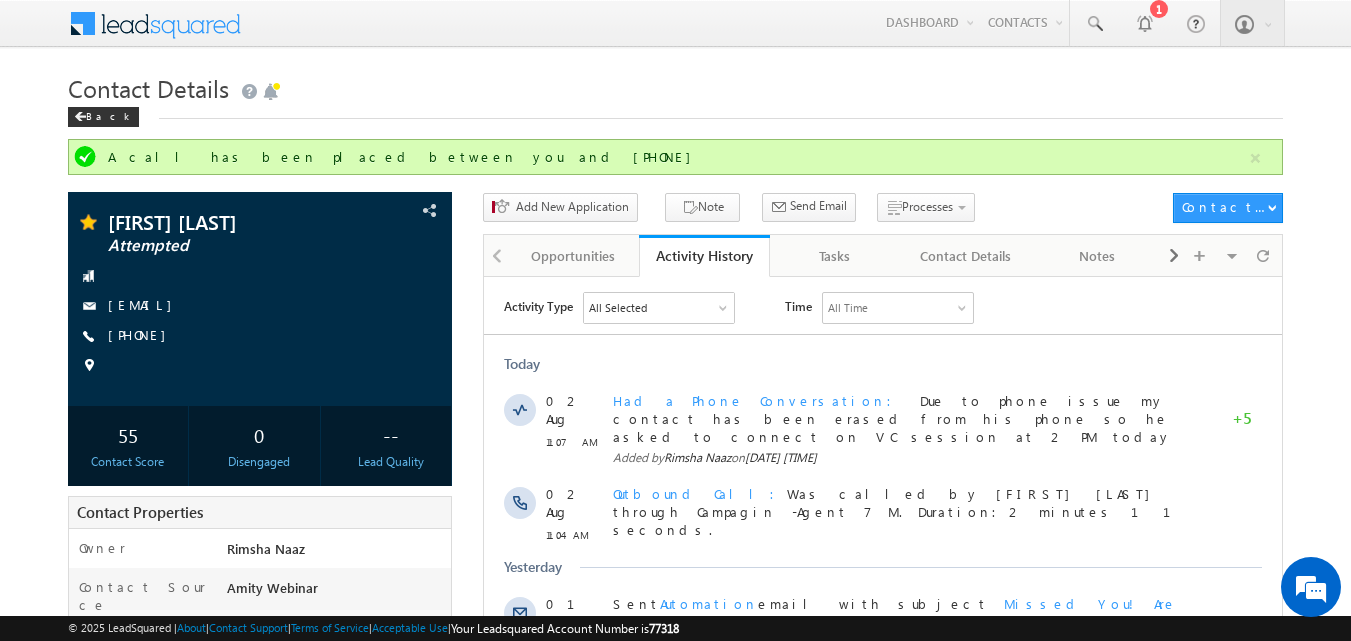 copy on "maghizhren@hotmail.com" 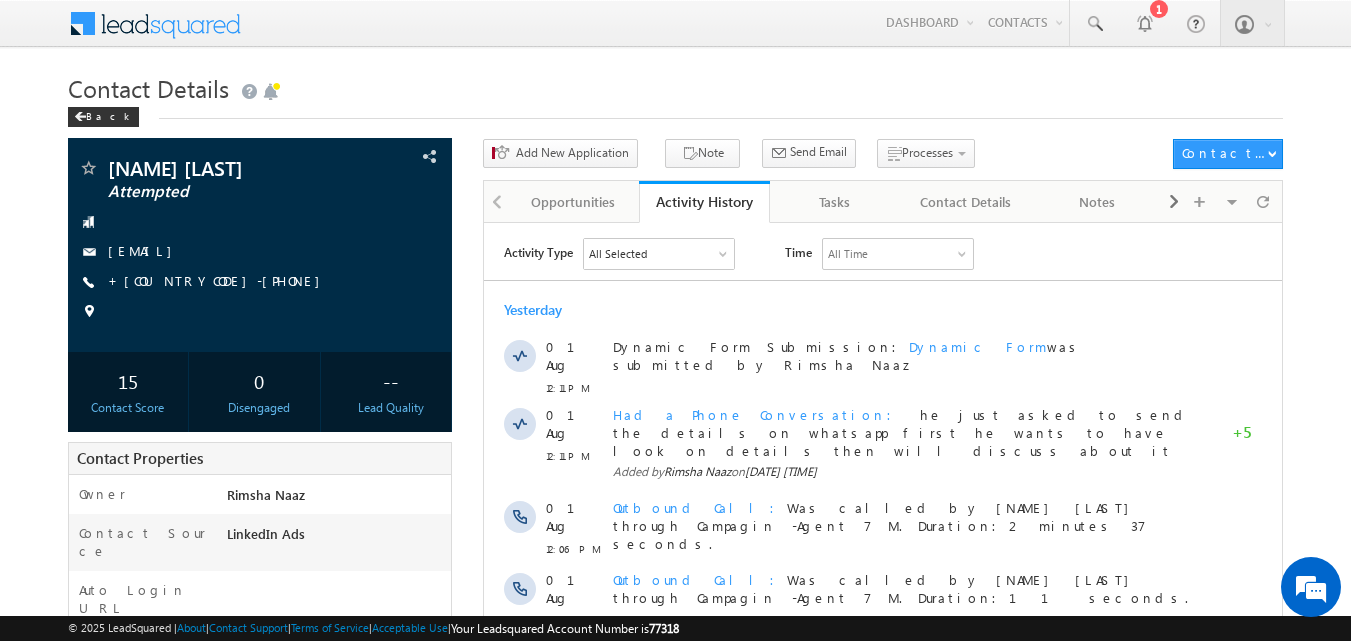 scroll, scrollTop: 0, scrollLeft: 0, axis: both 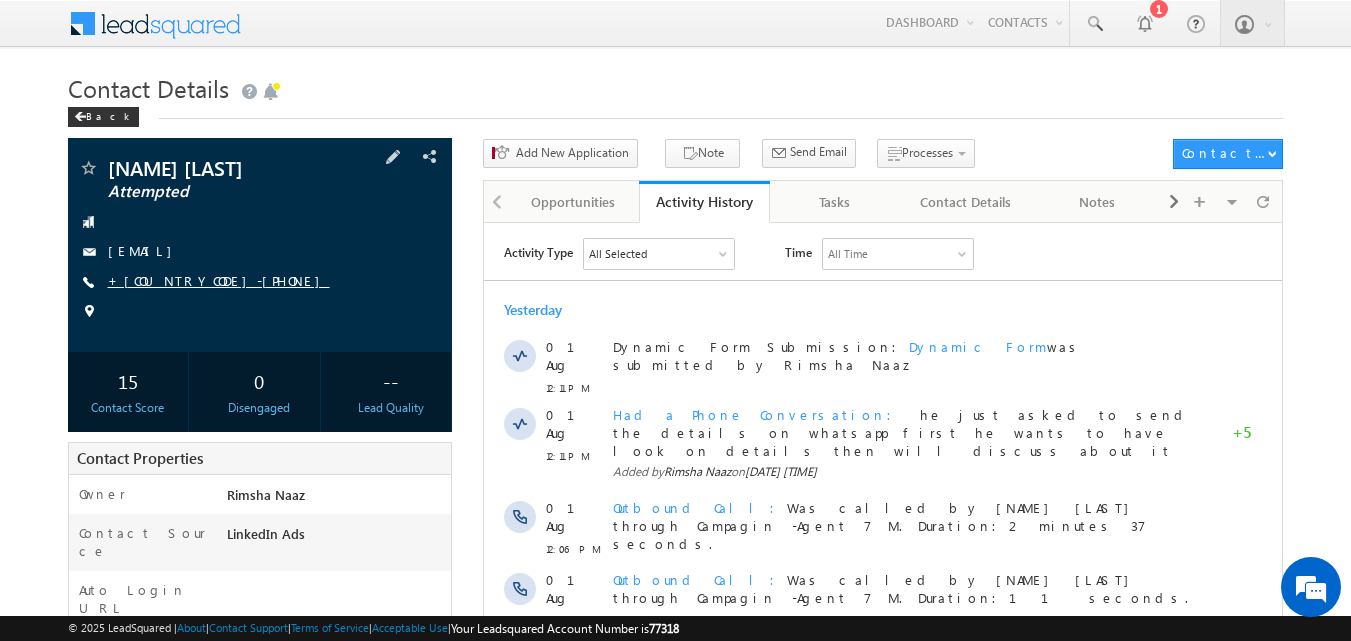click on "+[COUNTRYCODE]-[PHONE]" at bounding box center [219, 280] 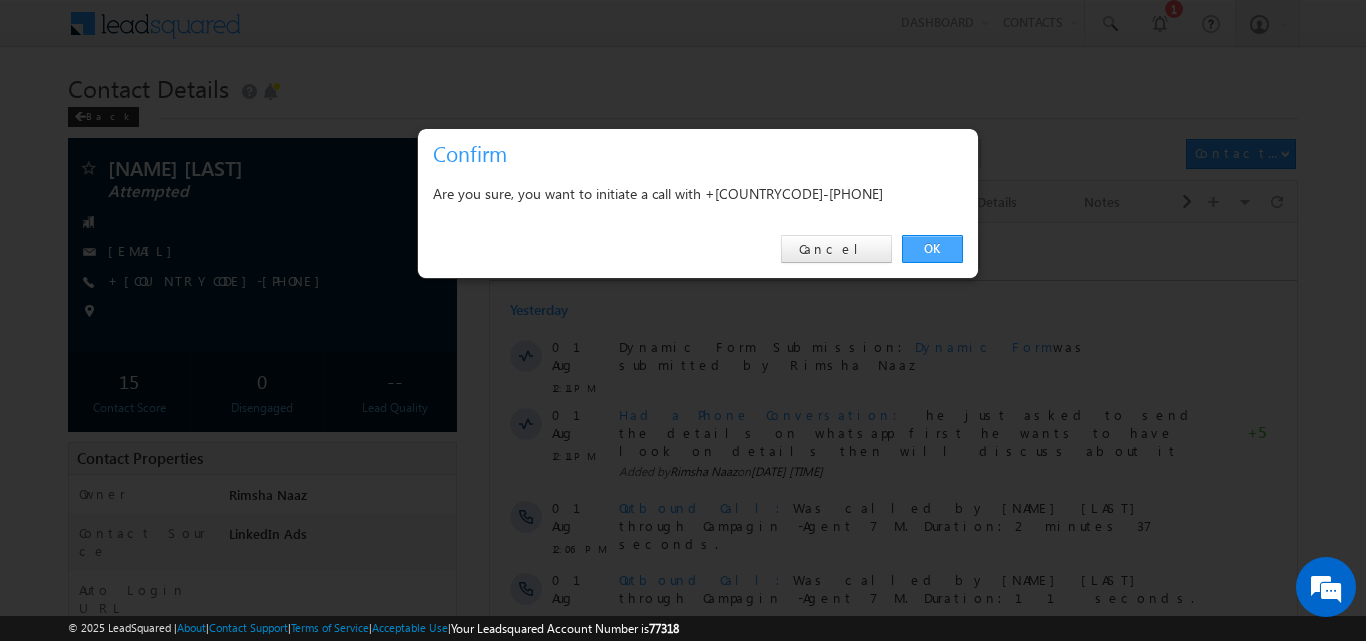 click on "OK" at bounding box center (932, 249) 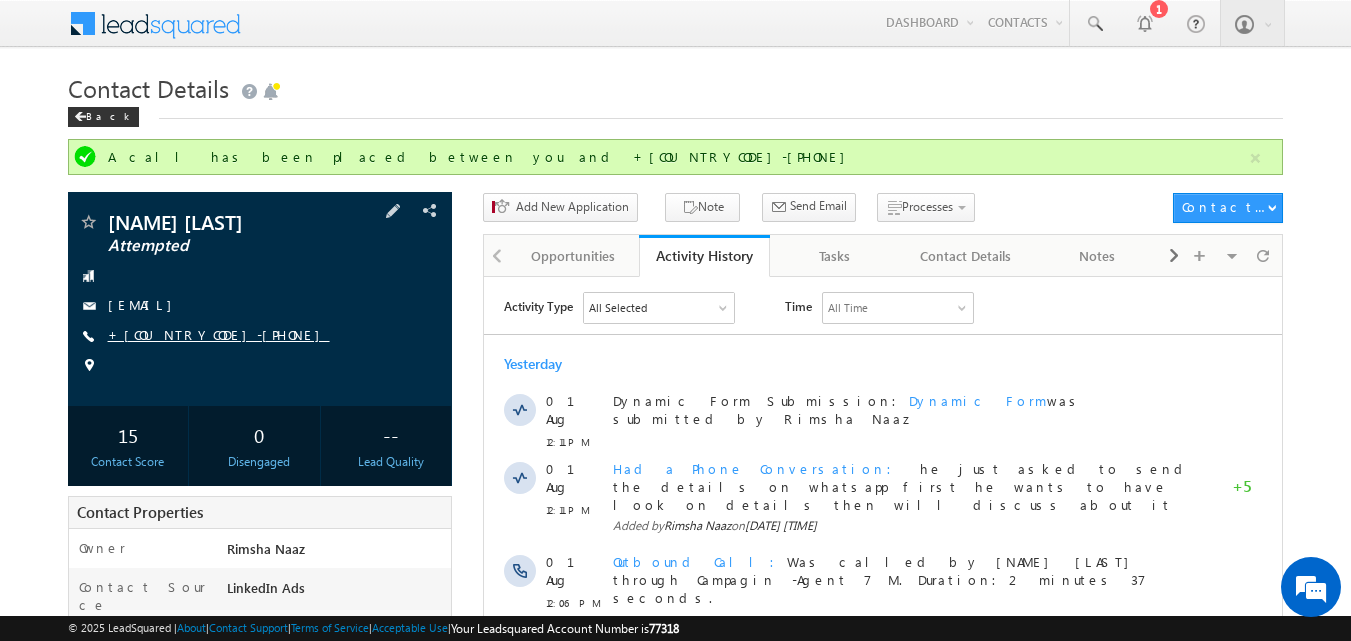 click on "+[COUNTRYCODE]-[PHONE]" at bounding box center [219, 334] 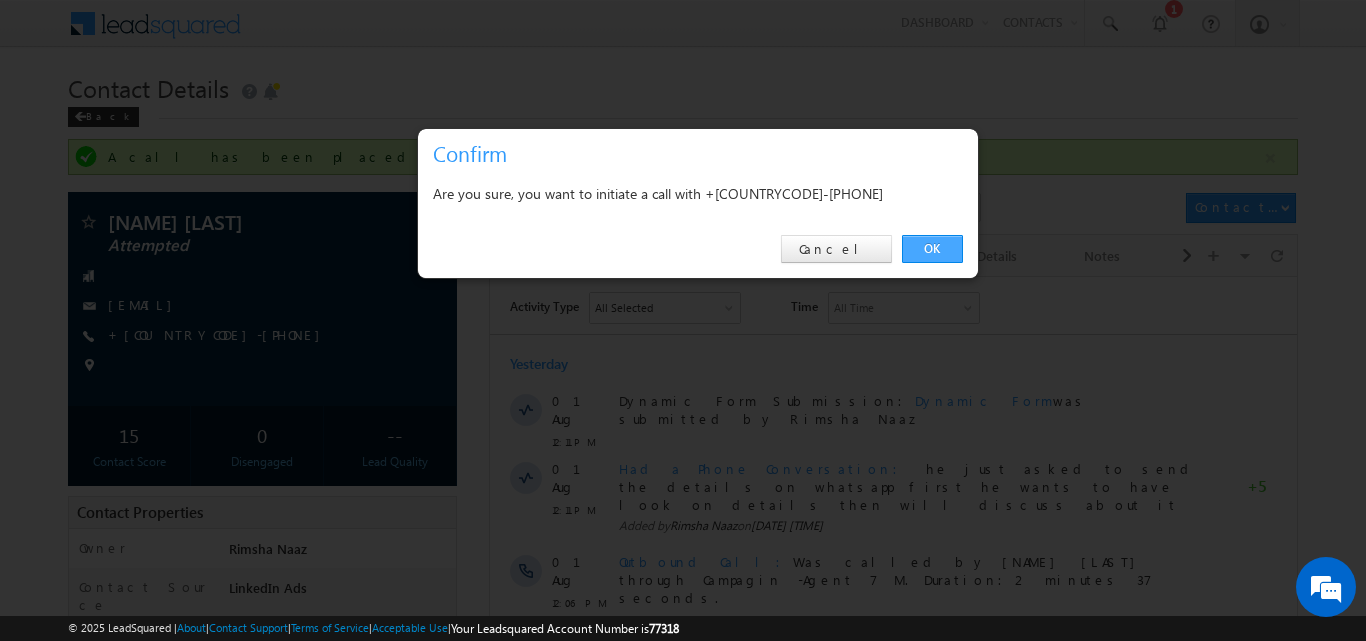 click on "OK" at bounding box center (932, 249) 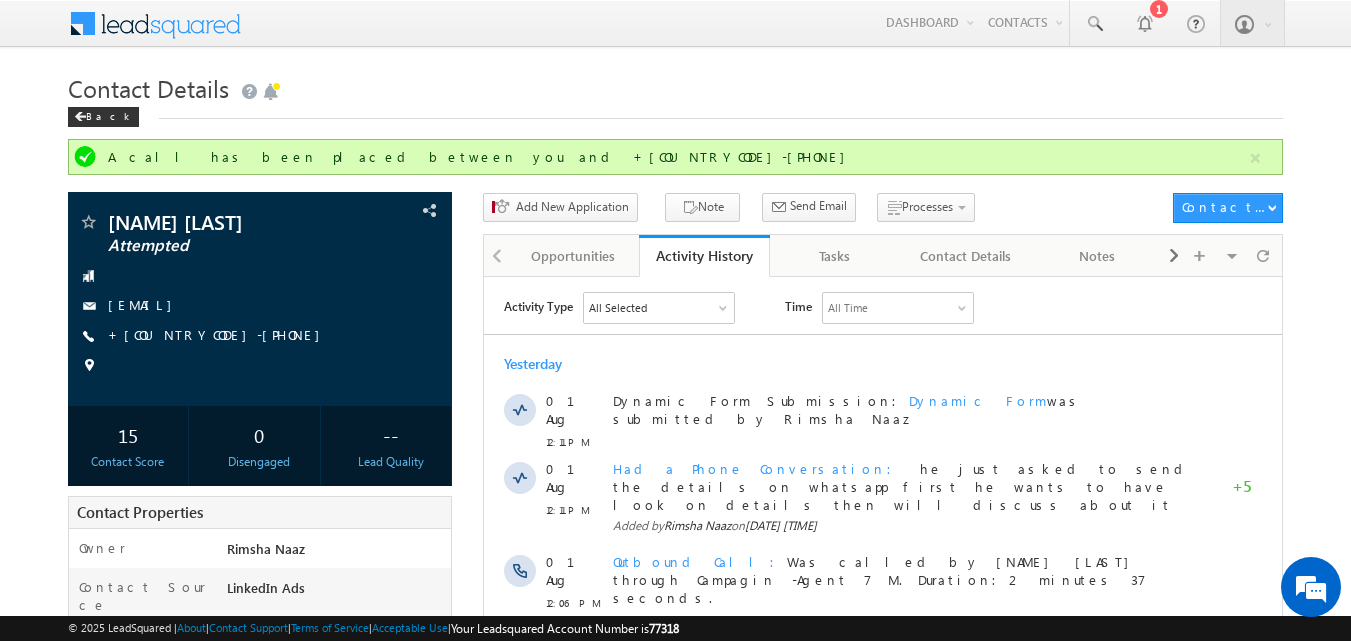 click on "Contact Details" at bounding box center (676, 86) 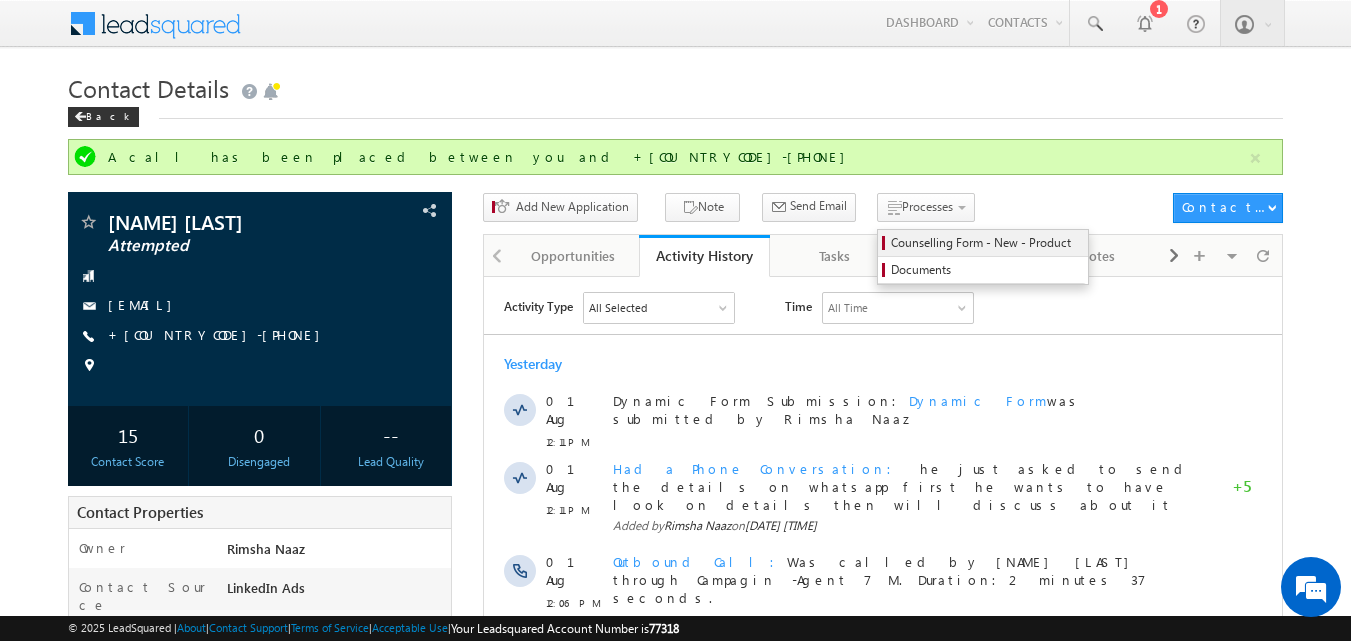 click on "Counselling Form - New - Product" at bounding box center (986, 243) 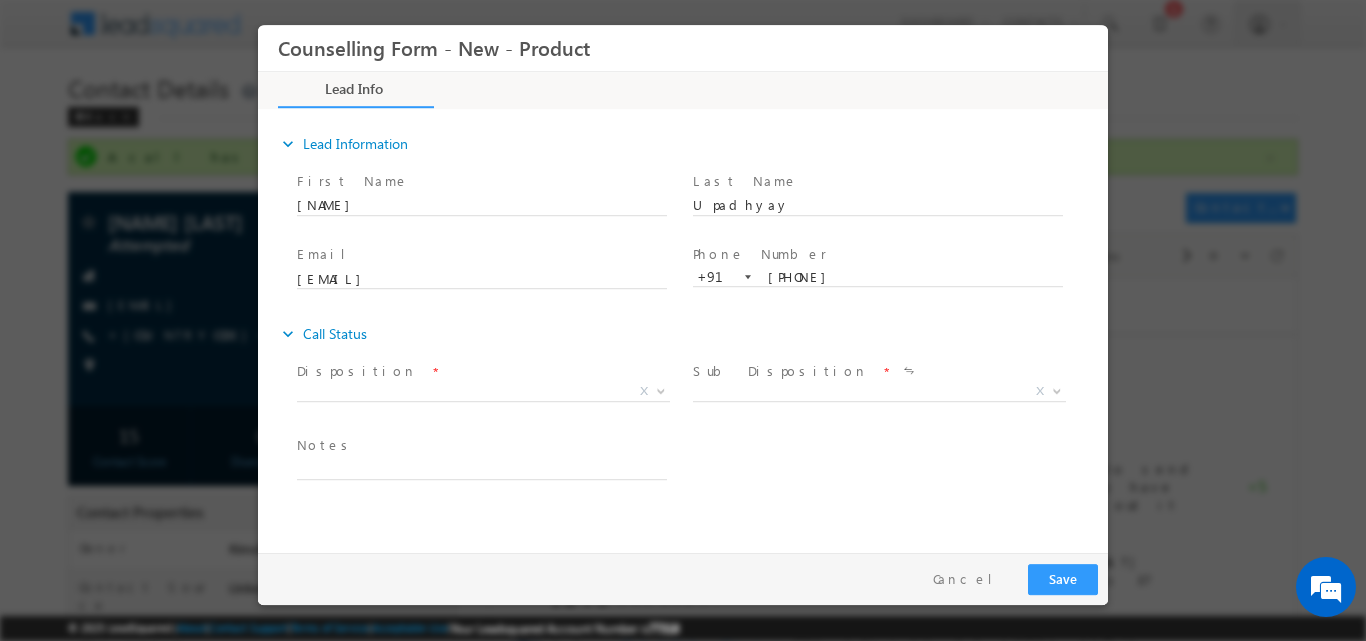 scroll, scrollTop: 0, scrollLeft: 0, axis: both 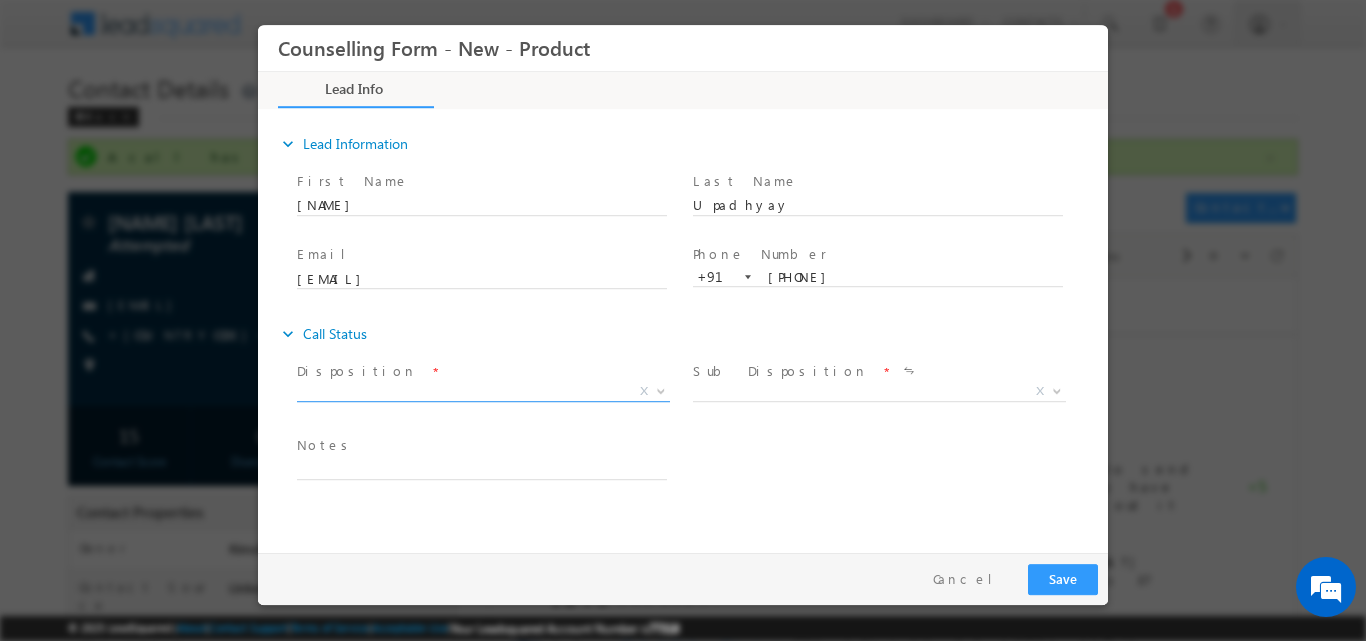 click at bounding box center (659, 390) 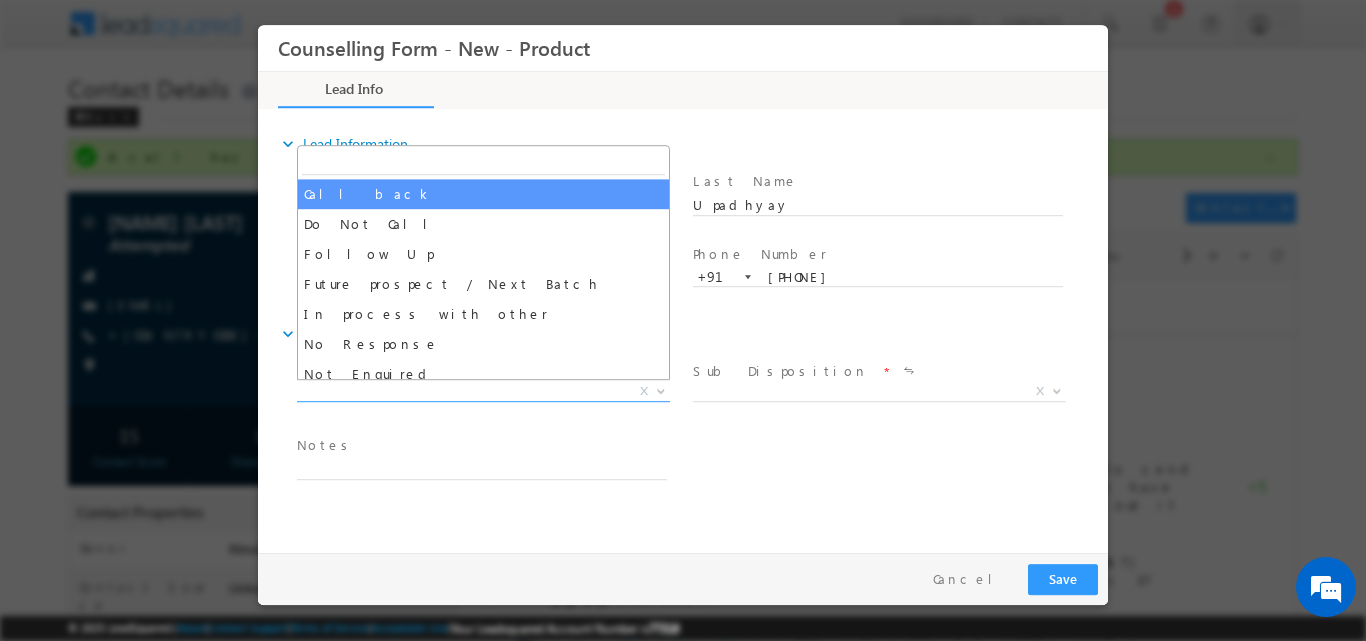 select on "Call back" 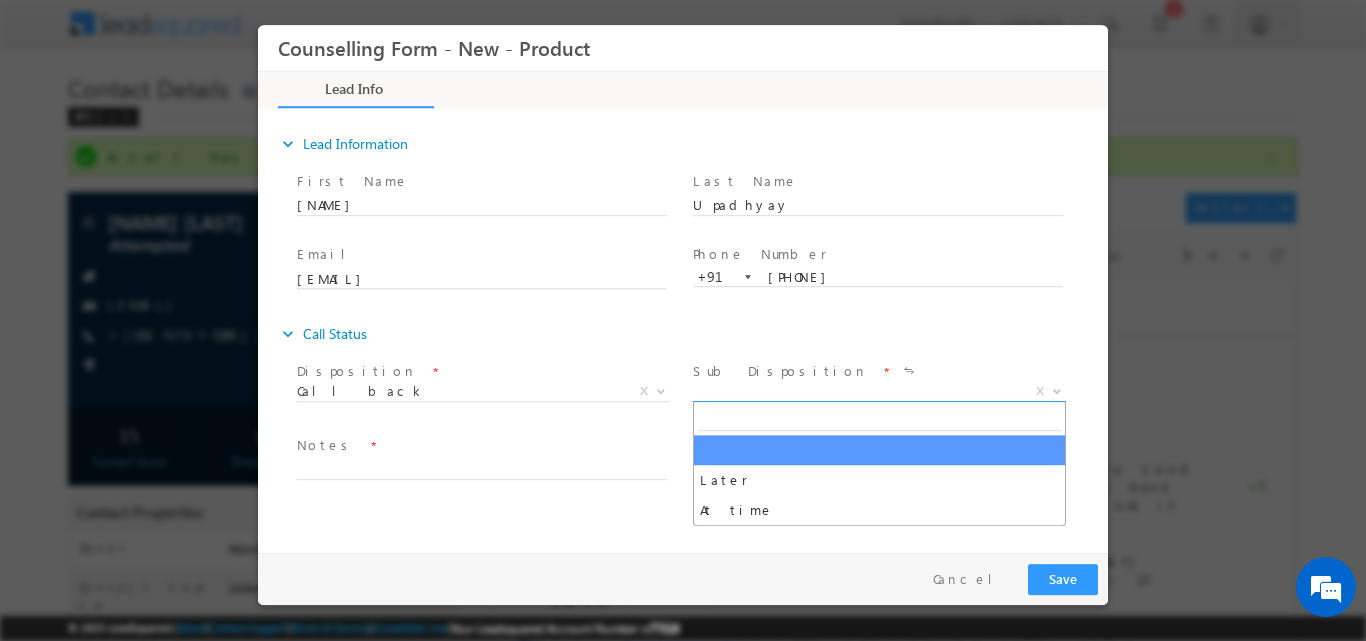 click at bounding box center (1057, 389) 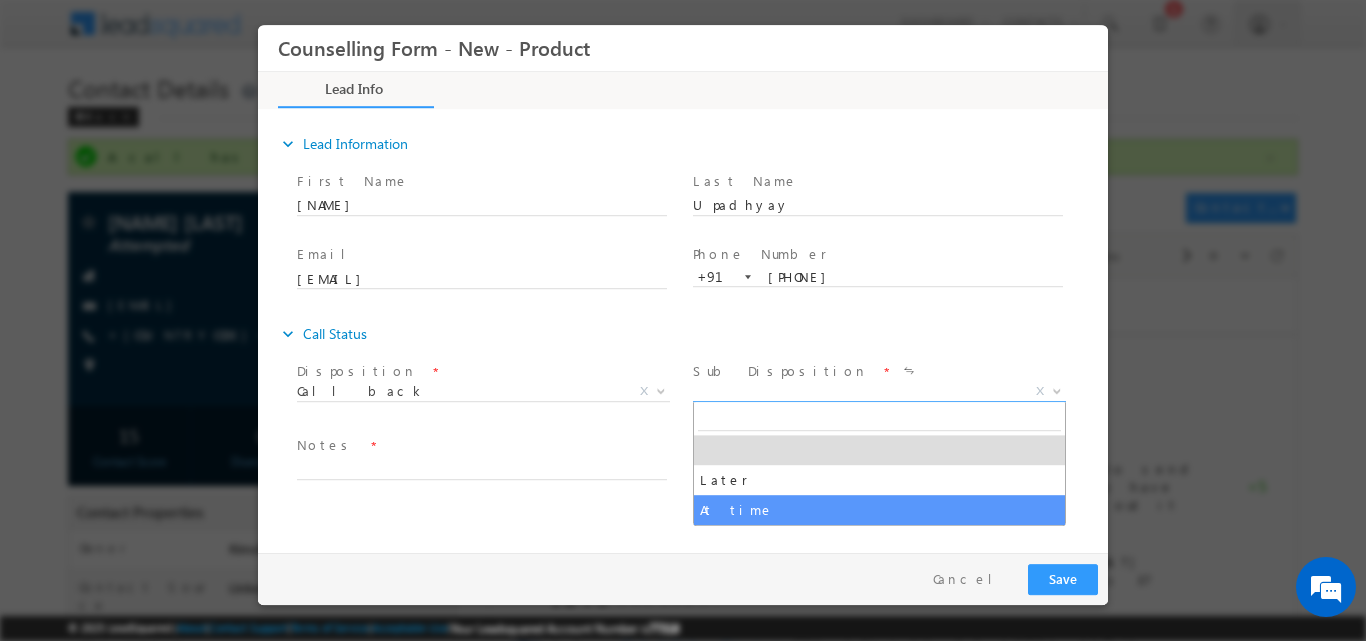 select on "At time" 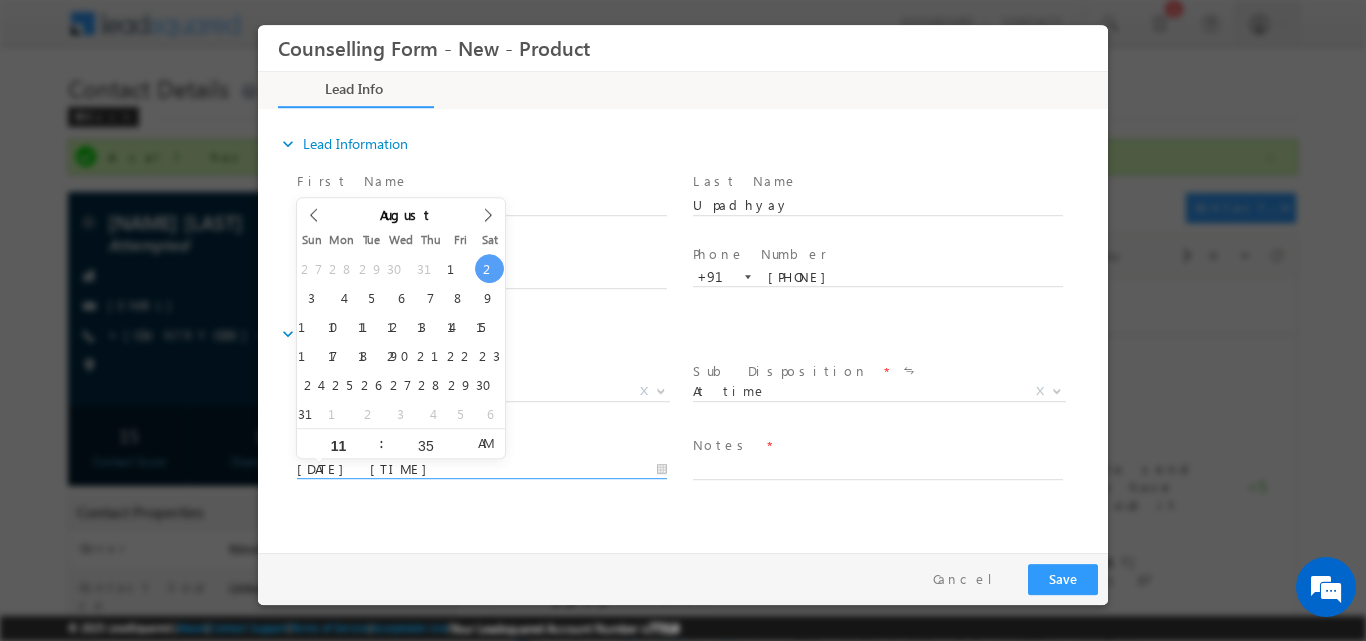 click on "02/08/2025 11:35 AM" at bounding box center (482, 469) 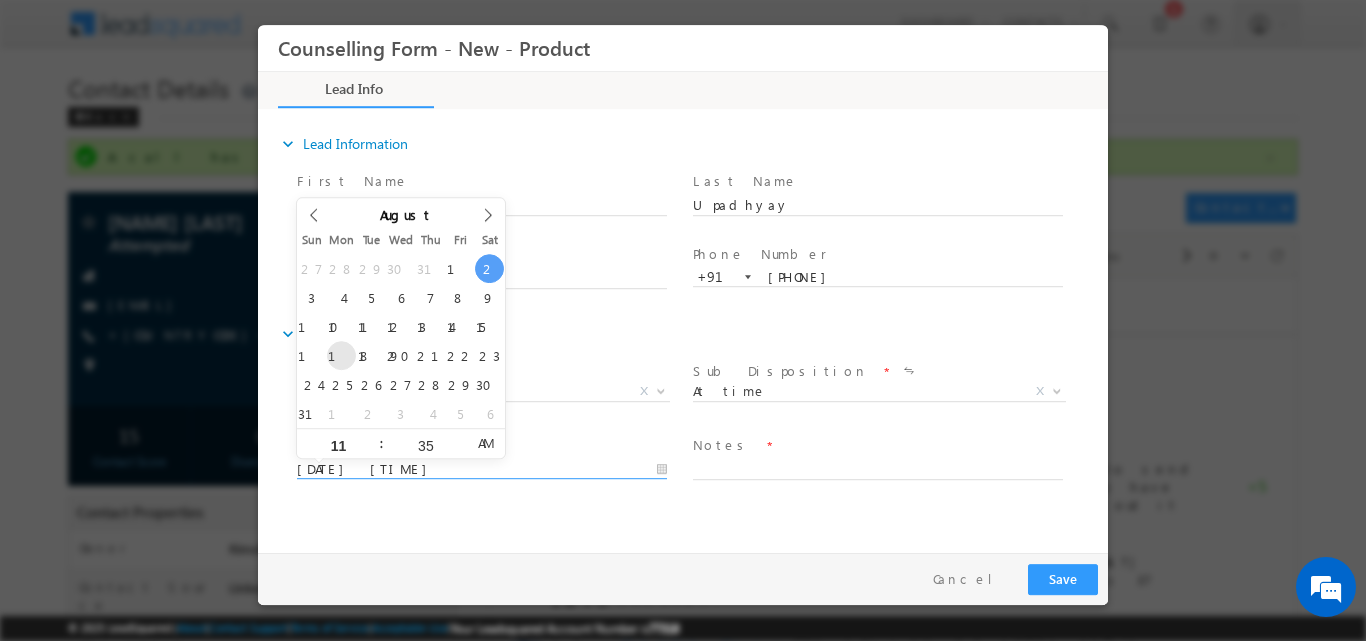type on "18/08/2025 11:35 AM" 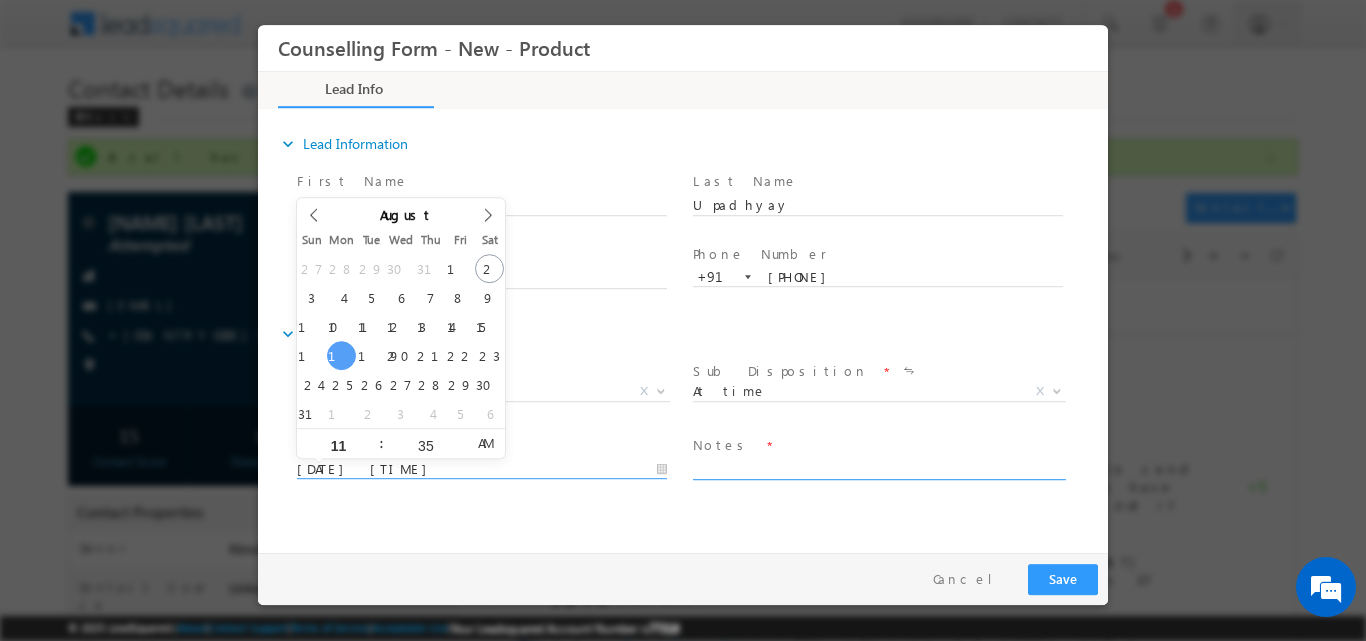 click at bounding box center (878, 467) 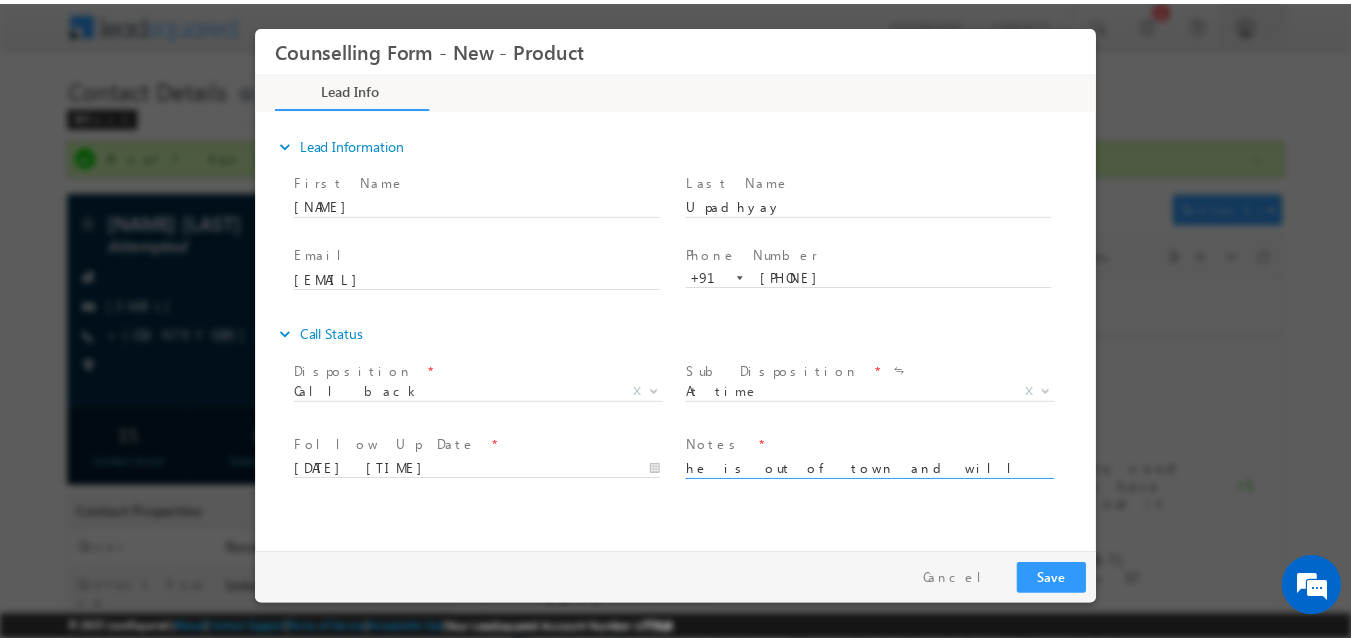 scroll, scrollTop: 4, scrollLeft: 0, axis: vertical 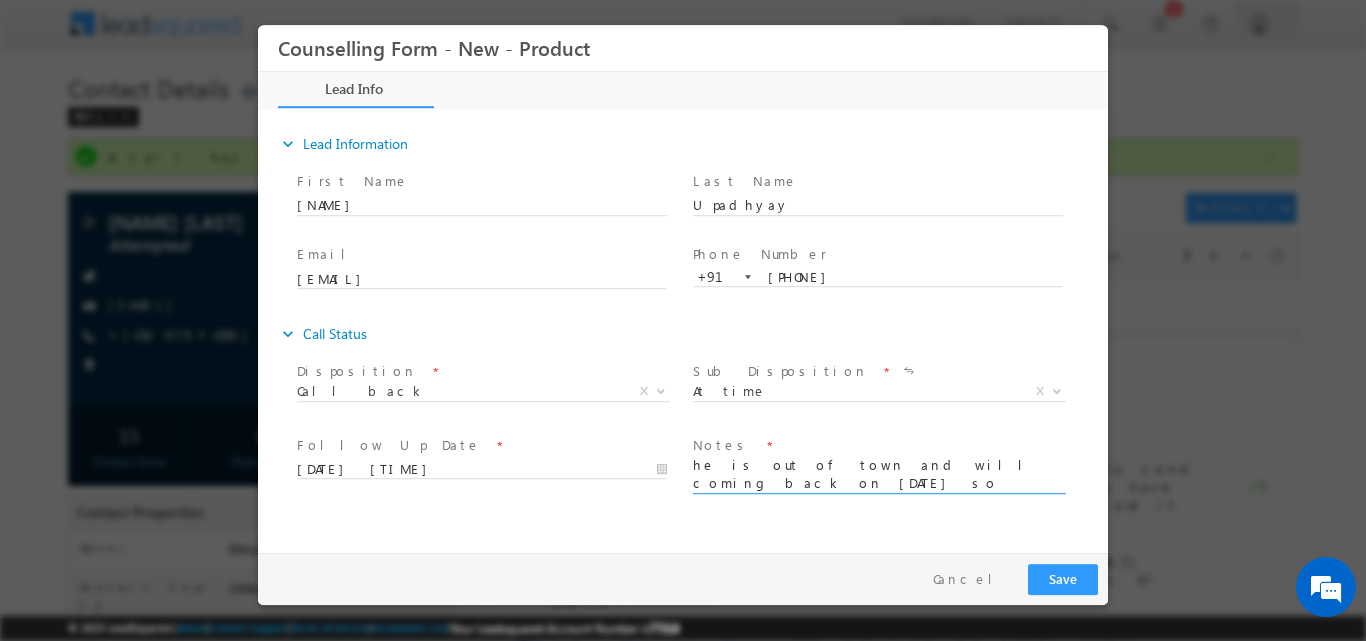 type on "he is out of town and will coming back on 15th August so asked to connect after that" 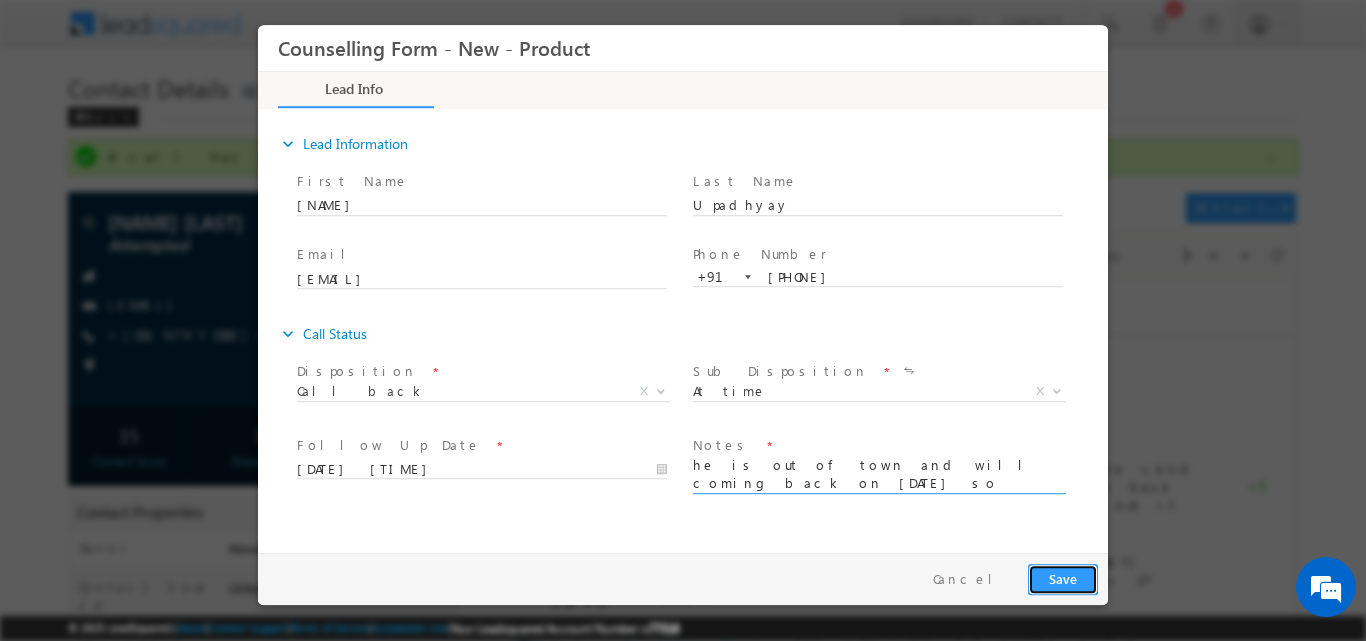 click on "Save" at bounding box center [1063, 578] 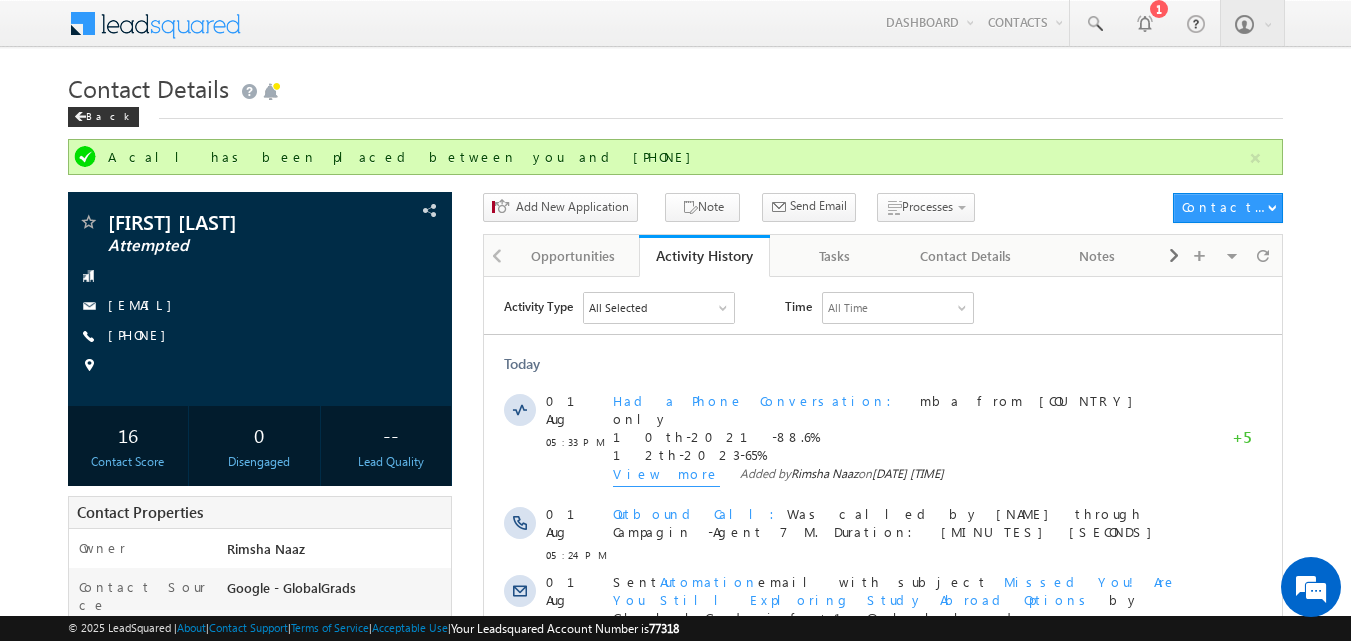 scroll, scrollTop: 0, scrollLeft: 0, axis: both 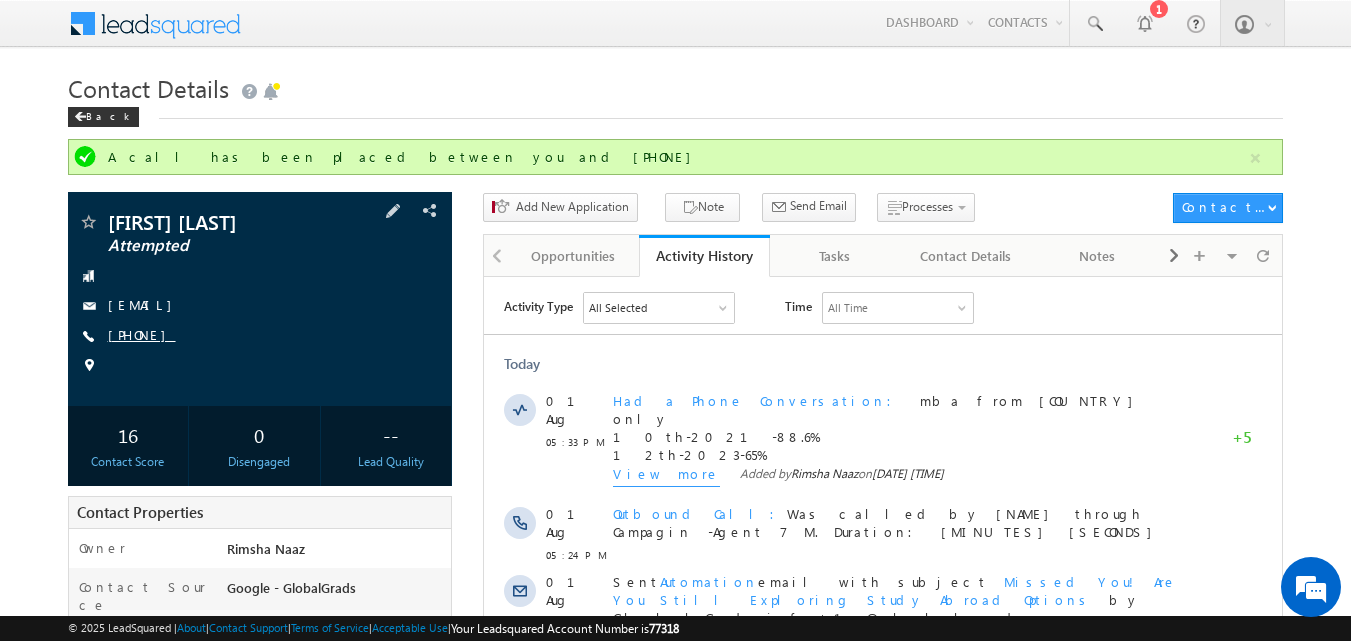 click on "+91-9769019008" at bounding box center (142, 334) 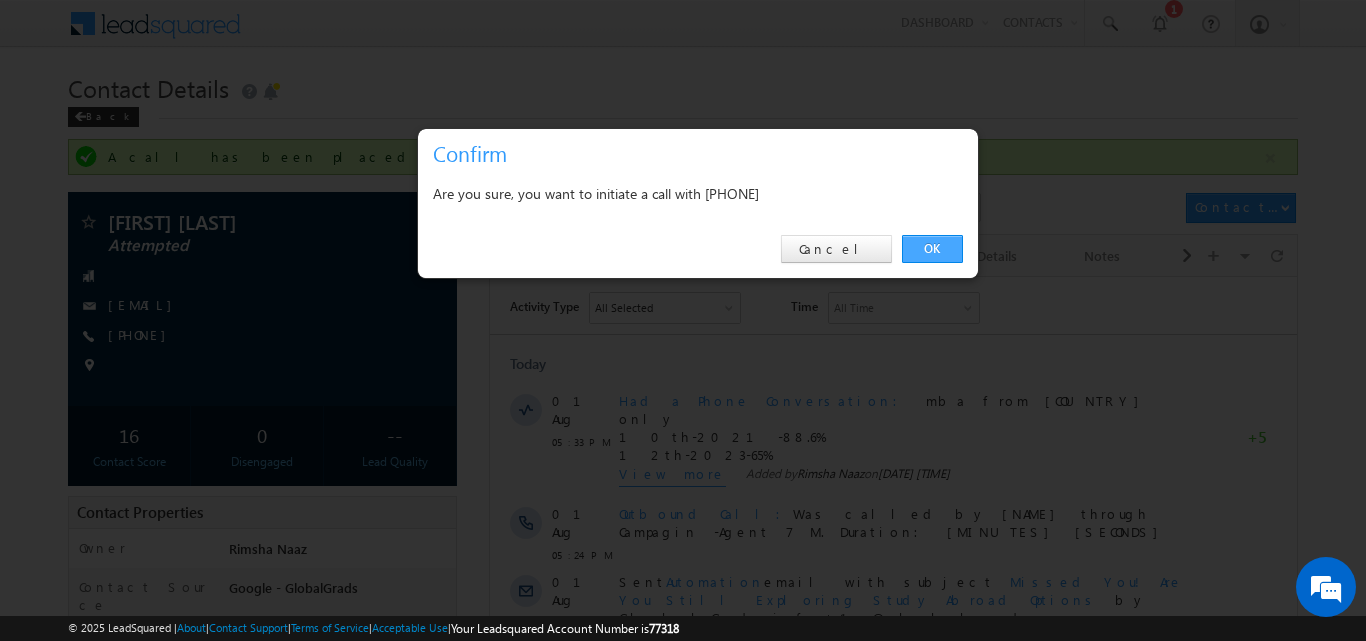 click on "OK" at bounding box center [932, 249] 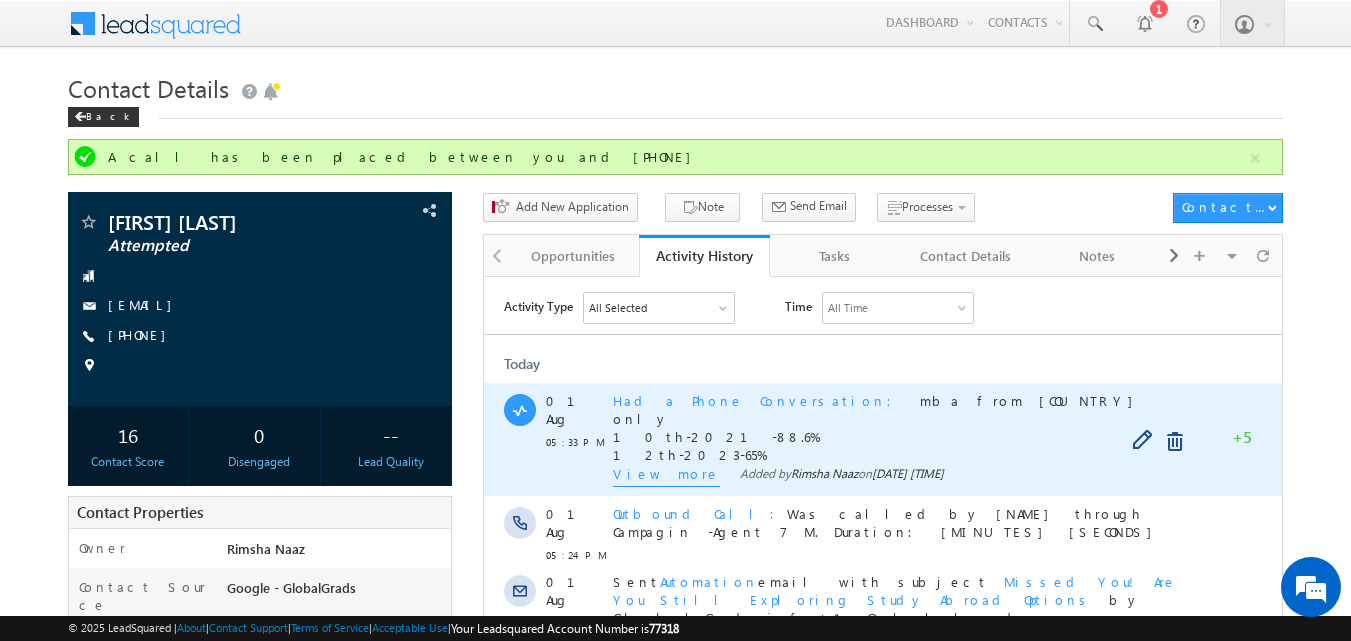 click on "View more" at bounding box center (666, 475) 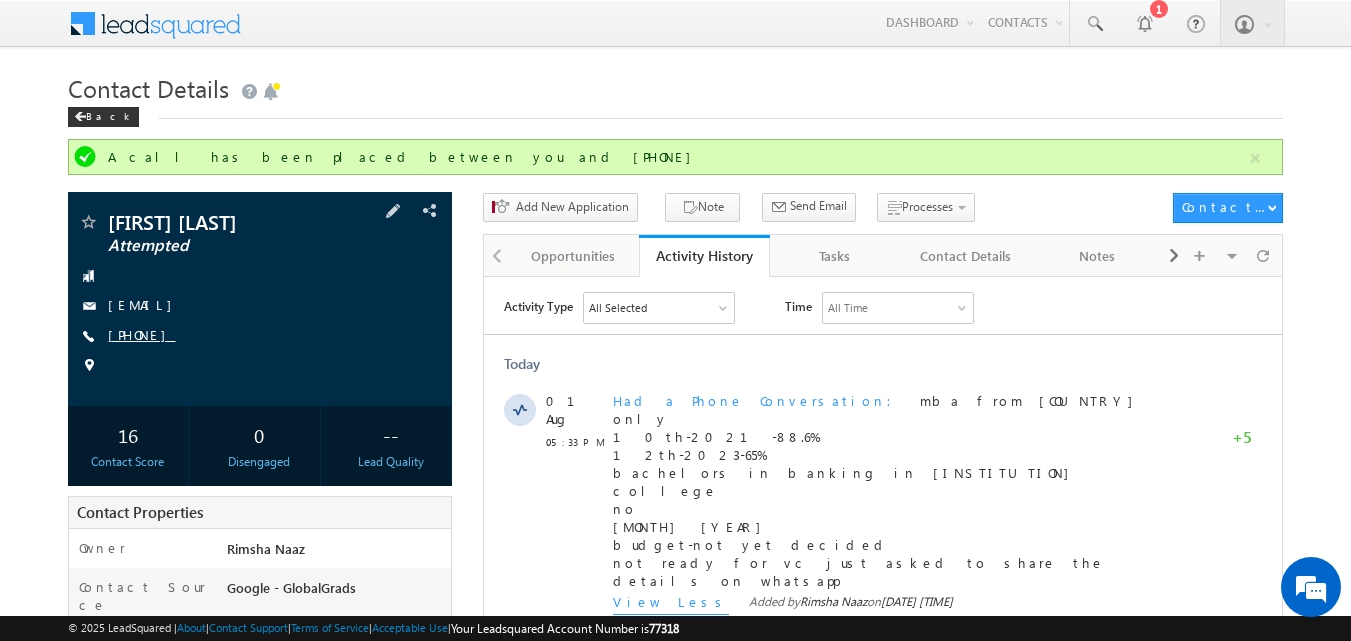 drag, startPoint x: 136, startPoint y: 331, endPoint x: 205, endPoint y: 336, distance: 69.18092 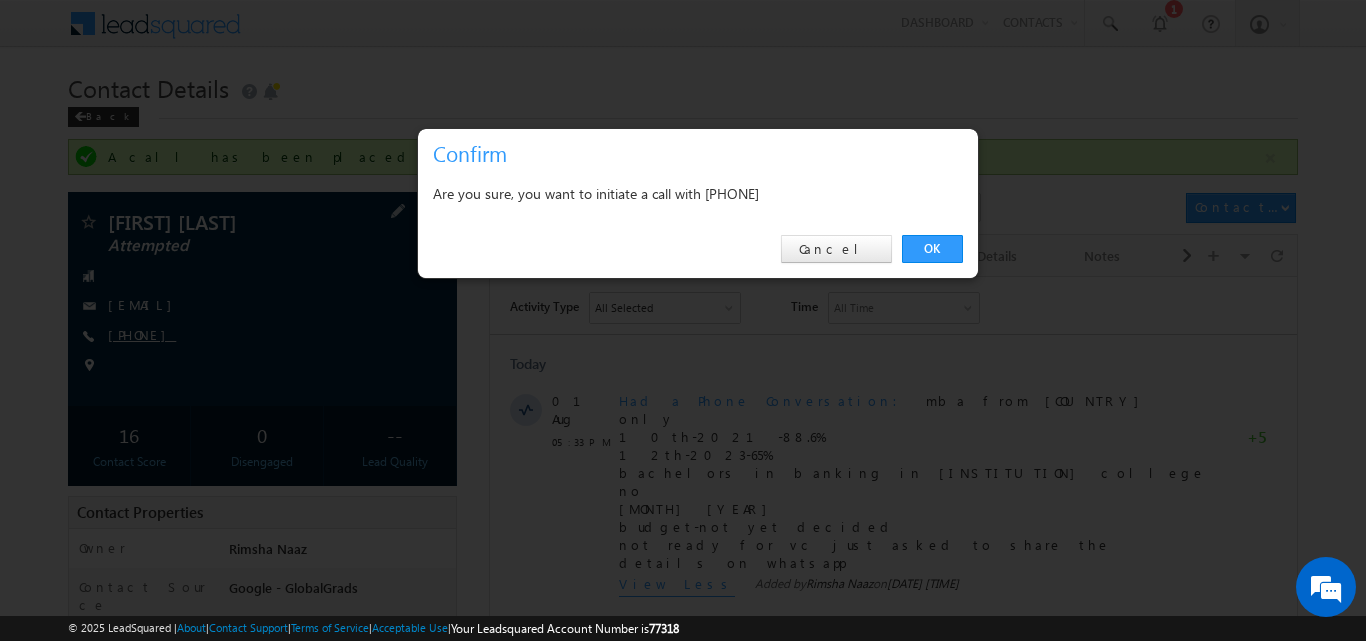 copy on "9769019008" 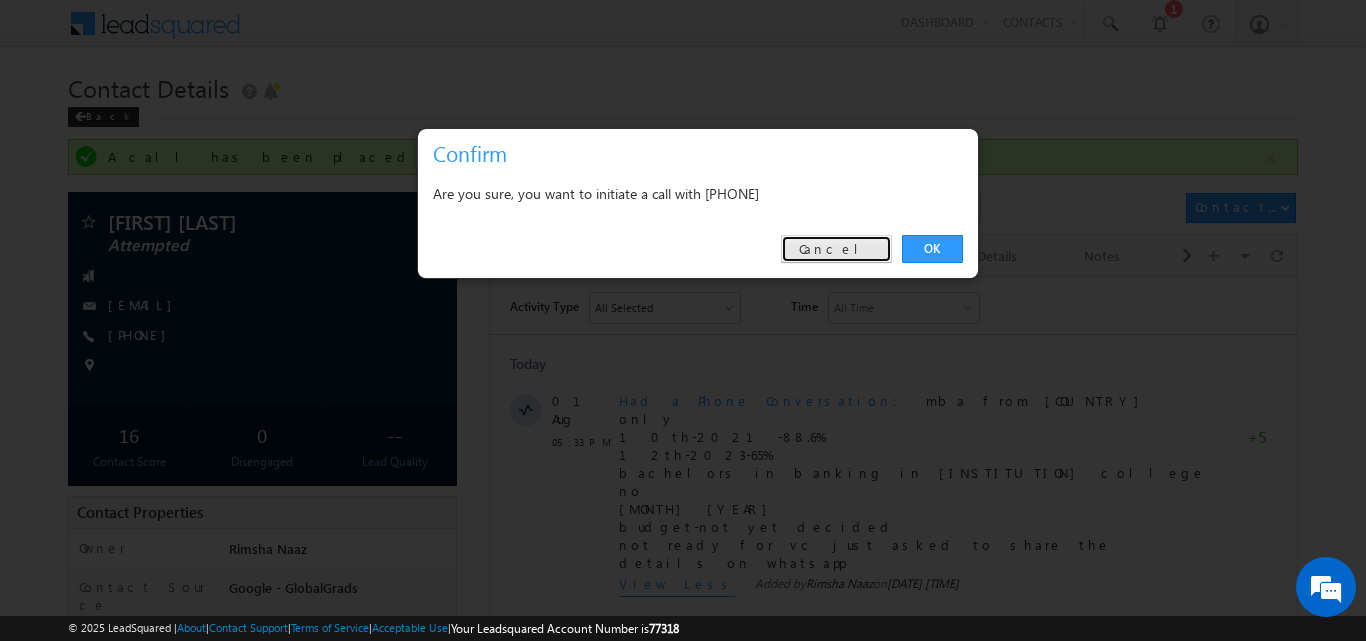 click on "Cancel" at bounding box center (836, 249) 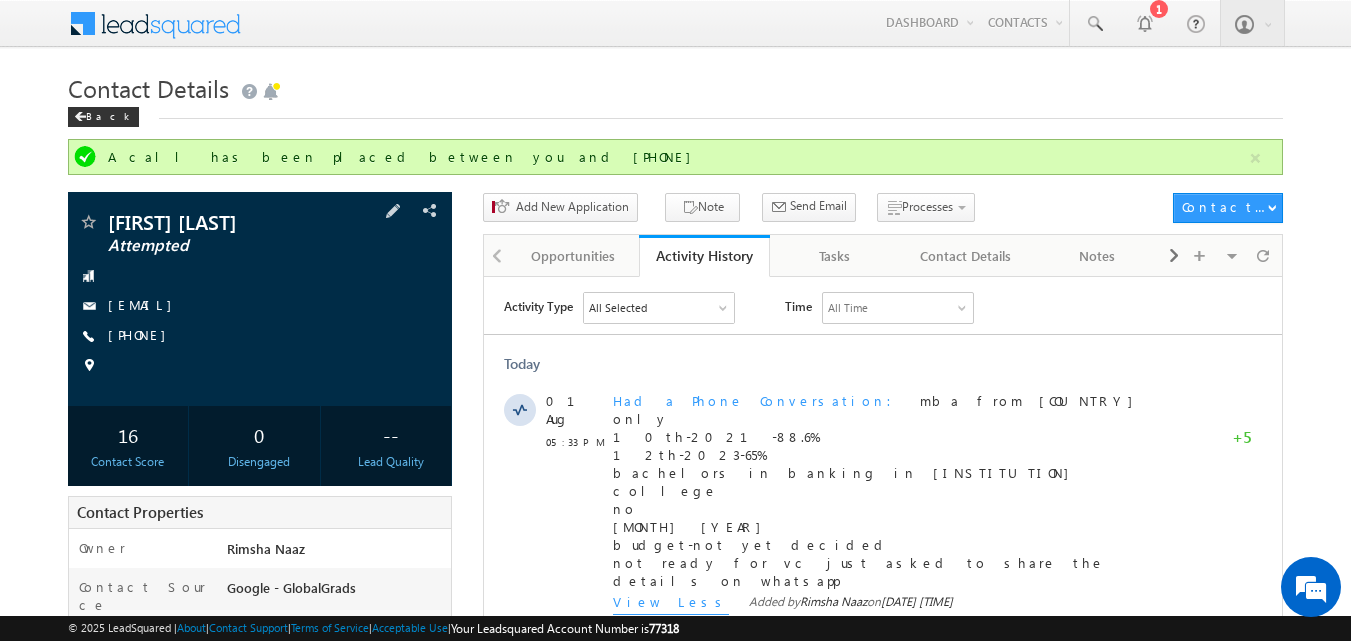 copy on "9769019008" 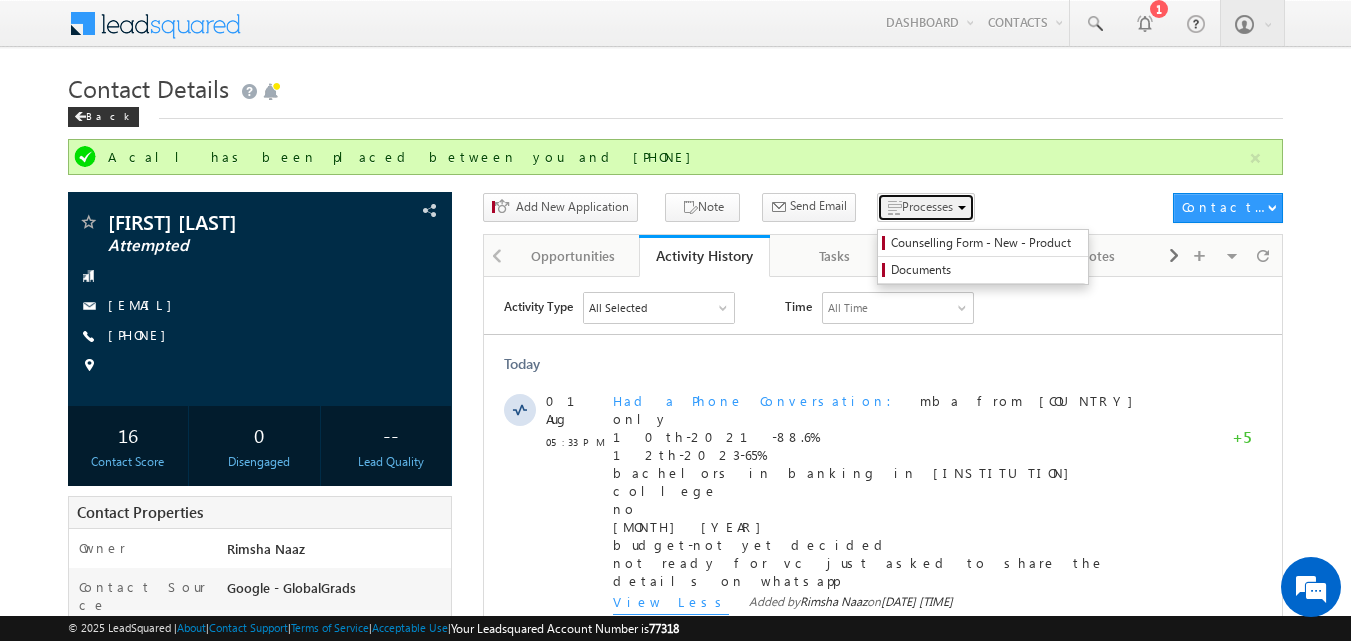 click on "Processes" at bounding box center (926, 207) 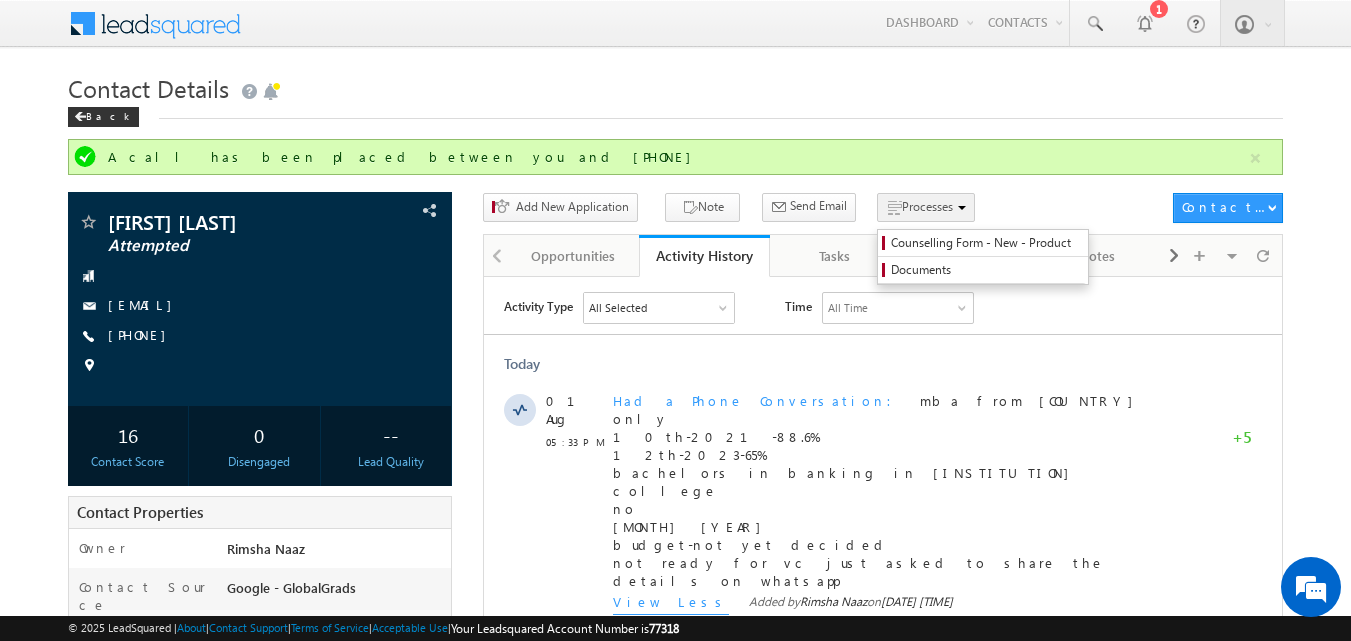 click on "Processes" at bounding box center (927, 206) 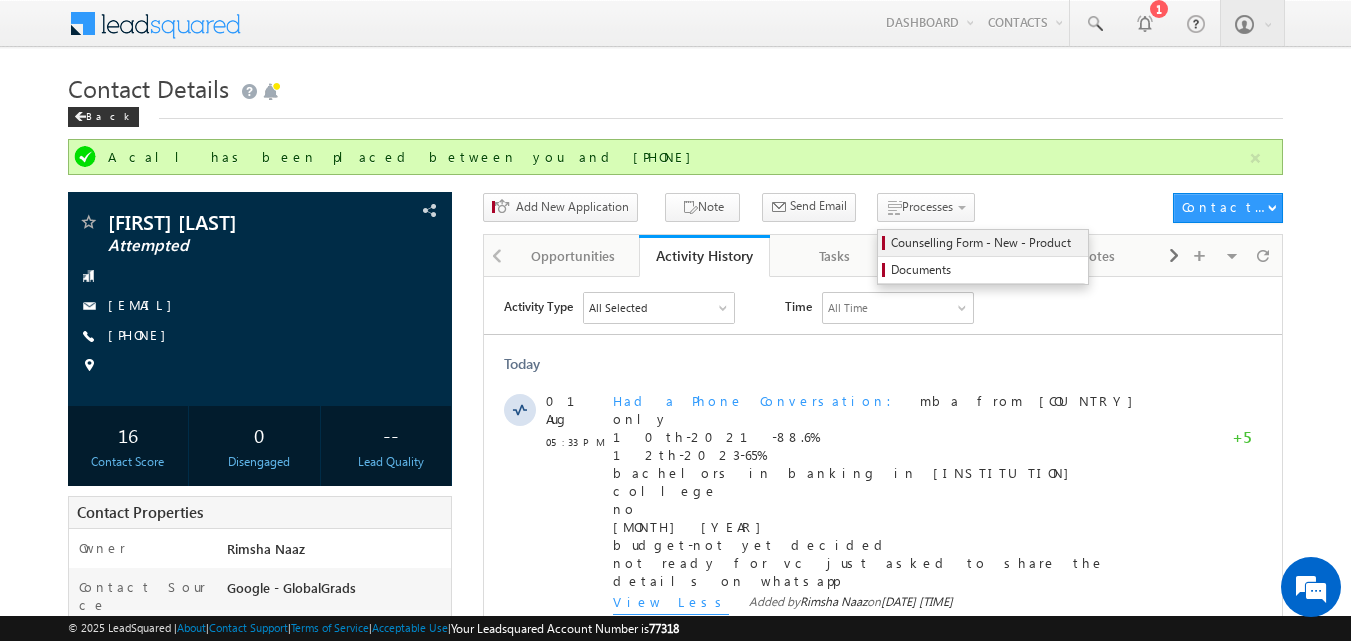 click on "Counselling Form - New - Product" at bounding box center [986, 243] 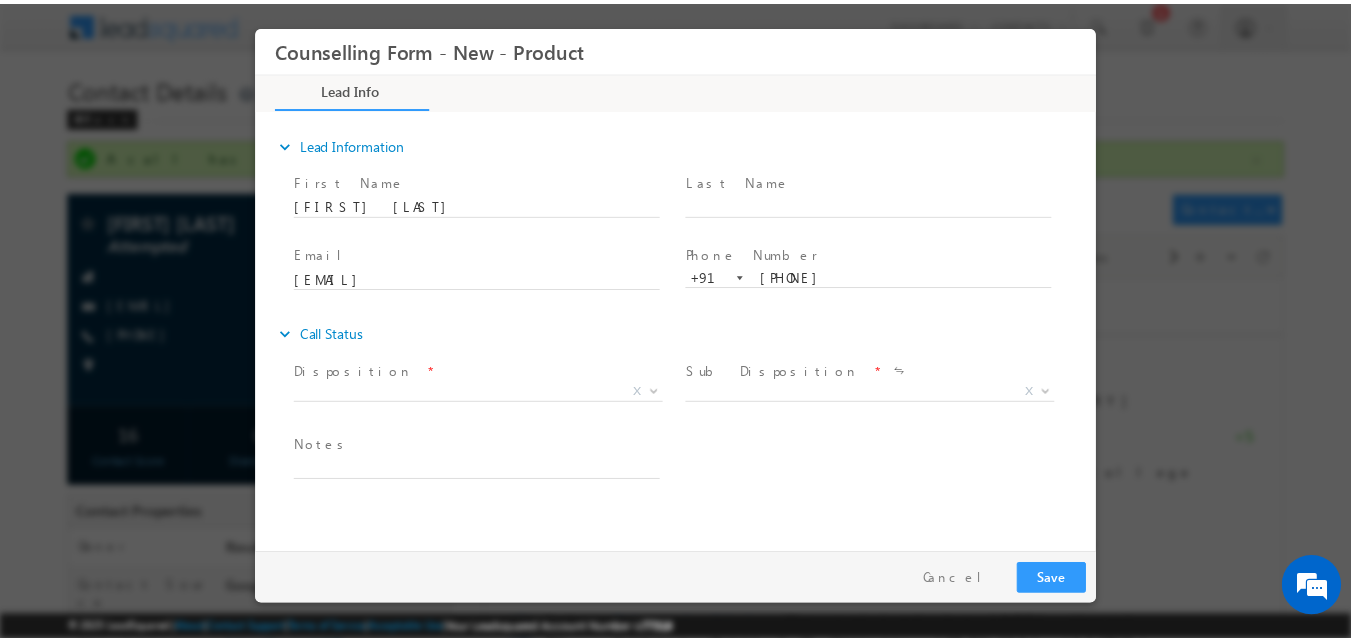 scroll, scrollTop: 0, scrollLeft: 0, axis: both 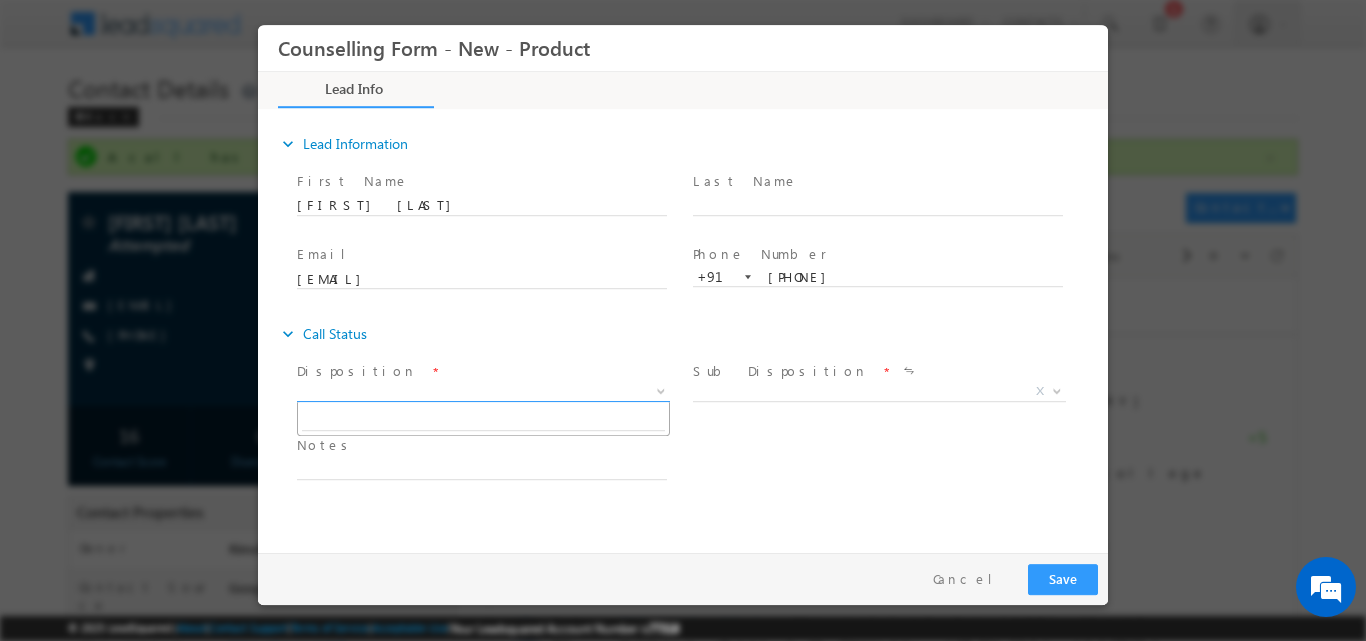 click at bounding box center [661, 389] 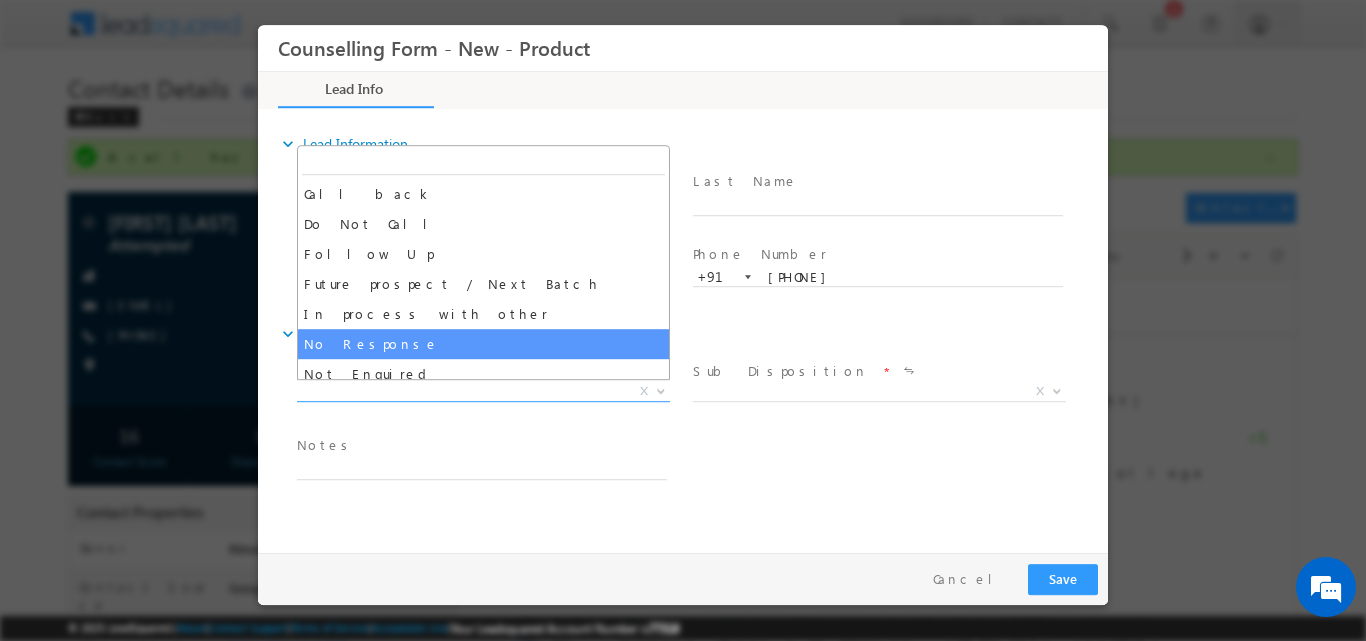 select on "No Response" 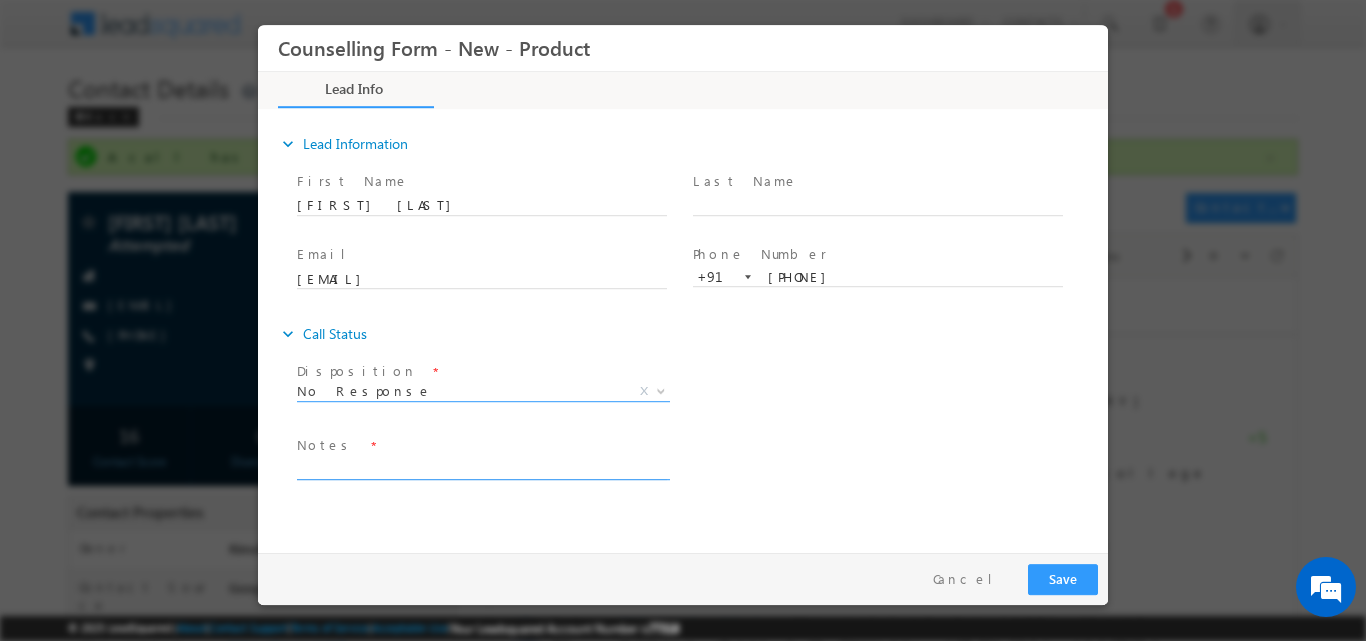 click at bounding box center [482, 467] 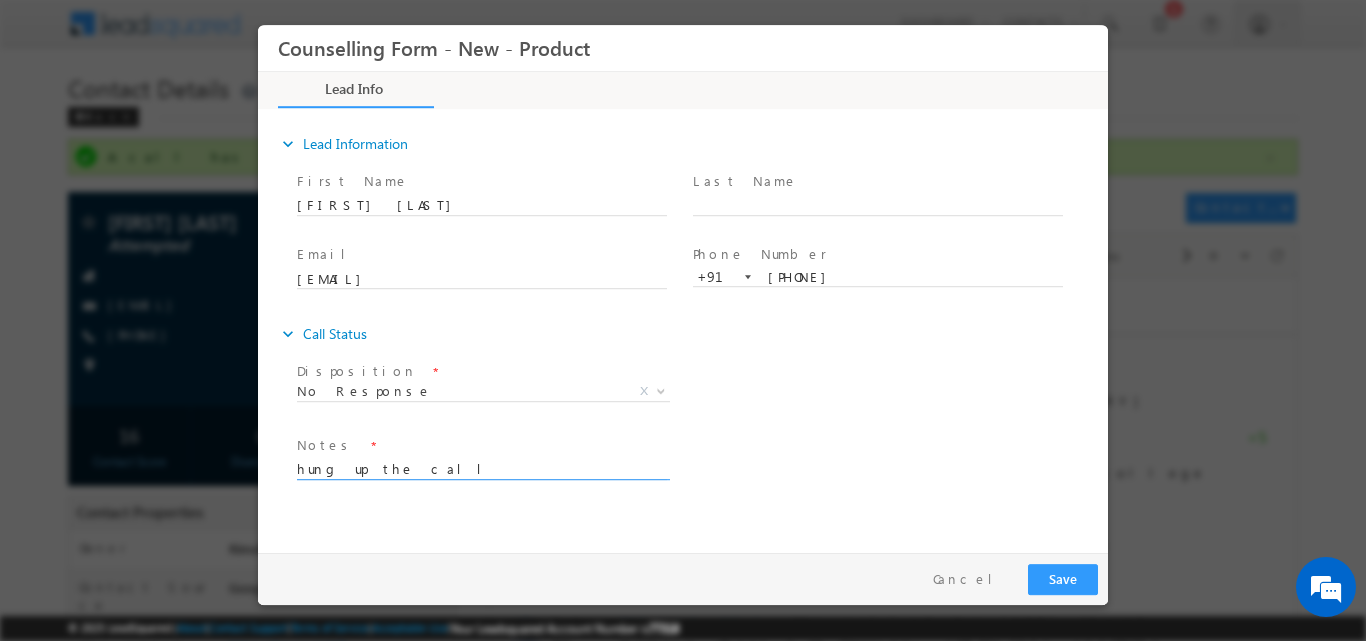 type on "hung up the call" 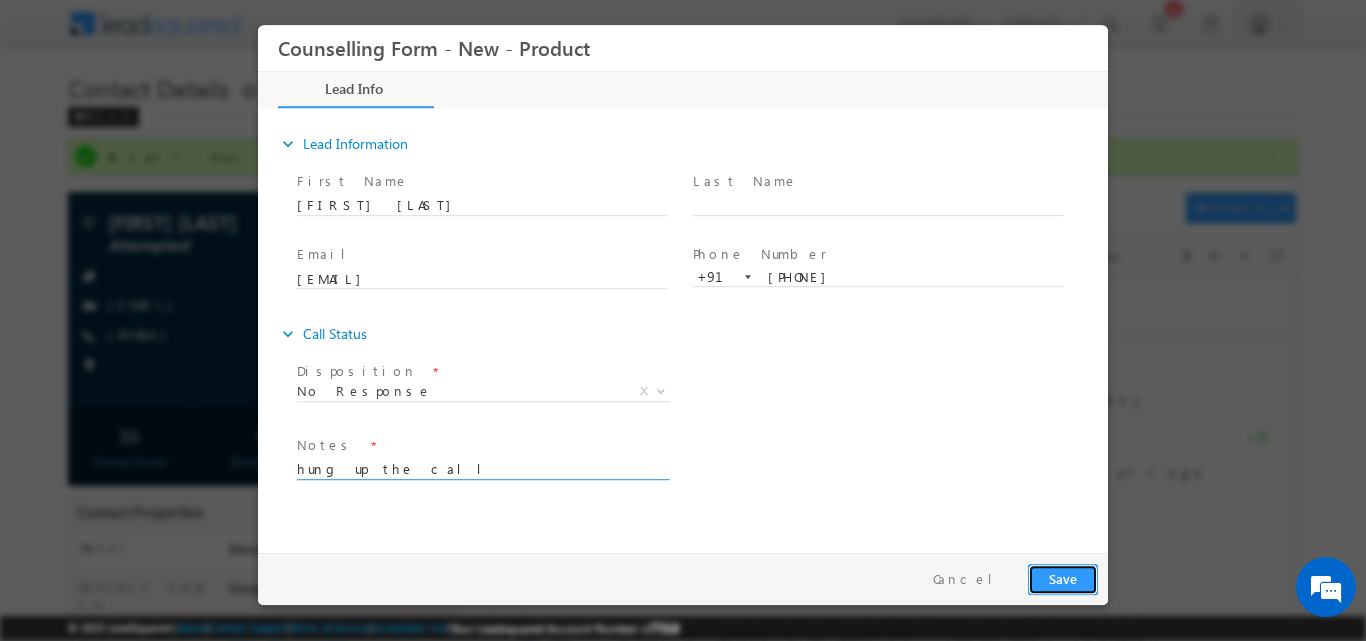 click on "Save" at bounding box center [1063, 578] 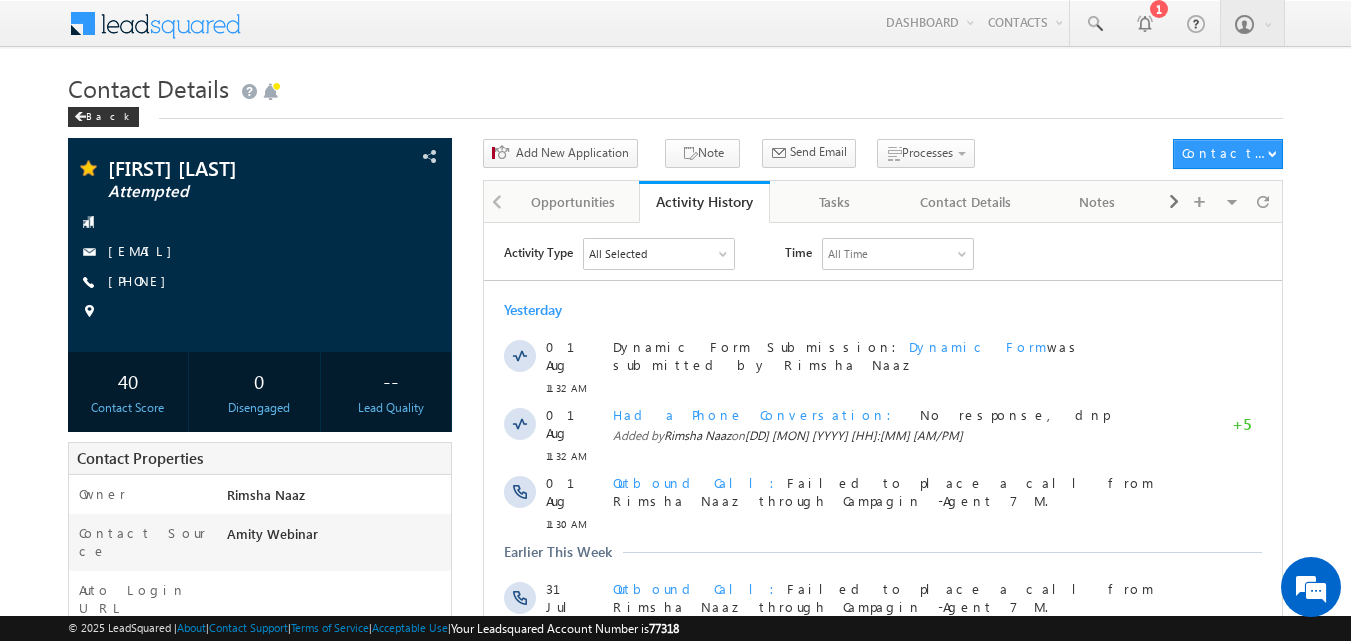 scroll, scrollTop: 0, scrollLeft: 0, axis: both 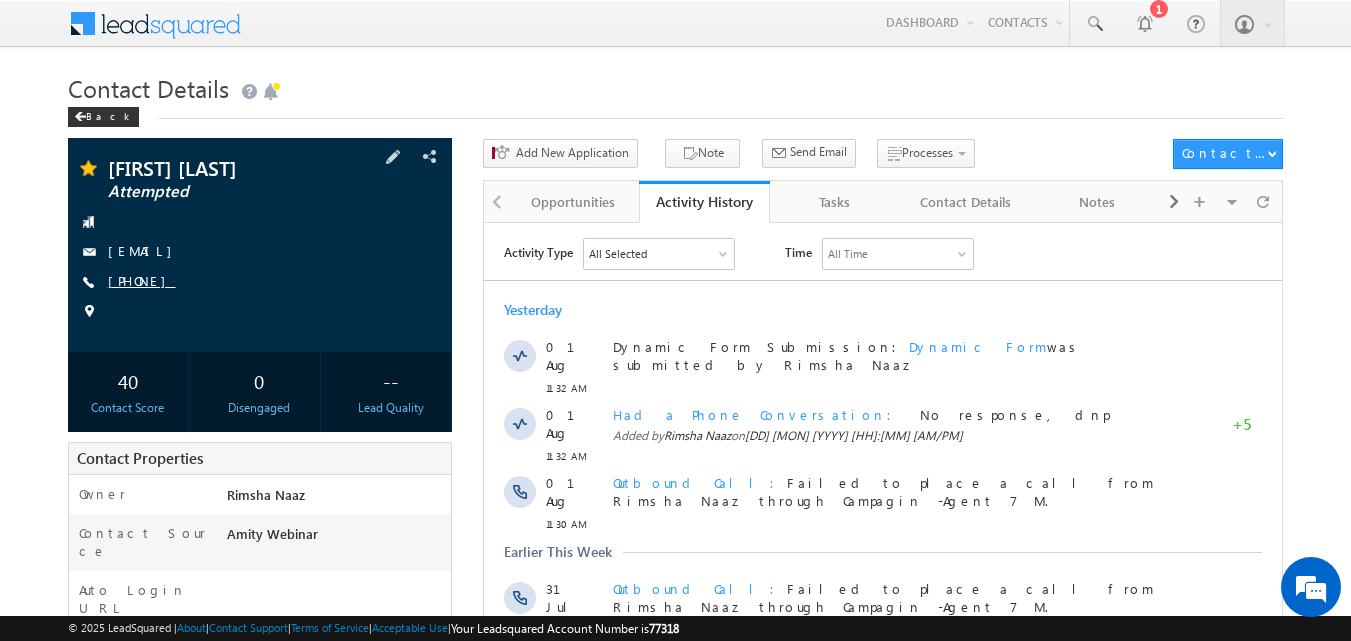 click on "+91-9467040741" at bounding box center (142, 280) 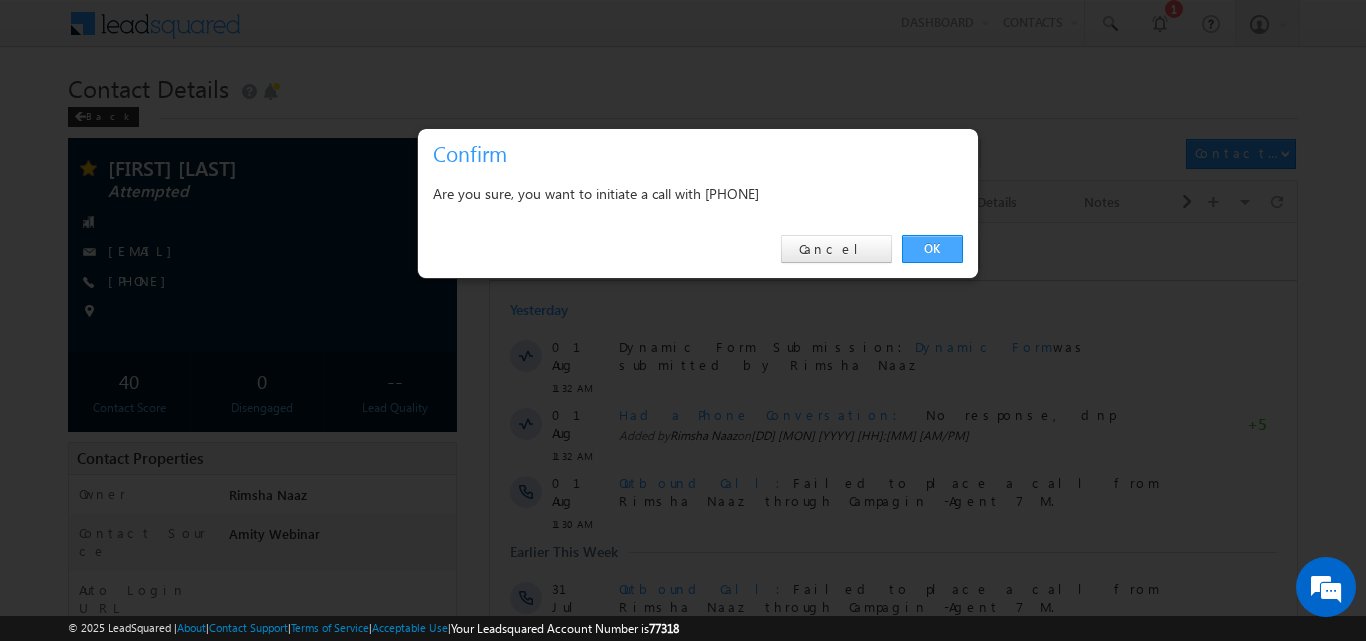 click on "OK" at bounding box center (932, 249) 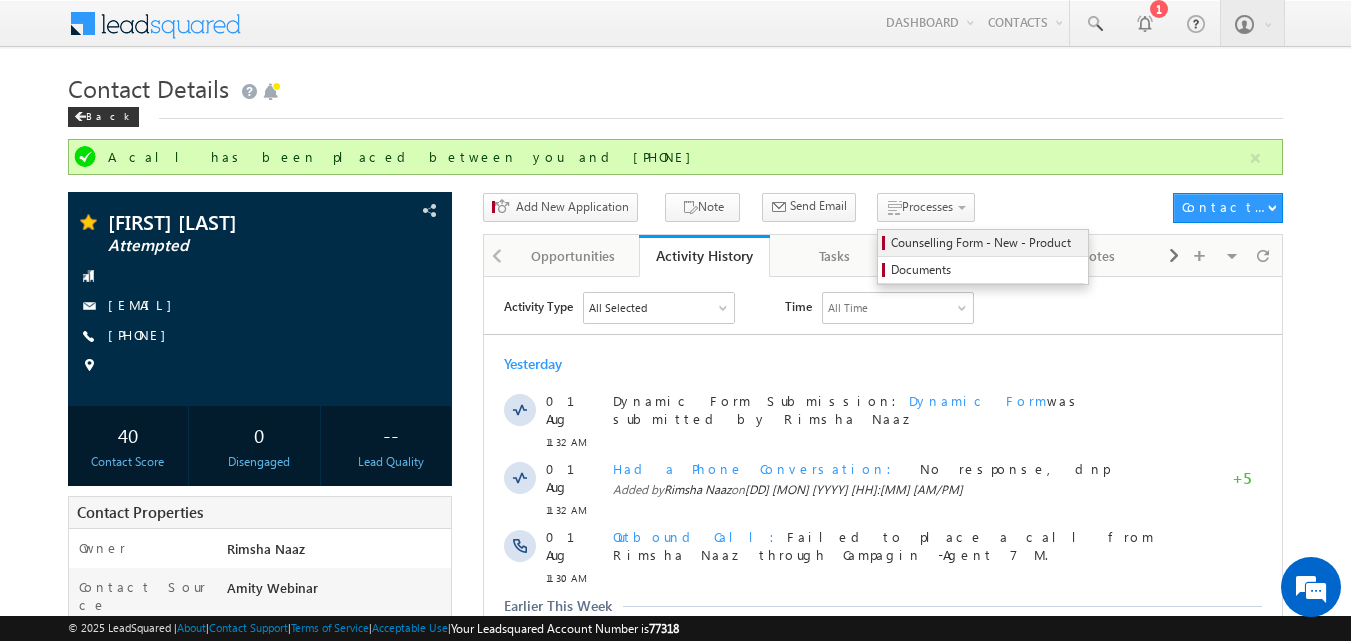 click on "Counselling Form - New - Product" at bounding box center (986, 243) 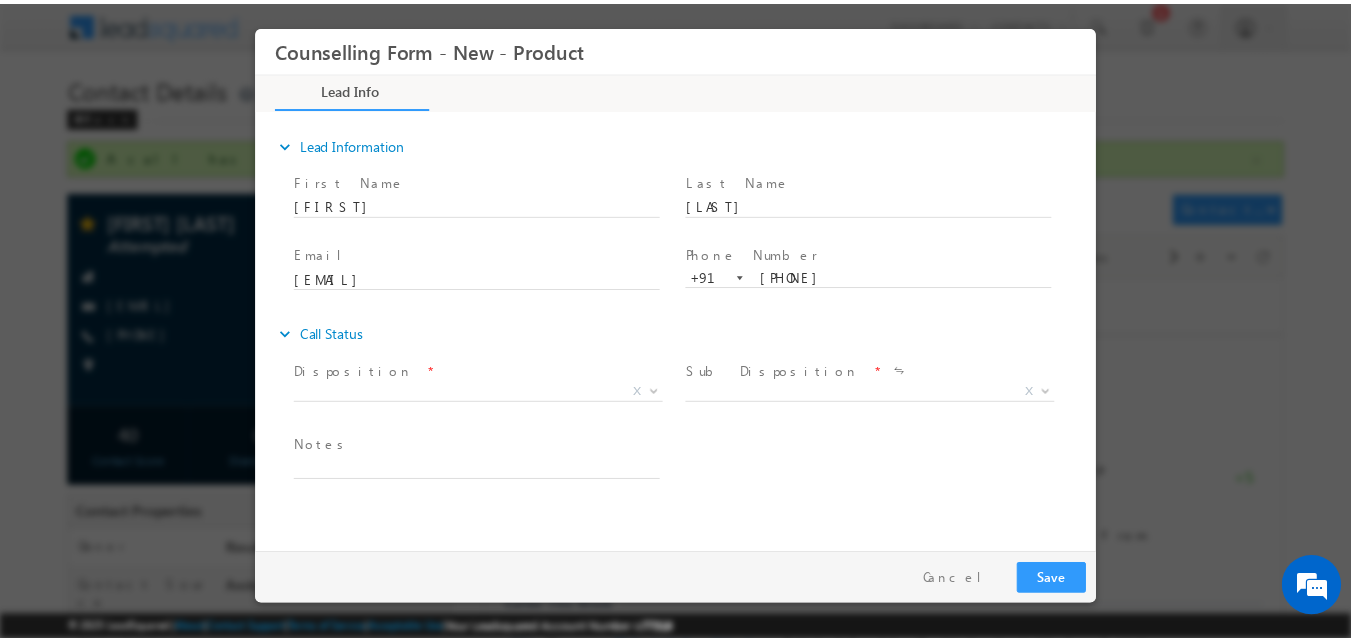scroll, scrollTop: 0, scrollLeft: 0, axis: both 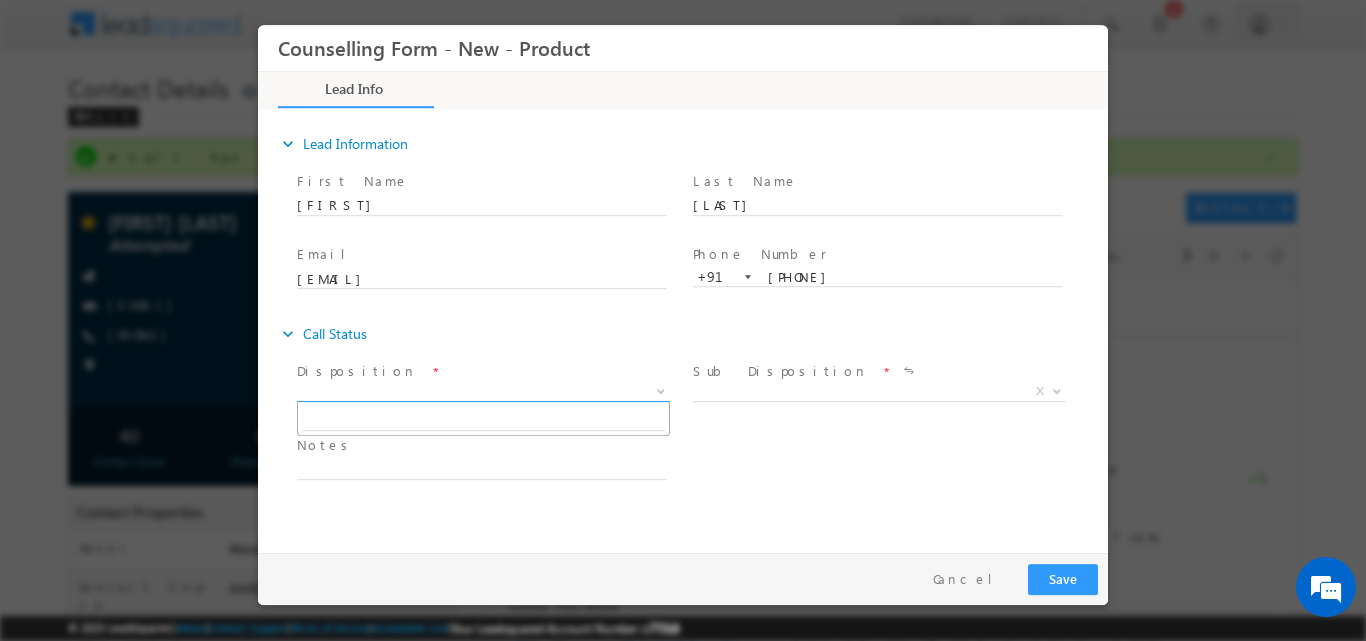 click at bounding box center [661, 389] 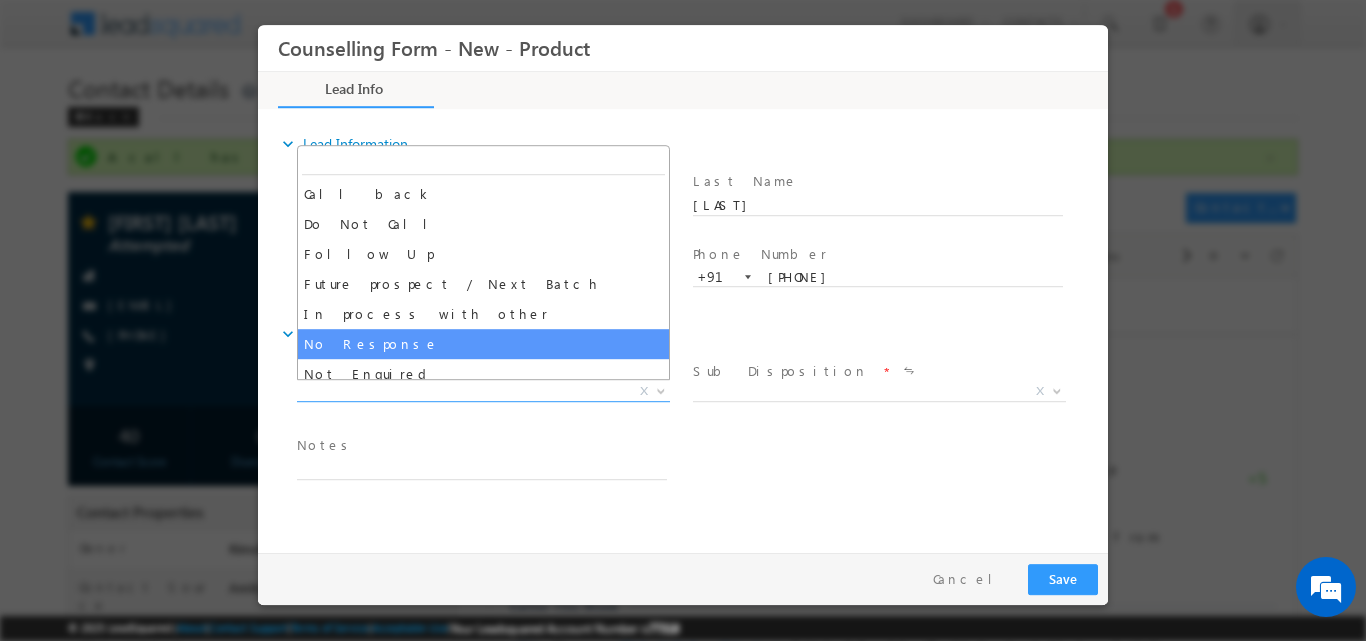 select on "No Response" 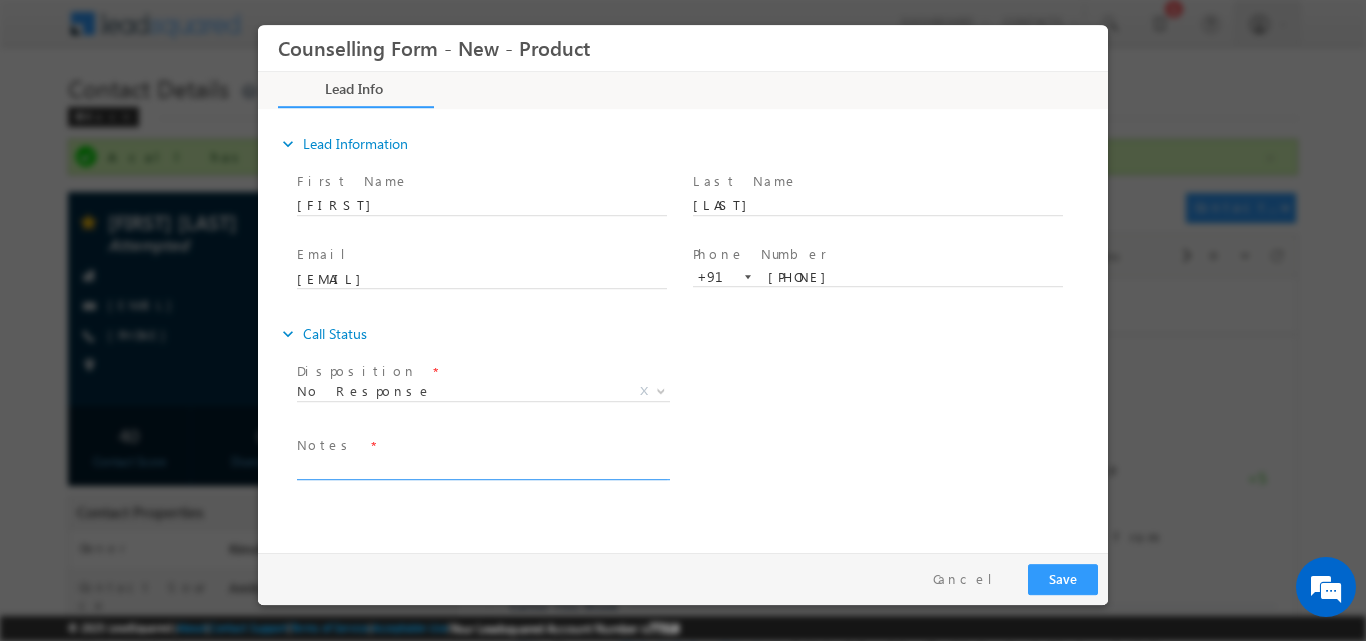 click at bounding box center [482, 467] 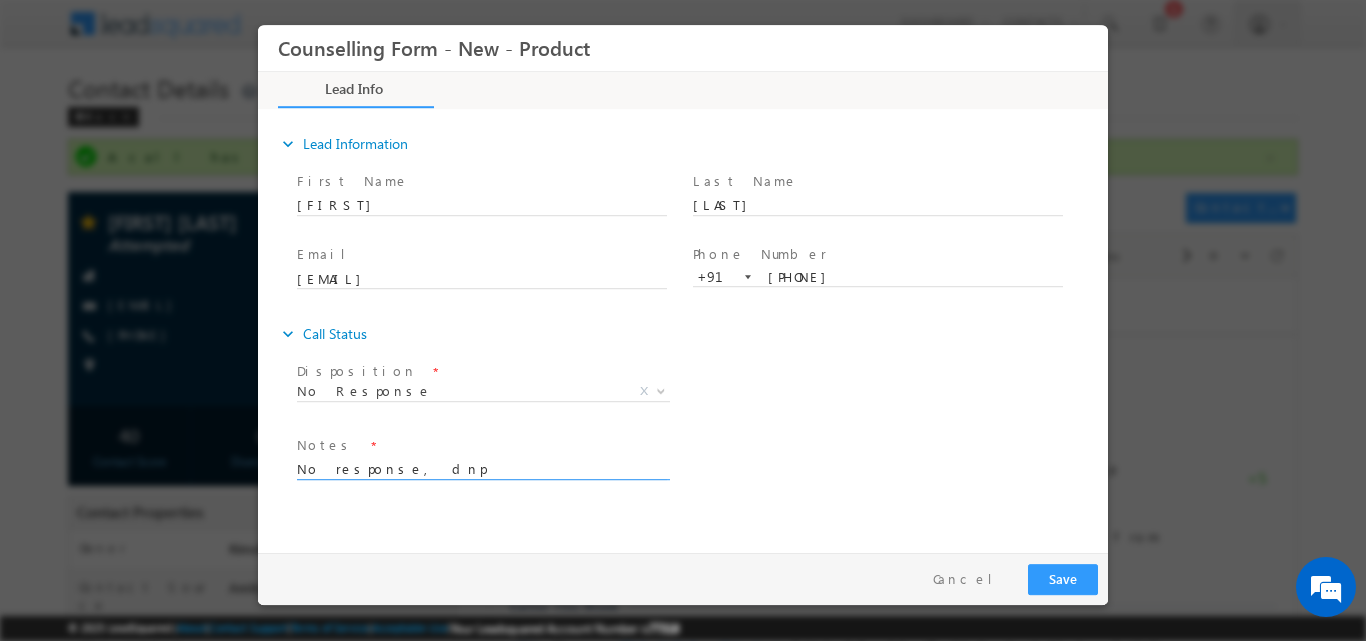 drag, startPoint x: 463, startPoint y: 465, endPoint x: 403, endPoint y: 512, distance: 76.2168 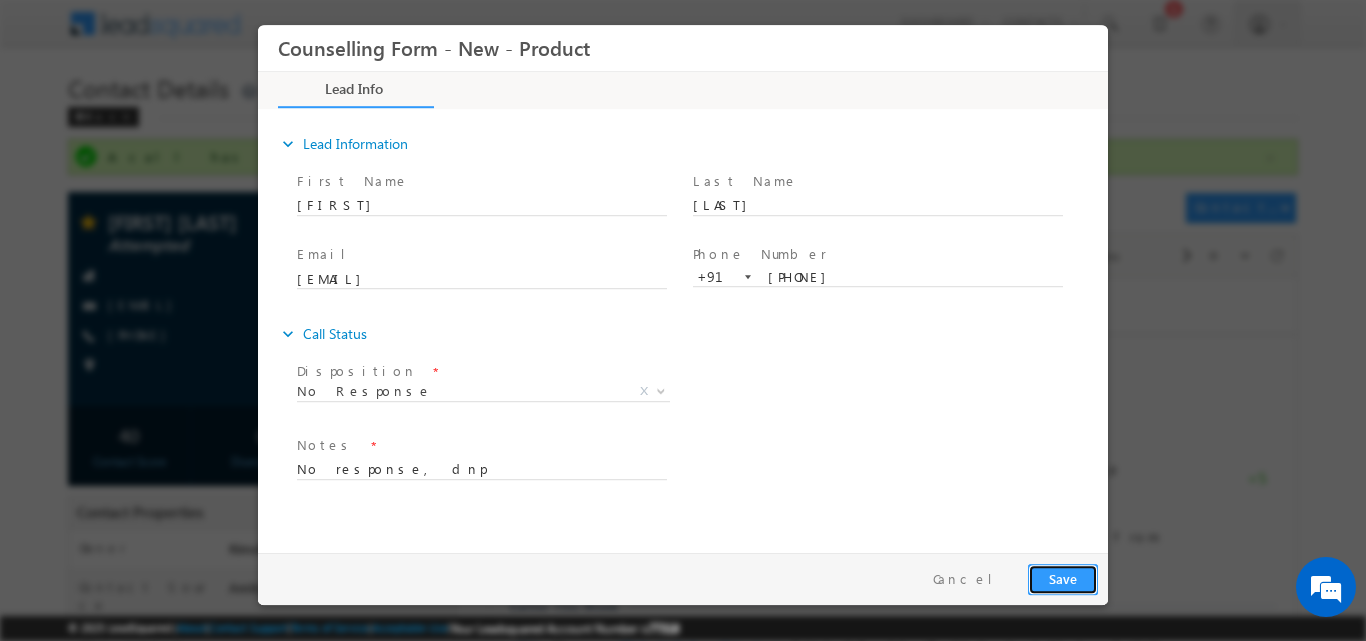 click on "Save" at bounding box center (1063, 578) 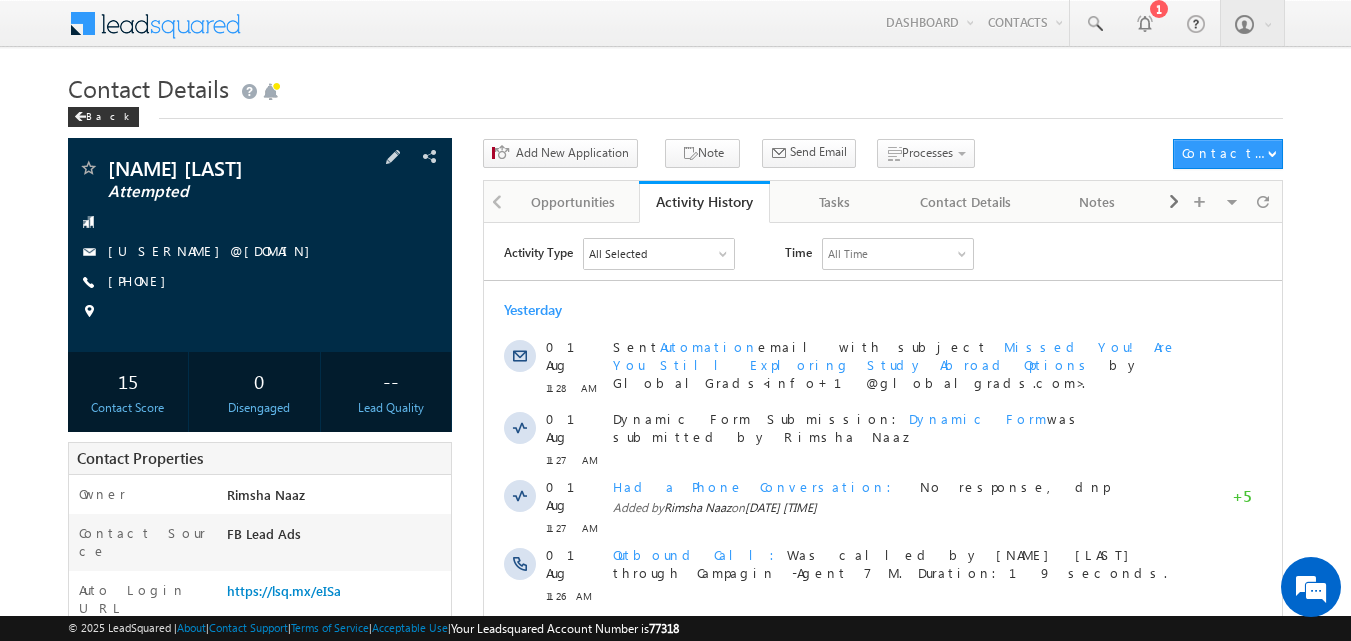 scroll, scrollTop: 0, scrollLeft: 0, axis: both 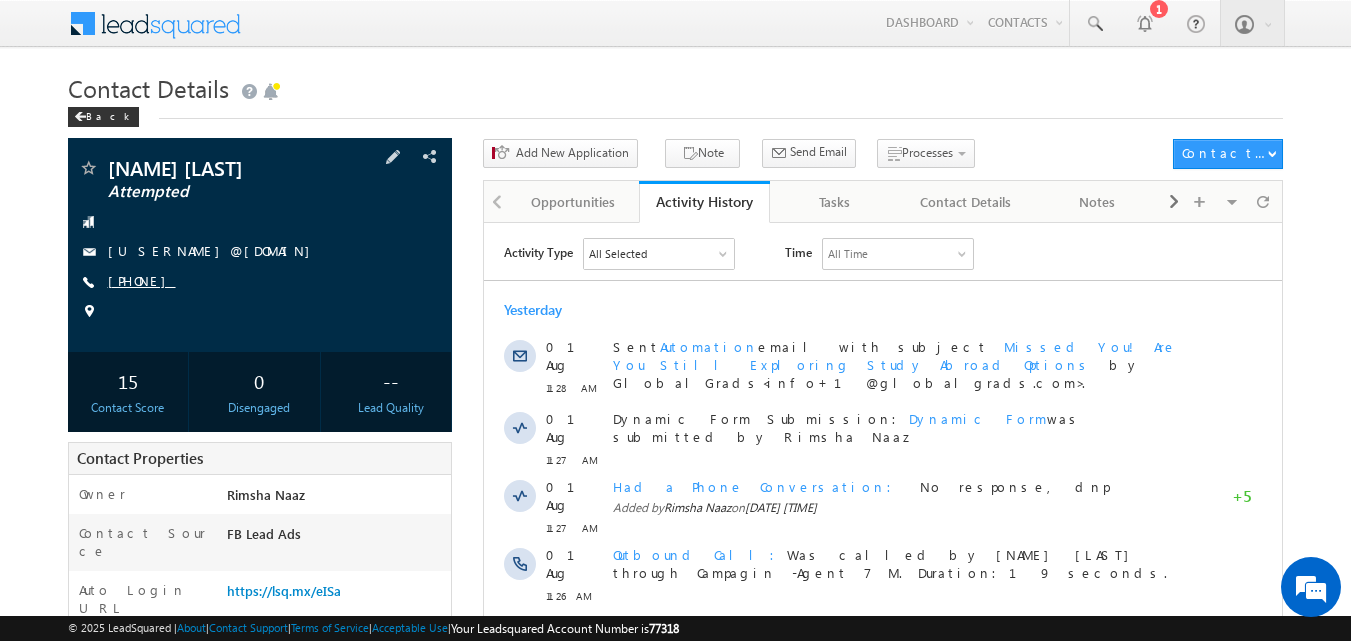 click on "[PHONE]" at bounding box center [142, 280] 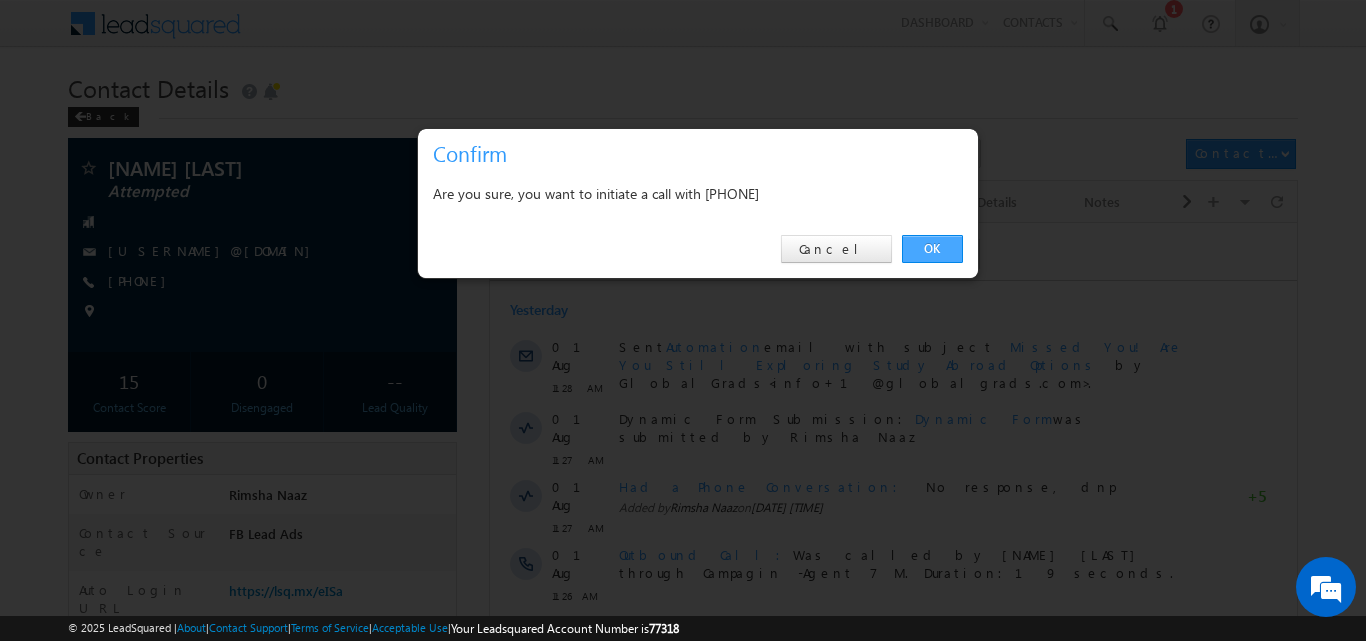 click on "OK" at bounding box center (932, 249) 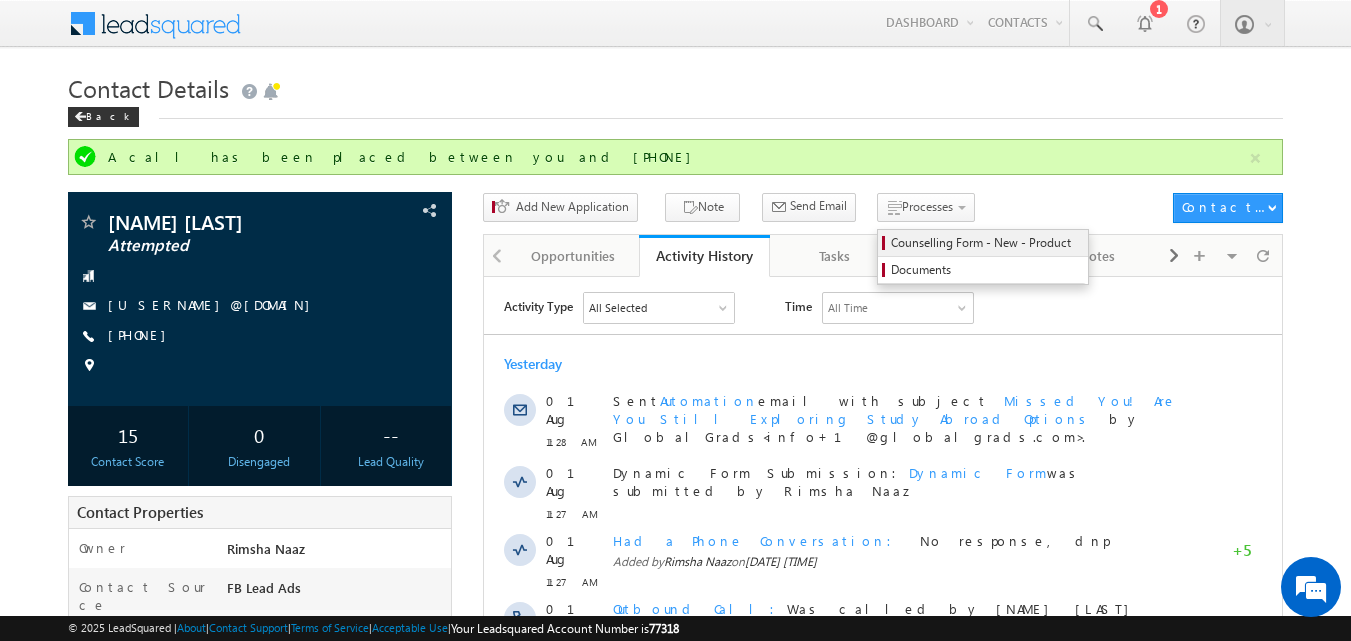 click on "Counselling Form - New - Product" at bounding box center [986, 243] 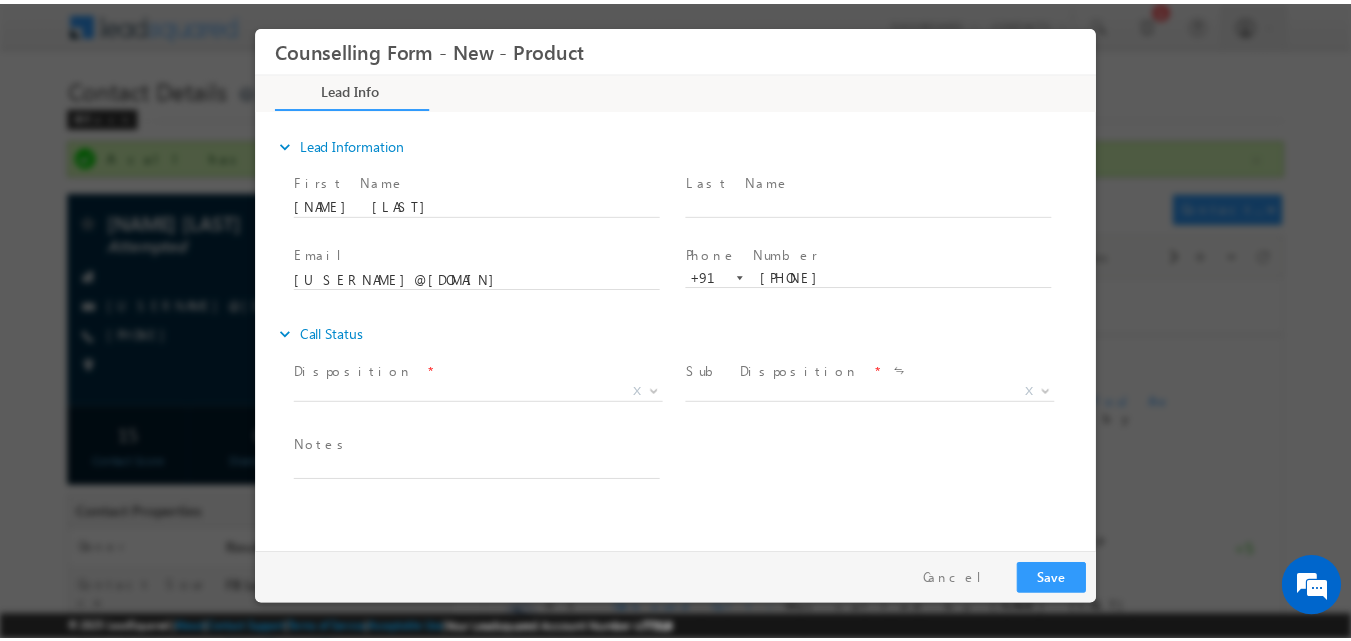 scroll, scrollTop: 0, scrollLeft: 0, axis: both 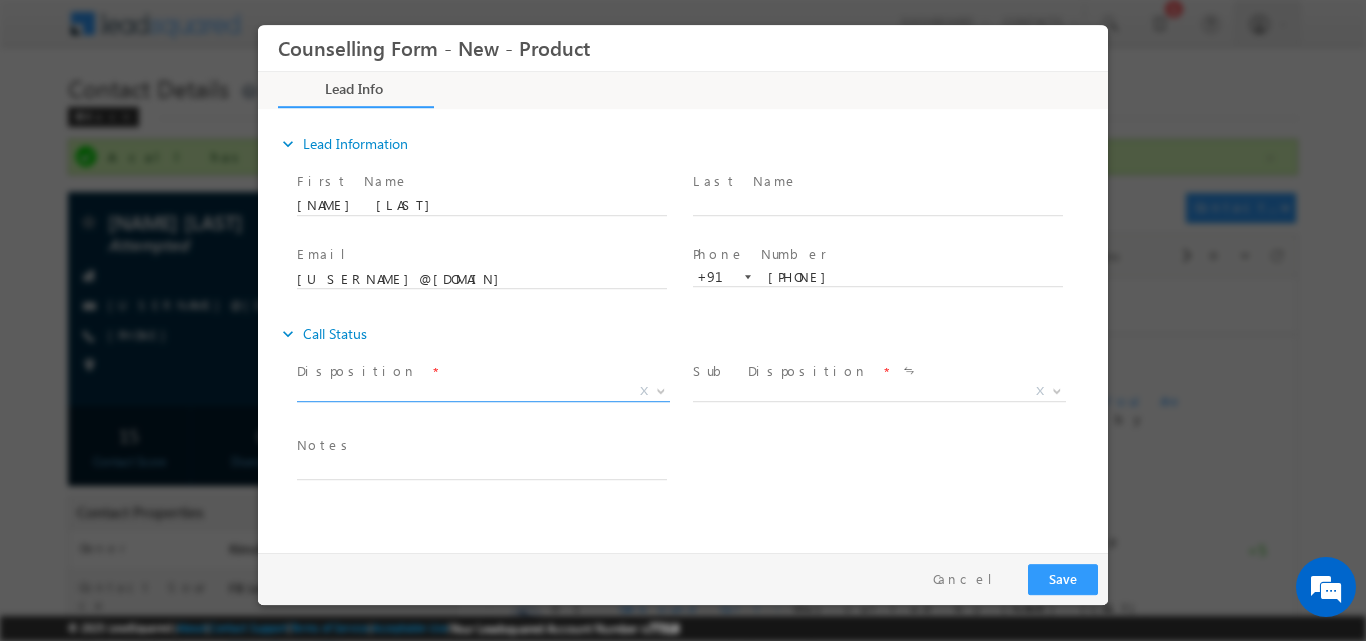 click on "Disposition
*
X" at bounding box center [491, 383] 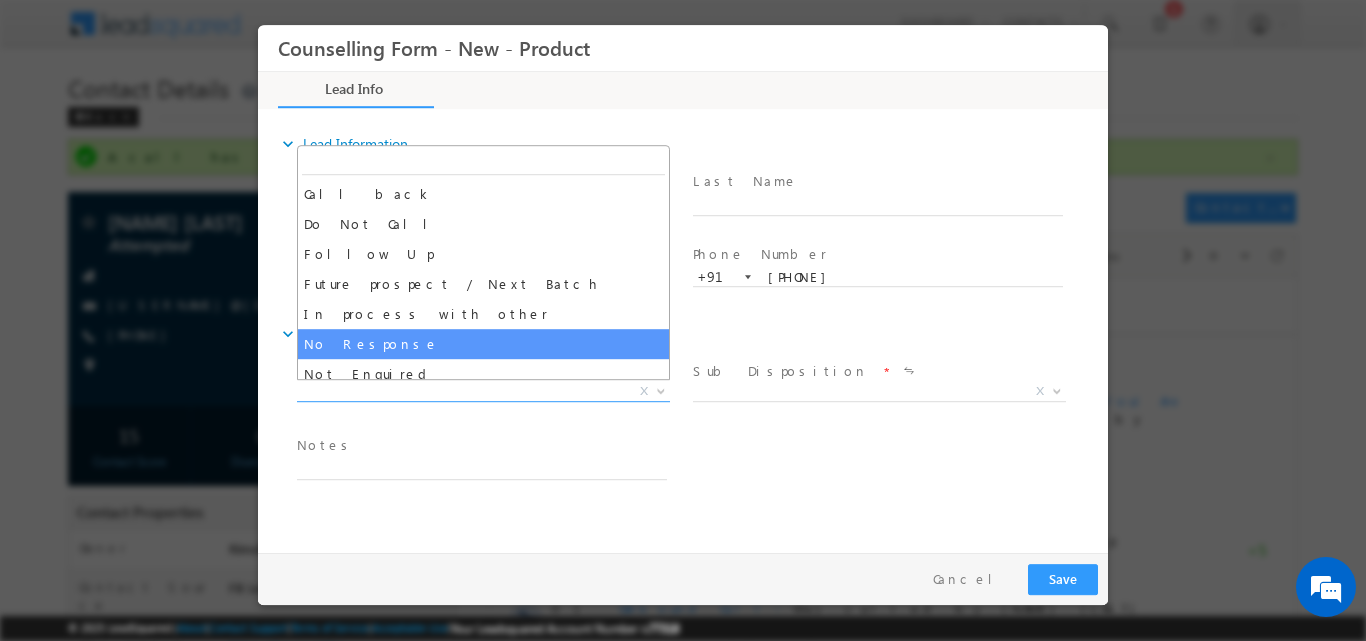 select on "No Response" 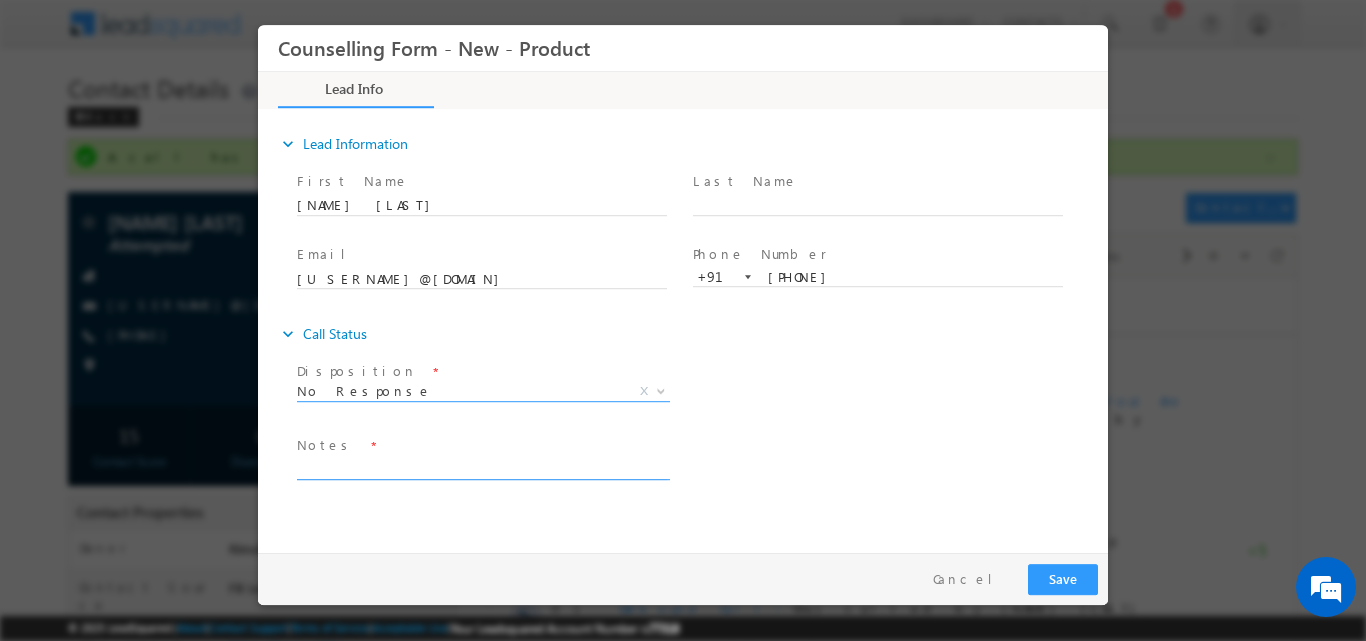 click at bounding box center (482, 467) 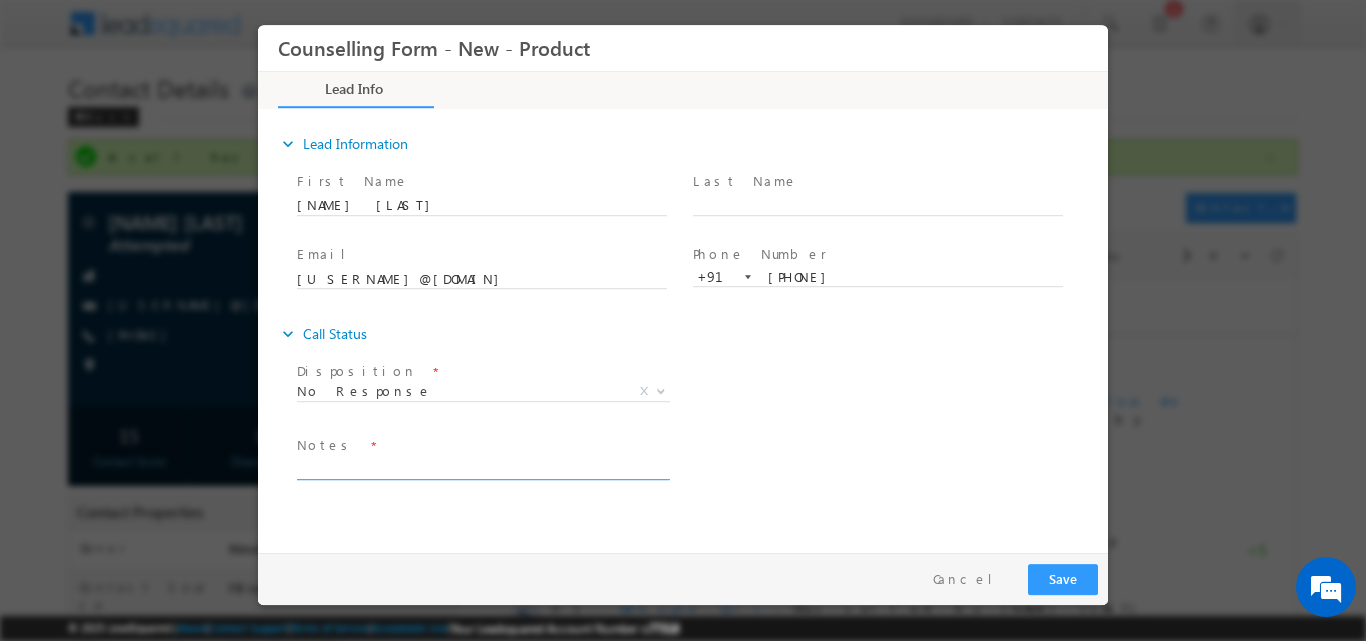 paste on "No response, dnp" 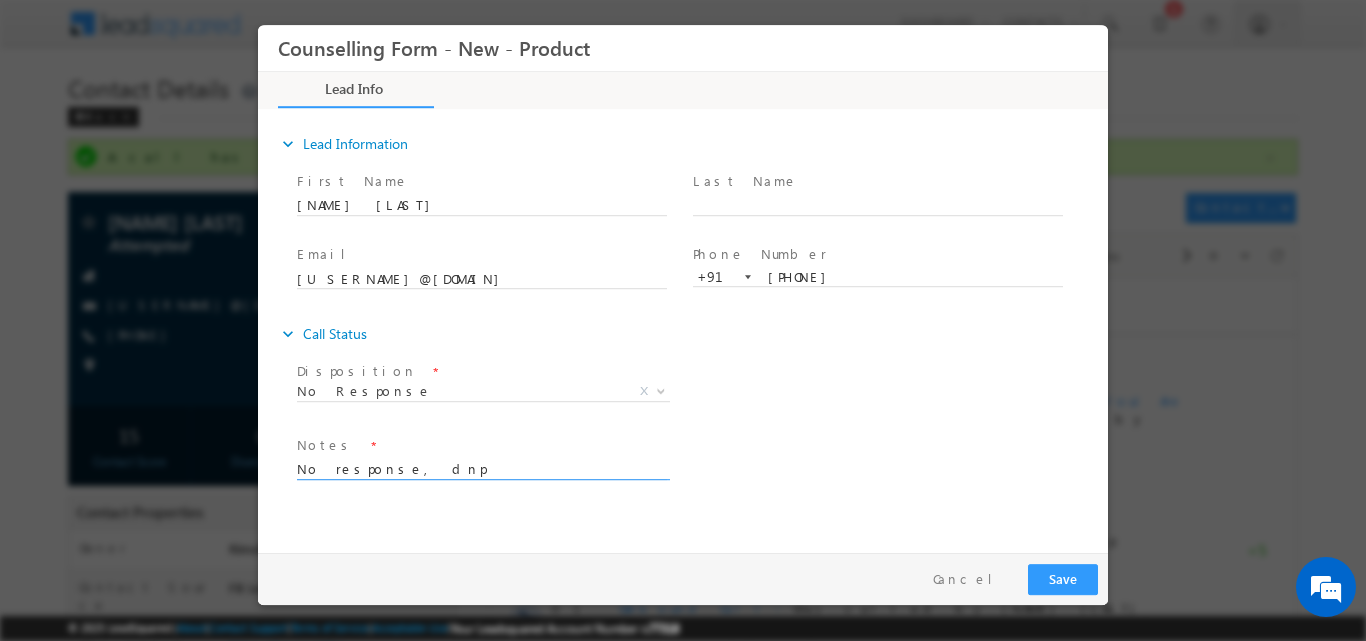 type on "No response, dnp" 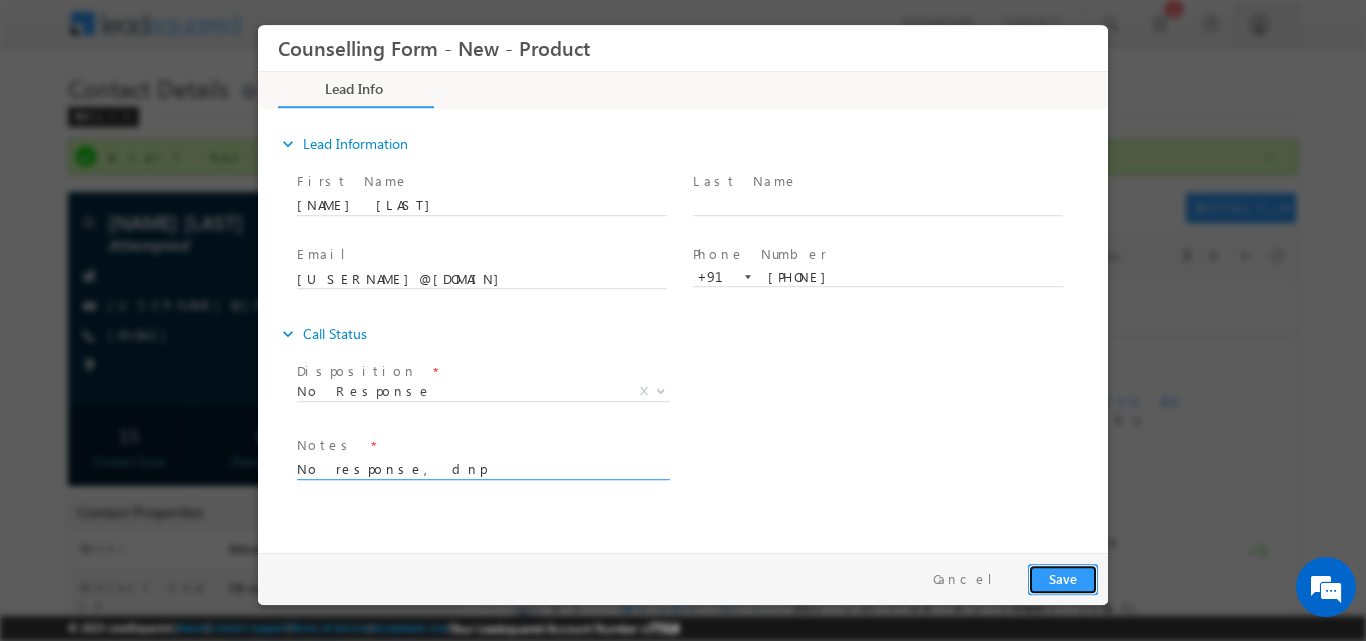 click on "Save" at bounding box center [1063, 578] 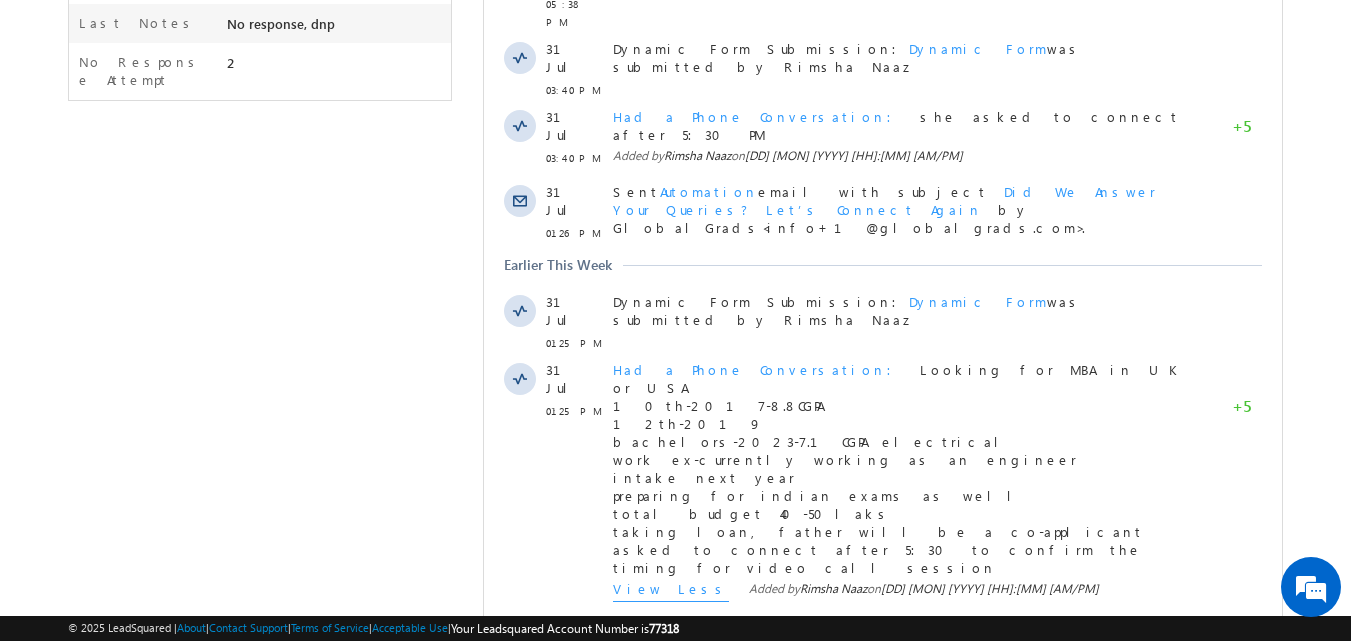 scroll, scrollTop: 0, scrollLeft: 0, axis: both 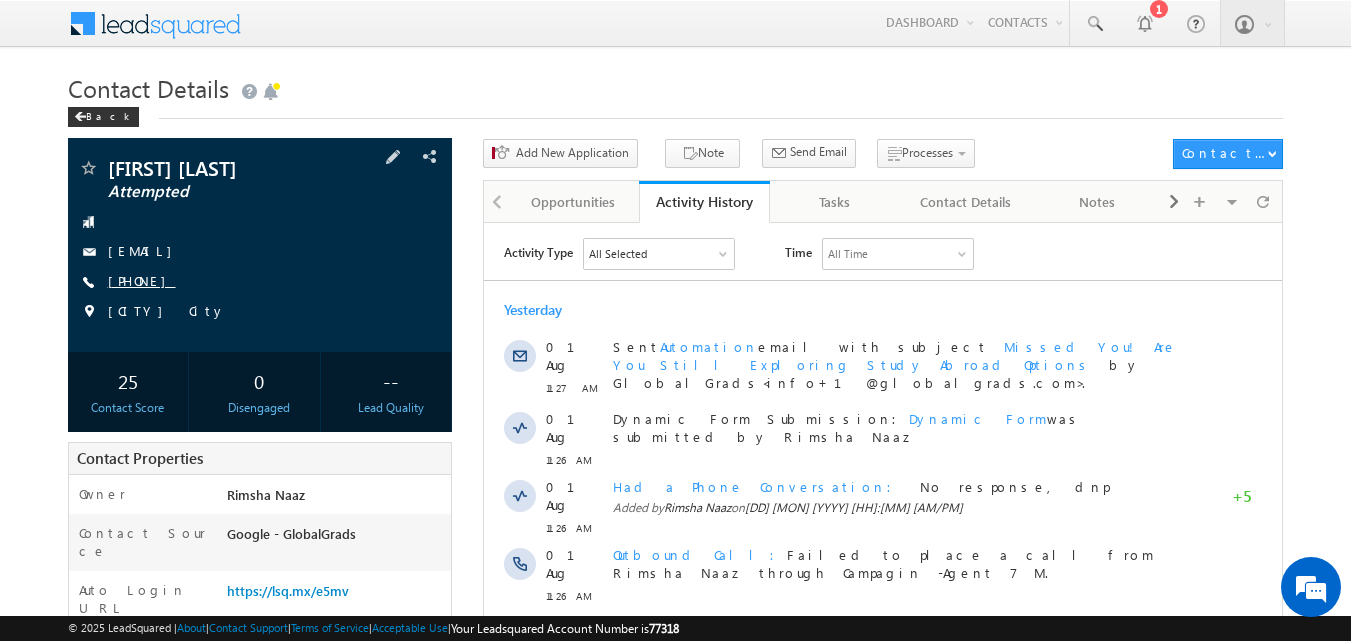 click on "[PHONE]" at bounding box center [142, 280] 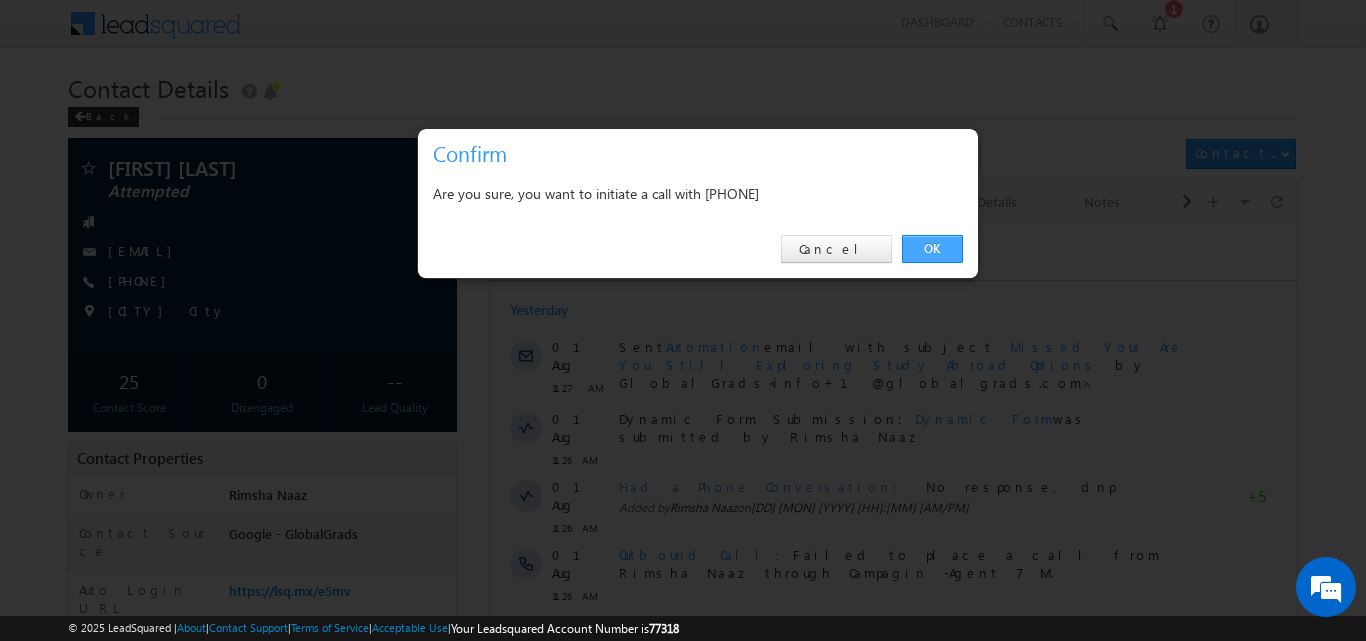 click on "OK" at bounding box center (932, 249) 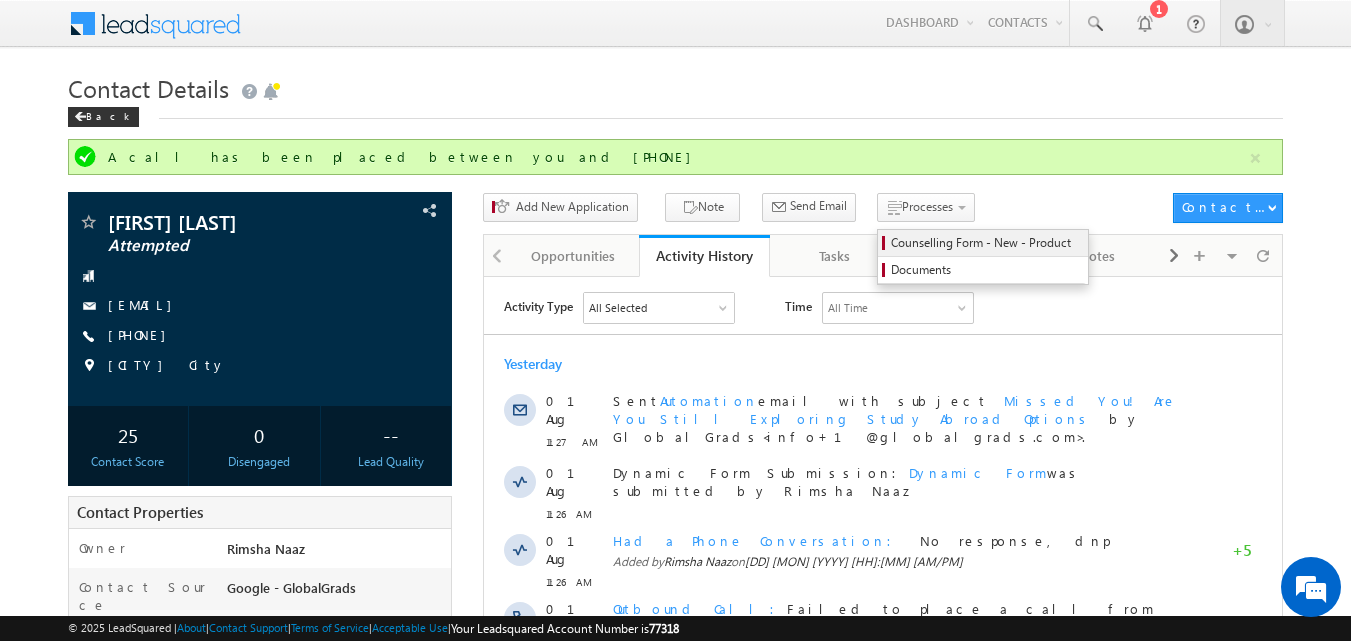 click on "Counselling Form - New - Product" at bounding box center (986, 243) 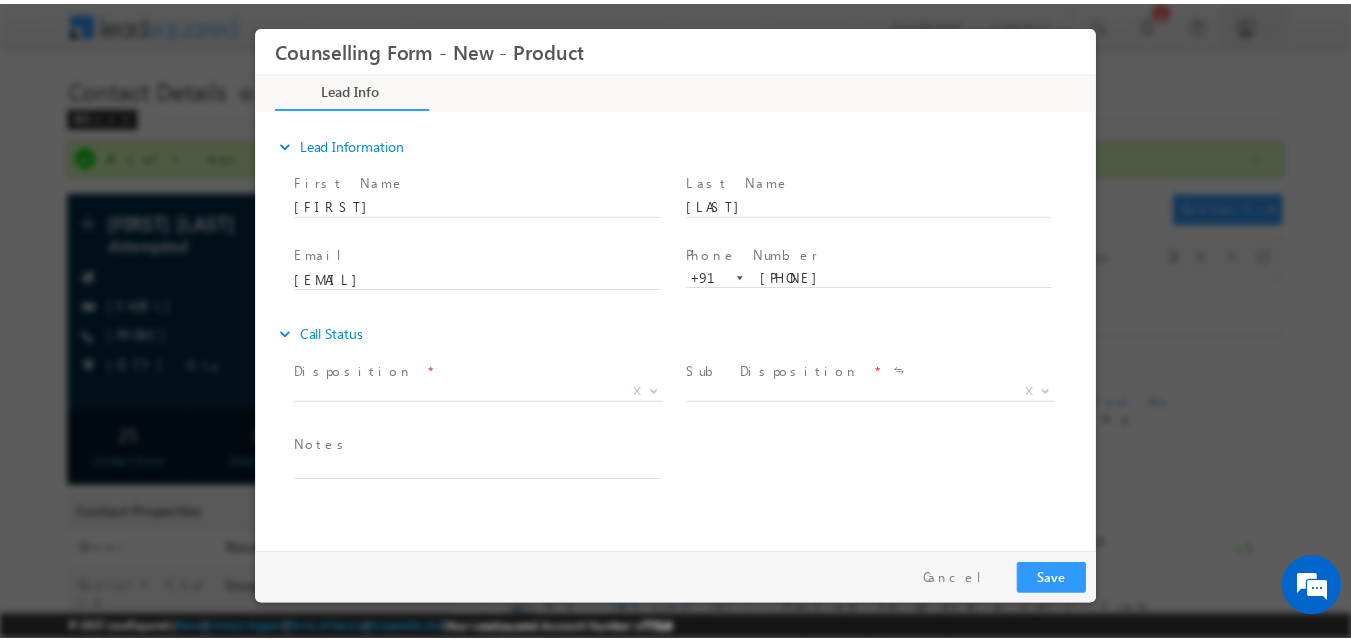 scroll, scrollTop: 0, scrollLeft: 0, axis: both 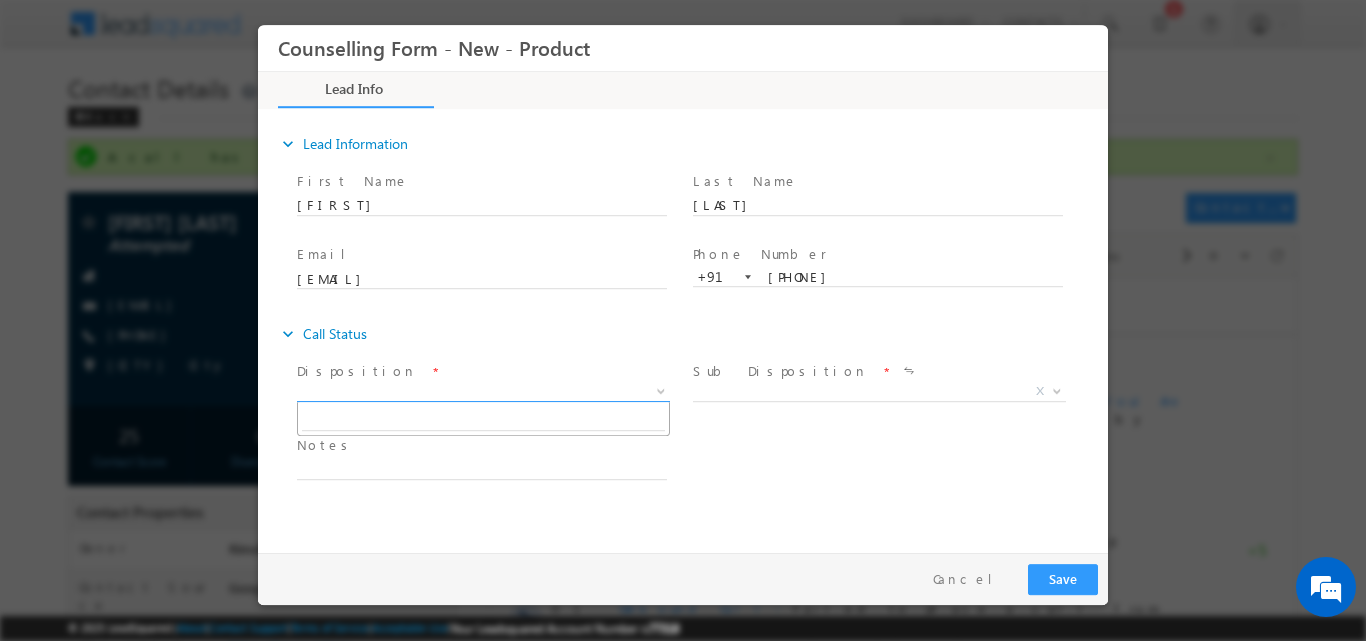 click at bounding box center (659, 390) 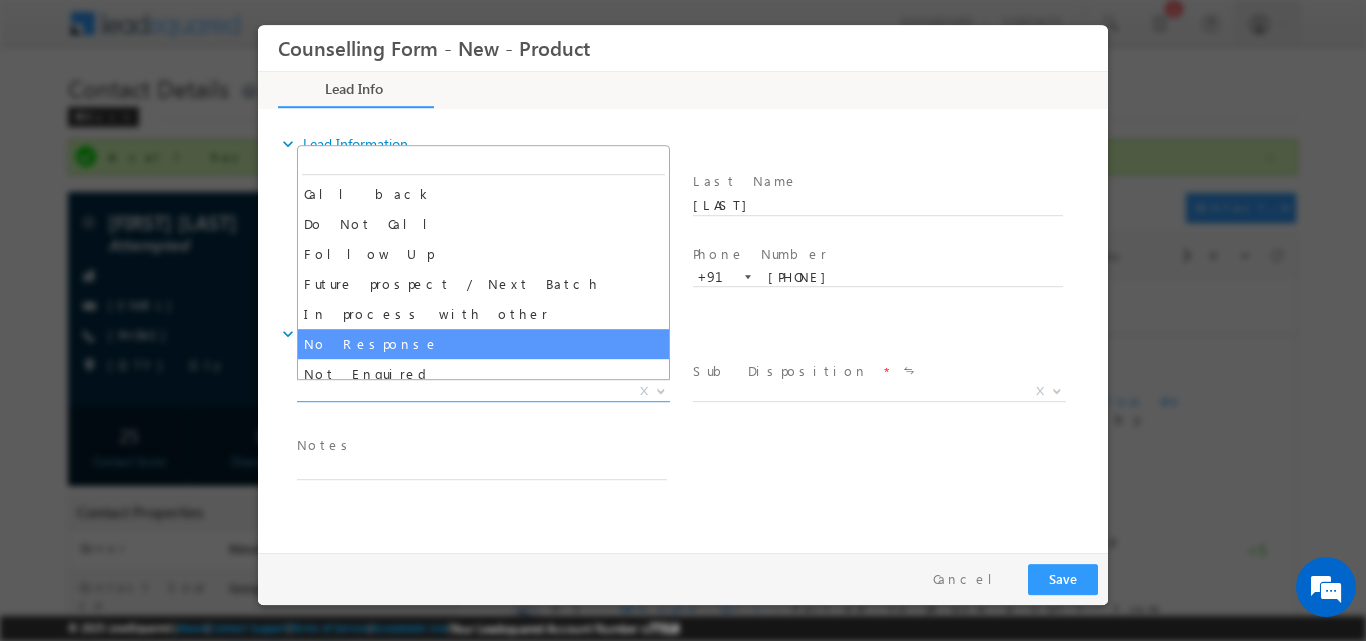 select on "No Response" 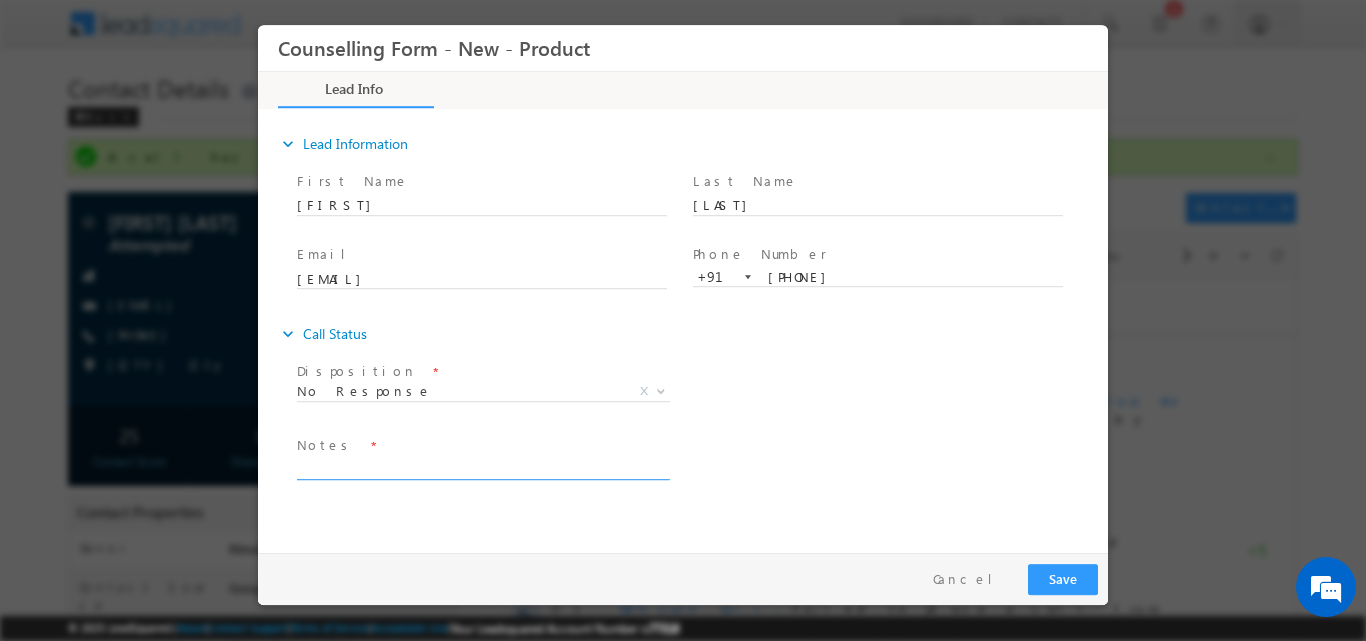 click at bounding box center [482, 467] 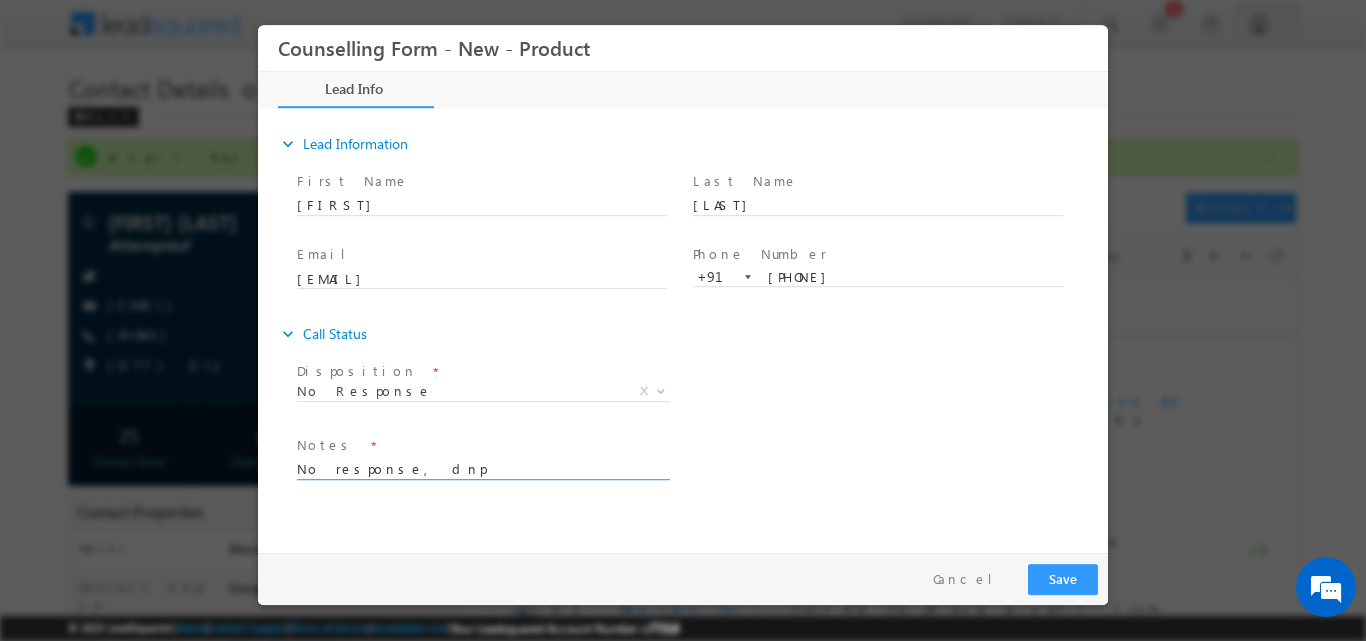 type on "No response, dnp" 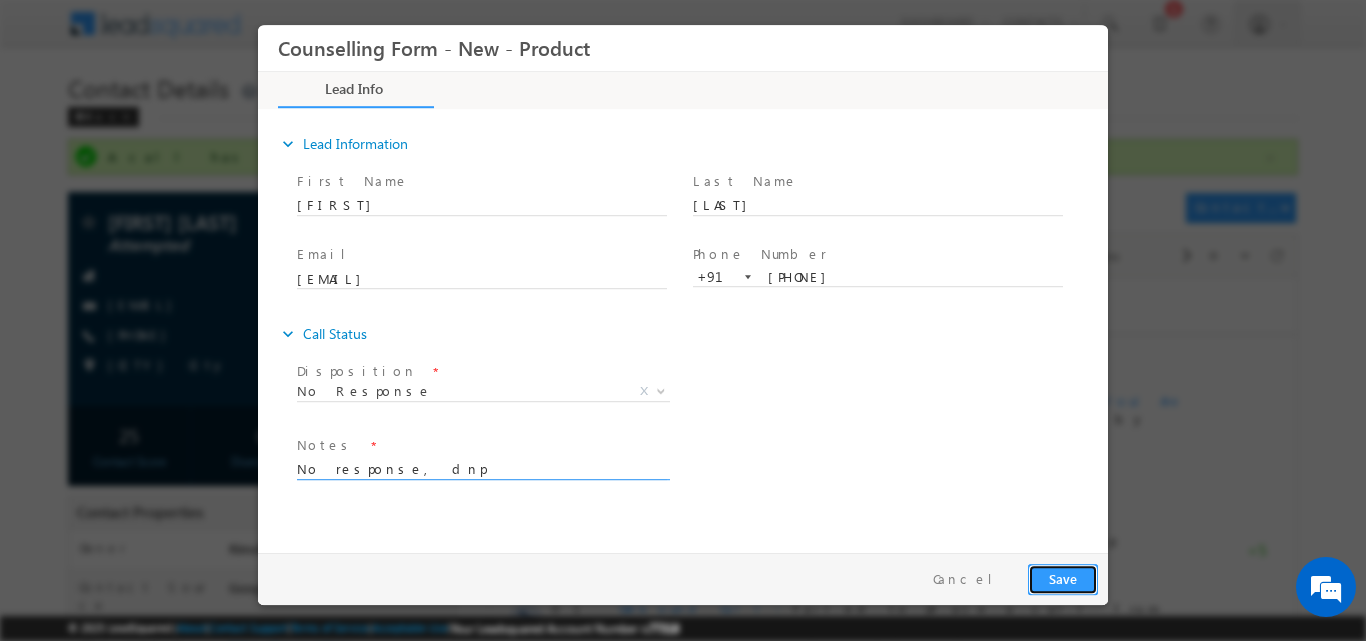 drag, startPoint x: 1057, startPoint y: 579, endPoint x: 1244, endPoint y: 38, distance: 572.4072 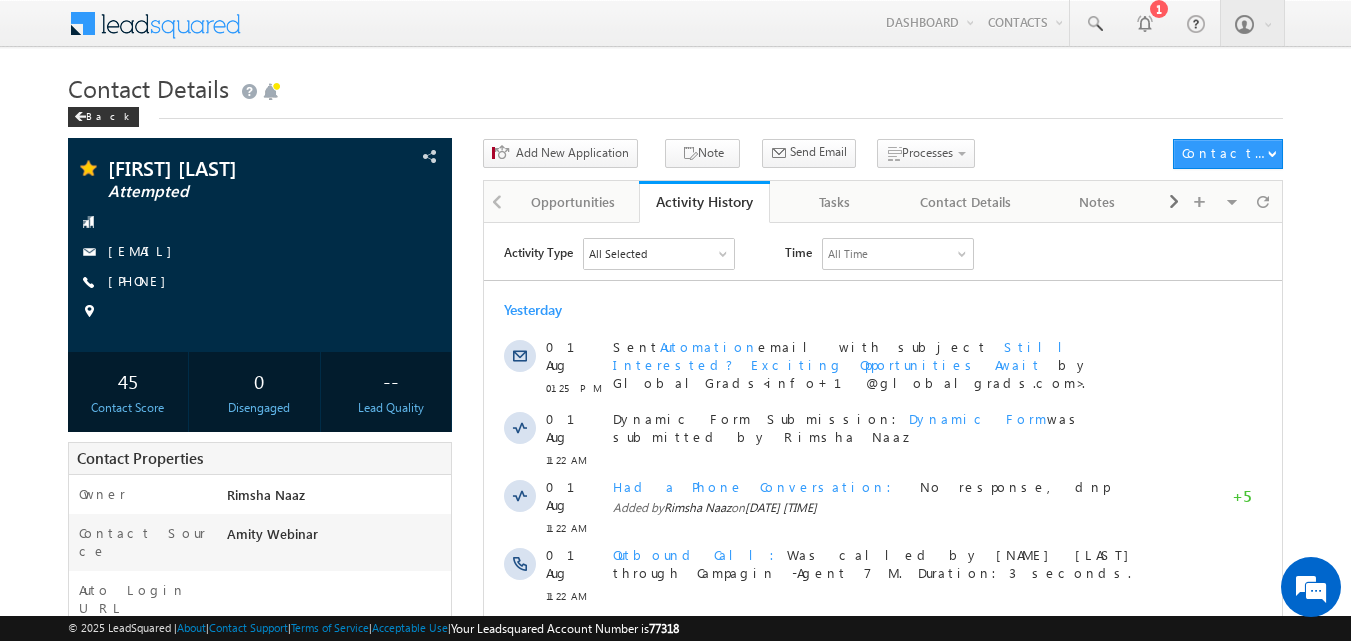 scroll, scrollTop: 0, scrollLeft: 0, axis: both 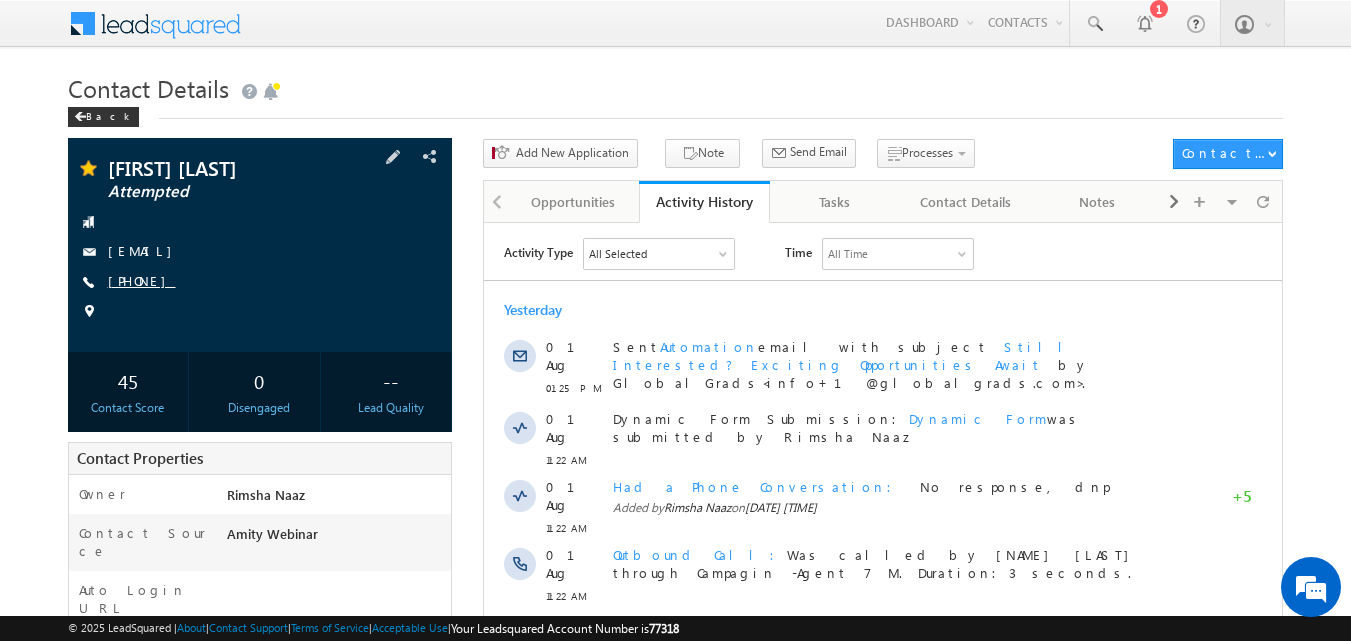 click on "[PHONE]" at bounding box center [142, 280] 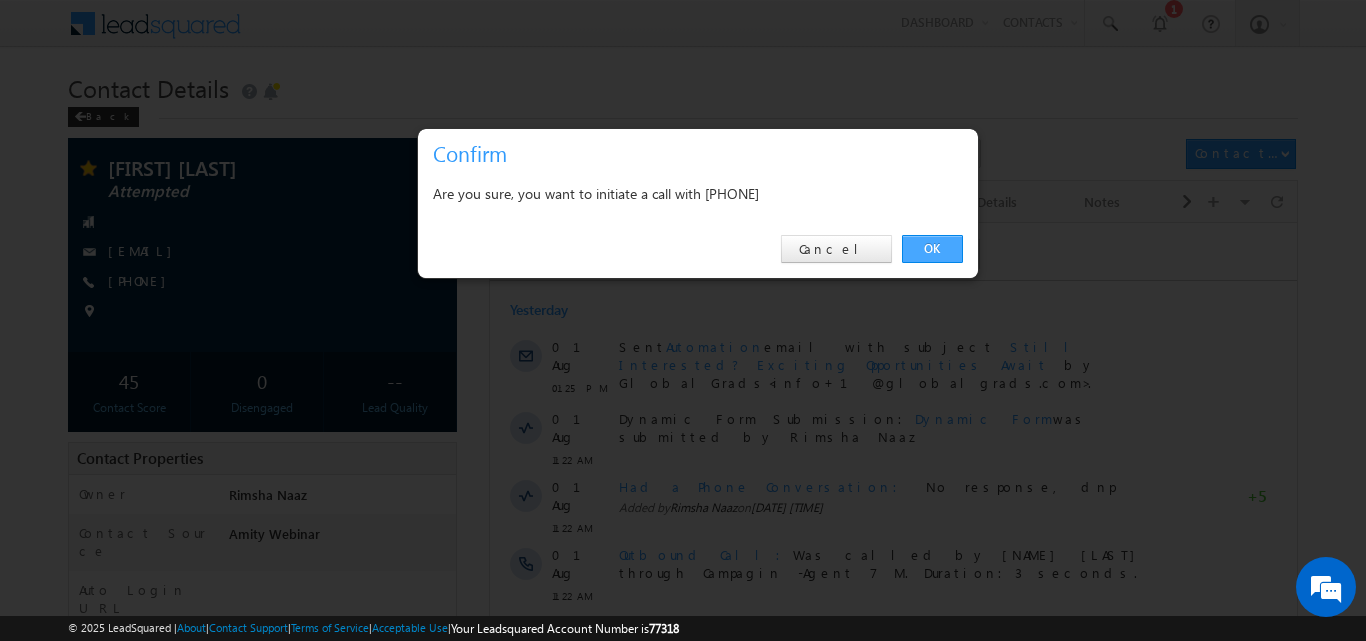 click on "OK" at bounding box center [932, 249] 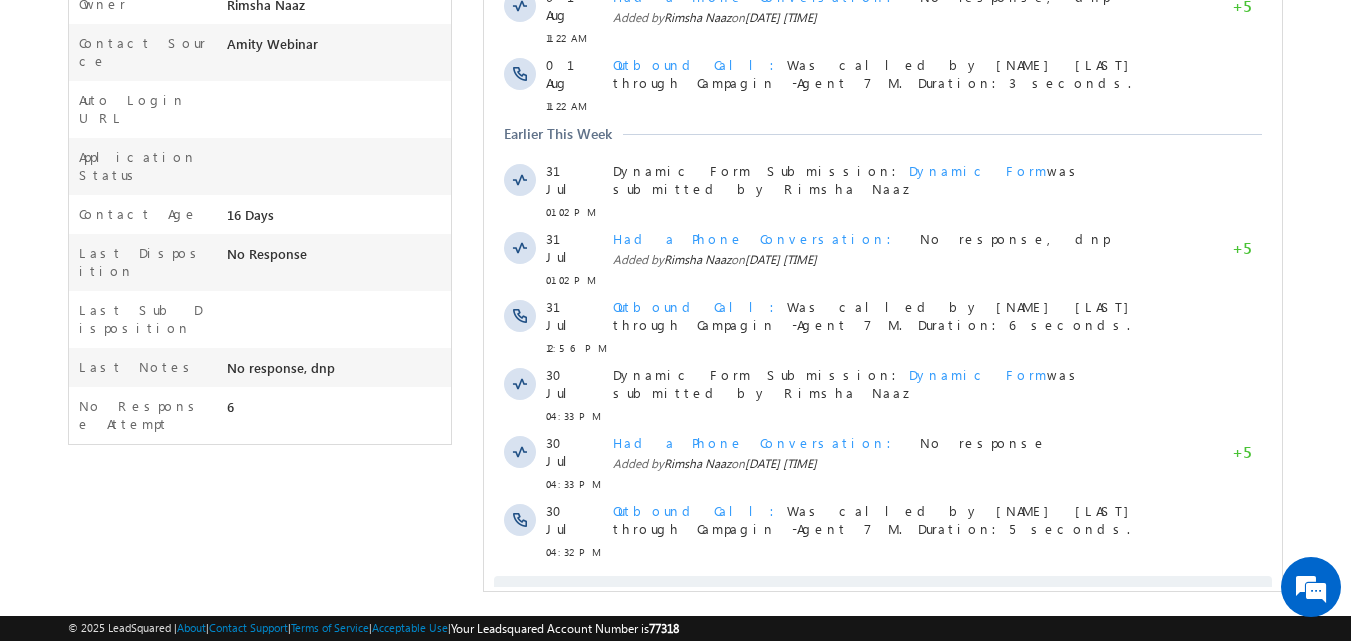 scroll, scrollTop: 546, scrollLeft: 0, axis: vertical 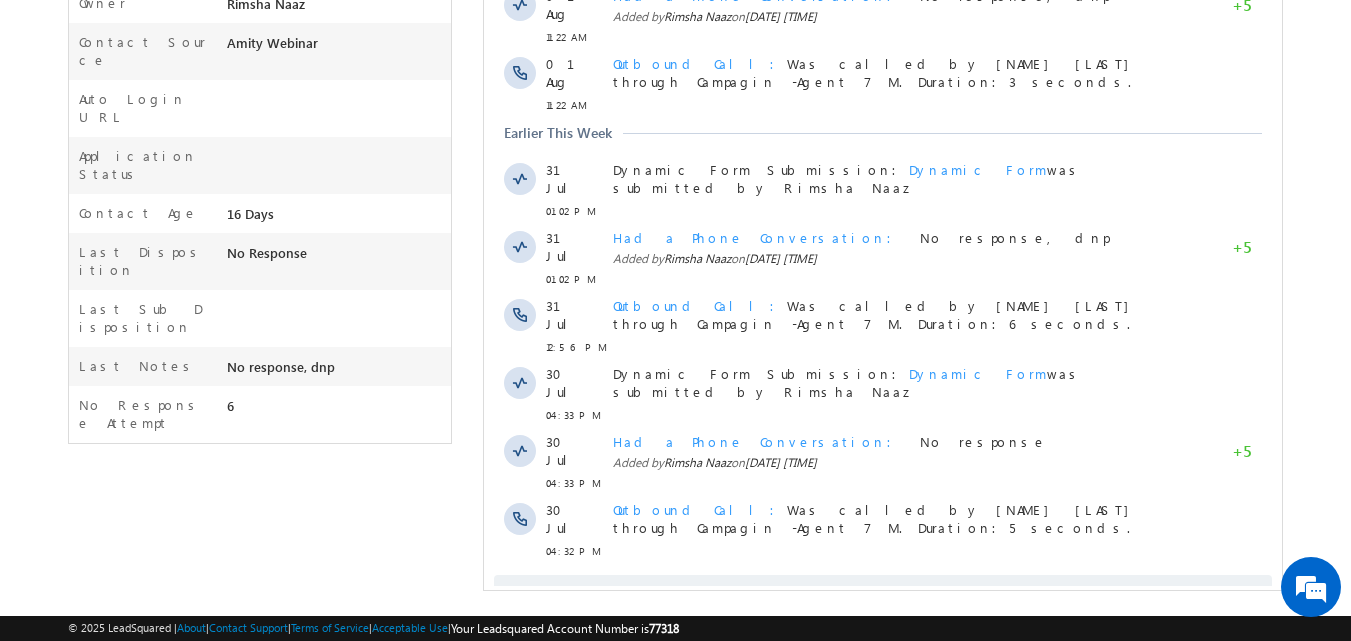 click on "Show More" at bounding box center (892, 595) 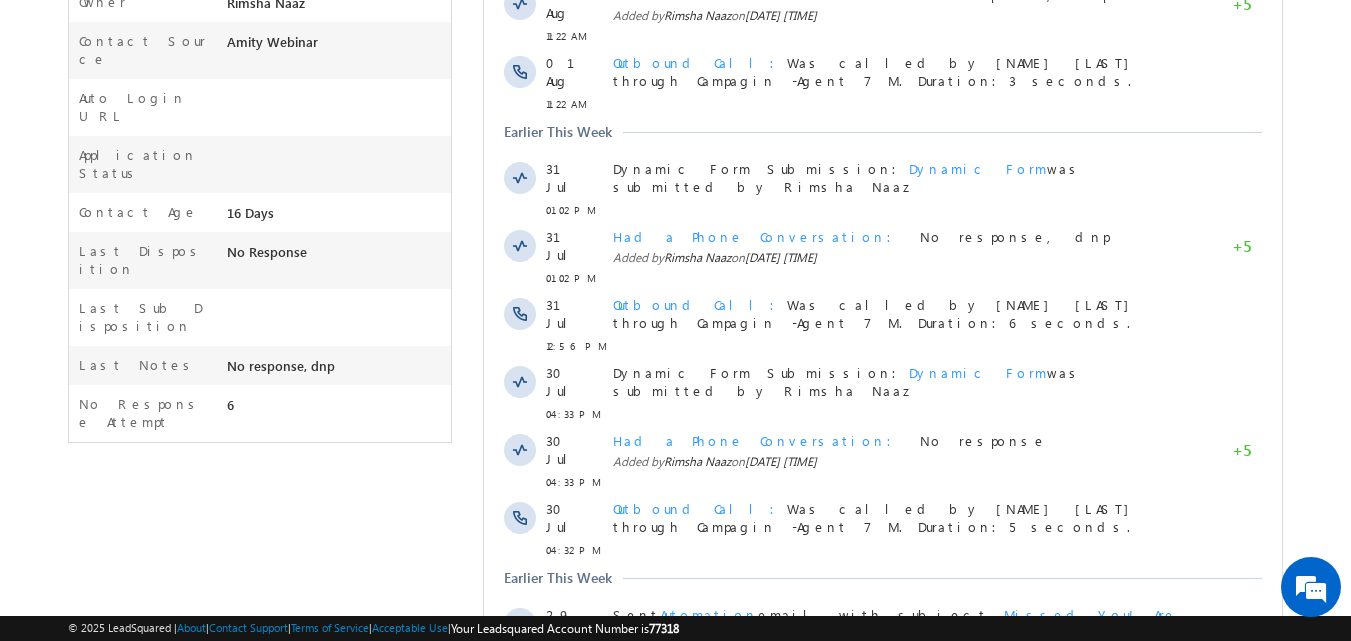 drag, startPoint x: 1349, startPoint y: 337, endPoint x: 1349, endPoint y: 477, distance: 140 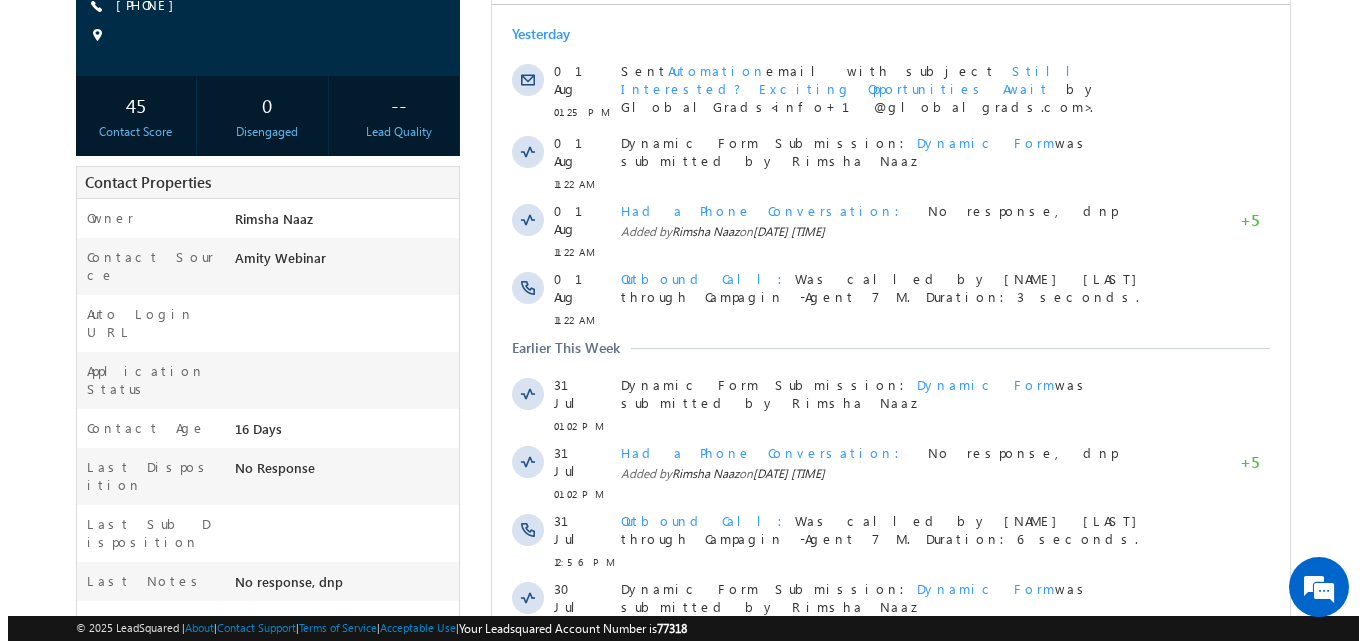 scroll, scrollTop: 0, scrollLeft: 0, axis: both 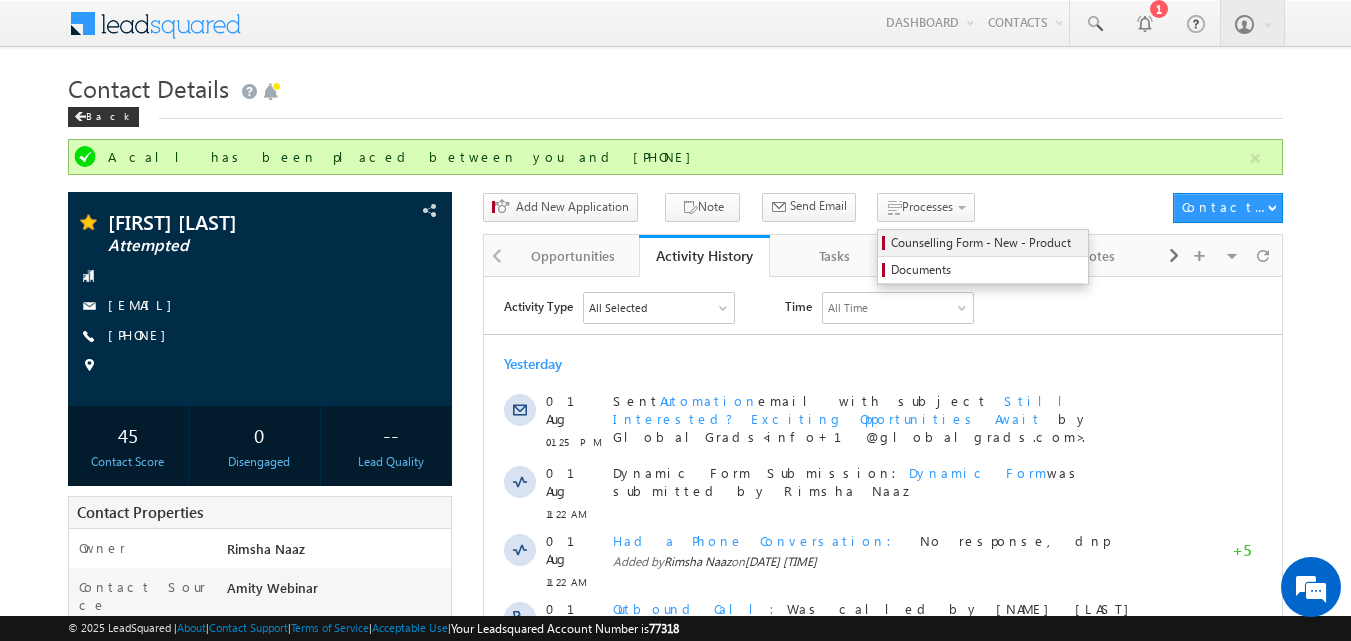 click on "Counselling Form - New - Product" at bounding box center [986, 243] 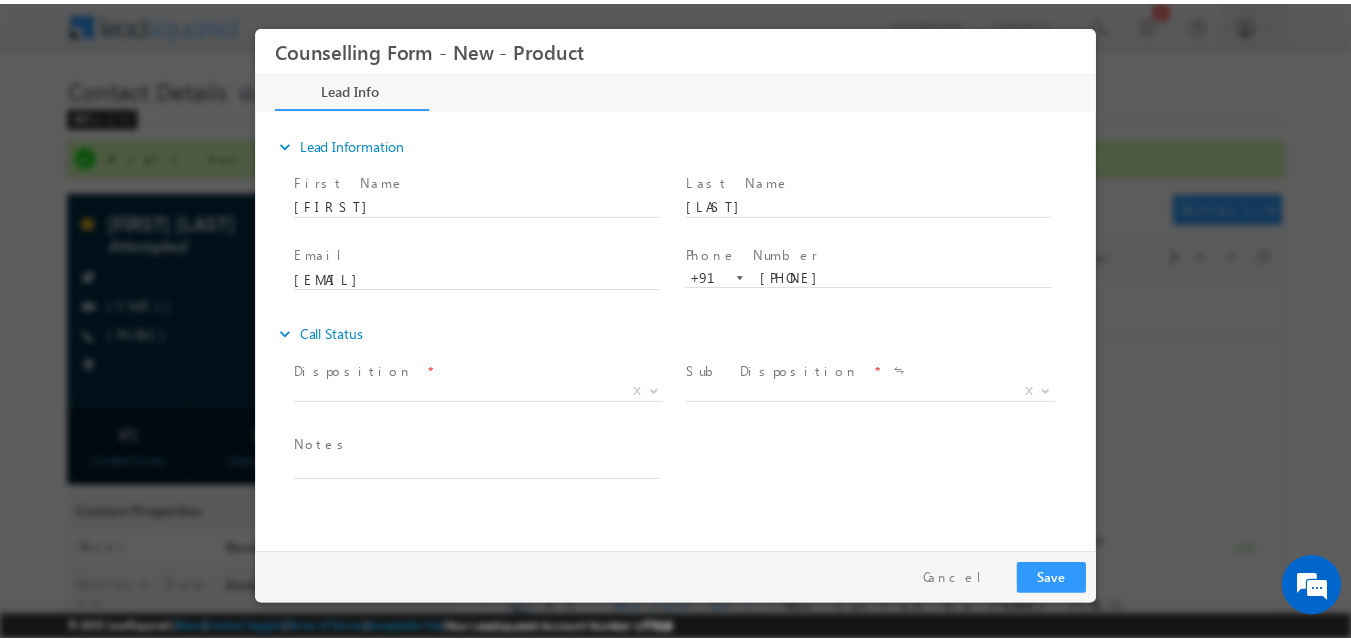scroll, scrollTop: 0, scrollLeft: 0, axis: both 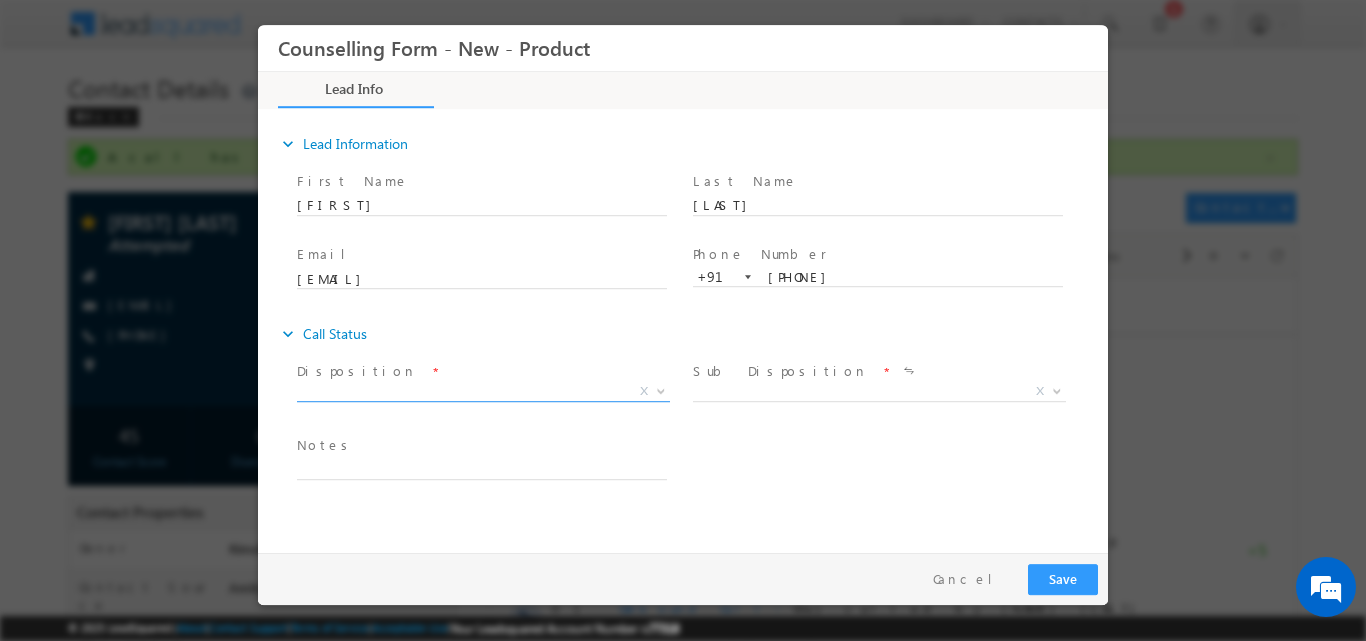 click at bounding box center (661, 389) 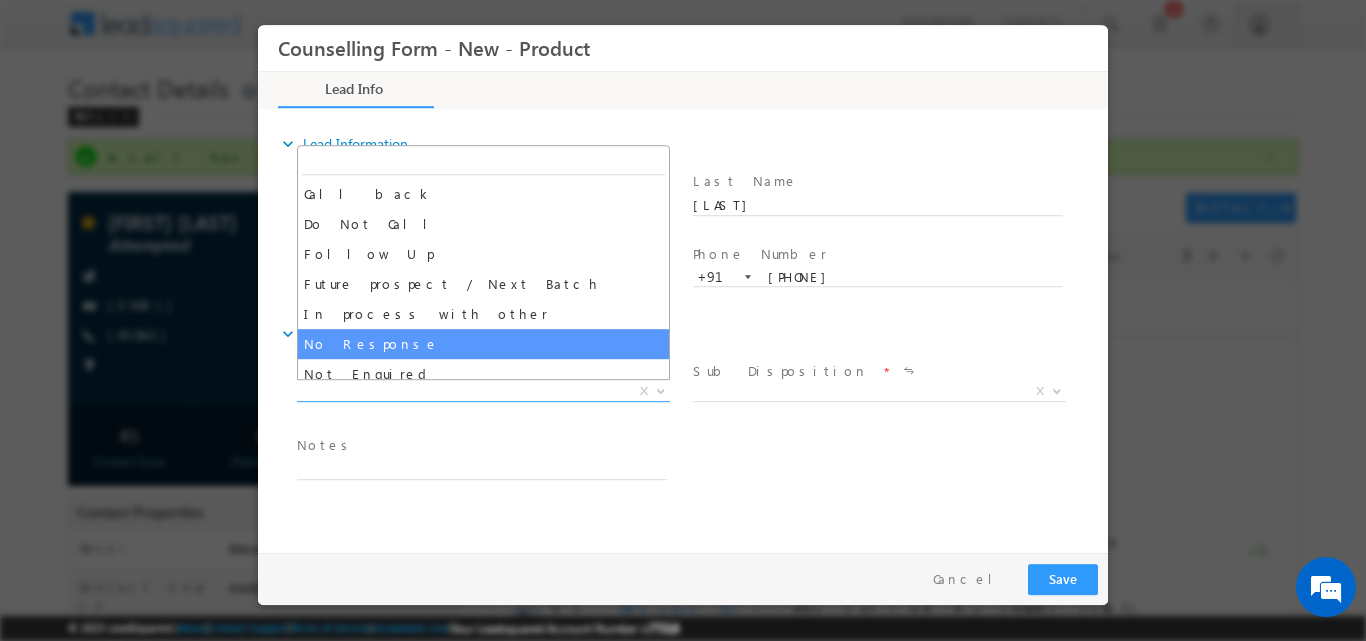 select on "No Response" 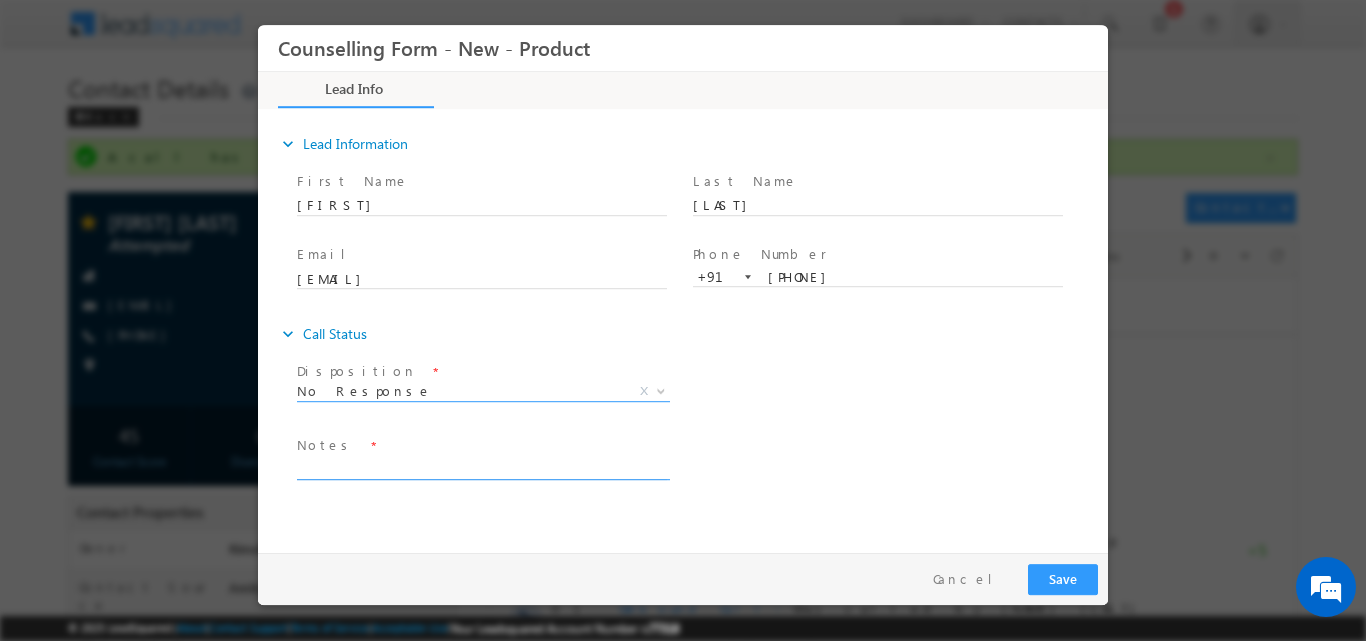 click at bounding box center [482, 467] 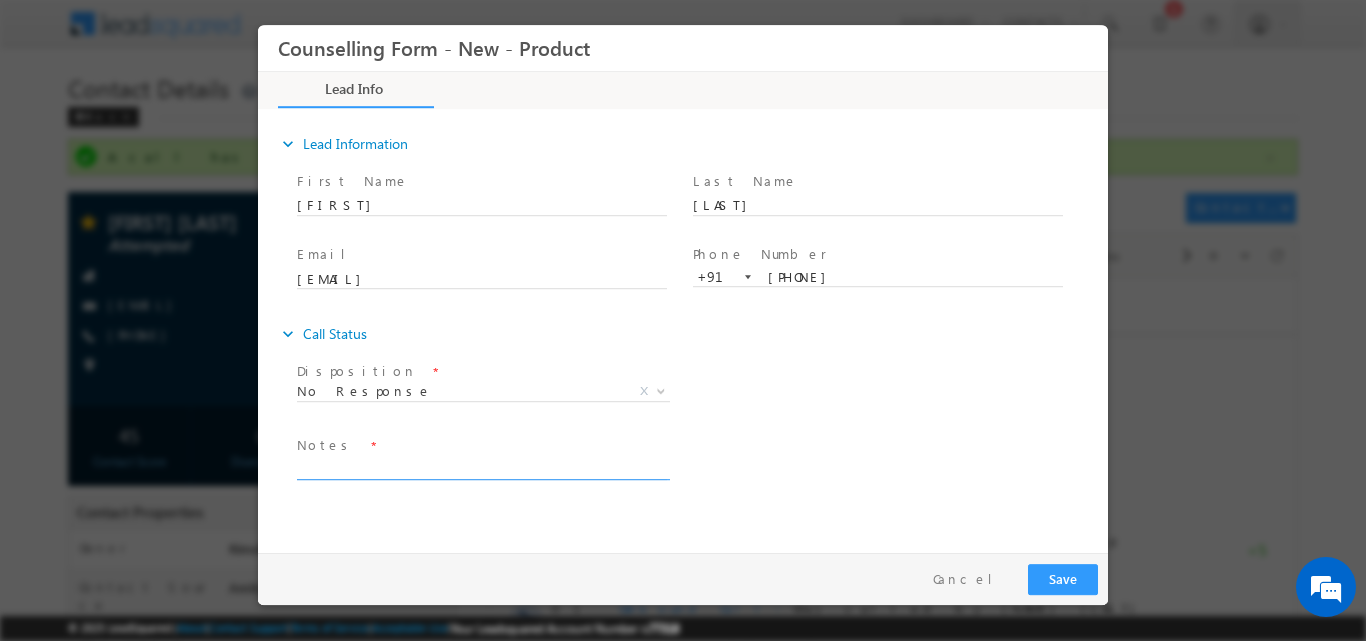 paste on "No response, dnp" 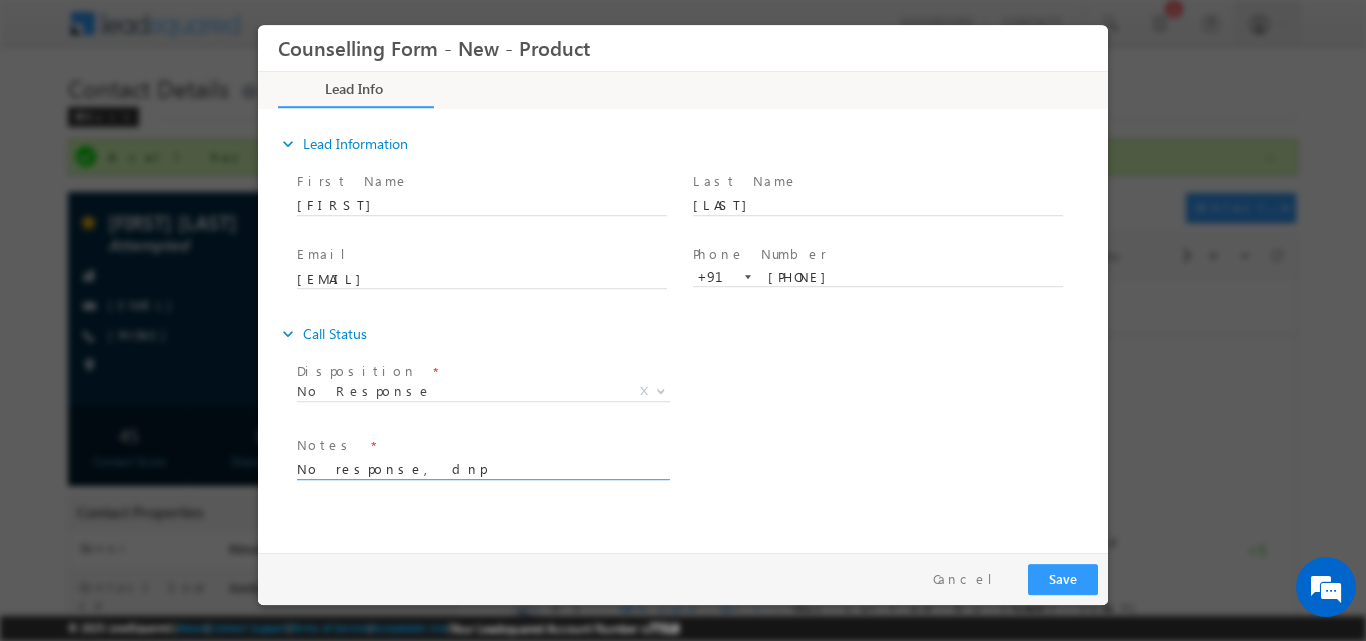type on "No response, dnp" 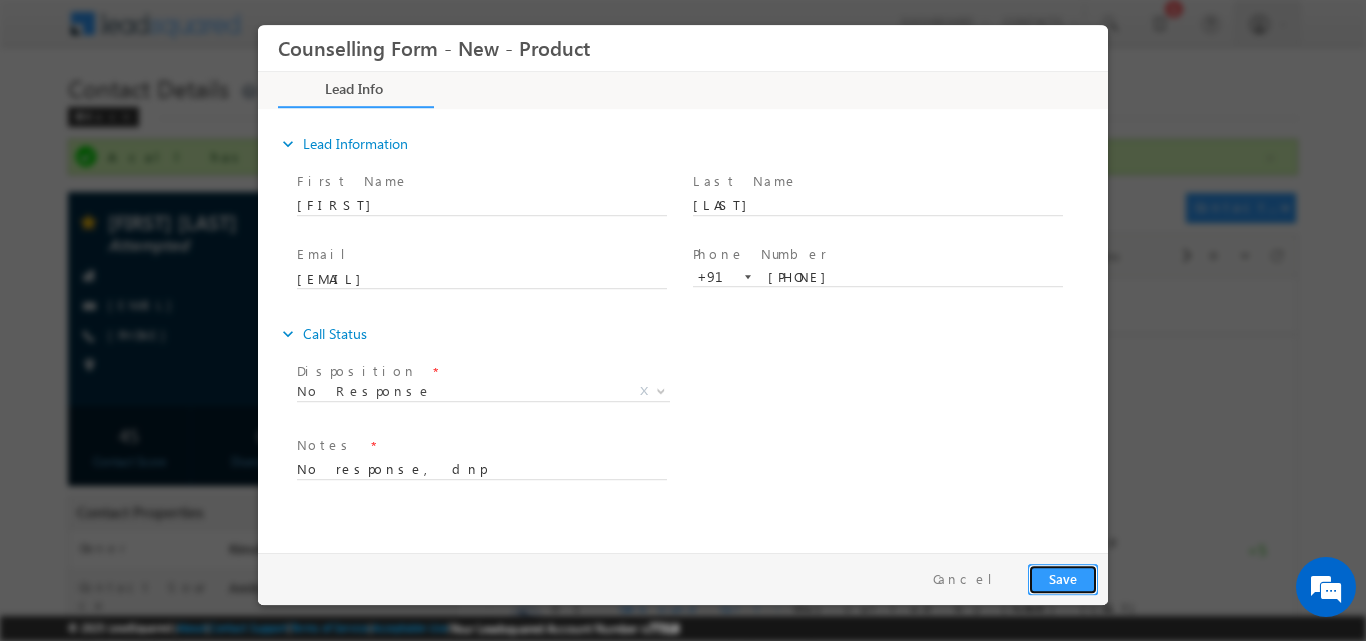 click on "Save" at bounding box center [1063, 578] 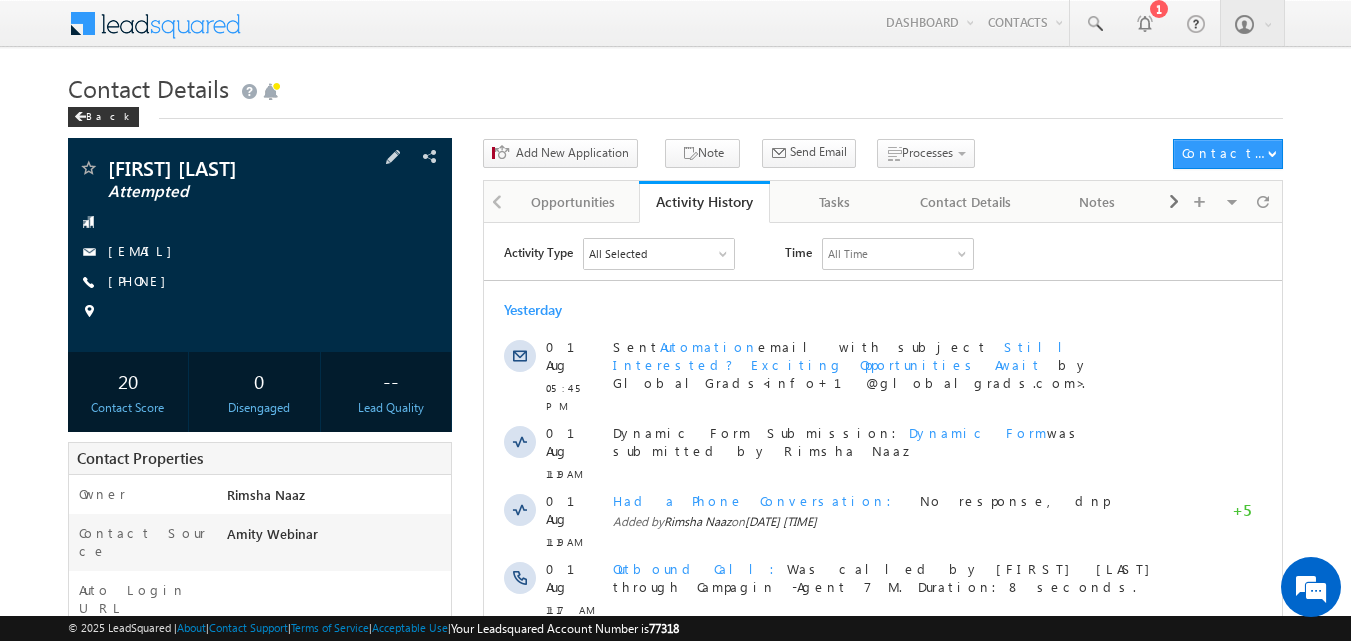 scroll, scrollTop: 0, scrollLeft: 0, axis: both 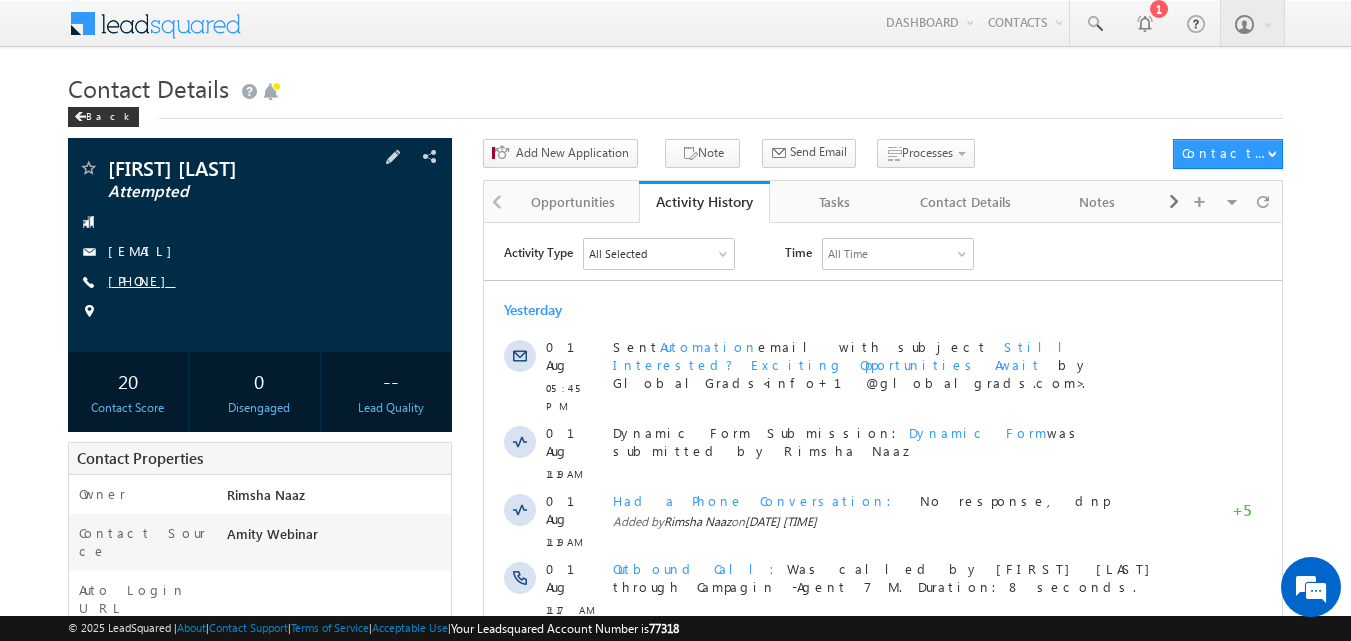 click on "[PHONE]" at bounding box center (142, 280) 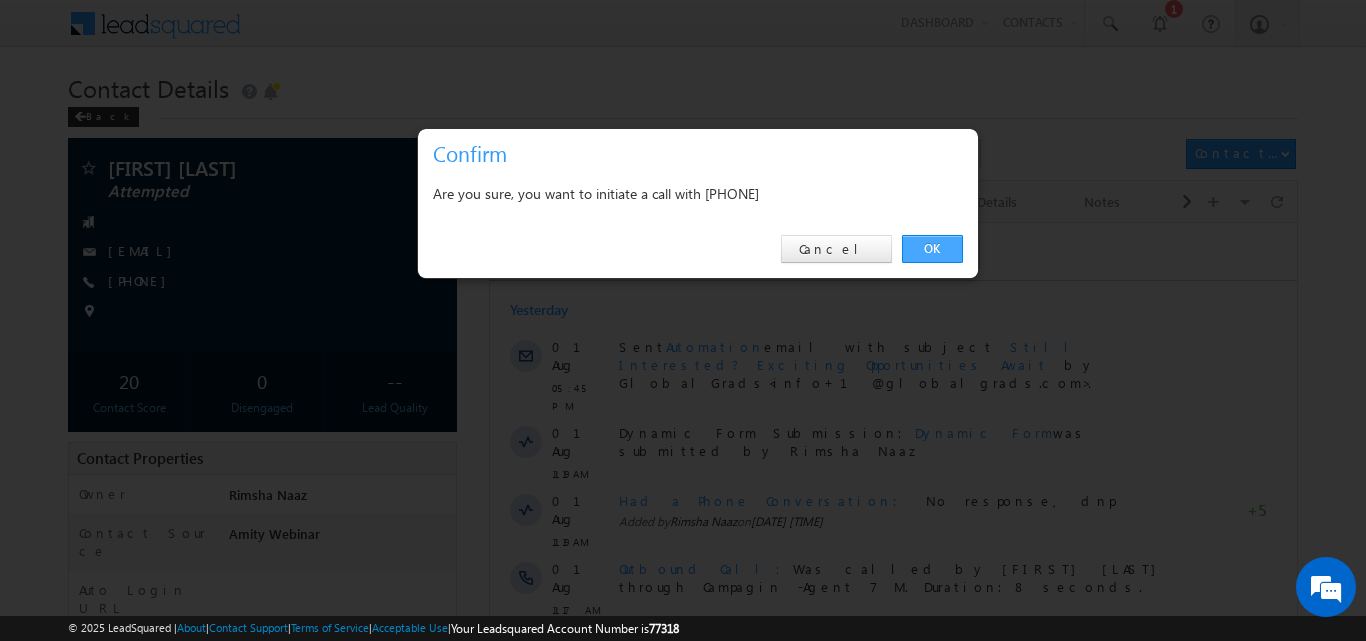 click on "OK" at bounding box center [932, 249] 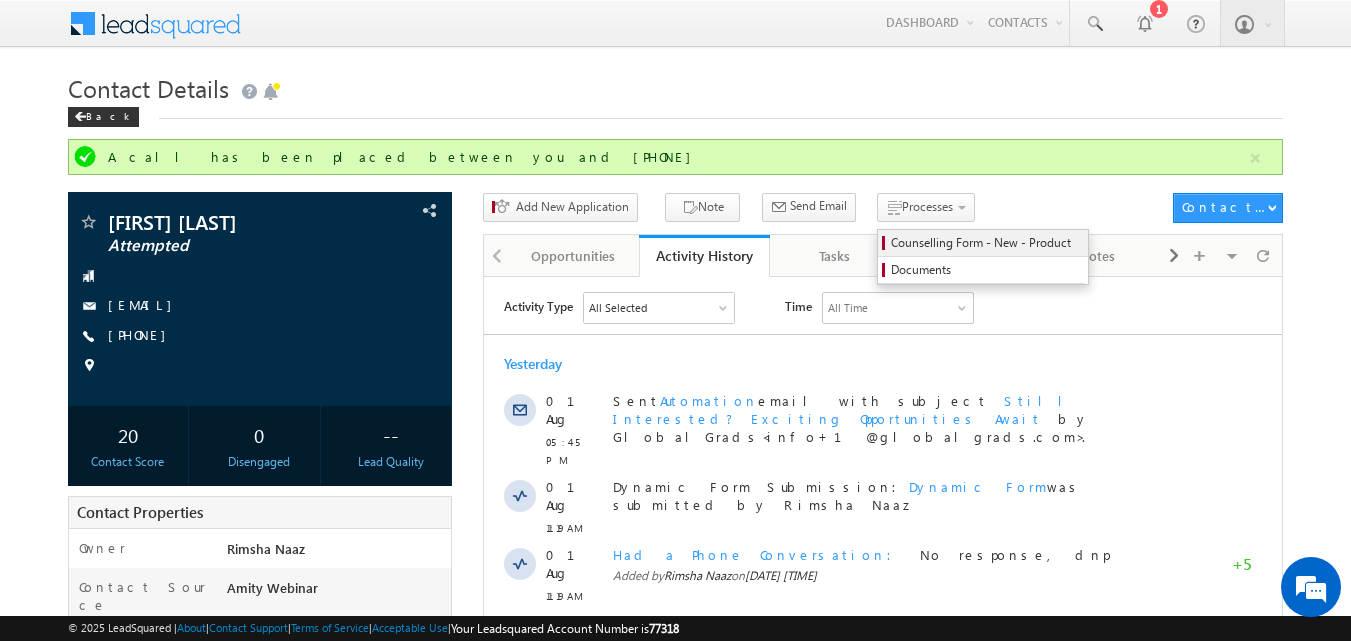 click on "Counselling Form - New - Product" at bounding box center (986, 243) 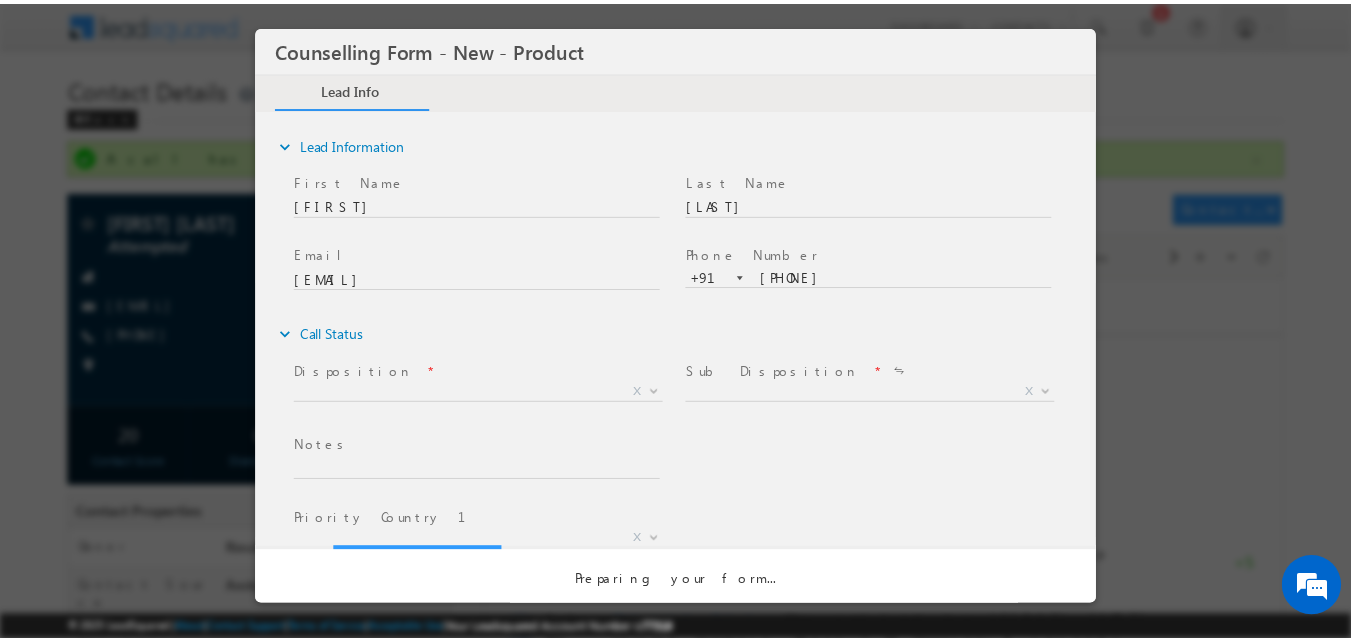 scroll, scrollTop: 0, scrollLeft: 0, axis: both 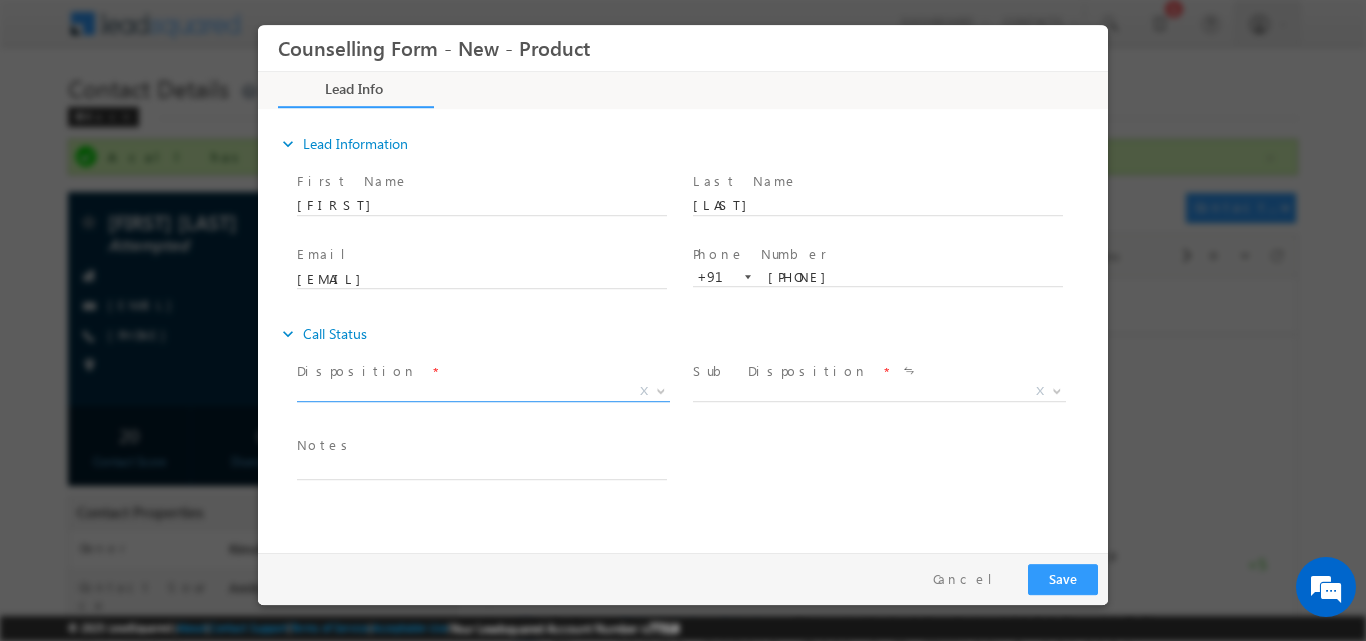 click at bounding box center [659, 390] 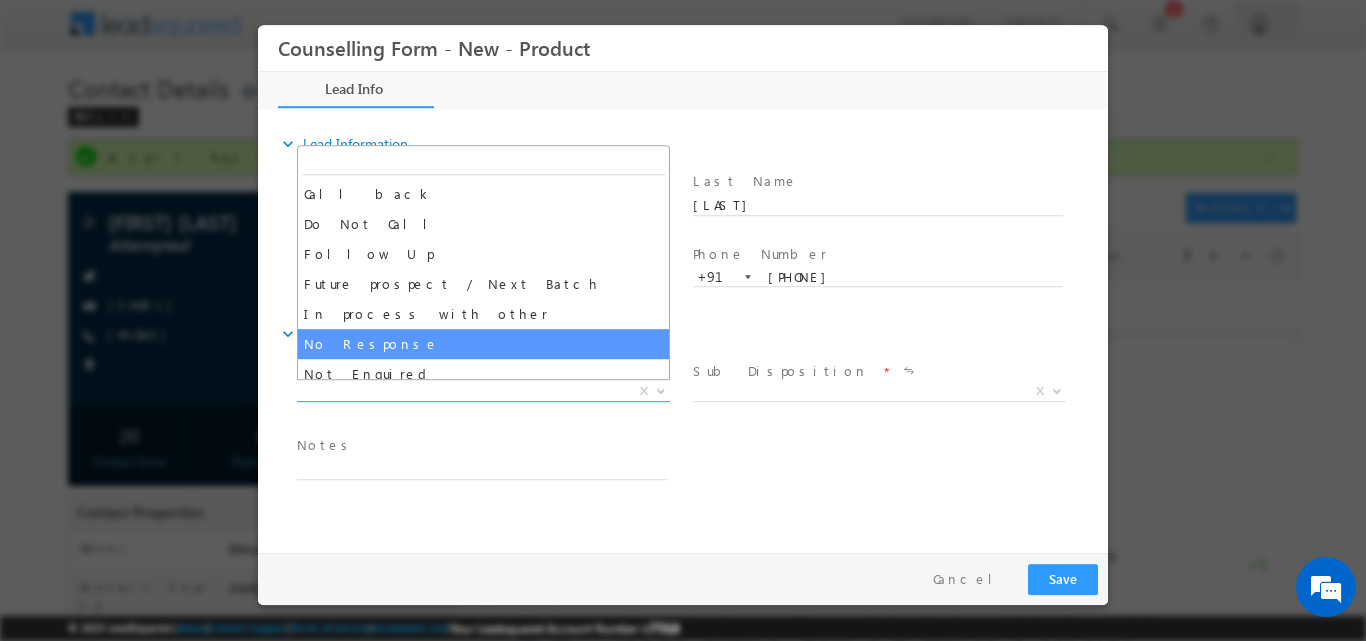 select on "No Response" 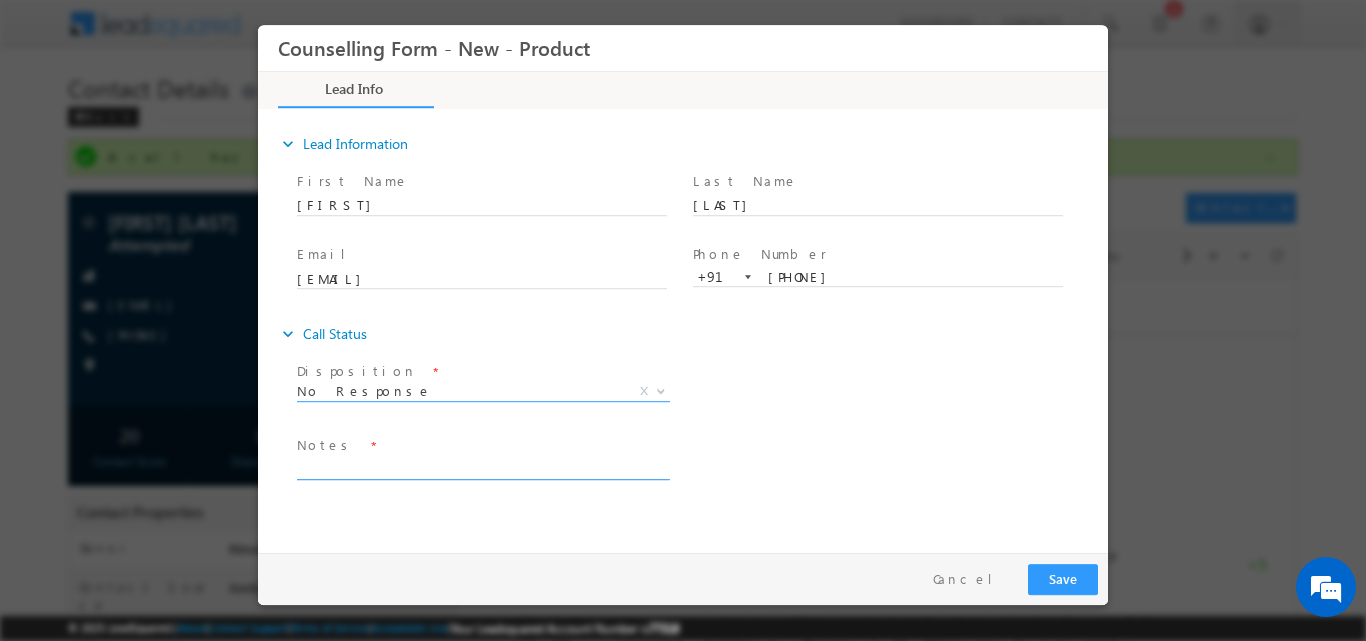 click at bounding box center (482, 467) 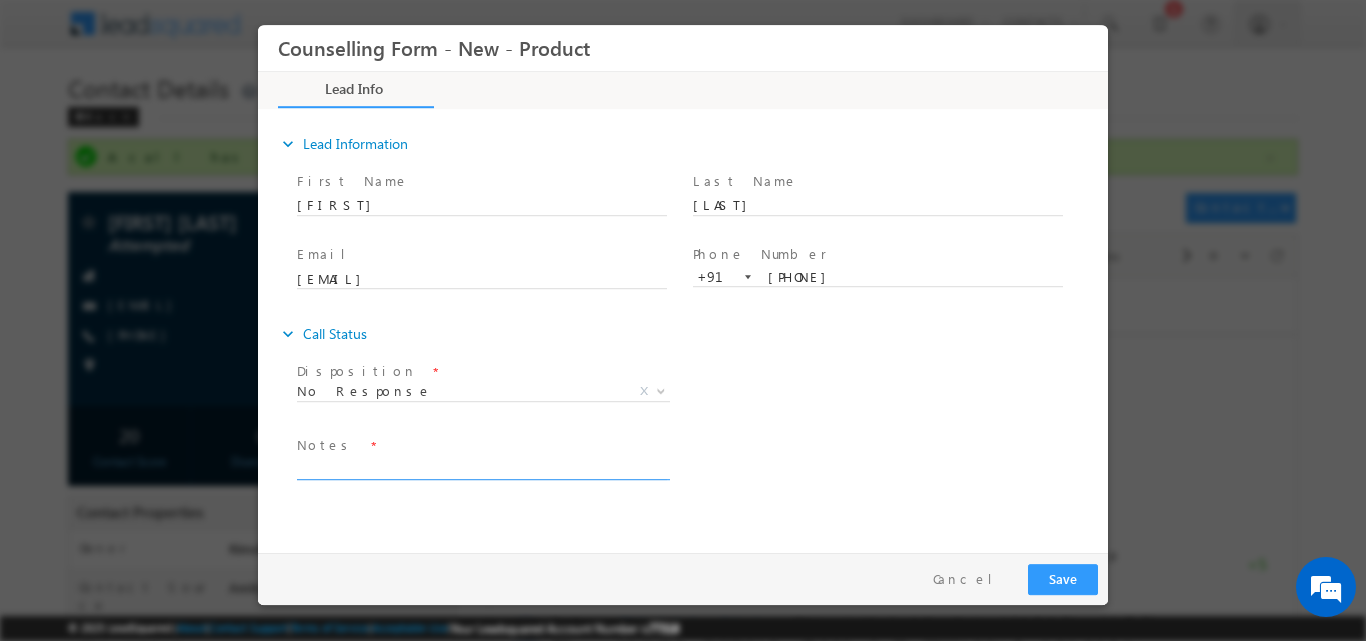 click at bounding box center [482, 467] 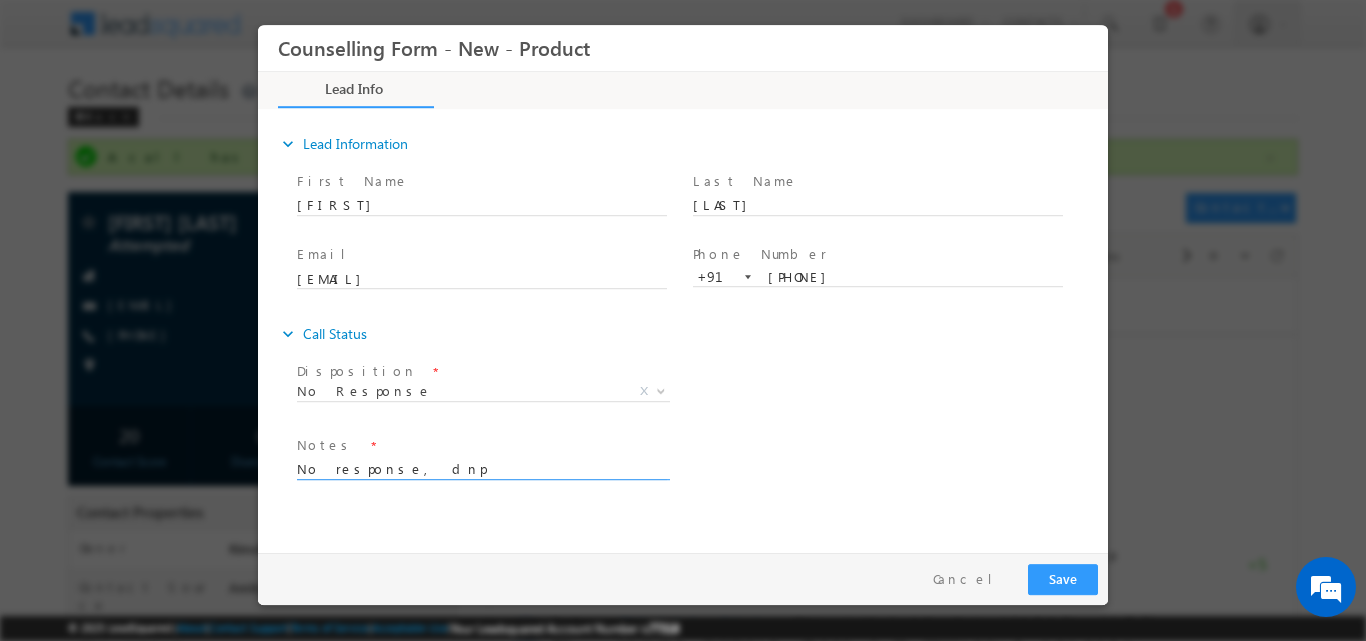 type on "No response, dnp" 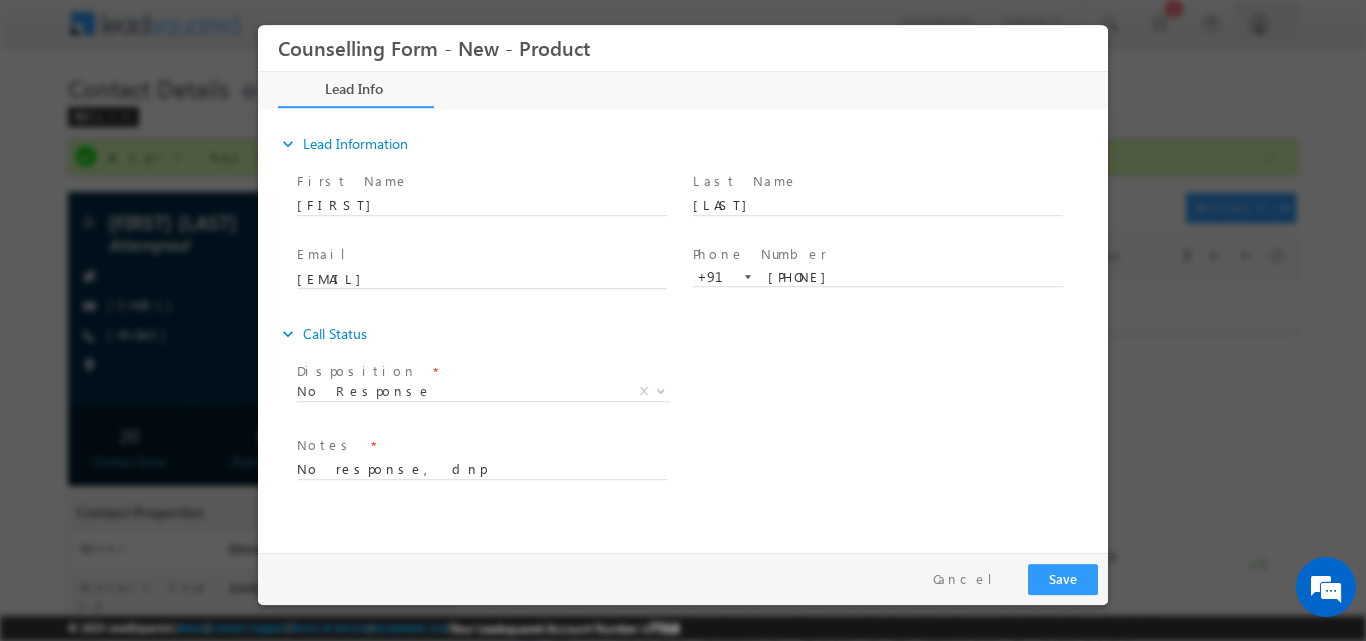 click on "Follow Up Date
*
Notes
*
No response, dnp" at bounding box center [700, 467] 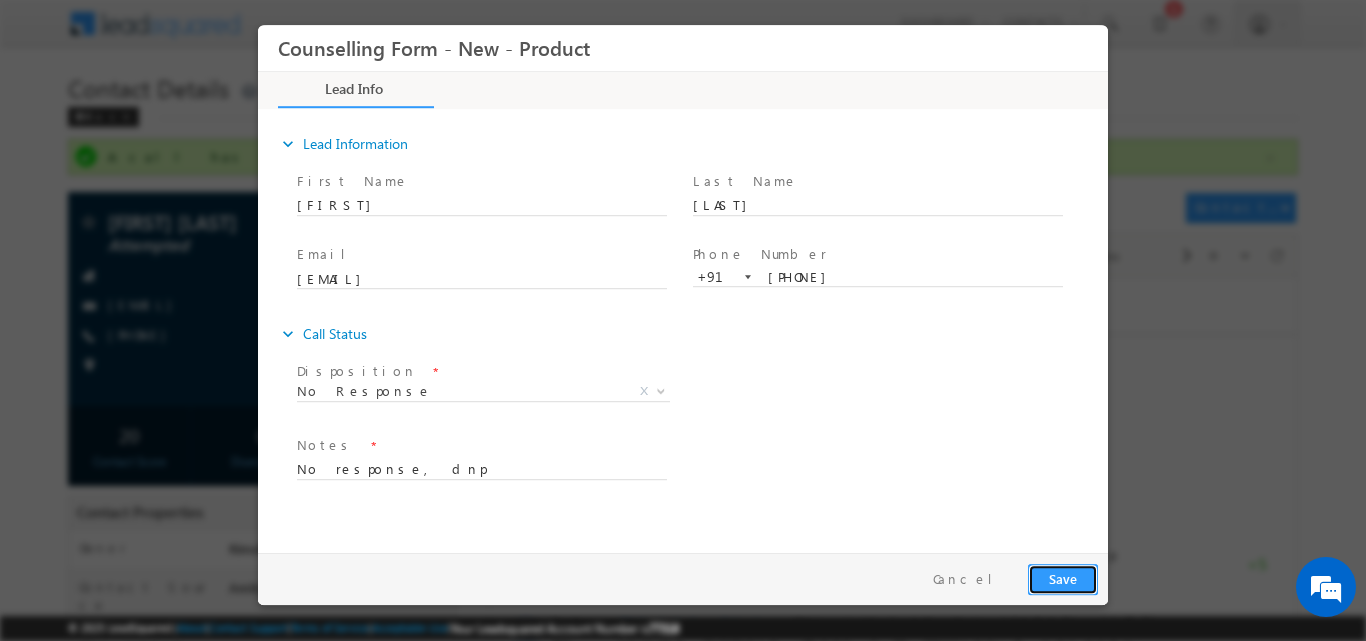 click on "Save" at bounding box center [1063, 578] 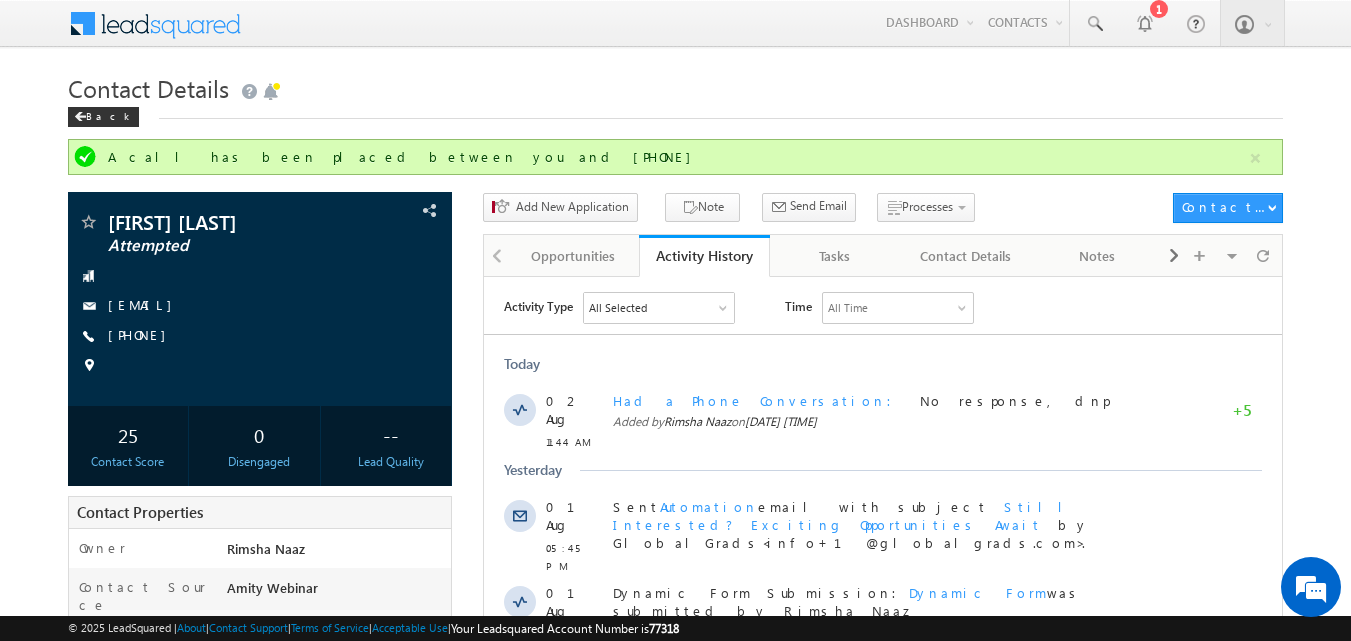 click on "Contact Details" at bounding box center [676, 86] 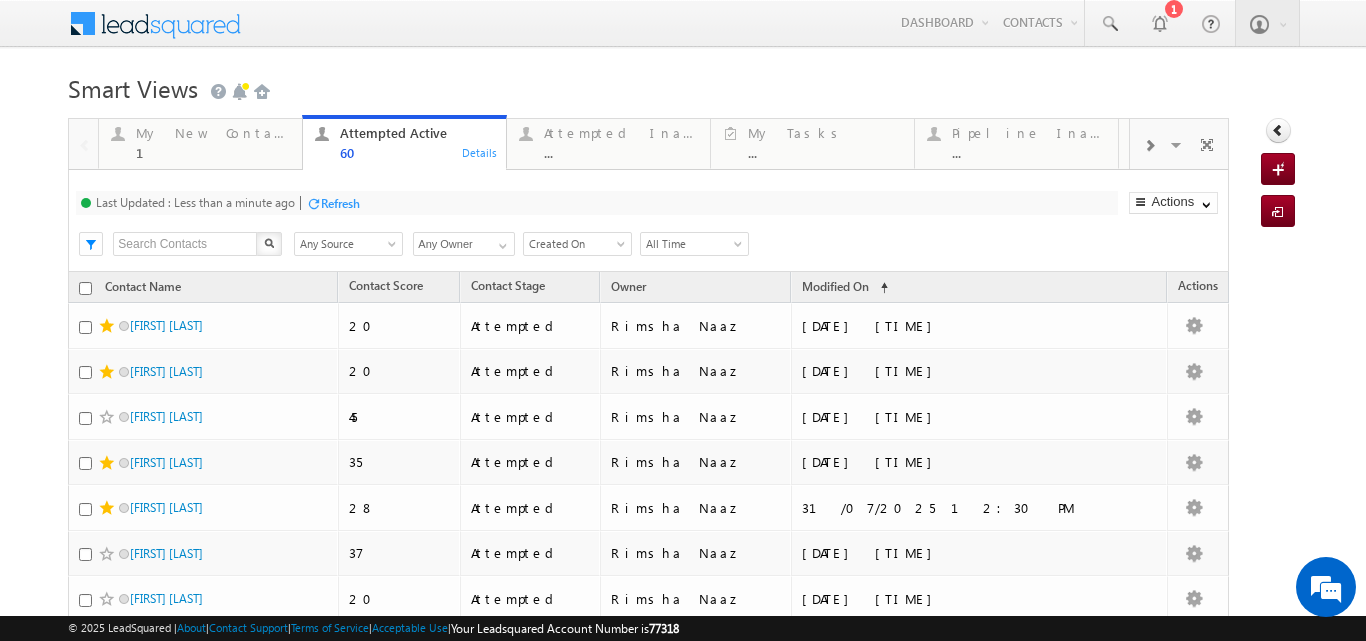 scroll, scrollTop: 0, scrollLeft: 0, axis: both 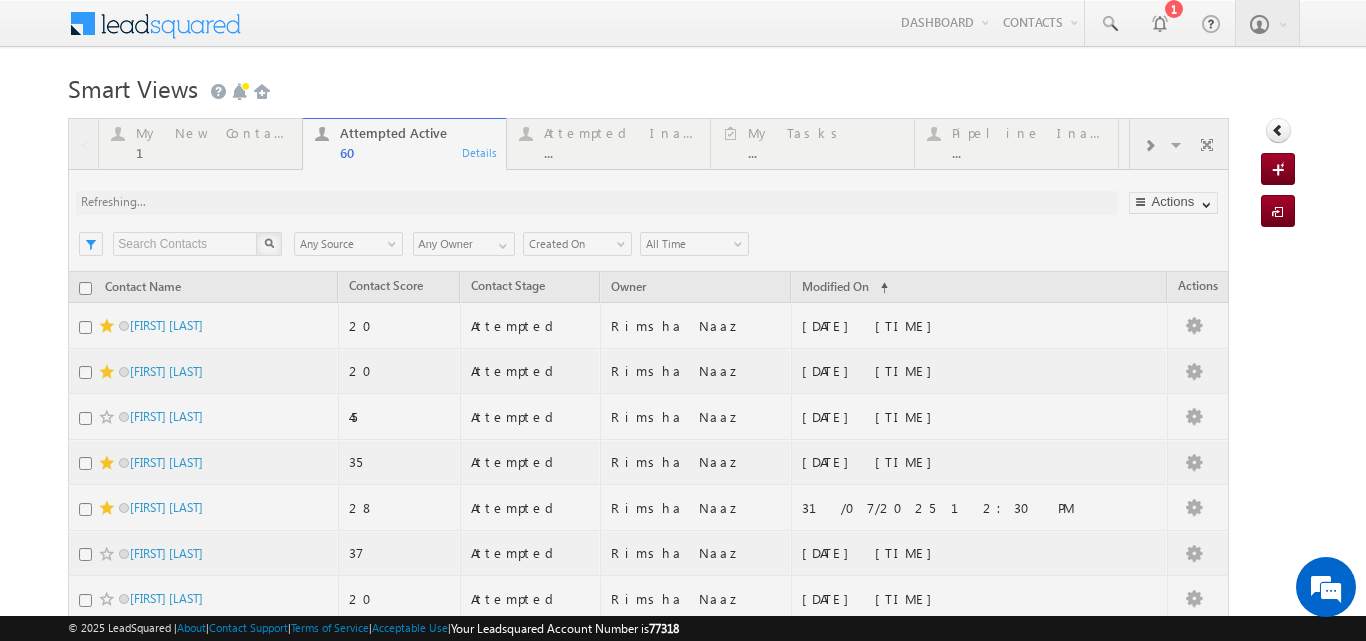 click at bounding box center [648, 1631] 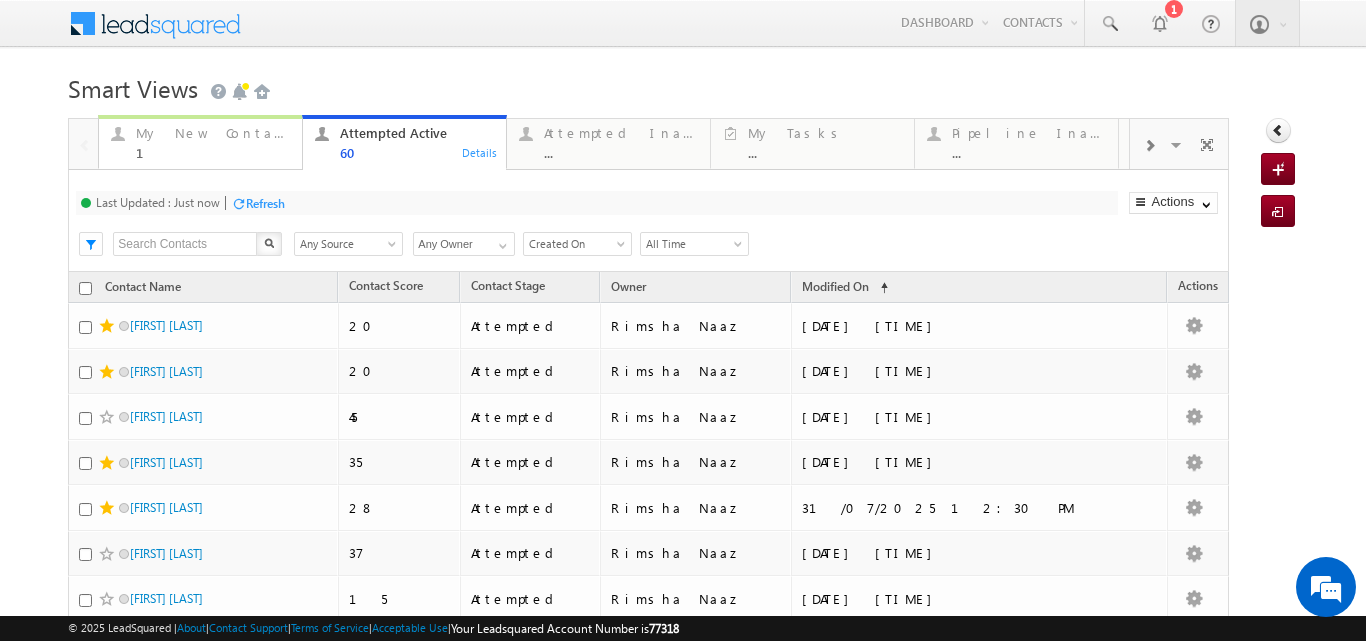 click on "My New Contacts" at bounding box center (213, 133) 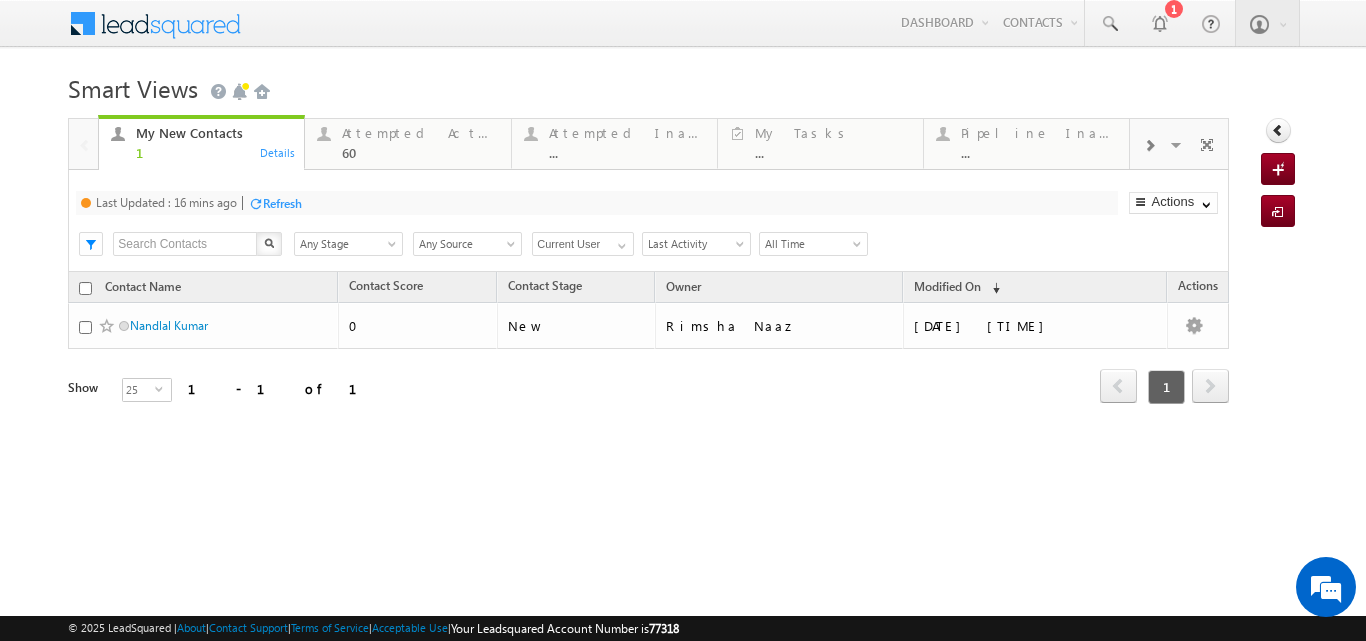 click on "Refresh" at bounding box center (282, 203) 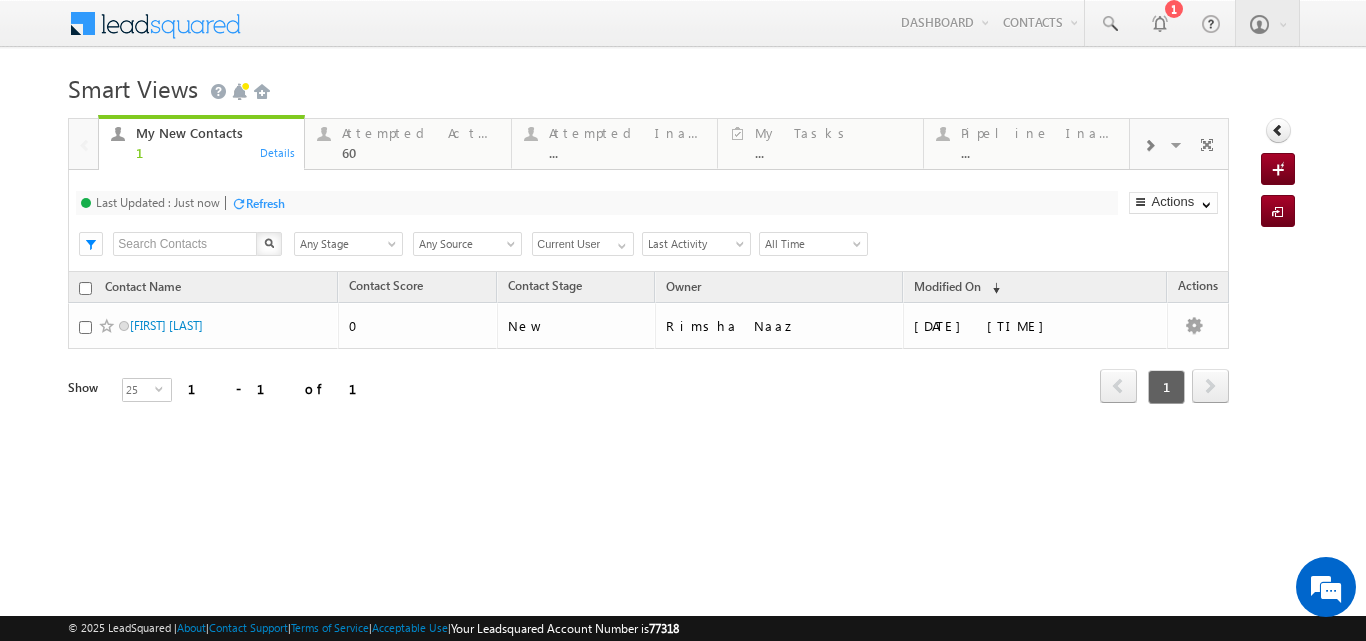 click on "Refresh" at bounding box center [265, 203] 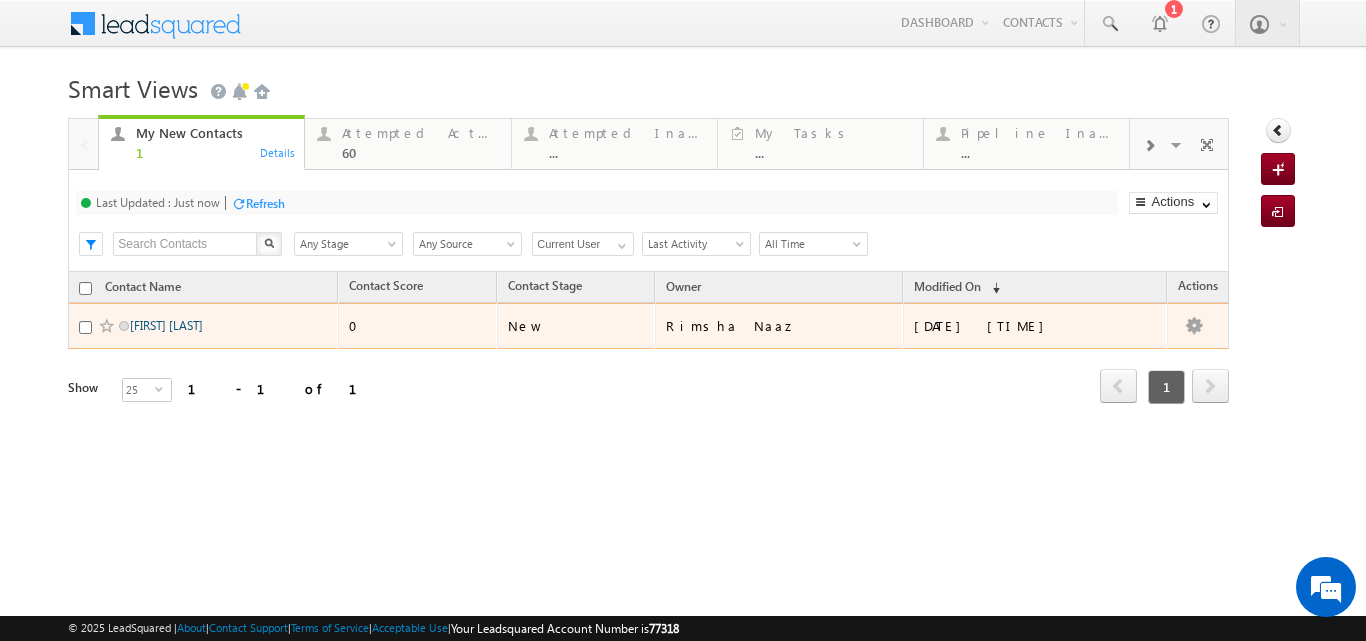 click on "rajuraparthi2007" at bounding box center (166, 325) 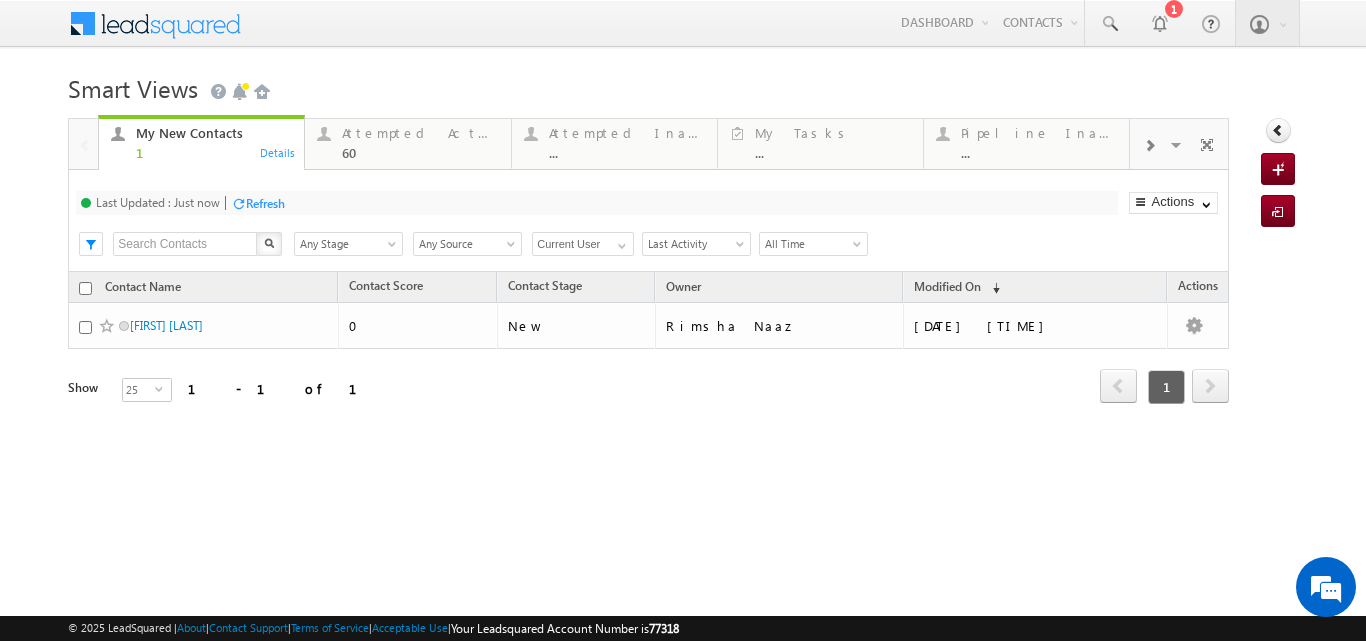click on "Refresh" at bounding box center (265, 203) 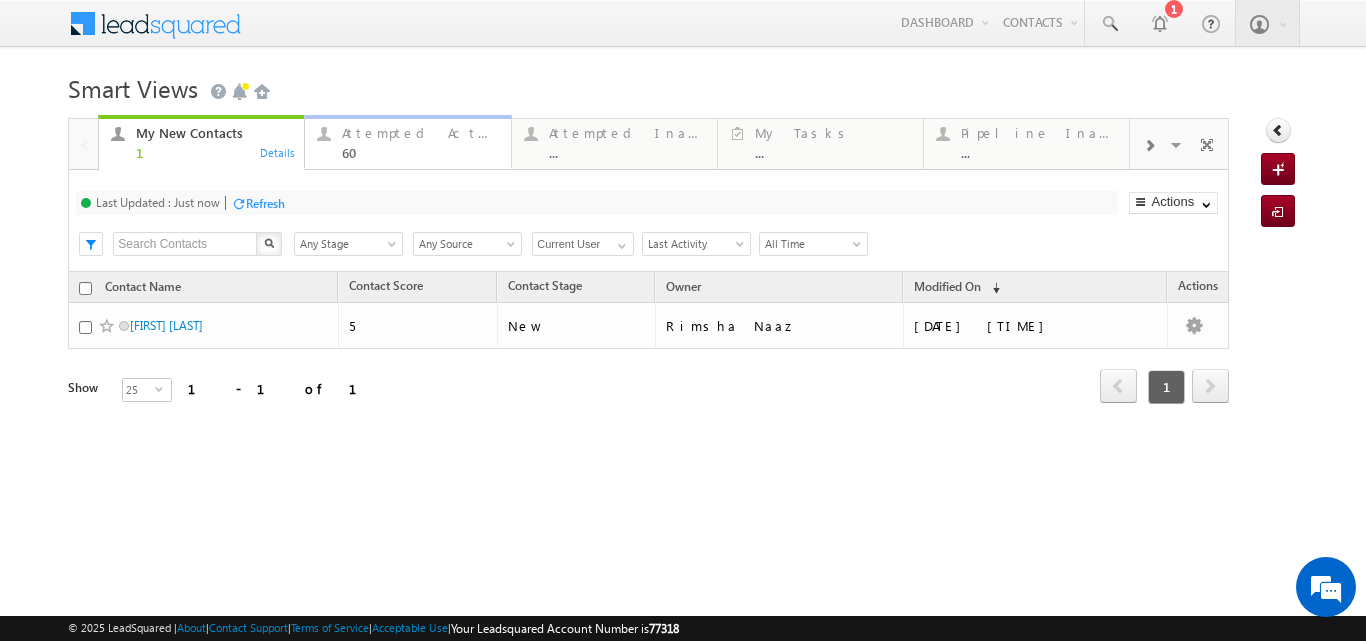 click on "Attempted Active" at bounding box center (420, 133) 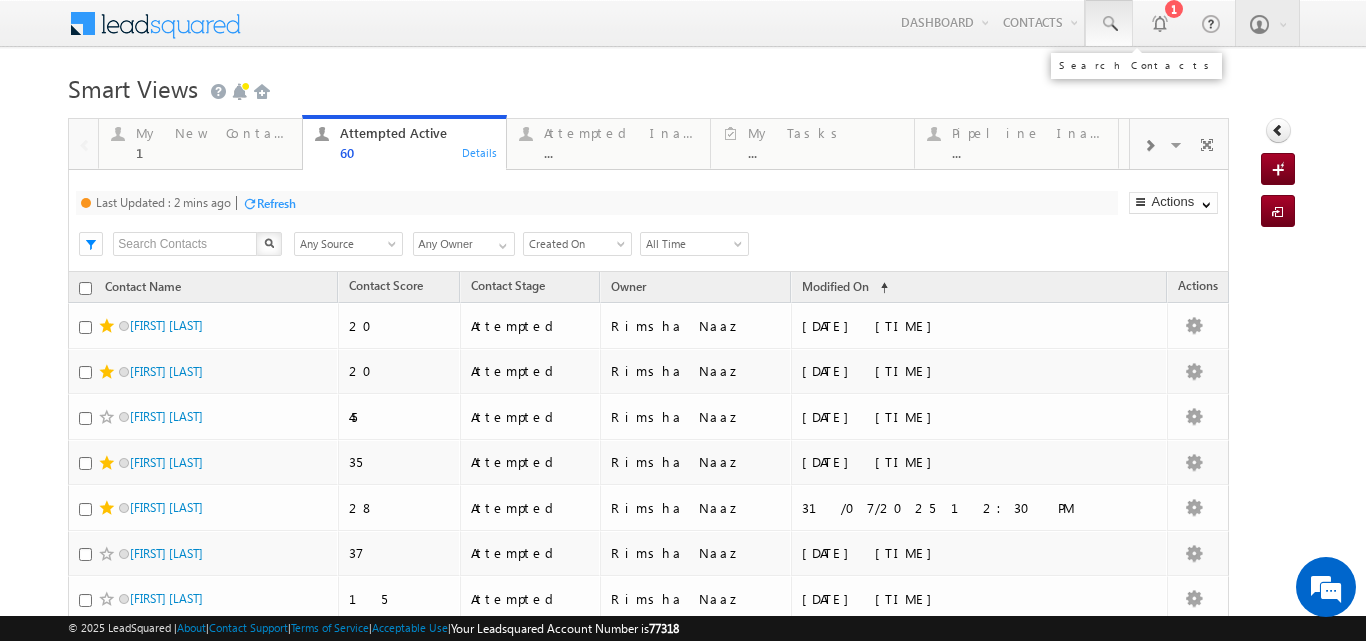 click at bounding box center [1109, 24] 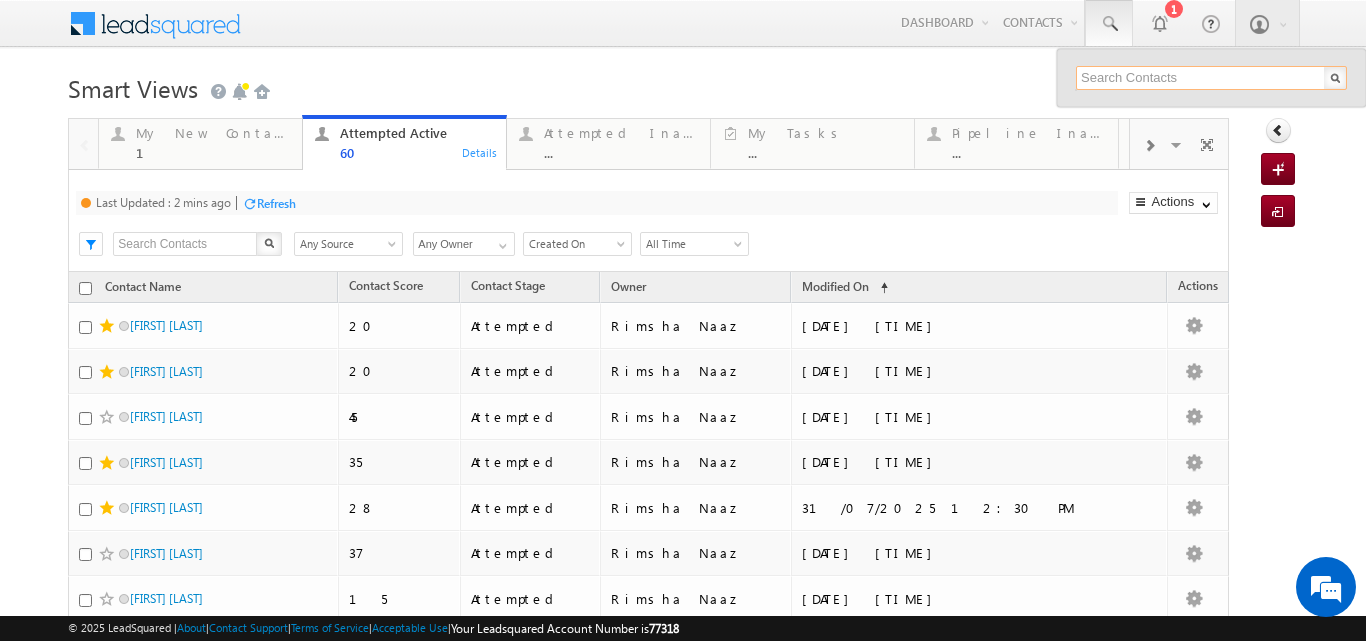 click at bounding box center (1211, 78) 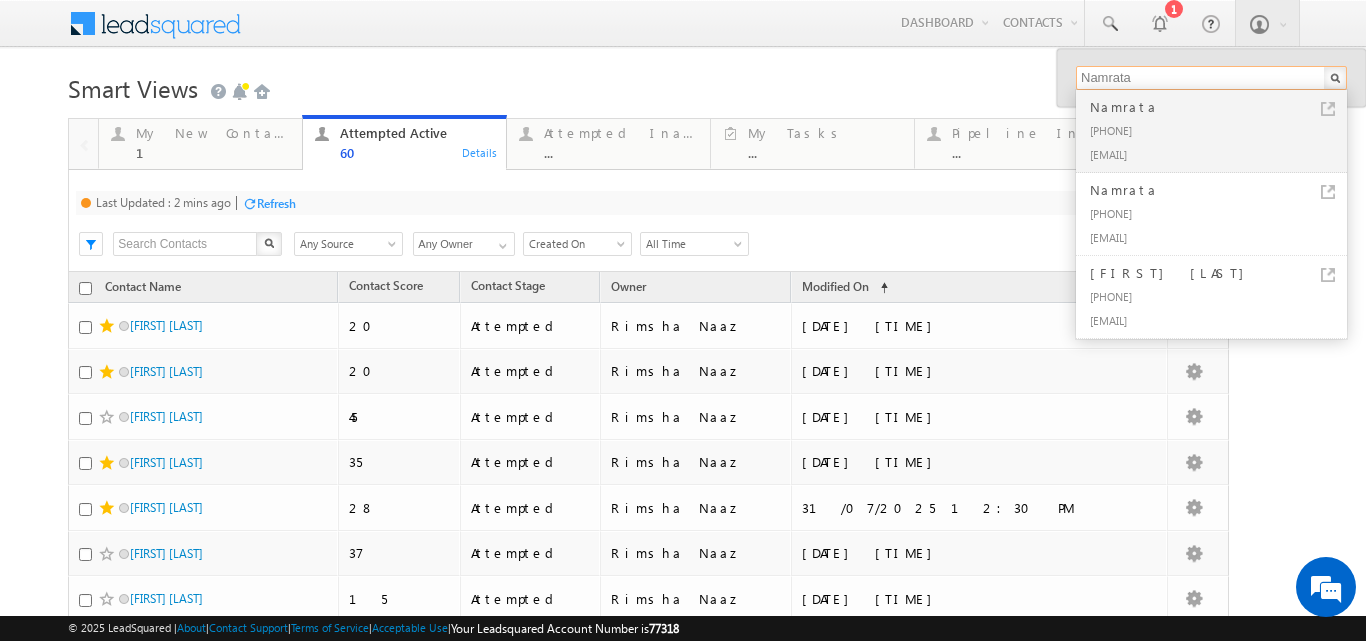 type on "Namrata" 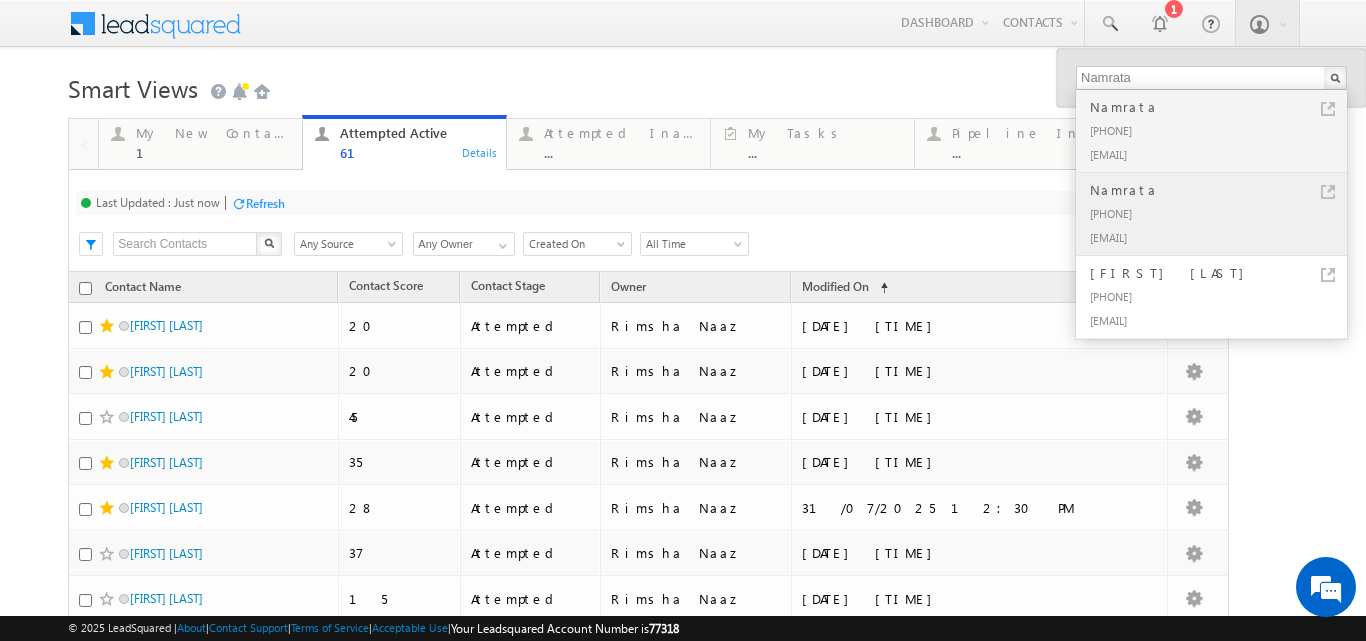 click on "[EMAIL]" at bounding box center (1220, 237) 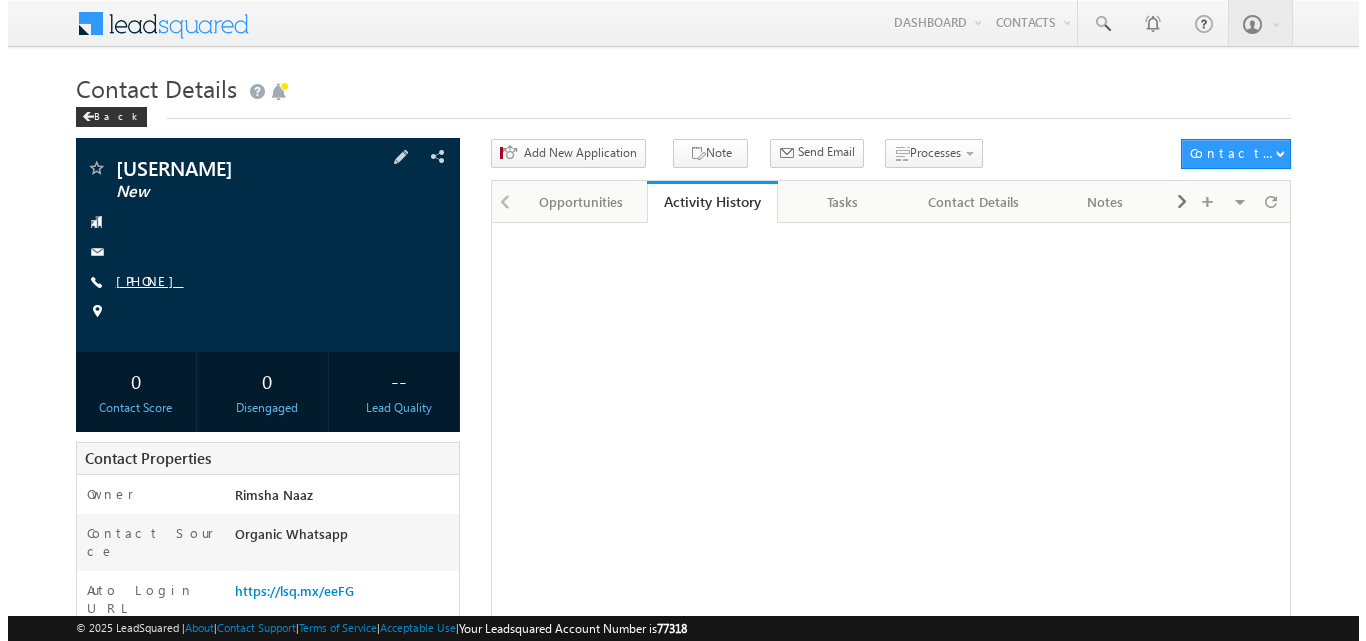 scroll, scrollTop: 0, scrollLeft: 0, axis: both 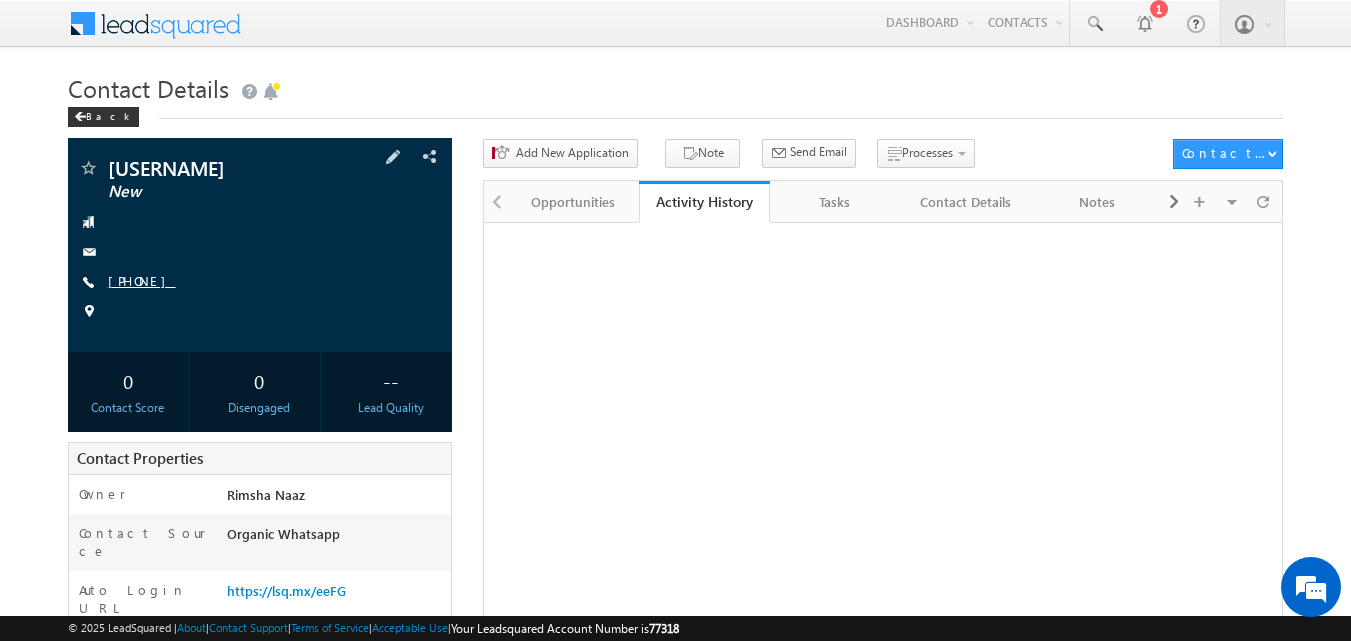 click on "[PHONE]" at bounding box center (142, 280) 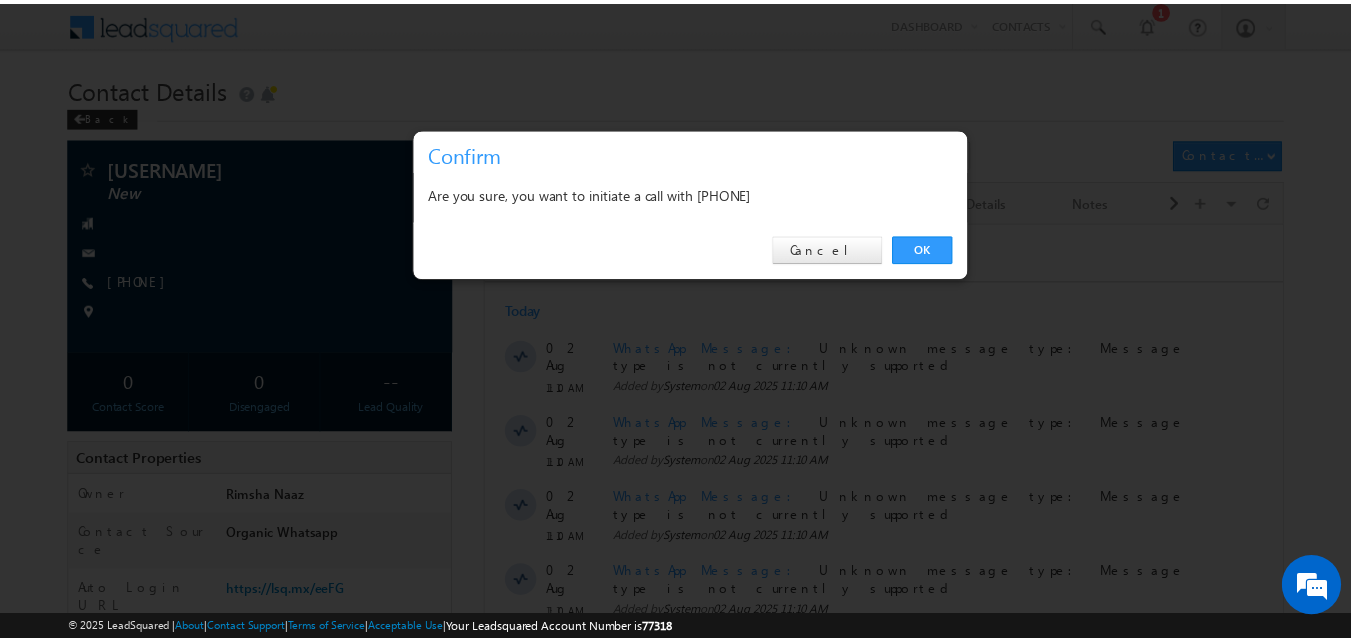 scroll, scrollTop: 0, scrollLeft: 0, axis: both 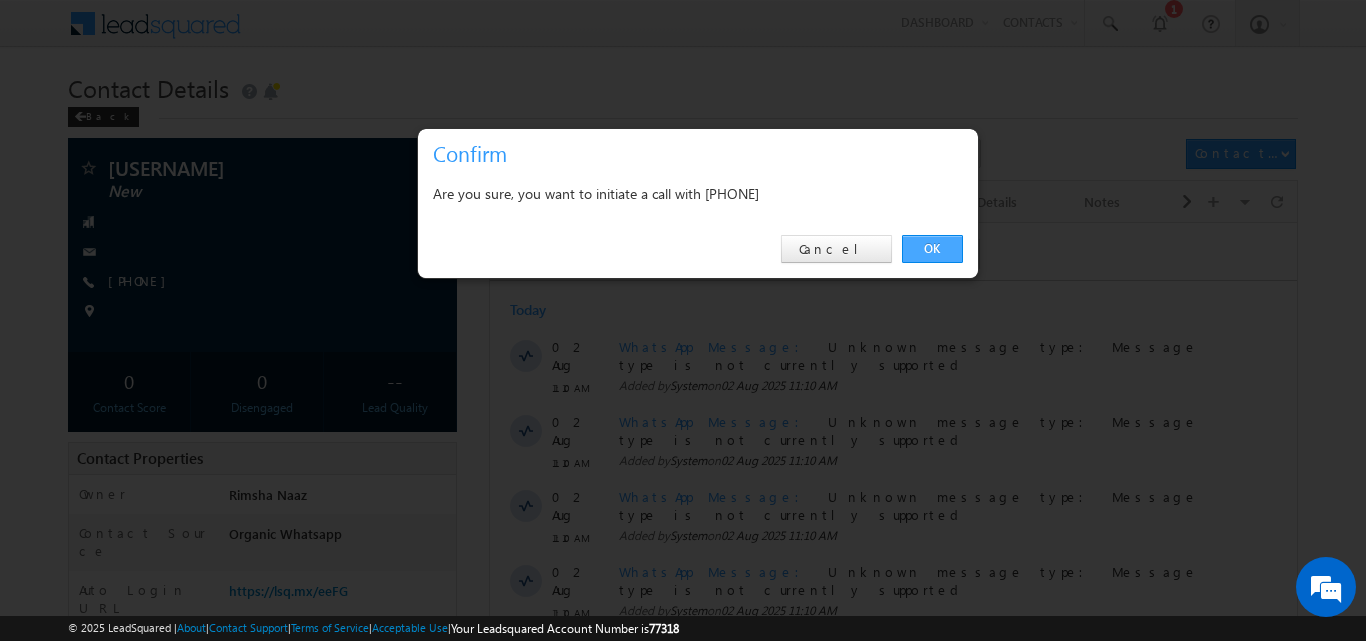 click on "OK" at bounding box center (932, 249) 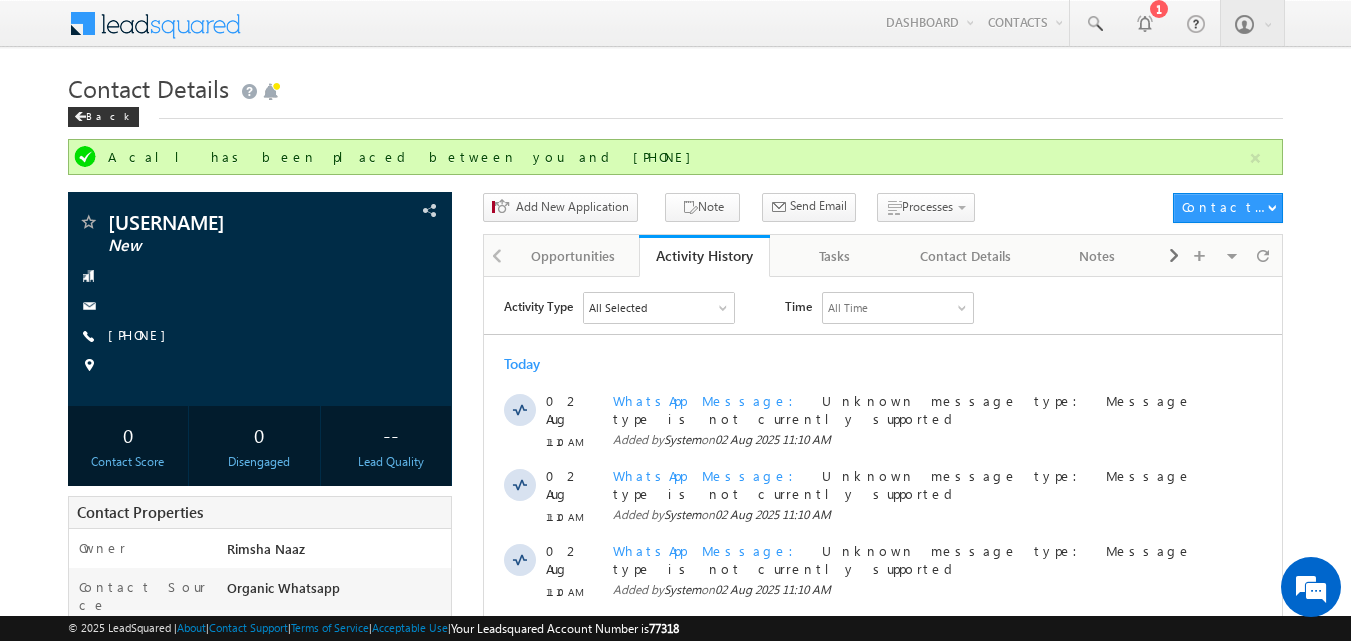scroll, scrollTop: 51, scrollLeft: 0, axis: vertical 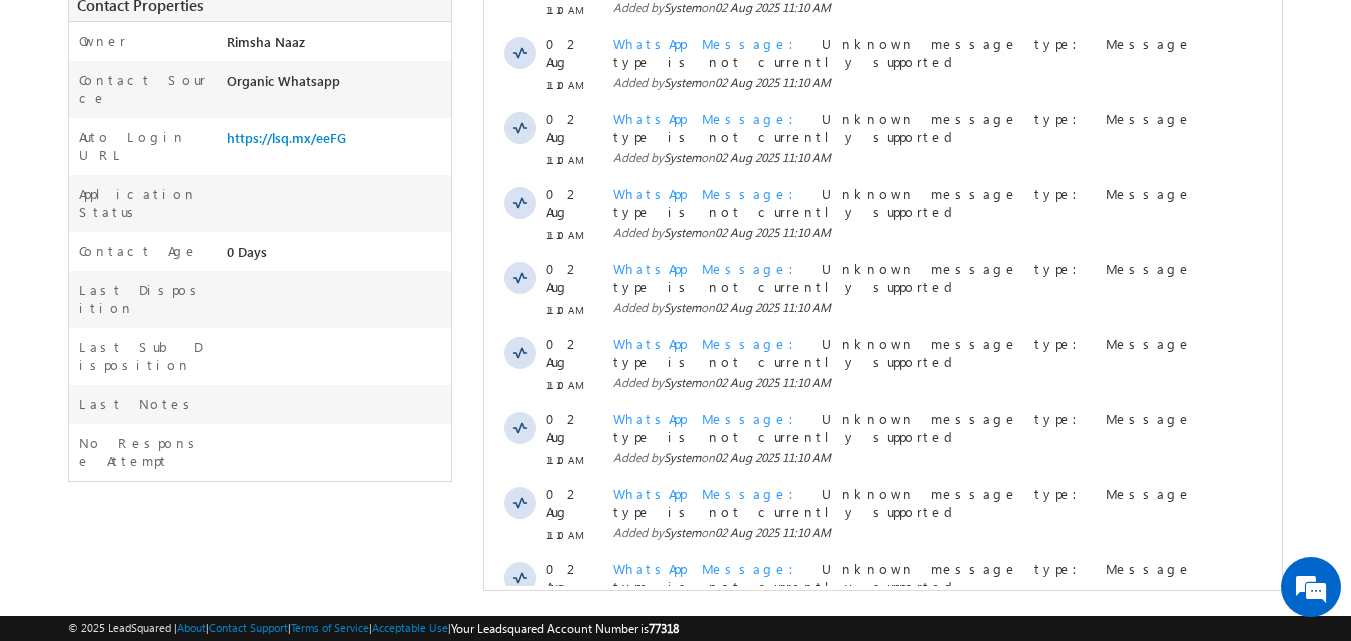 click on "Show More" at bounding box center [892, 661] 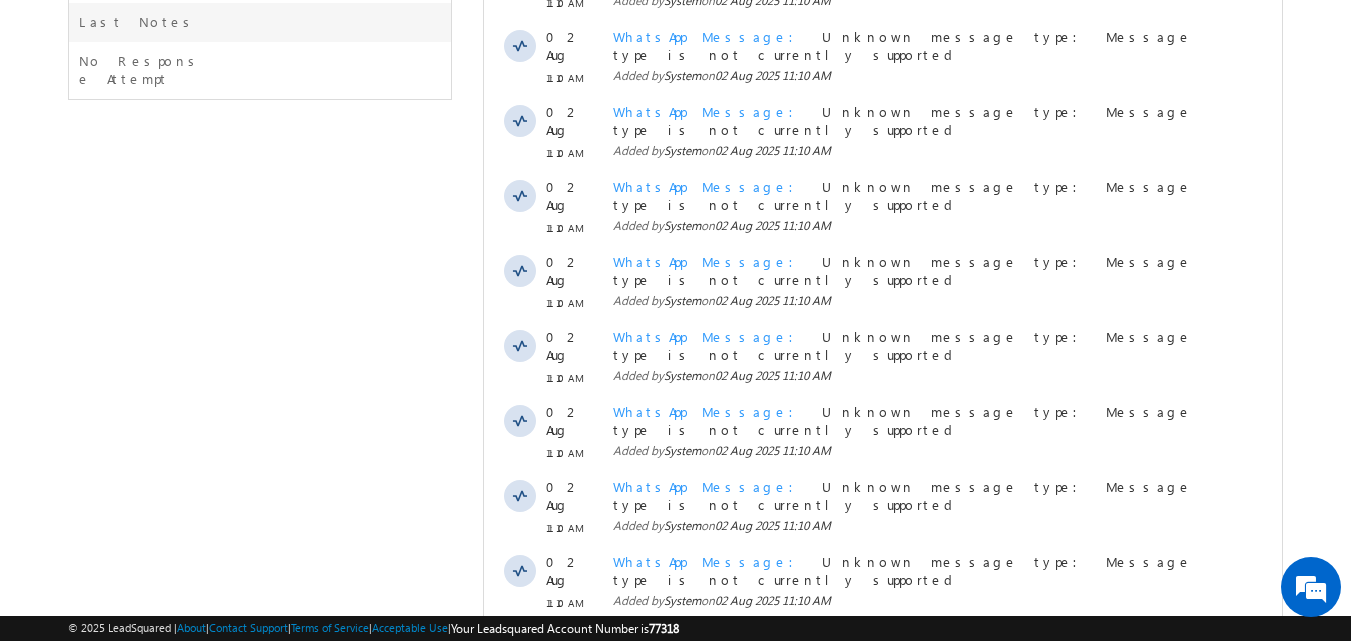 scroll, scrollTop: 1080, scrollLeft: 0, axis: vertical 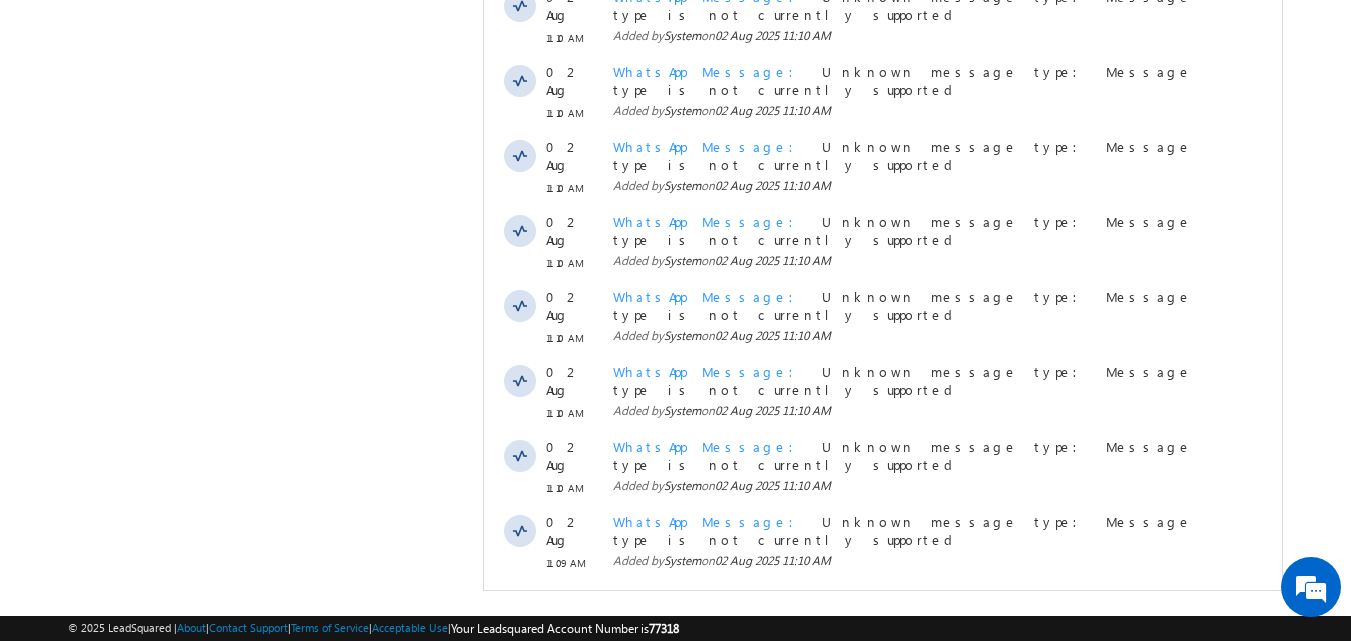 click on "Show More" at bounding box center [892, 839] 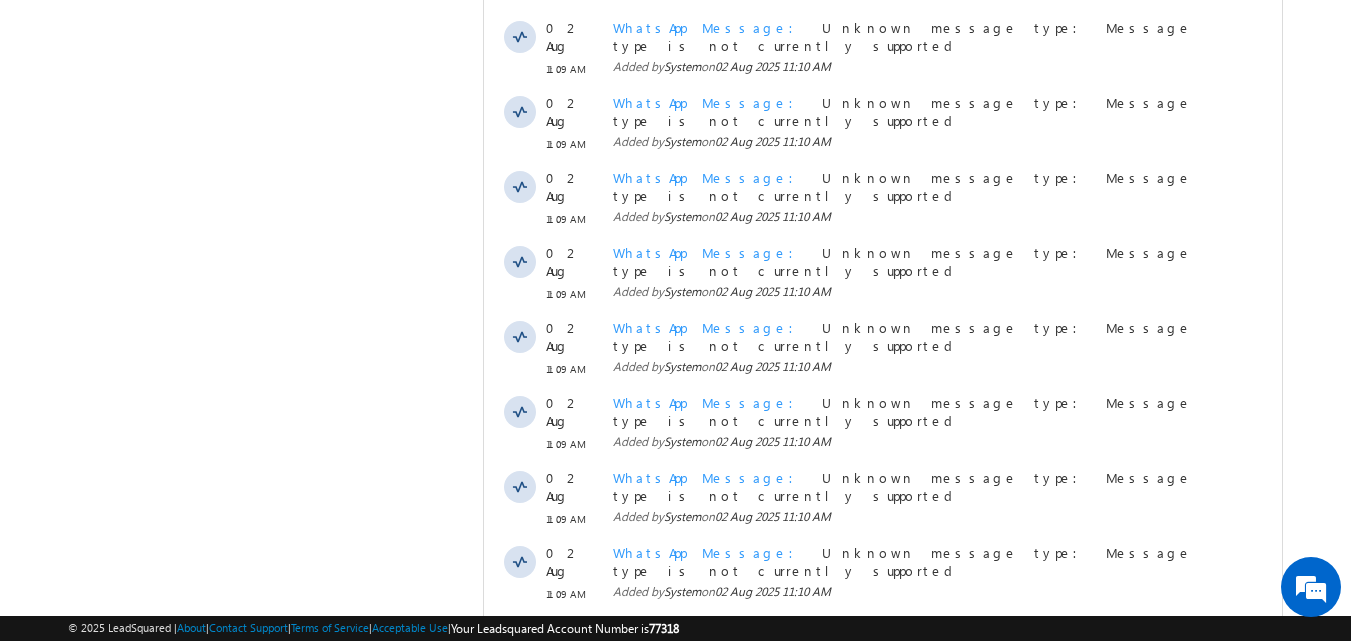 scroll, scrollTop: 1680, scrollLeft: 0, axis: vertical 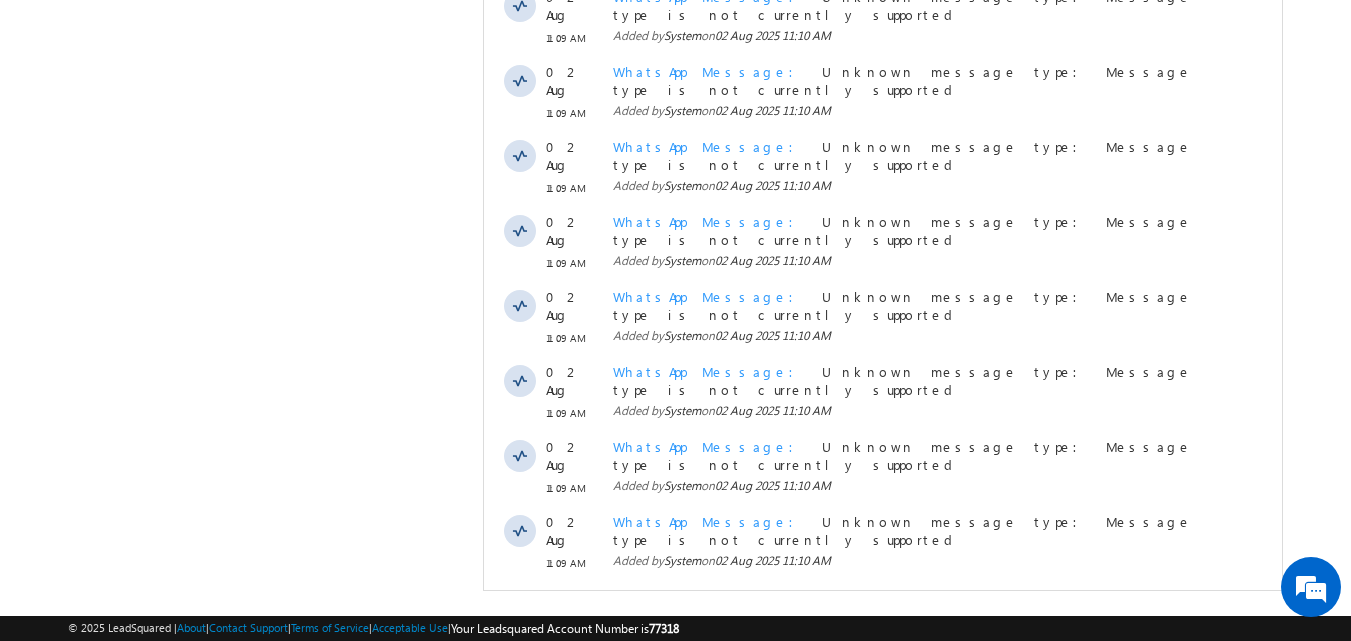 click on "Show More" at bounding box center [883, 989] 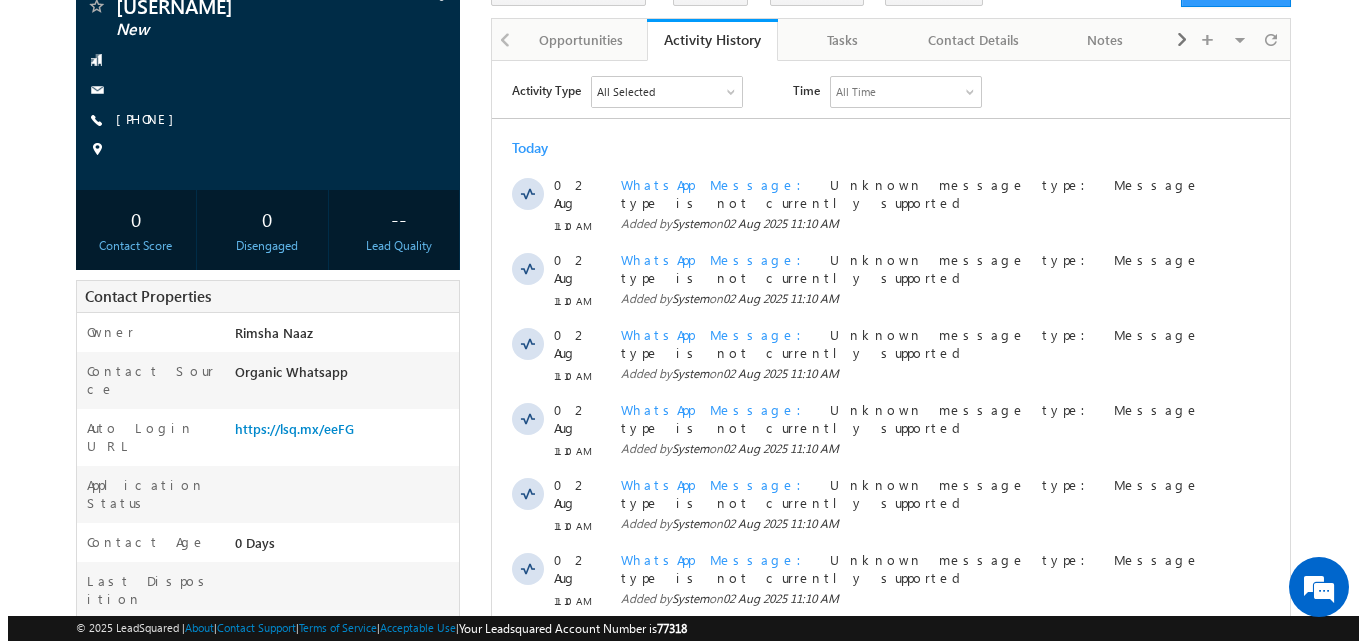 scroll, scrollTop: 0, scrollLeft: 0, axis: both 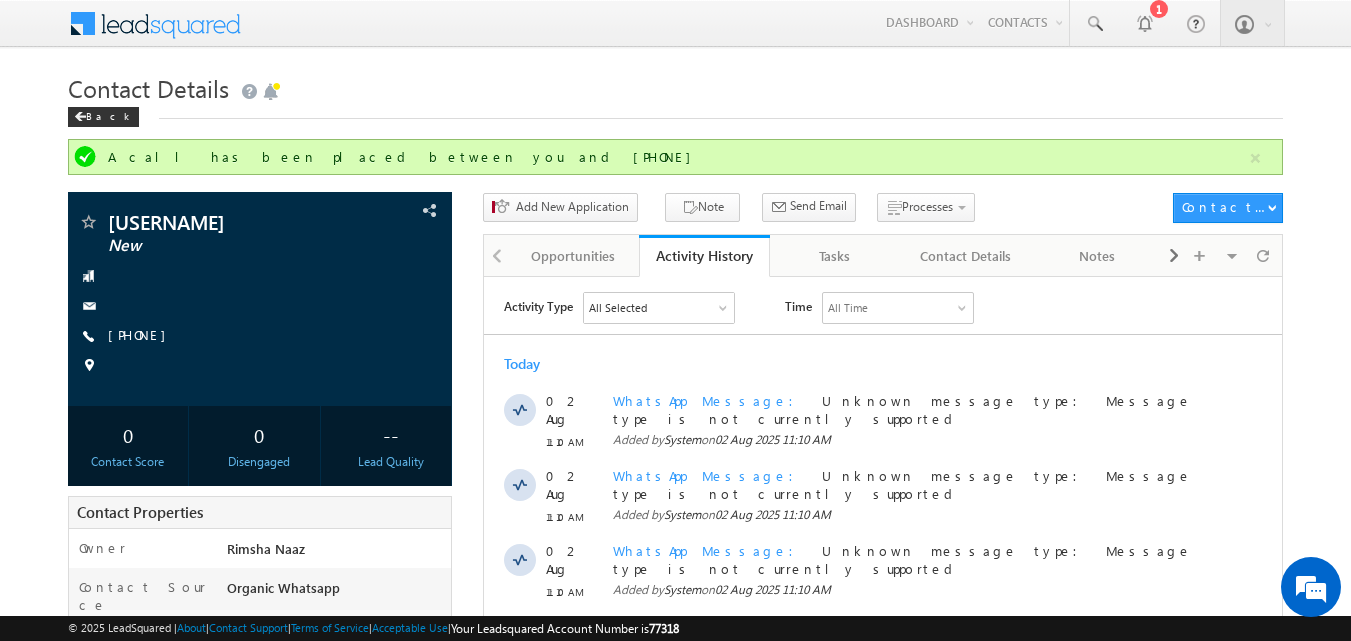 click on "Back" at bounding box center [676, 112] 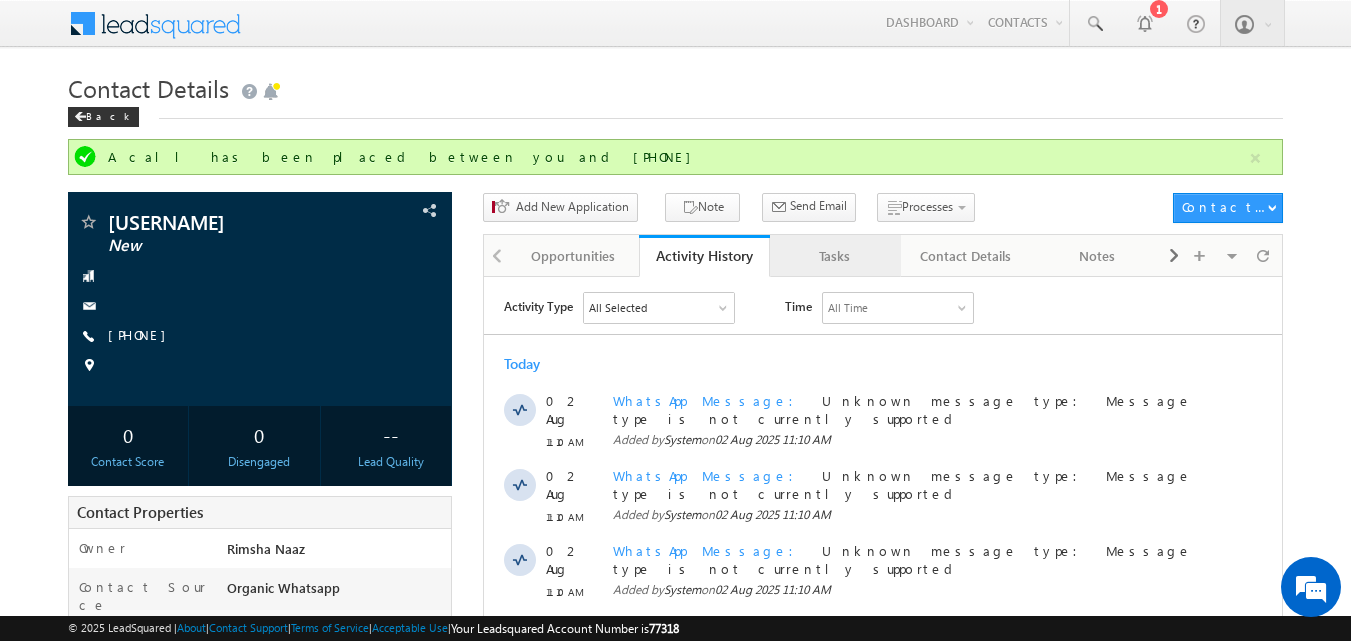 click on "Tasks" at bounding box center [834, 256] 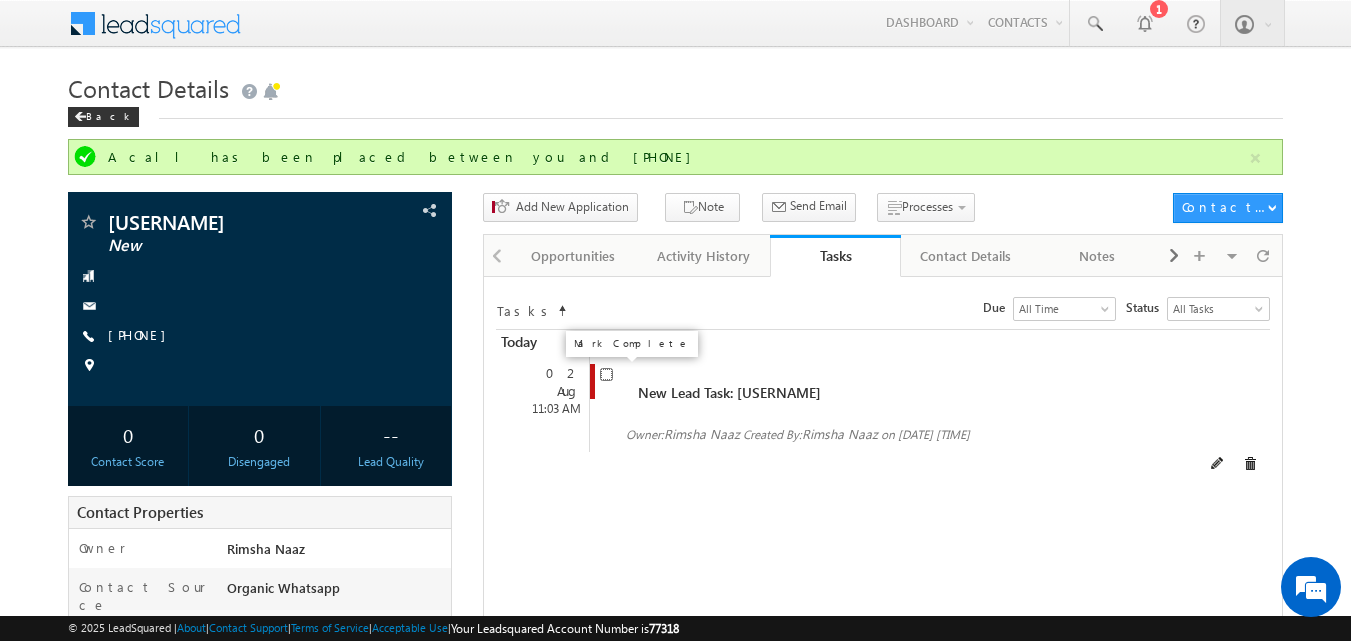 click at bounding box center (606, 374) 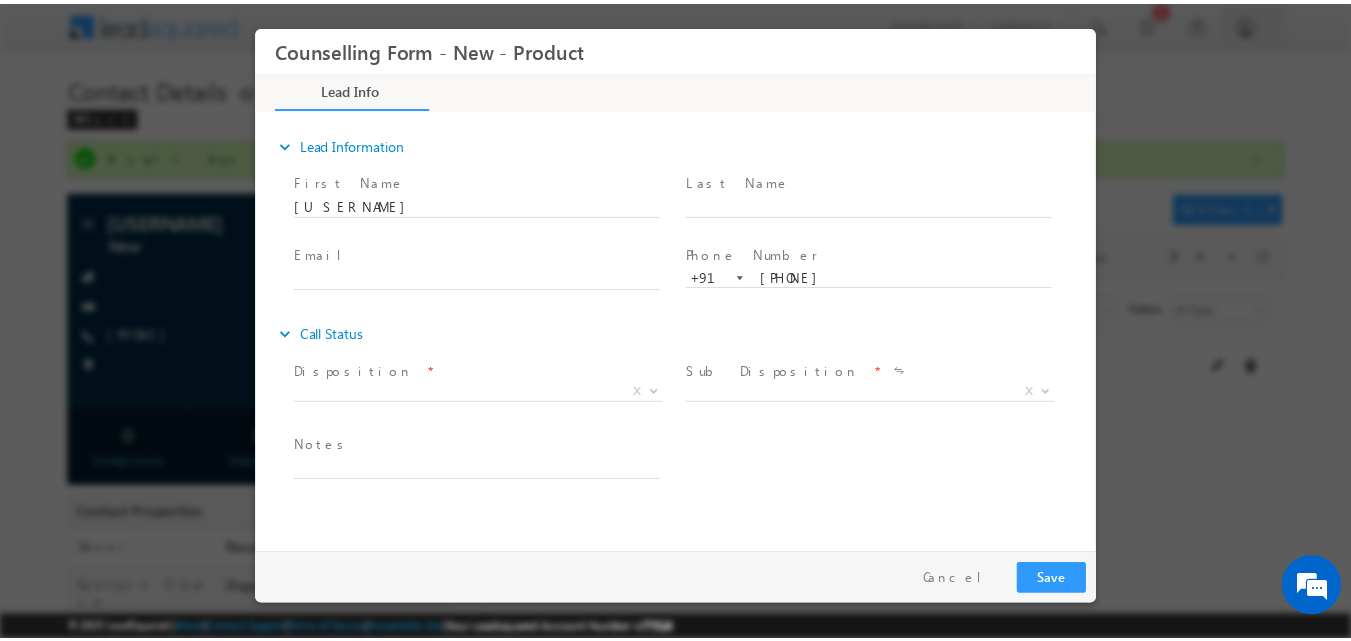 scroll, scrollTop: 0, scrollLeft: 0, axis: both 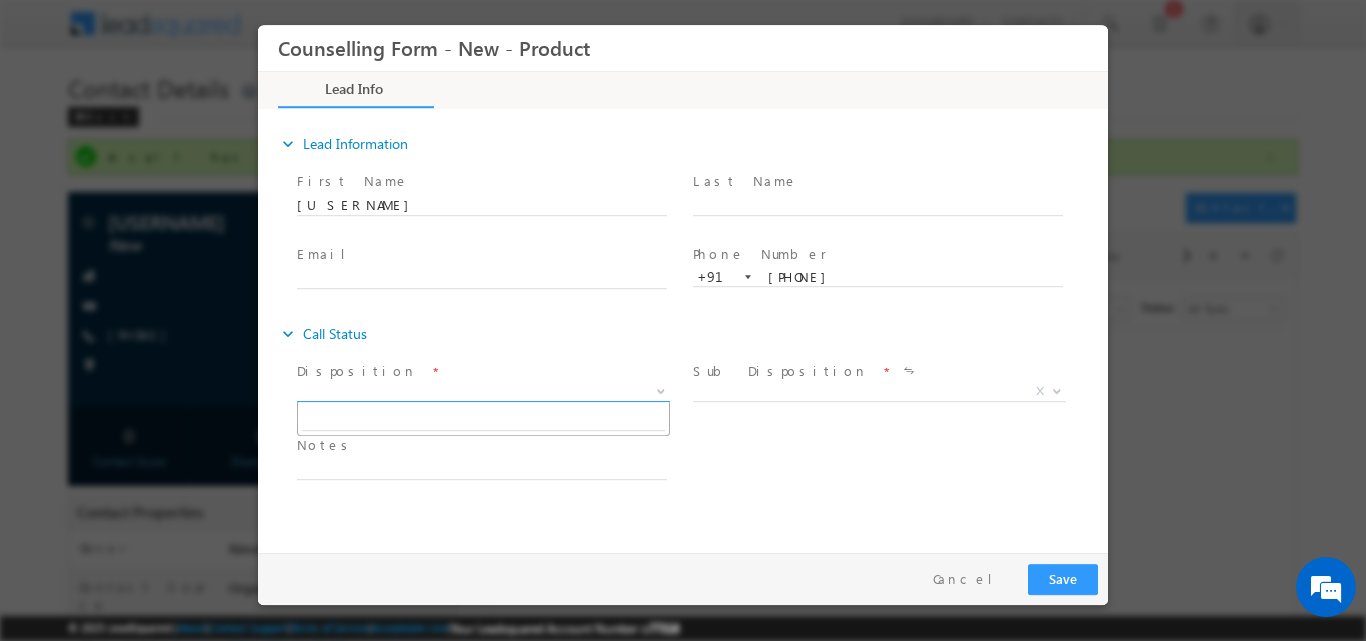 click at bounding box center [661, 389] 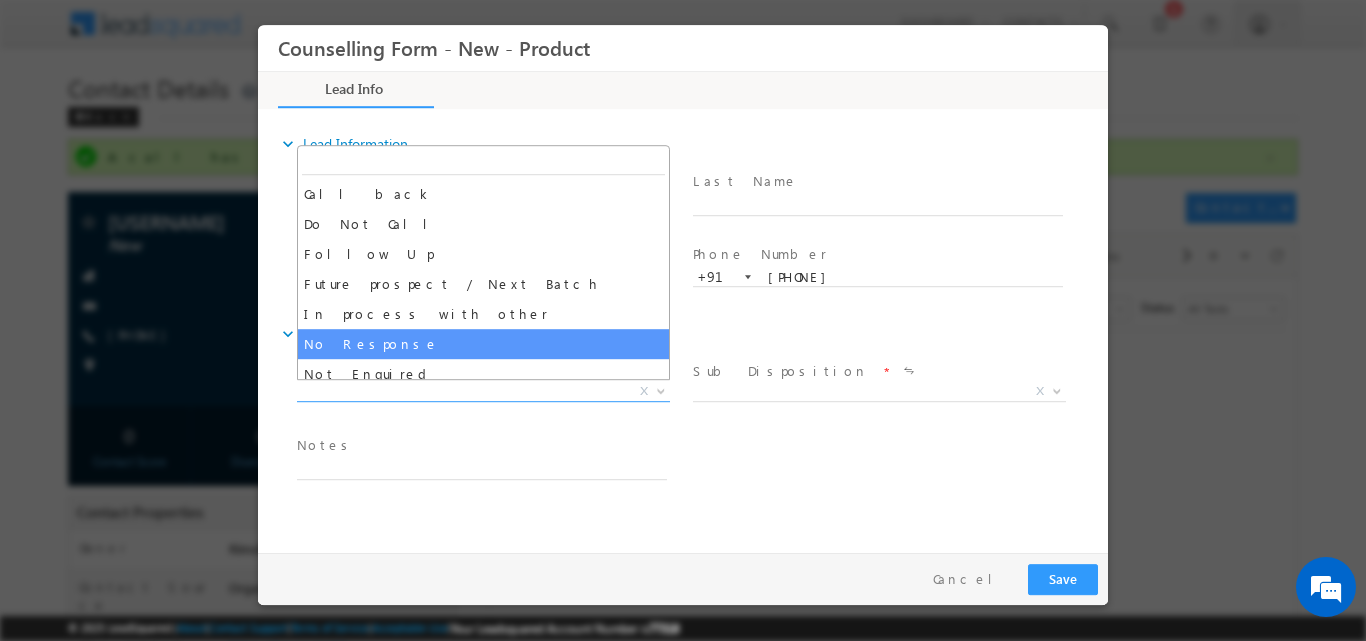 select on "No Response" 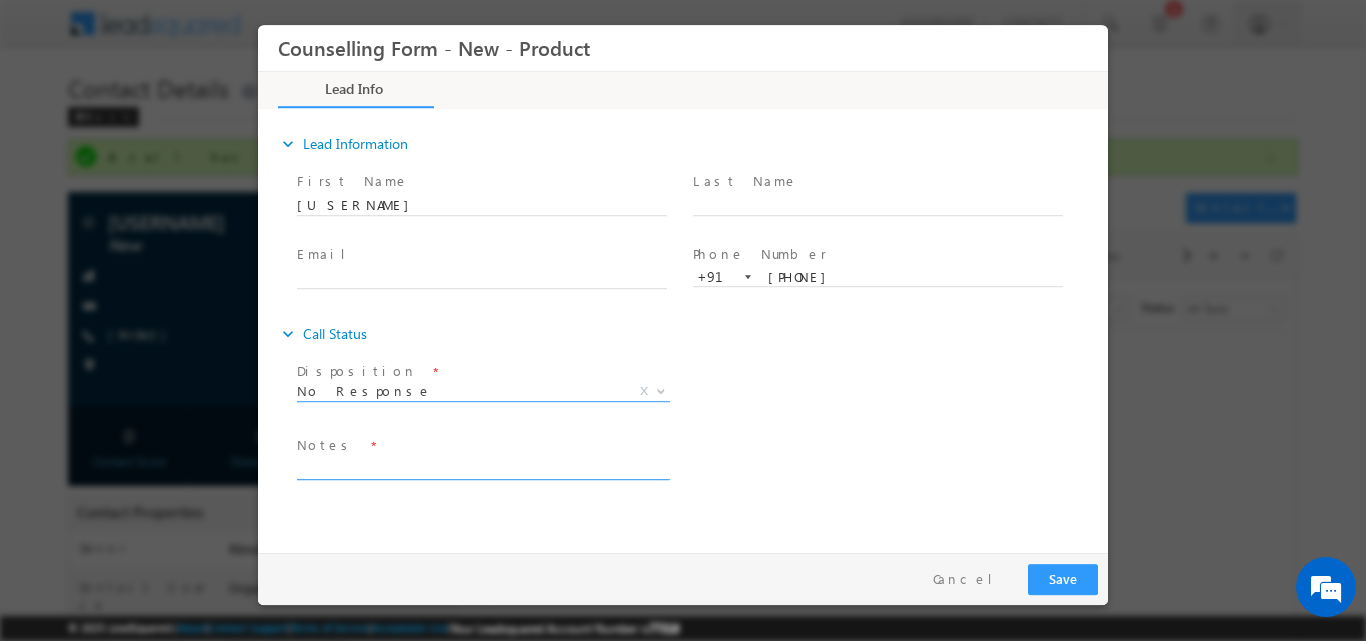 click at bounding box center (482, 467) 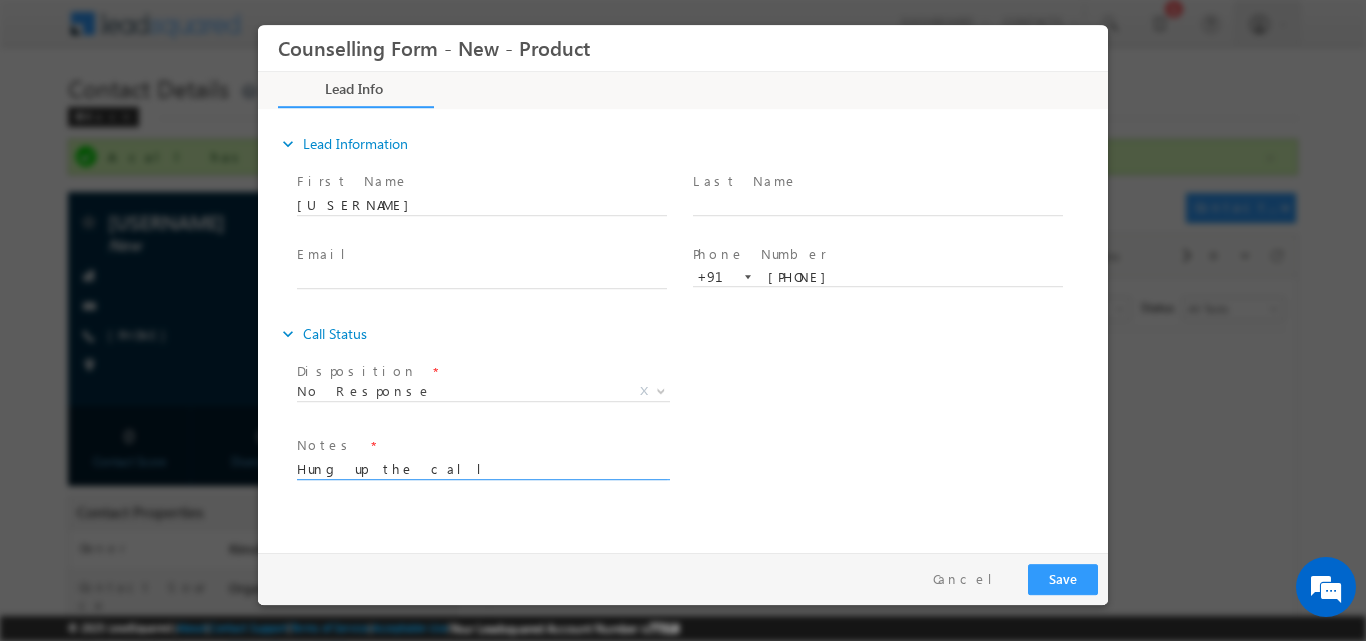 type on "Hung up the call" 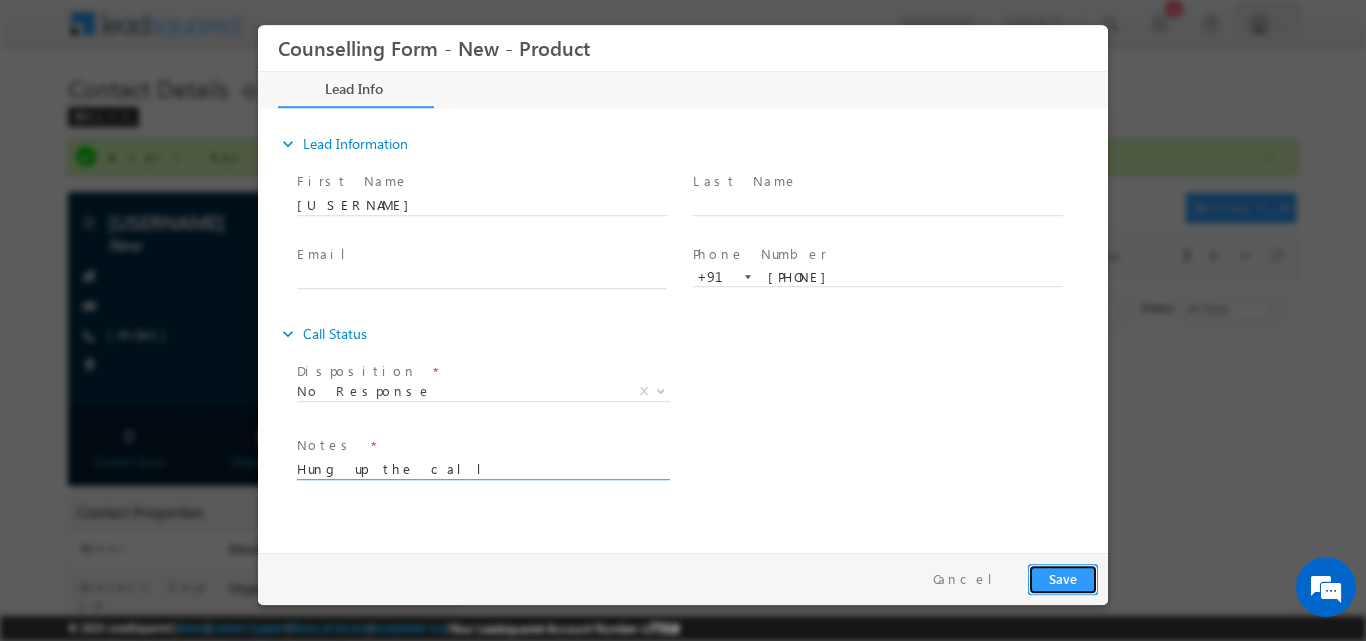 click on "Save" at bounding box center [1063, 578] 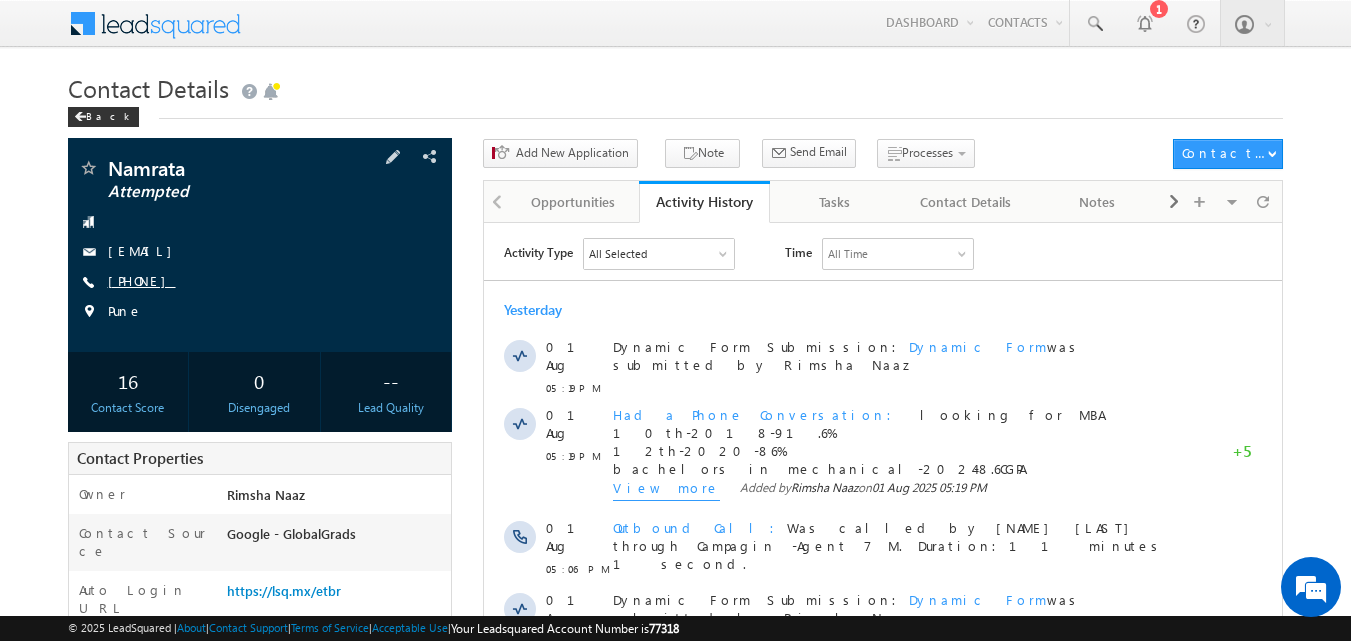 scroll, scrollTop: 0, scrollLeft: 0, axis: both 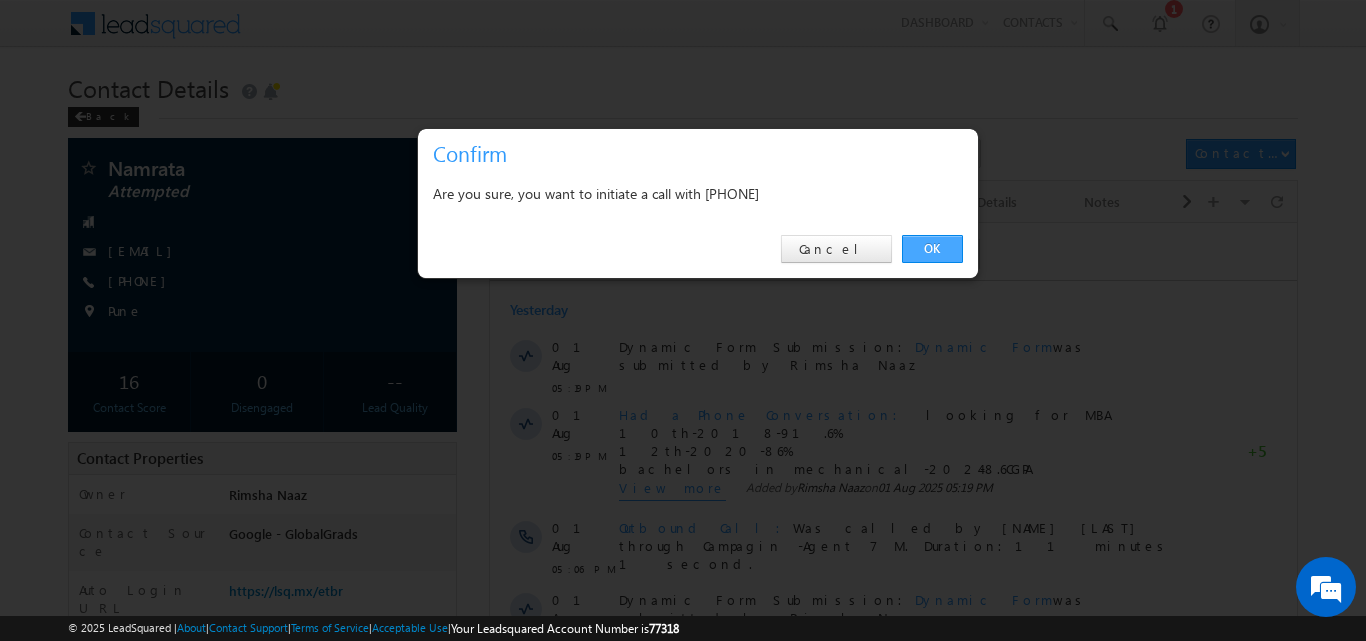 click on "OK" at bounding box center [932, 249] 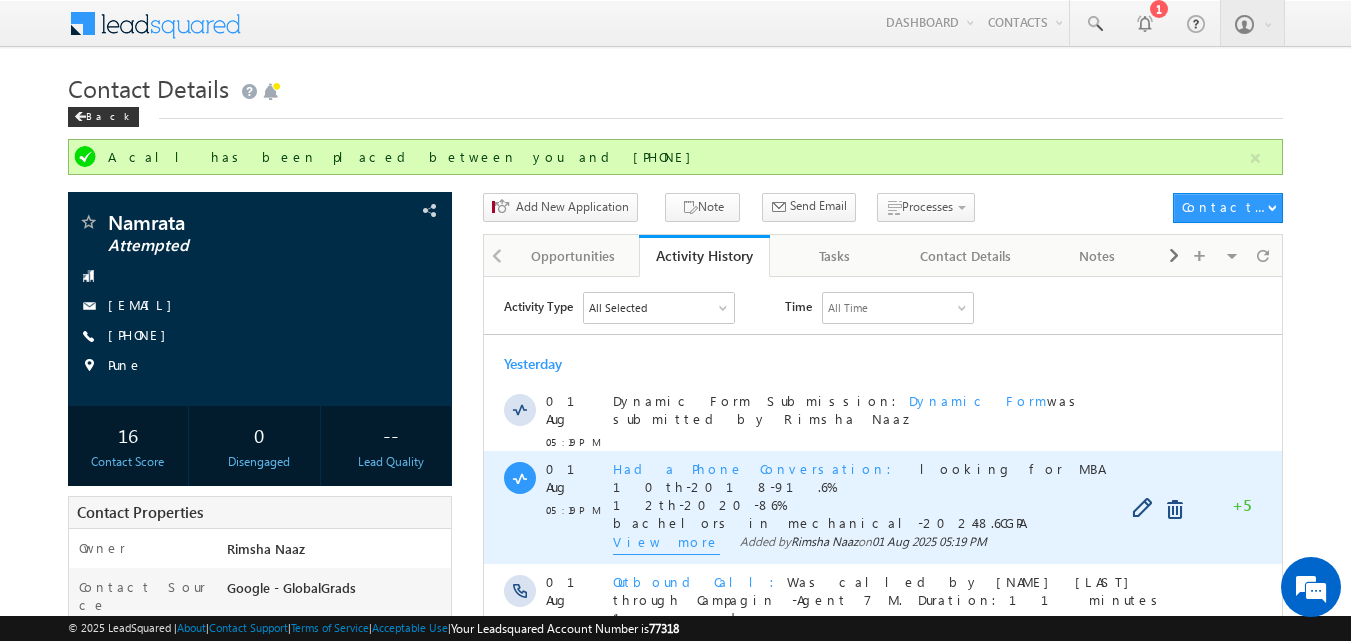 click on "View more" at bounding box center [666, 543] 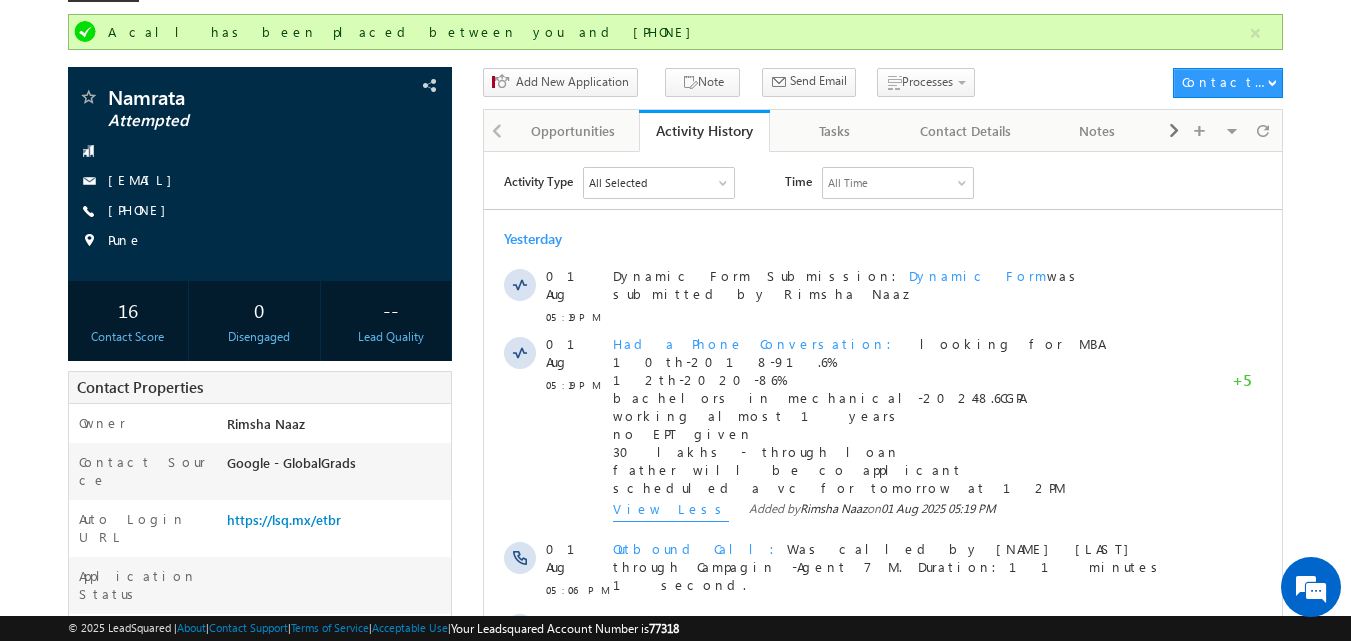 scroll, scrollTop: 0, scrollLeft: 0, axis: both 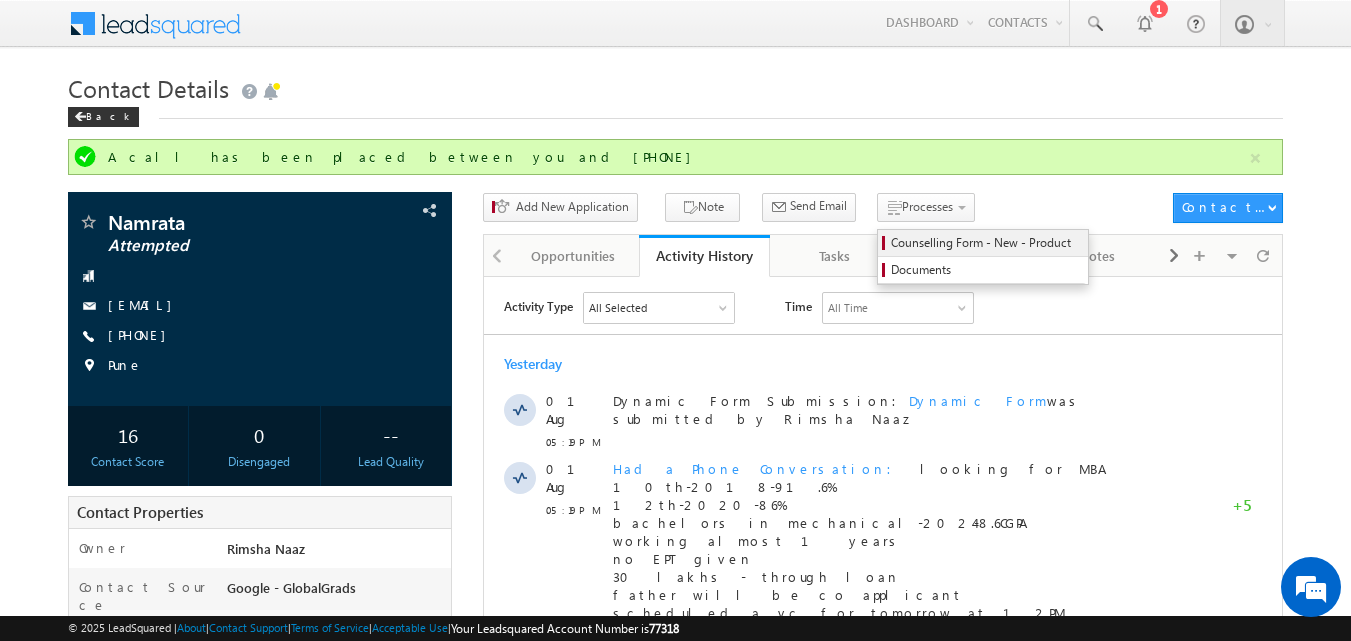 click on "Counselling Form - New - Product" at bounding box center (986, 243) 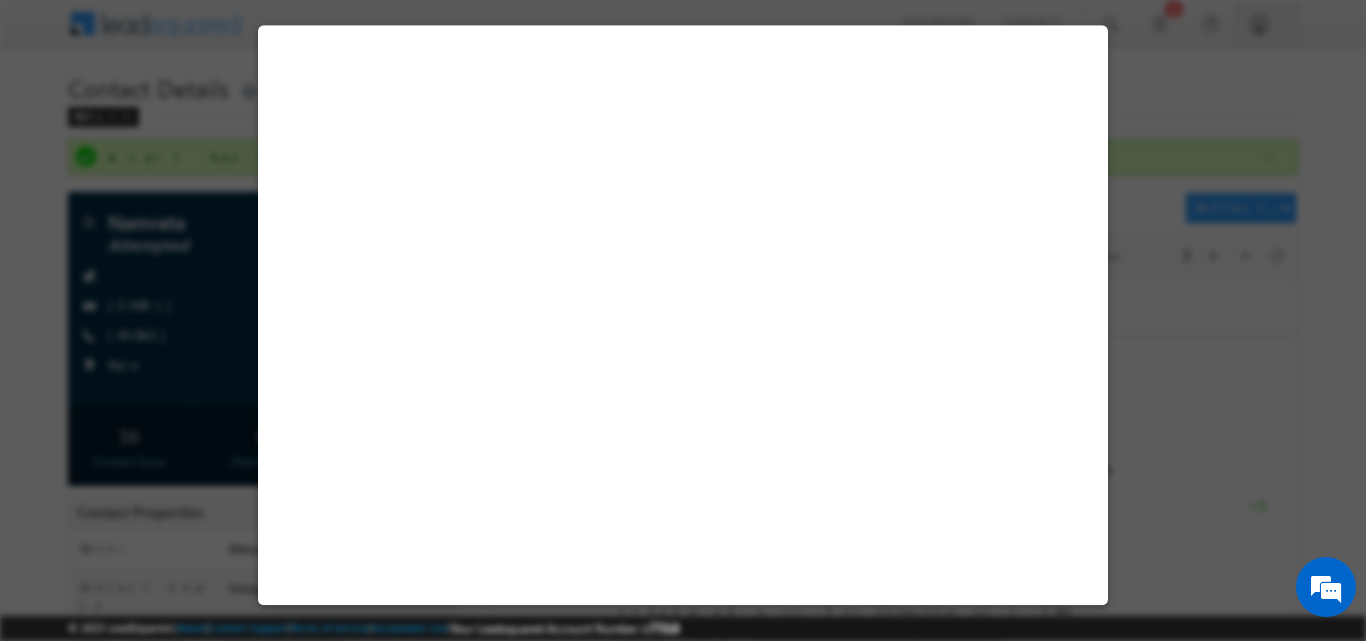 select on "Attempted" 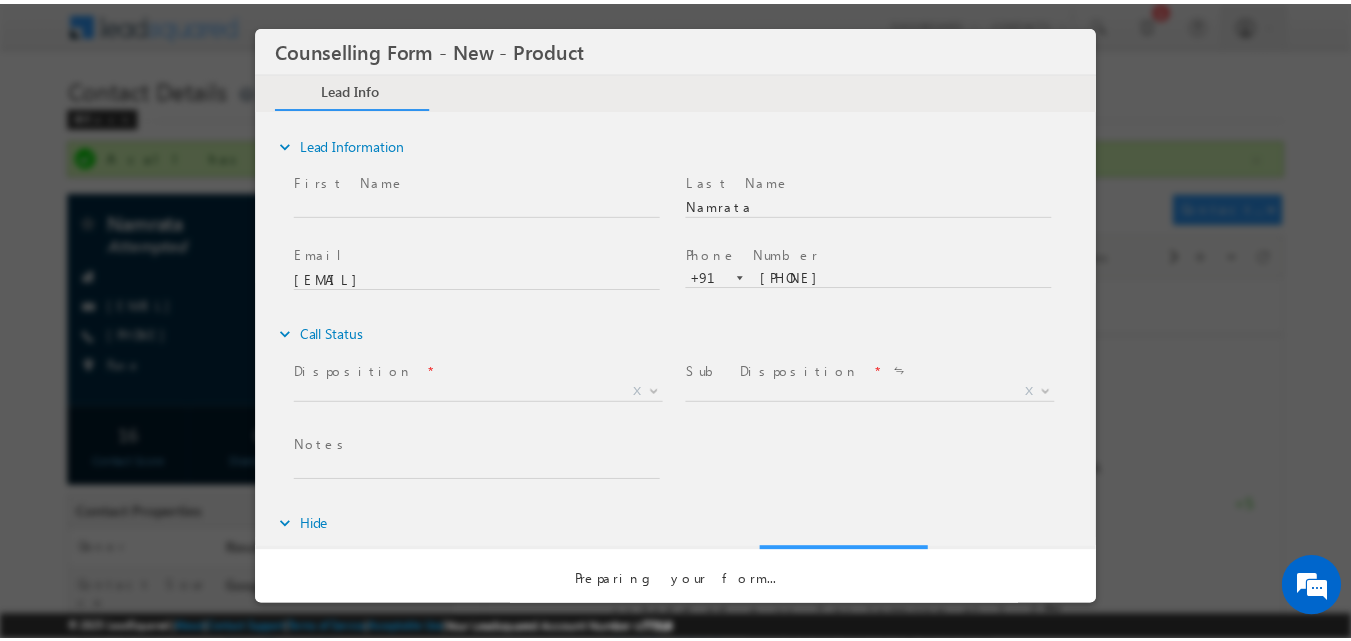 scroll, scrollTop: 0, scrollLeft: 0, axis: both 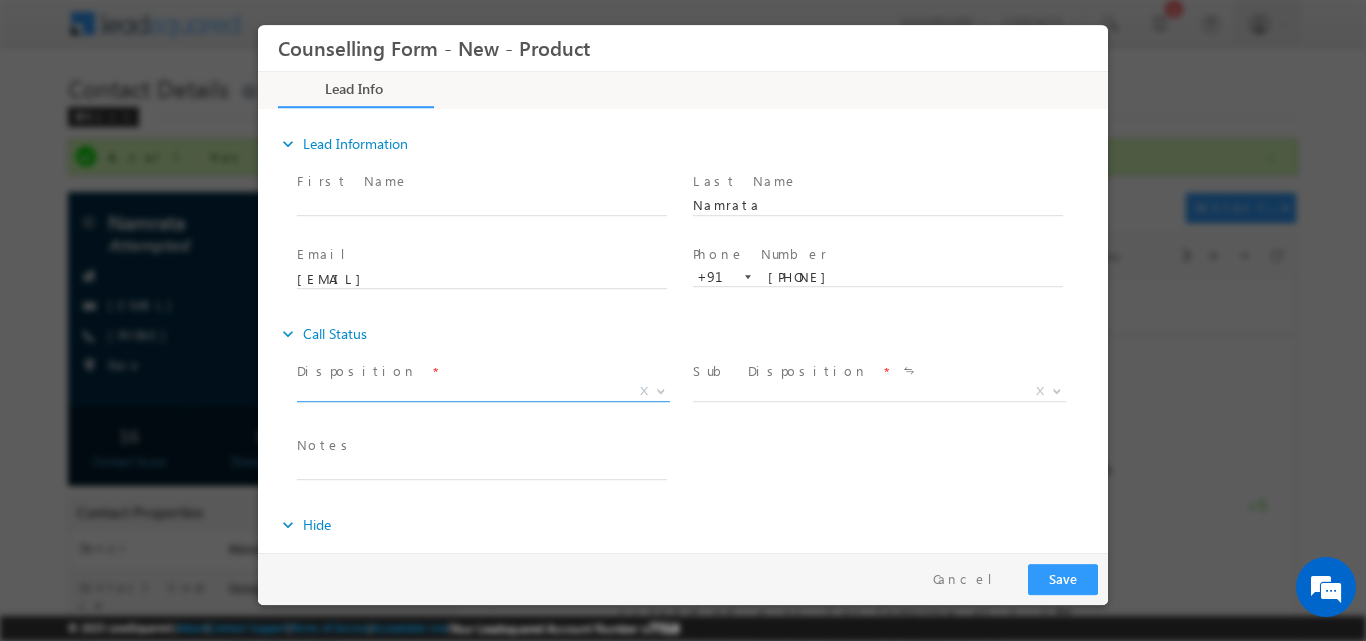 click at bounding box center (661, 389) 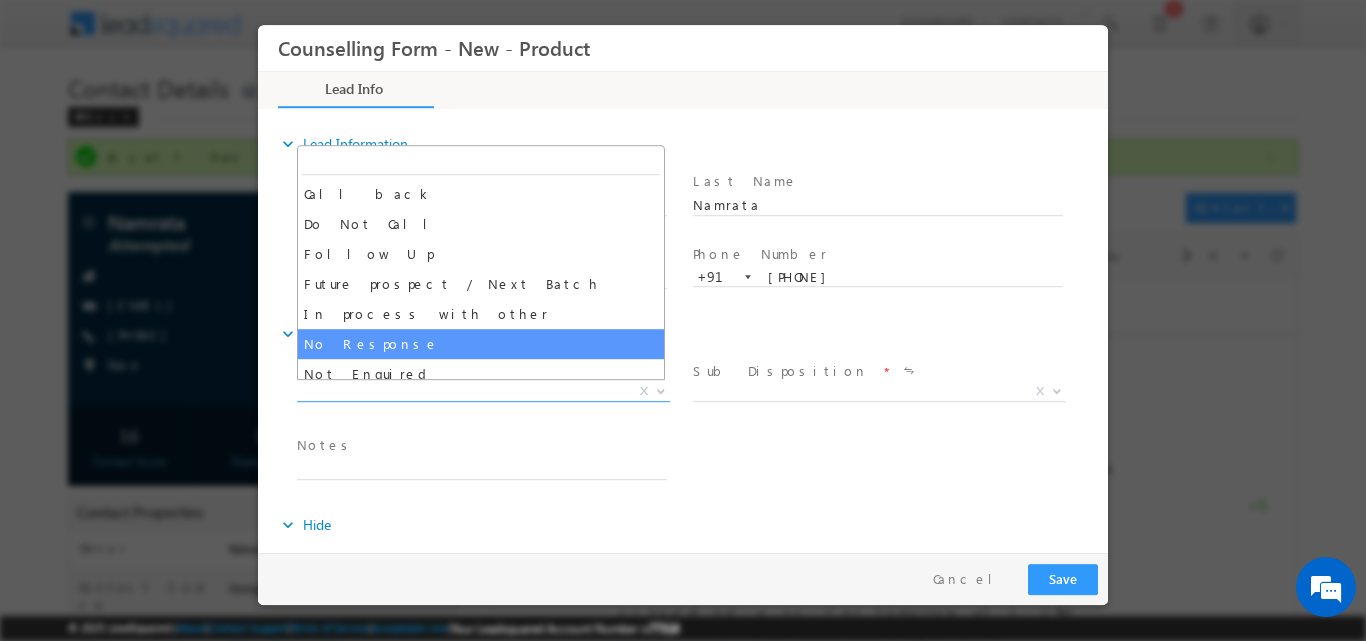 select on "No Response" 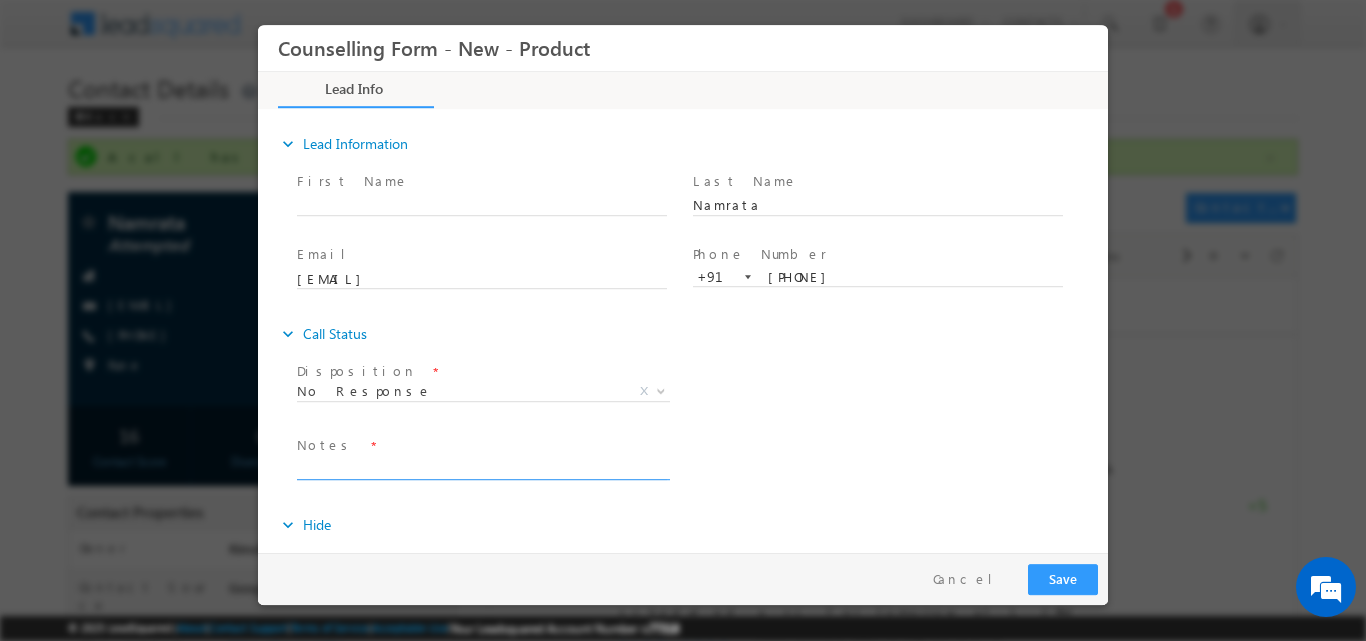 click at bounding box center (482, 467) 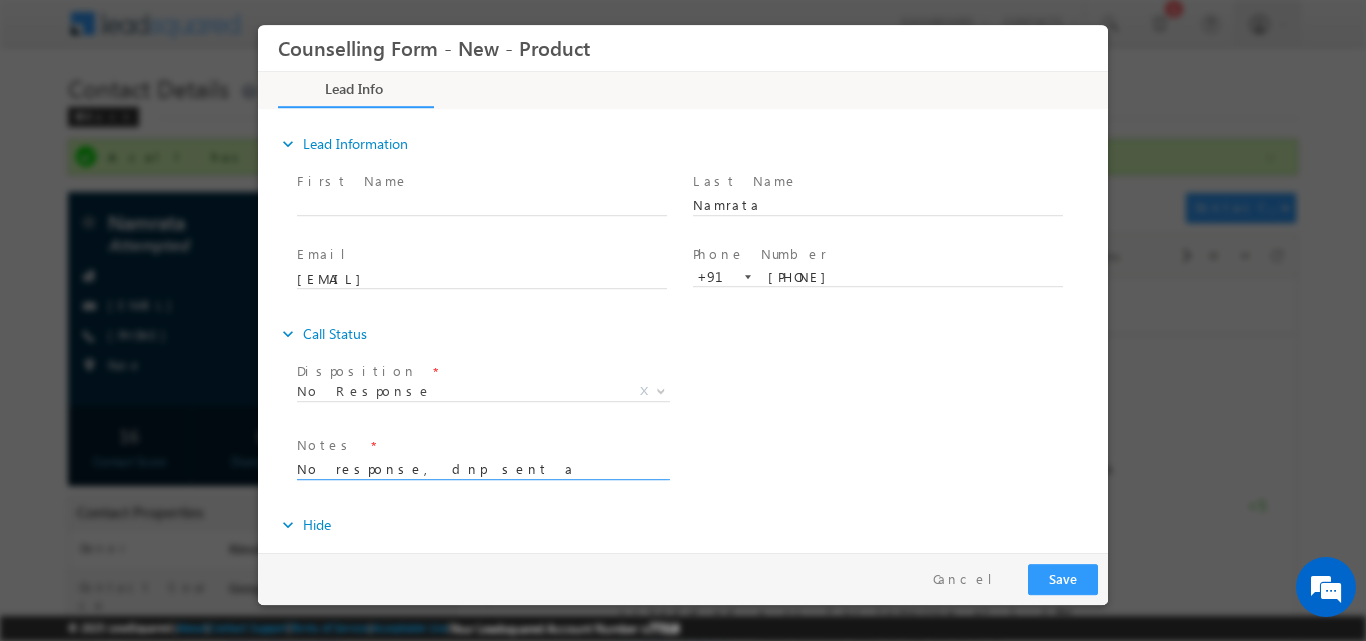 click on "No response, dnp sent a" at bounding box center (482, 467) 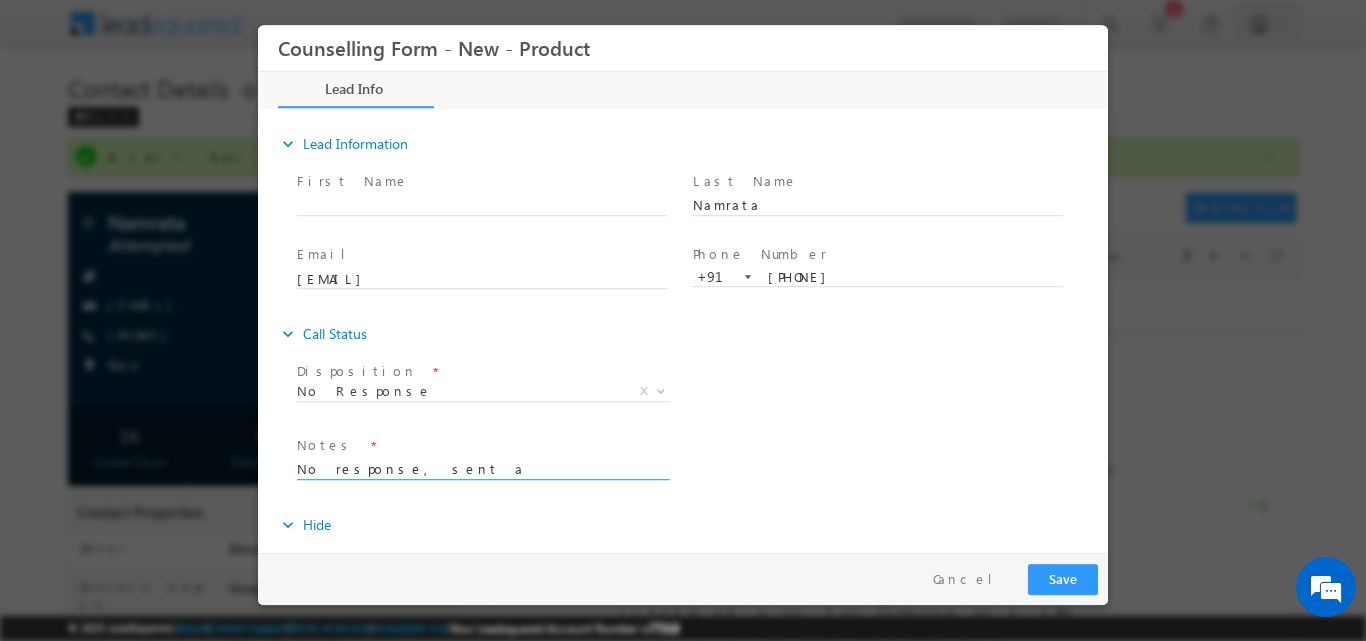click on "No response, sent a" at bounding box center (482, 467) 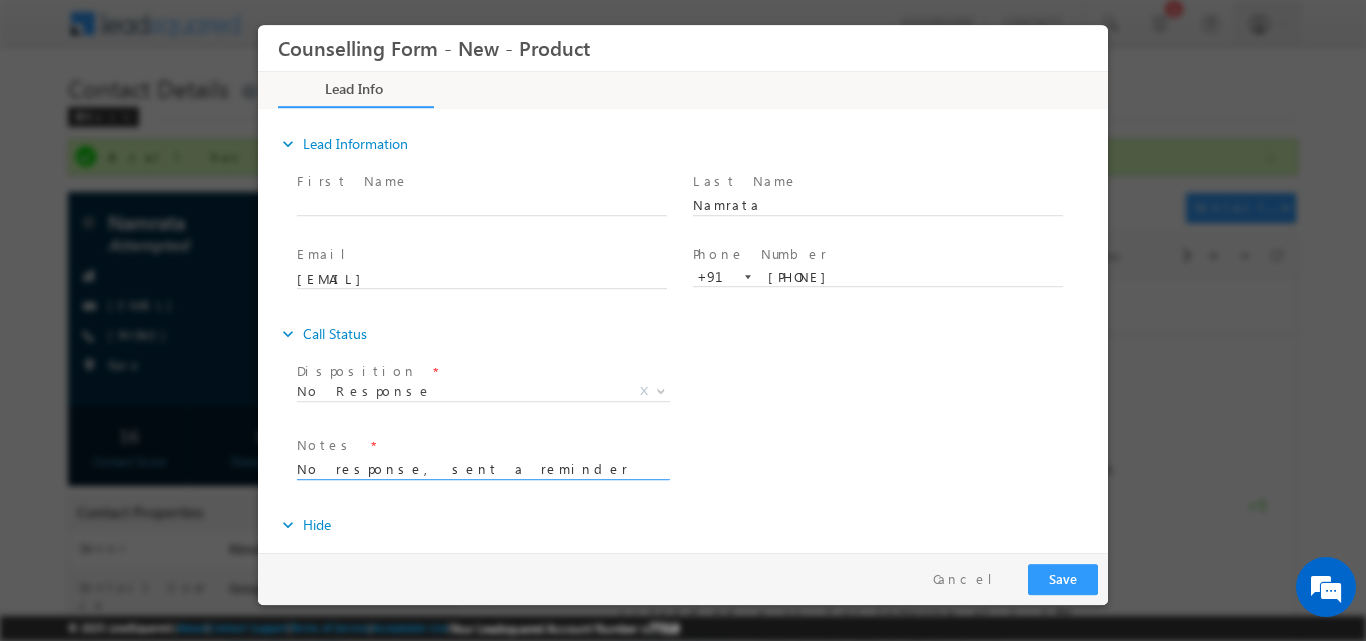 type on "No response, sent a reminder message for video call" 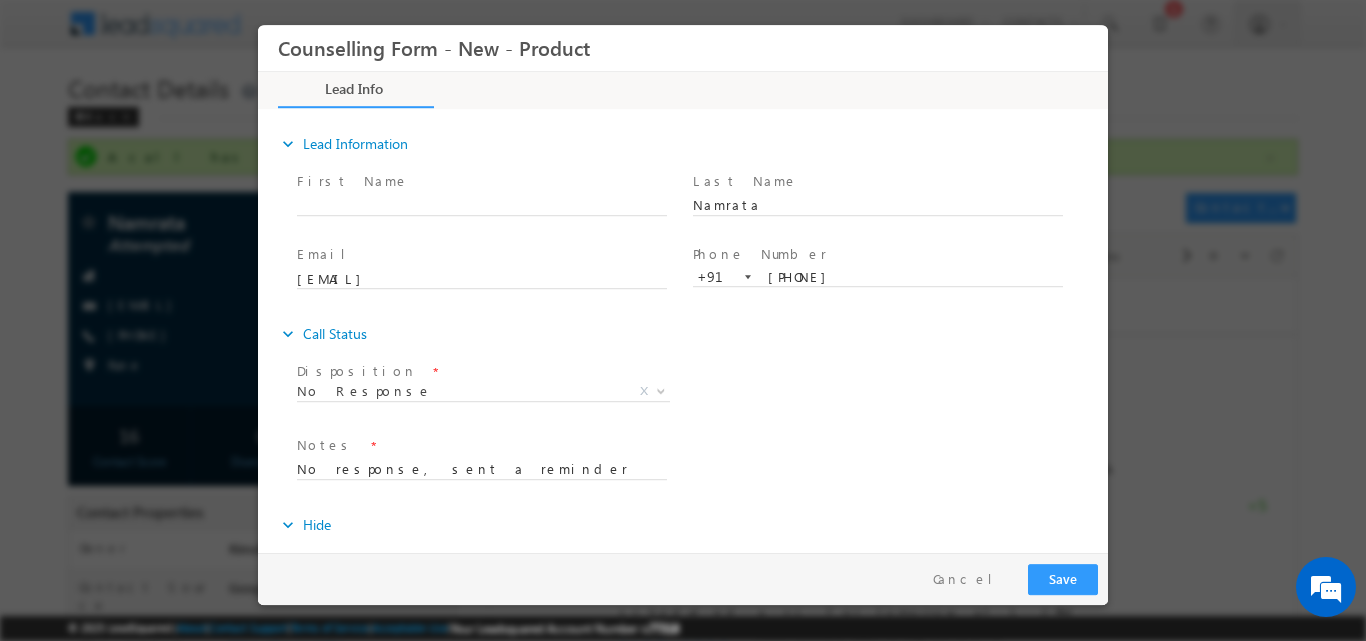 drag, startPoint x: 1071, startPoint y: 561, endPoint x: 1068, endPoint y: 583, distance: 22.203604 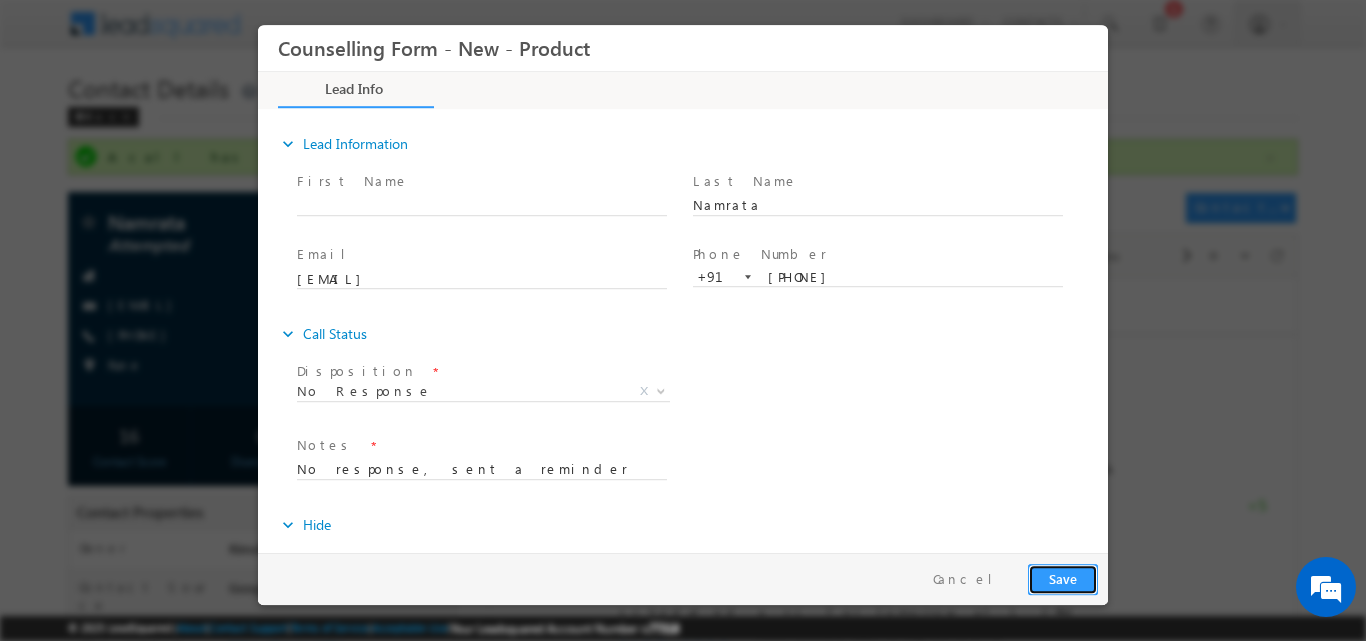 click on "Save" at bounding box center [1063, 578] 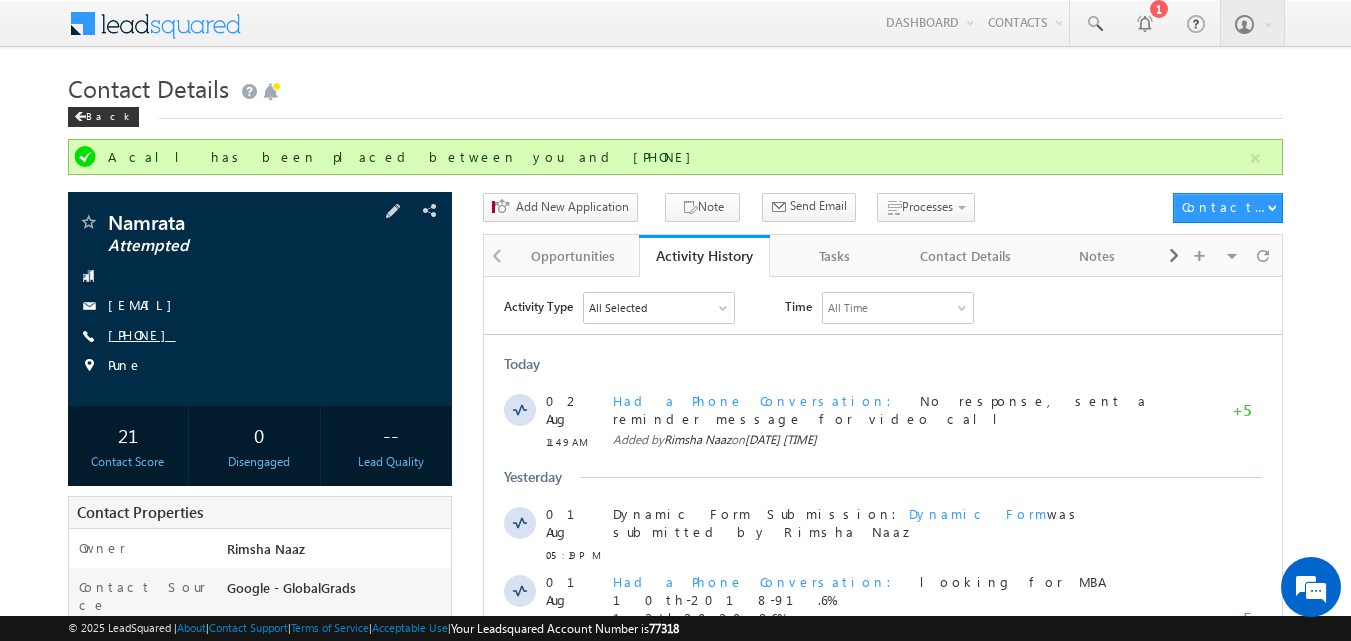 click on "+91-7847095850" at bounding box center (142, 334) 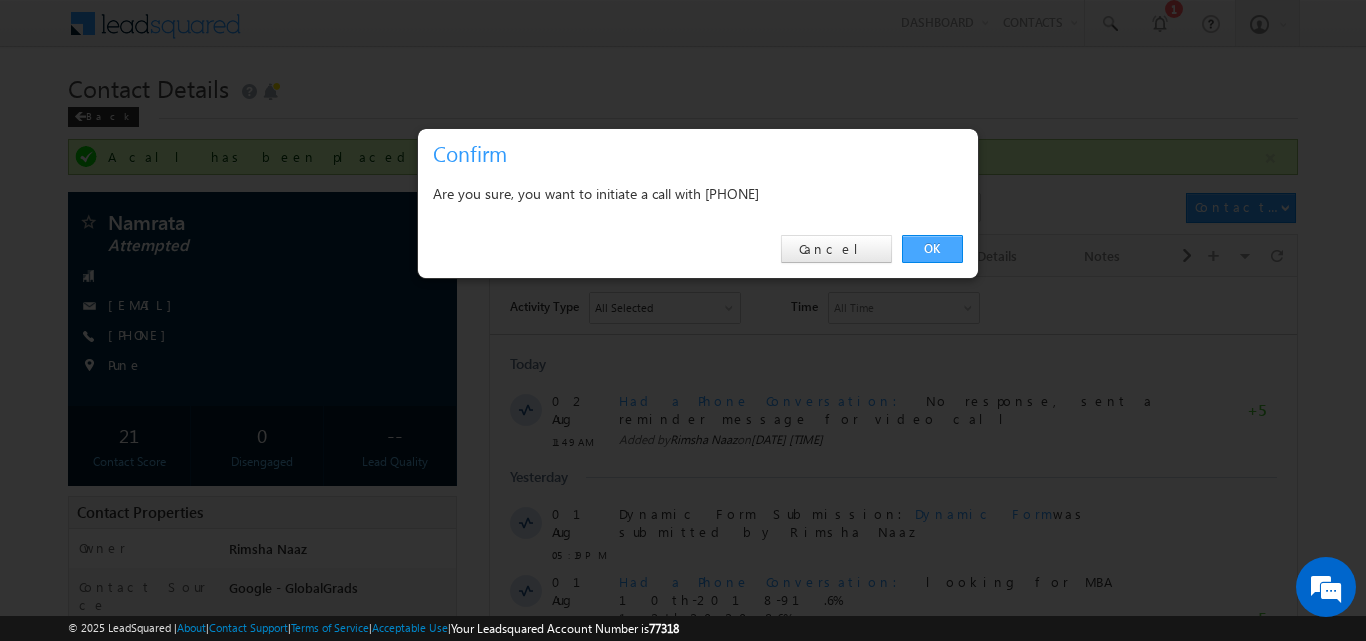 click on "OK" at bounding box center [932, 249] 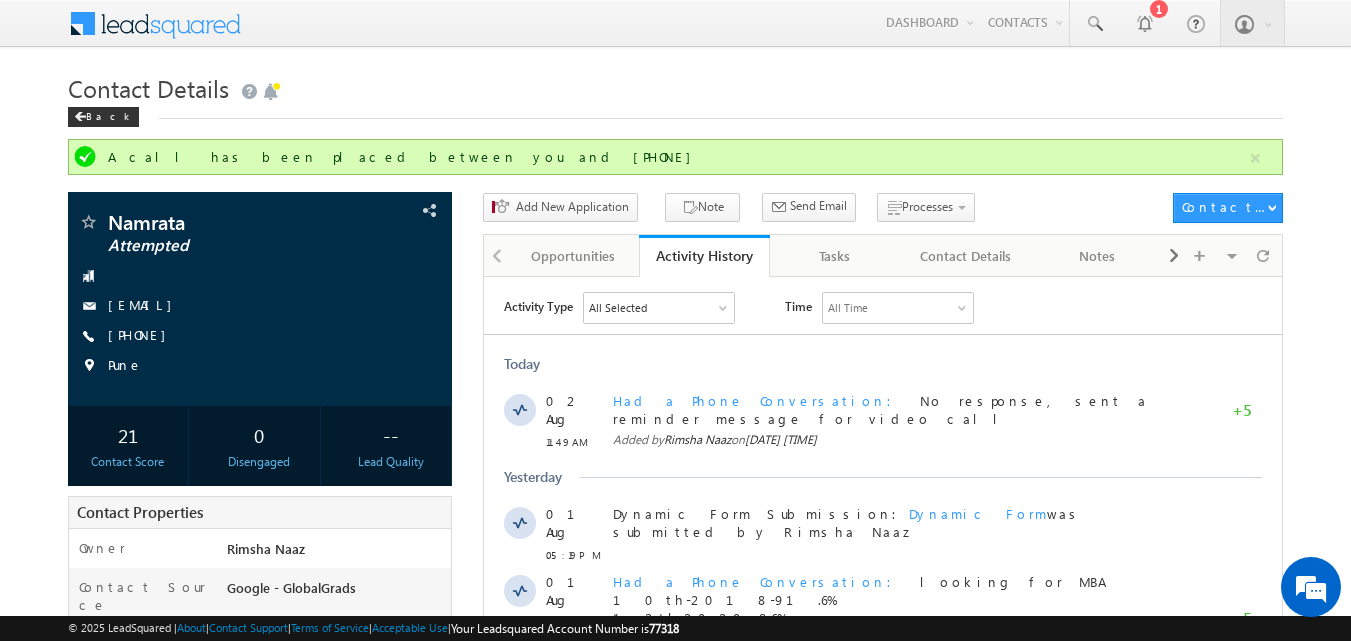 click on "Contact Details" at bounding box center (676, 86) 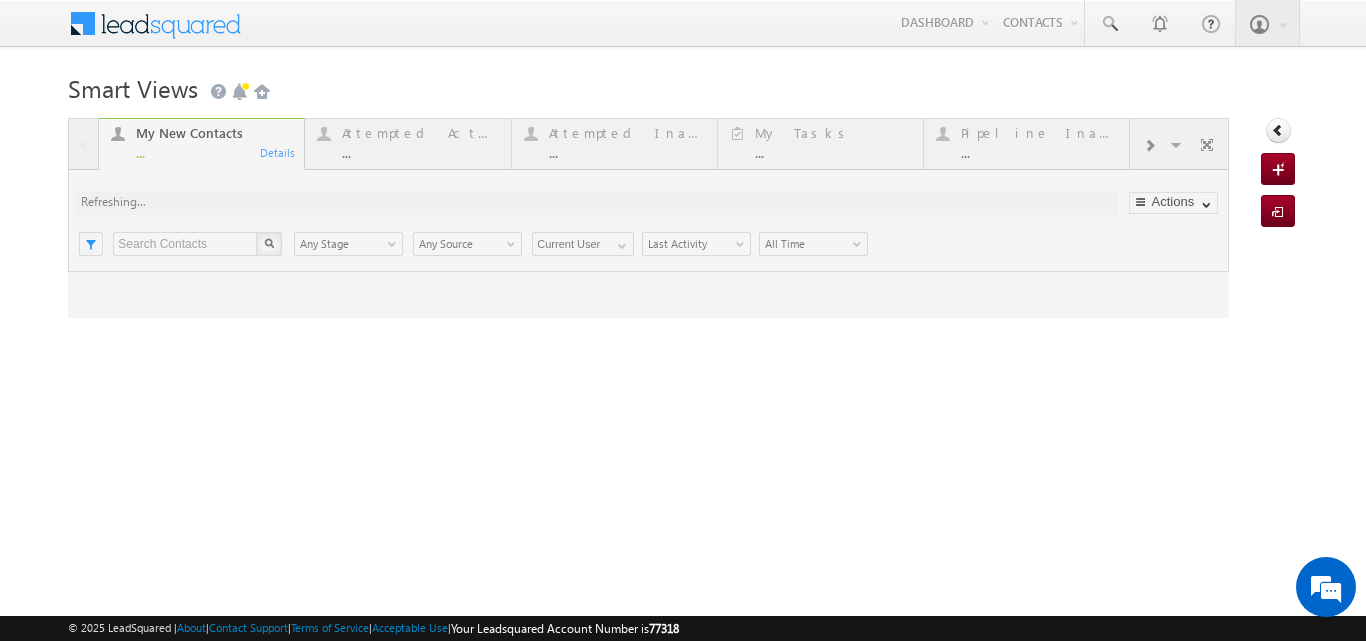 scroll, scrollTop: 0, scrollLeft: 0, axis: both 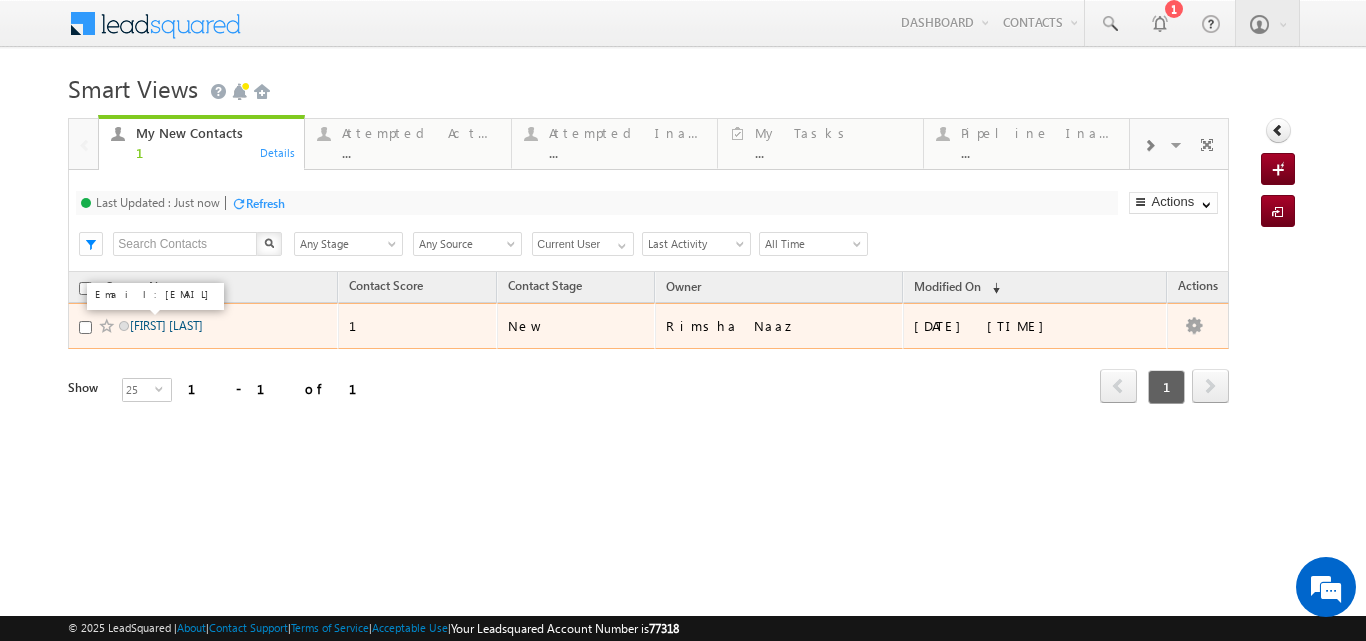 click on "[FIRST] [LAST]" at bounding box center [166, 325] 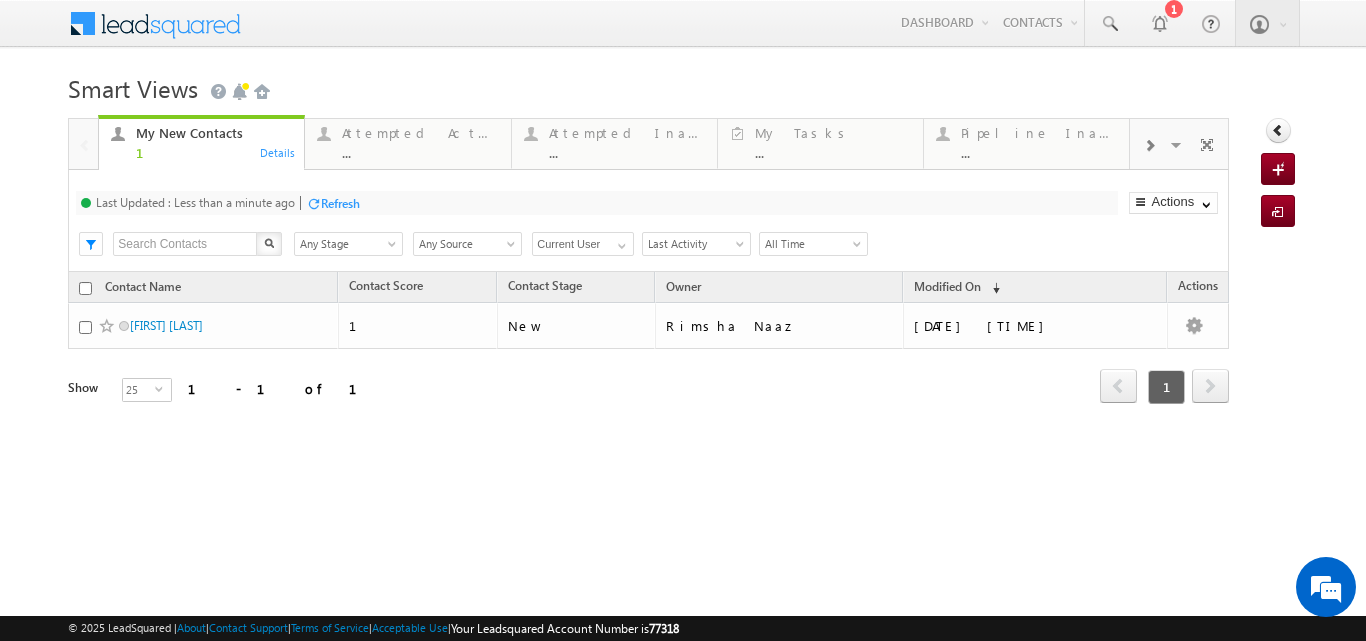 click on "Refresh" at bounding box center (340, 203) 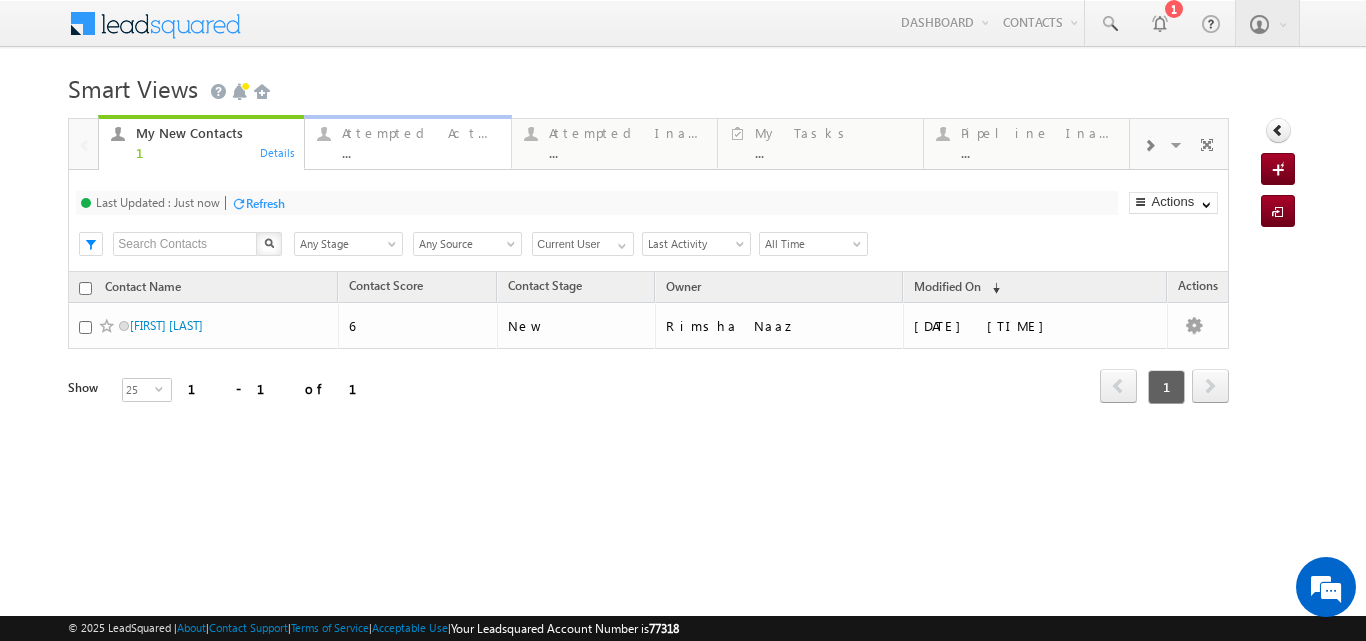 click on "Attempted Active" at bounding box center (420, 133) 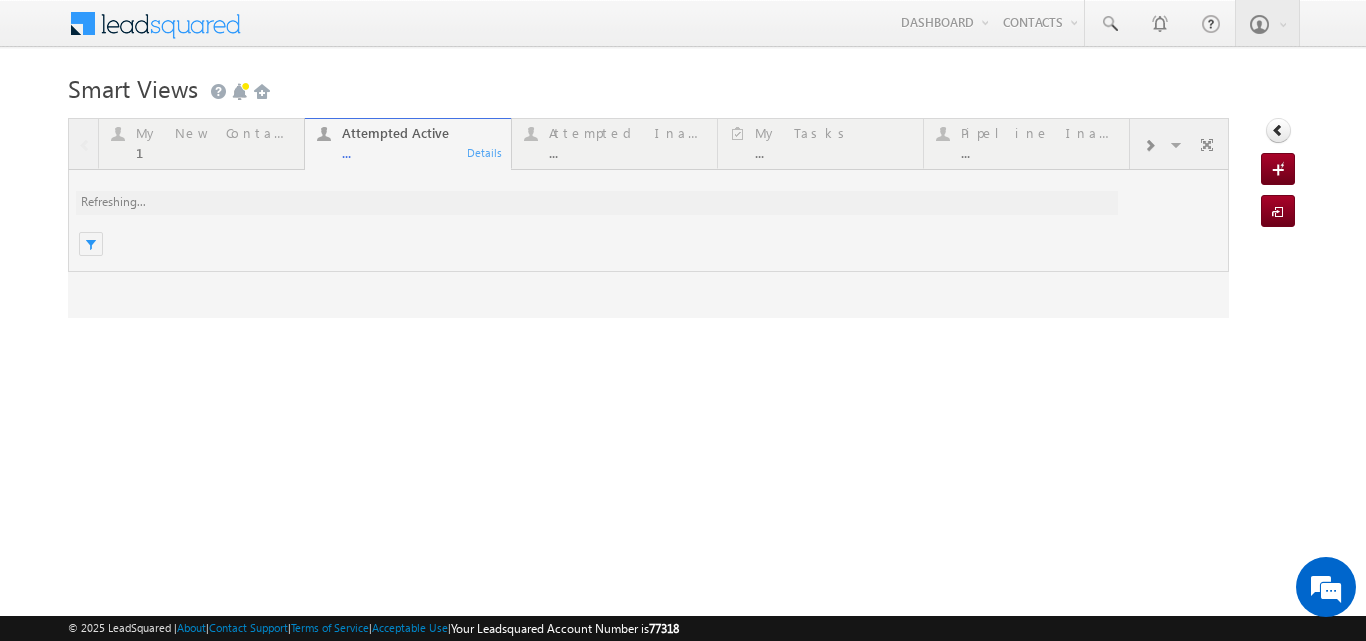 scroll, scrollTop: 0, scrollLeft: 0, axis: both 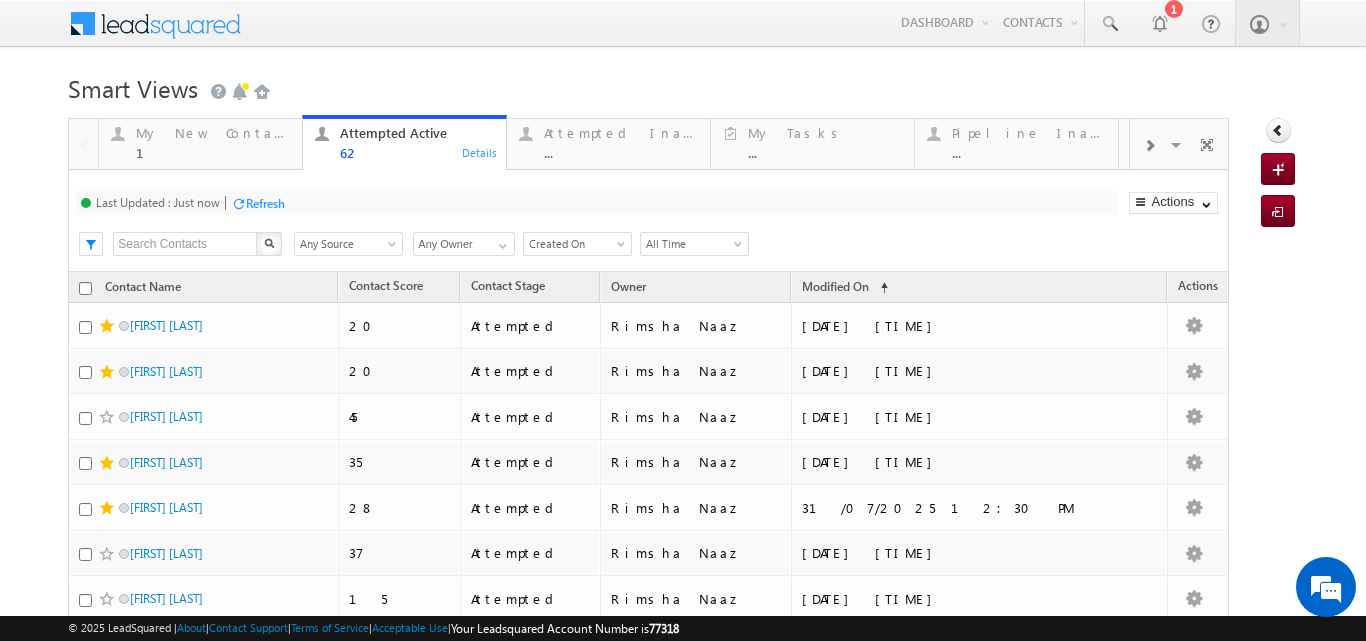 click on "Refresh" at bounding box center (265, 203) 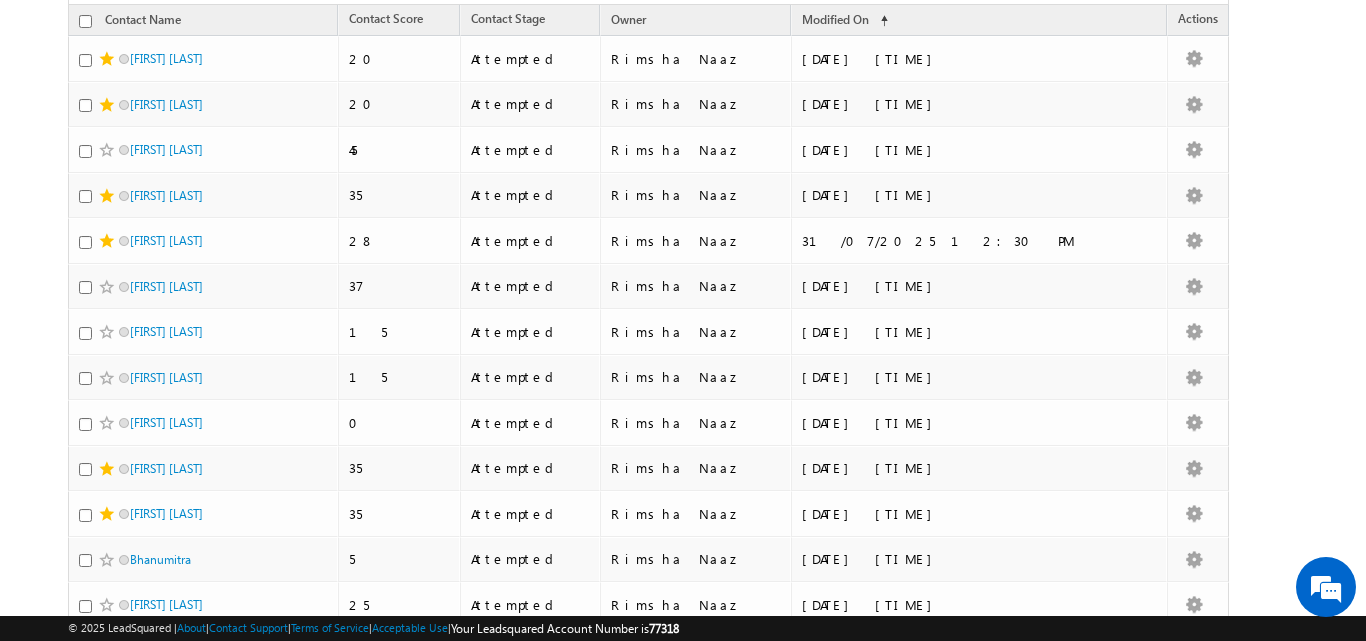 scroll, scrollTop: 273, scrollLeft: 0, axis: vertical 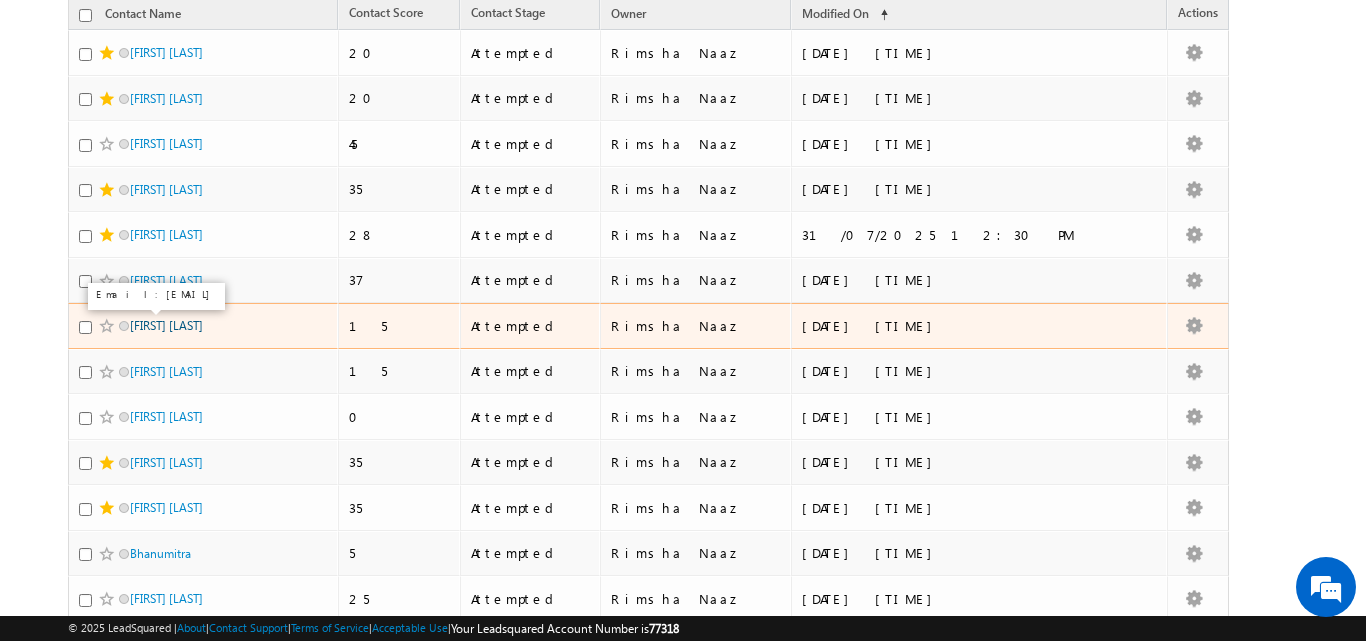 click on "[FIRST] [LAST]" at bounding box center [166, 325] 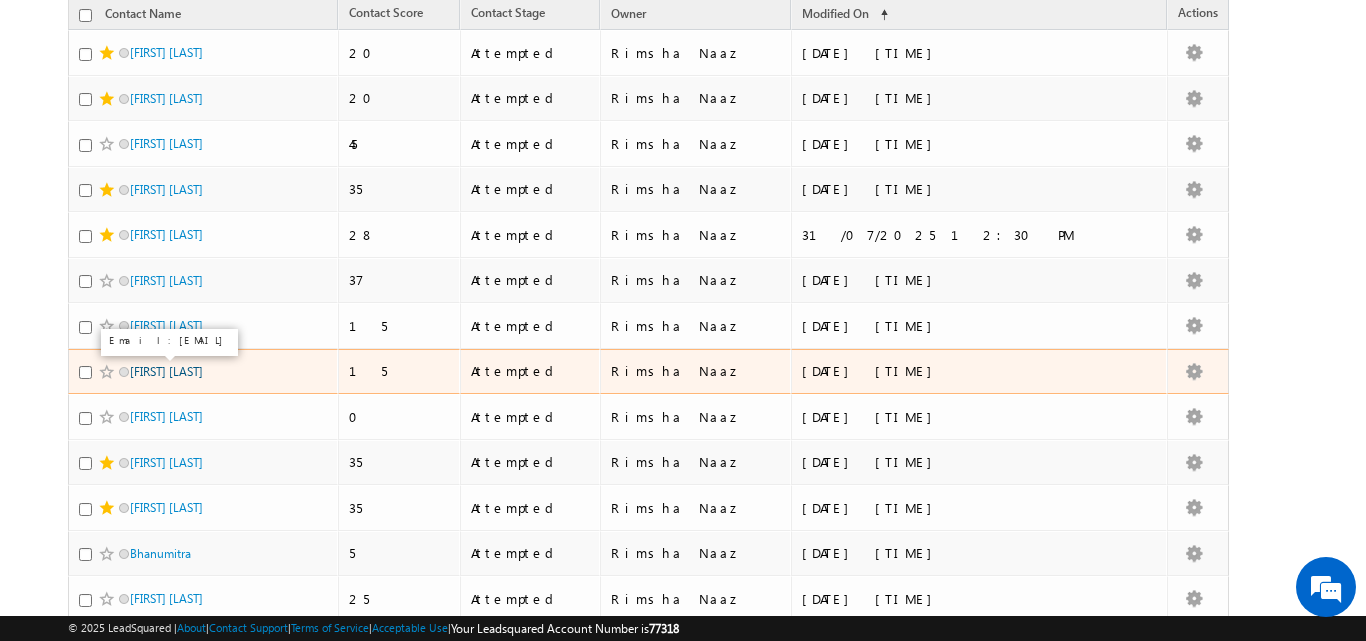 click on "[FIRST] [LAST]" at bounding box center [166, 371] 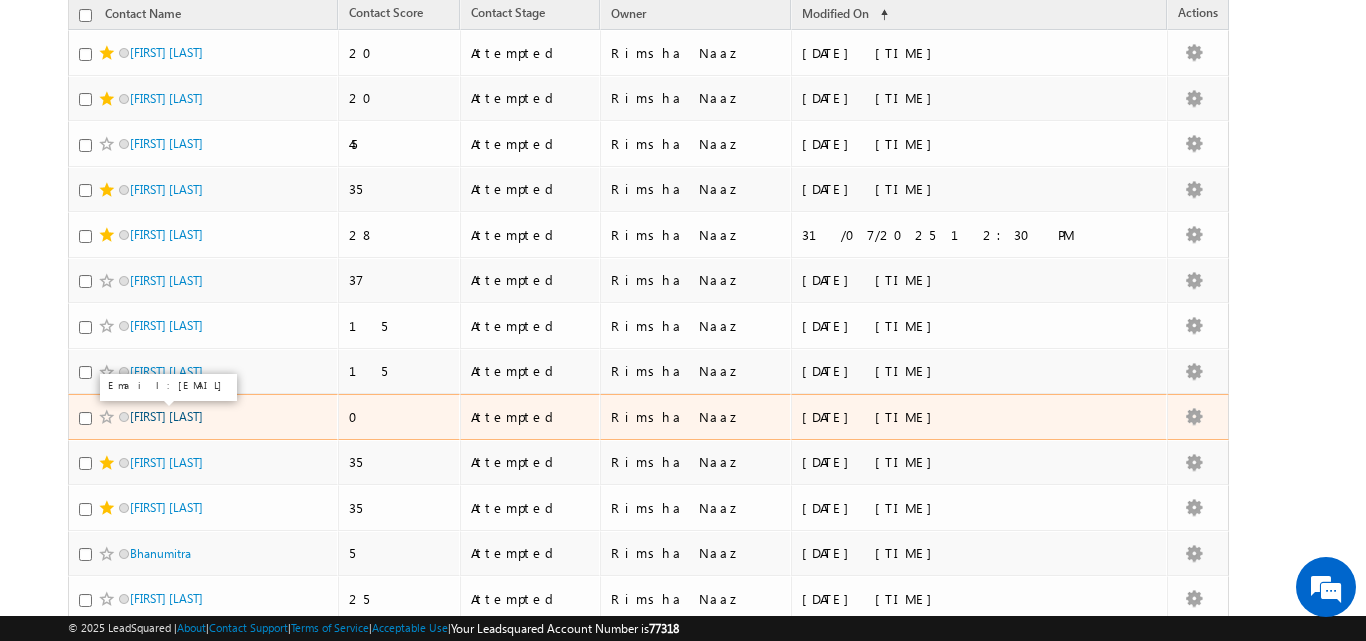 click on "[FIRST] [LAST]" at bounding box center (166, 416) 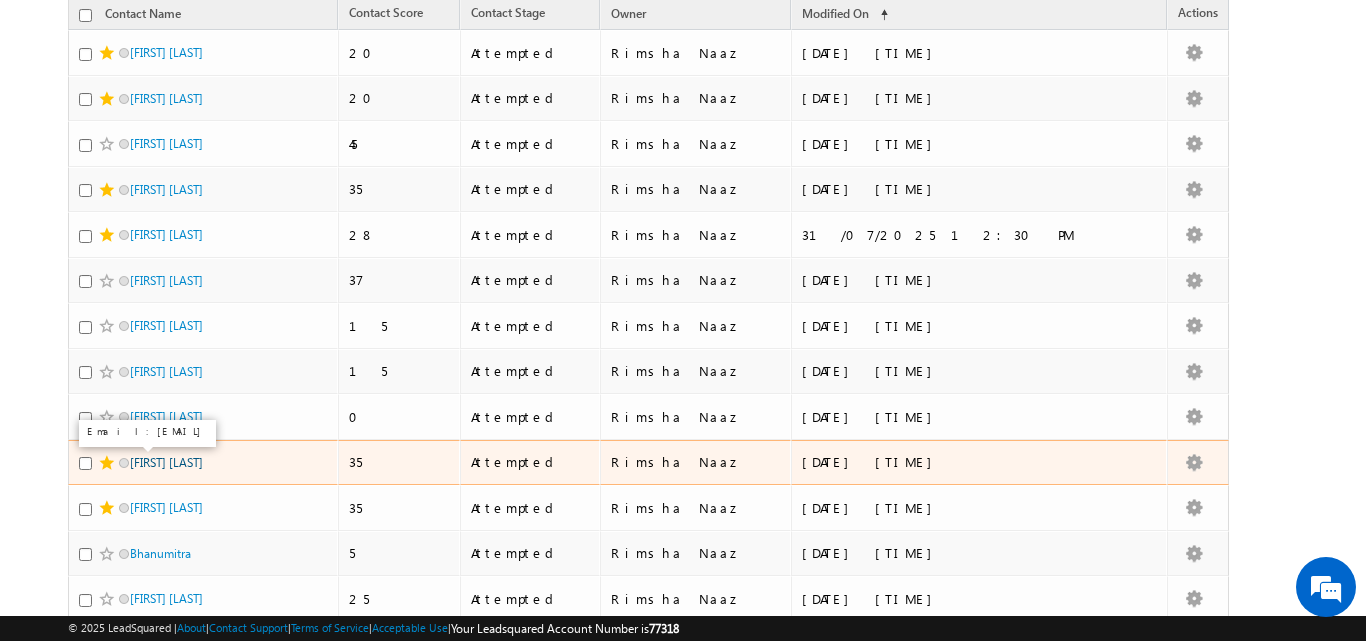 click on "[FIRST] [LAST]" at bounding box center (166, 462) 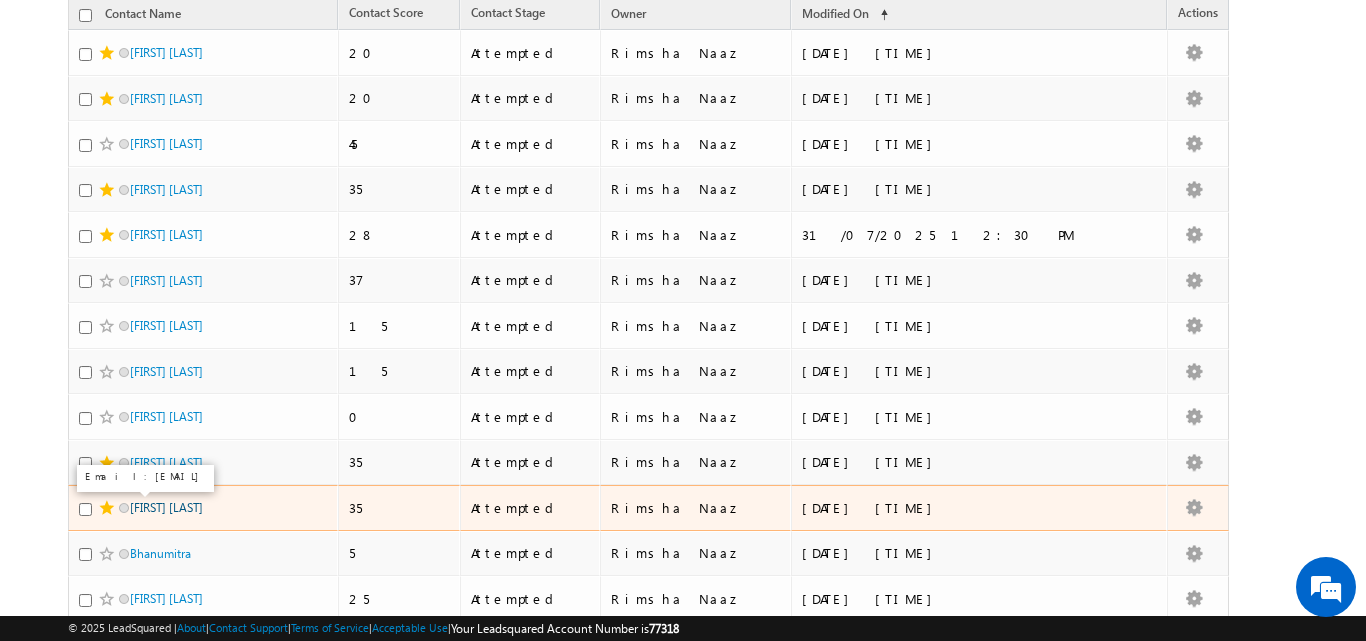 click on "[FIRST] [LAST]" at bounding box center [166, 507] 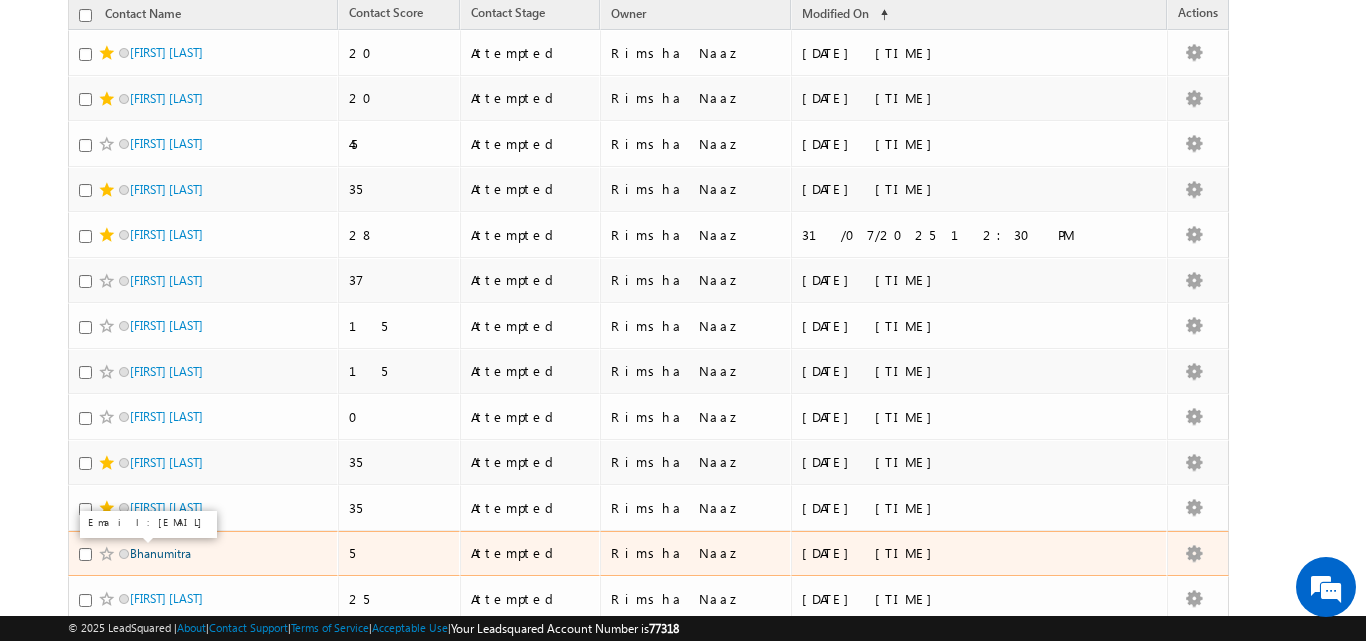 click on "Bhanumitra" at bounding box center (160, 553) 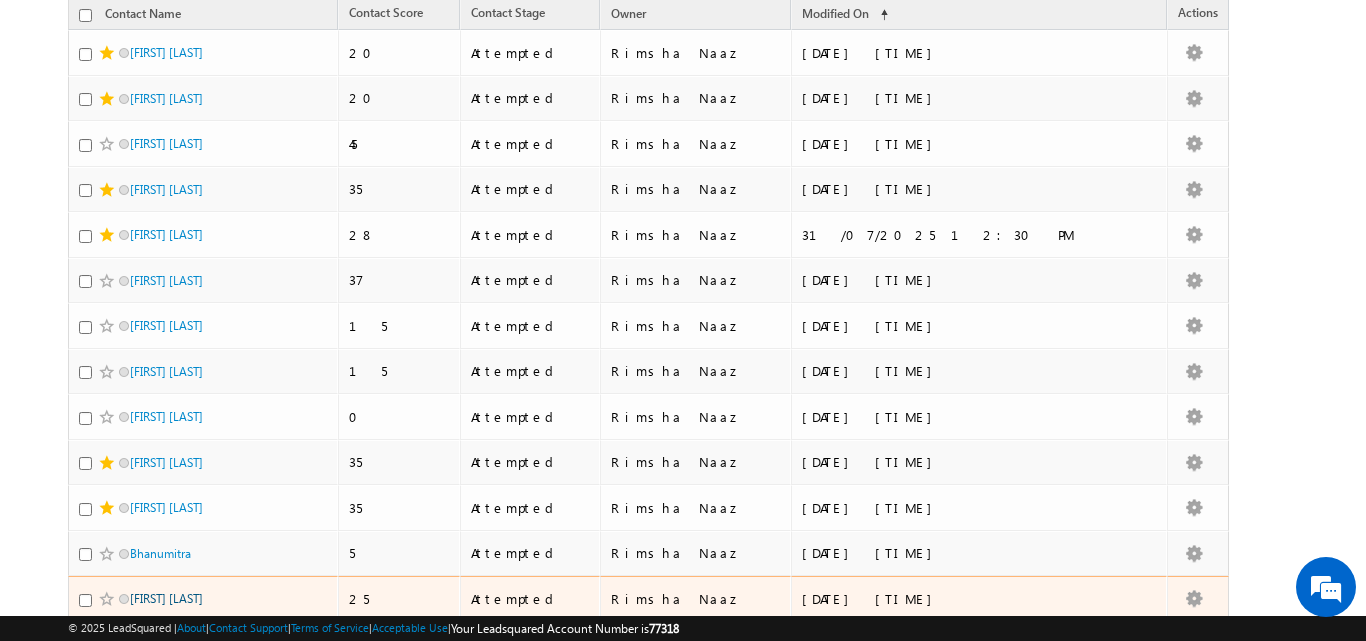click on "[FIRST] [LAST]" at bounding box center (166, 598) 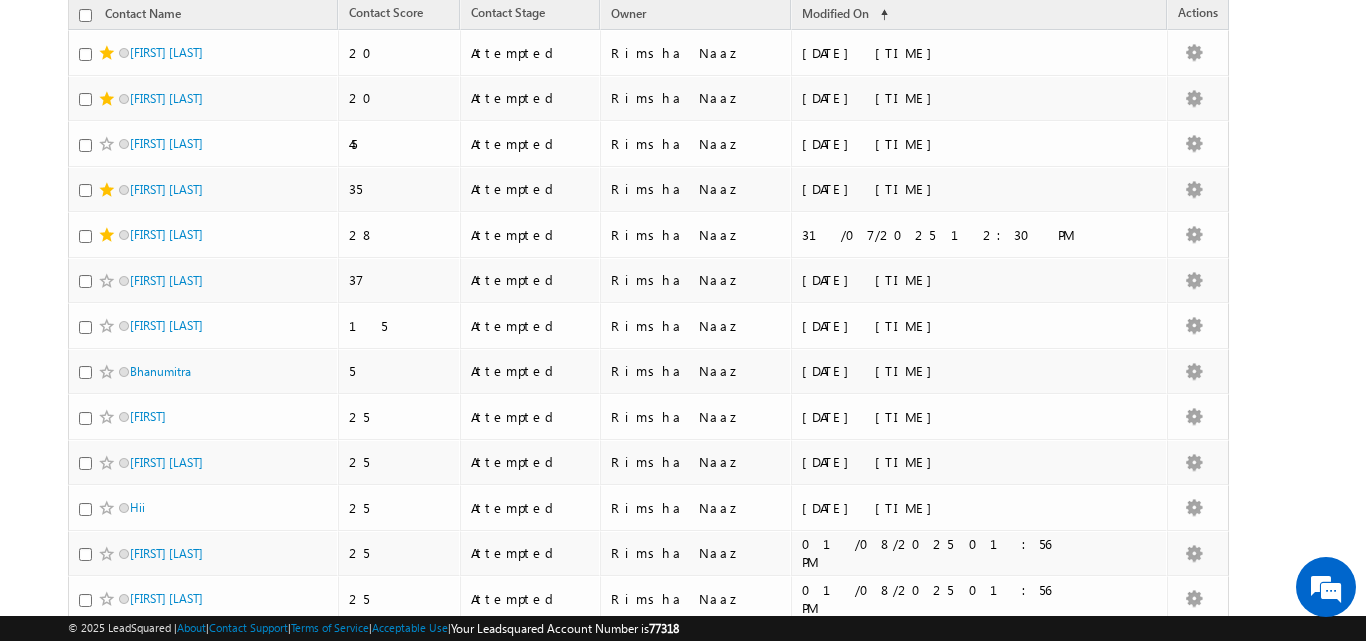 scroll, scrollTop: 0, scrollLeft: 0, axis: both 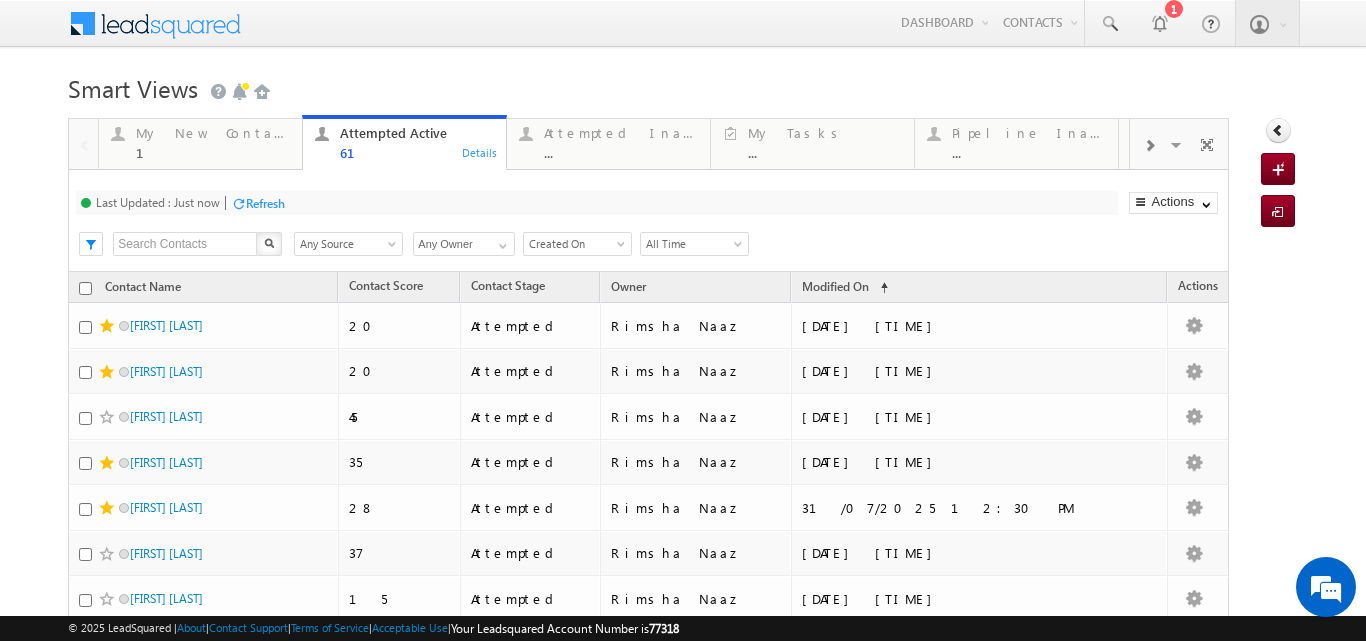 click on "Refresh" at bounding box center [265, 203] 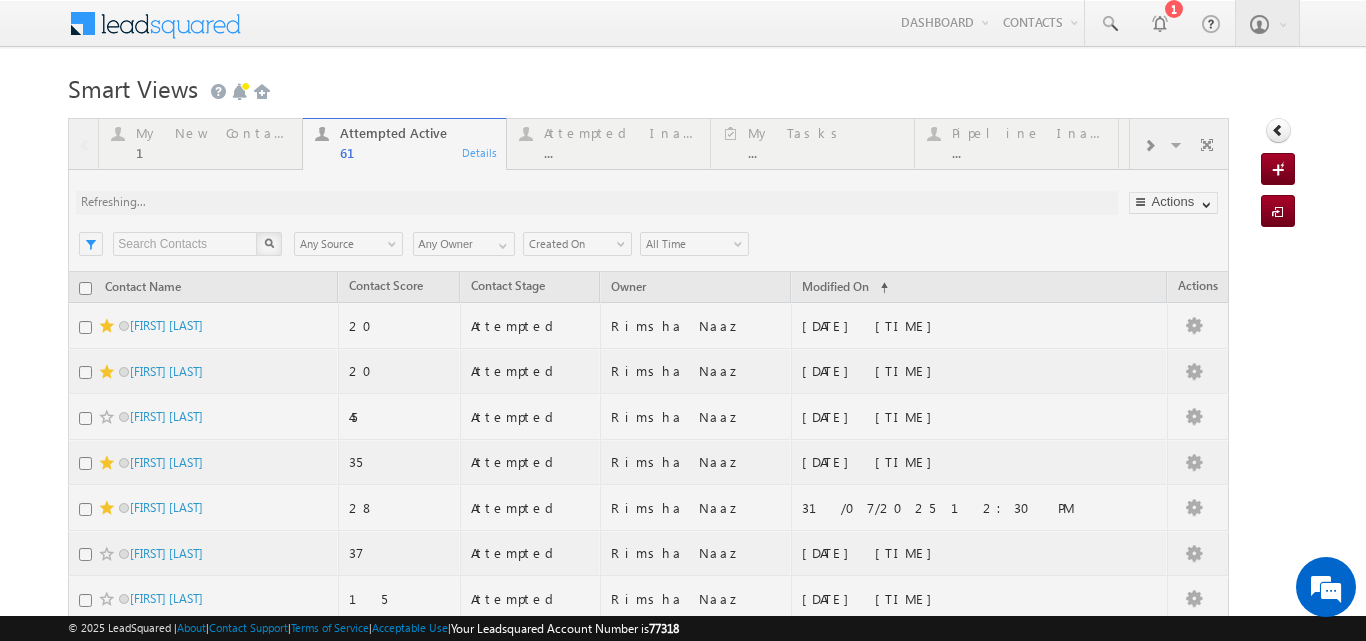 click at bounding box center (648, 1653) 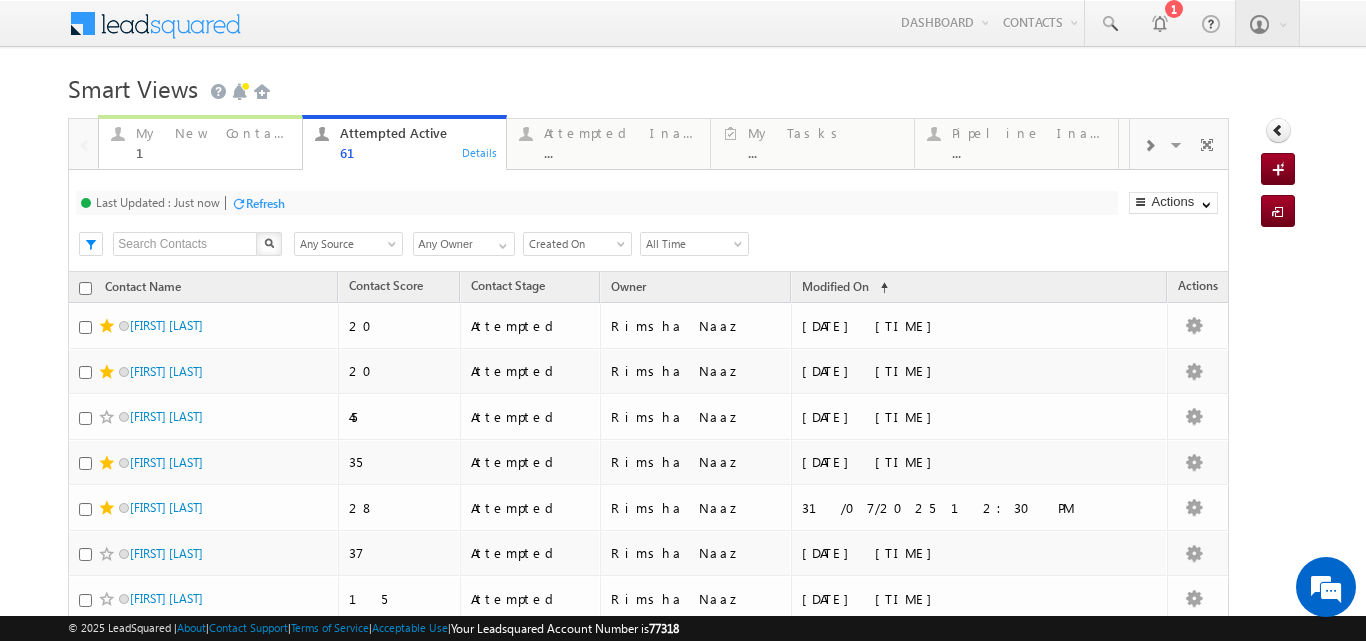 click on "Refresh" at bounding box center [265, 203] 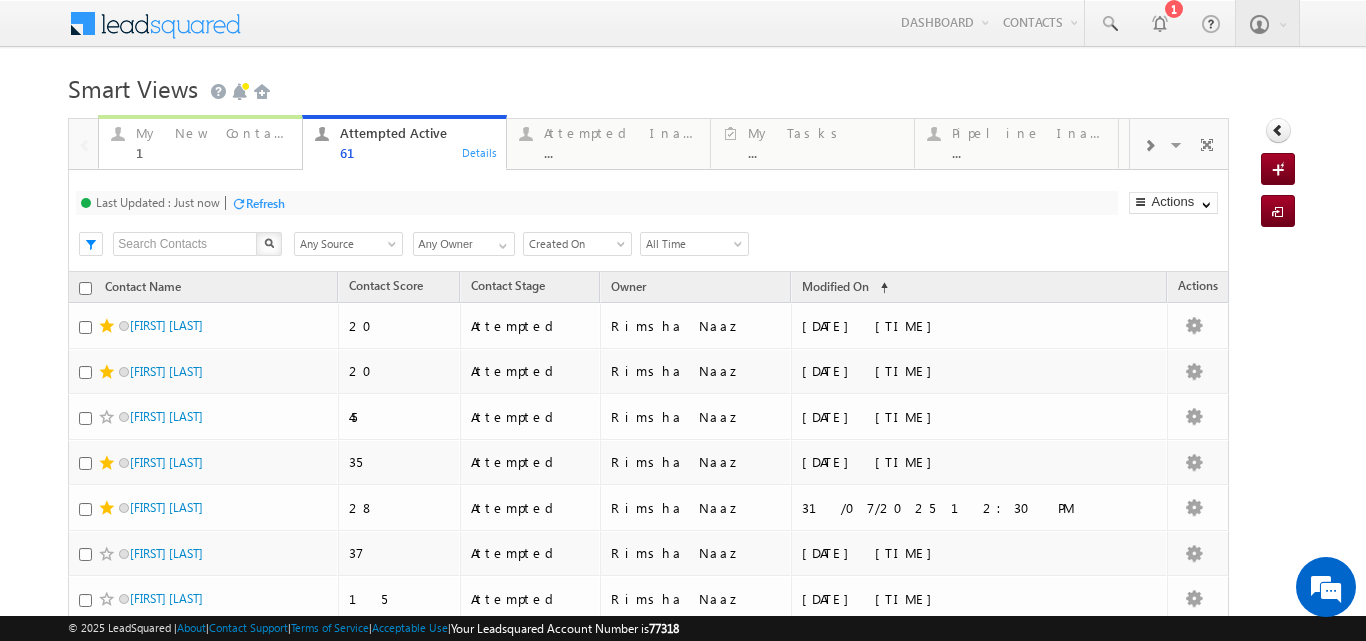 click on "My New Contact 1 Details Attempted Active 61 Details Attempted Inactive ... Details My Tasks ... Details Pipeline Inactive ... Details Pipeline Active ... Details Pathway Active ... Details University Applications ... Details Dropped - All ... Details DNP 9++ ... Details Post Sale Stage ... Details Visible Tabs My New Contacts Default Attempted Active Default Attempted Inactive Default My Tasks Default Pipeline Inactive Default Pipeline Active Default Pathway Active Default University Applications Default Dropped - All Default DNP 9++ Default Post Sale Stage Default RESTORE DEFAULT TABS ADD NEW TAB
Last Updated : Just now Refresh Refreshing..." at bounding box center [648, 1653] 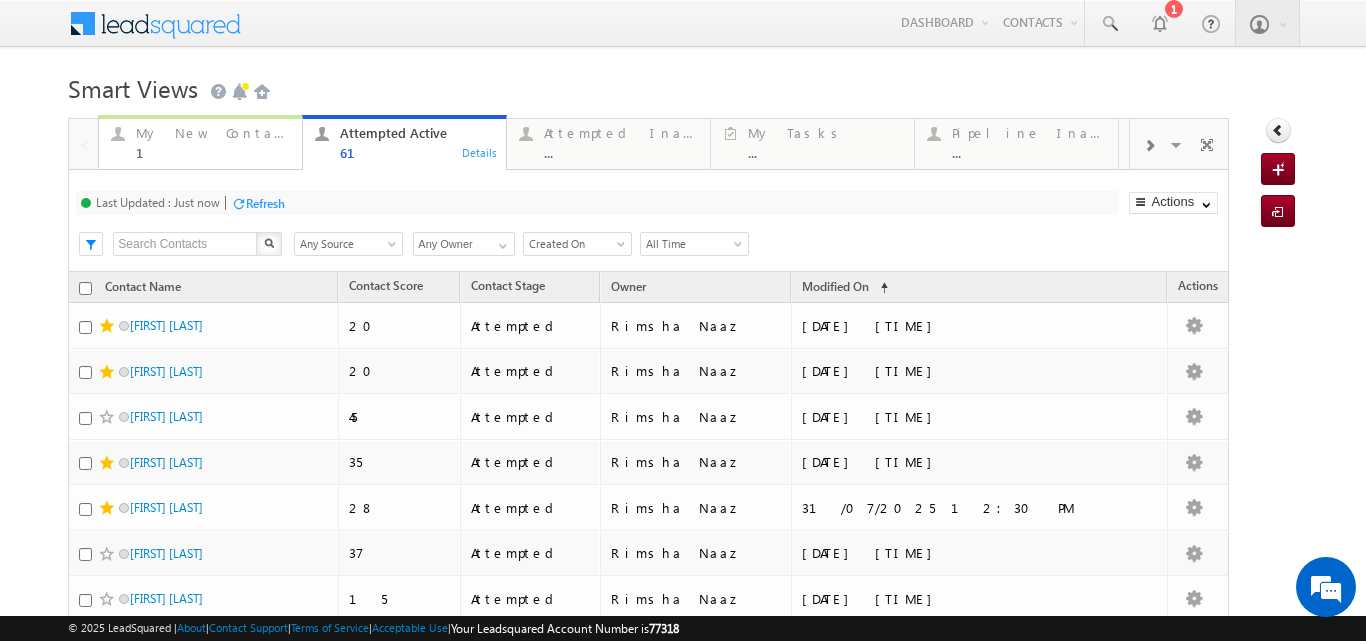 click on "My New Contact" at bounding box center (213, 133) 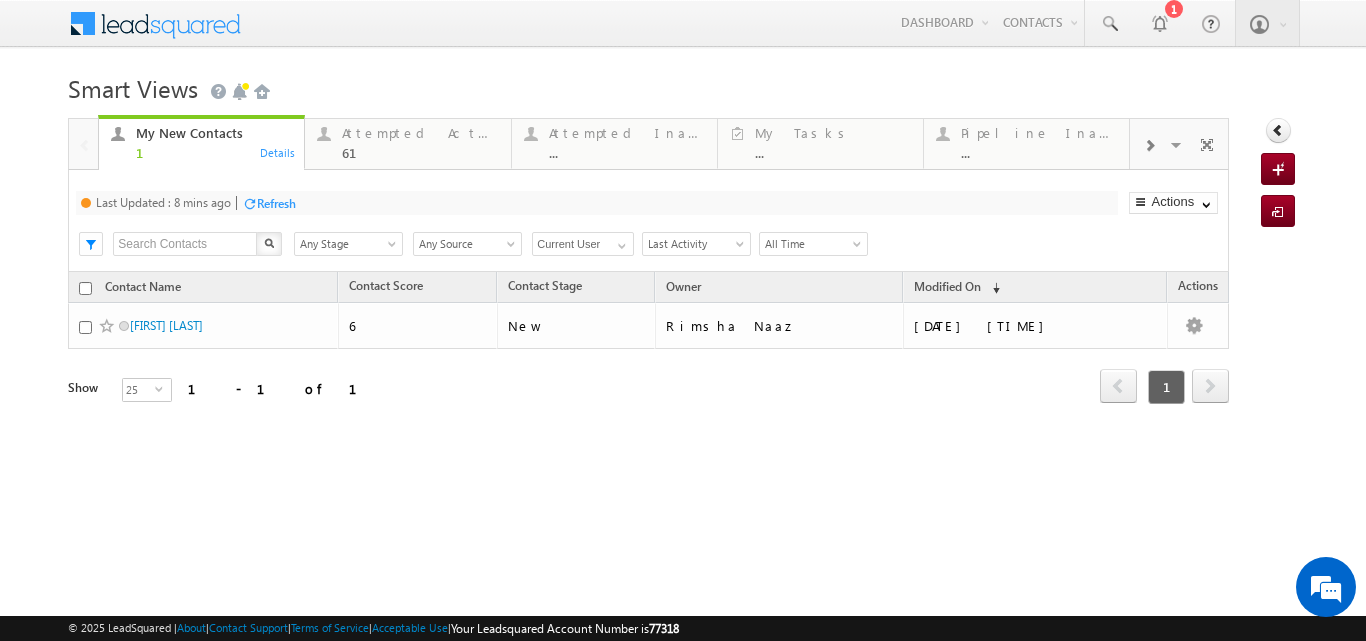 click on "Refresh" at bounding box center [276, 203] 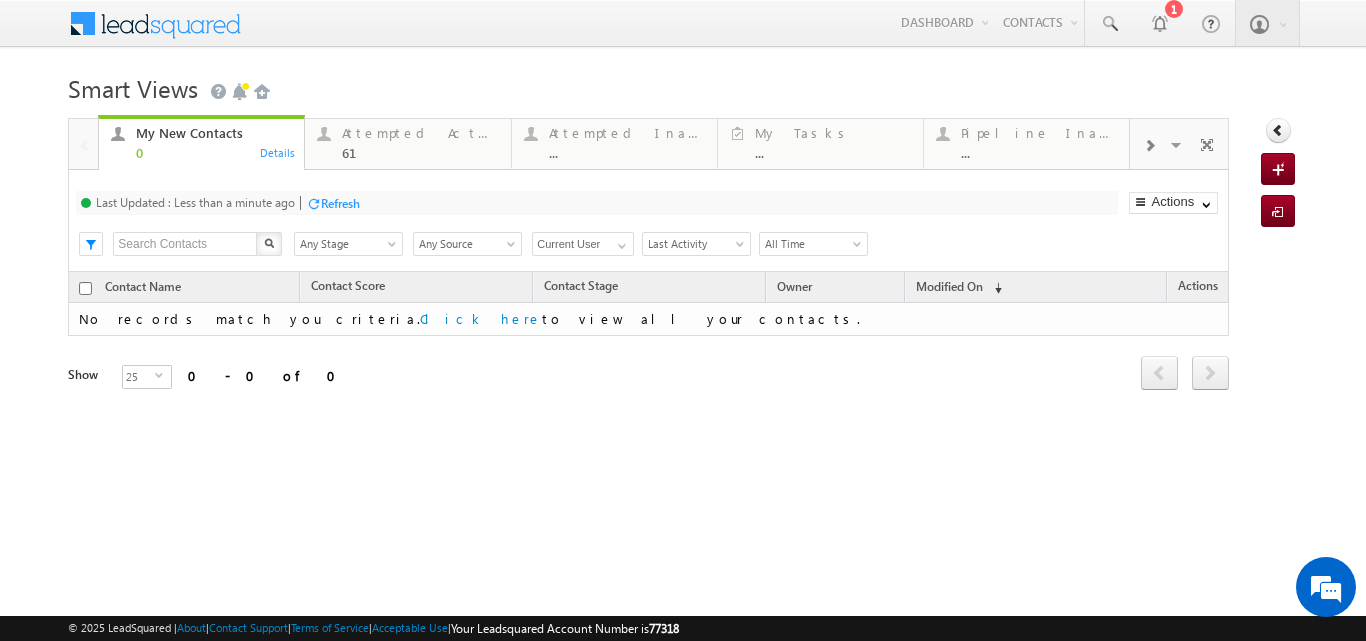 click at bounding box center (313, 203) 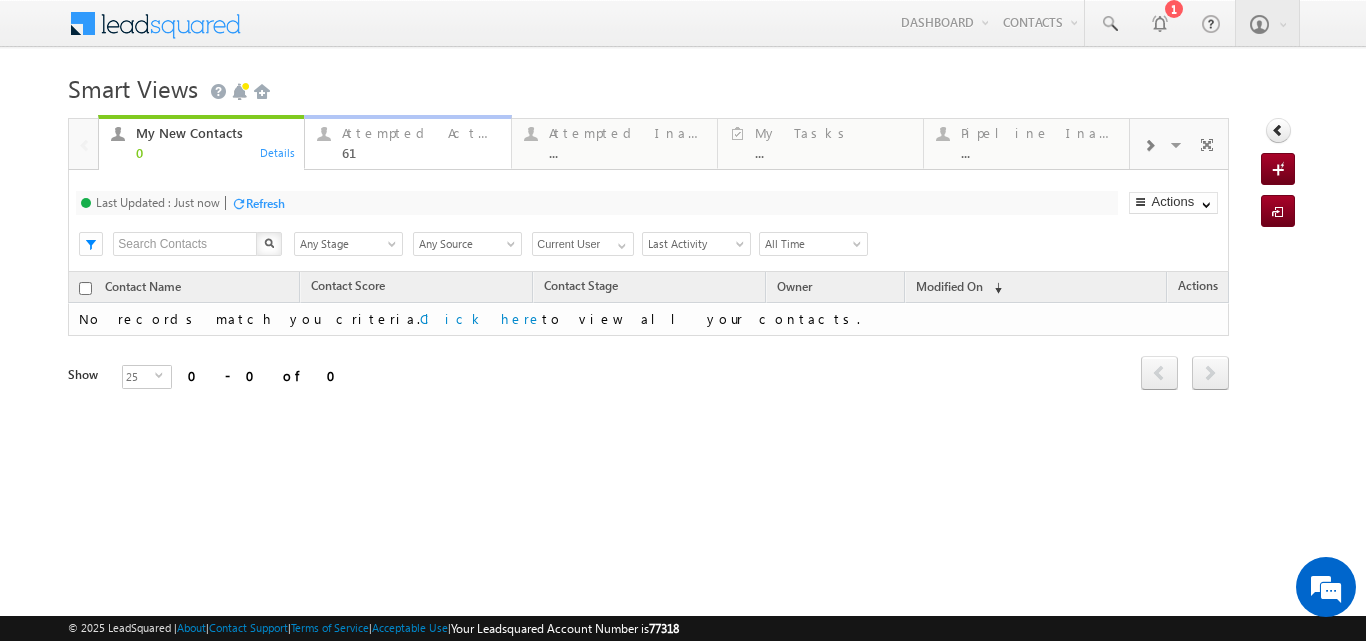 click on "Attempted Active 61" at bounding box center (420, 140) 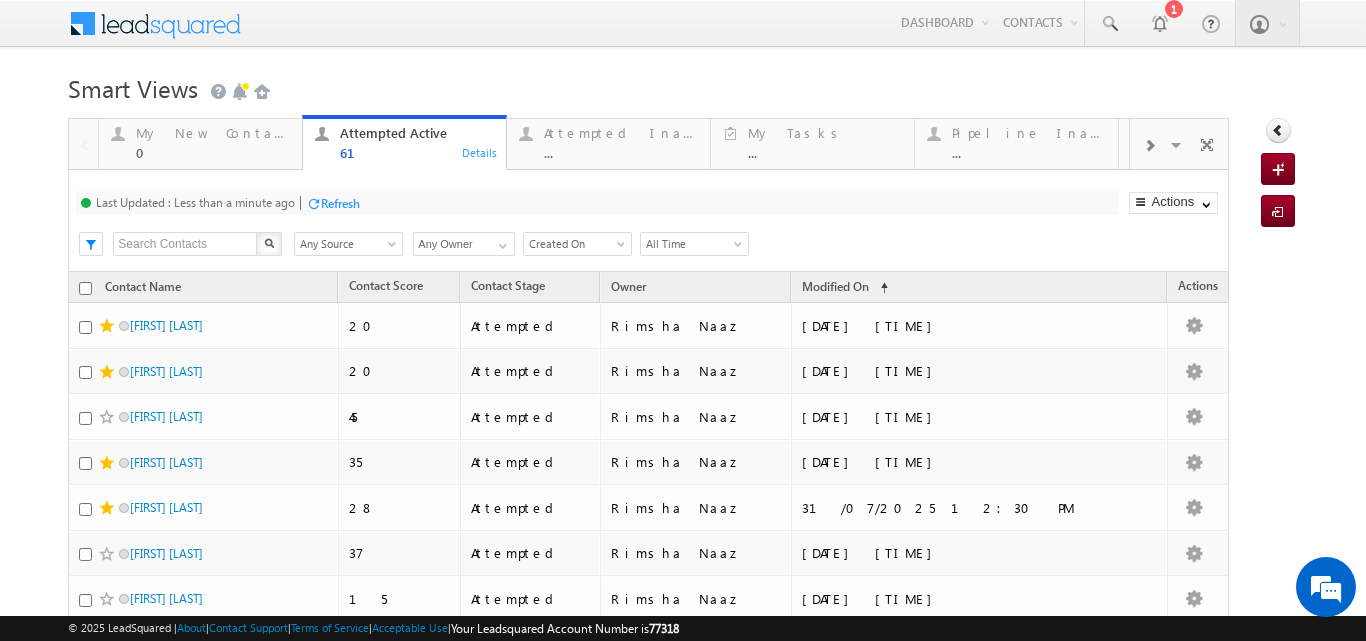 click on "Refresh" at bounding box center [340, 203] 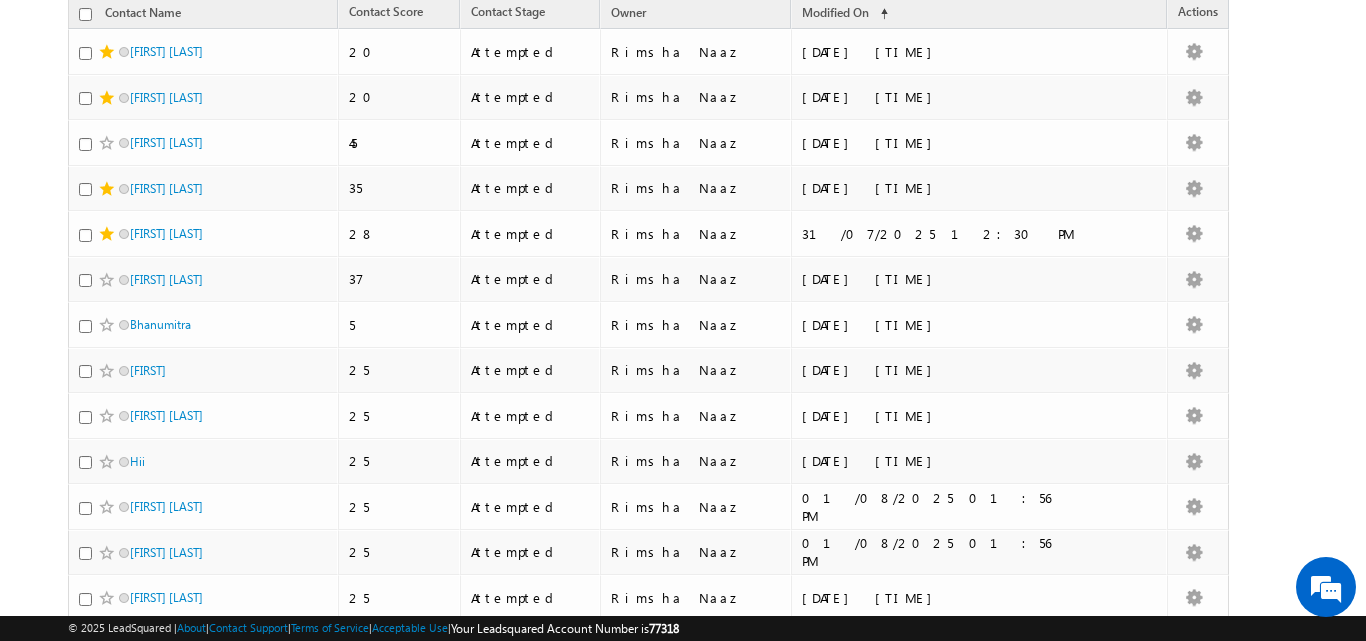 scroll, scrollTop: 285, scrollLeft: 0, axis: vertical 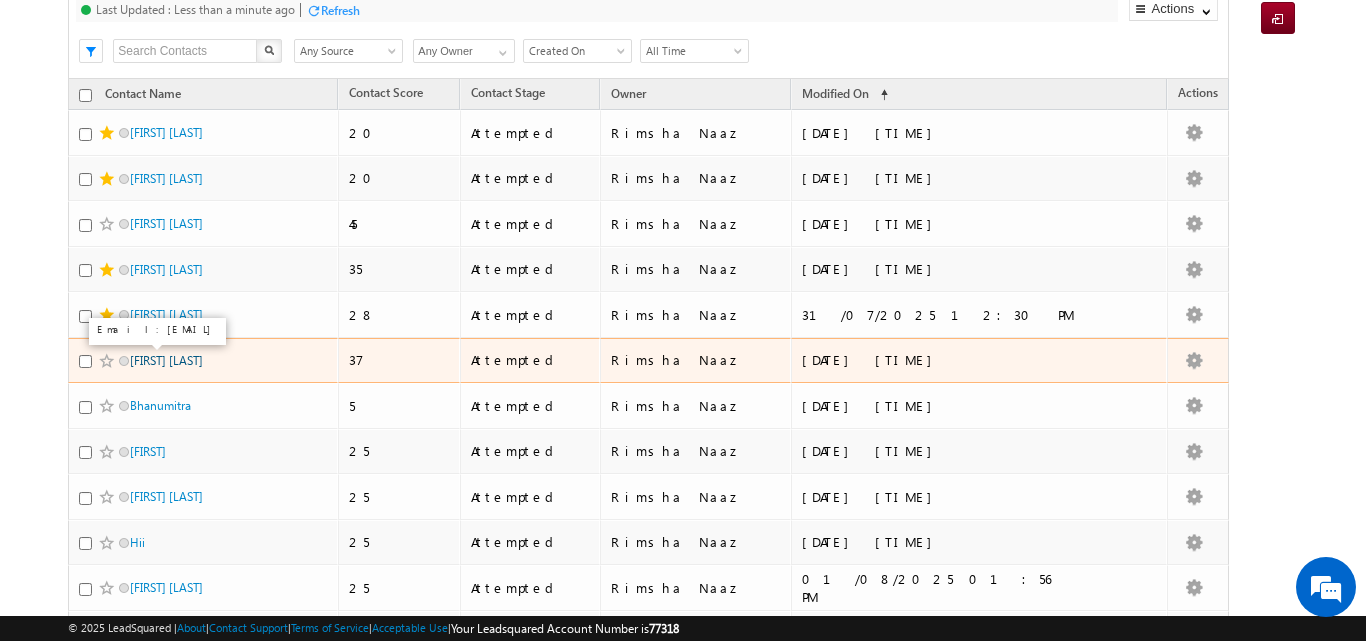 click on "sheeba Deepak" at bounding box center [166, 360] 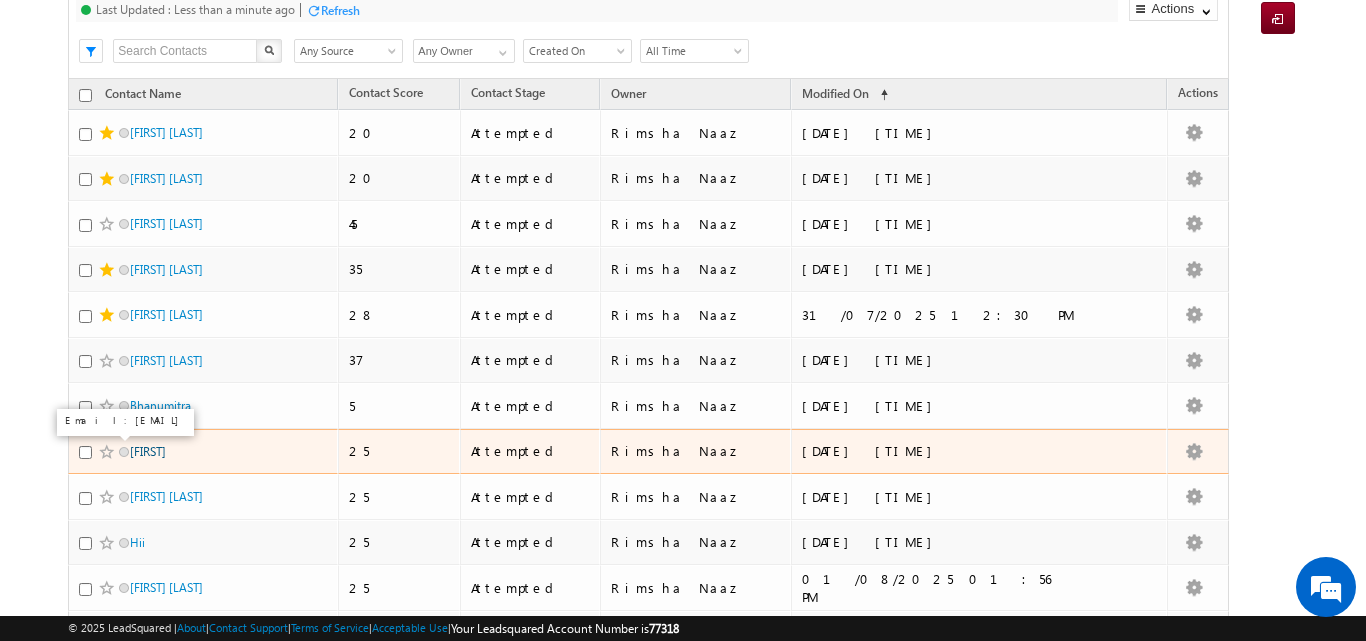 click on "Ritik" at bounding box center (148, 451) 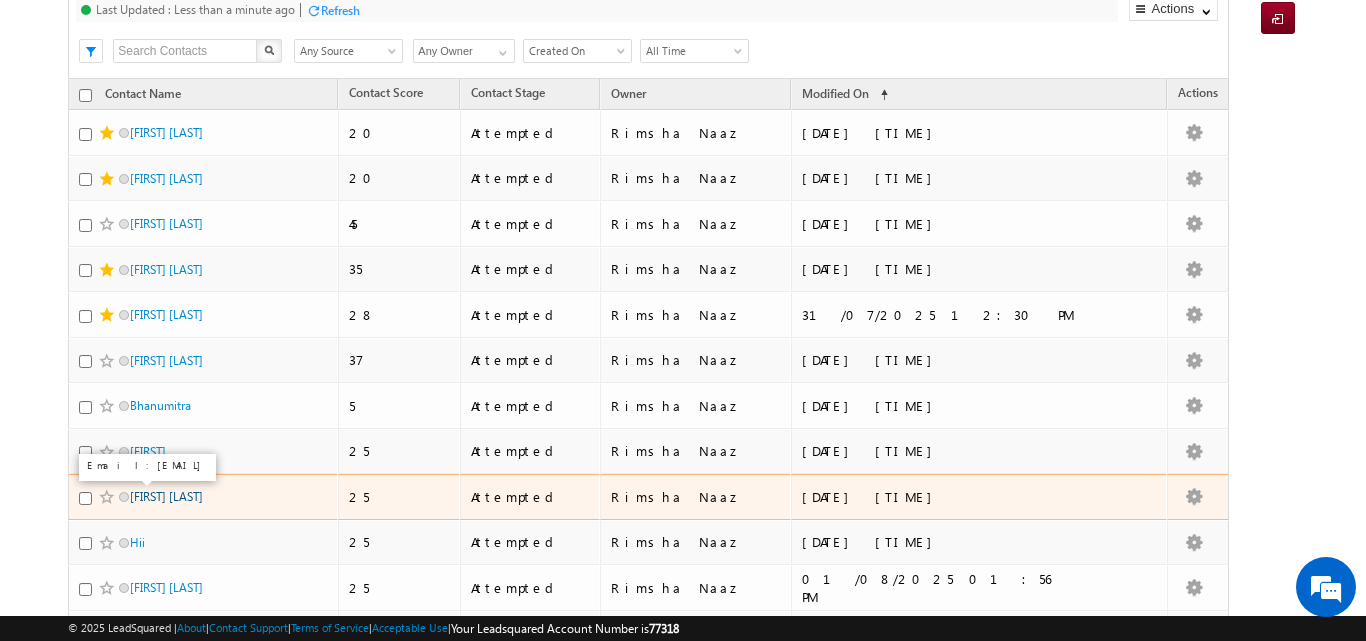 click on "Shreya Nangare" at bounding box center (166, 496) 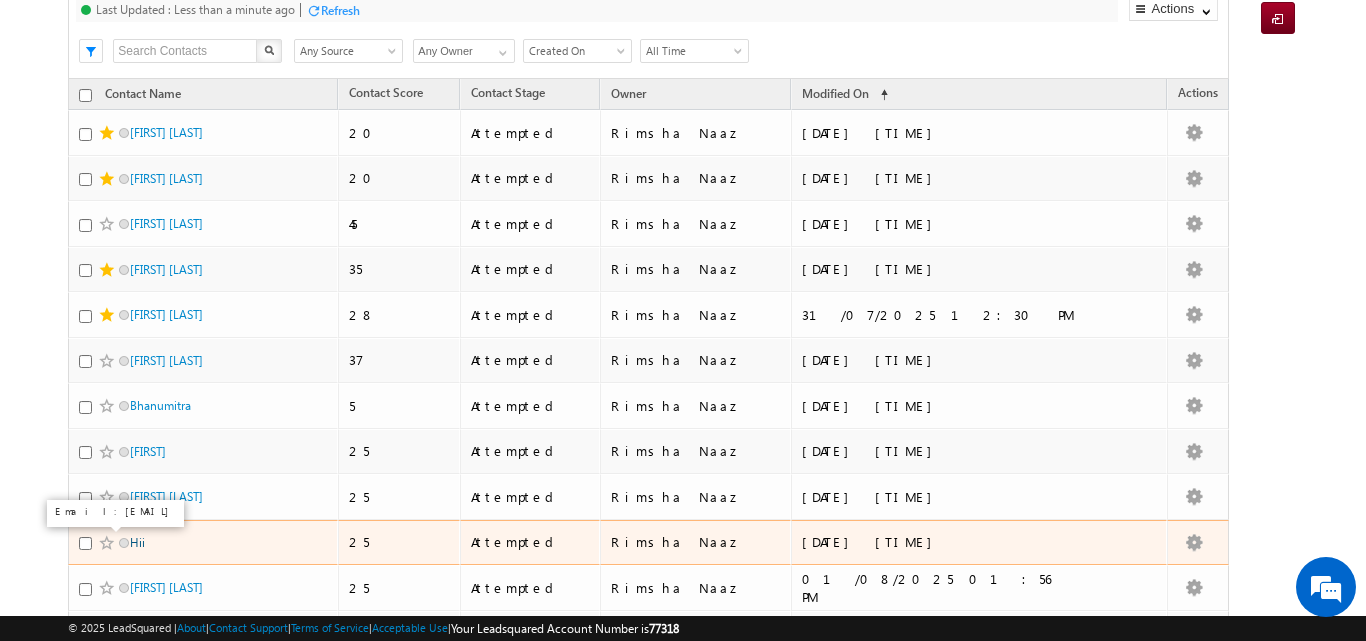 click on "Hii" at bounding box center [137, 542] 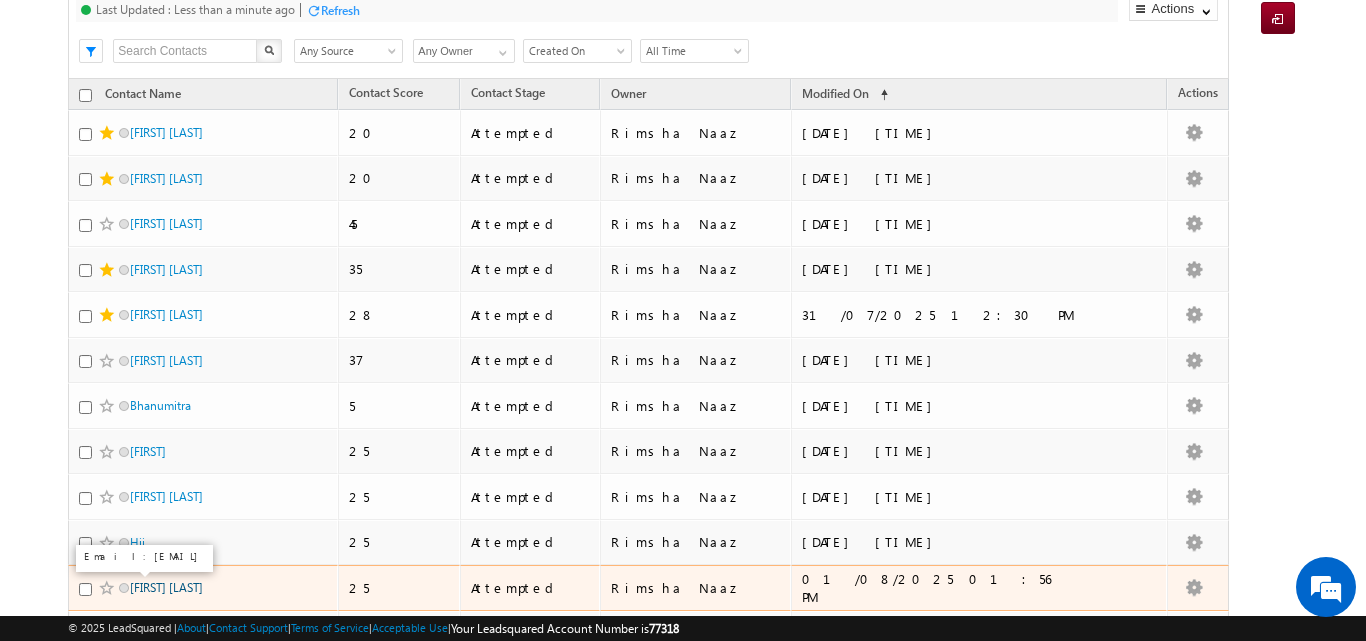 click on "Gargi pande" at bounding box center (166, 587) 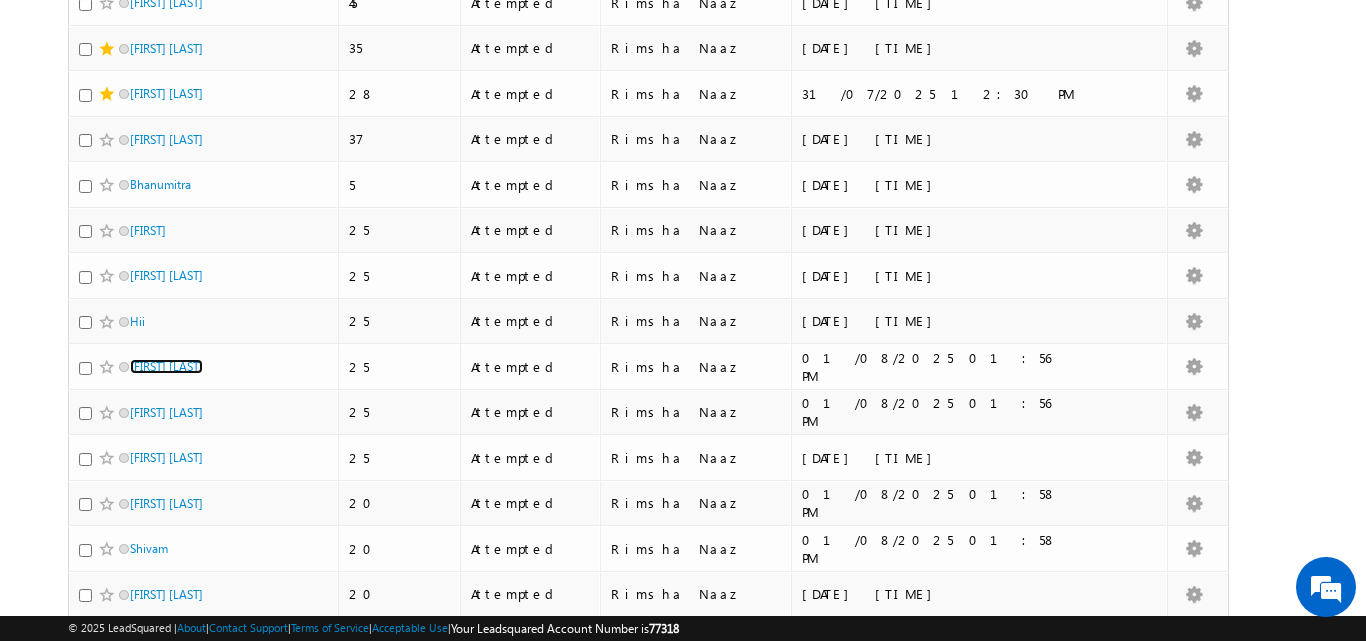 scroll, scrollTop: 457, scrollLeft: 0, axis: vertical 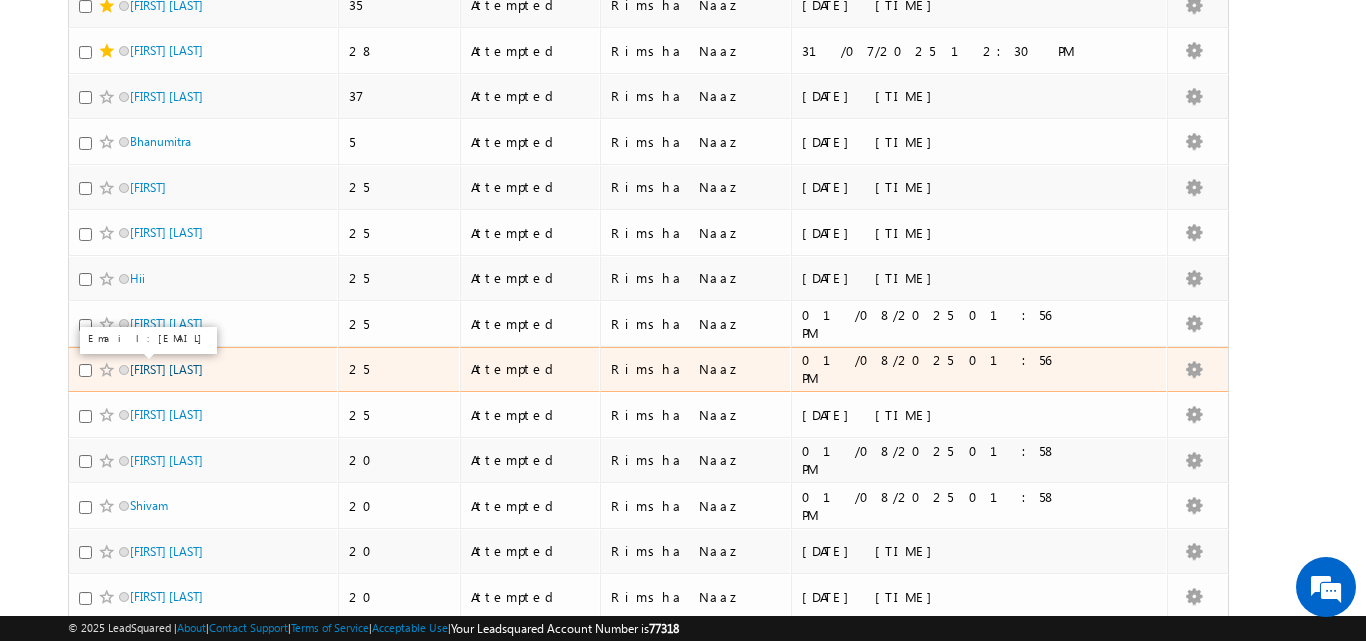 click on "Swathy Suresh" at bounding box center [166, 369] 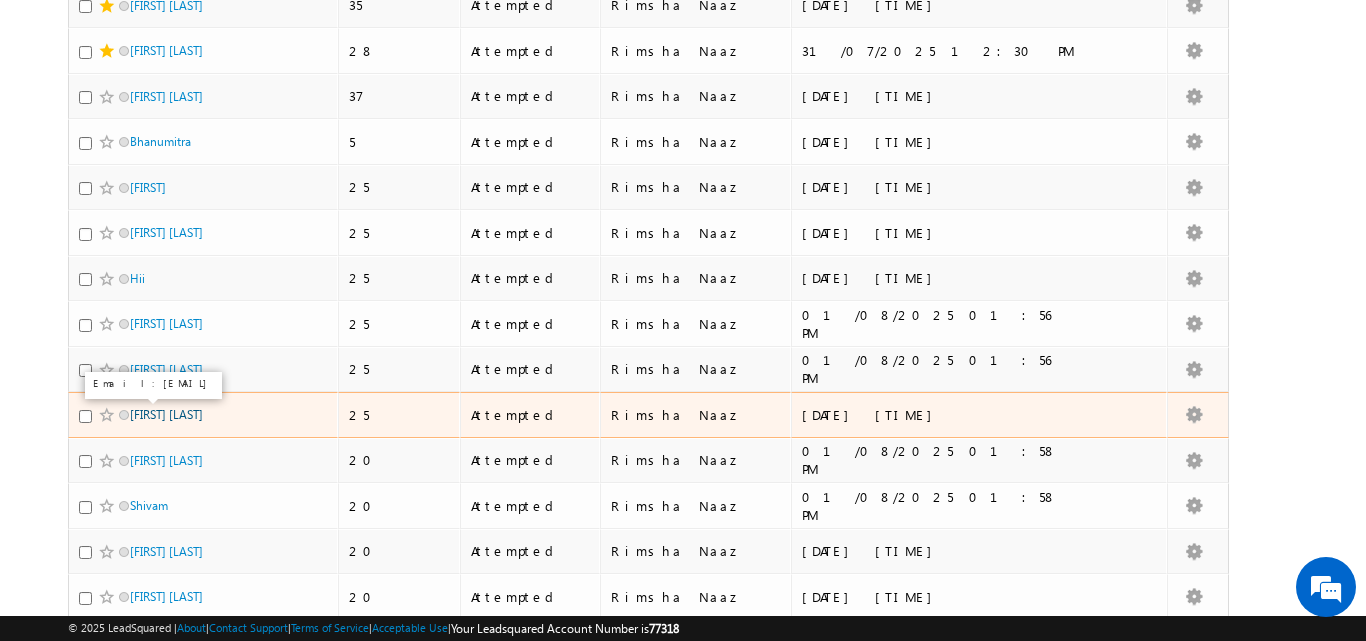 click on "Sourabh Khanchi" at bounding box center (166, 414) 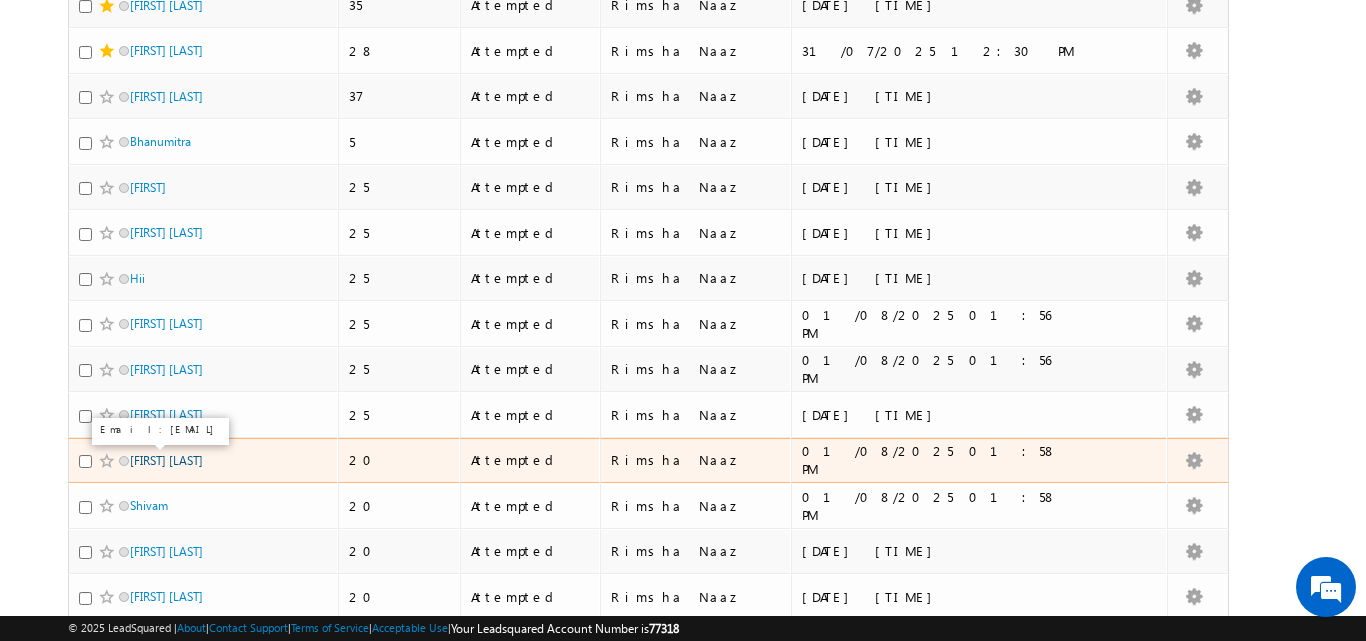 click on "Manjunatha N" at bounding box center [166, 460] 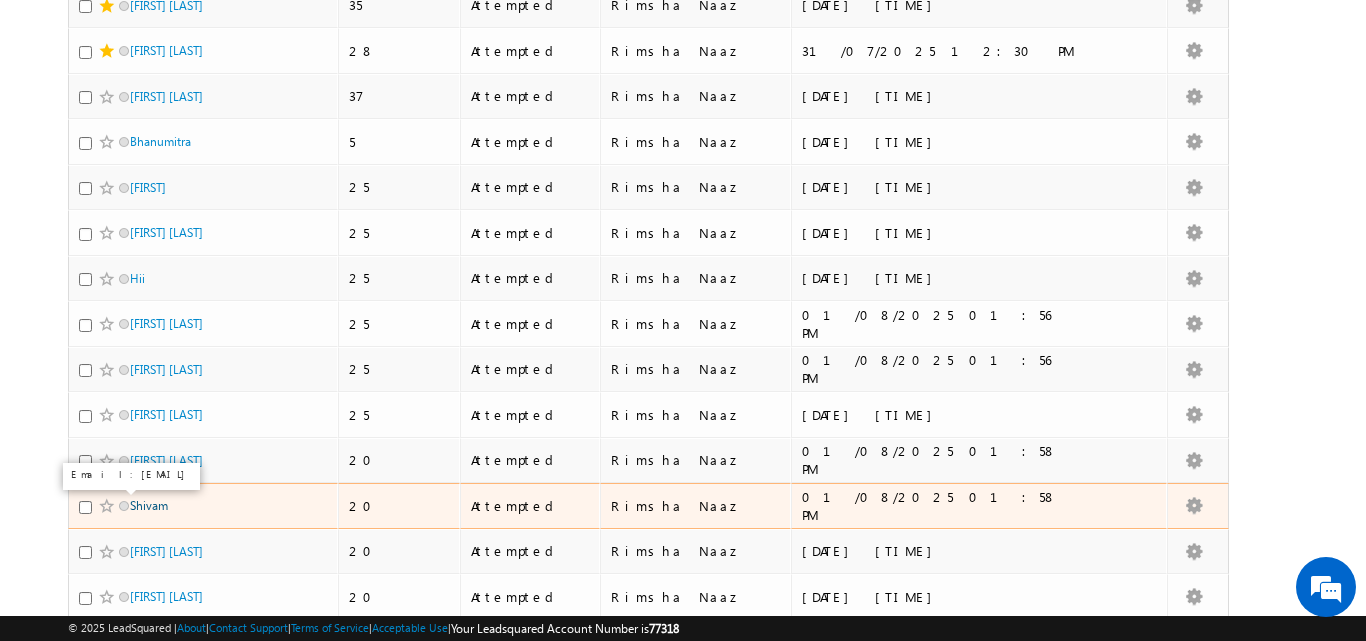 click on "Shivam" at bounding box center (149, 505) 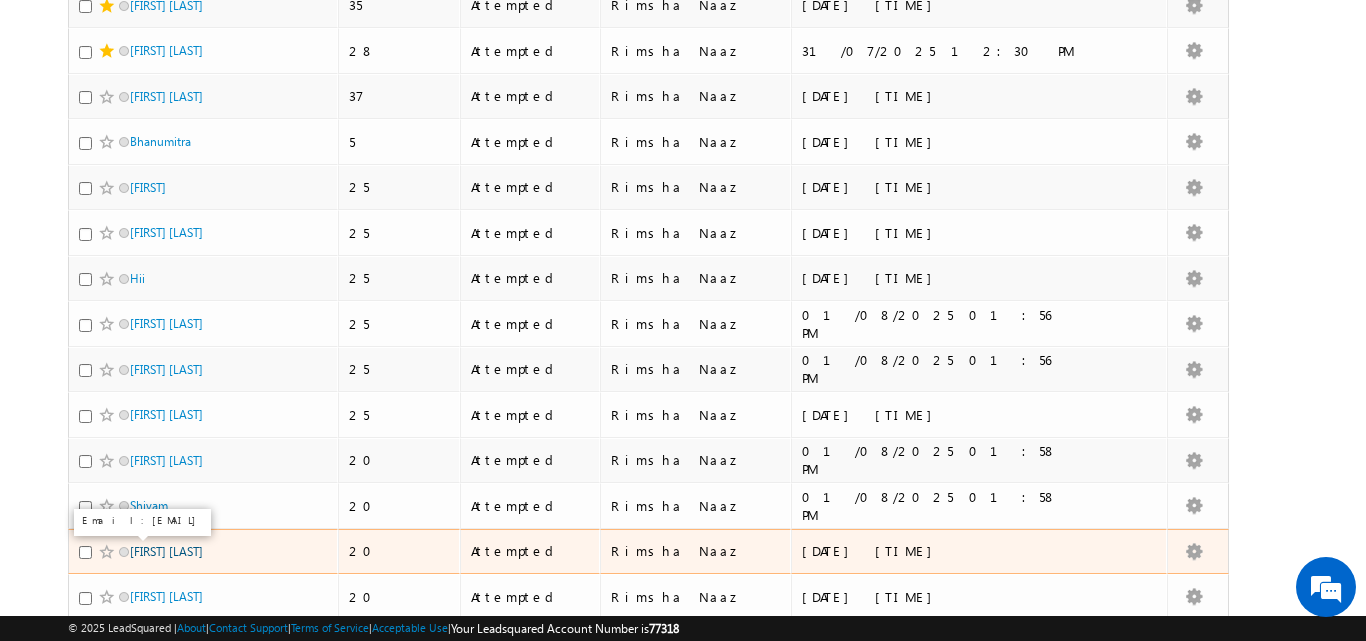 click on "Mithun  kumar" at bounding box center [166, 551] 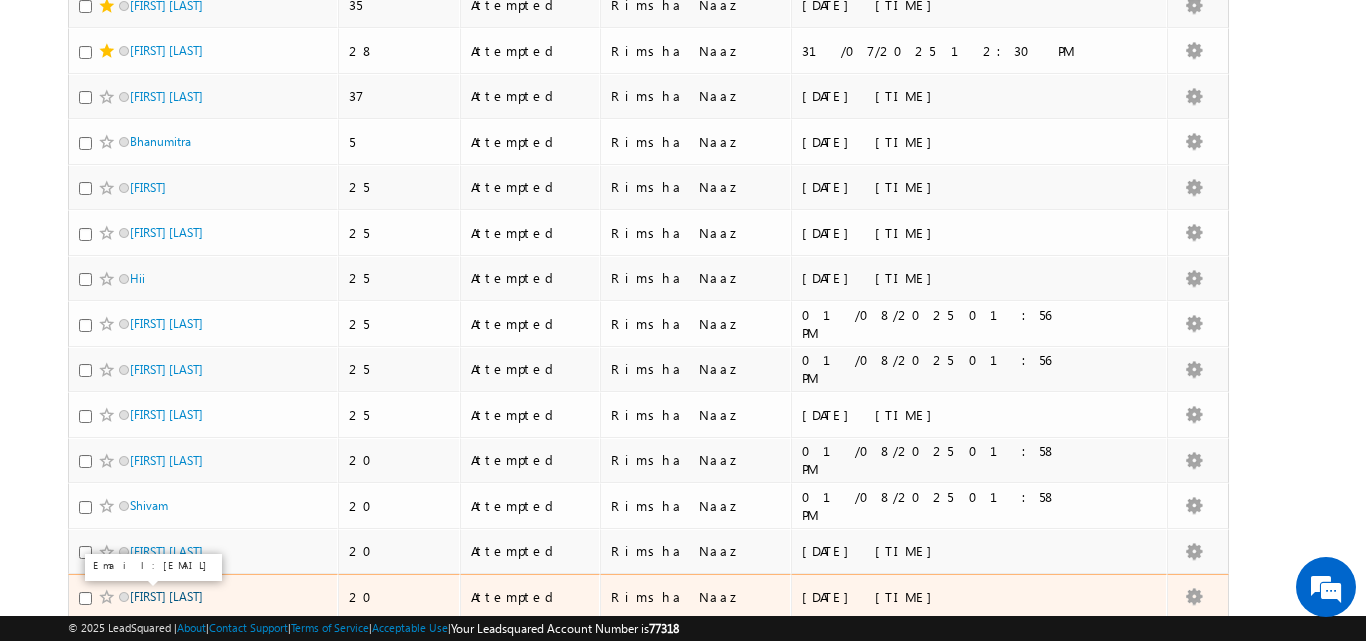click on "Derangula. Ramaiah" at bounding box center [166, 596] 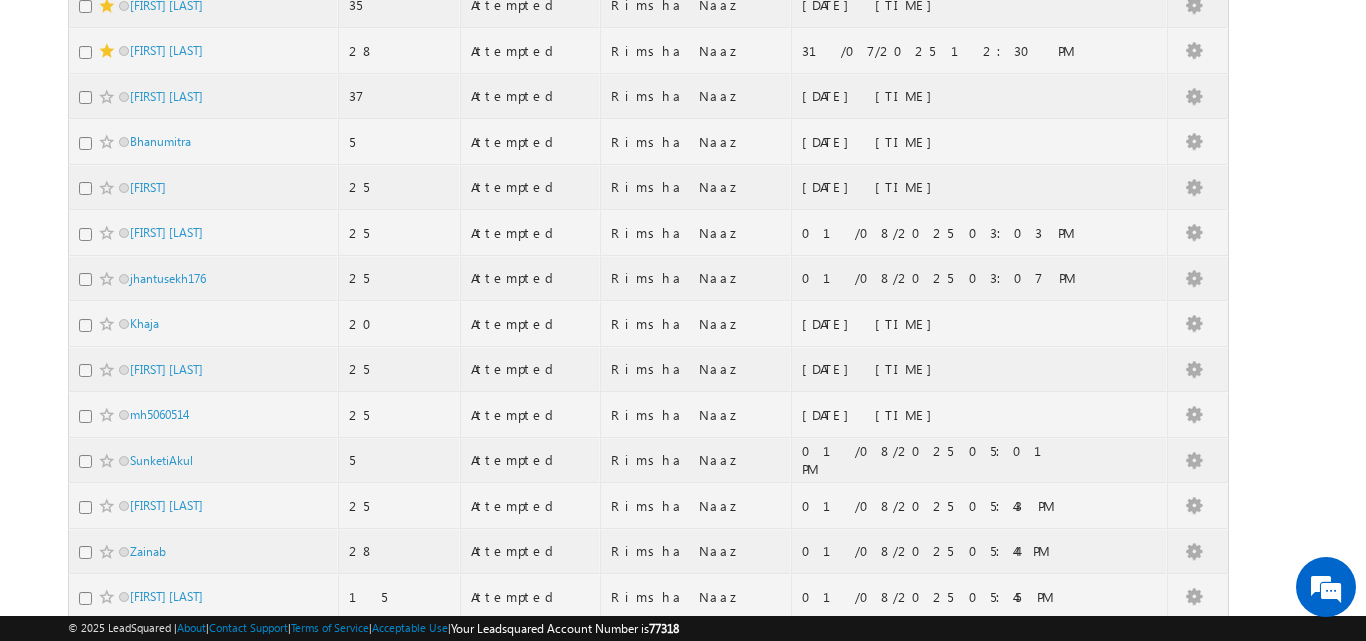 scroll, scrollTop: 0, scrollLeft: 0, axis: both 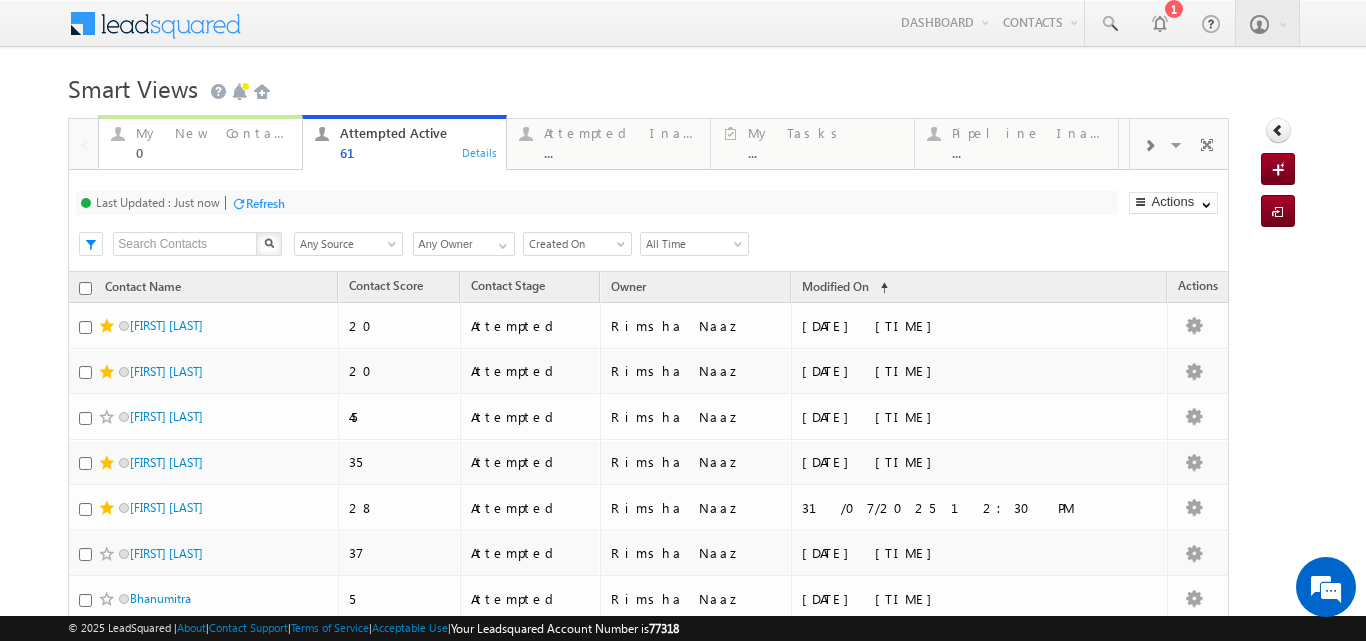 click on "My New Contacts" at bounding box center [213, 133] 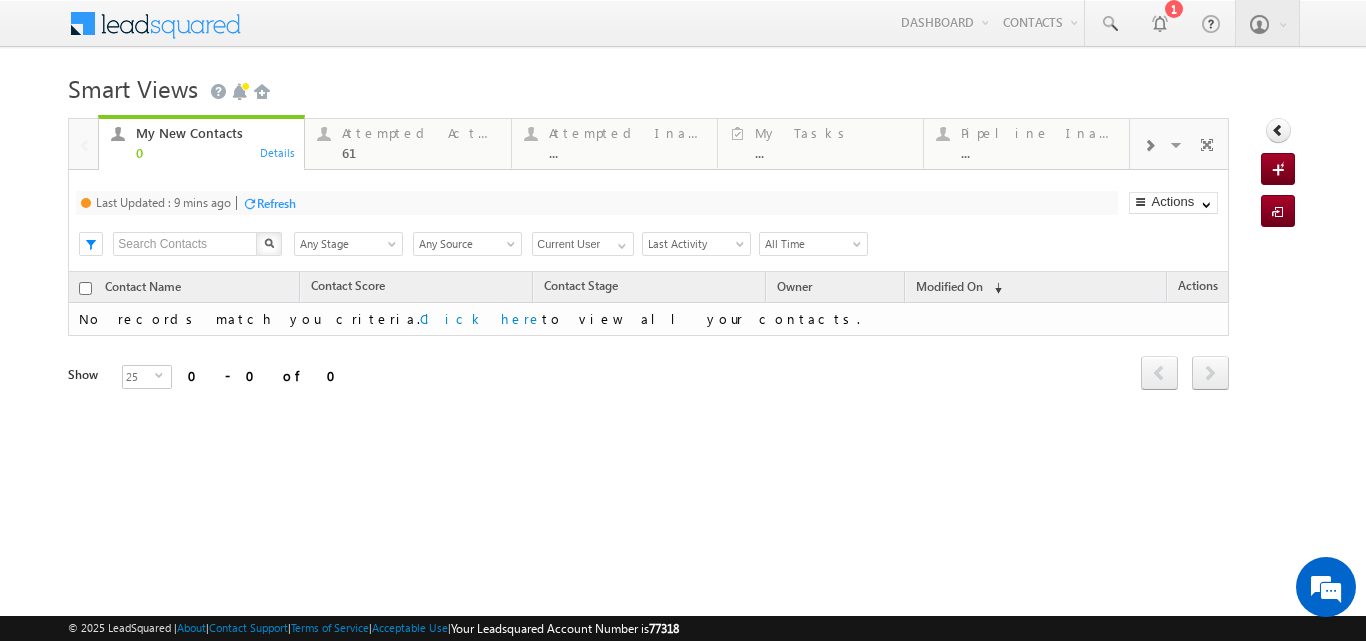click on "Refresh" at bounding box center [276, 203] 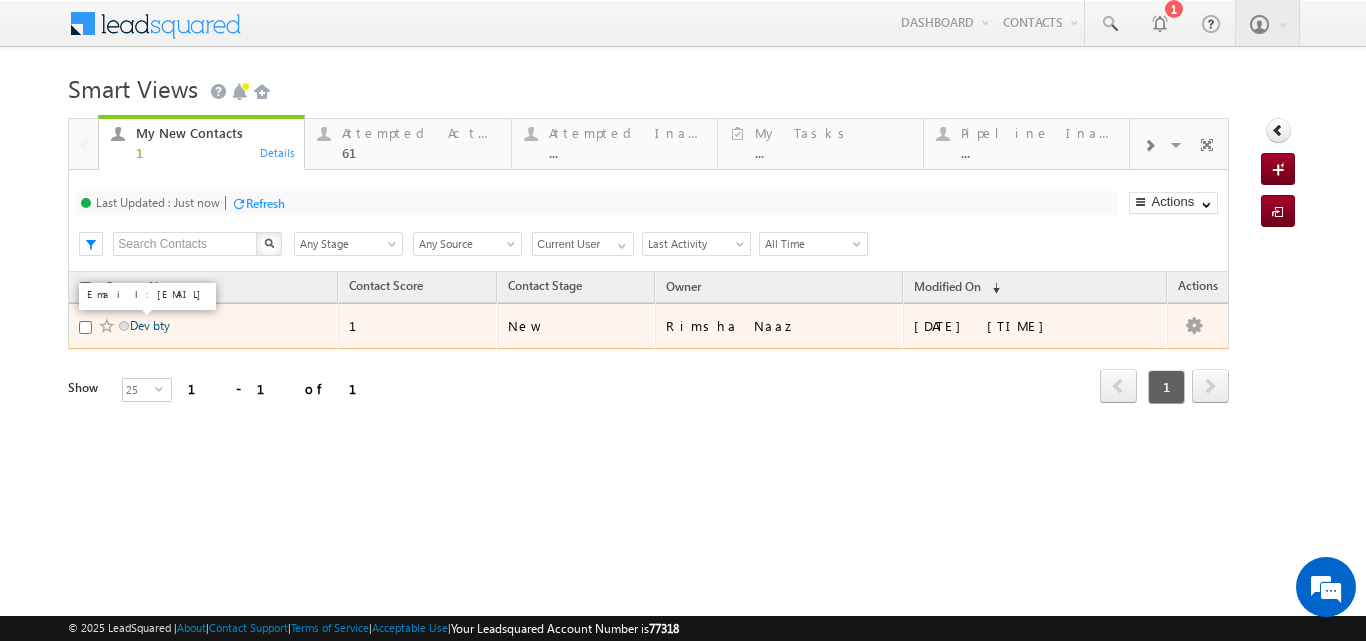 click on "Dev bty" at bounding box center (150, 325) 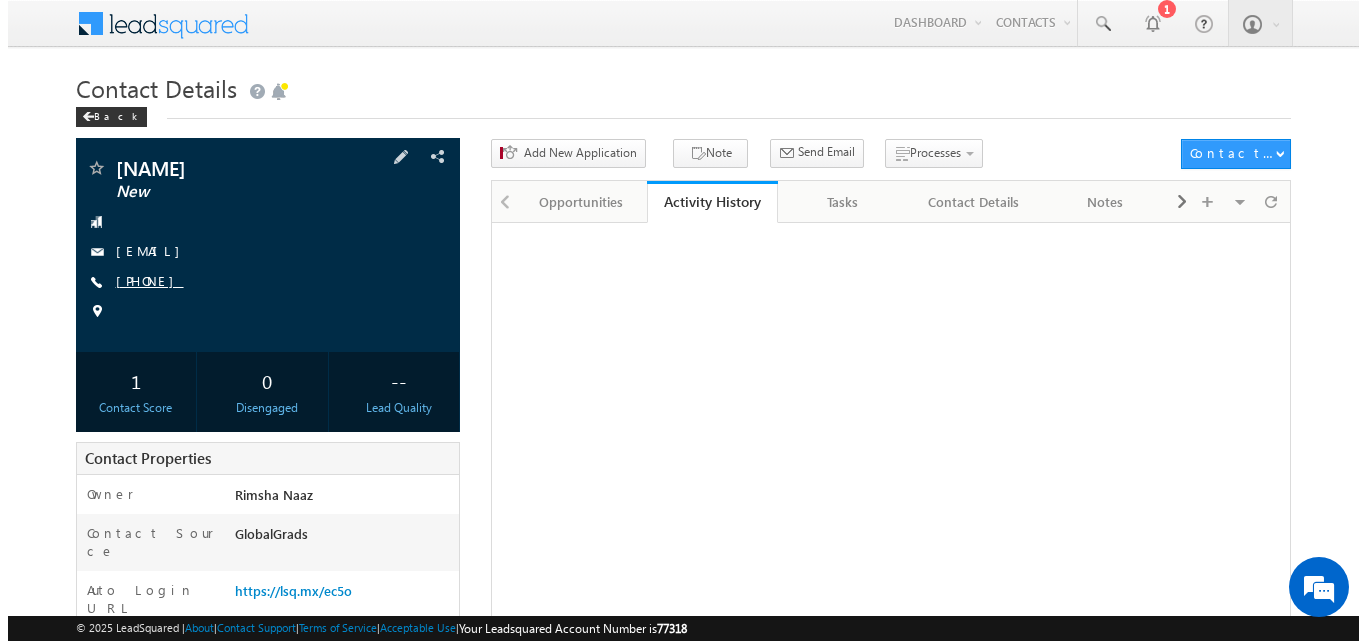 scroll, scrollTop: 0, scrollLeft: 0, axis: both 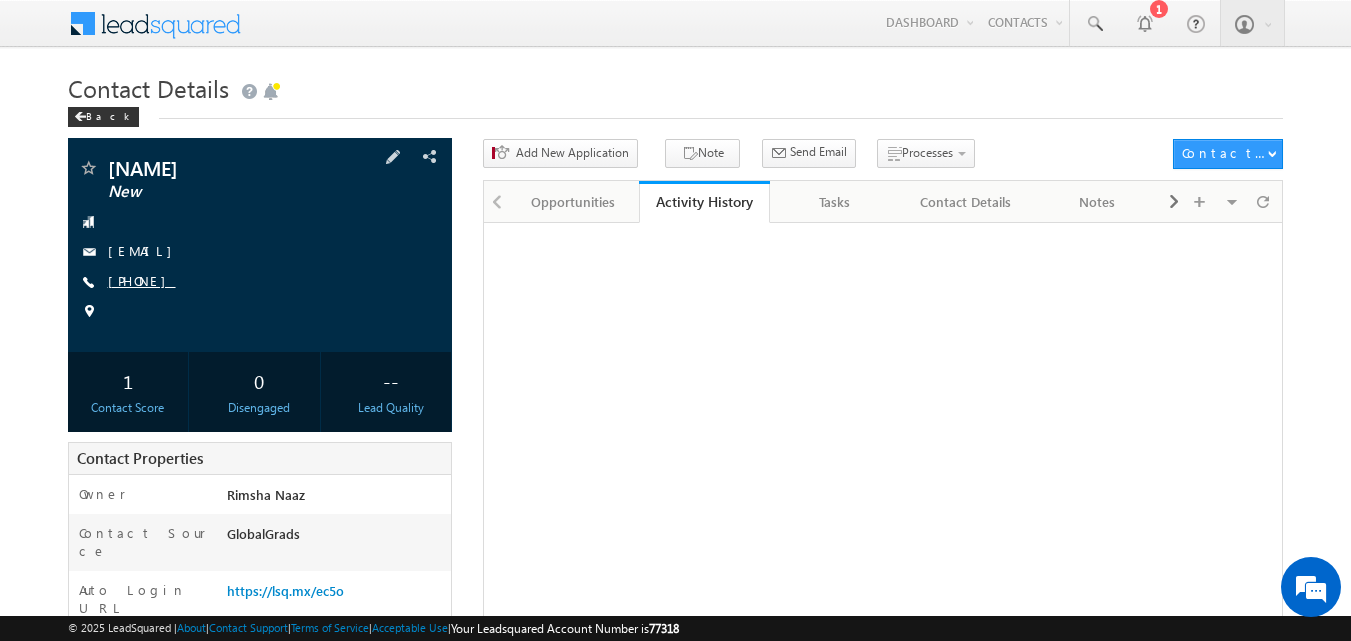 click on "[PHONE]" at bounding box center (142, 280) 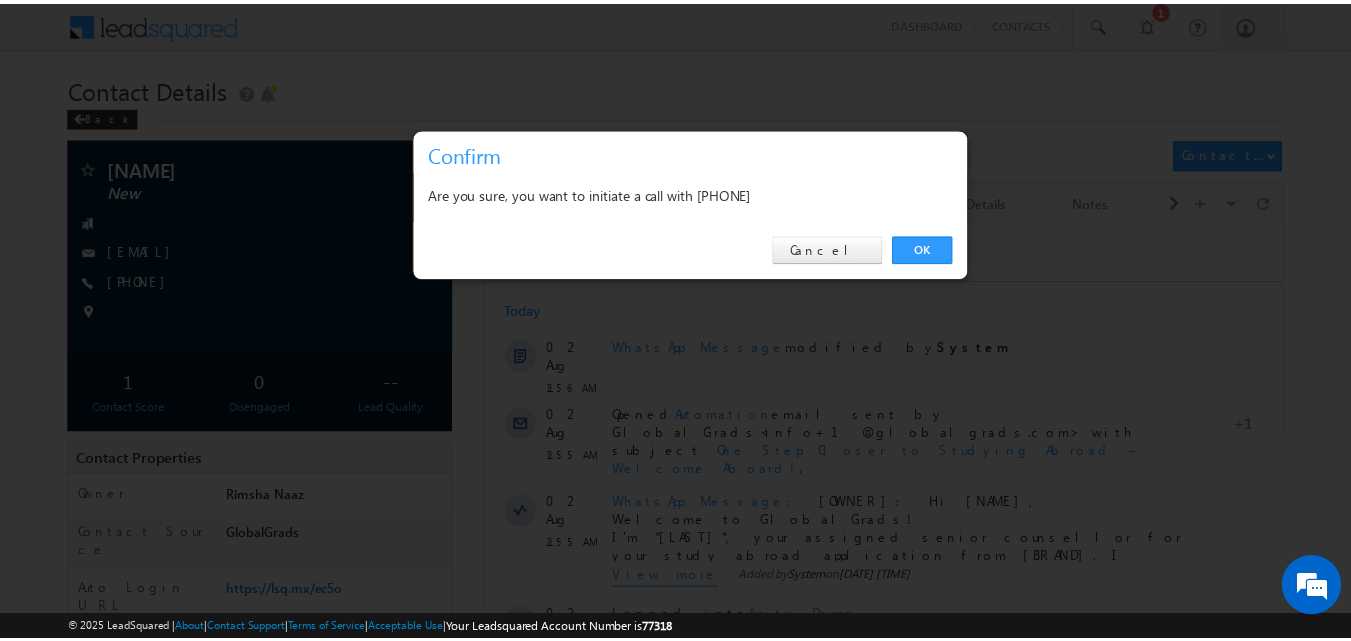 scroll, scrollTop: 0, scrollLeft: 0, axis: both 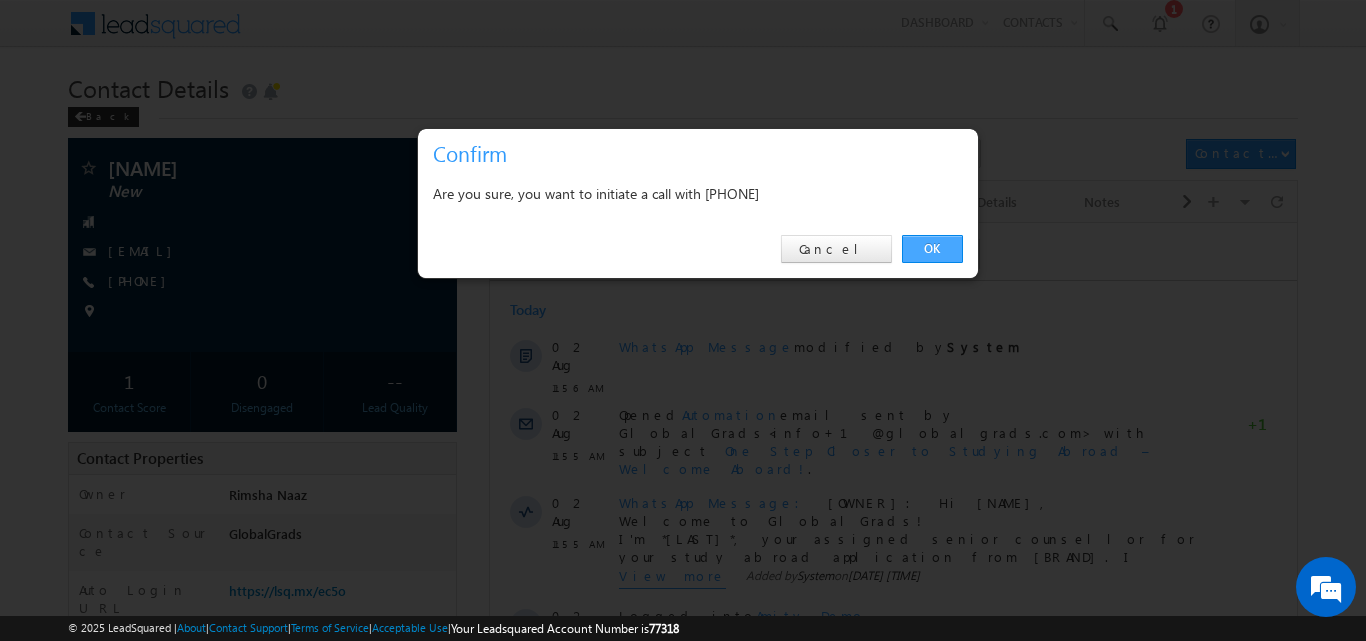 click on "OK" at bounding box center [932, 249] 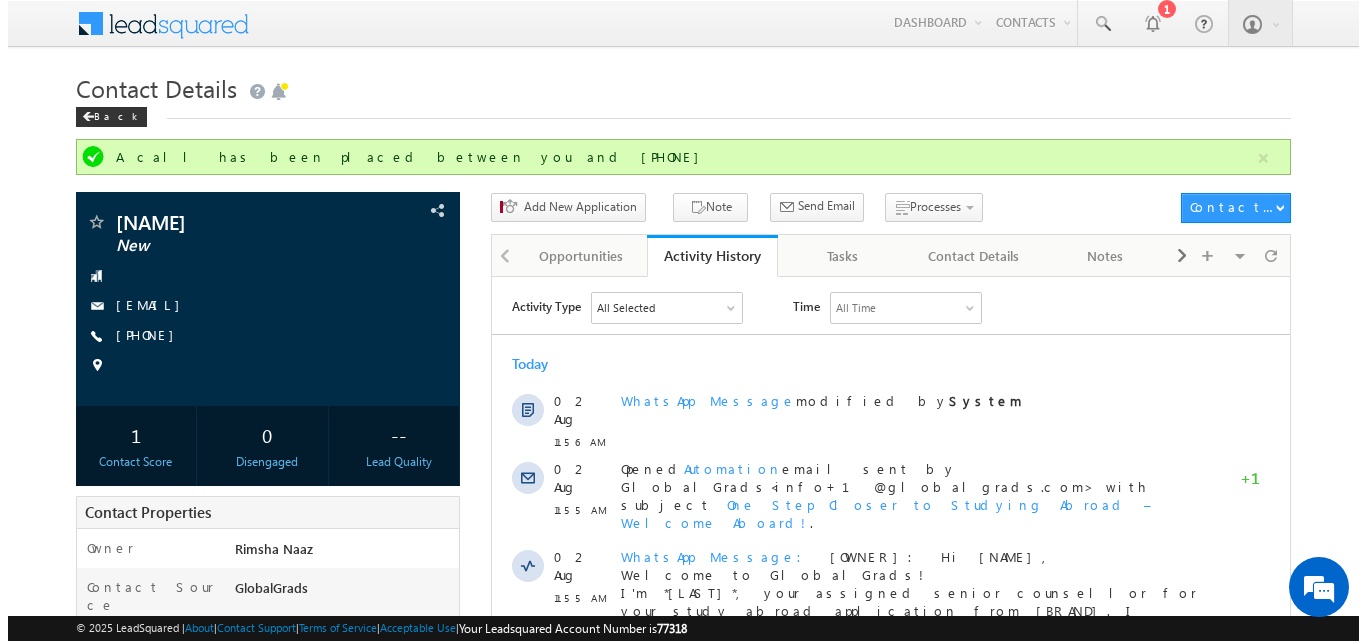 scroll, scrollTop: 0, scrollLeft: 0, axis: both 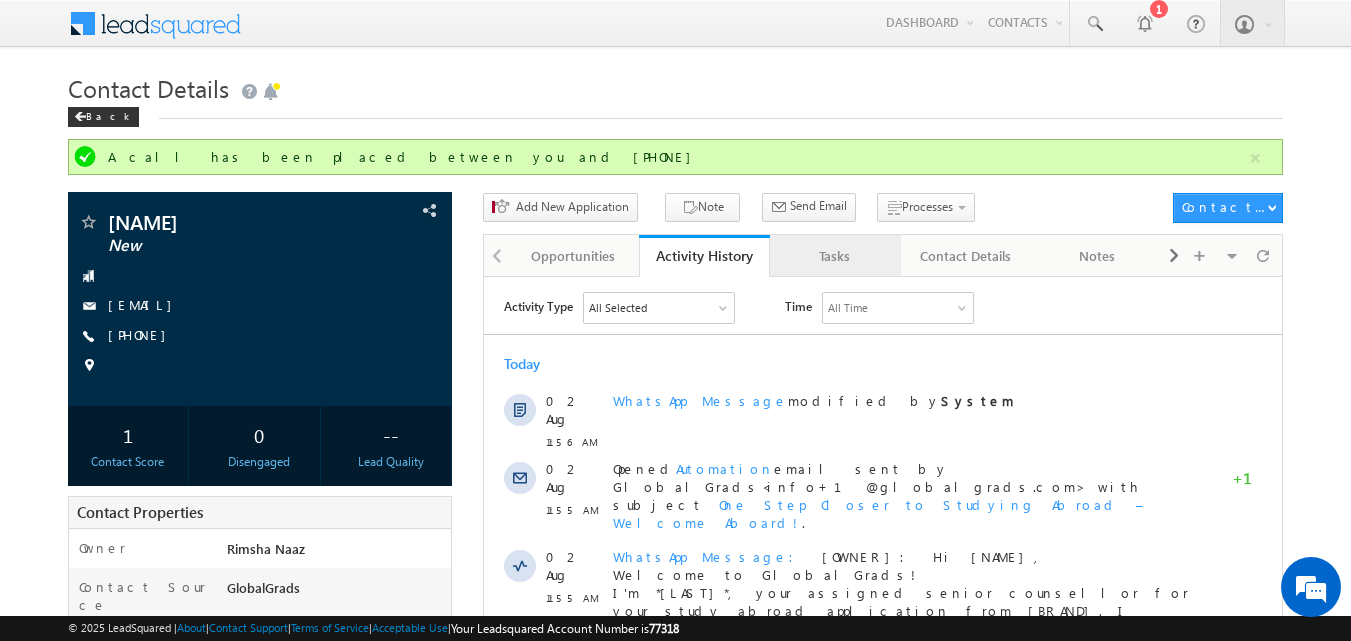 click on "Tasks" at bounding box center (834, 256) 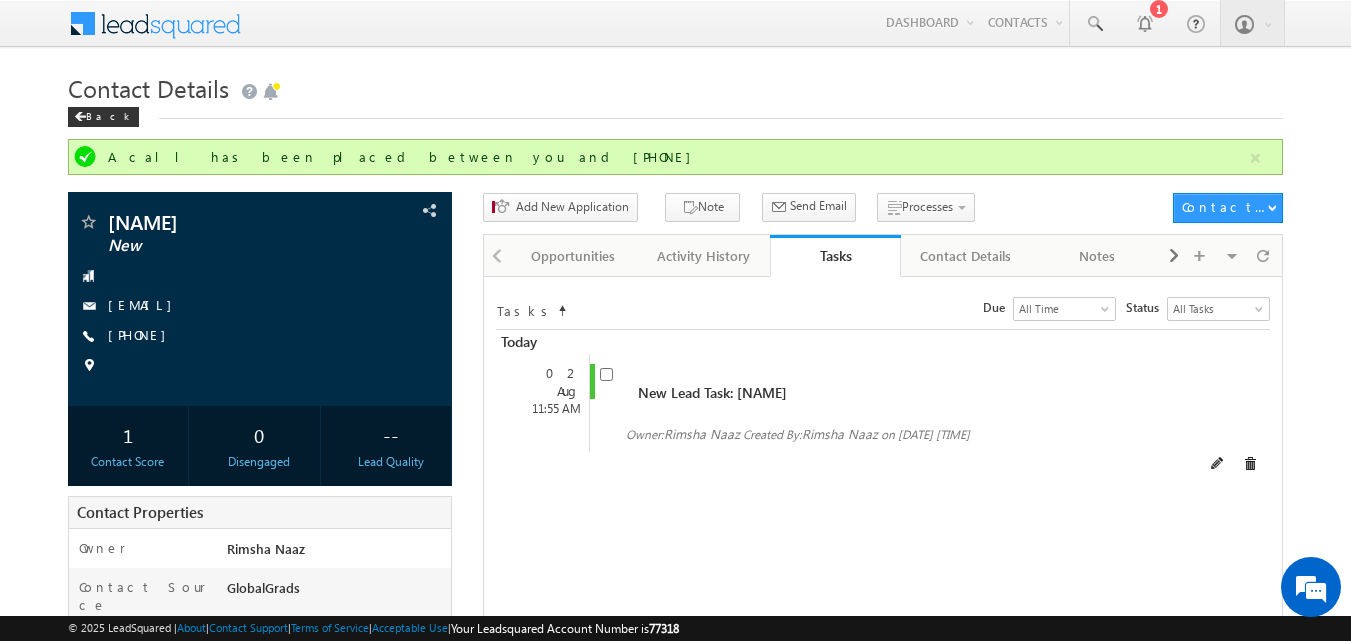 drag, startPoint x: 596, startPoint y: 377, endPoint x: 614, endPoint y: 373, distance: 18.439089 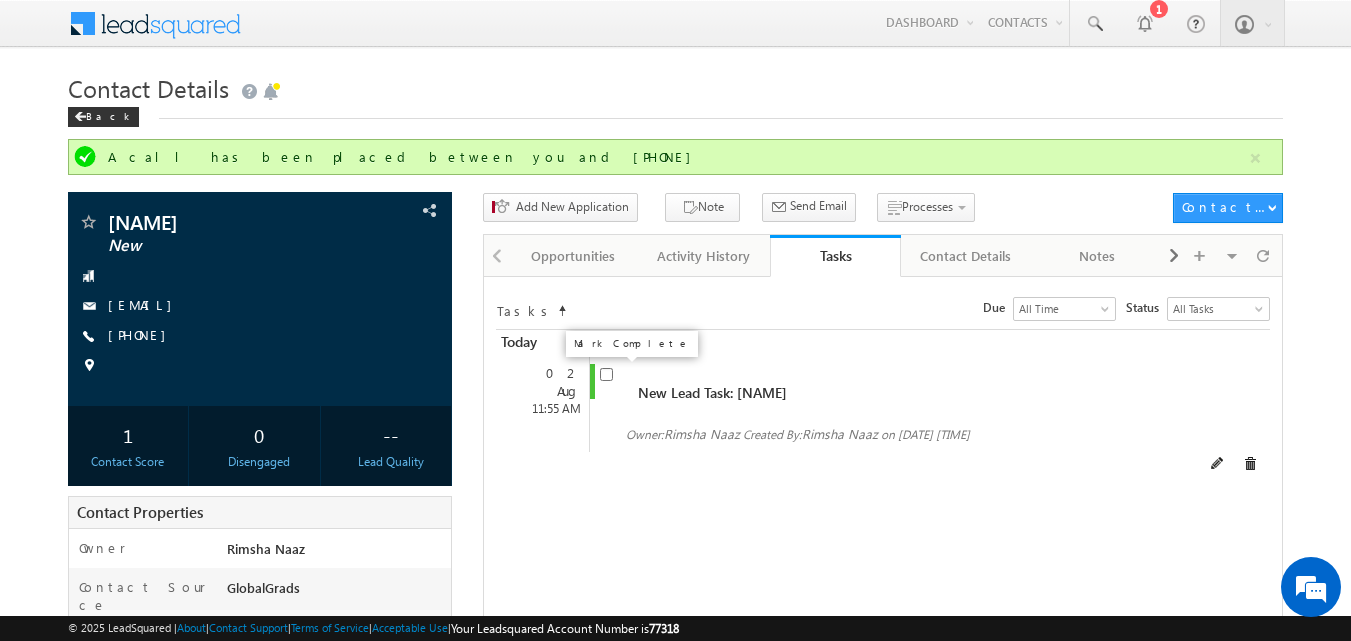 click at bounding box center (606, 372) 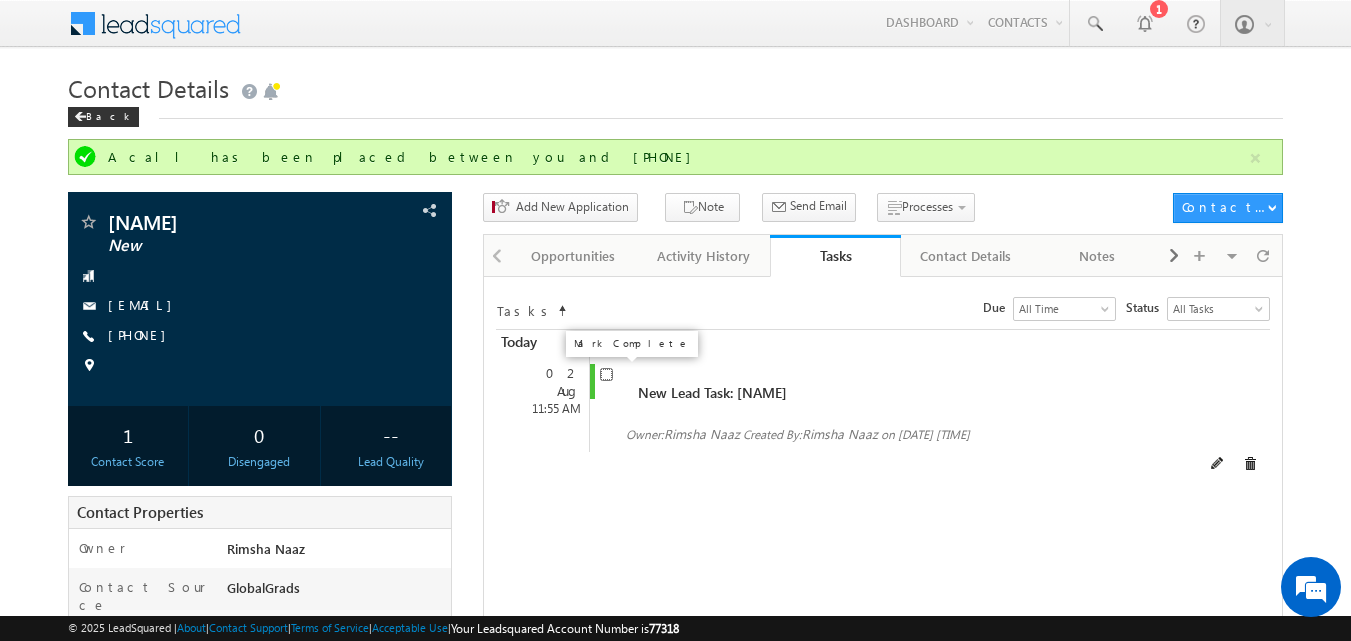 click at bounding box center [606, 374] 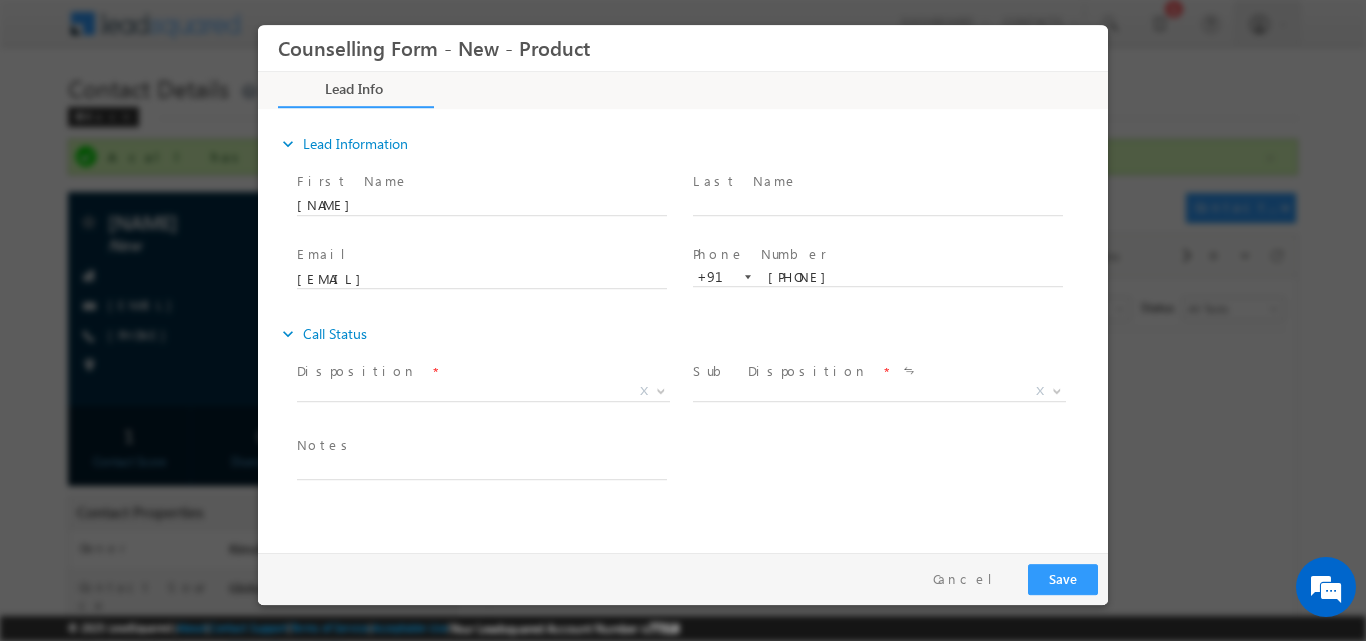 scroll, scrollTop: 0, scrollLeft: 0, axis: both 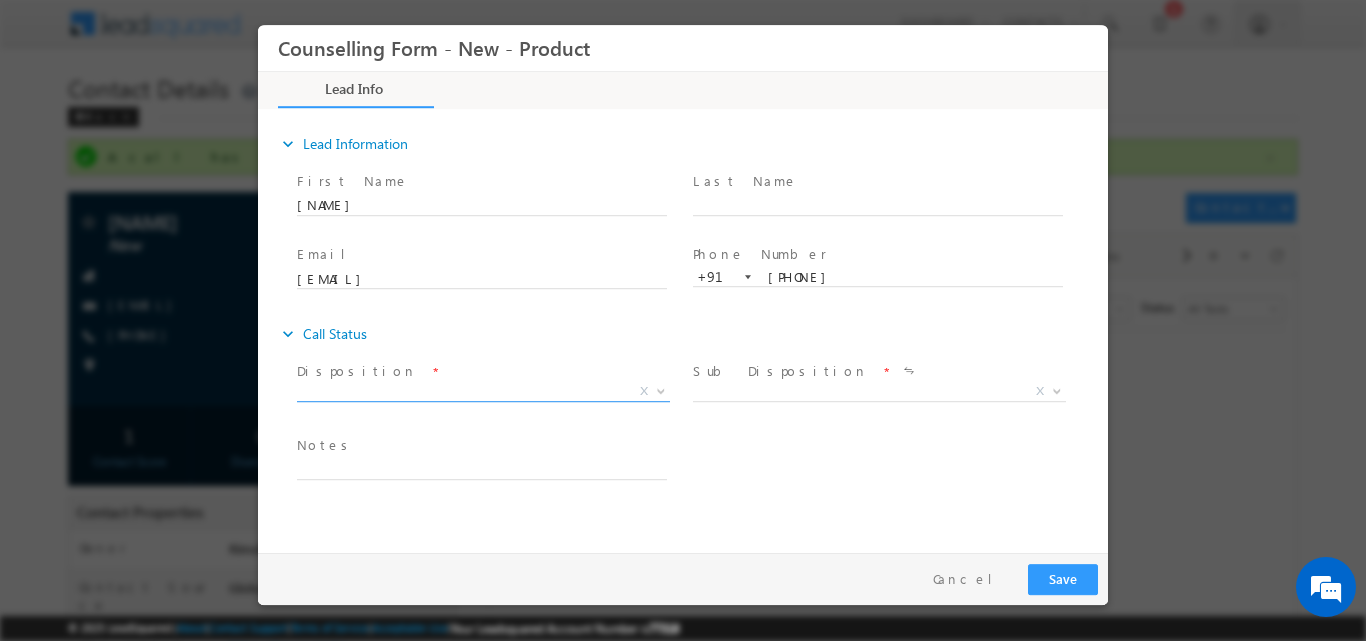 click at bounding box center [659, 390] 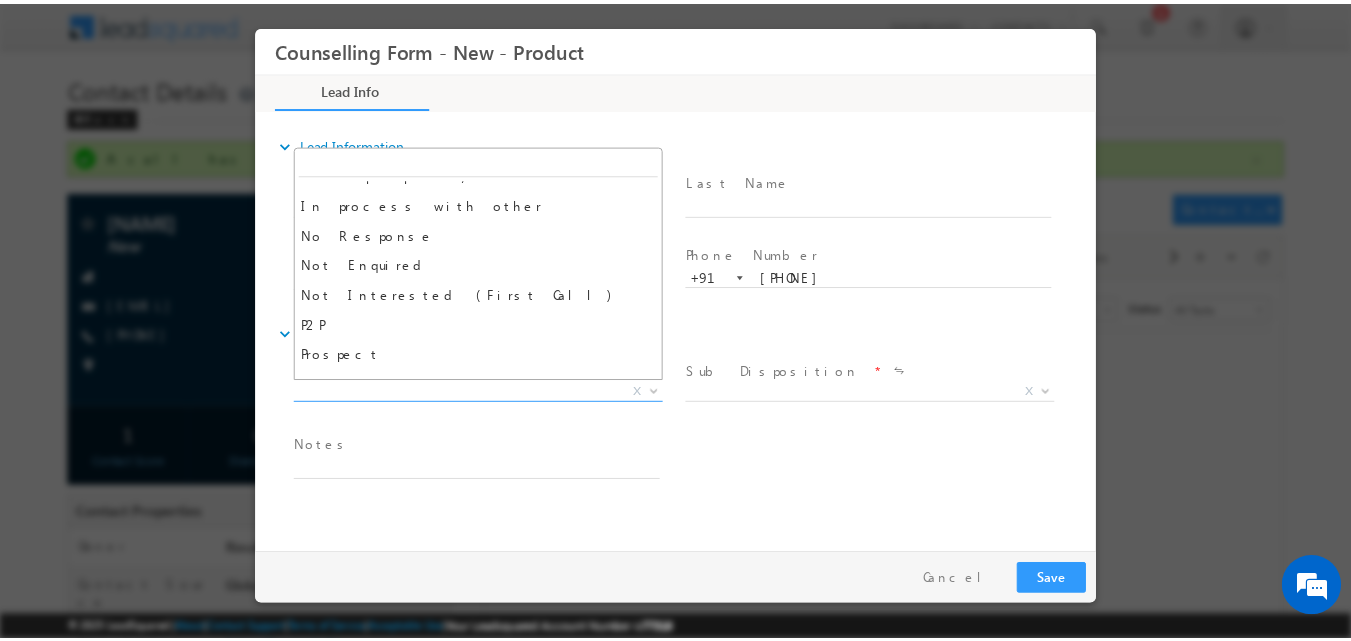 scroll, scrollTop: 130, scrollLeft: 0, axis: vertical 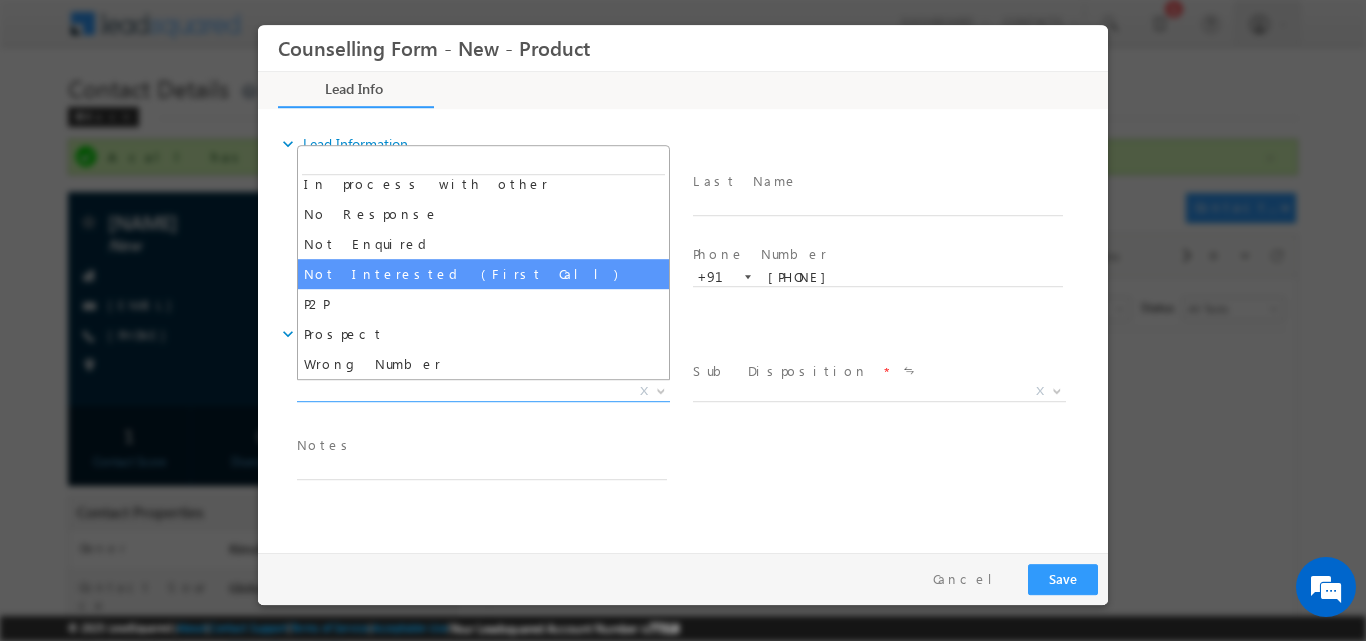select on "Not Interested (First Call)" 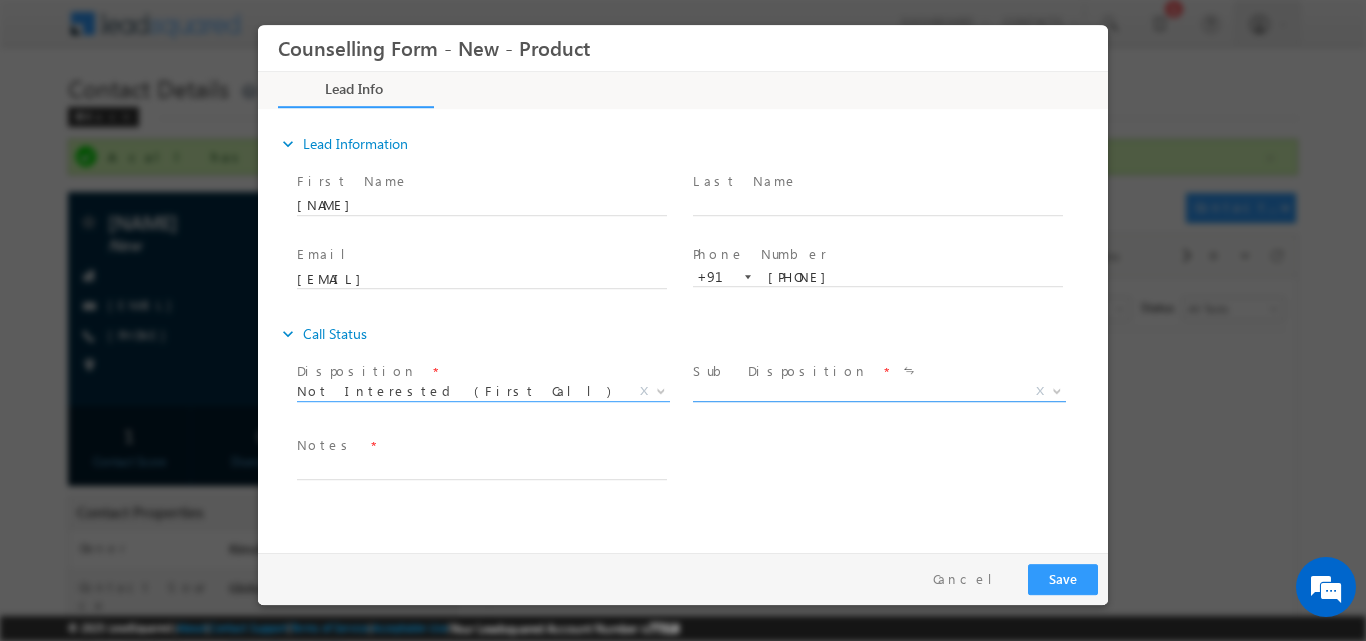click at bounding box center (1057, 389) 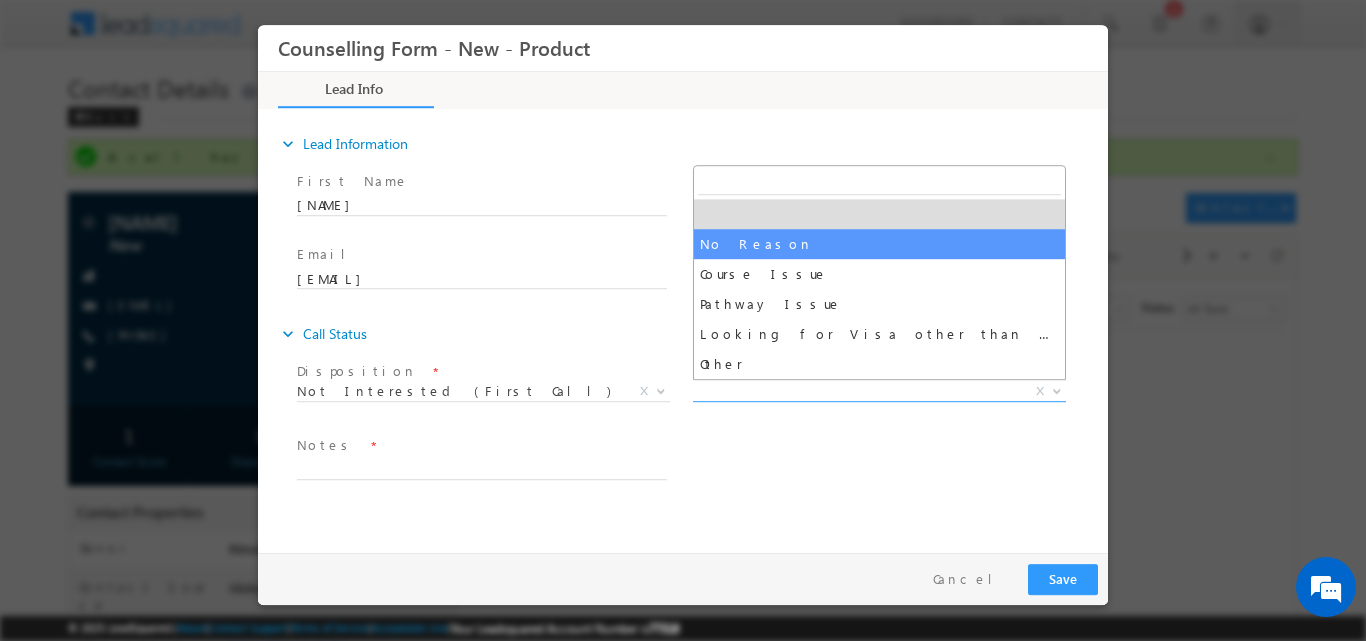 select on "No Reason" 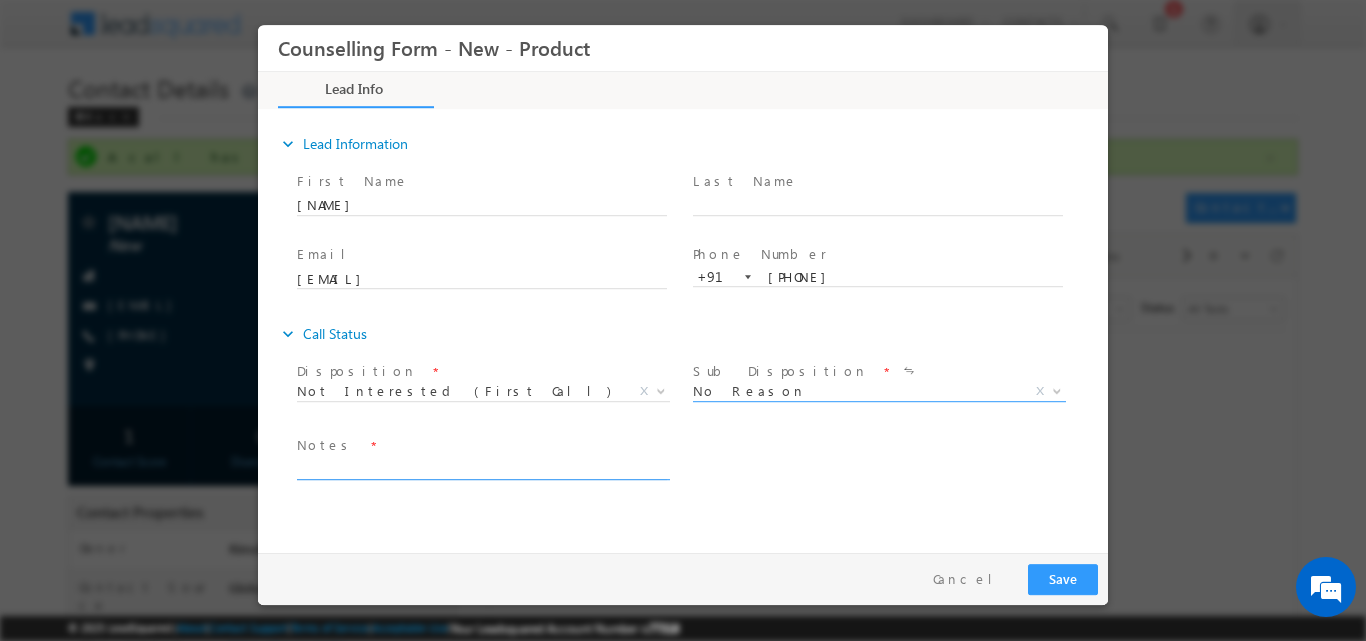 click at bounding box center (482, 467) 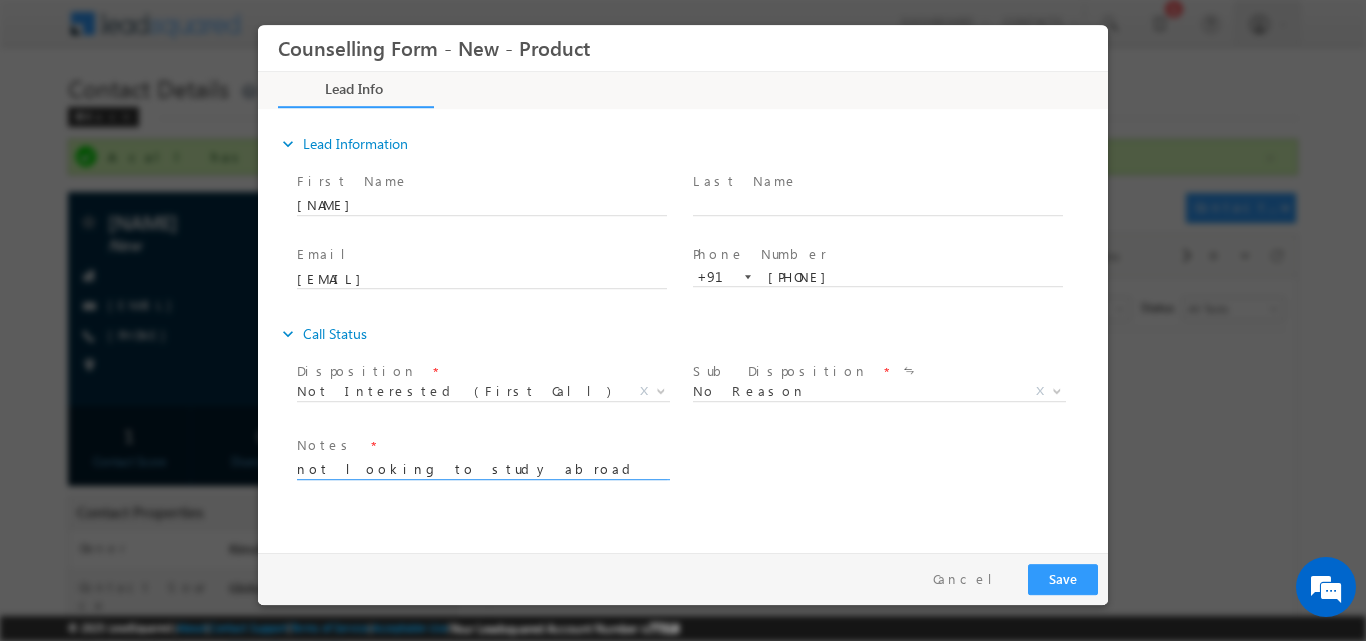 type on "not looking to study abroad" 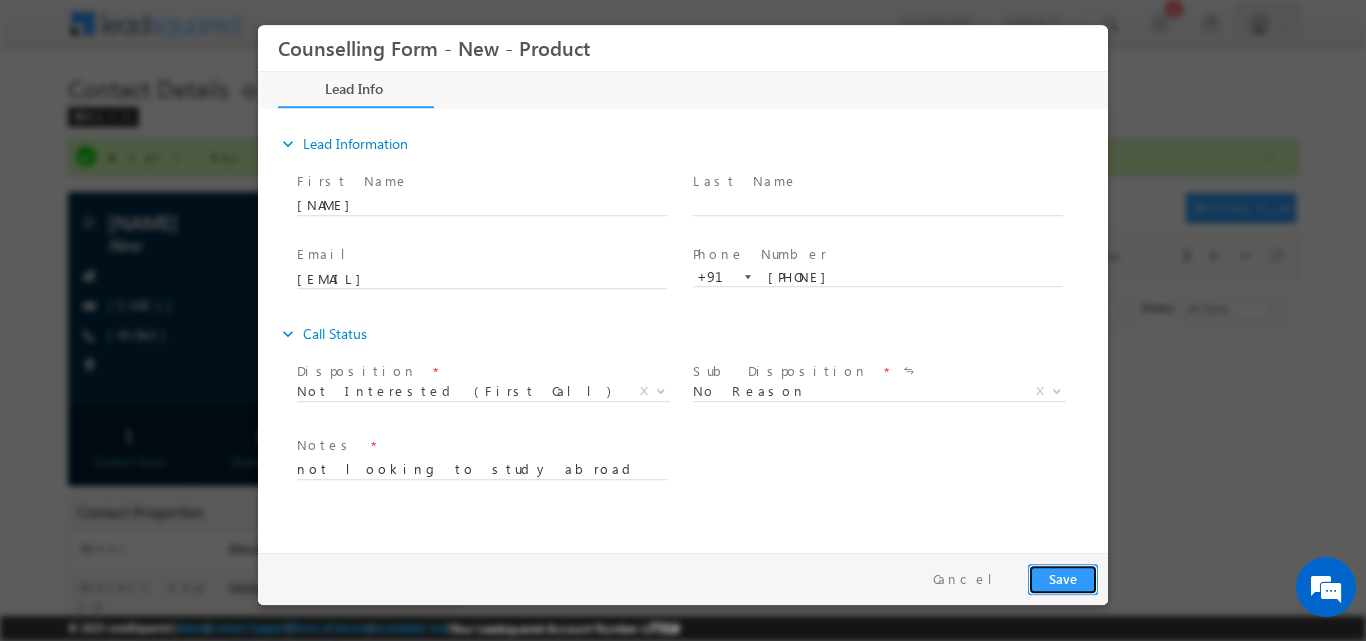 click on "Save" at bounding box center [1063, 578] 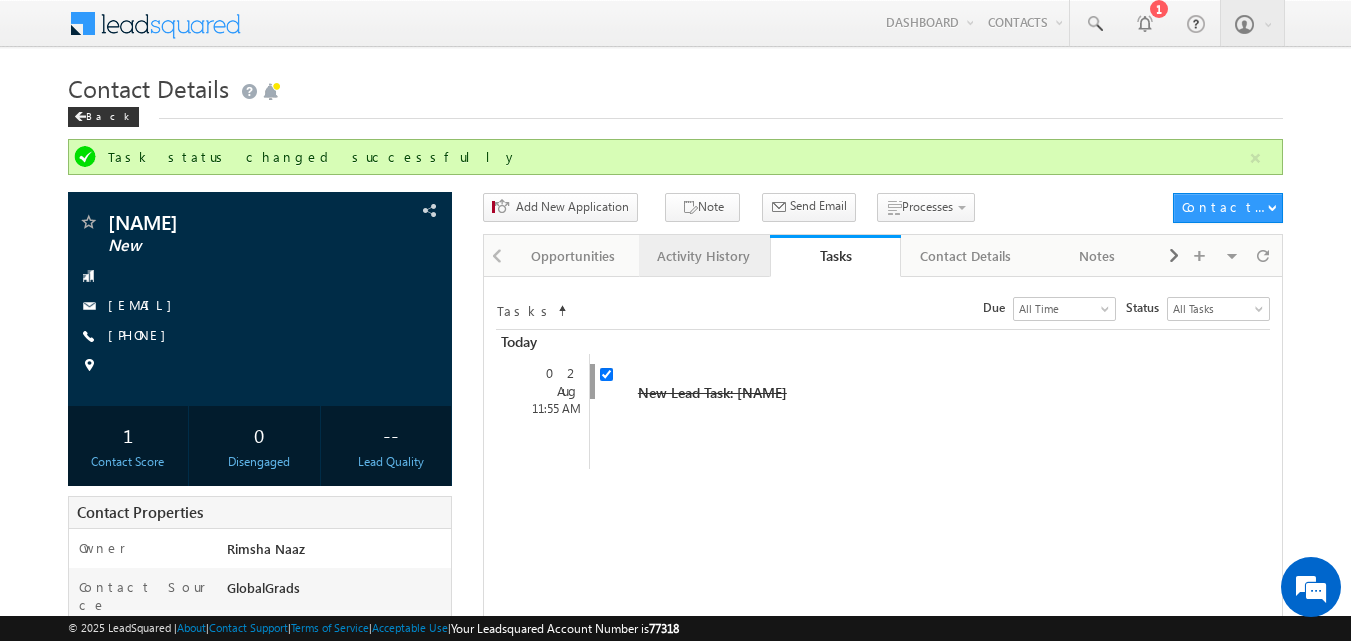 click on "Activity History" at bounding box center (703, 256) 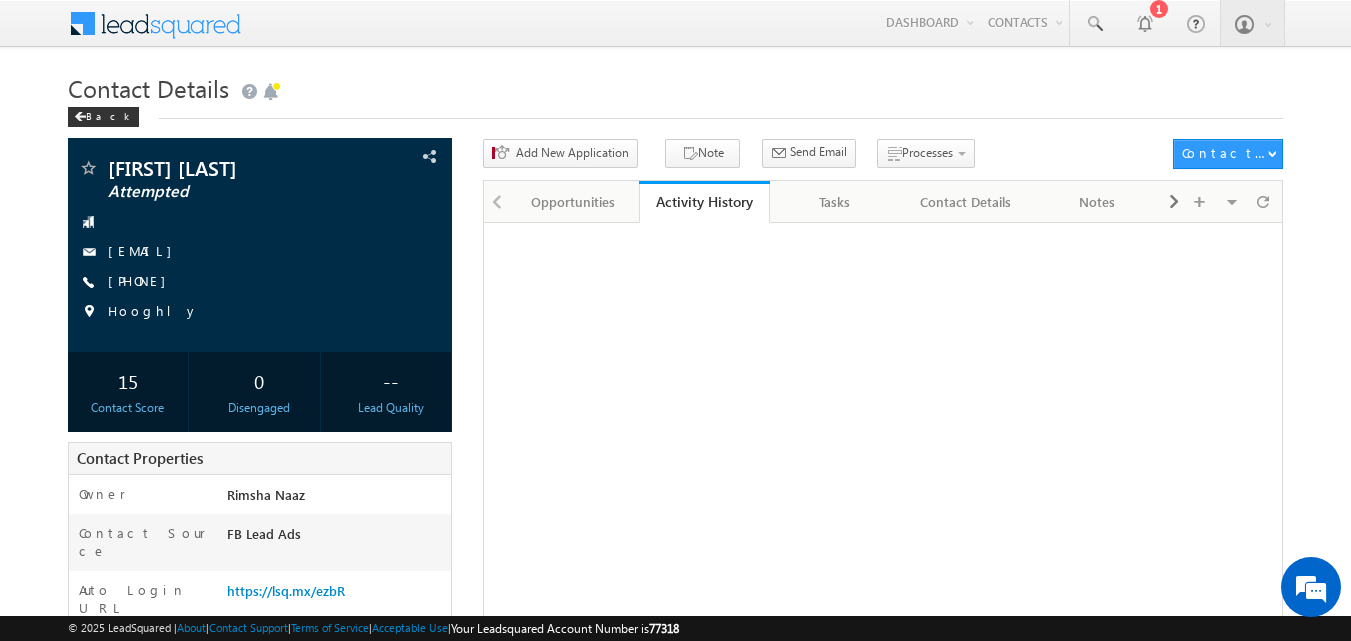 scroll, scrollTop: 0, scrollLeft: 0, axis: both 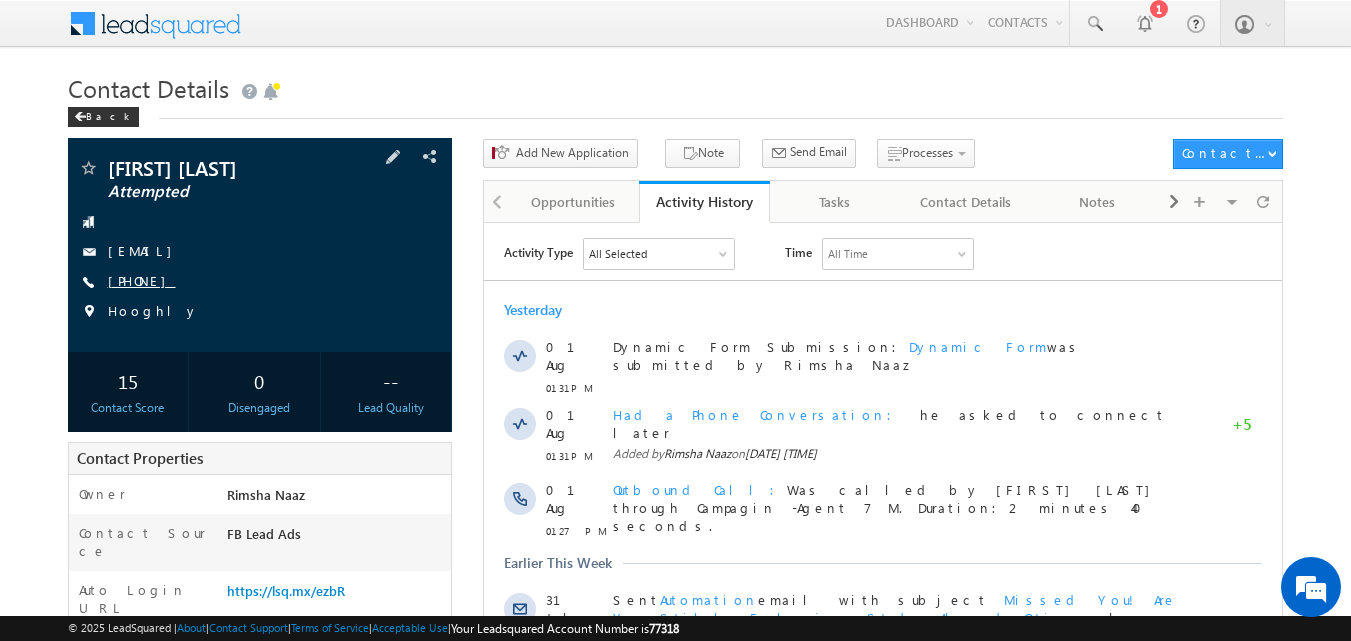 click on "[PHONE]" at bounding box center (142, 280) 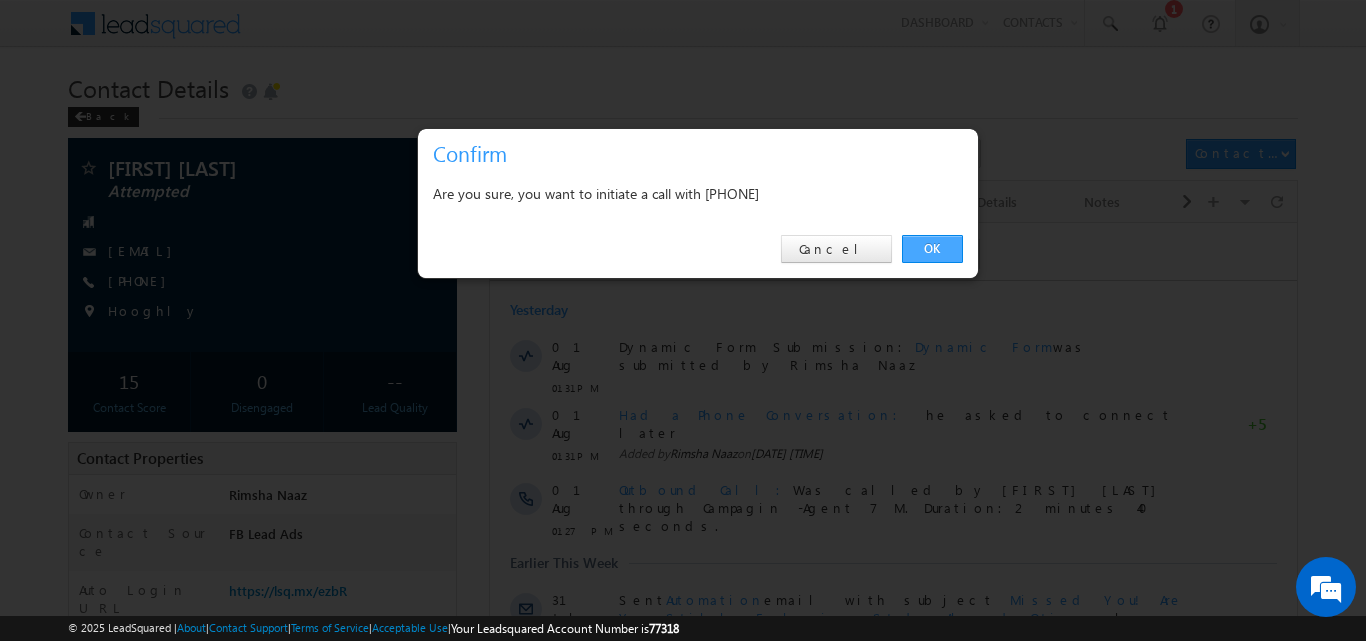 click on "OK" at bounding box center (932, 249) 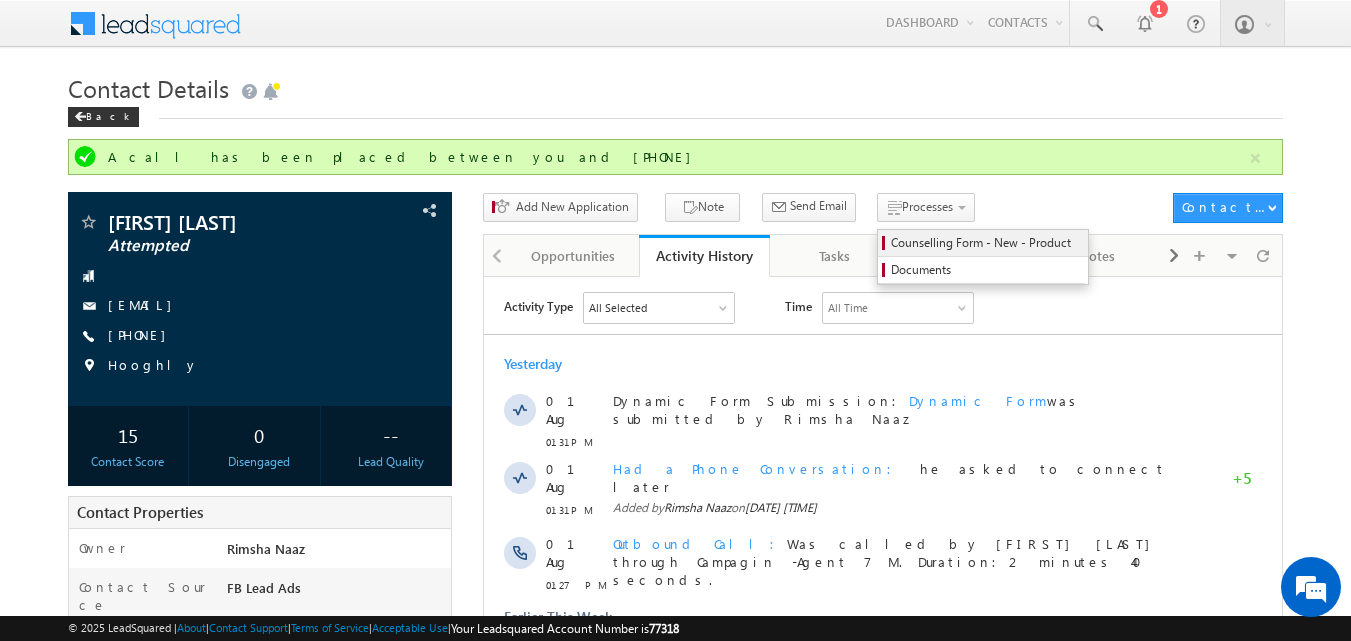 click on "Counselling Form - New - Product" at bounding box center (986, 243) 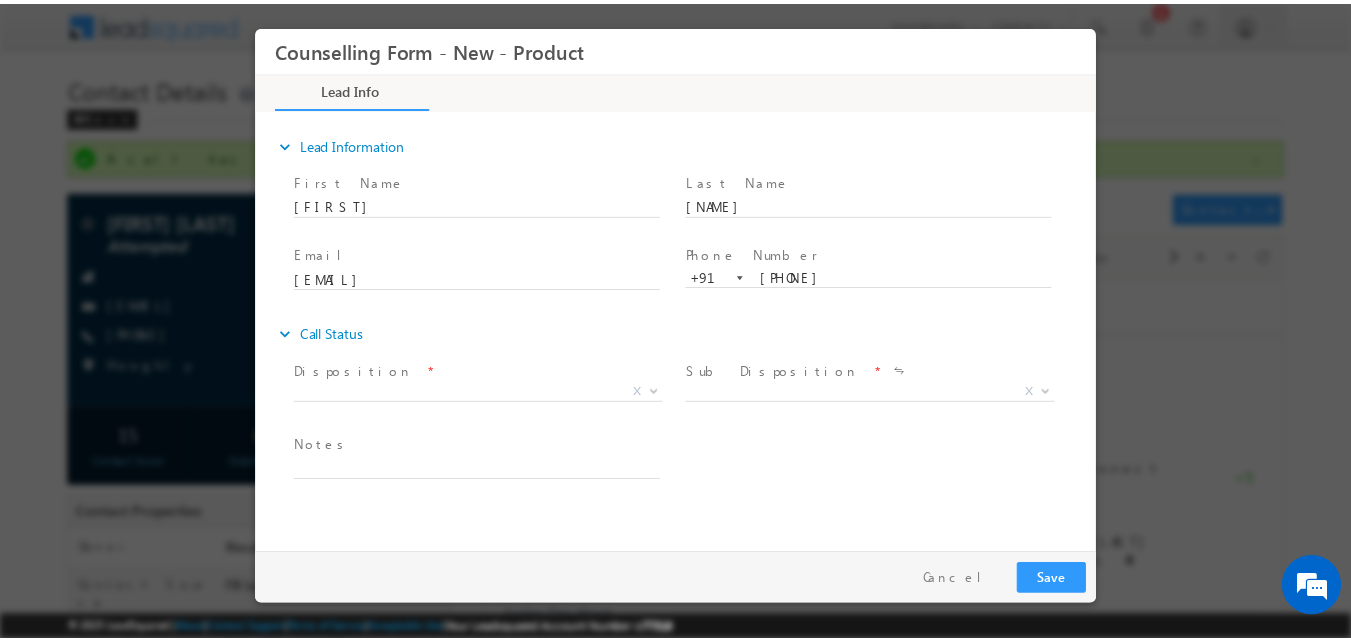 scroll, scrollTop: 0, scrollLeft: 0, axis: both 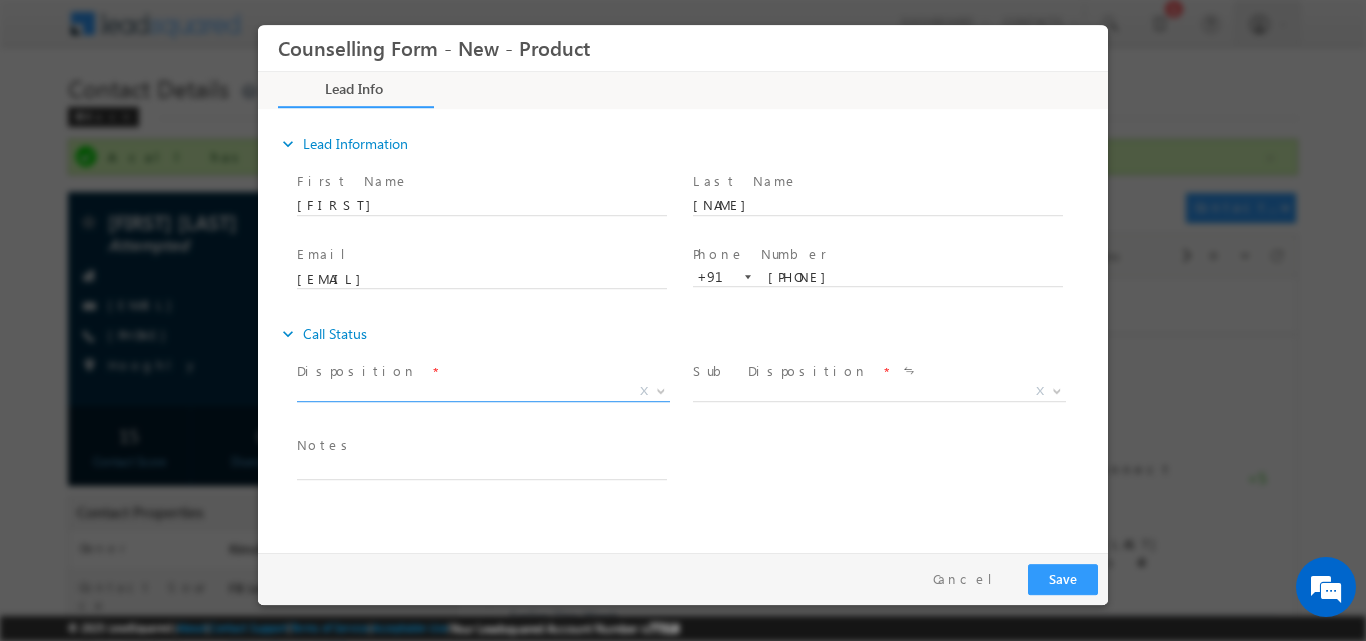 click at bounding box center (661, 389) 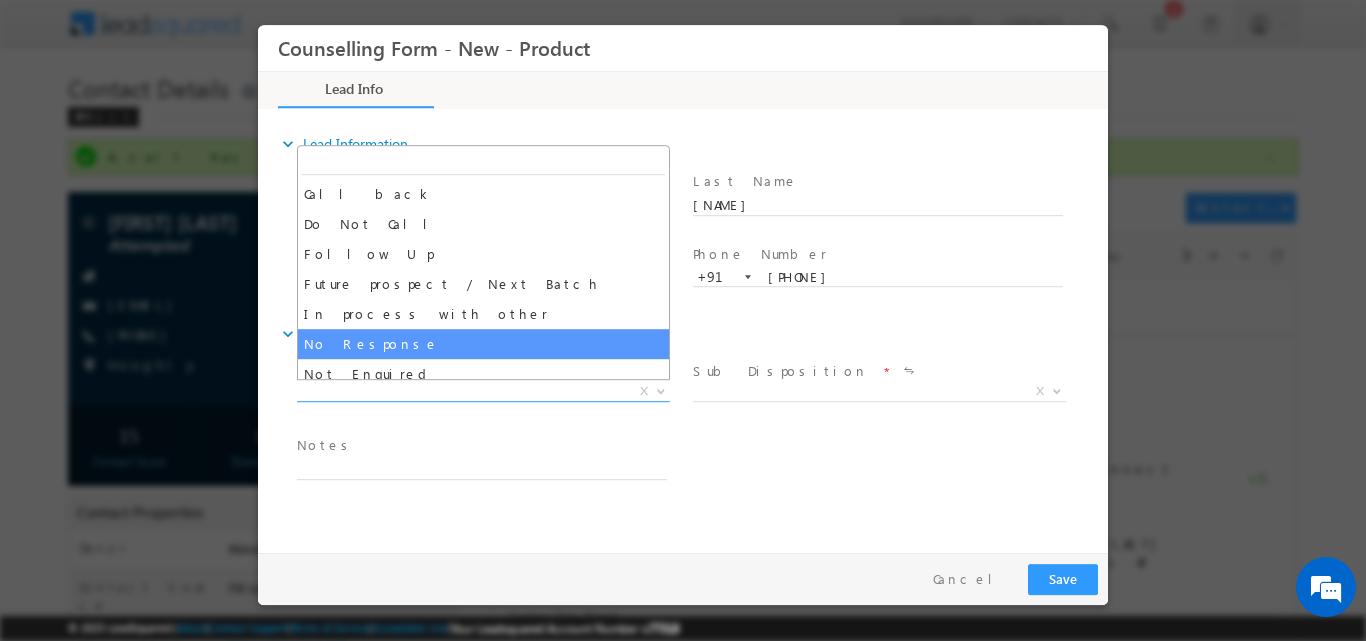 select on "No Response" 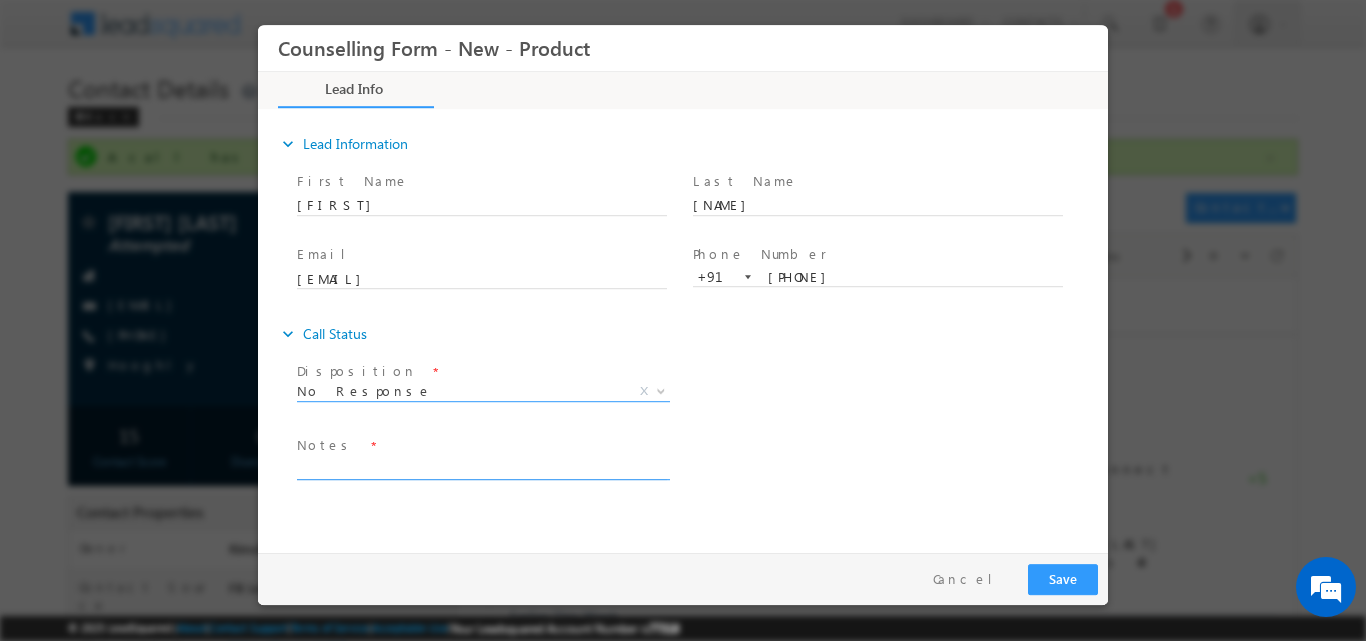 click at bounding box center (482, 467) 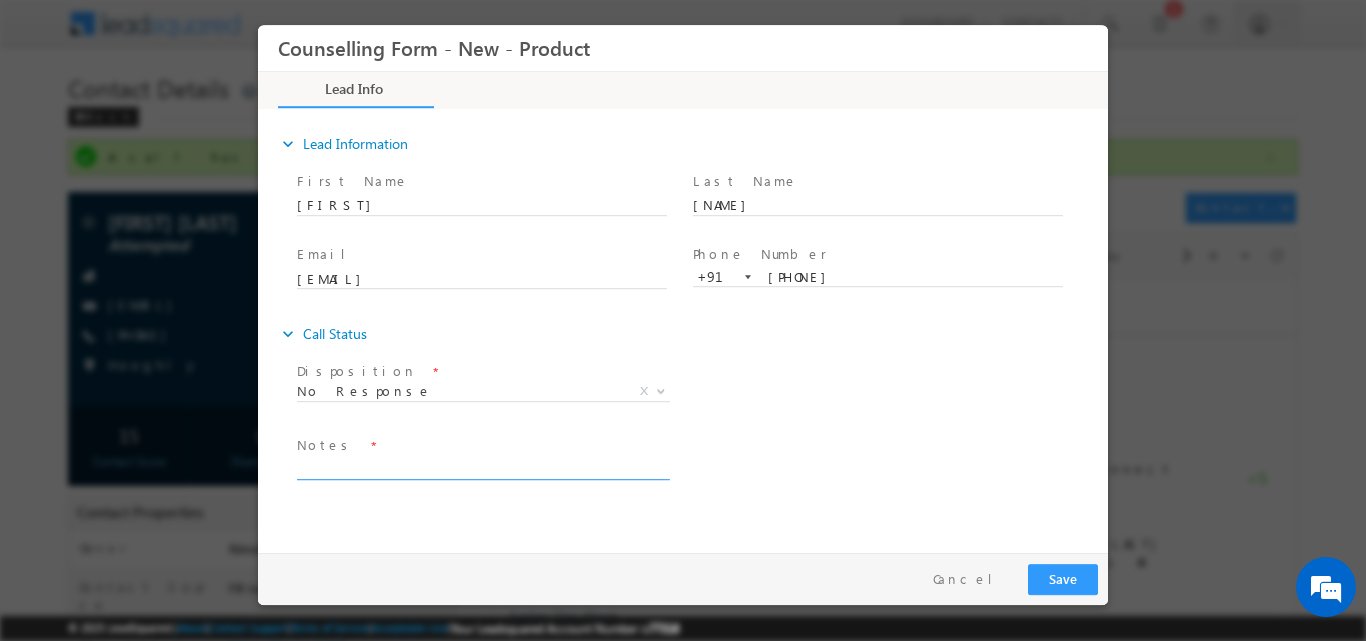 paste on "No response, dnp" 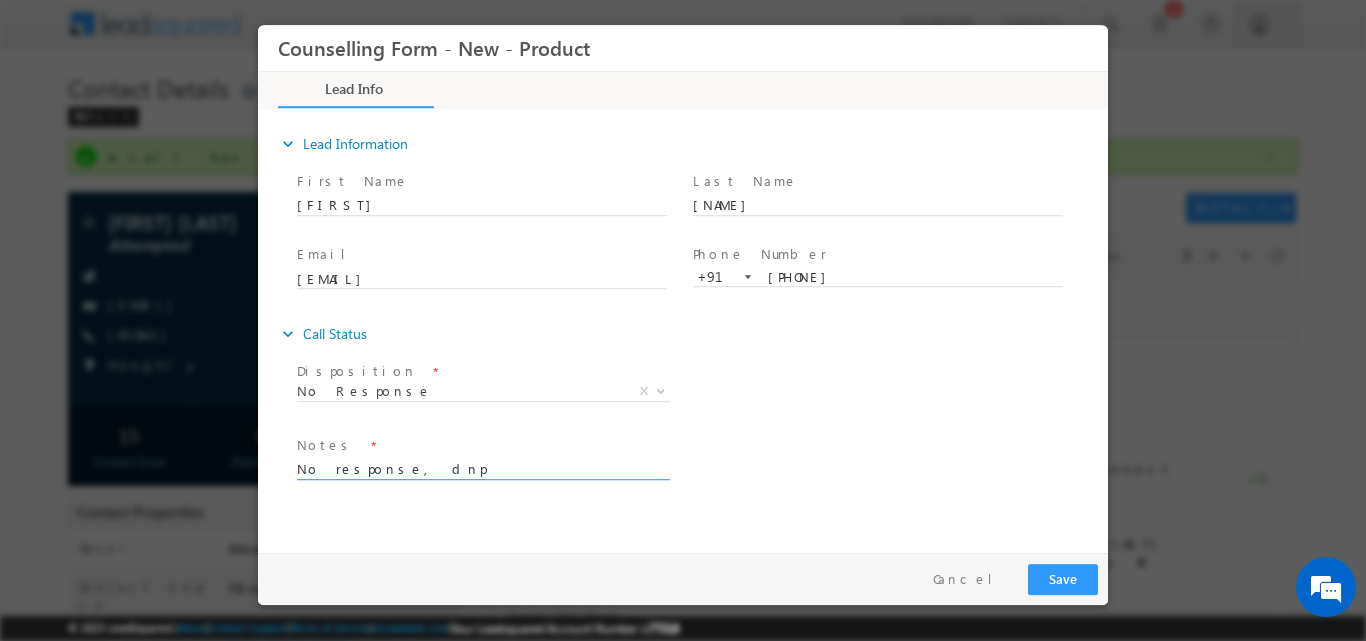 click on "No response, dnp" at bounding box center (482, 467) 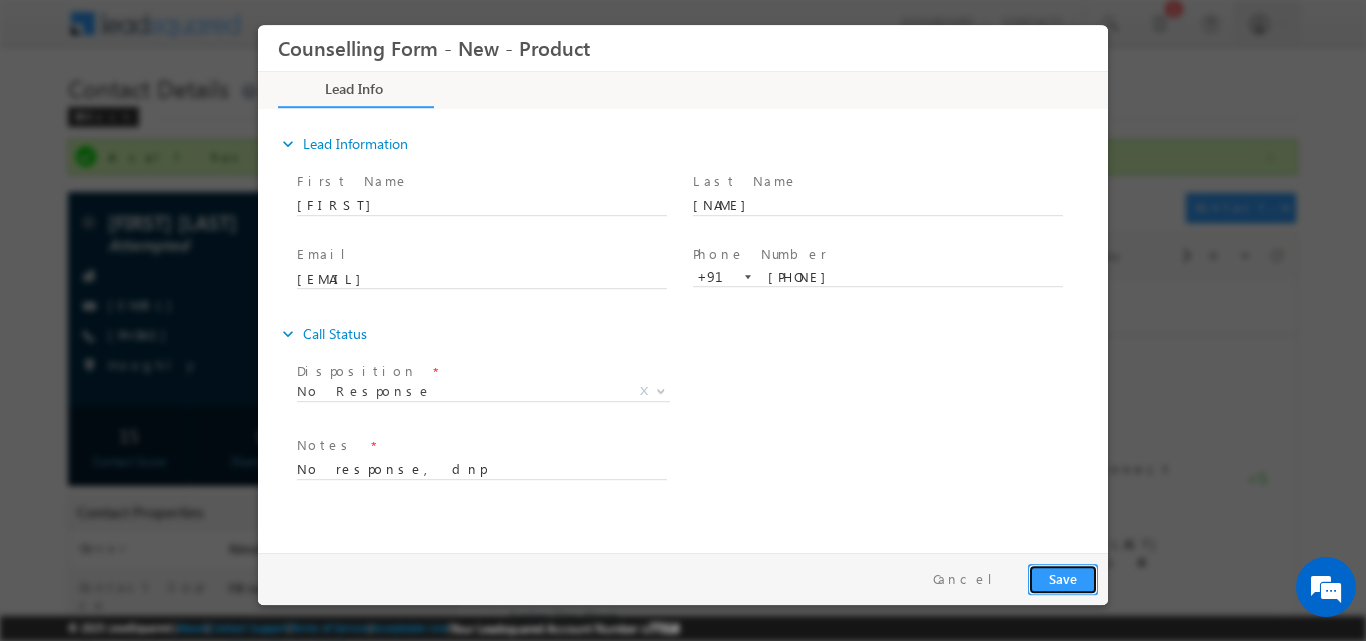 click on "Save" at bounding box center [1063, 578] 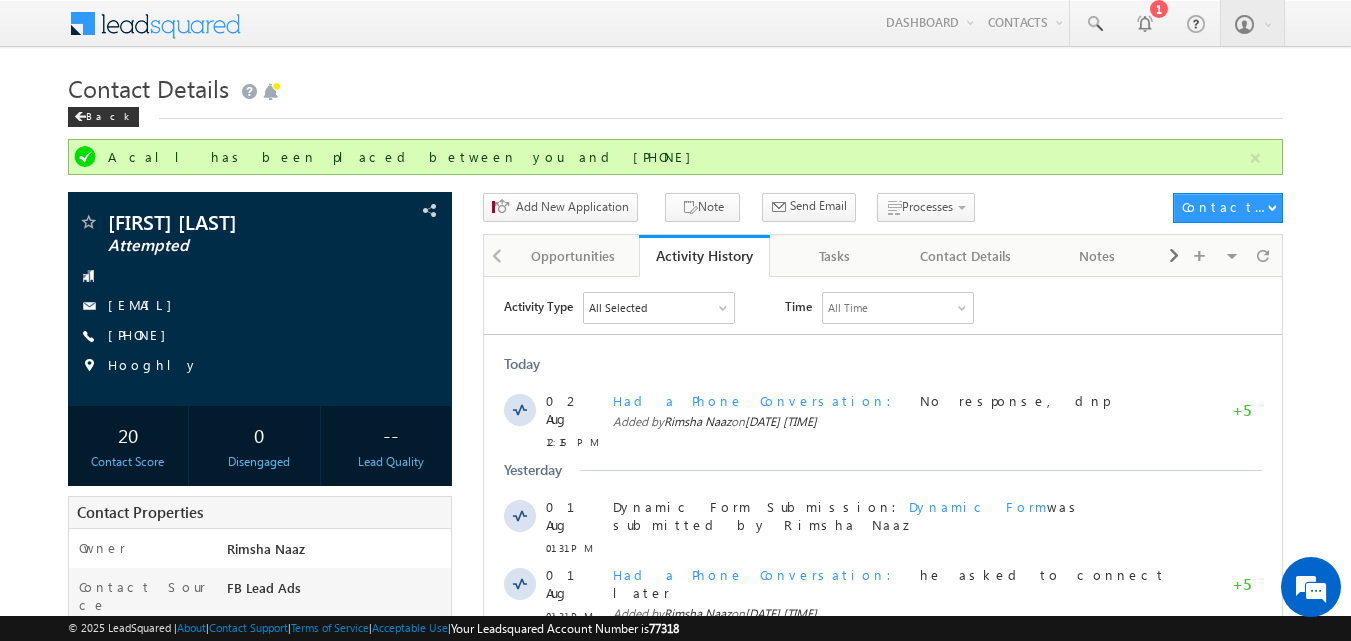 click on "Contact Details" at bounding box center [676, 86] 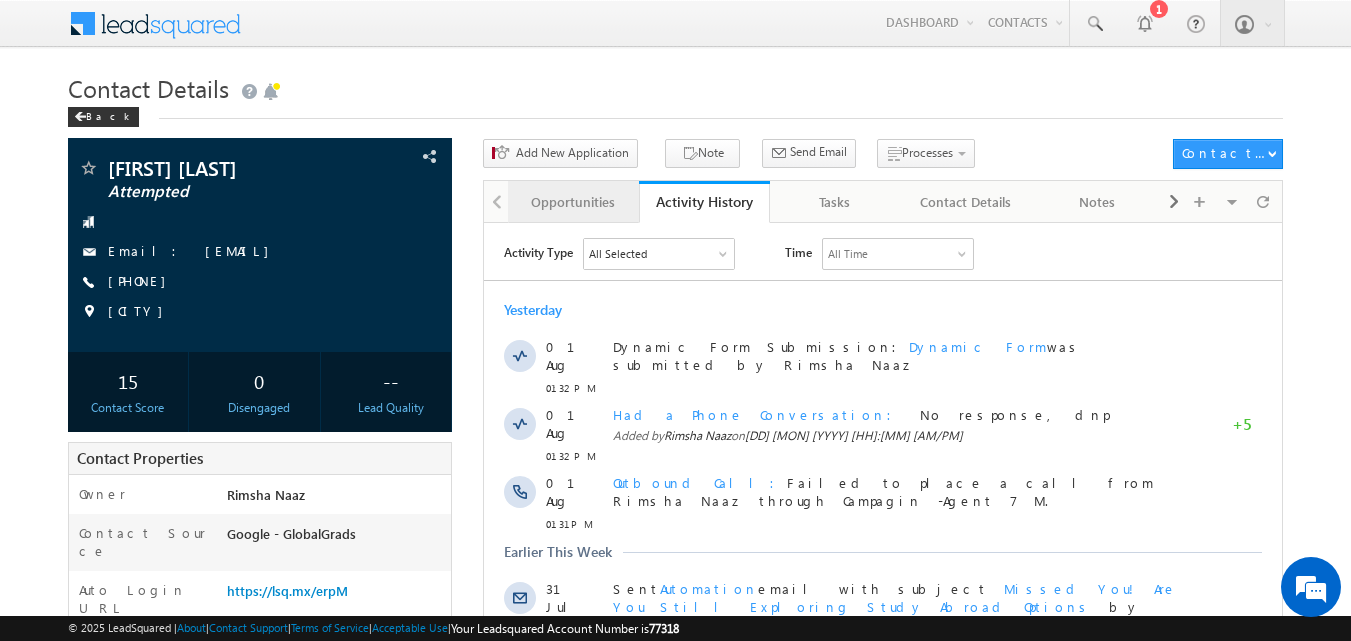 scroll, scrollTop: 0, scrollLeft: 0, axis: both 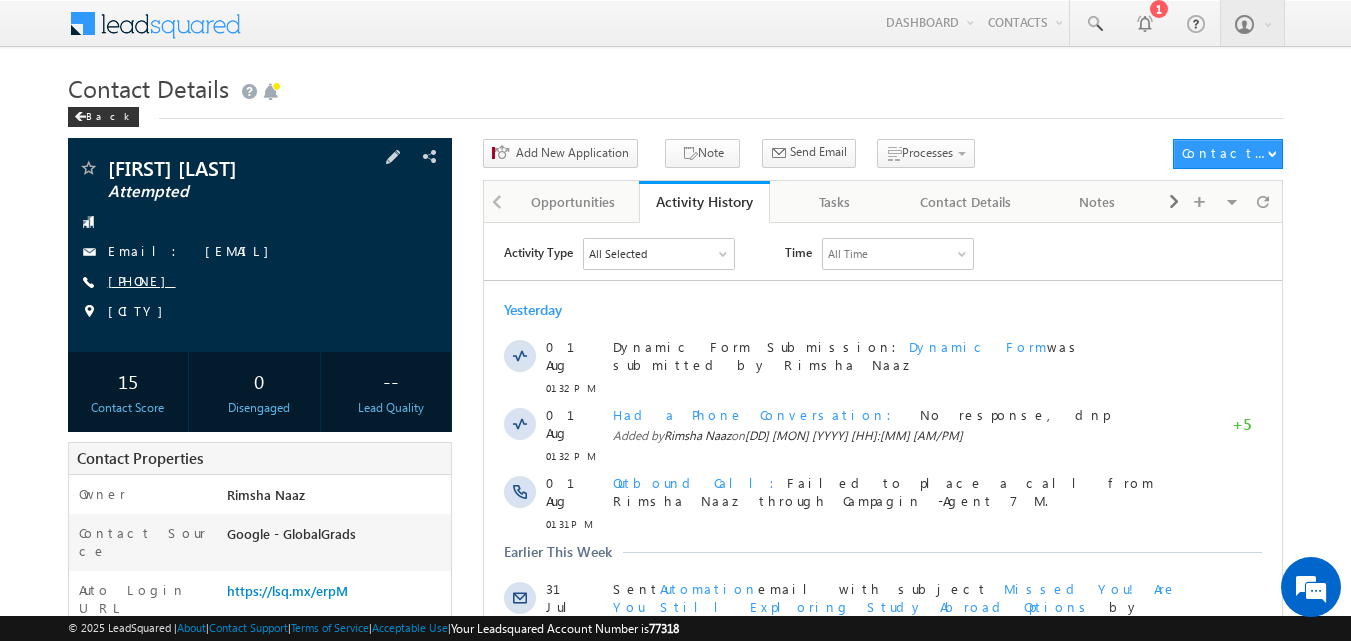 click on "[PHONE]" at bounding box center [142, 280] 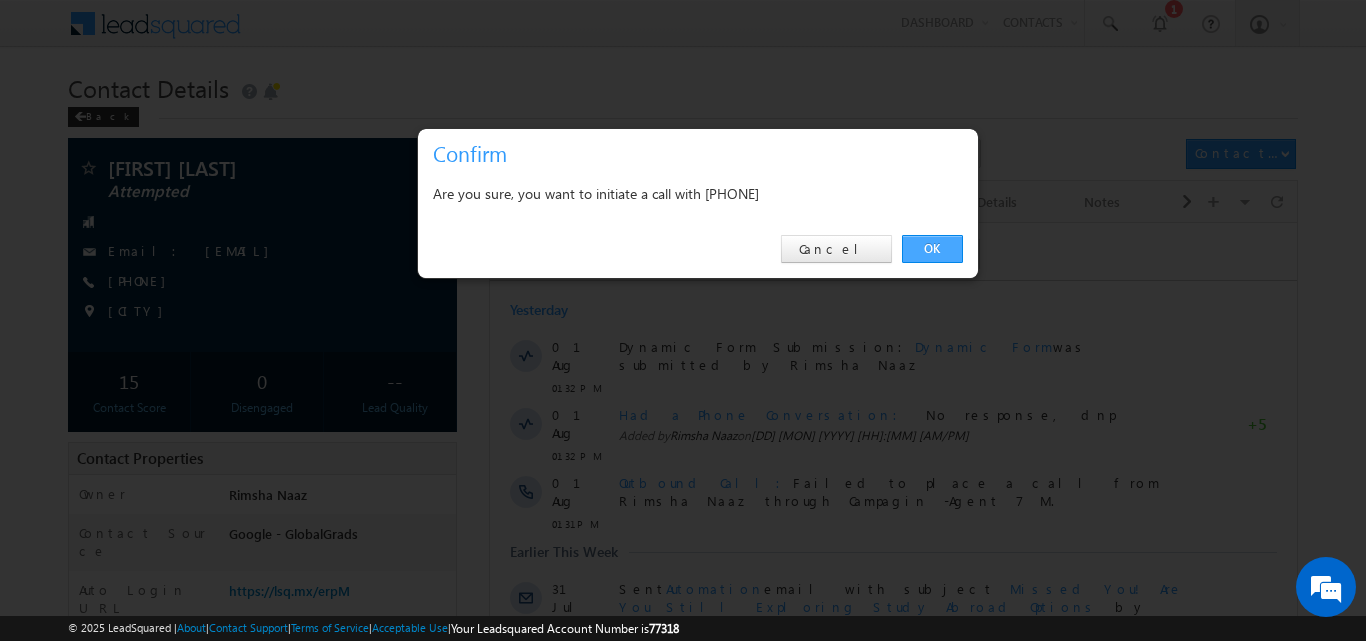 click on "OK" at bounding box center [932, 249] 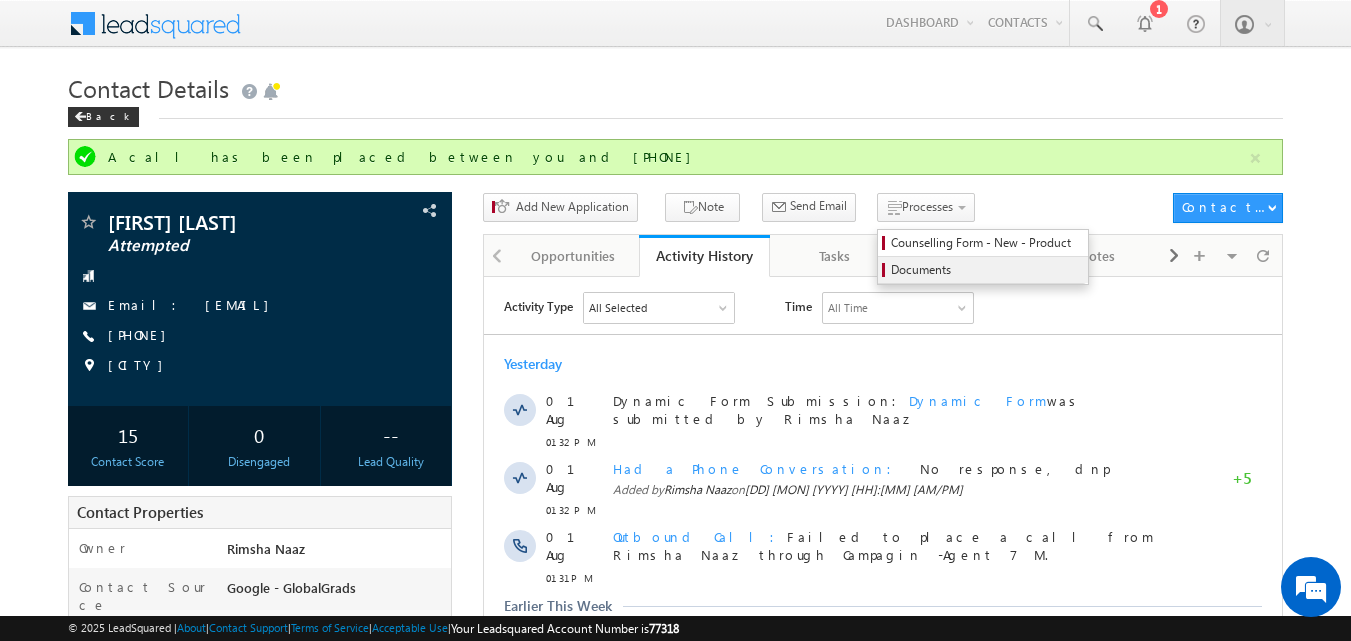 click on "Documents" at bounding box center (983, 270) 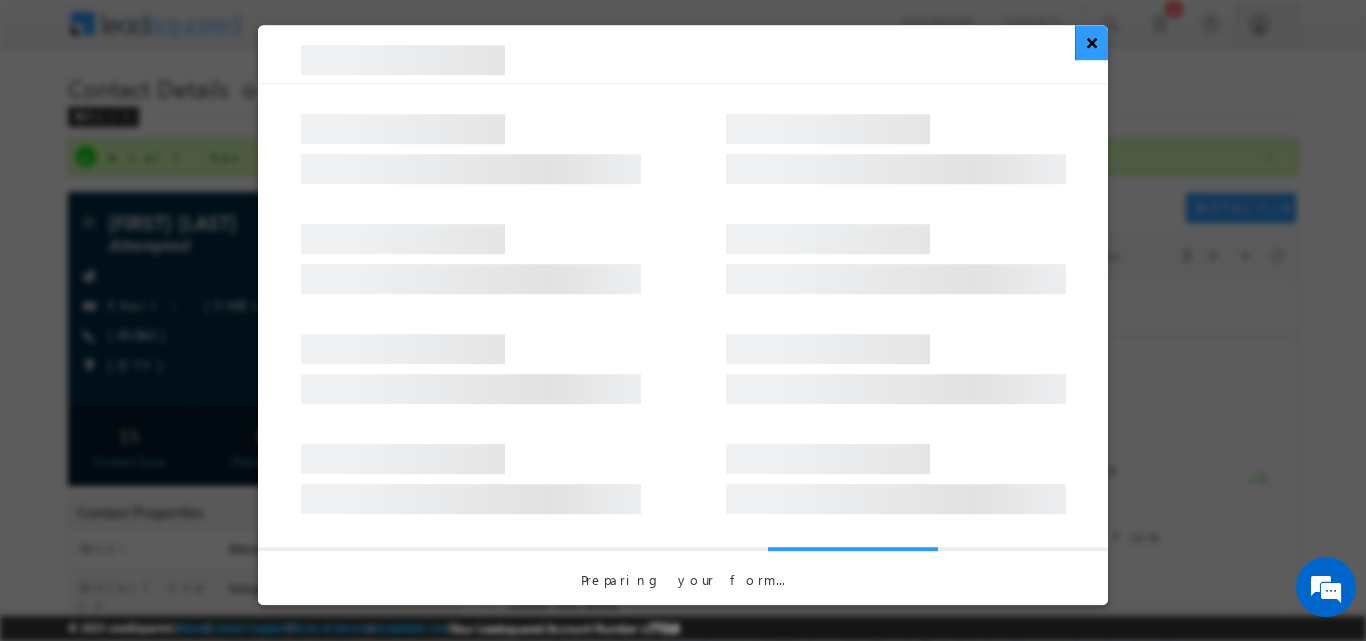 click on "×" at bounding box center [1091, 42] 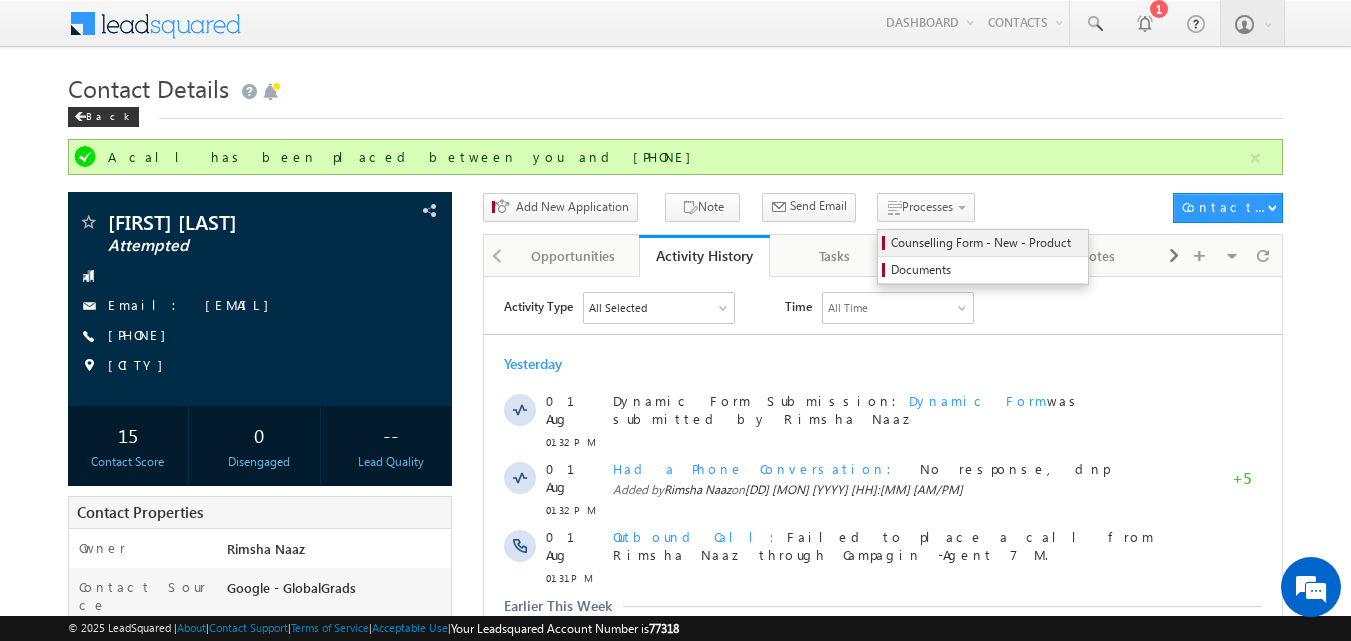 click on "Counselling Form - New - Product" at bounding box center (986, 243) 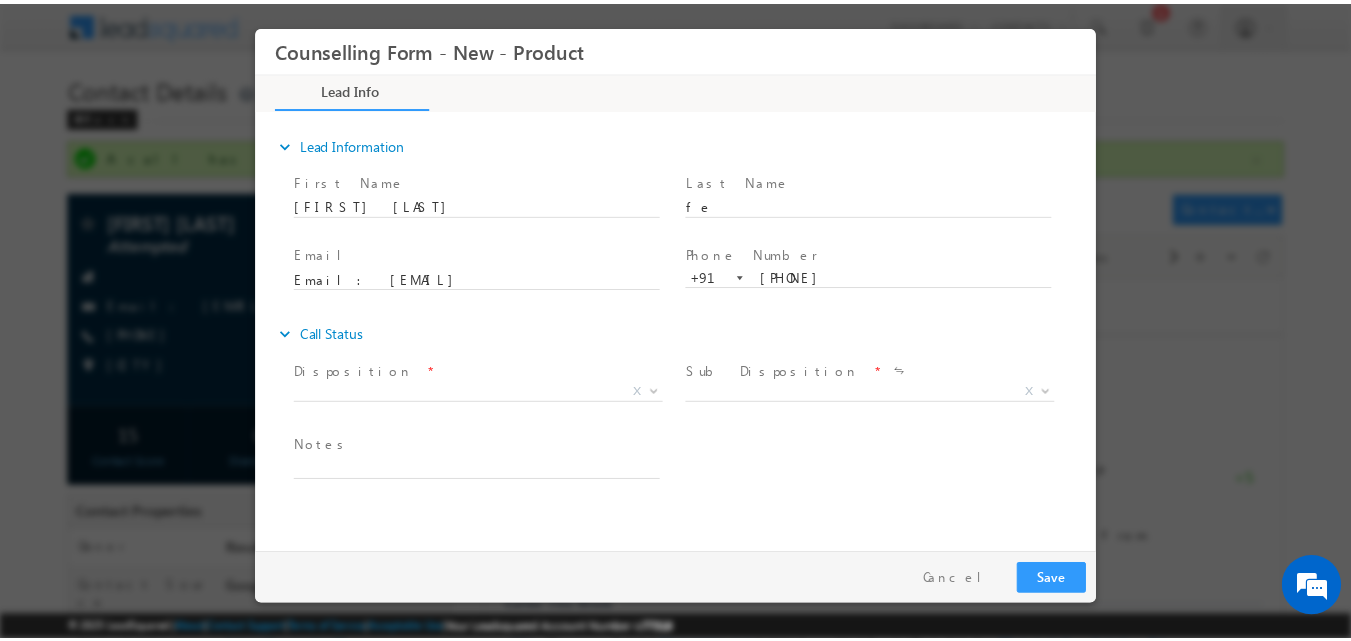 scroll, scrollTop: 0, scrollLeft: 0, axis: both 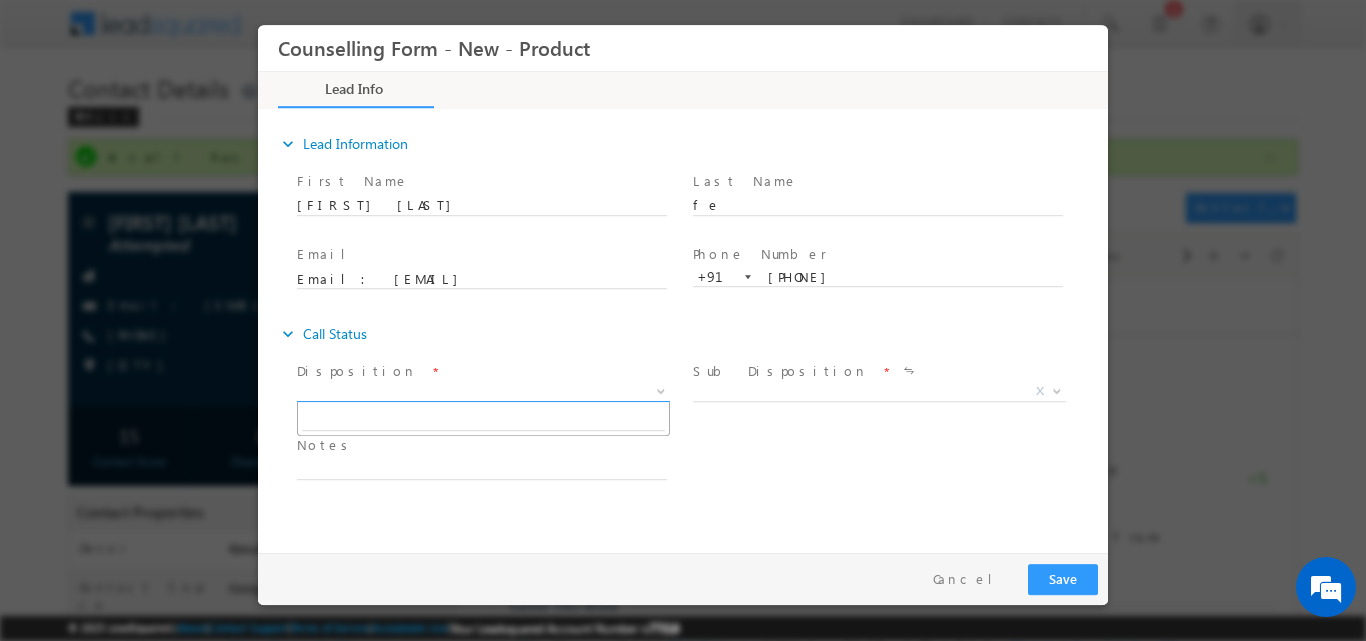 click at bounding box center (661, 389) 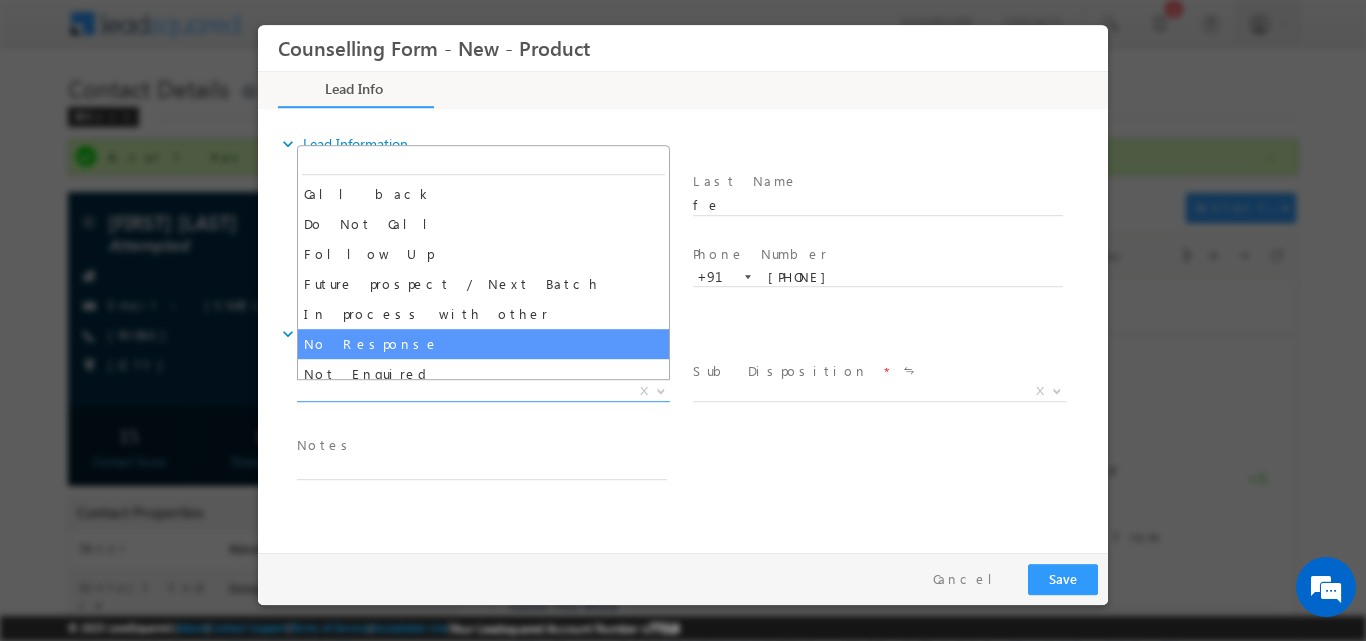 select on "No Response" 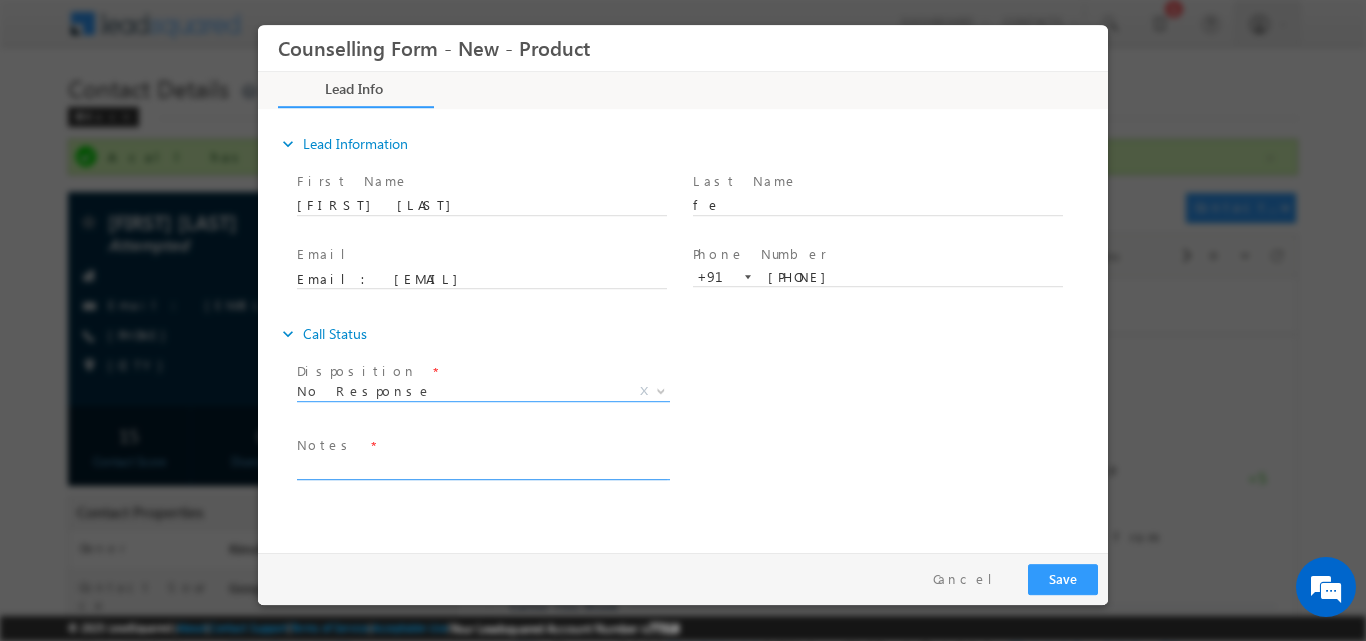 click at bounding box center (482, 467) 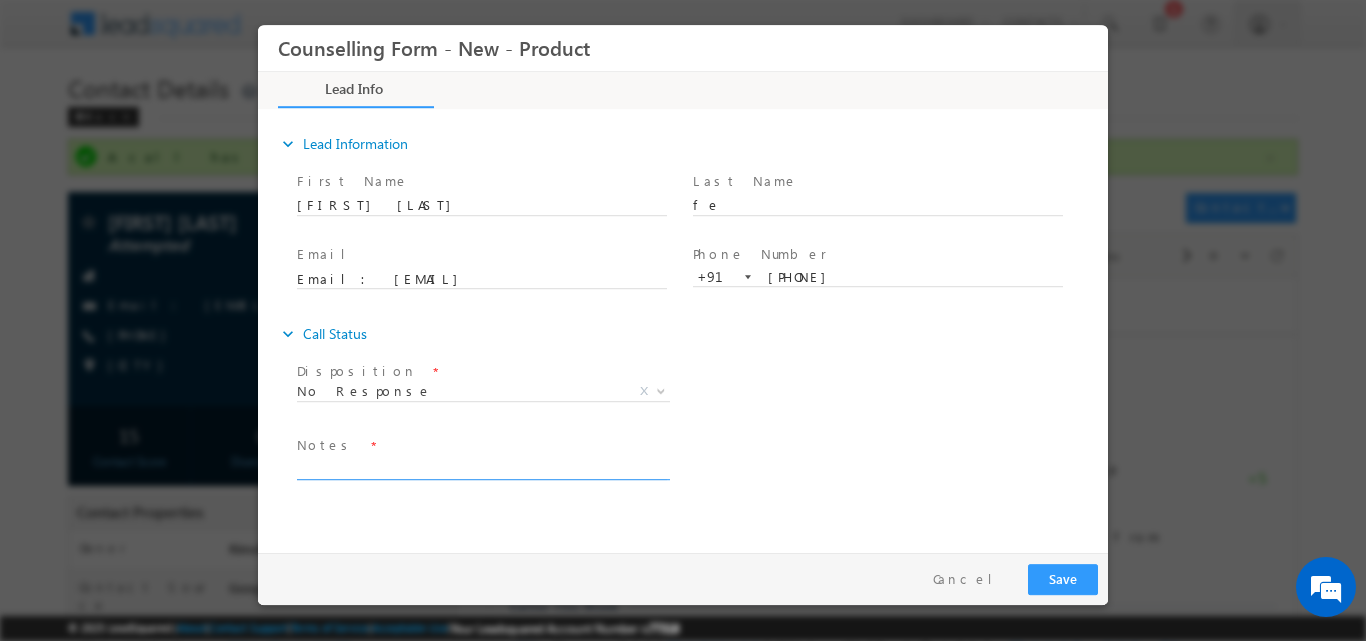 paste on "No response, dnp" 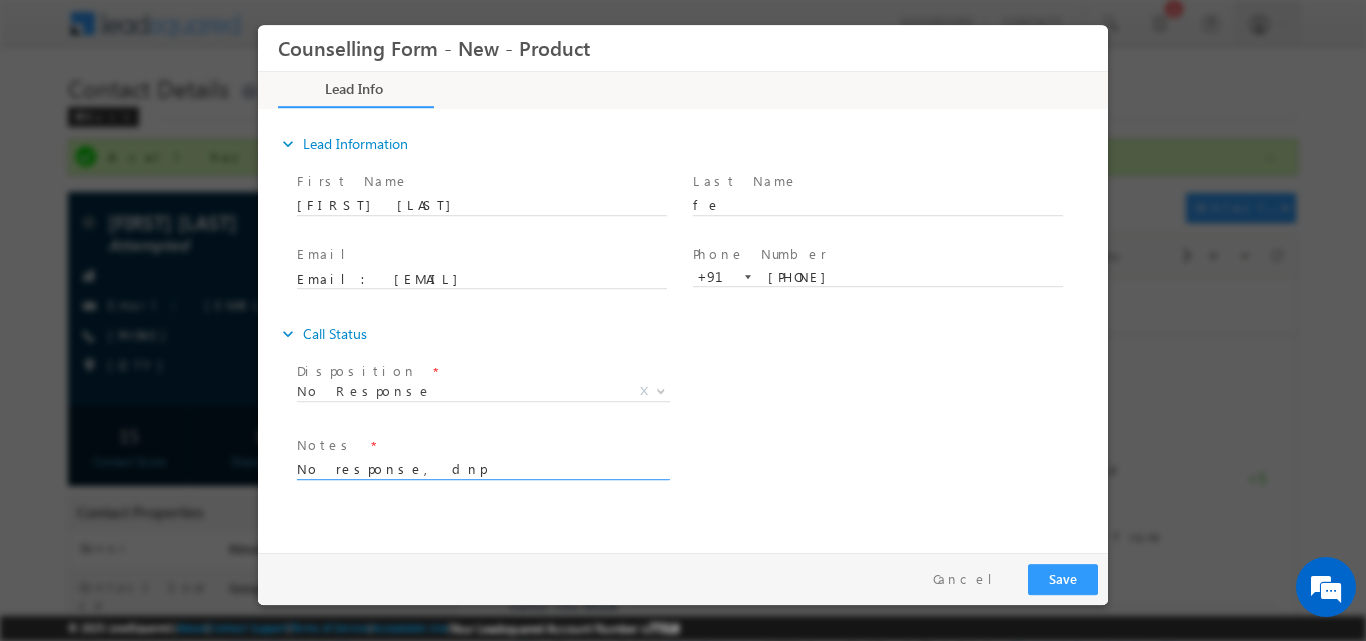 type on "No response, dnp" 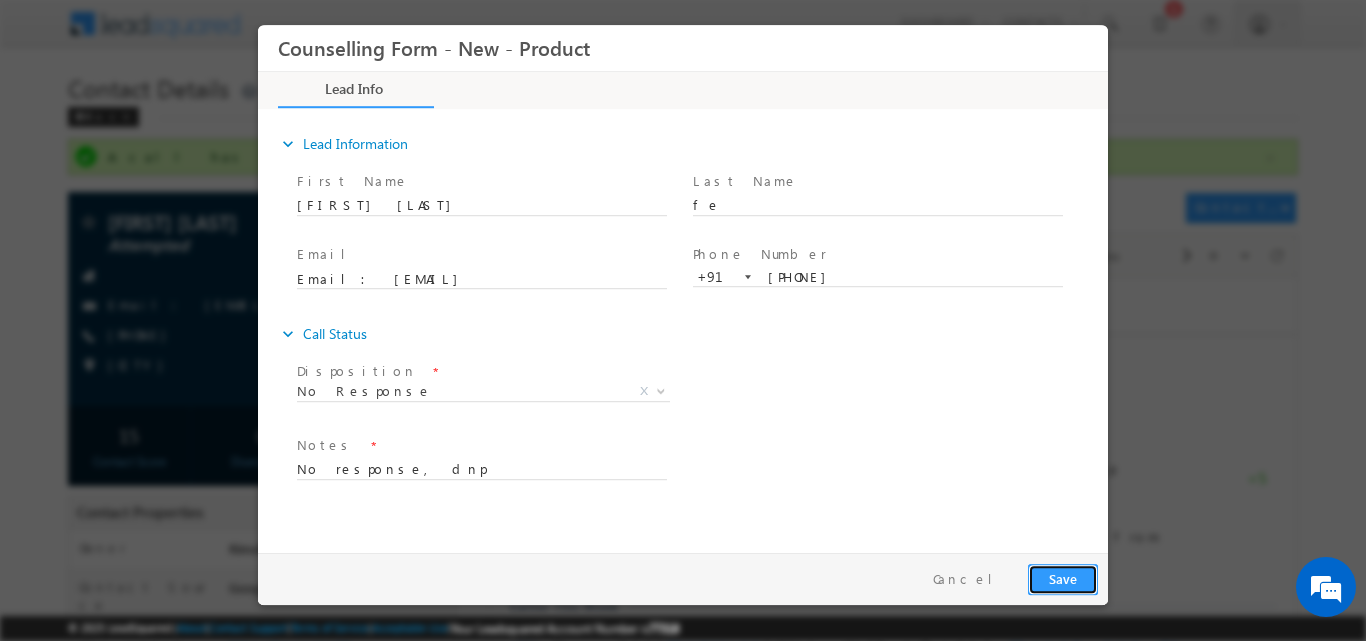 click on "Save" at bounding box center [1063, 578] 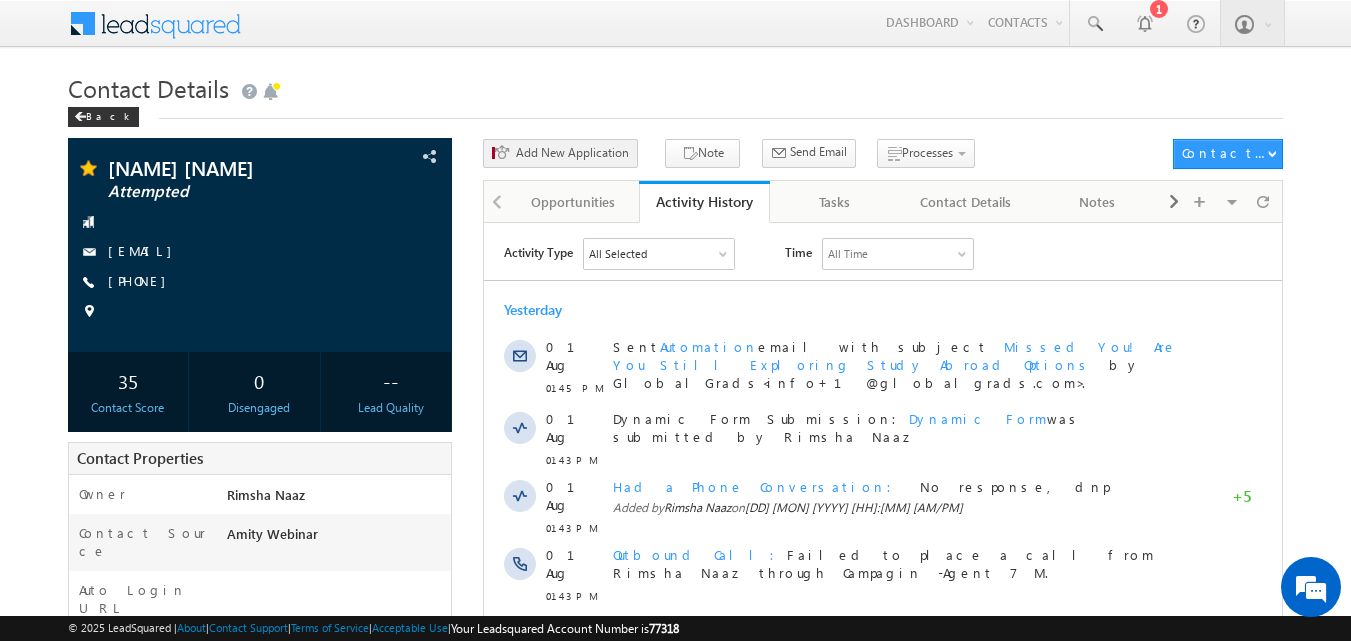 scroll, scrollTop: 0, scrollLeft: 0, axis: both 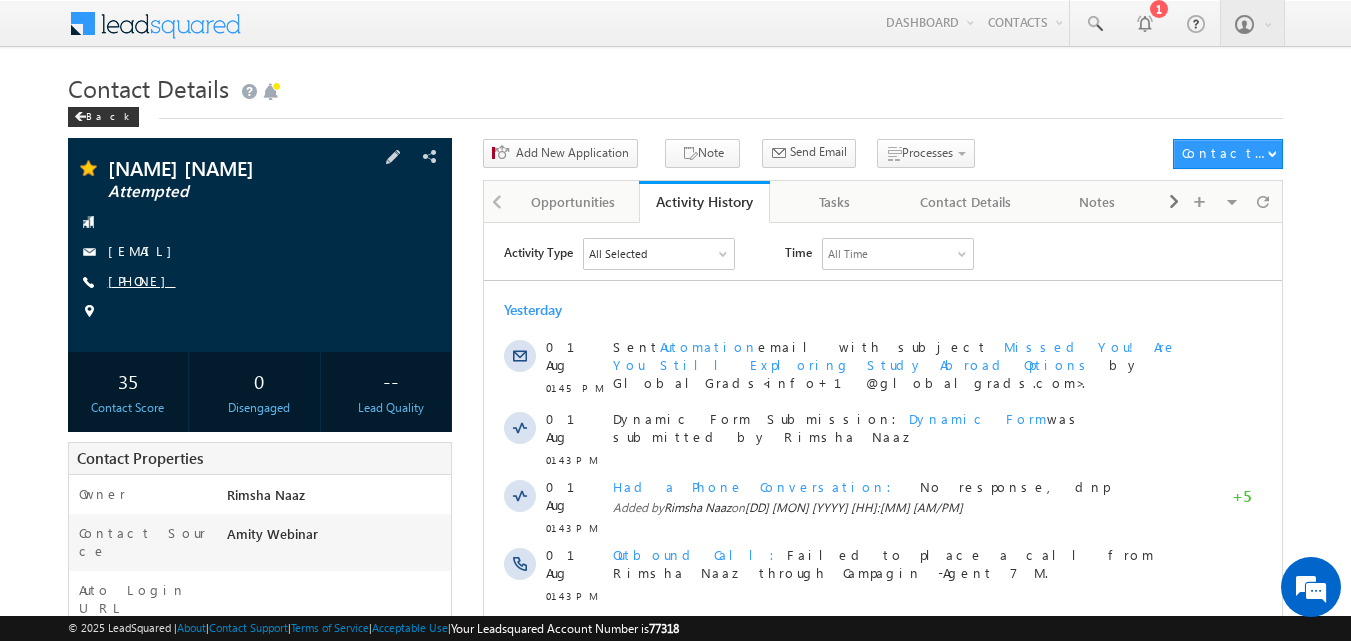 click on "+91-9444164664" at bounding box center [142, 280] 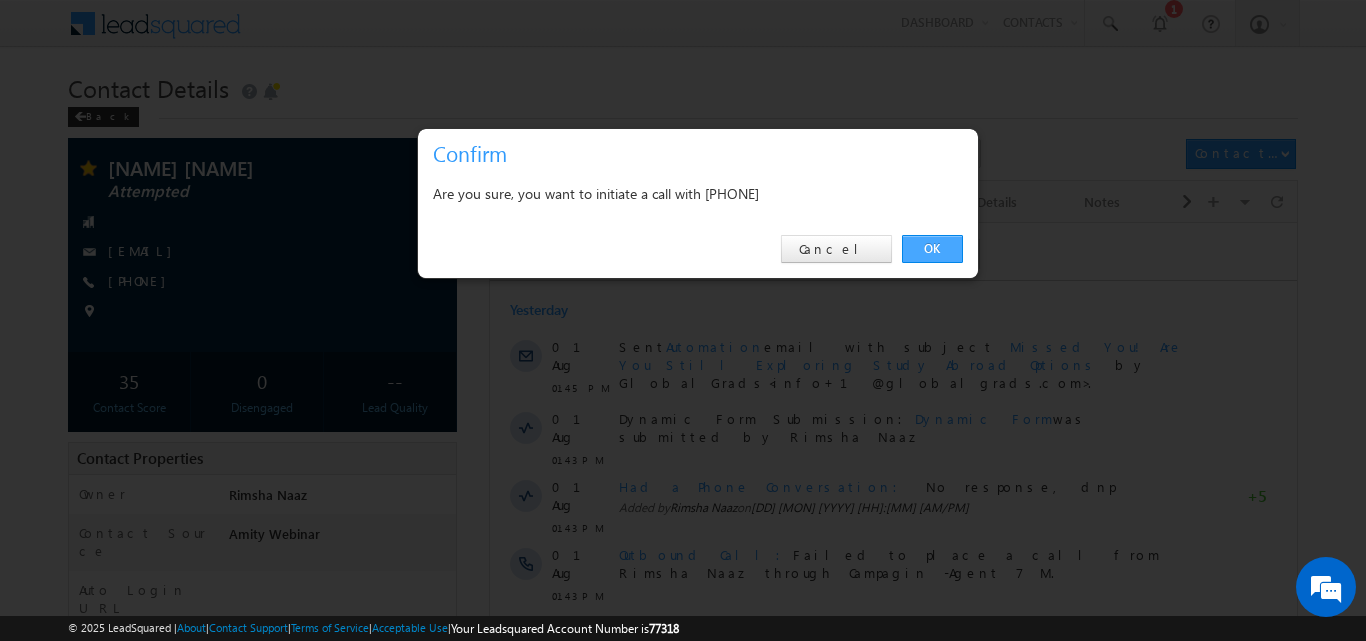 click on "OK" at bounding box center [932, 249] 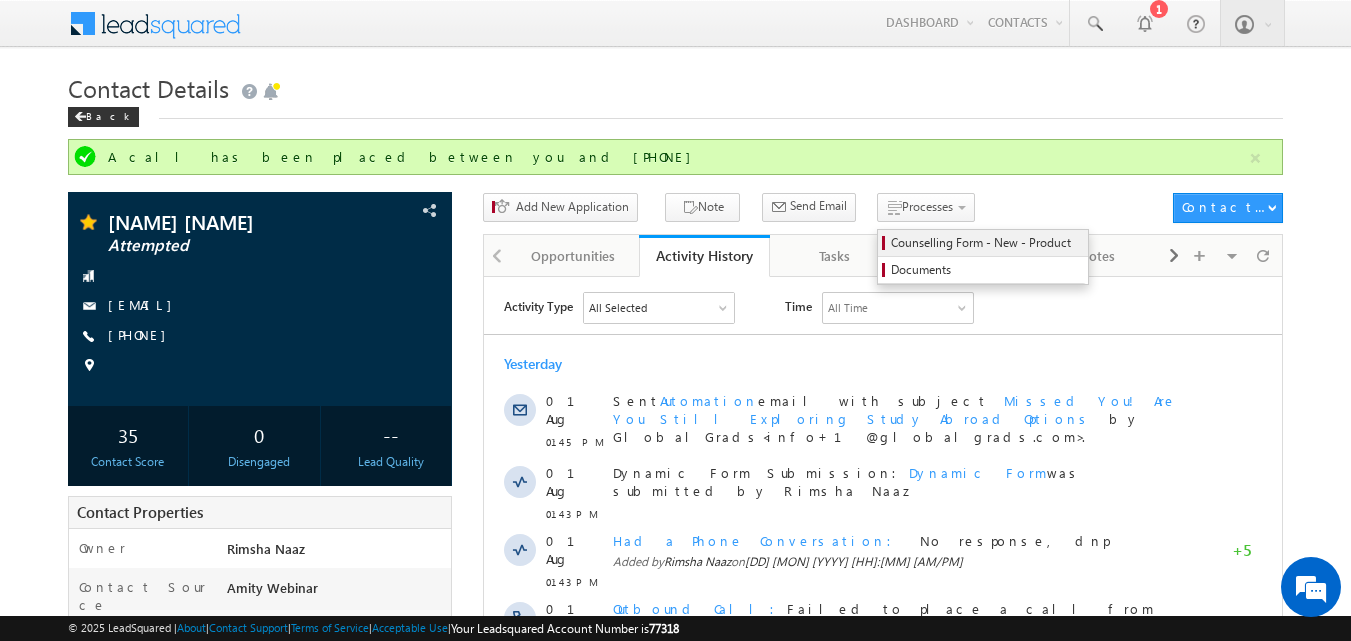 click on "Counselling Form - New - Product" at bounding box center [986, 243] 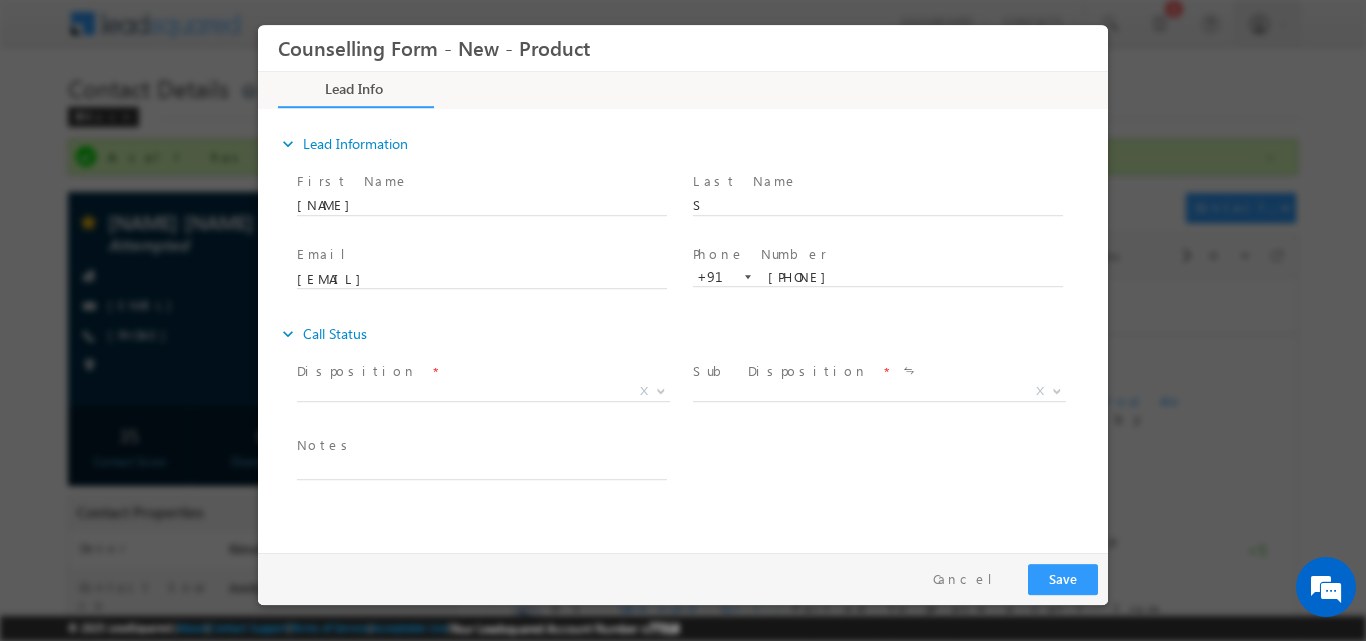 scroll, scrollTop: 0, scrollLeft: 0, axis: both 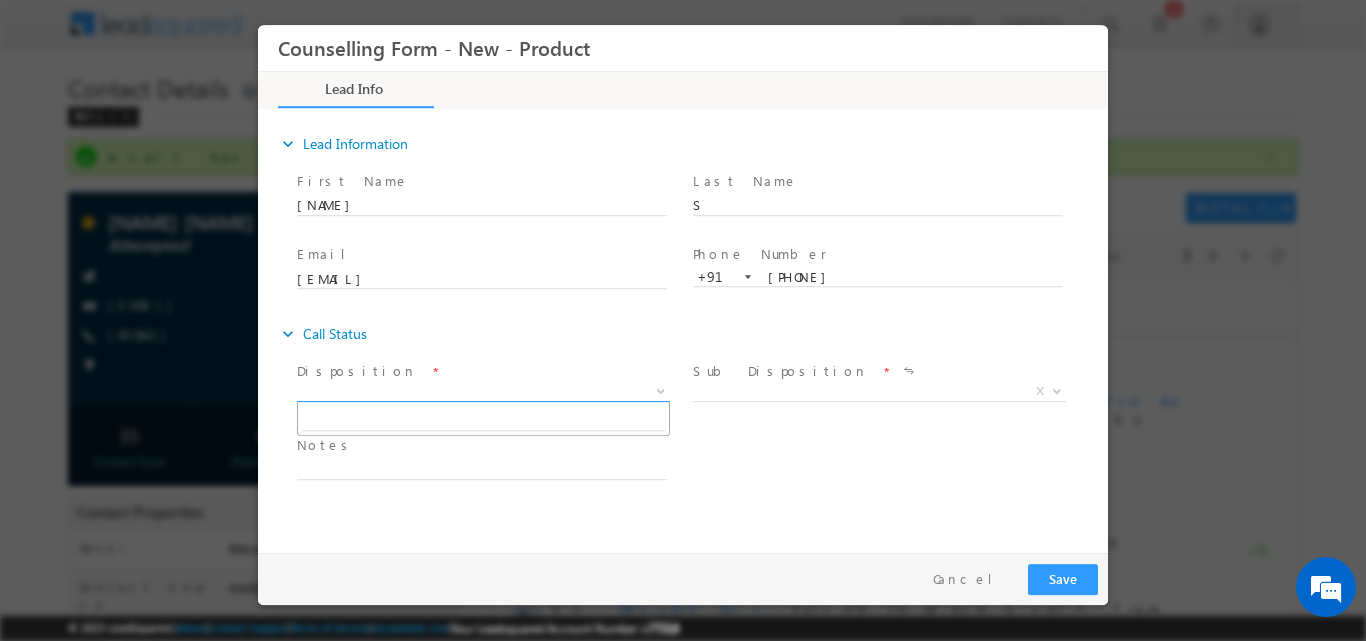 click at bounding box center (661, 389) 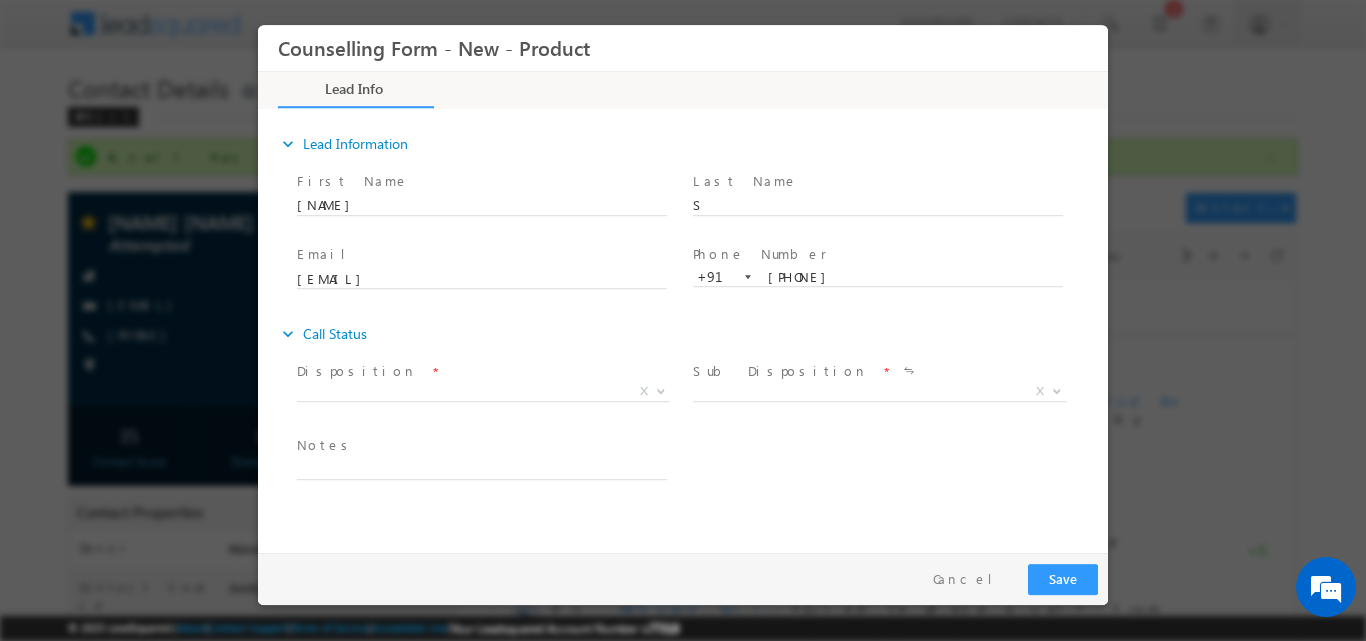 click on "Notes
*" at bounding box center [491, 457] 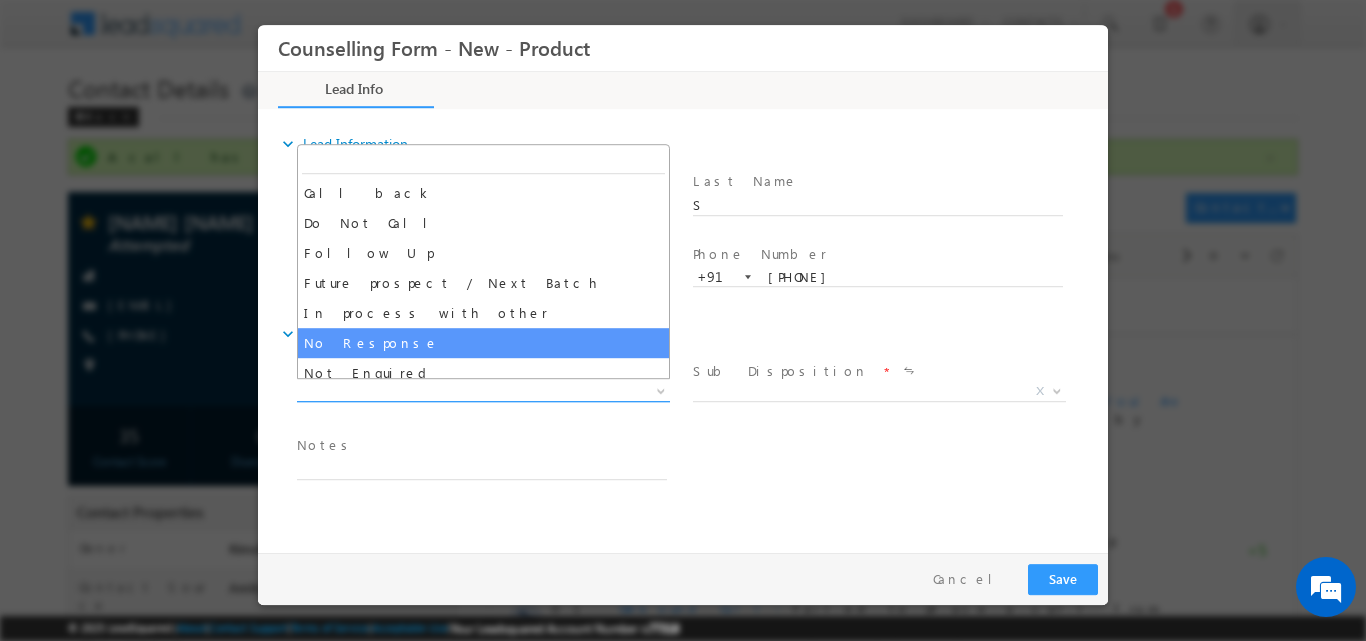 click at bounding box center (659, 390) 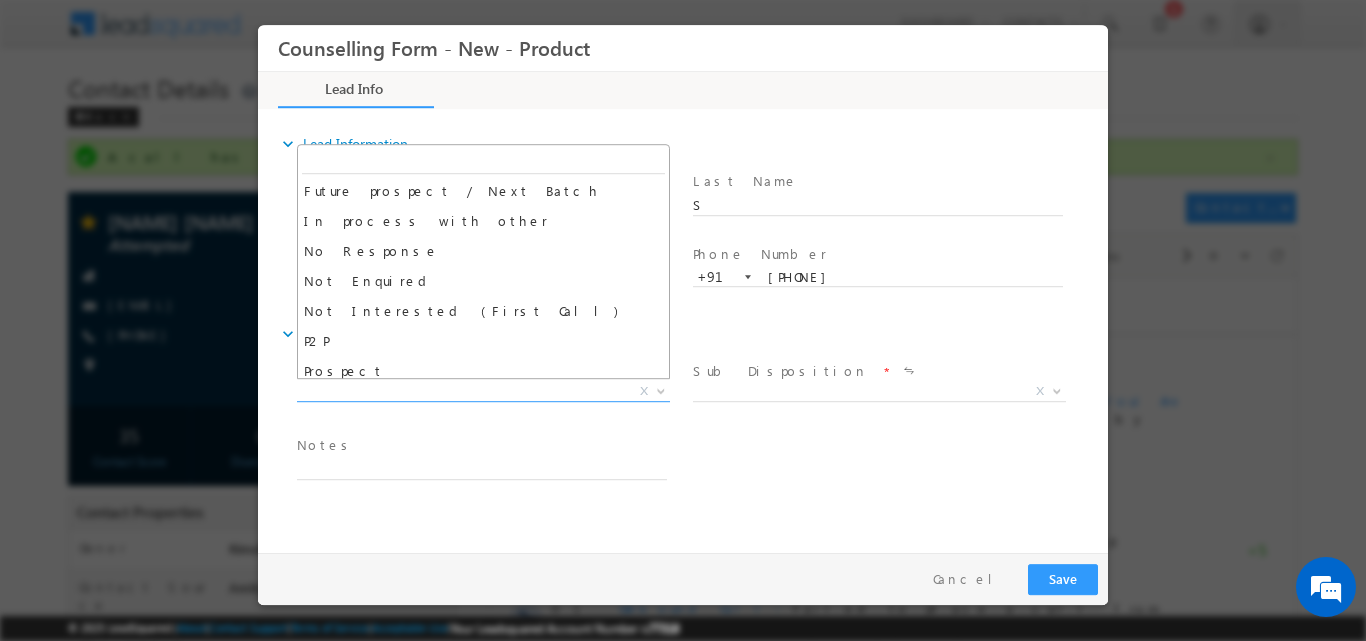 scroll, scrollTop: 130, scrollLeft: 0, axis: vertical 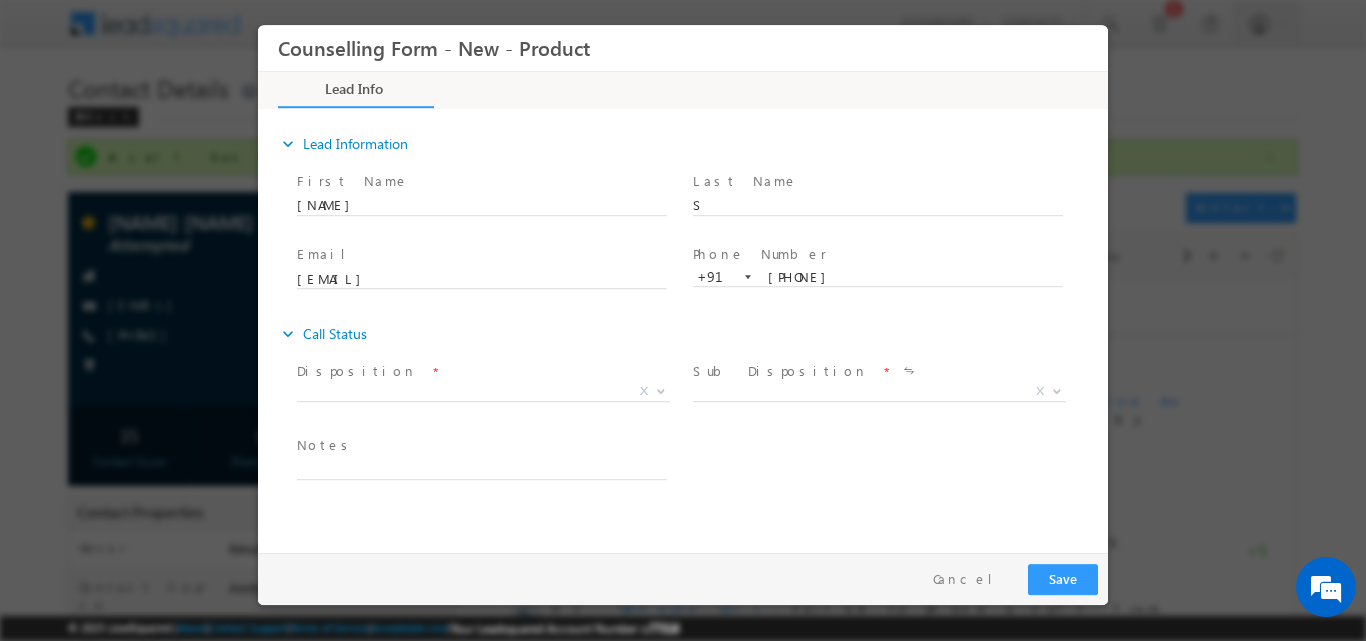 click on "X" at bounding box center (491, 393) 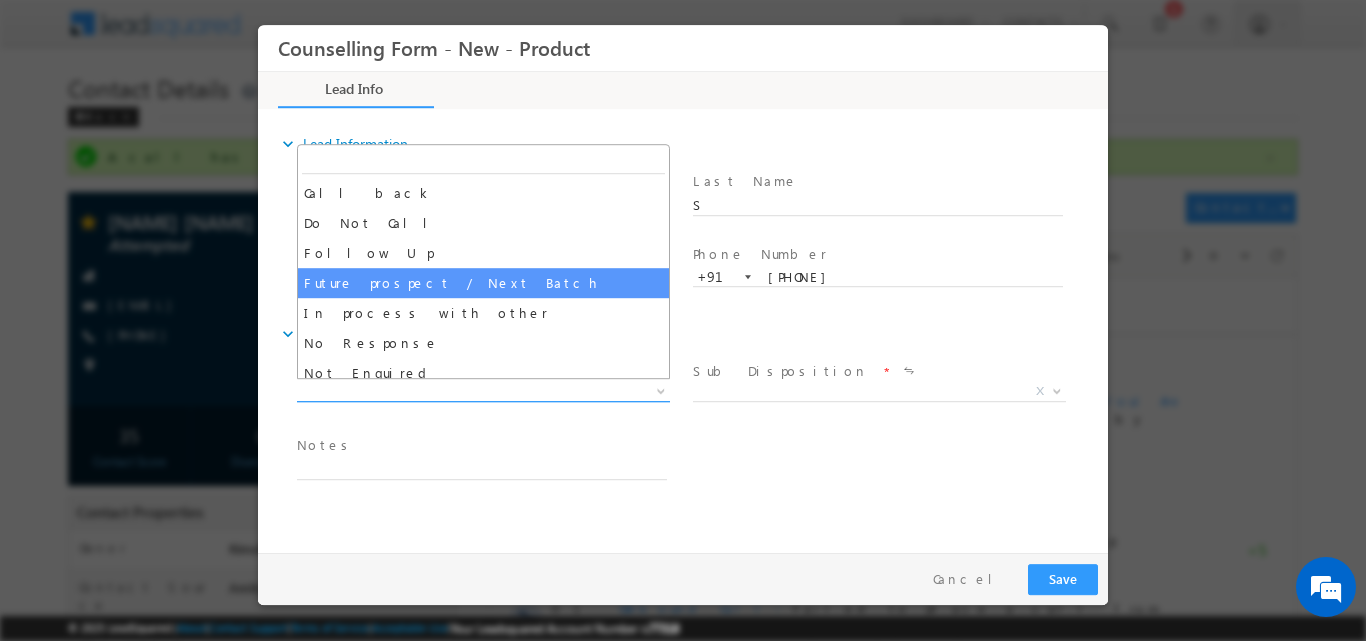 click at bounding box center [659, 390] 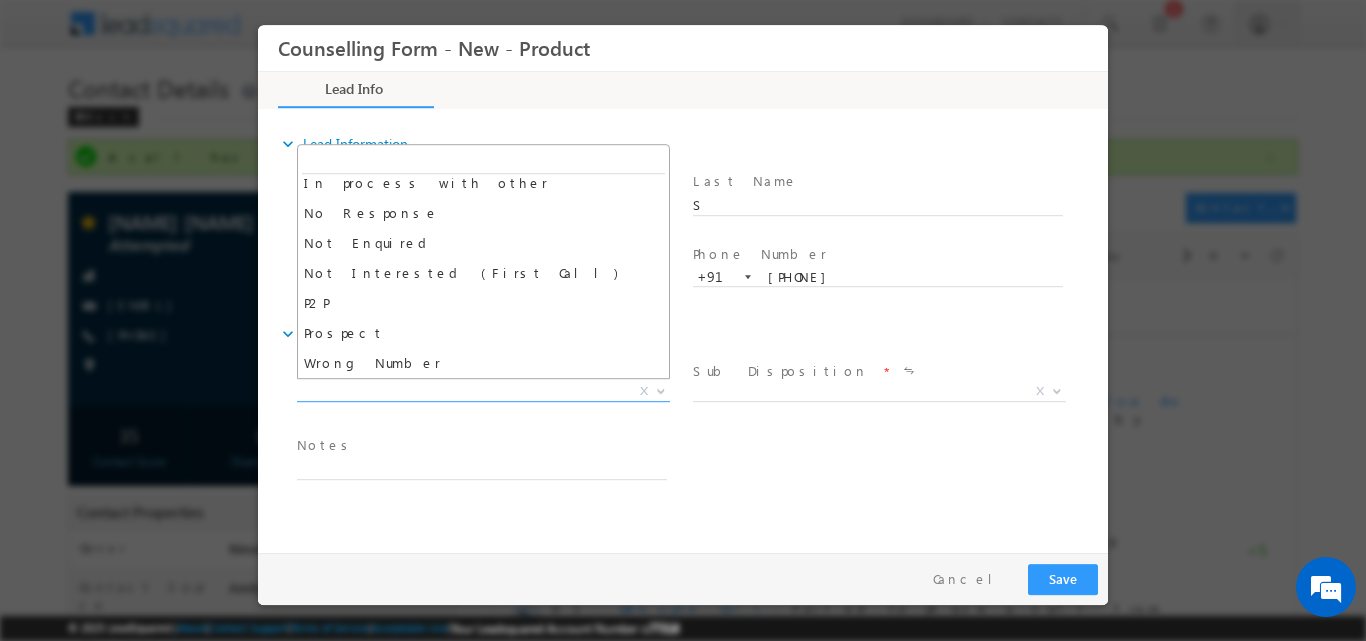 scroll, scrollTop: 99, scrollLeft: 0, axis: vertical 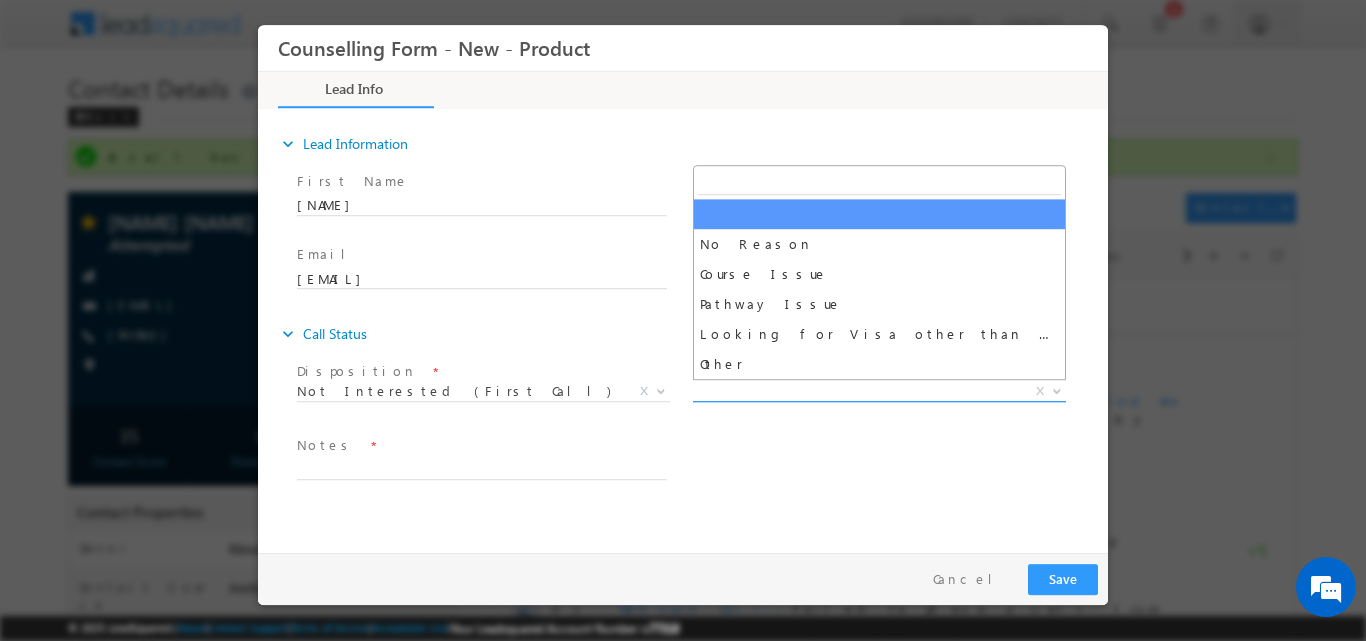 click at bounding box center (1057, 389) 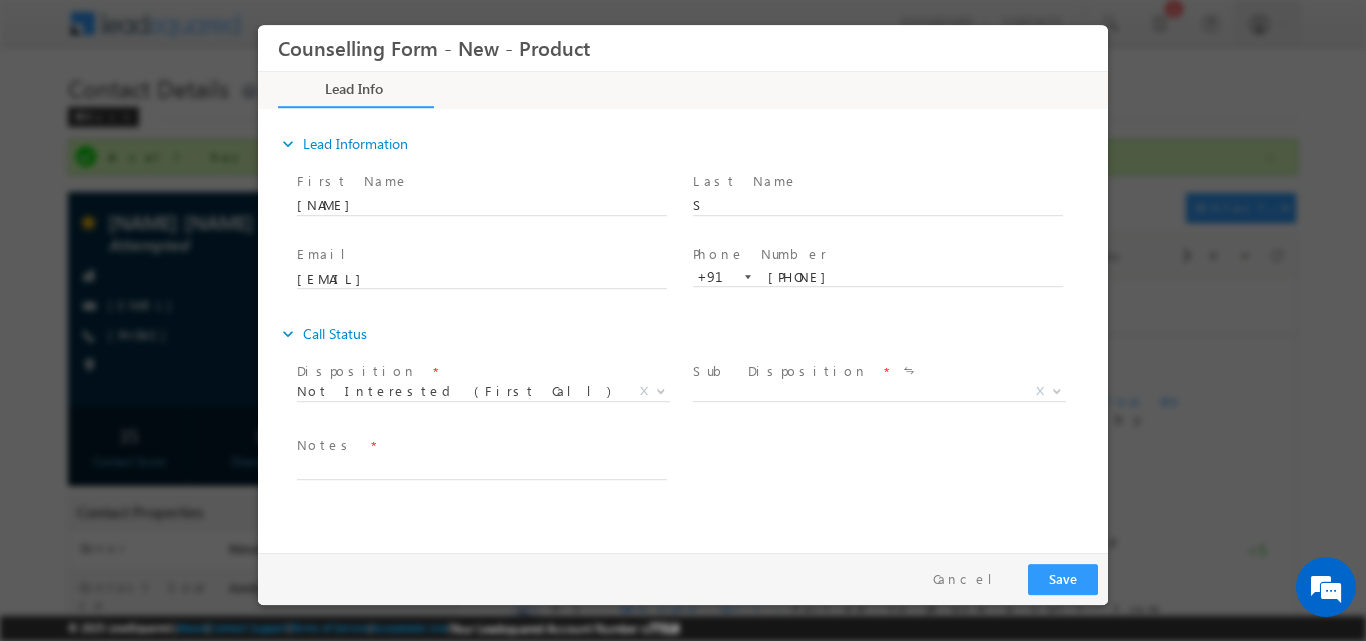 click on "Sub Disposition
*
No Reason Course Issue Pathway Issue Looking for Visa other than Study Other X" at bounding box center (887, 383) 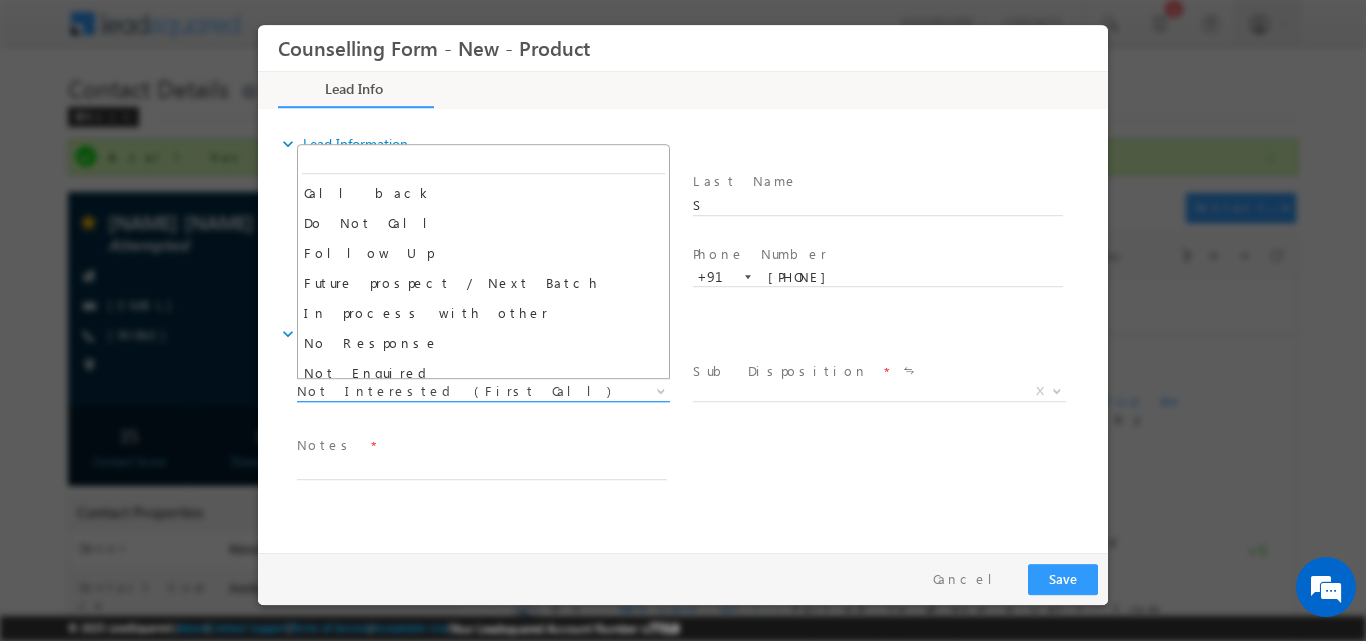 click at bounding box center [661, 389] 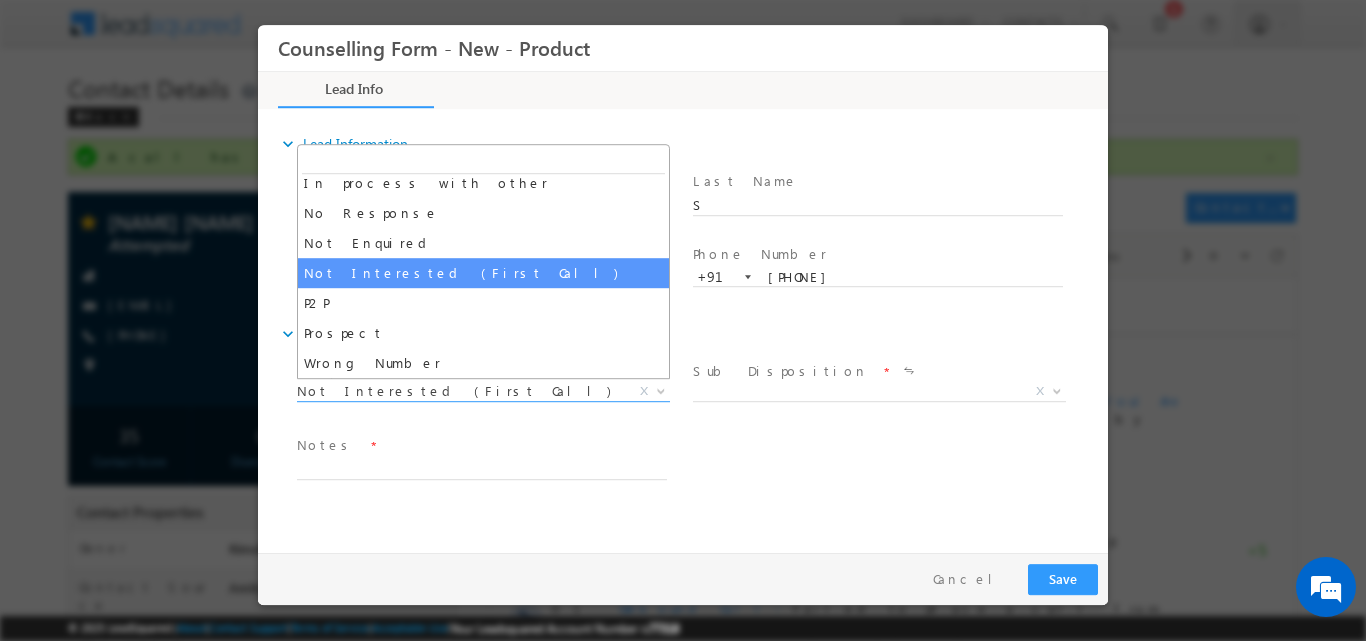 scroll, scrollTop: 0, scrollLeft: 0, axis: both 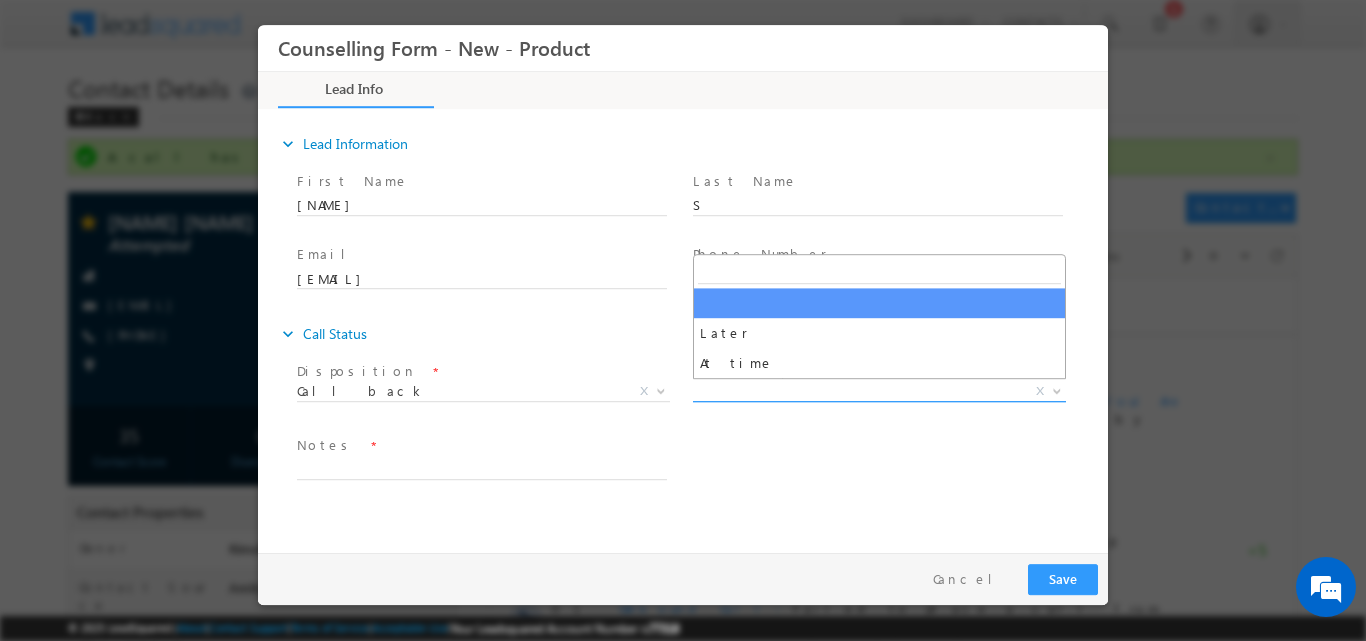click at bounding box center (1057, 389) 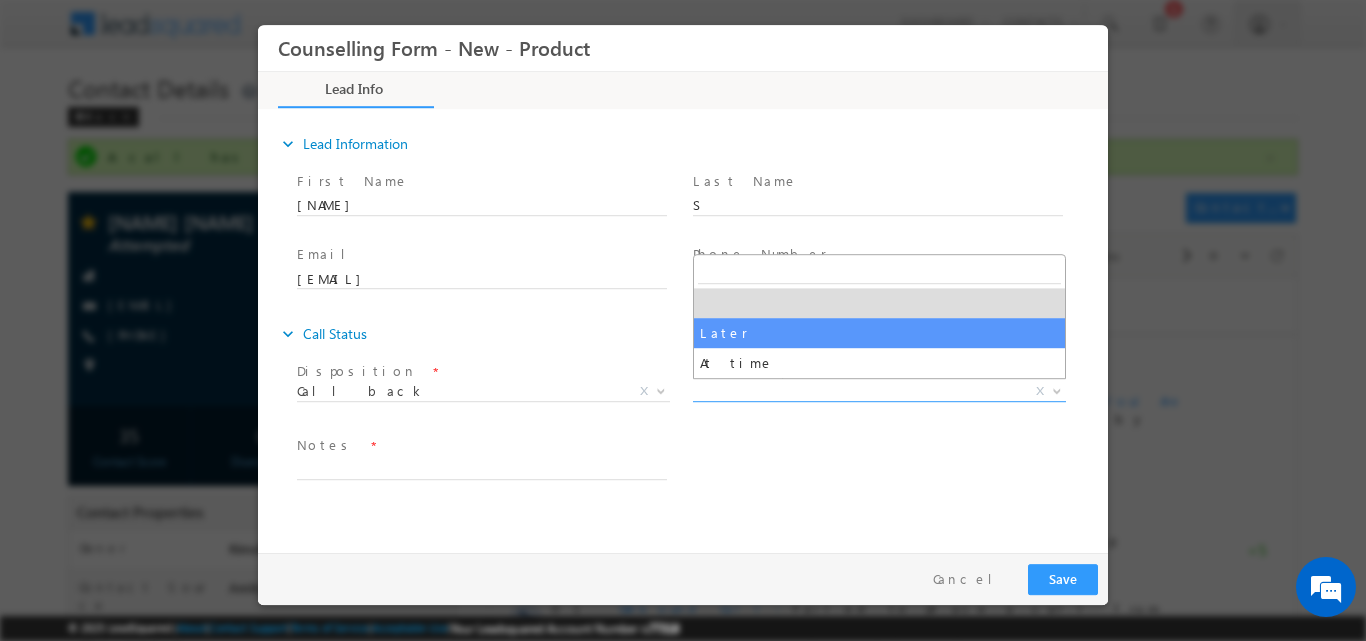 click on "expand_more Call Status" at bounding box center [693, 333] 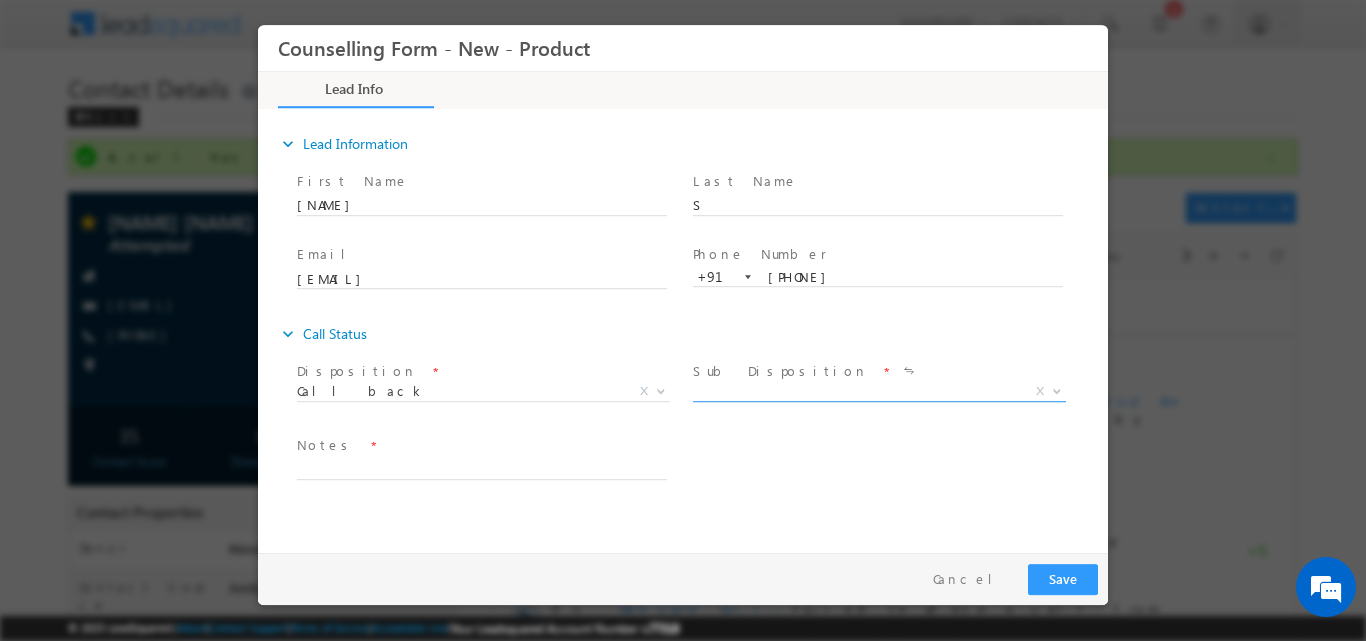 click on "X" at bounding box center [879, 395] 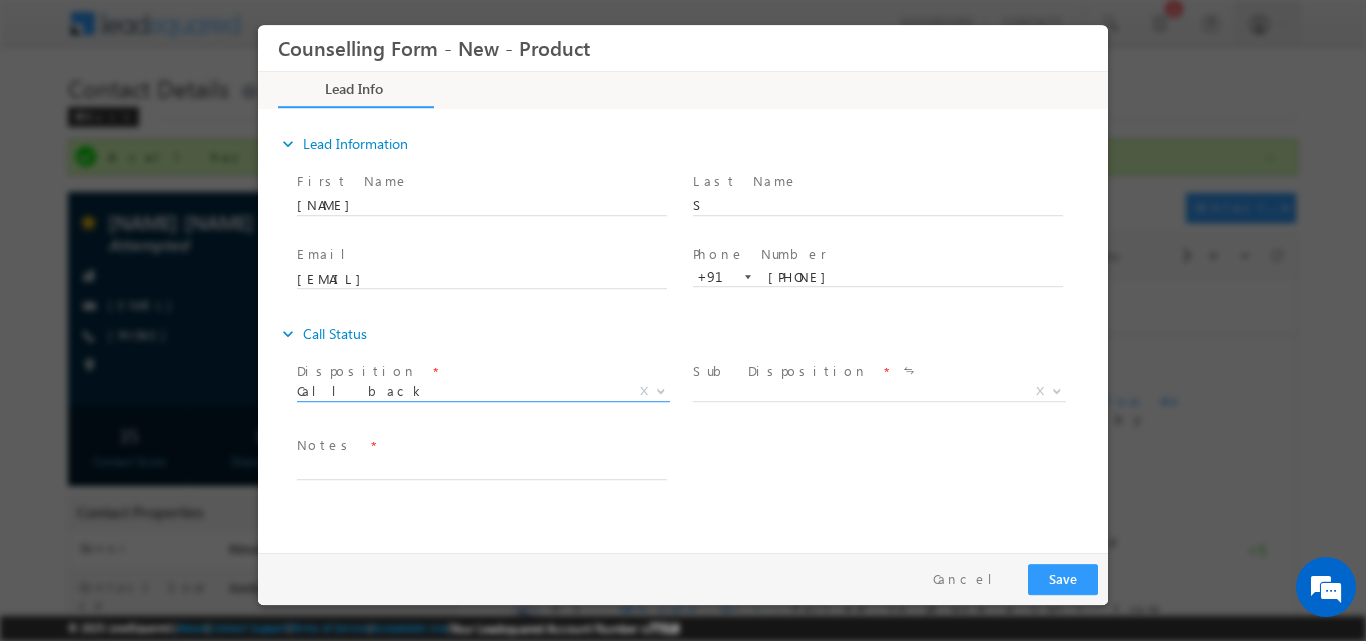 click at bounding box center (661, 389) 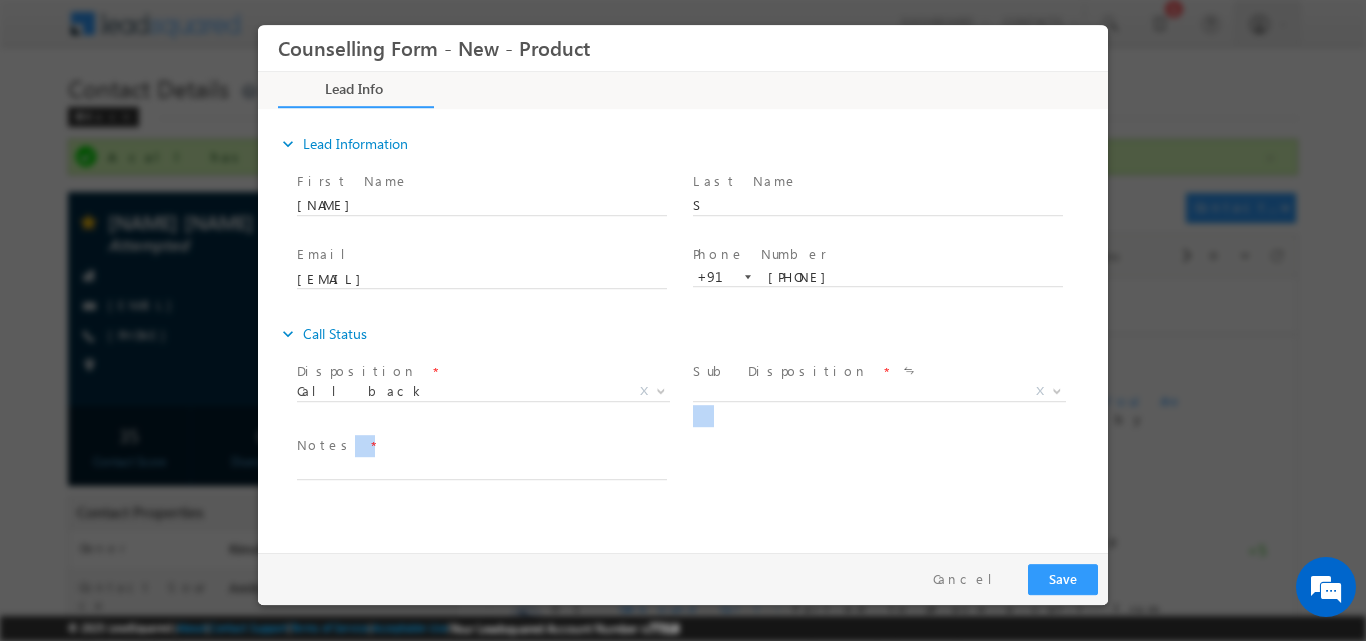 drag, startPoint x: 766, startPoint y: 453, endPoint x: 695, endPoint y: 398, distance: 89.81091 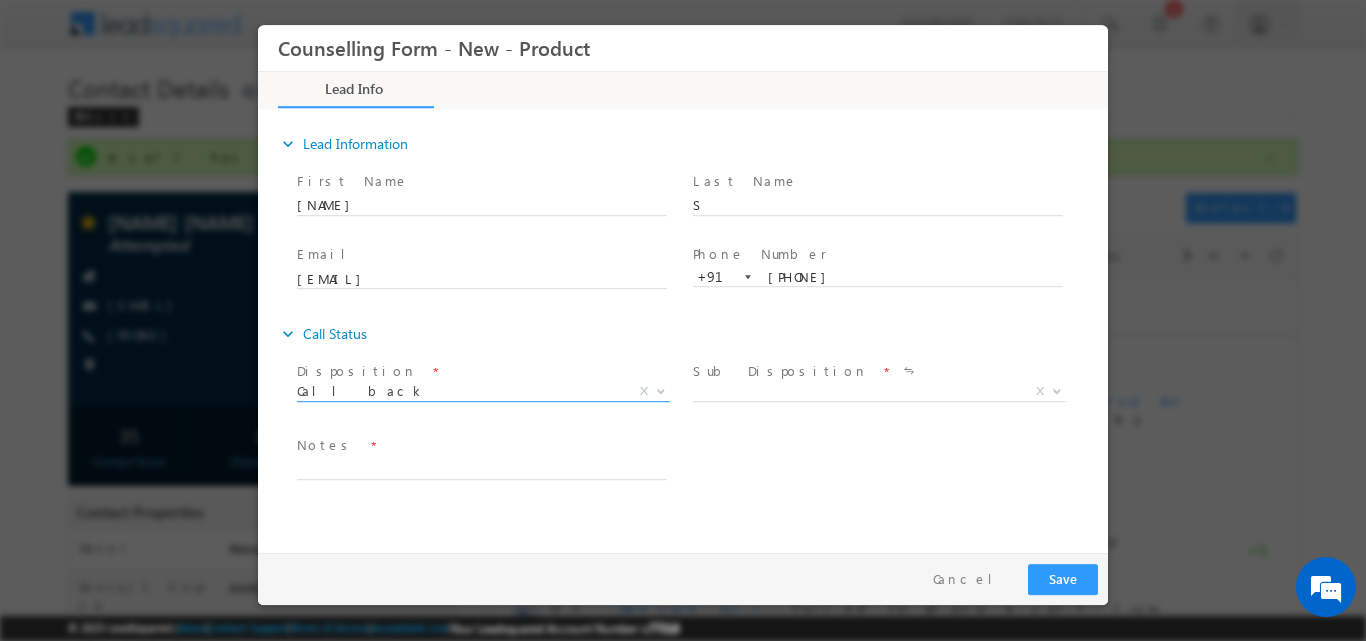 click at bounding box center (659, 390) 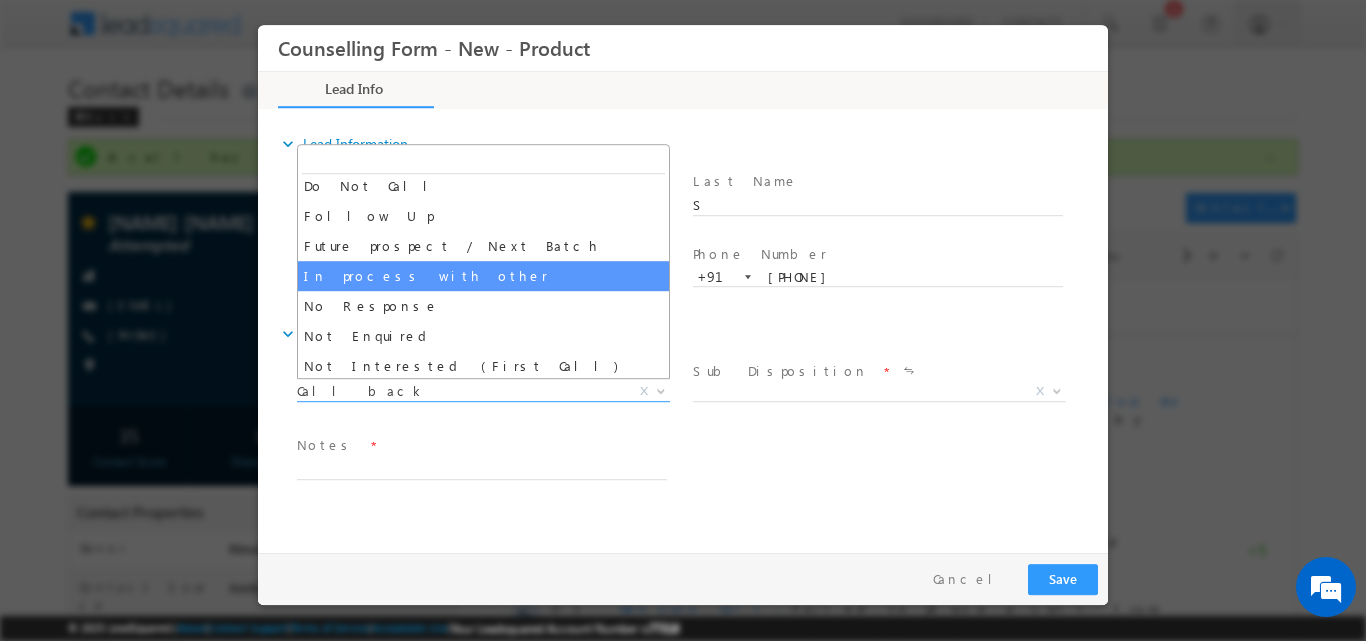scroll, scrollTop: 64, scrollLeft: 0, axis: vertical 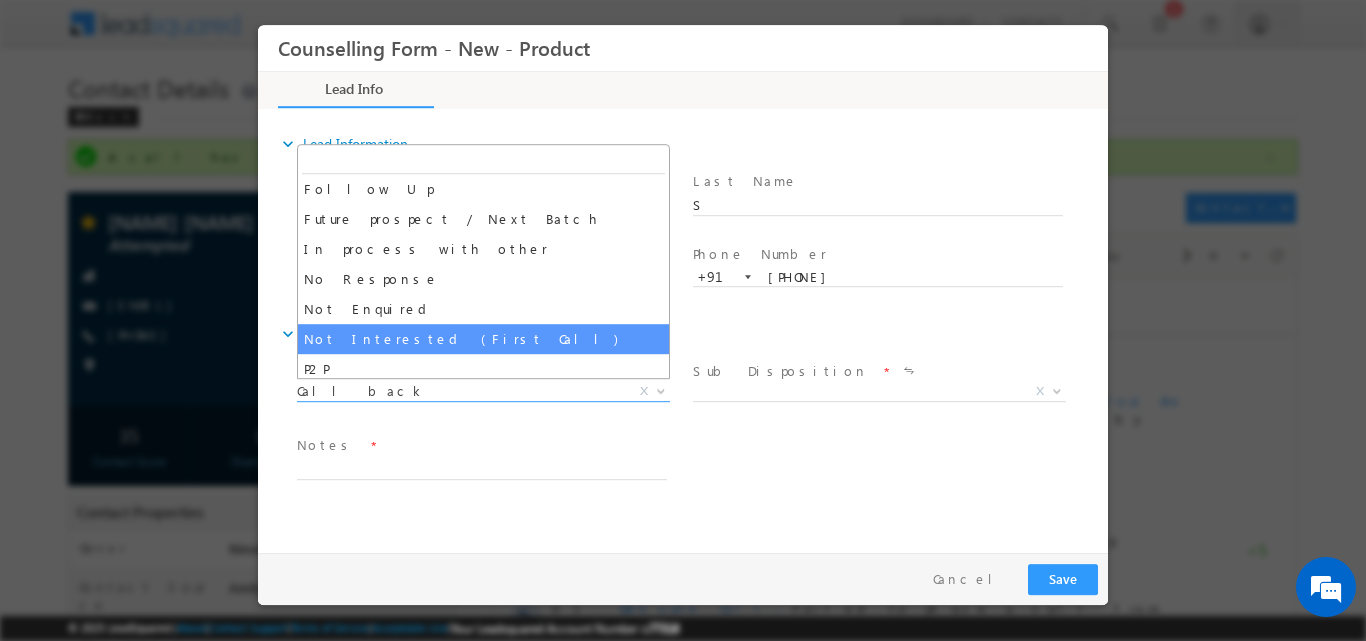select on "Not Interested (First Call)" 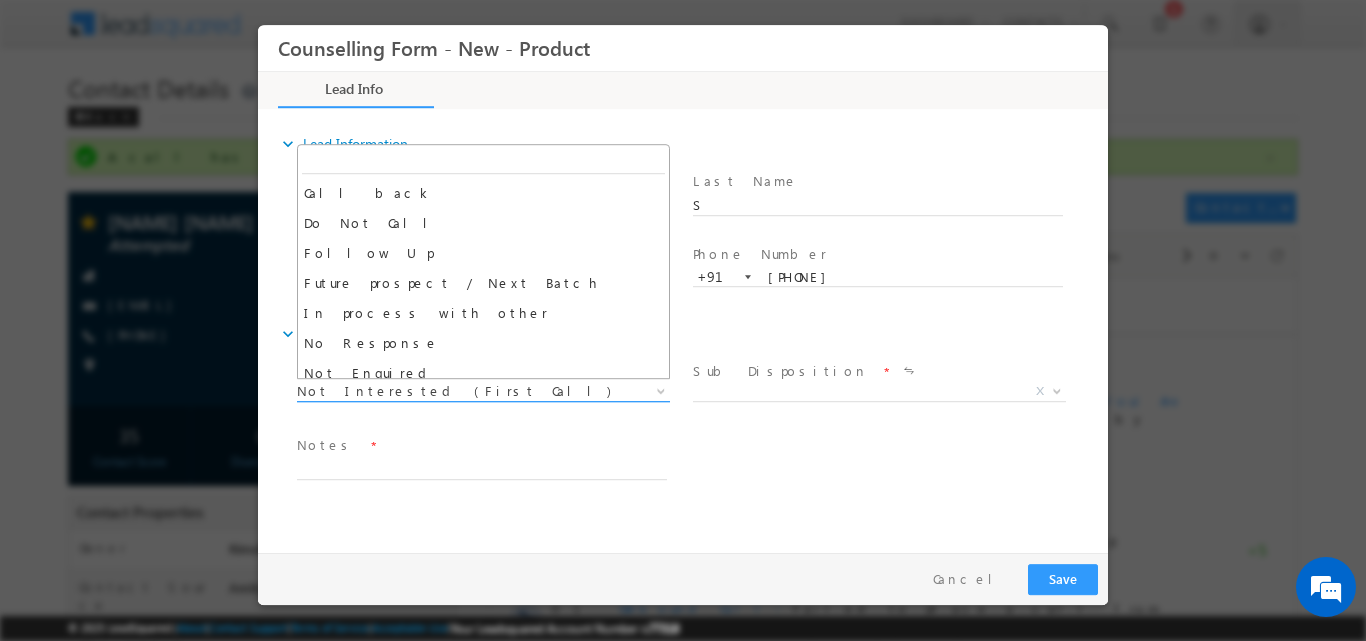 click at bounding box center [661, 389] 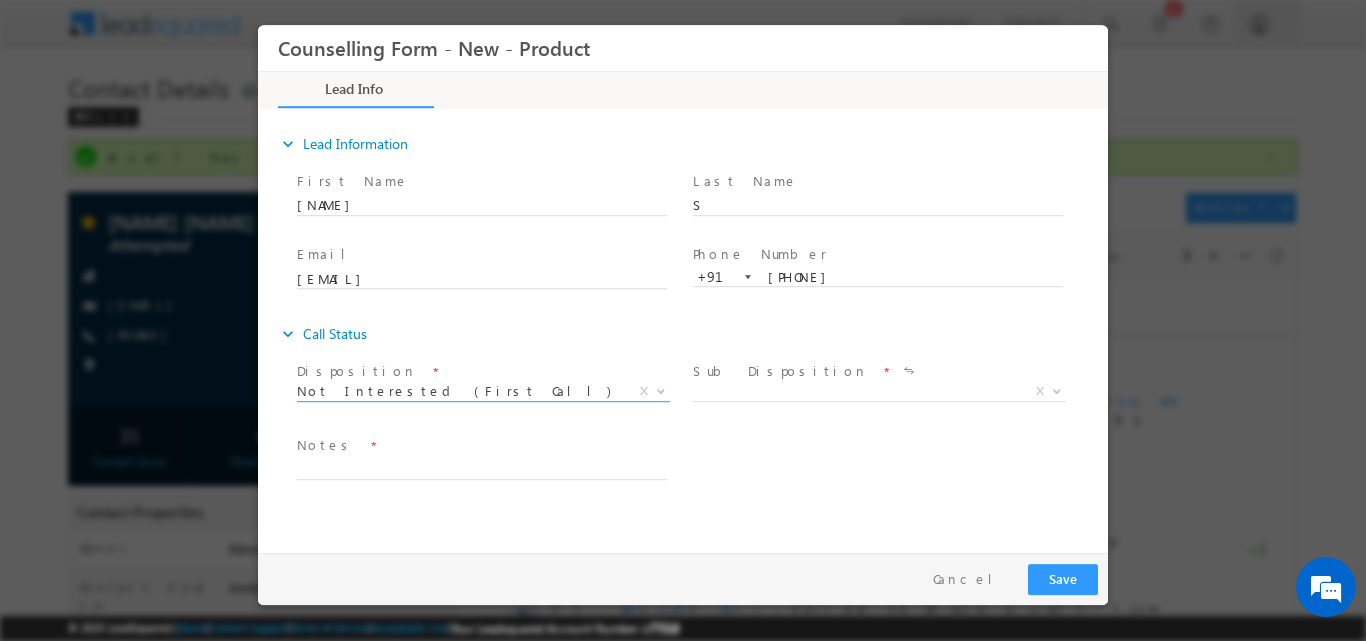 click on "Sub Disposition
*
No Reason Course Issue Pathway Issue Looking for Visa other than Study Other X" at bounding box center (887, 393) 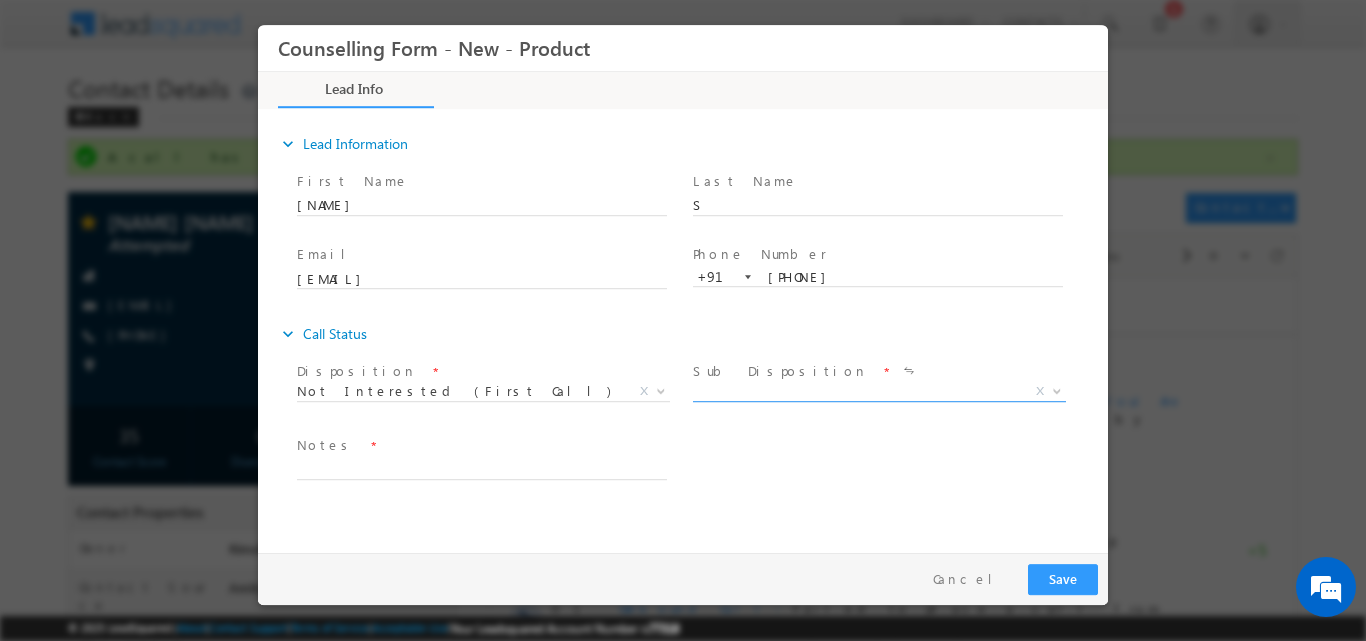 click at bounding box center [1057, 389] 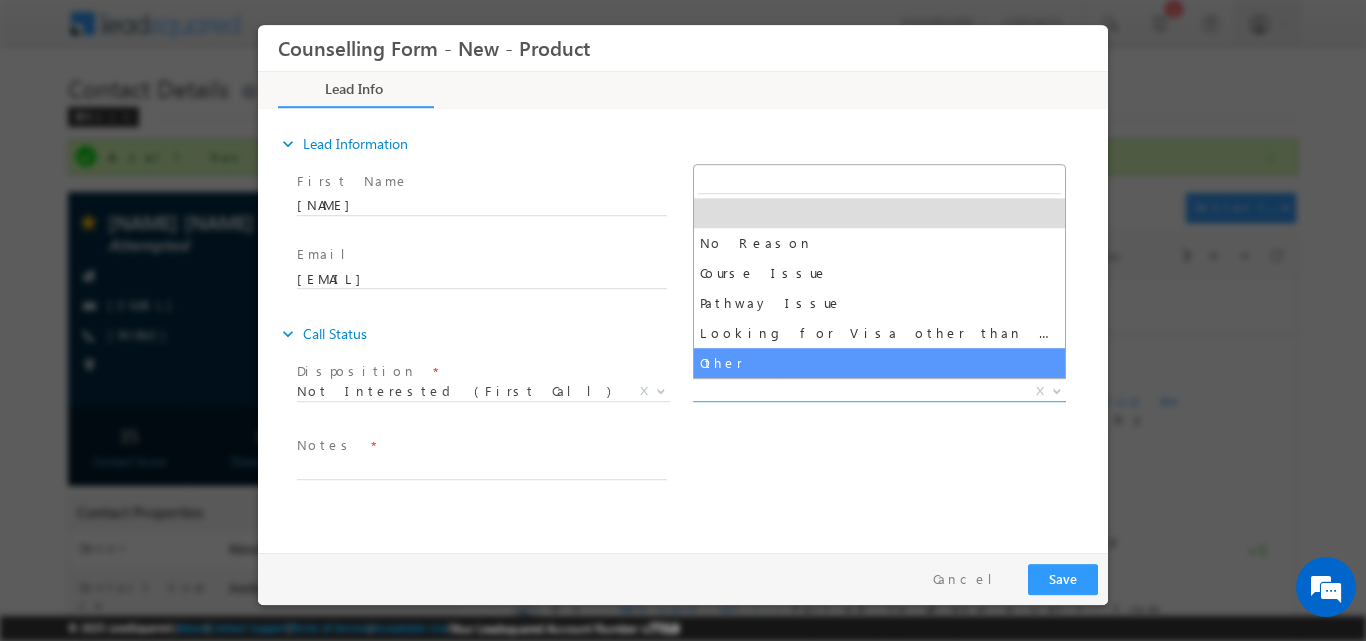 select on "Other" 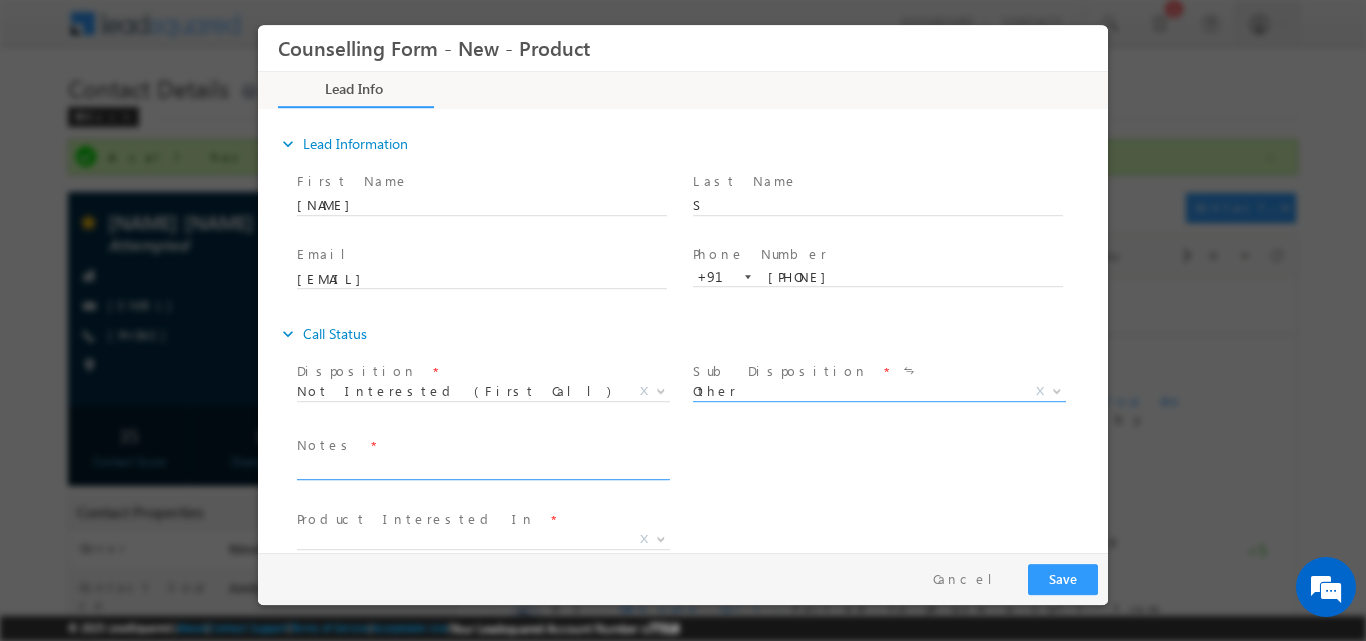 click at bounding box center [482, 467] 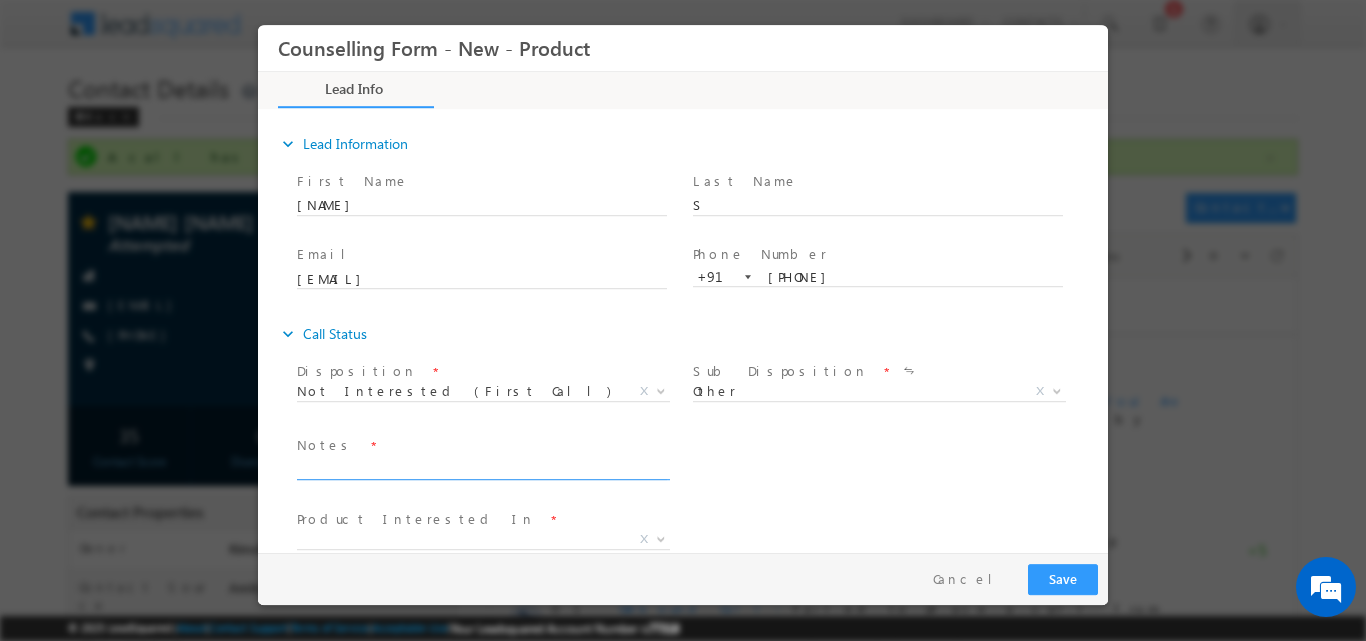 click at bounding box center (482, 467) 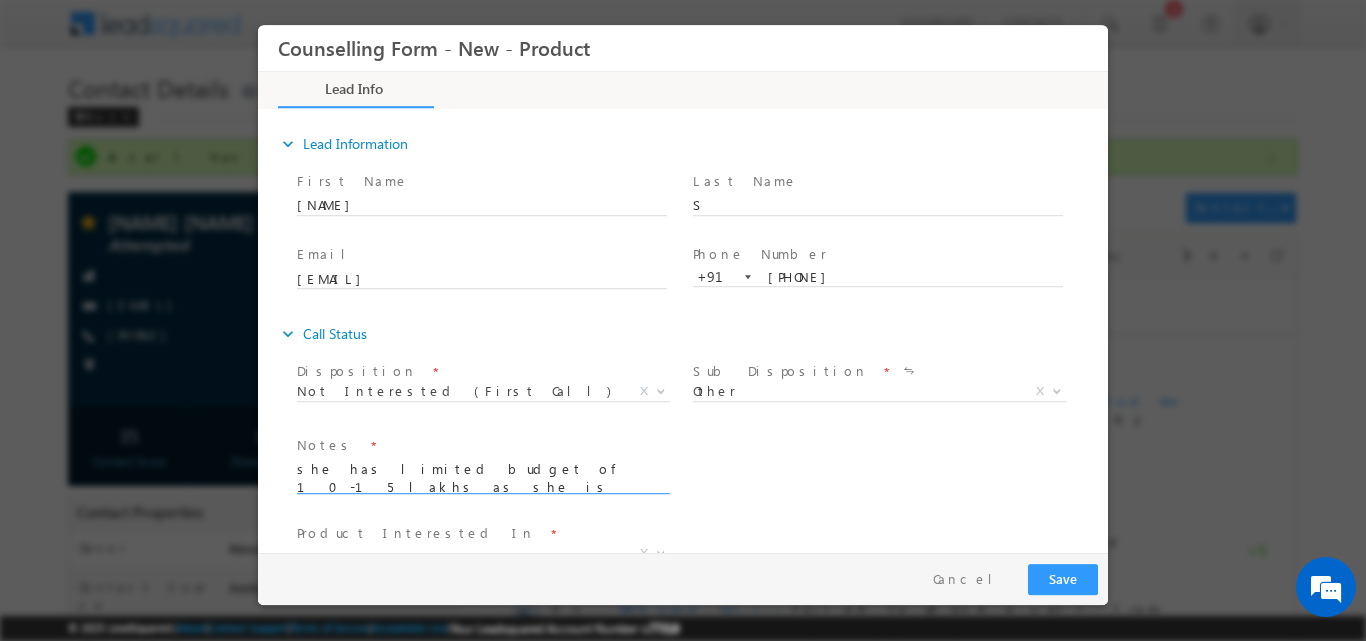 scroll, scrollTop: 4, scrollLeft: 0, axis: vertical 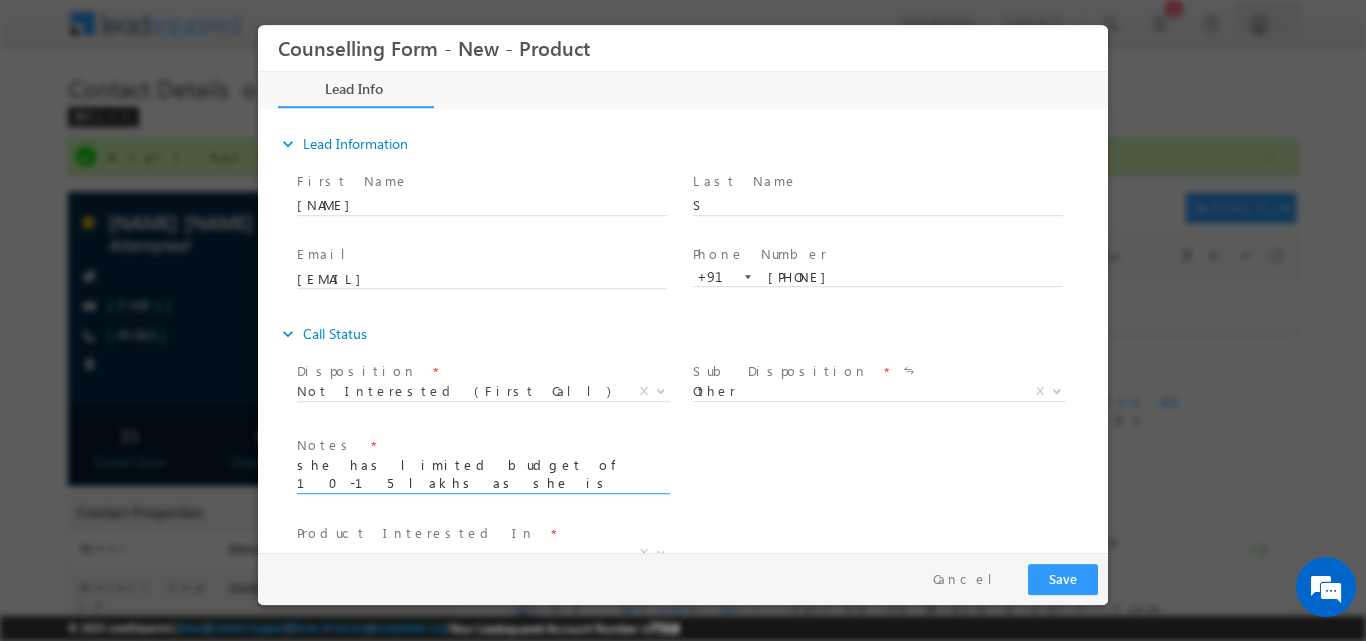 type on "she has limited budget of 10-15 lakhs as she is looking for full scholarship also don't want to take a loan" 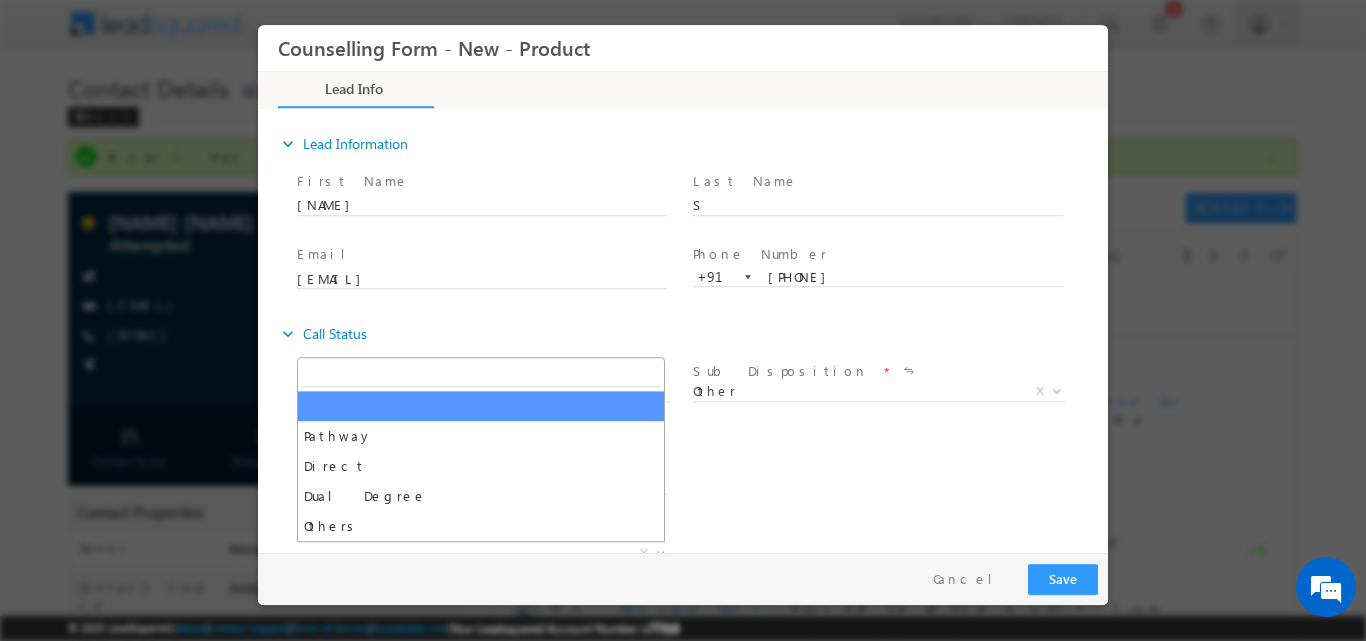 click at bounding box center (661, 551) 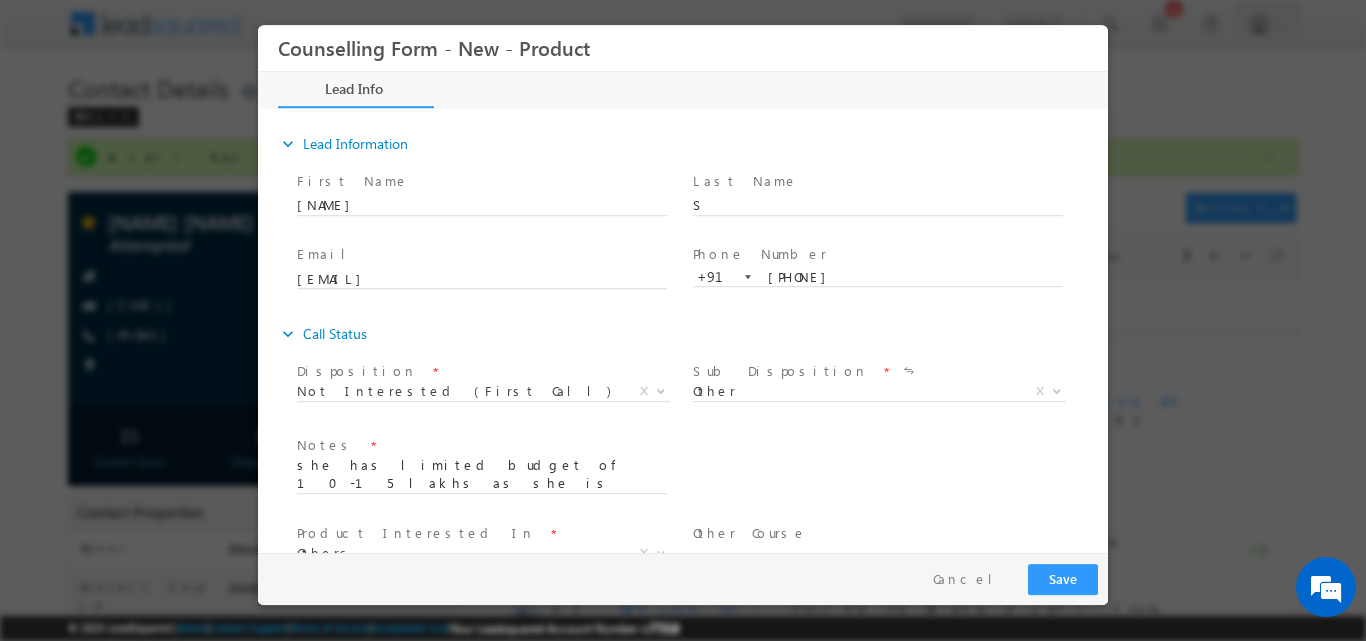 select on "Others" 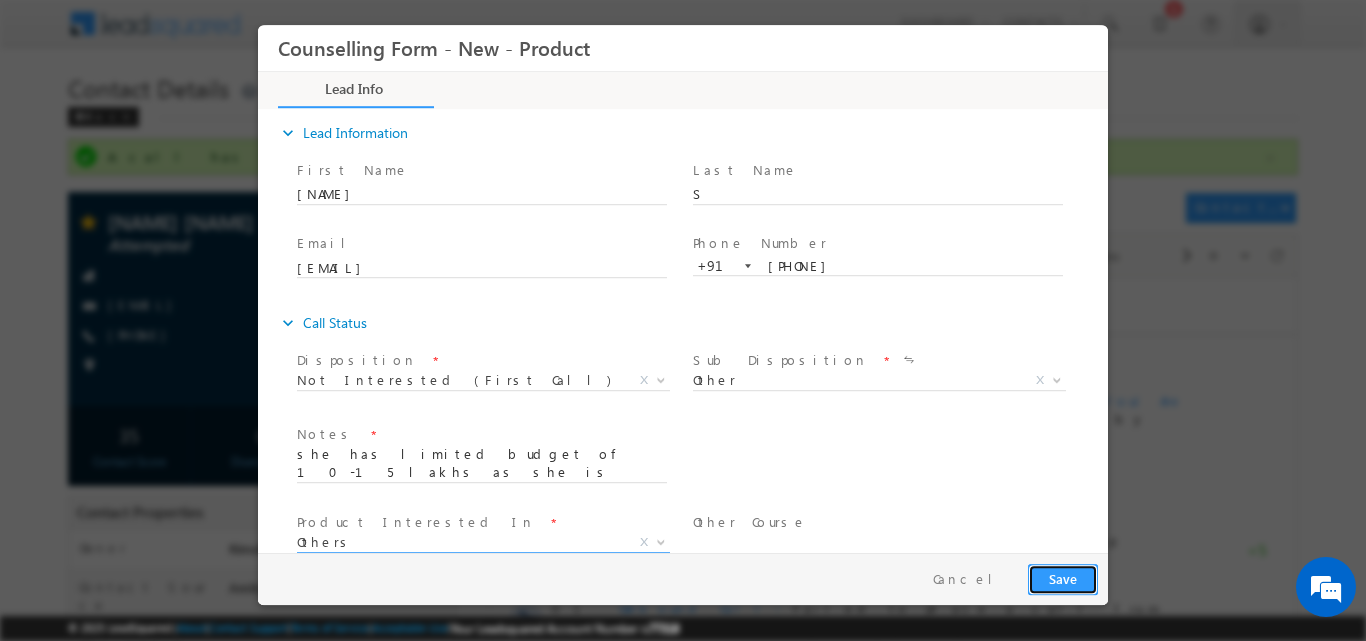 click on "Save" at bounding box center (1063, 578) 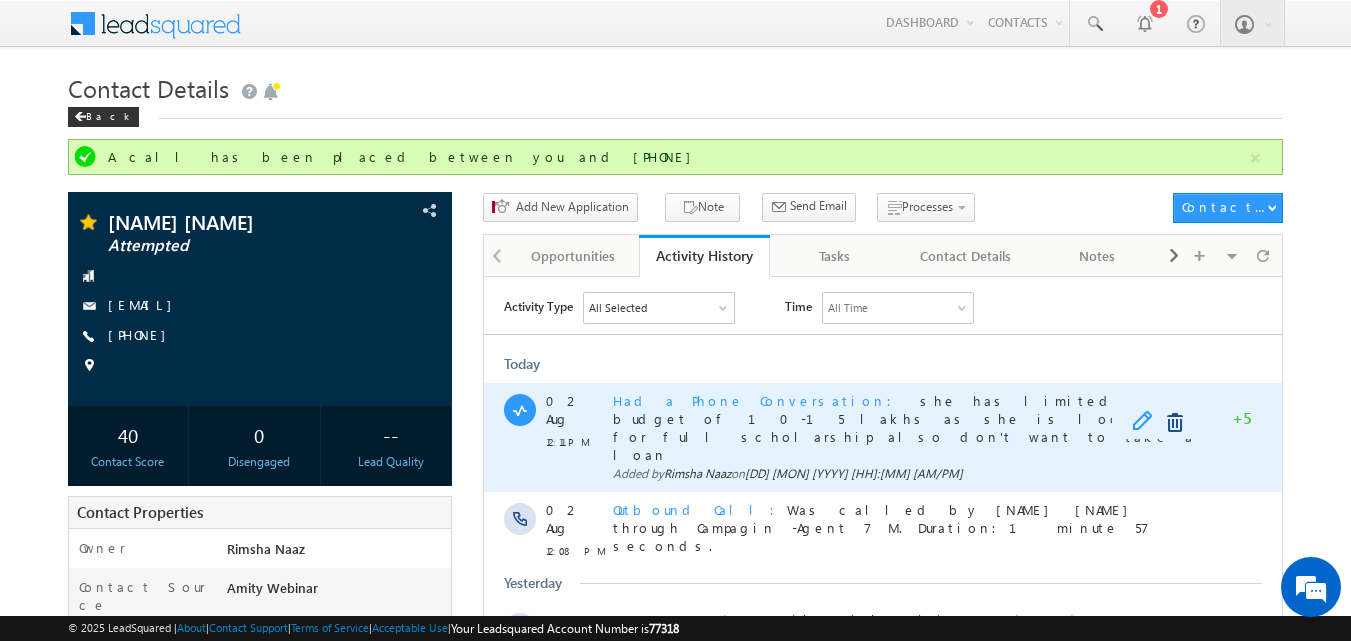 click at bounding box center (1147, 422) 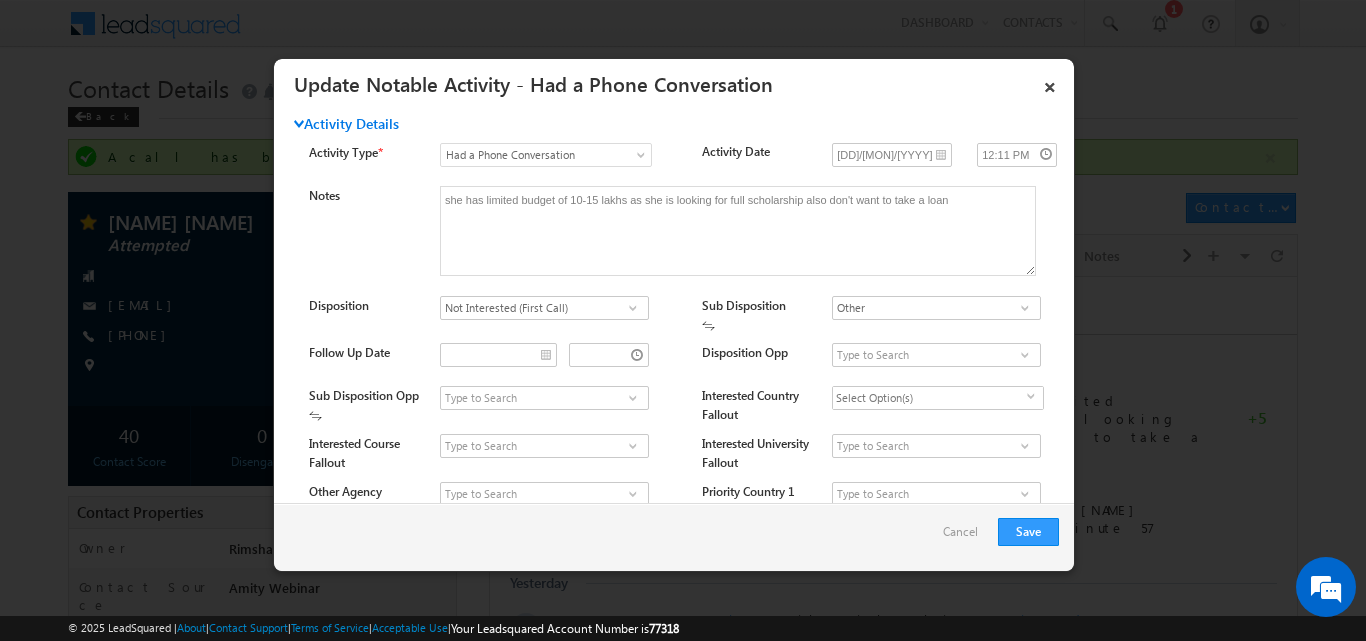 click at bounding box center [633, 308] 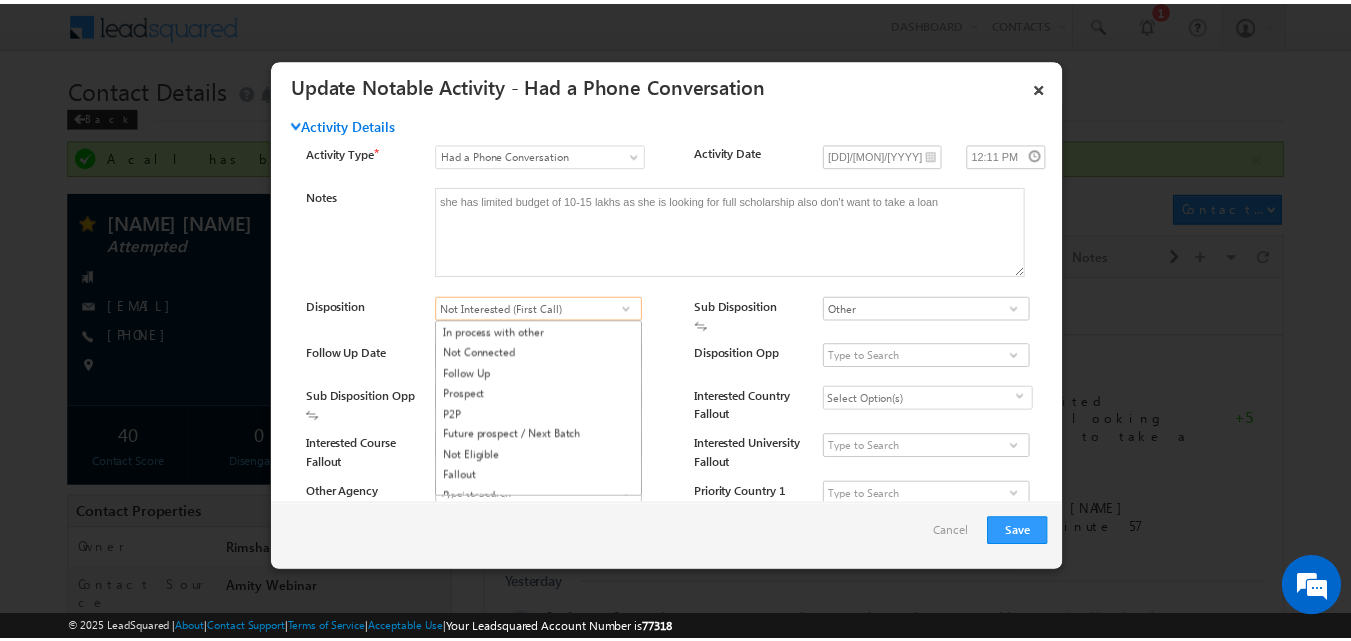 scroll, scrollTop: 137, scrollLeft: 0, axis: vertical 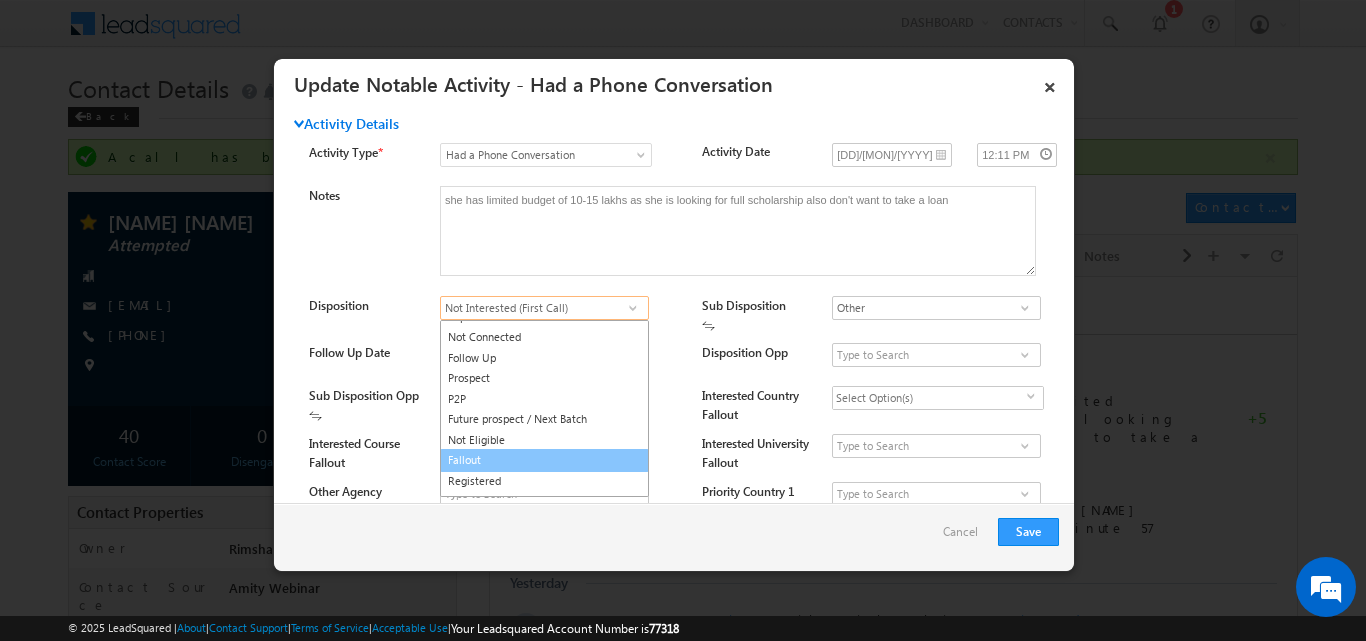 click on "Fallout" at bounding box center [544, 460] 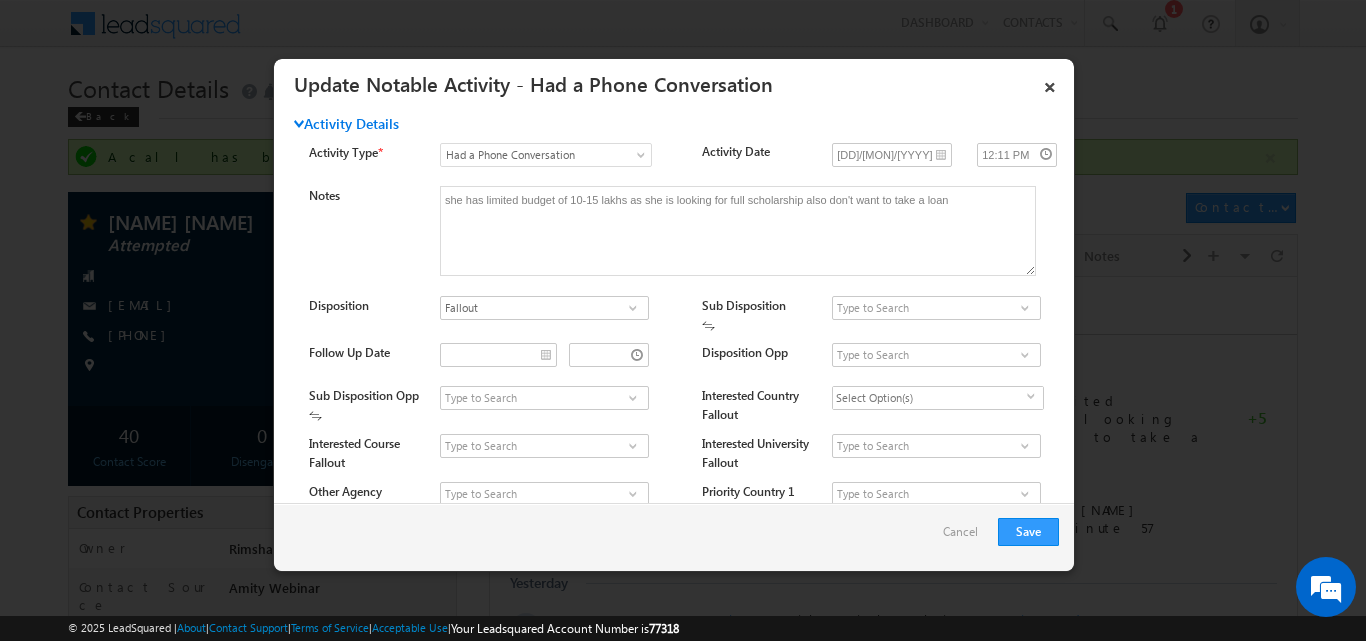 click at bounding box center [1025, 308] 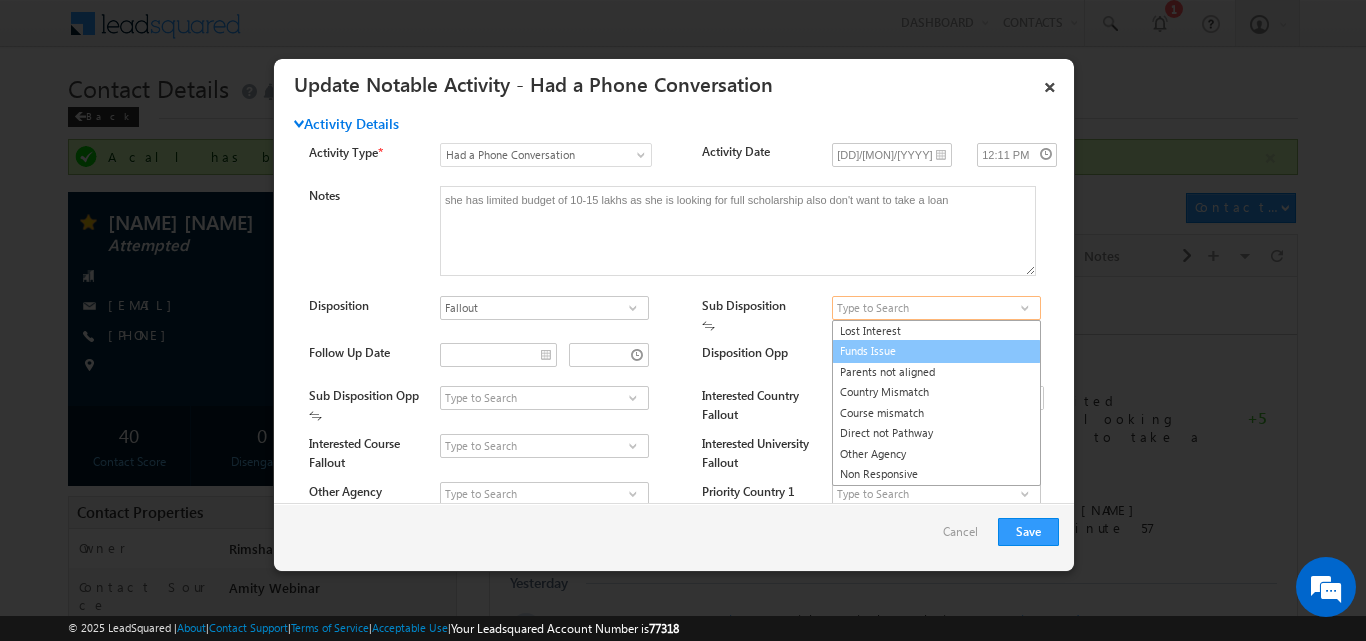 click on "Funds Issue" at bounding box center [936, 351] 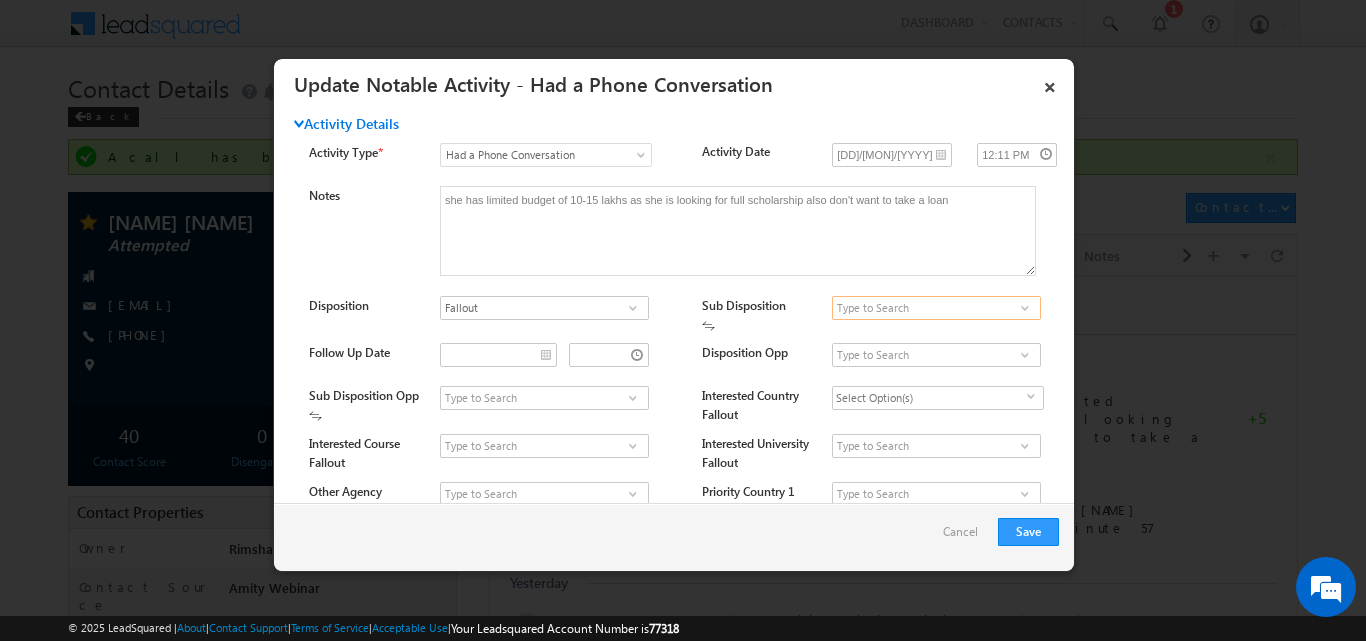 type on "Funds Issue" 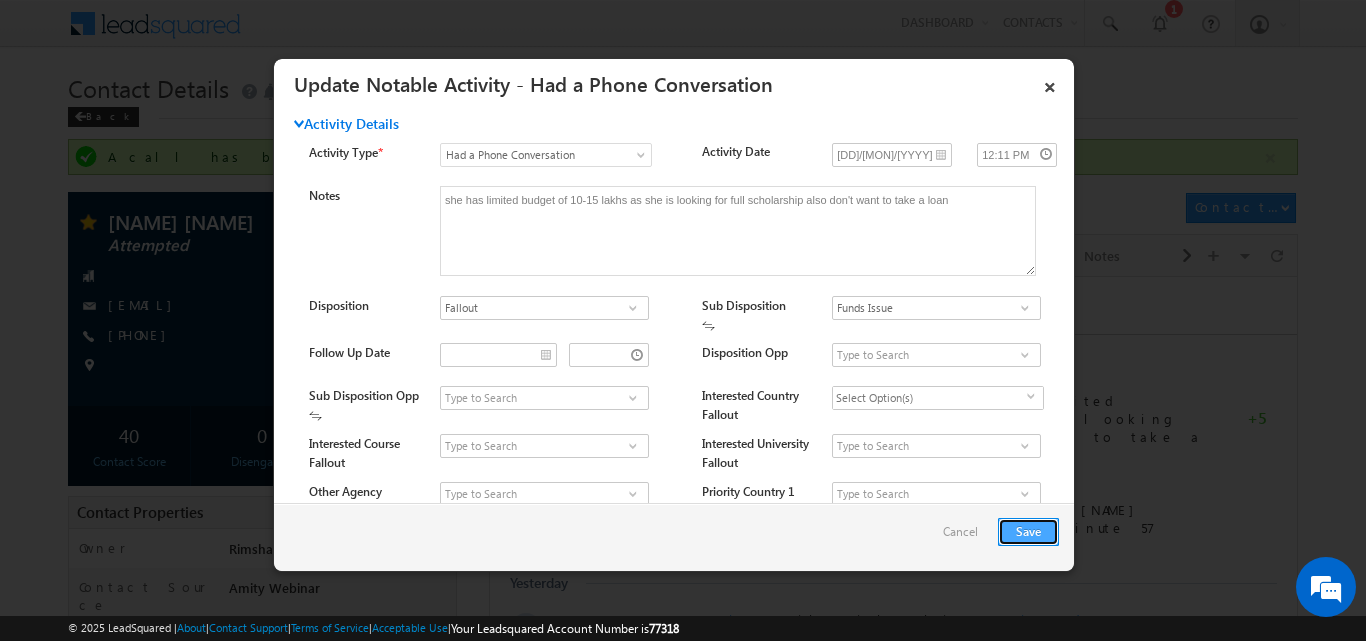 click on "Save" at bounding box center (1028, 532) 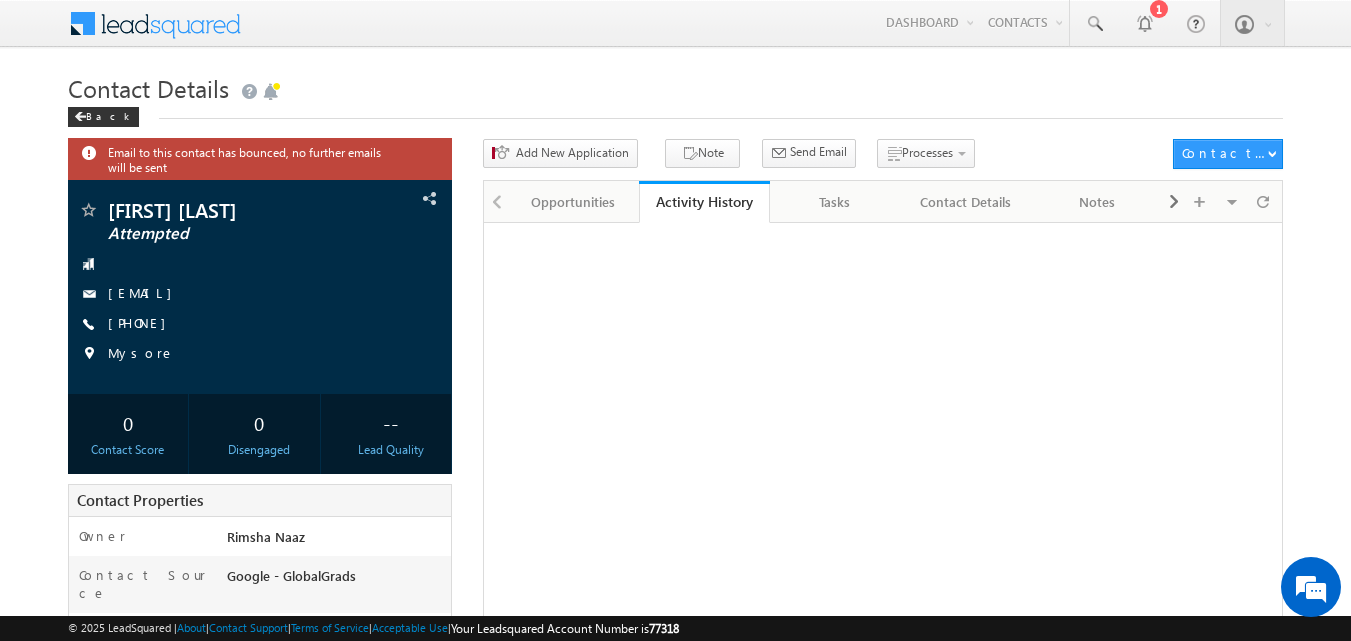 scroll, scrollTop: 0, scrollLeft: 0, axis: both 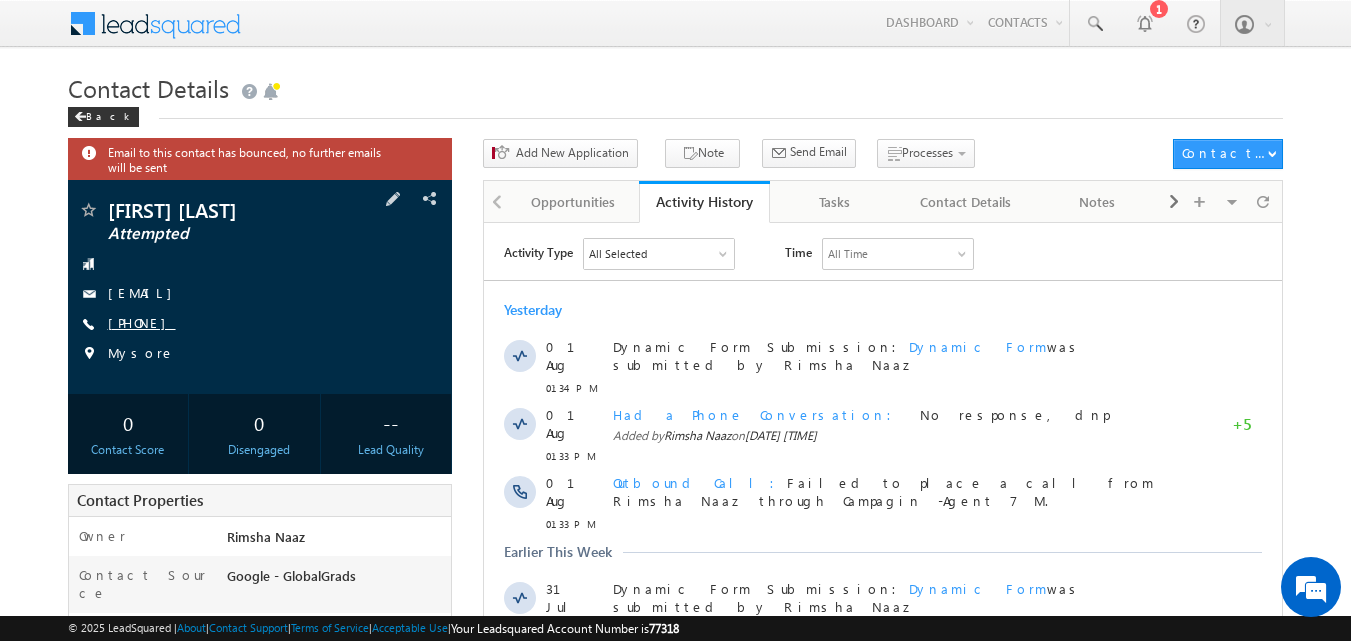 click on "[PHONE]" at bounding box center [142, 322] 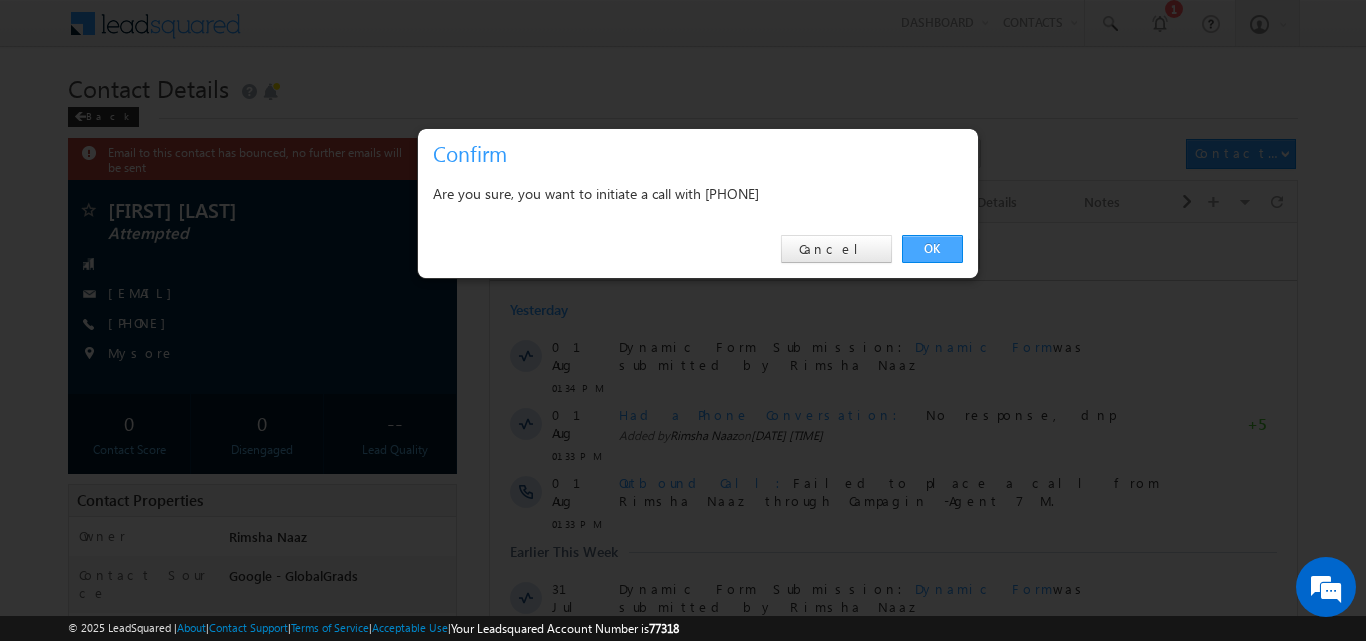 click on "OK" at bounding box center [932, 249] 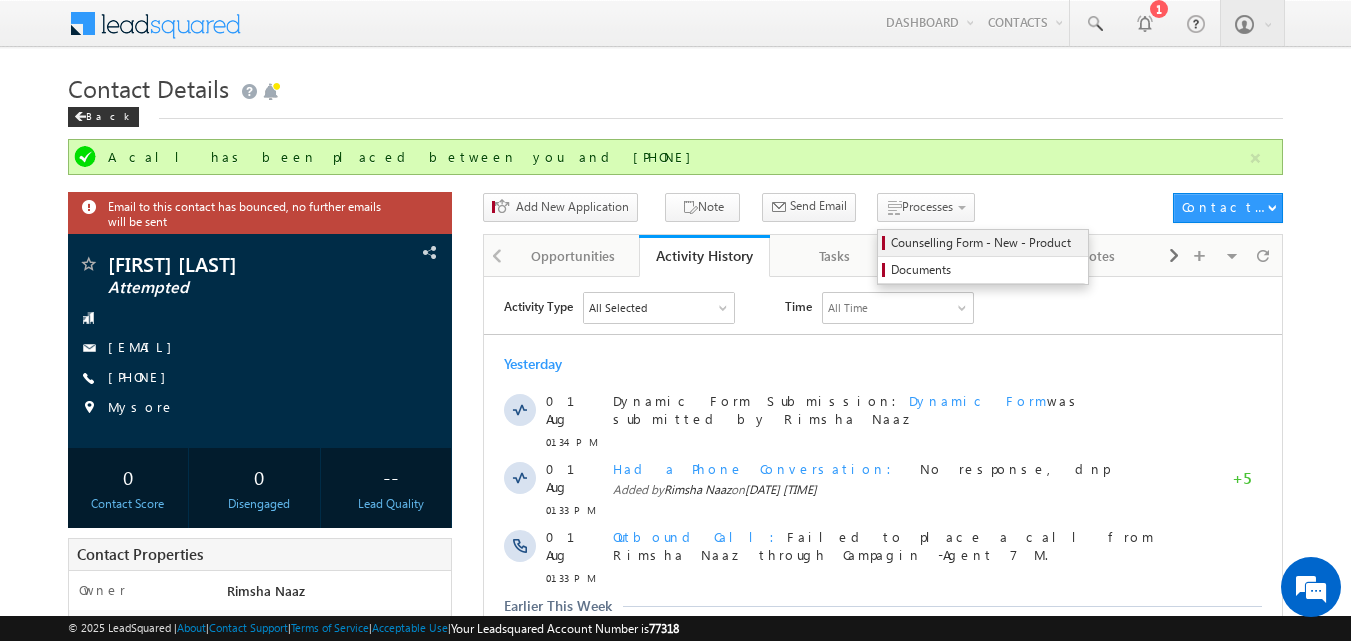 click on "Counselling Form - New - Product" at bounding box center (983, 243) 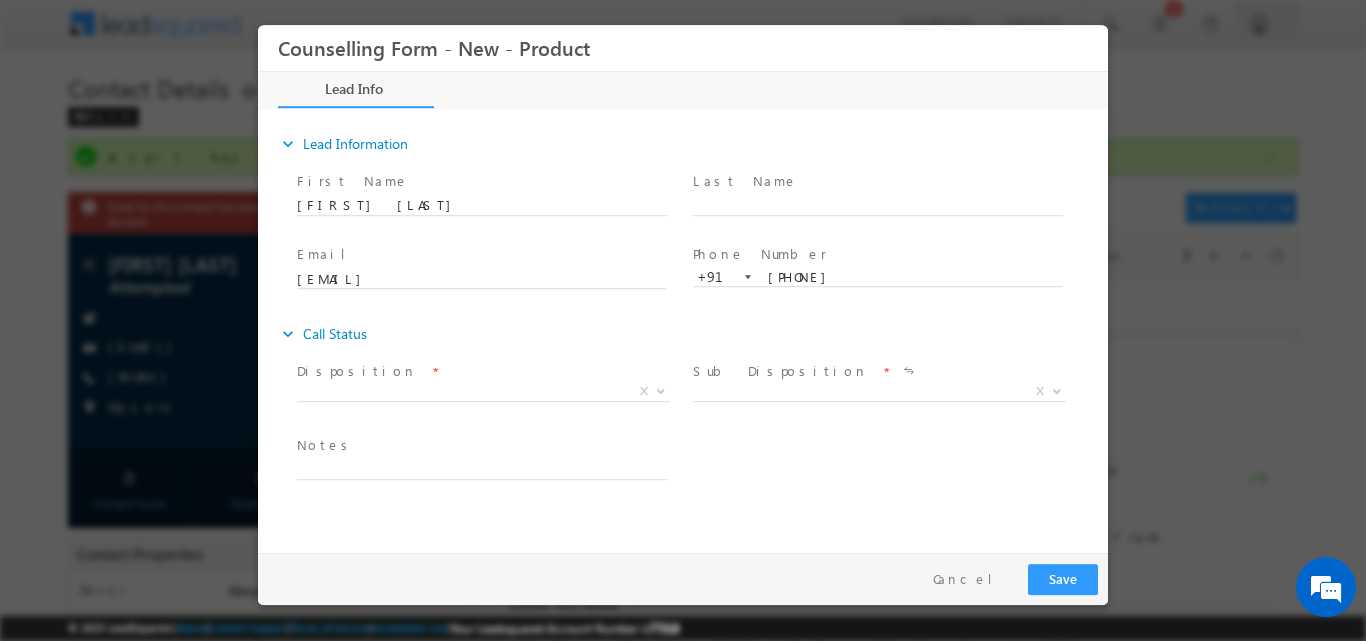 scroll, scrollTop: 0, scrollLeft: 0, axis: both 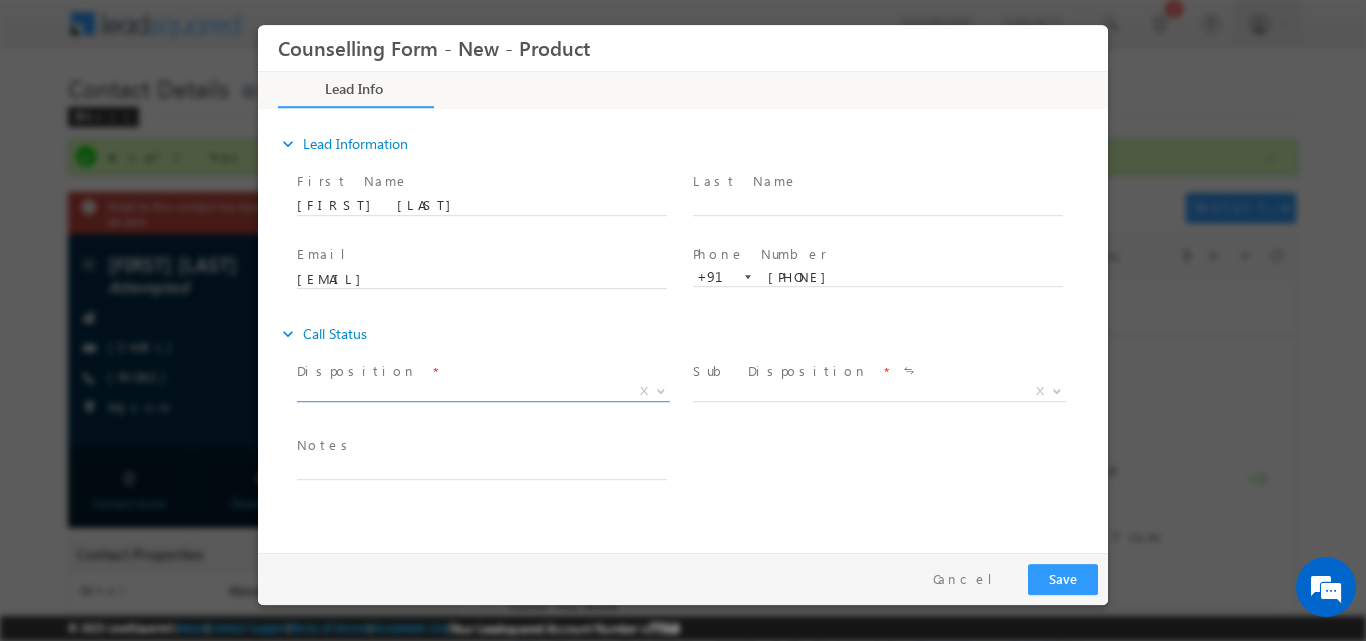 click at bounding box center (659, 390) 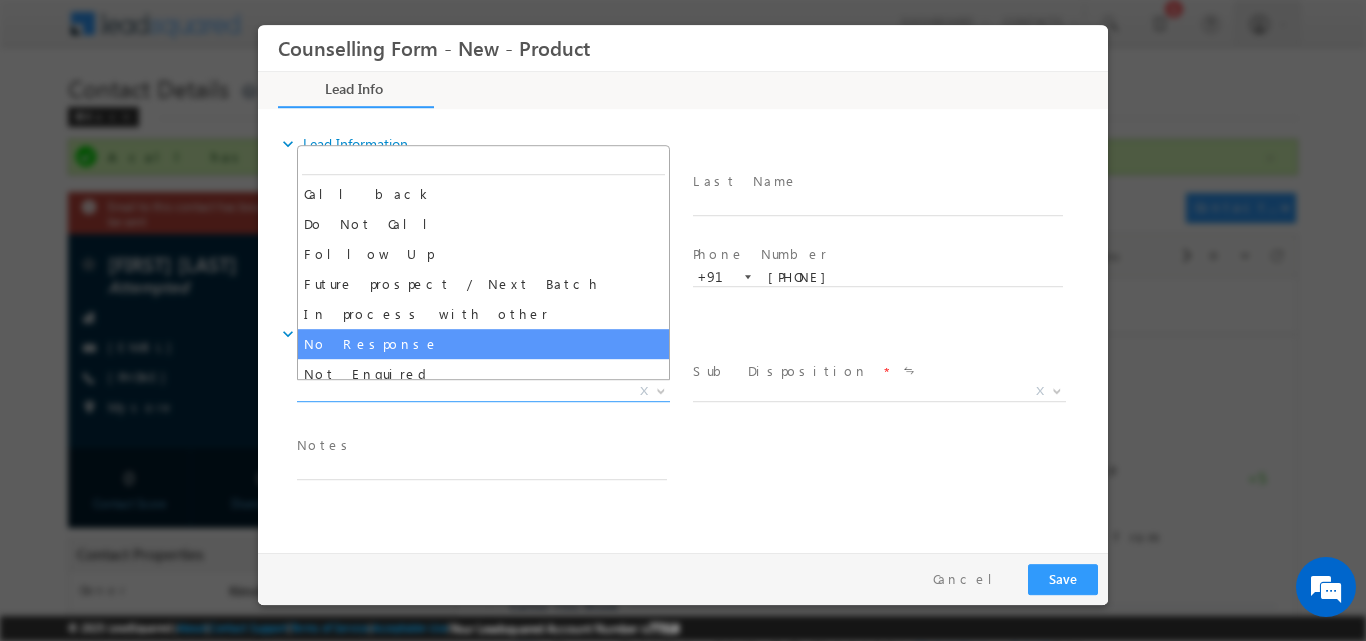 select on "No Response" 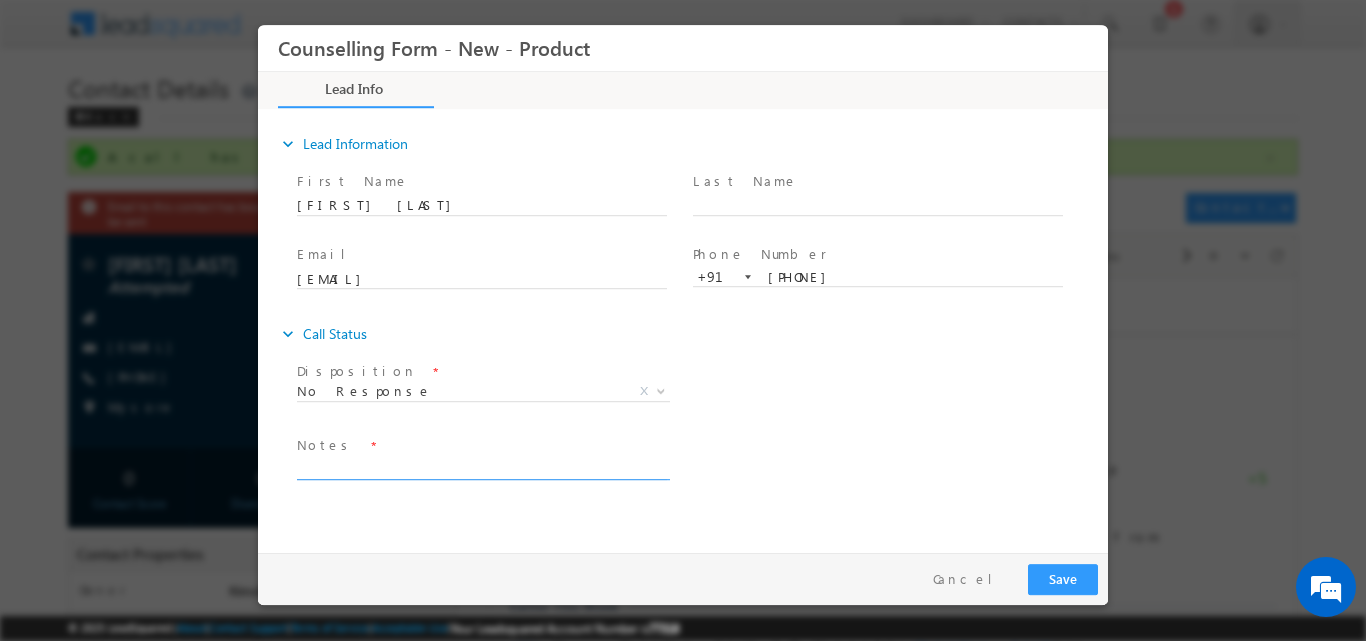 click on "Notes
*" at bounding box center [491, 457] 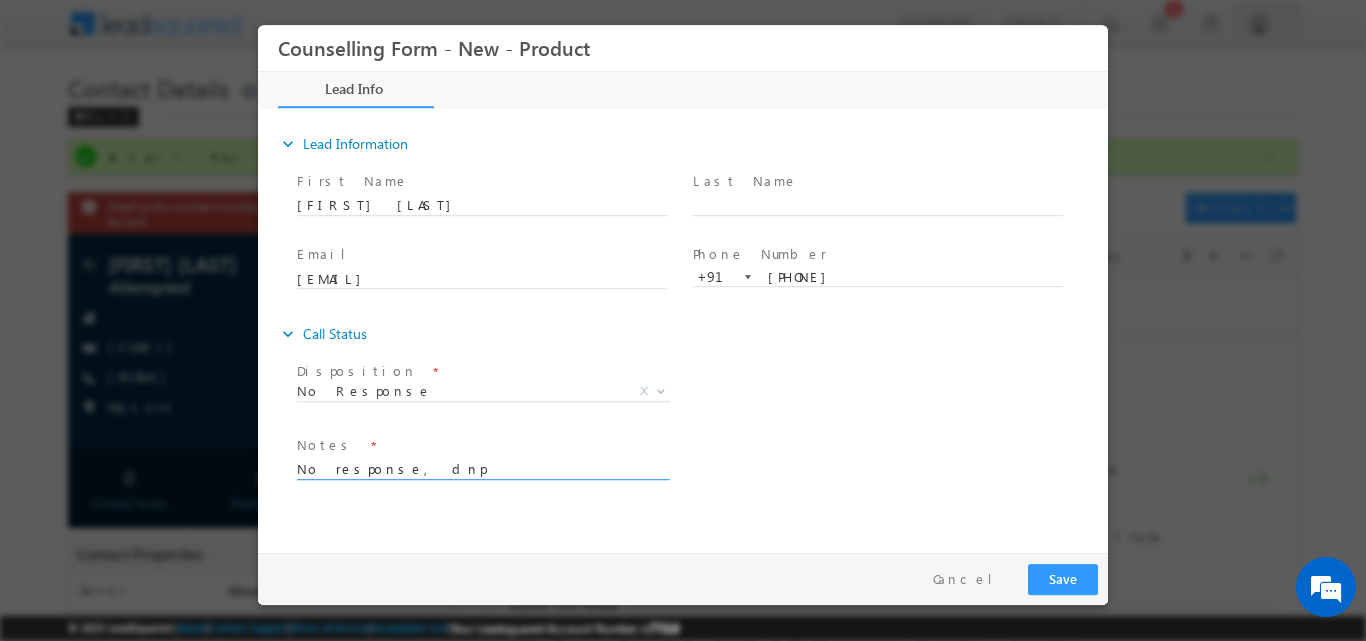 type on "No response, dnp" 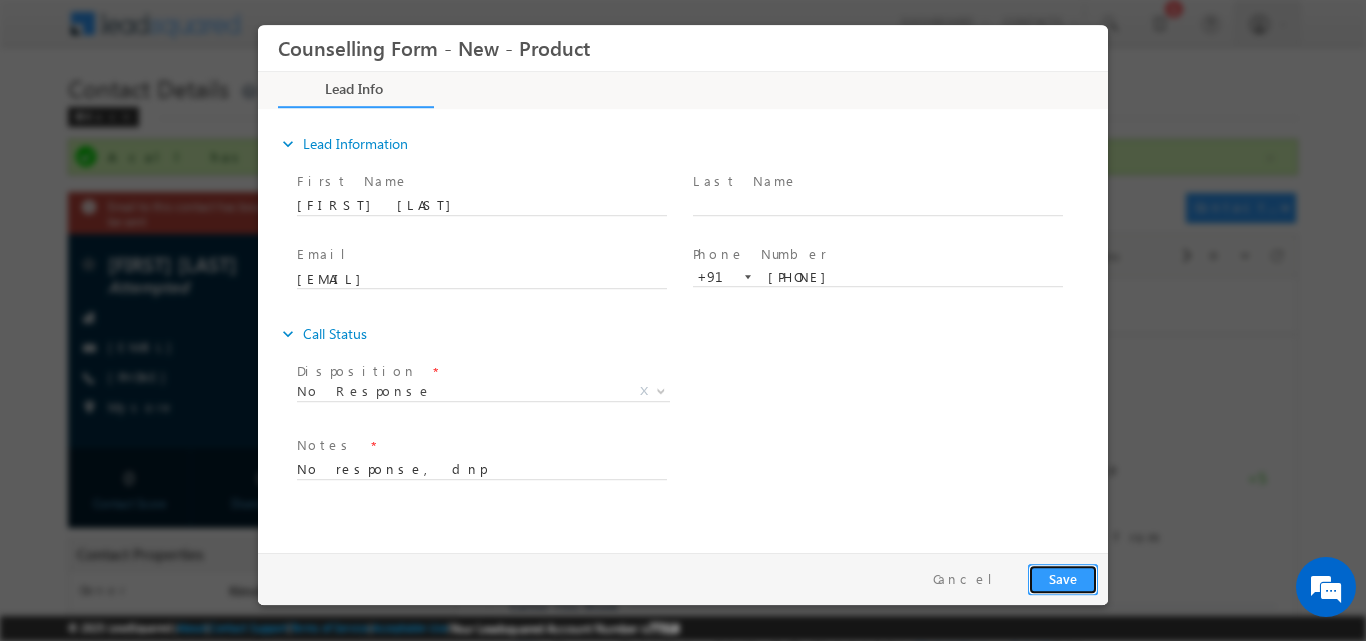 click on "Save" at bounding box center (1063, 578) 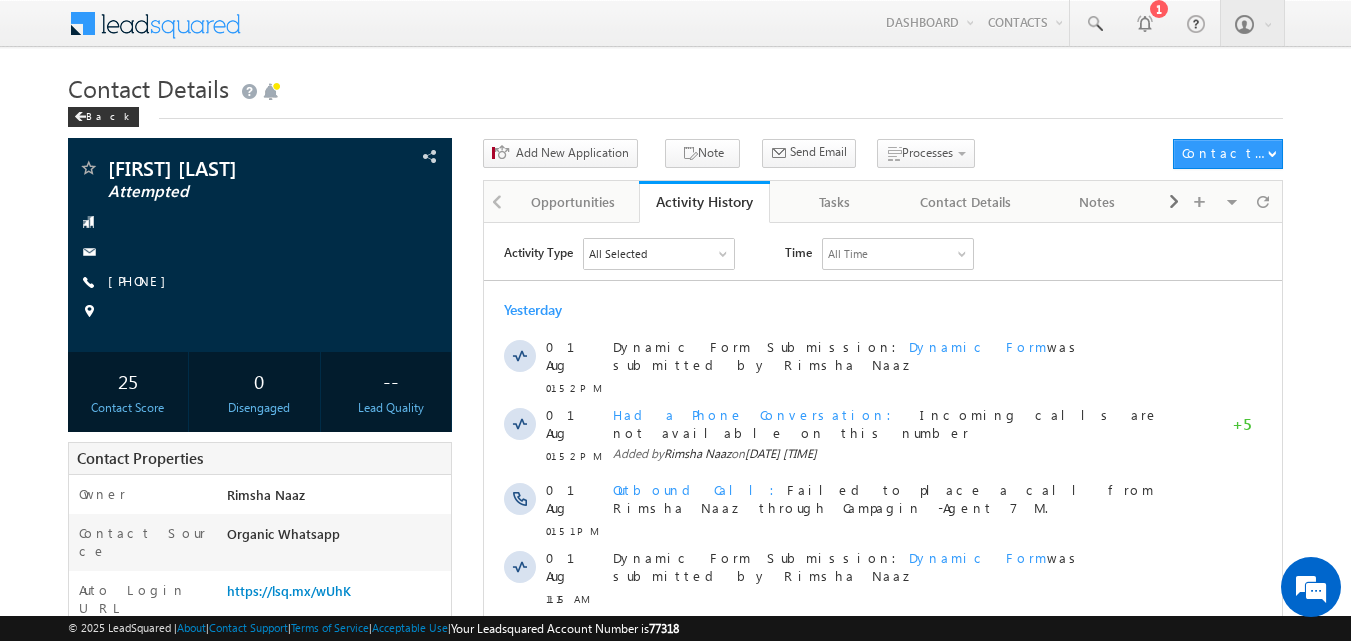 scroll, scrollTop: 0, scrollLeft: 0, axis: both 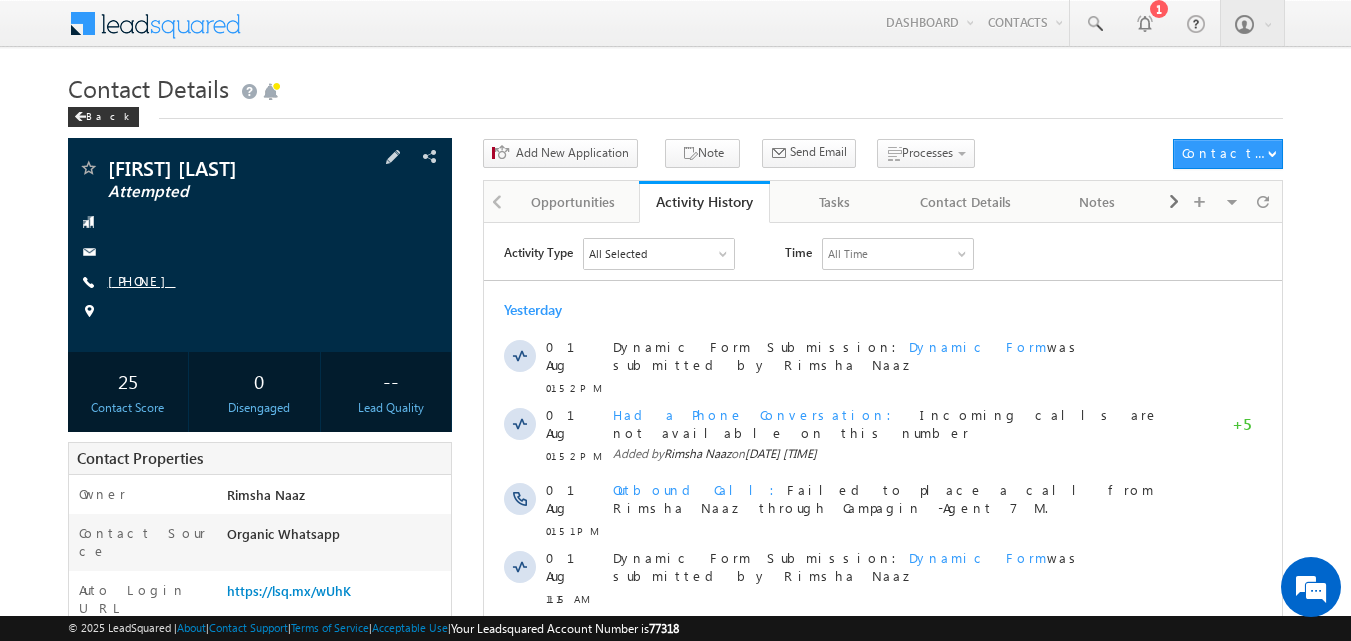 click on "[PHONE]" at bounding box center [142, 280] 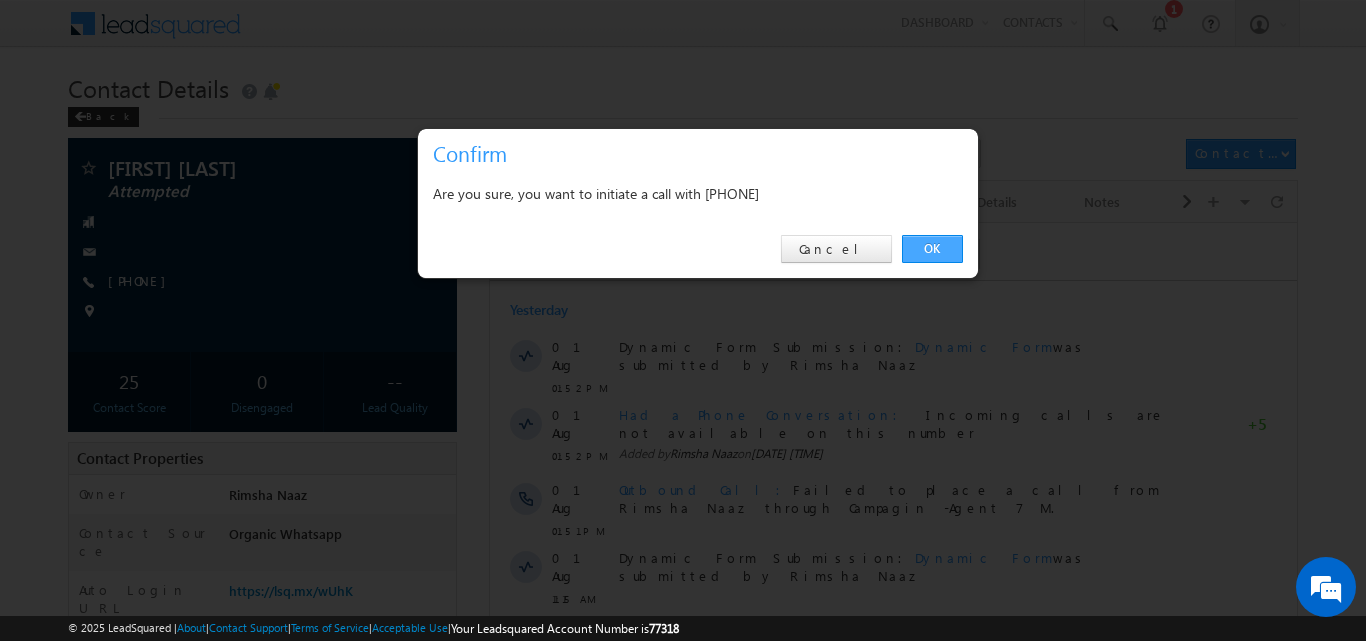 click on "OK" at bounding box center (932, 249) 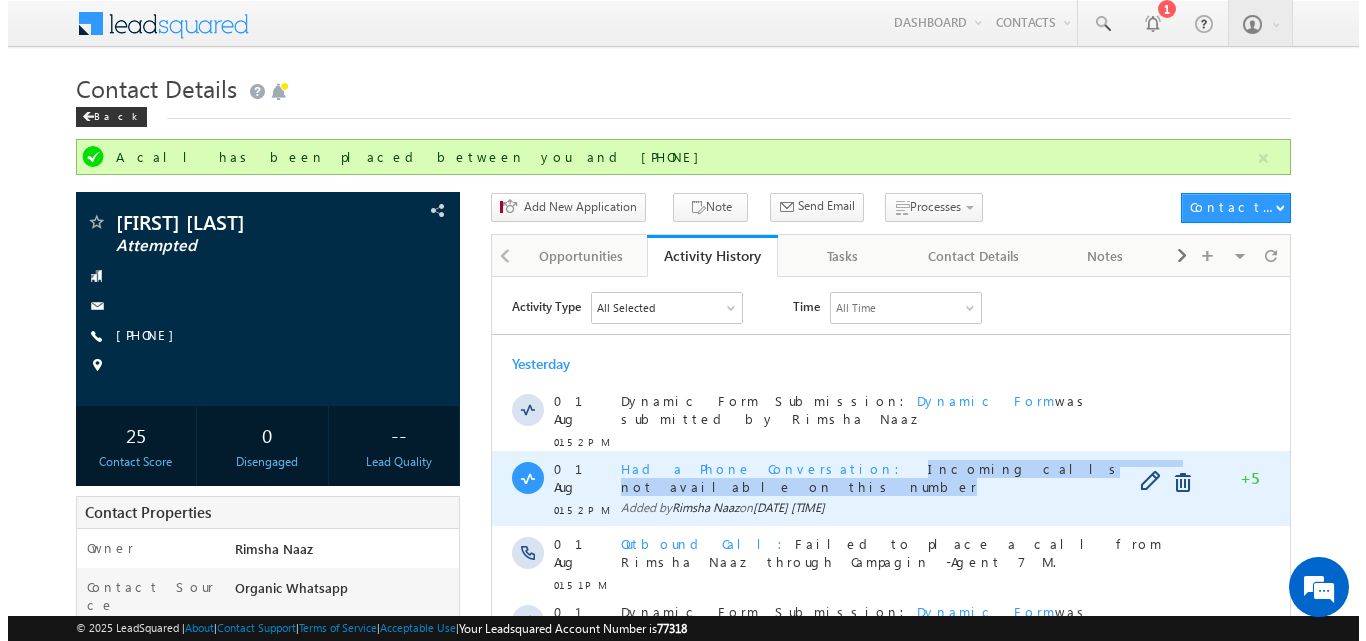 scroll, scrollTop: 0, scrollLeft: 0, axis: both 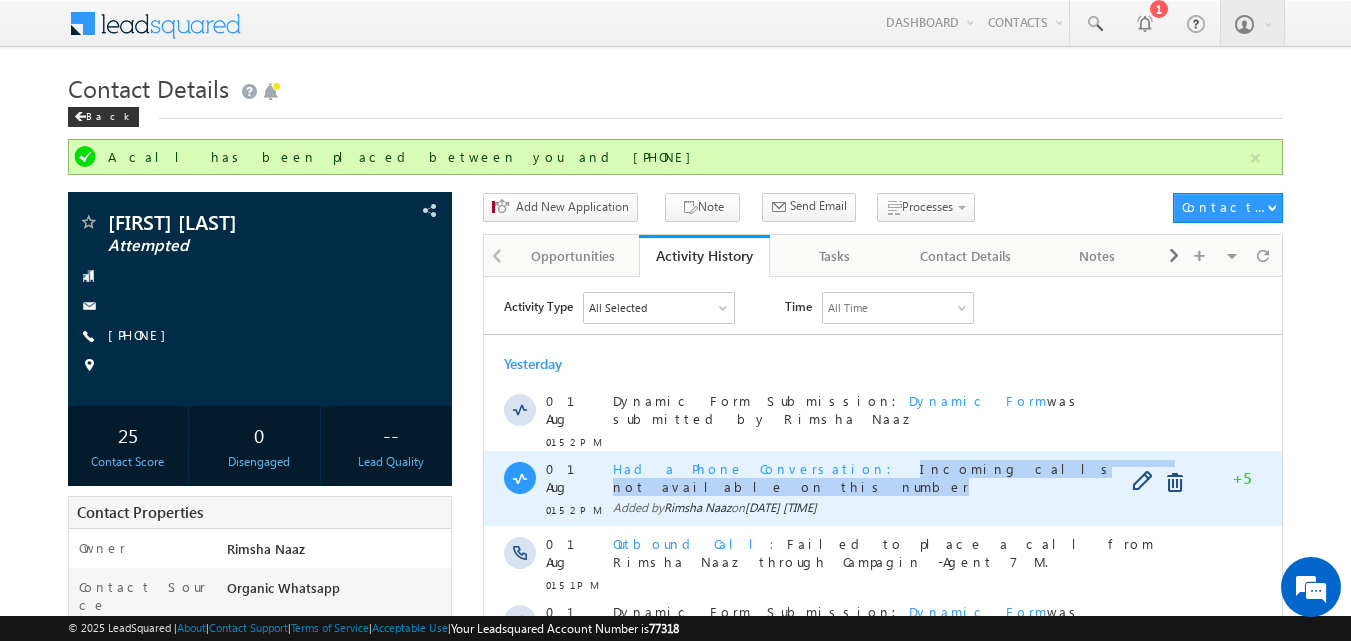 drag, startPoint x: 774, startPoint y: 457, endPoint x: 1050, endPoint y: 465, distance: 276.1159 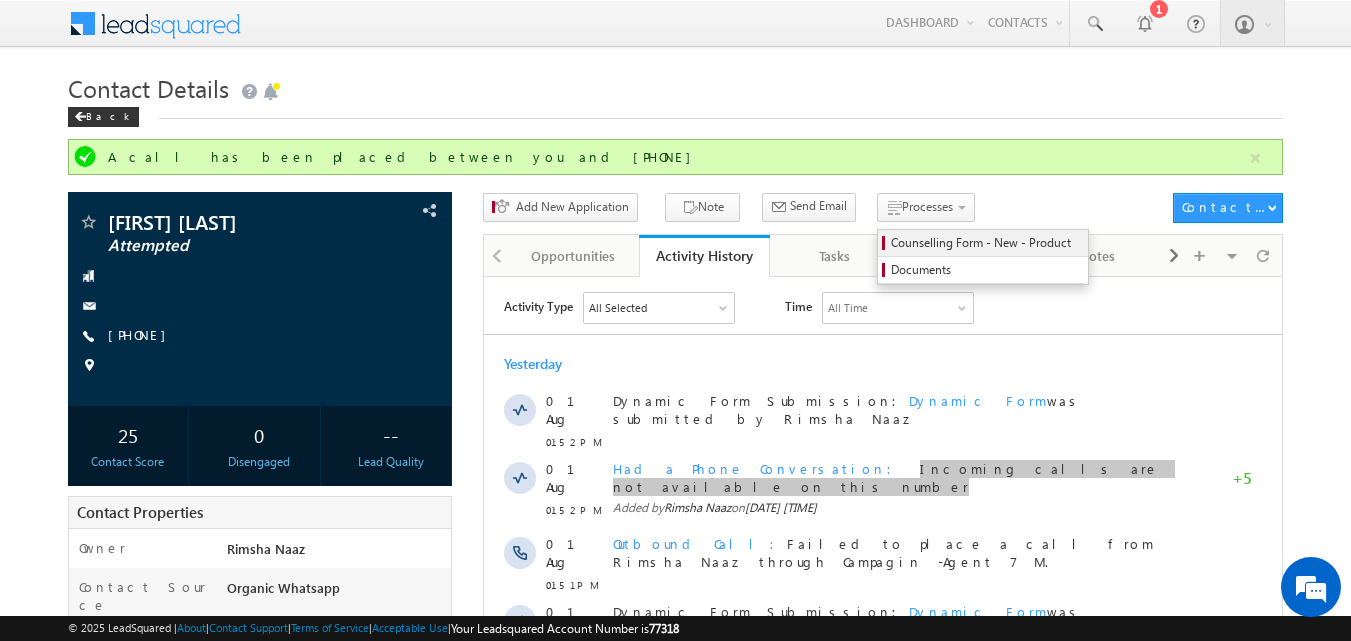 click on "Counselling Form - New - Product" at bounding box center (986, 243) 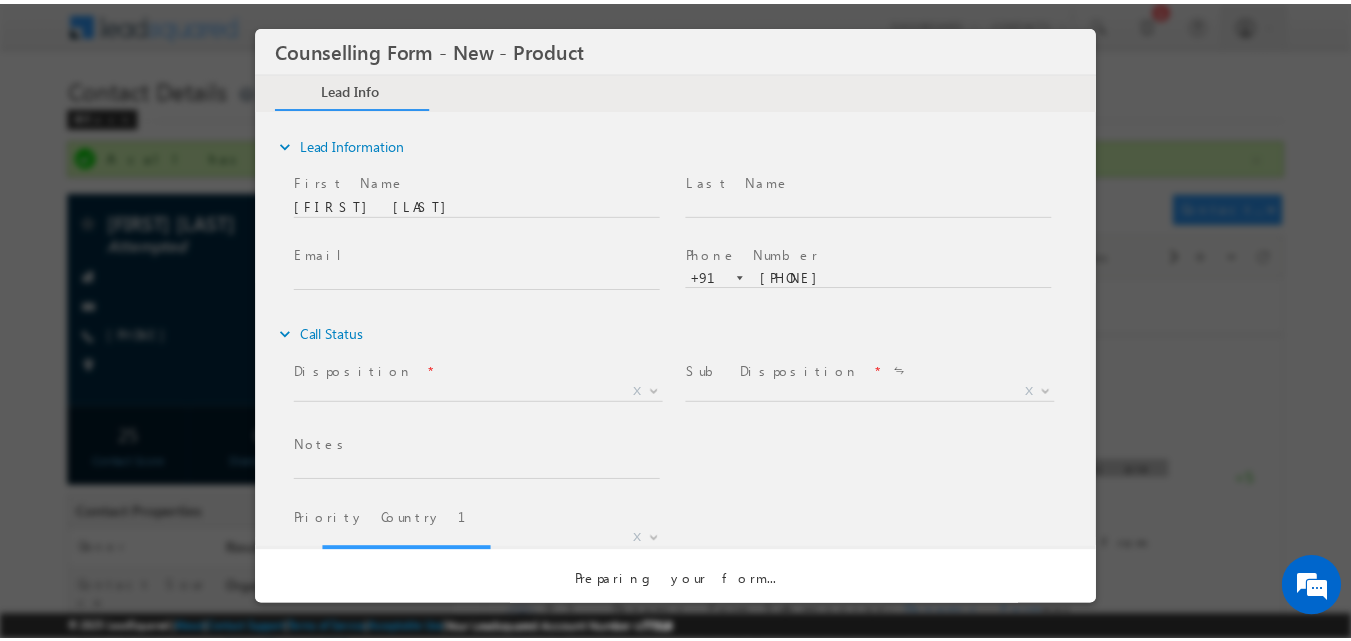 scroll, scrollTop: 0, scrollLeft: 0, axis: both 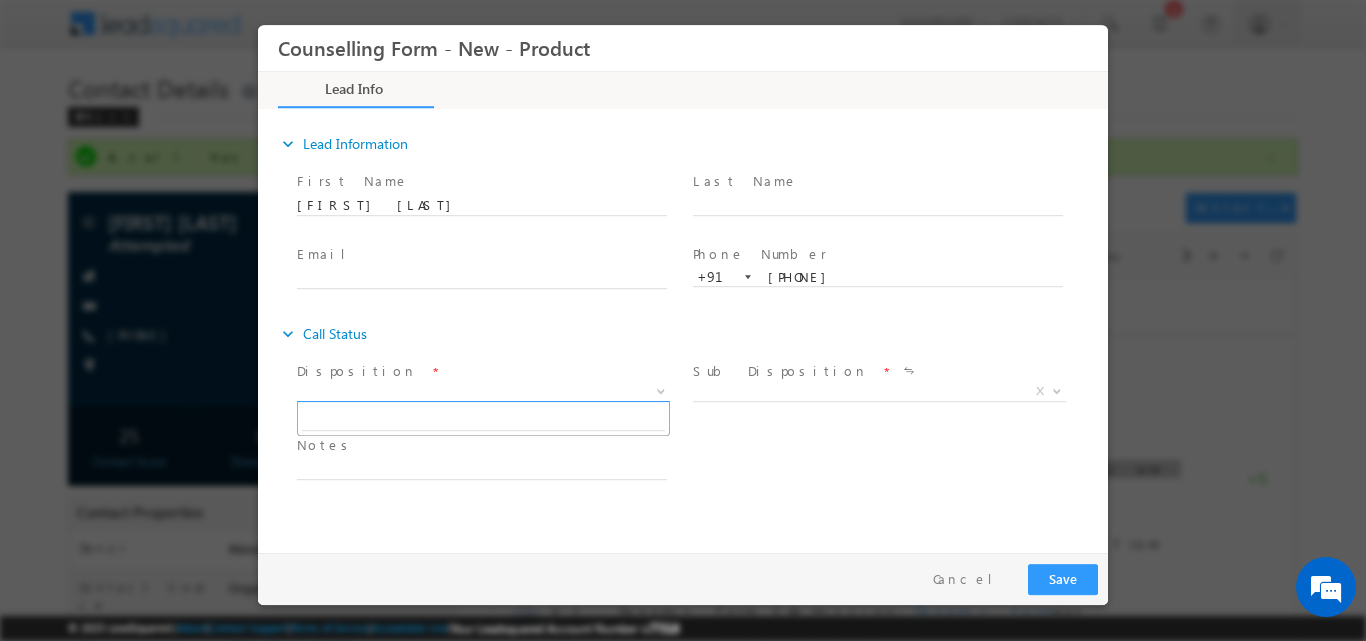 click at bounding box center (661, 389) 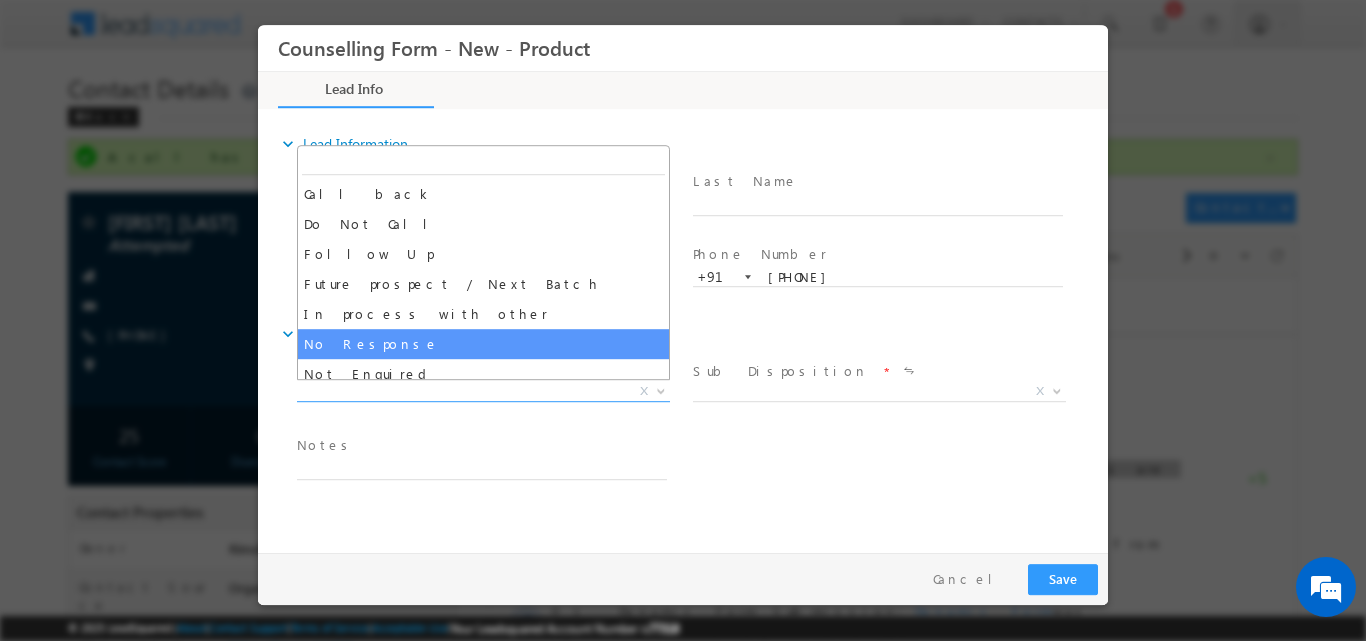 select on "No Response" 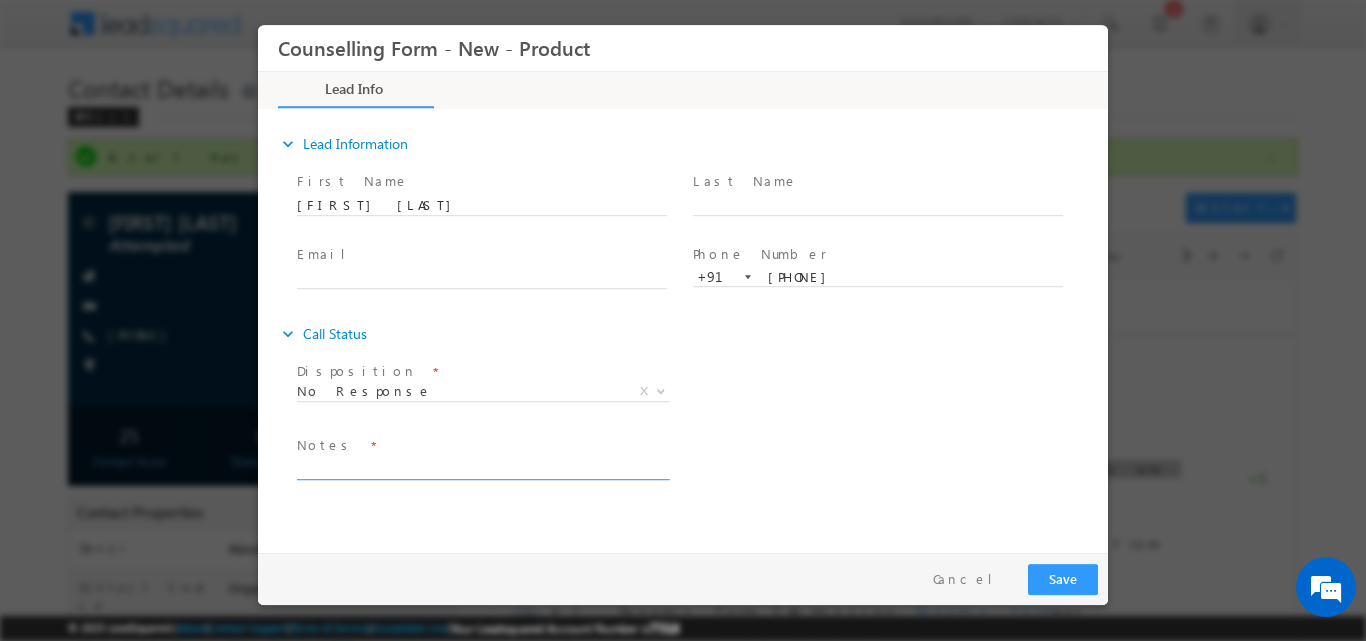 click at bounding box center [482, 467] 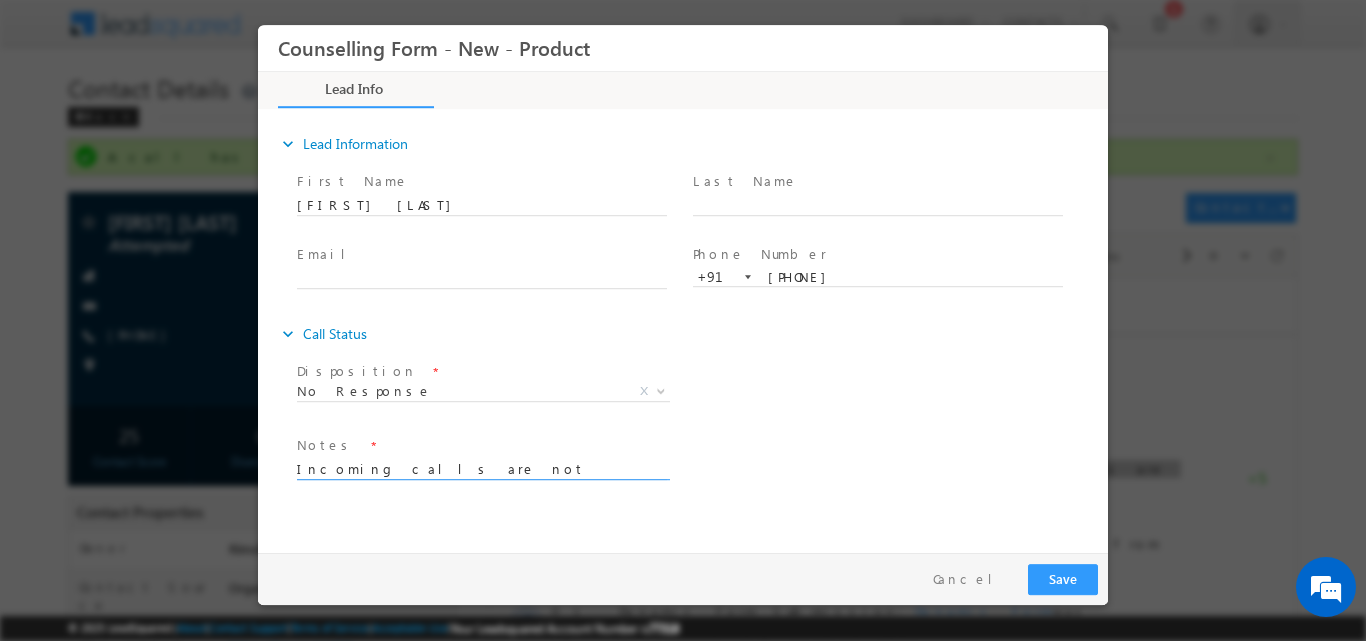 type on "Incoming calls are not available on this number" 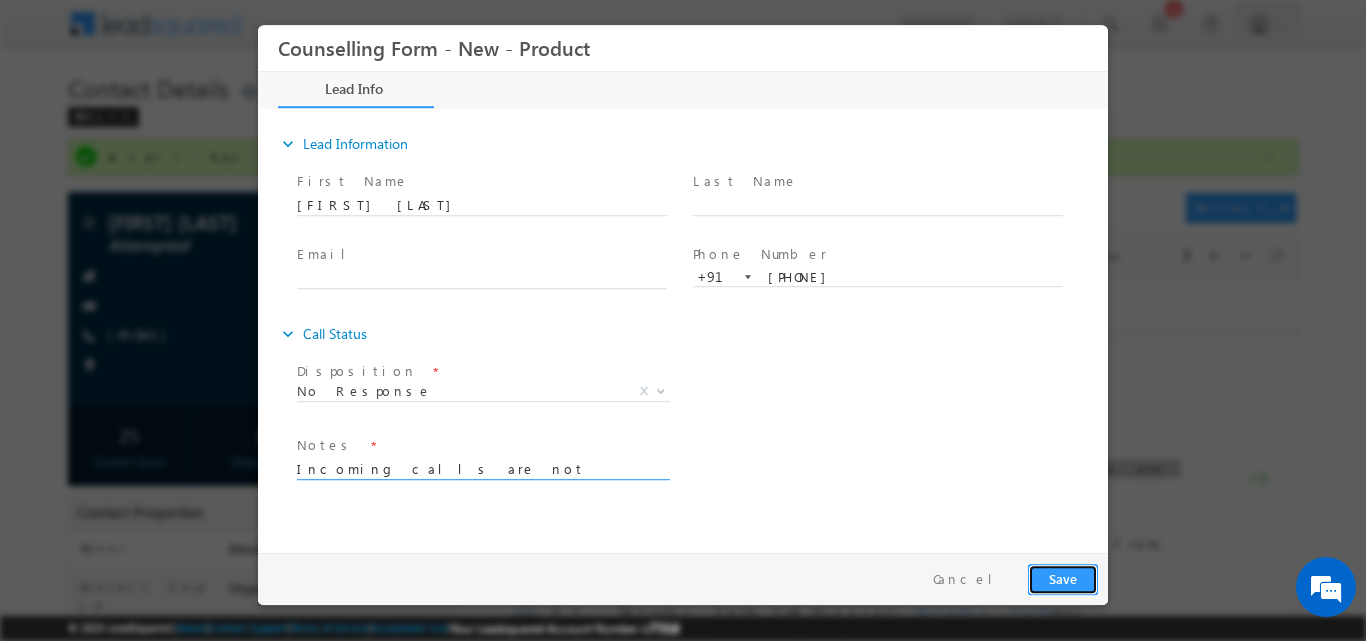 click on "Save" at bounding box center [1063, 578] 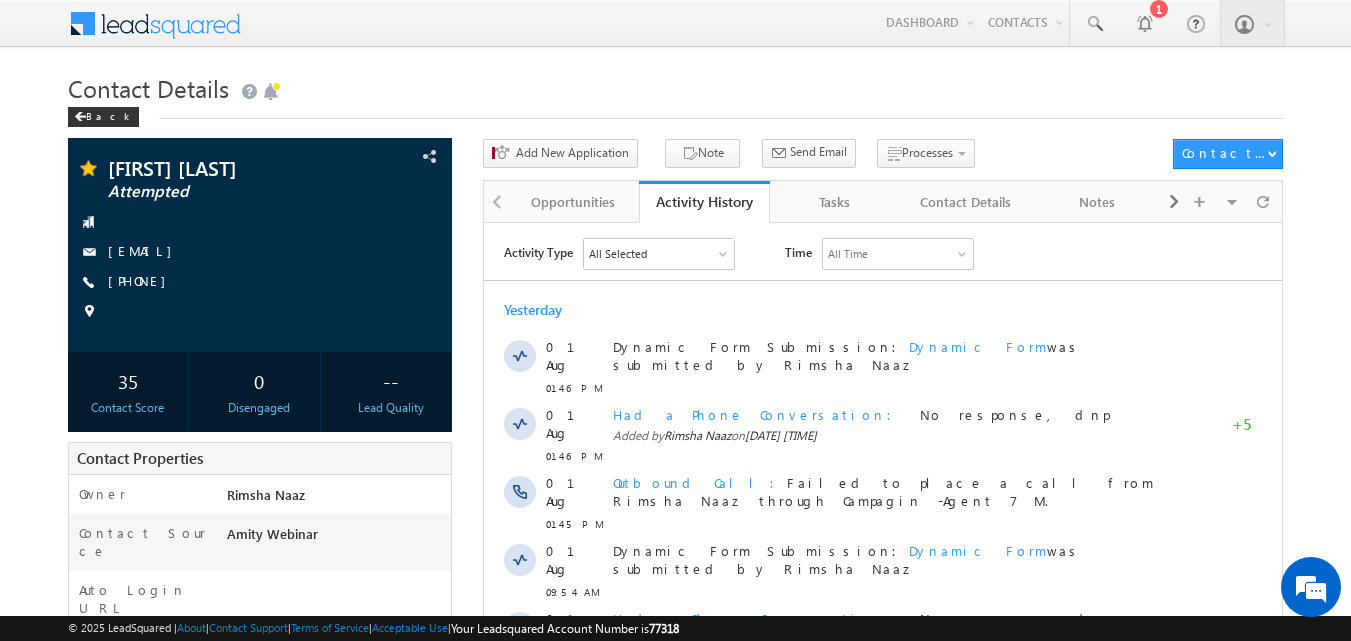 scroll, scrollTop: 0, scrollLeft: 0, axis: both 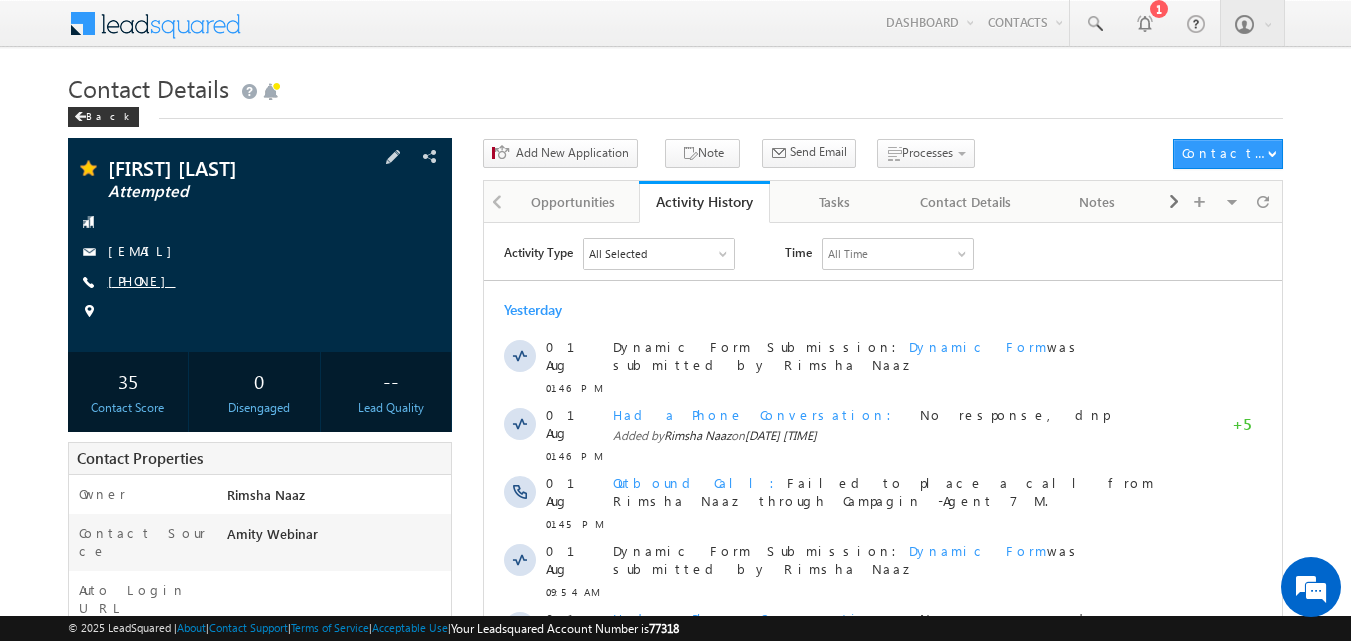 click on "[PHONE]" at bounding box center [142, 280] 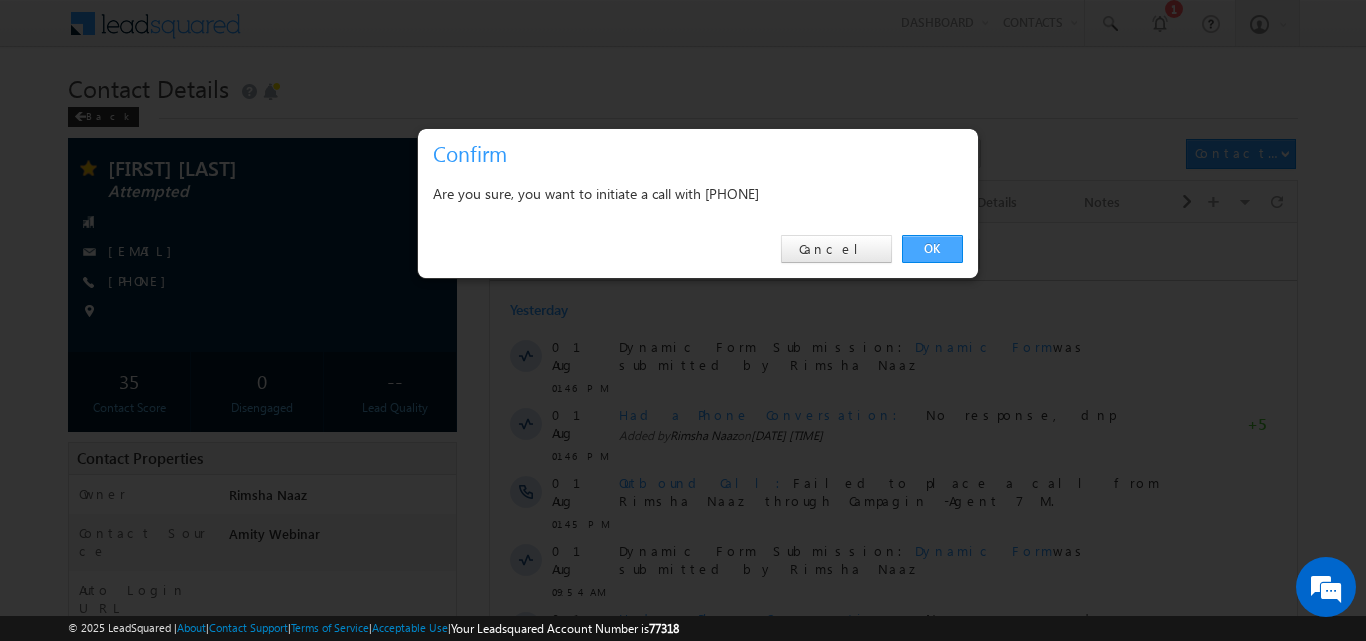 click on "OK" at bounding box center (932, 249) 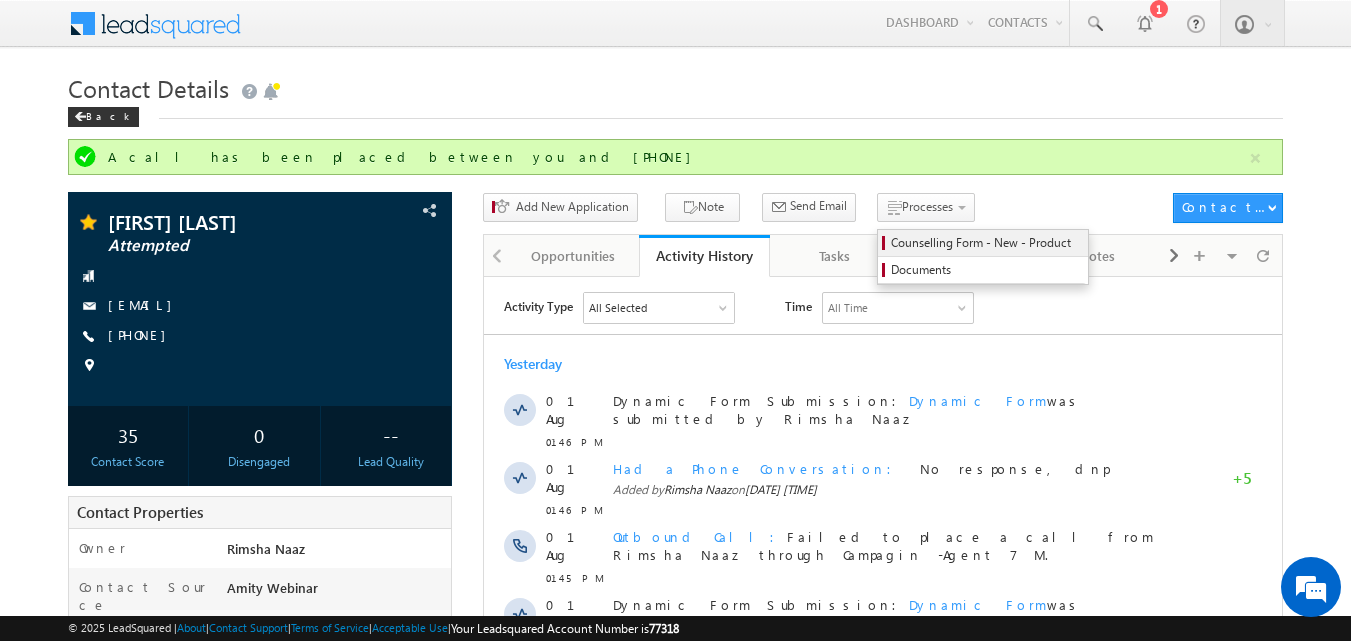 click on "Counselling Form - New - Product" at bounding box center (986, 243) 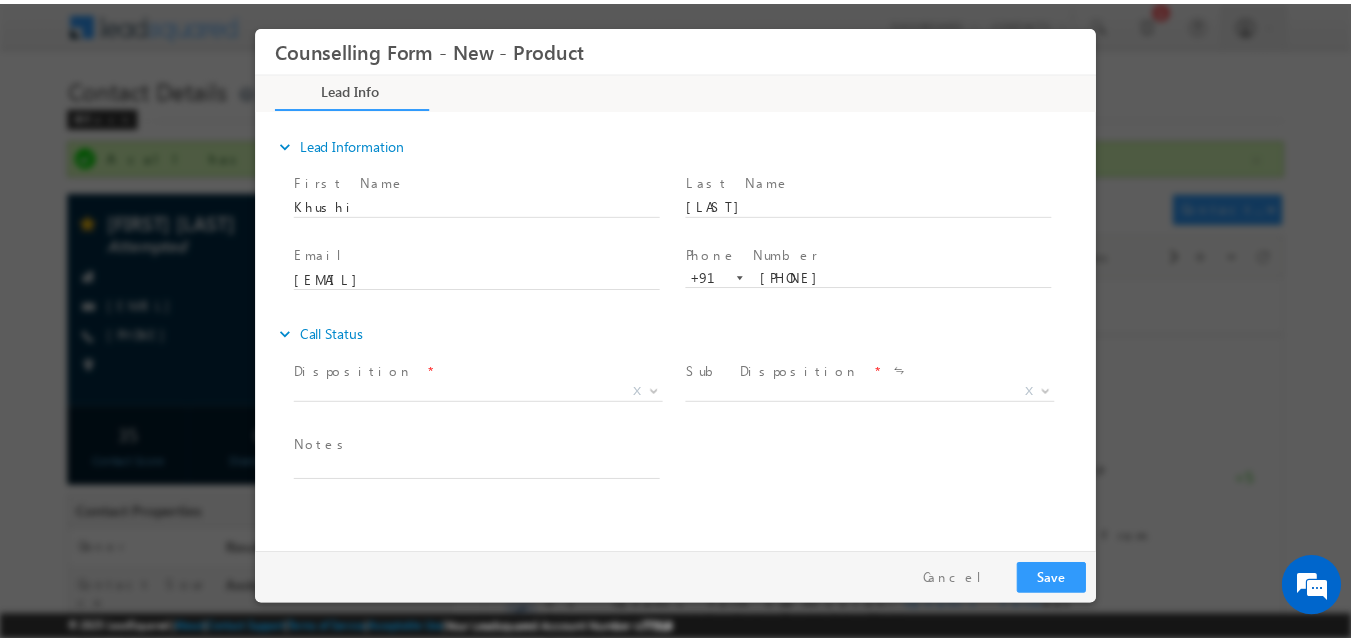 scroll, scrollTop: 0, scrollLeft: 0, axis: both 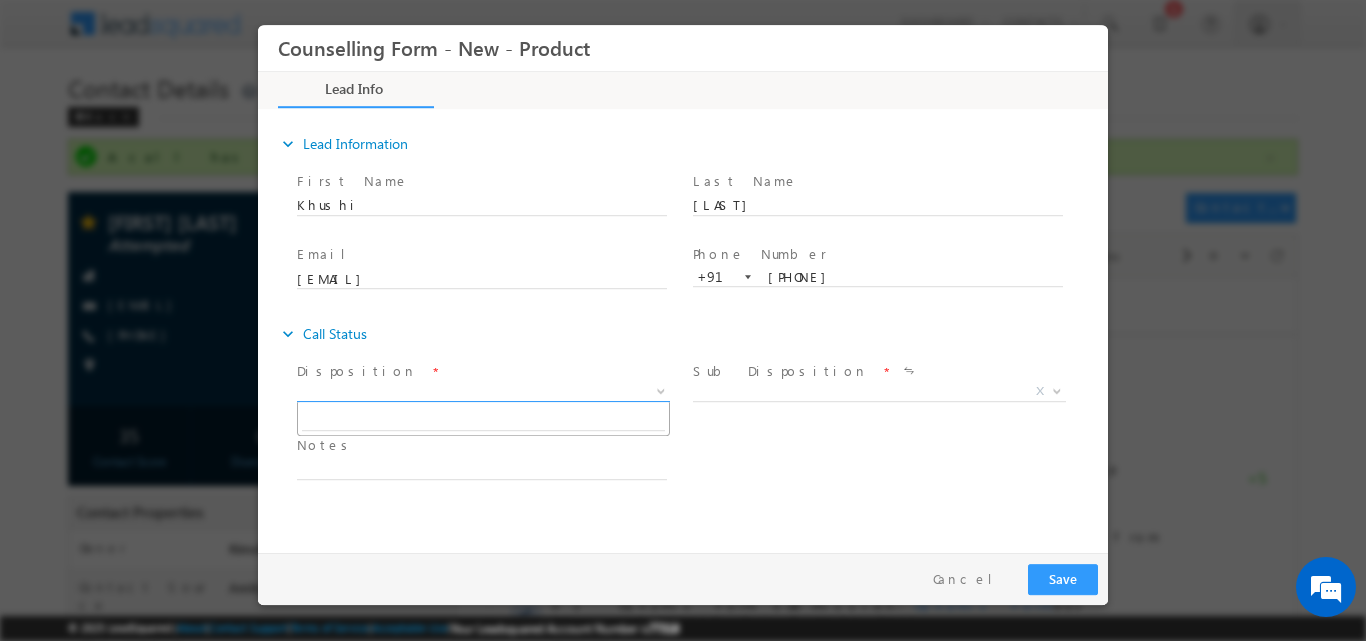 click at bounding box center [661, 389] 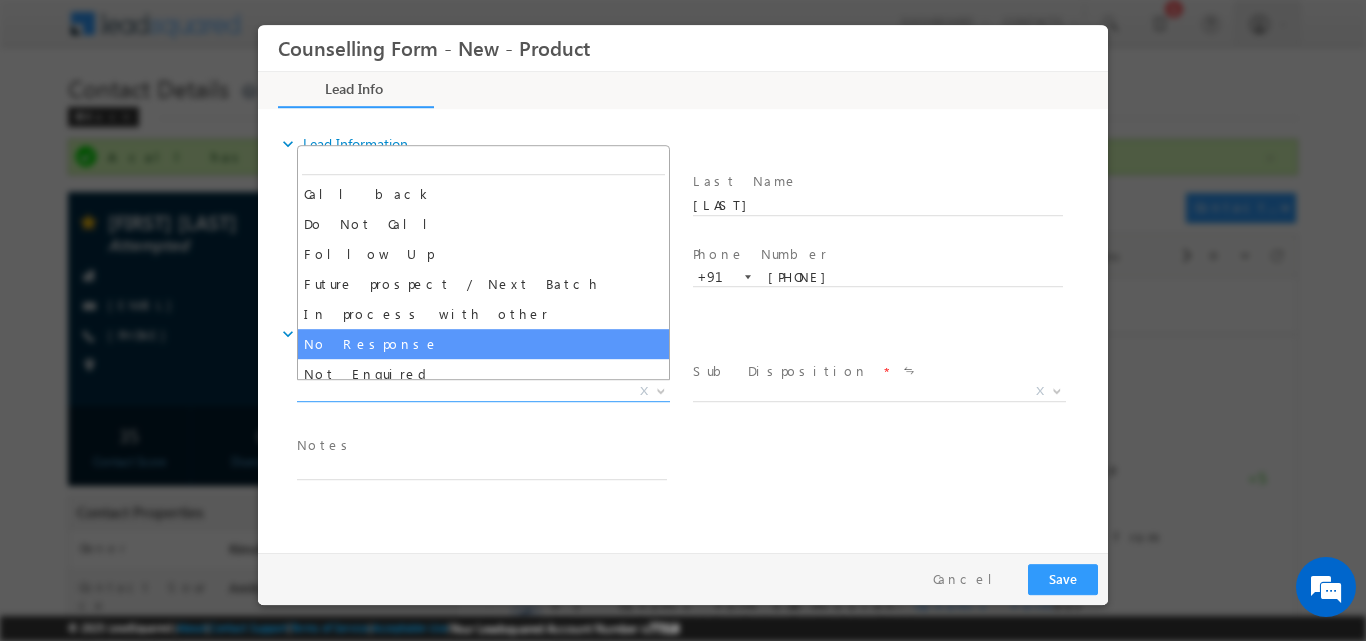 select on "No Response" 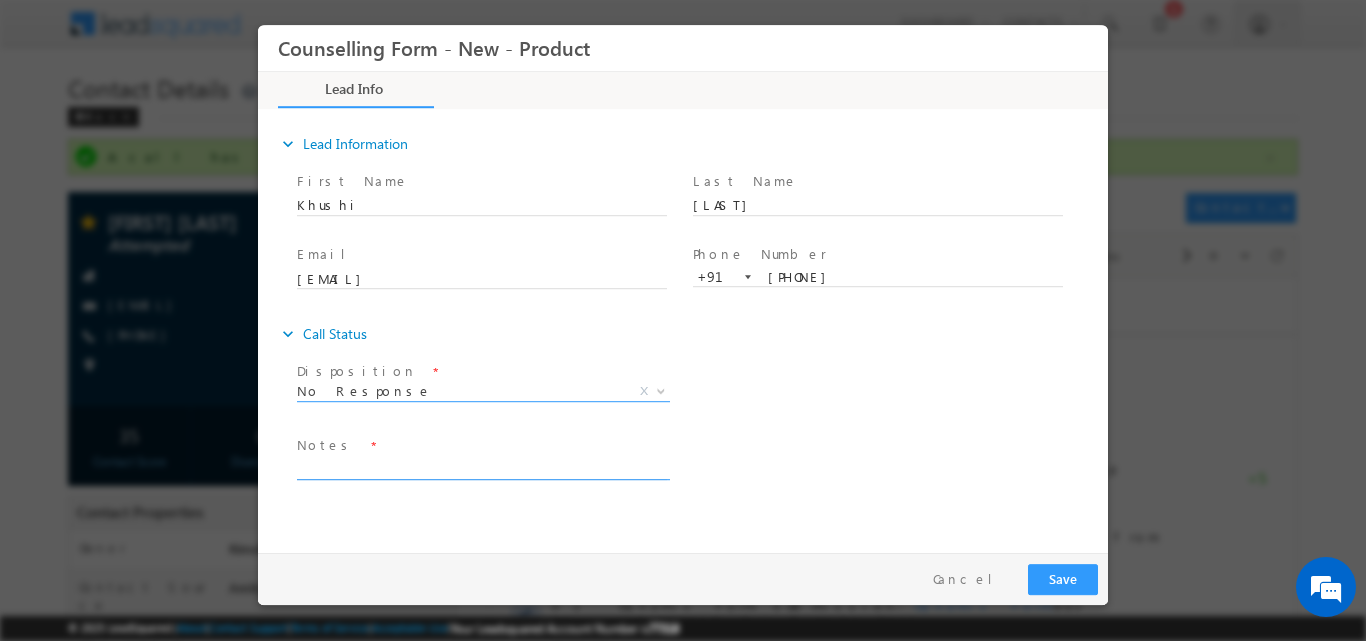 click at bounding box center [482, 467] 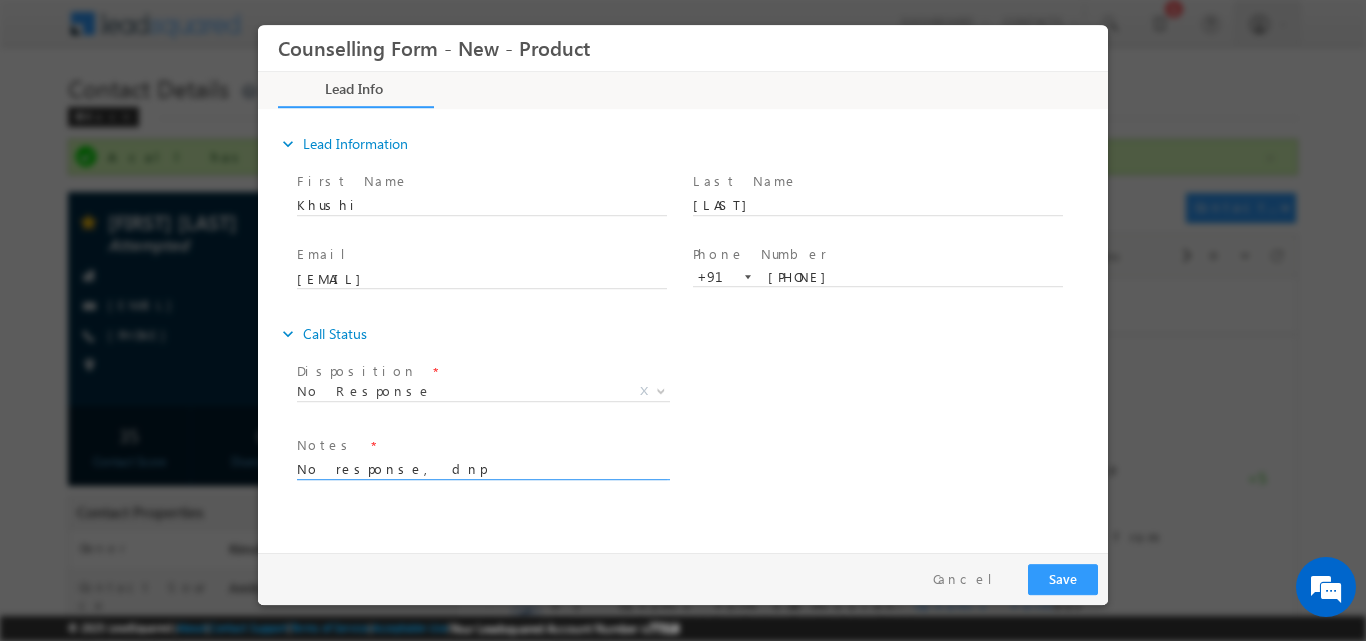 drag, startPoint x: 452, startPoint y: 466, endPoint x: 474, endPoint y: 514, distance: 52.801514 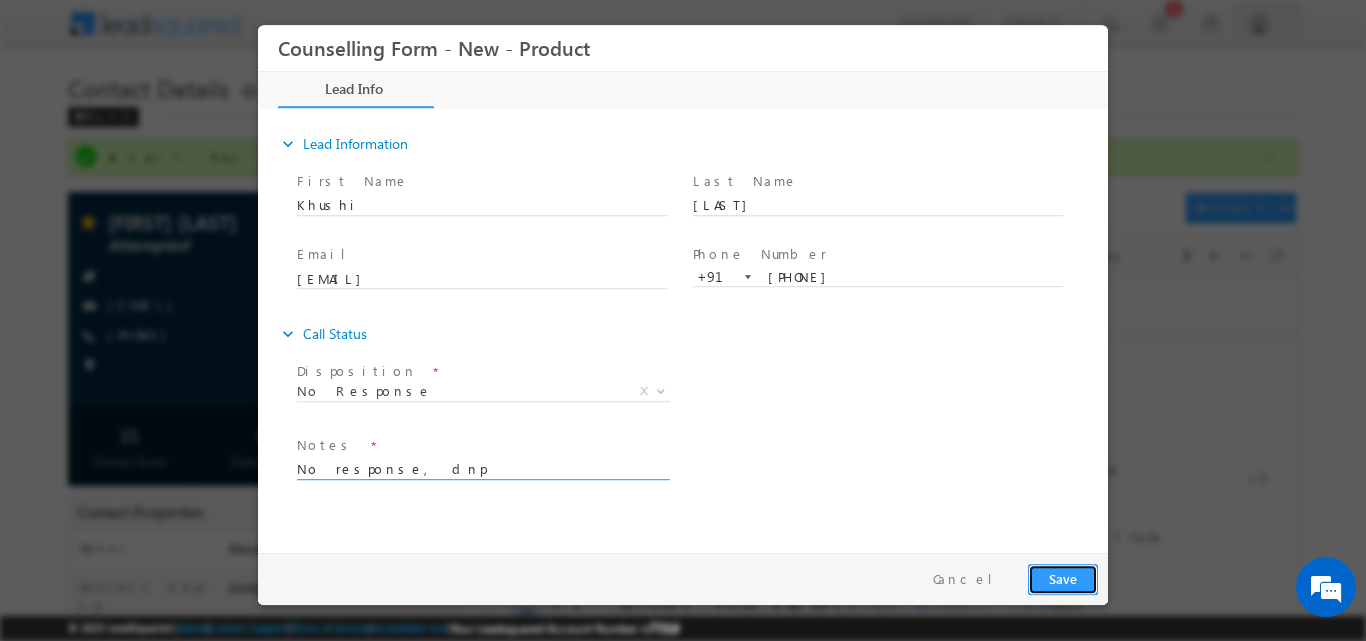 click on "Save" at bounding box center [1063, 578] 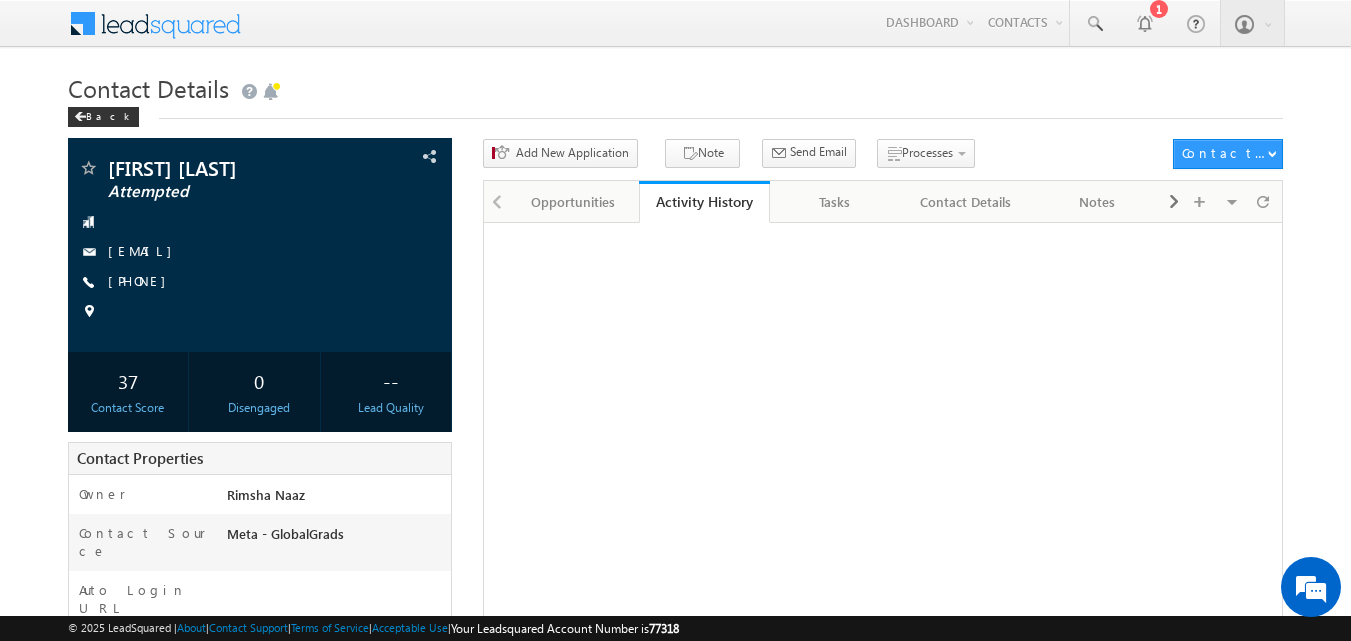 scroll, scrollTop: 0, scrollLeft: 0, axis: both 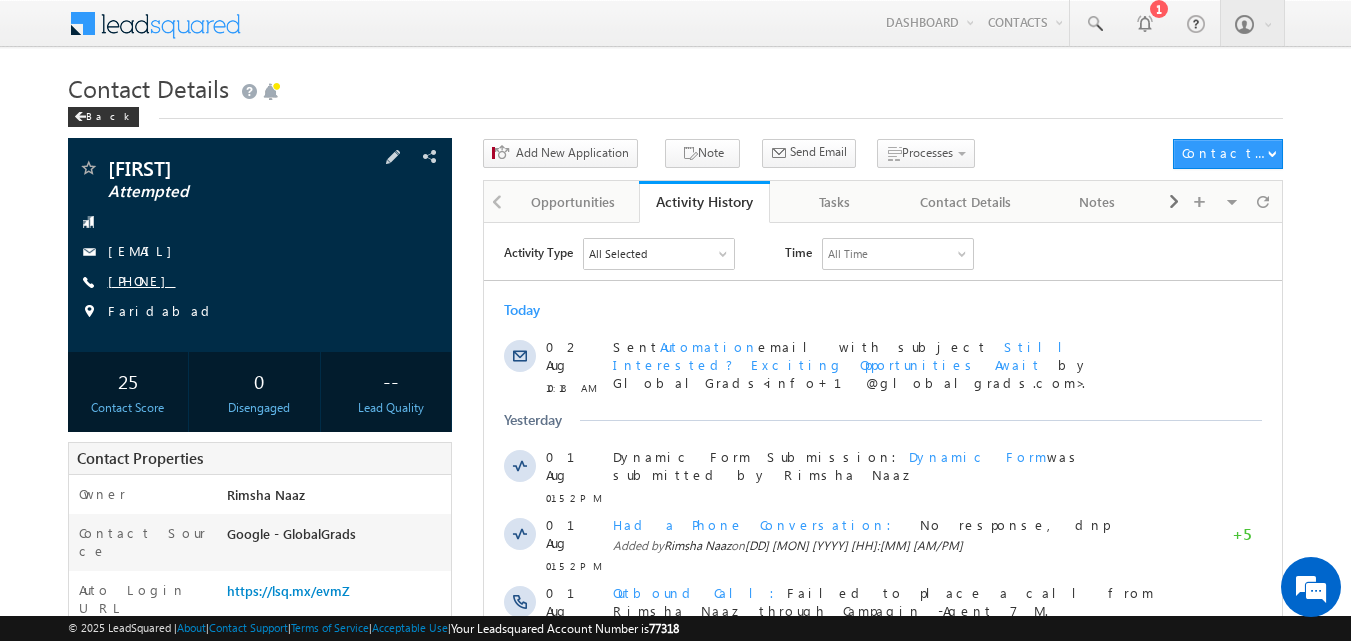 click on "[PHONE]" at bounding box center (142, 280) 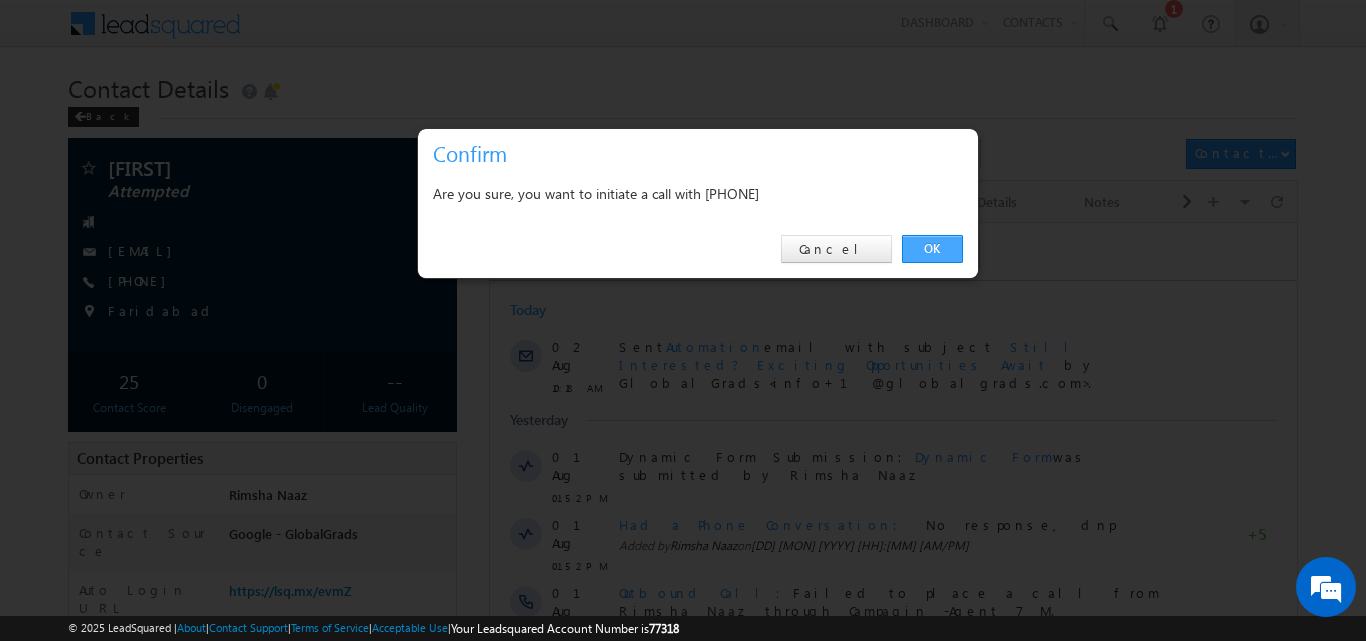 click on "OK" at bounding box center (932, 249) 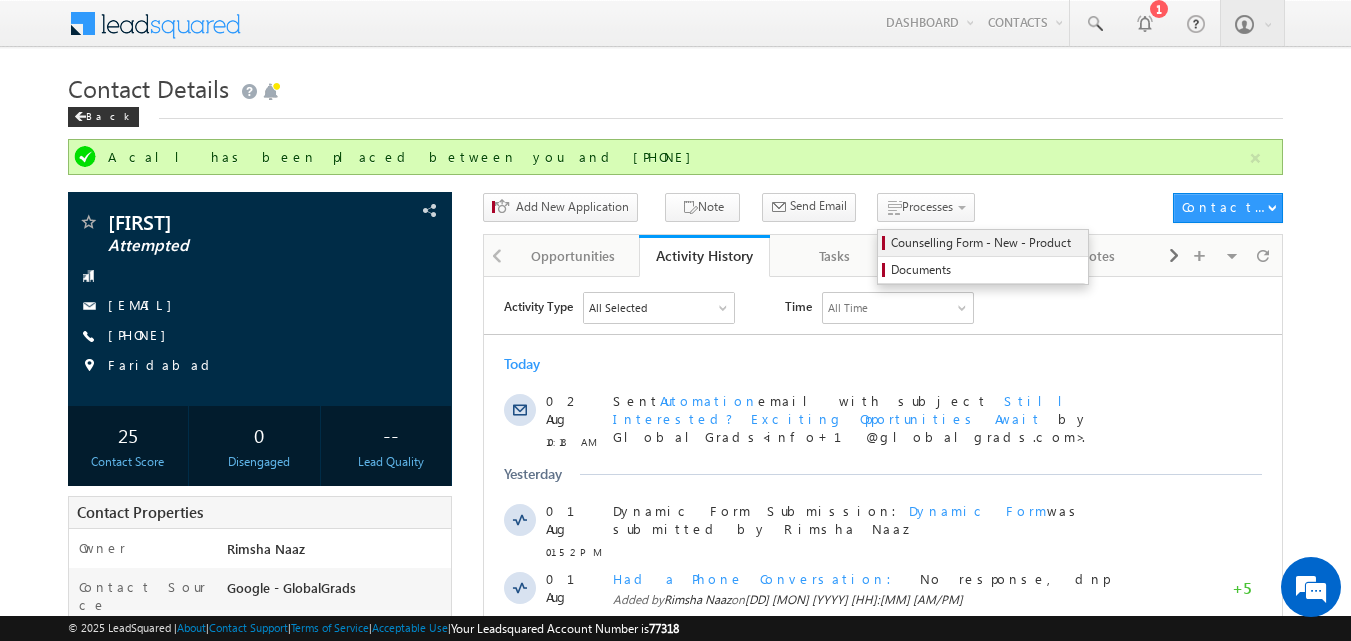 click on "Counselling Form - New - Product" at bounding box center [986, 243] 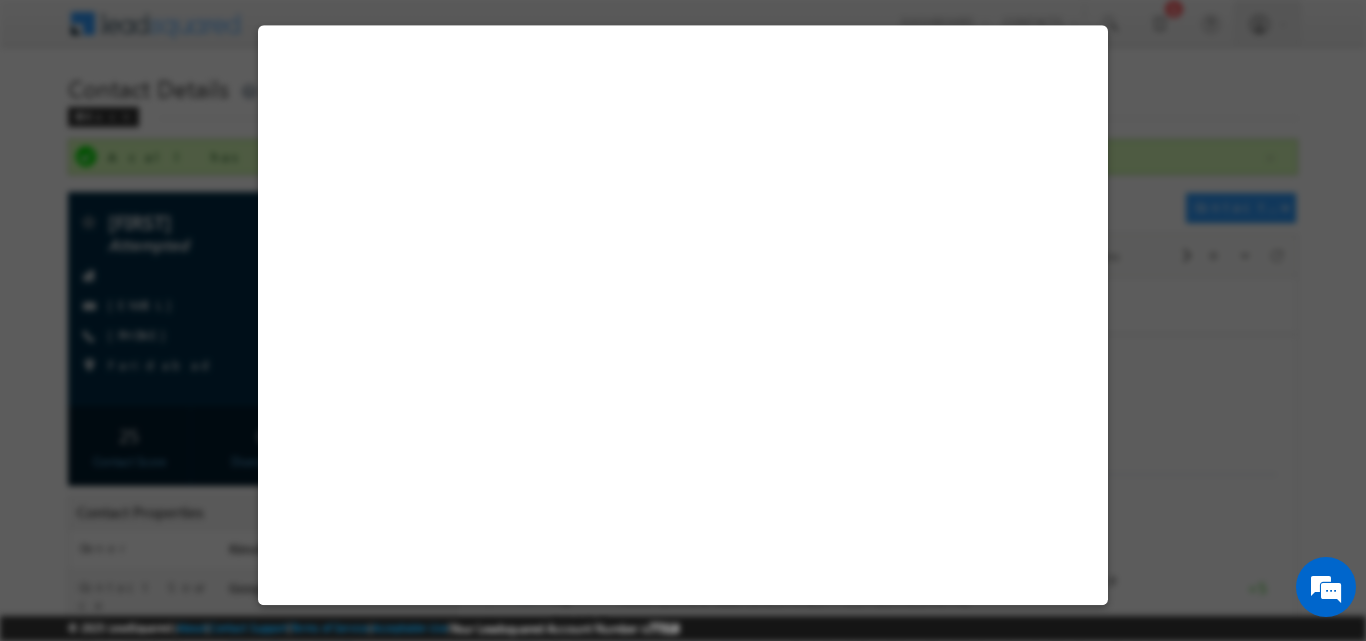 select on "Attempted" 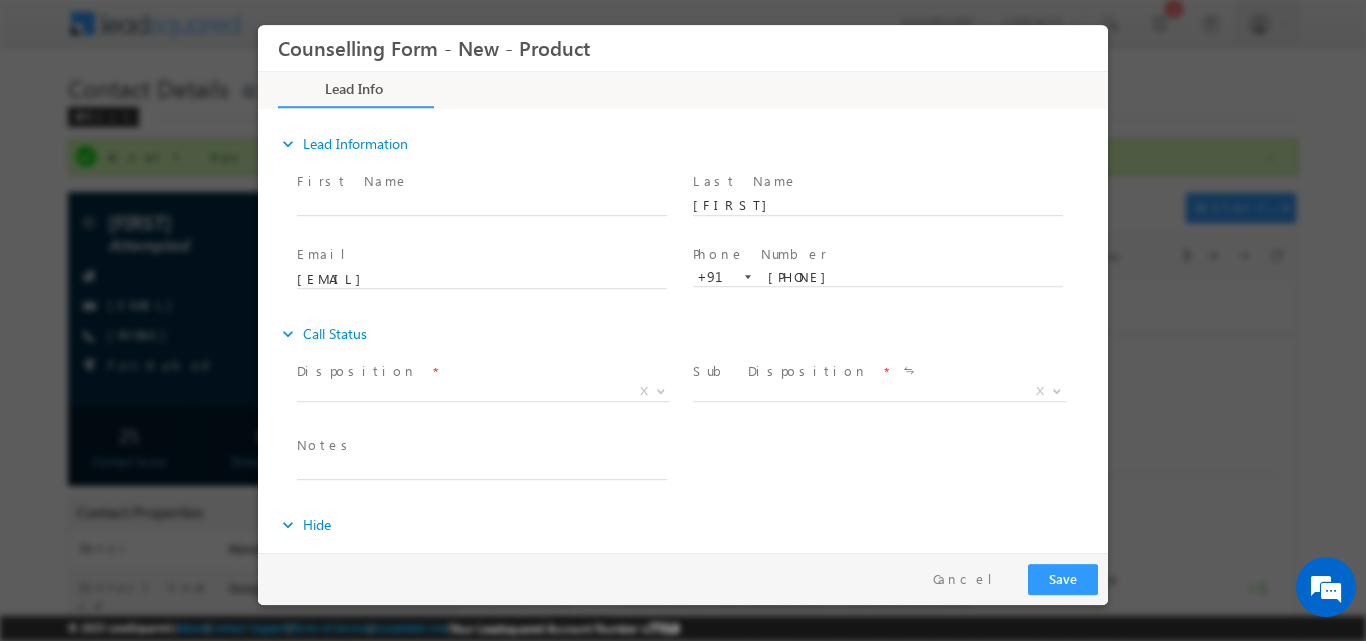 scroll, scrollTop: 0, scrollLeft: 0, axis: both 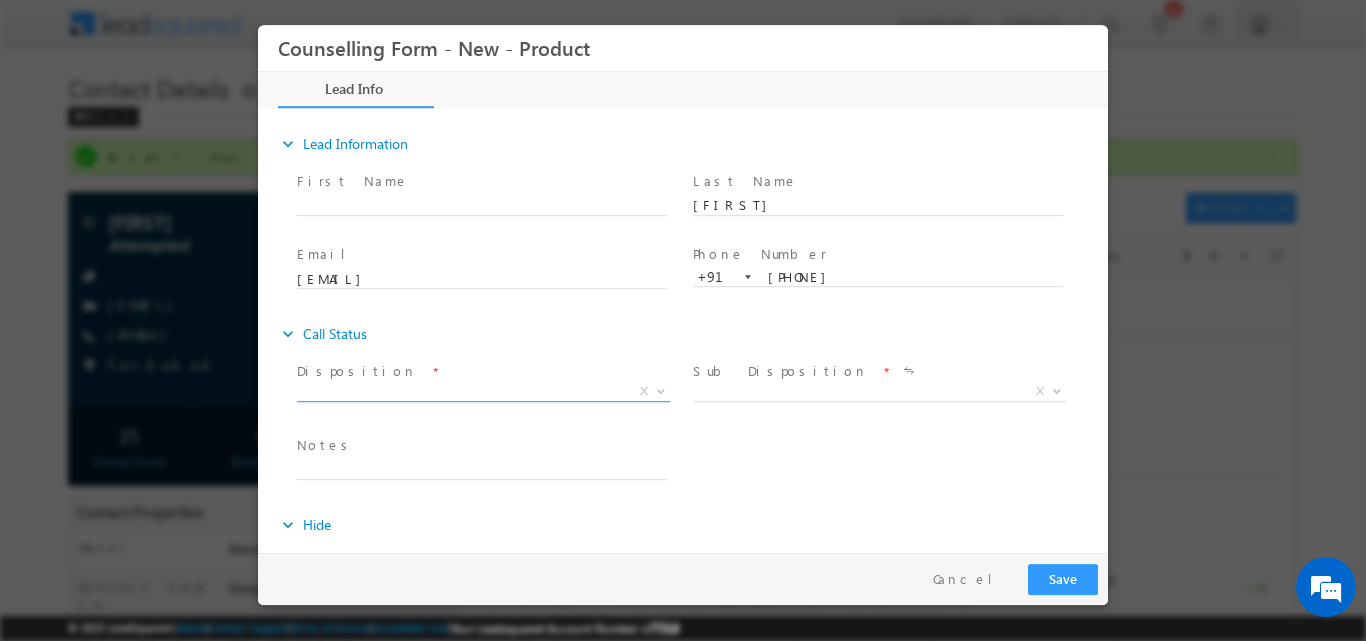 click at bounding box center (661, 389) 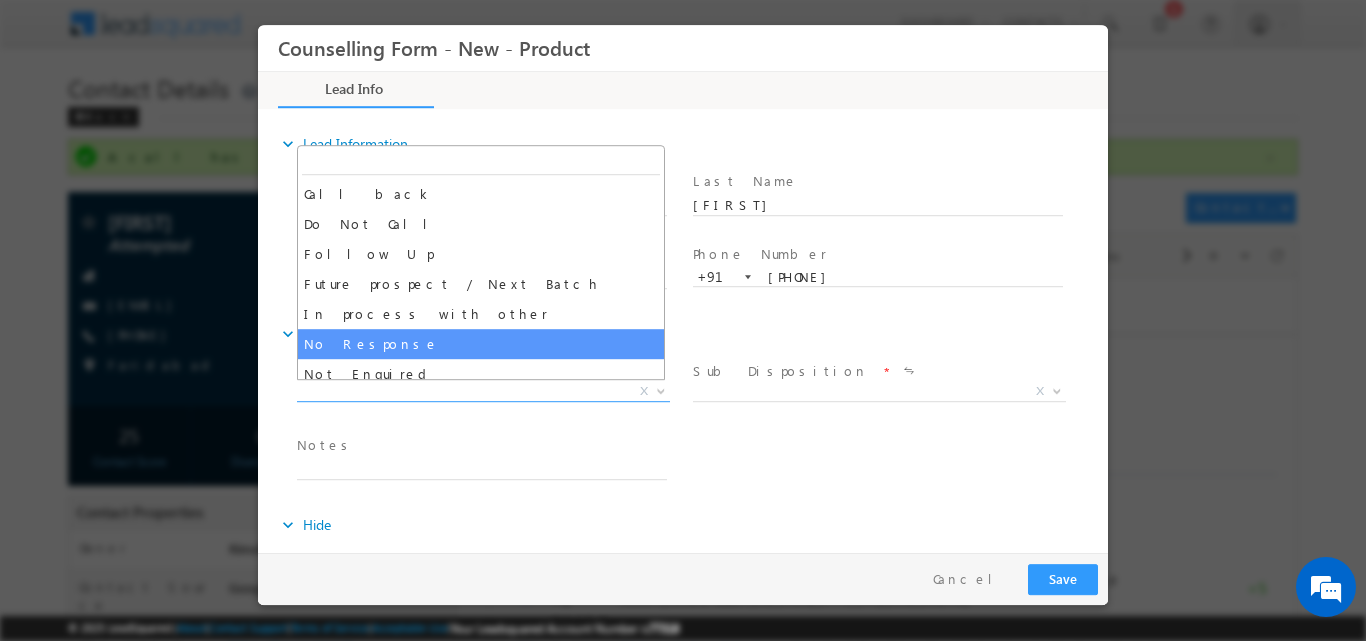 select on "No Response" 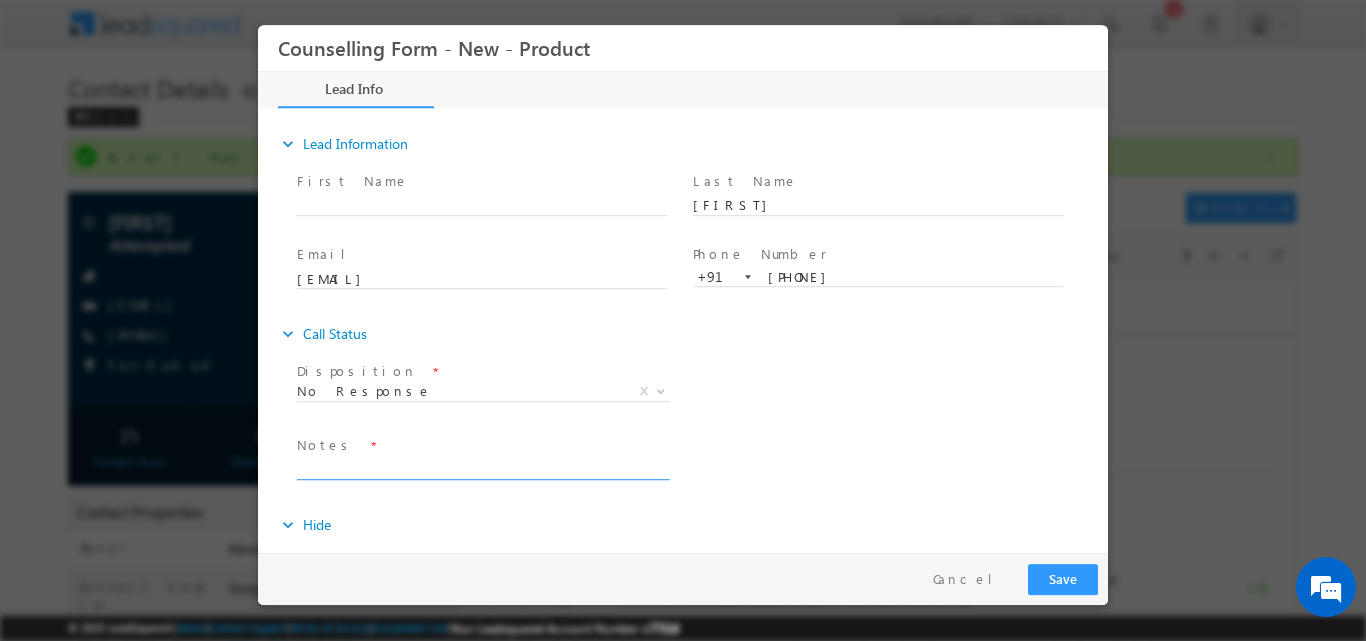 click at bounding box center [482, 467] 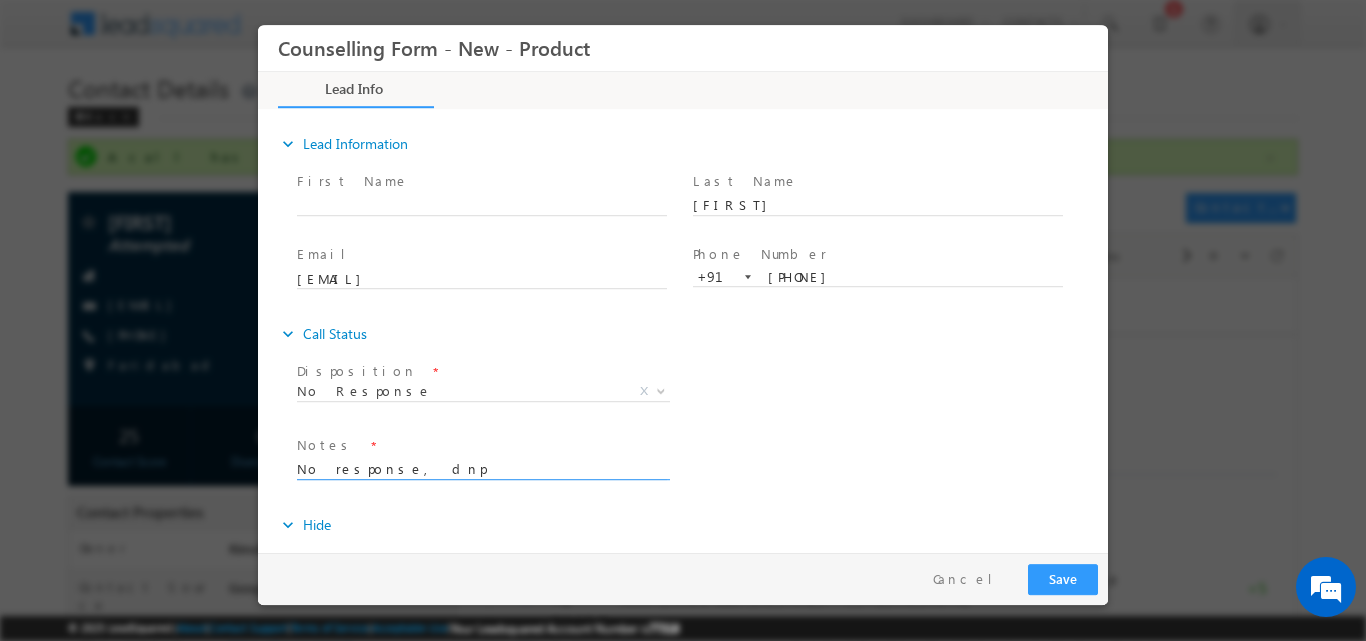 type on "No response, dnp" 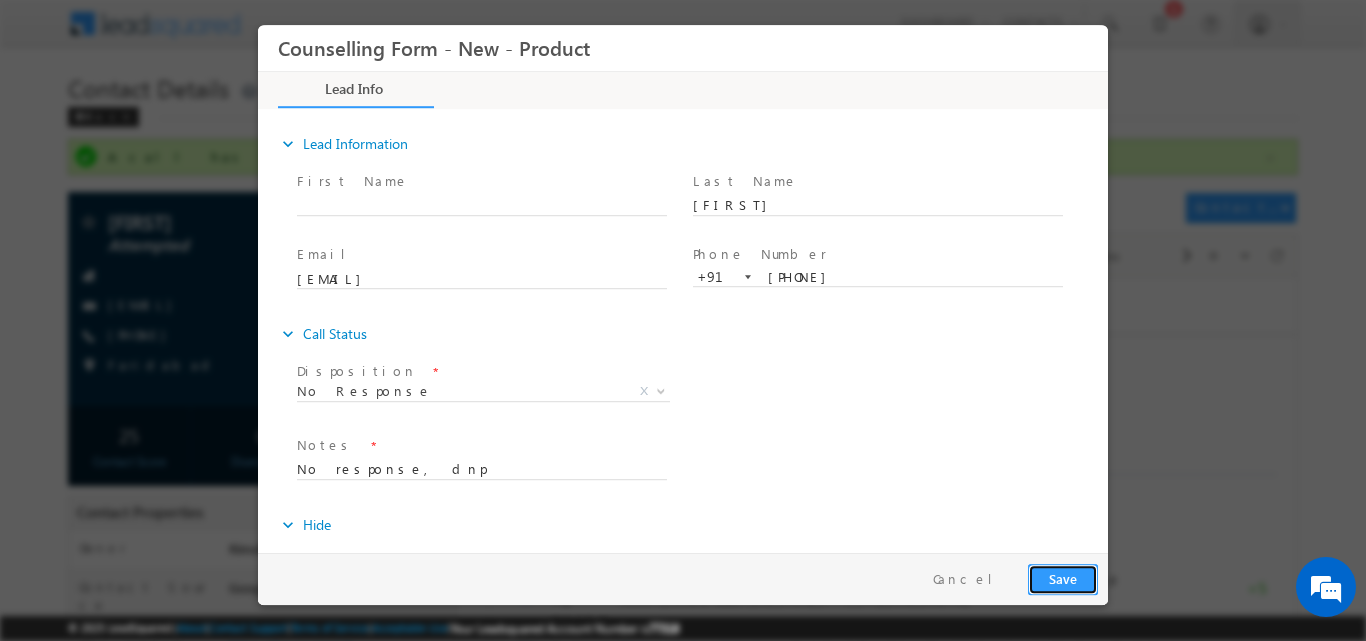 click on "Save" at bounding box center [1063, 578] 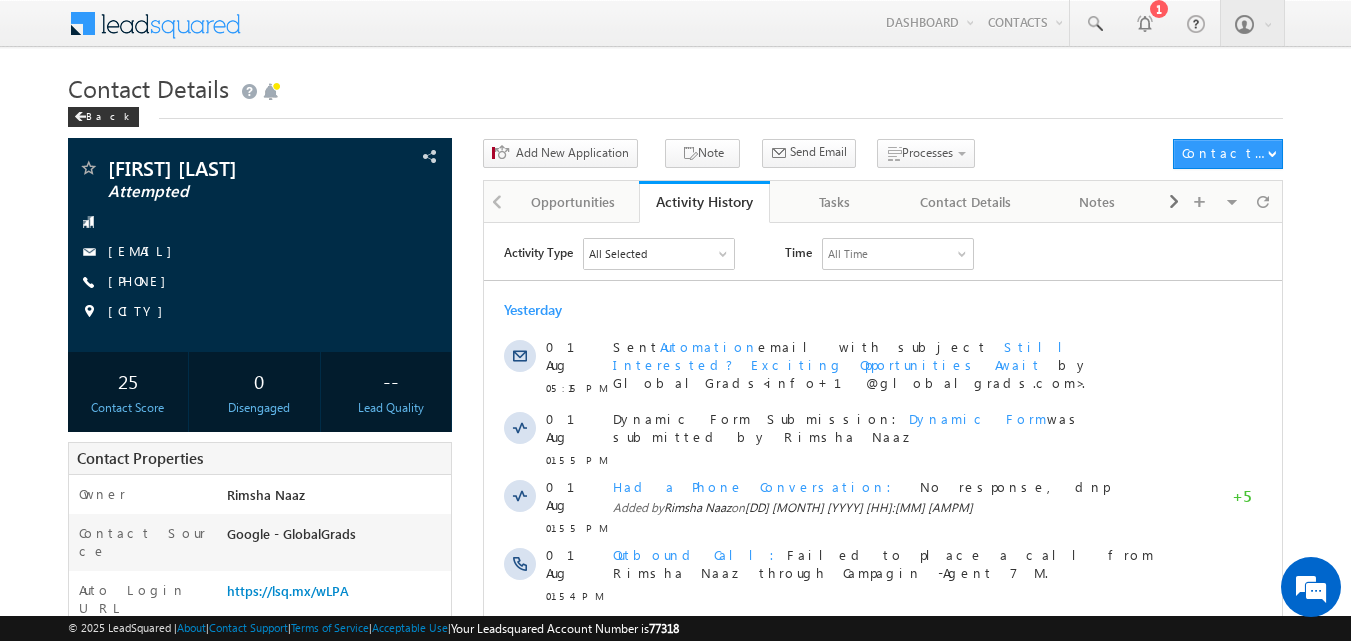 scroll, scrollTop: 0, scrollLeft: 0, axis: both 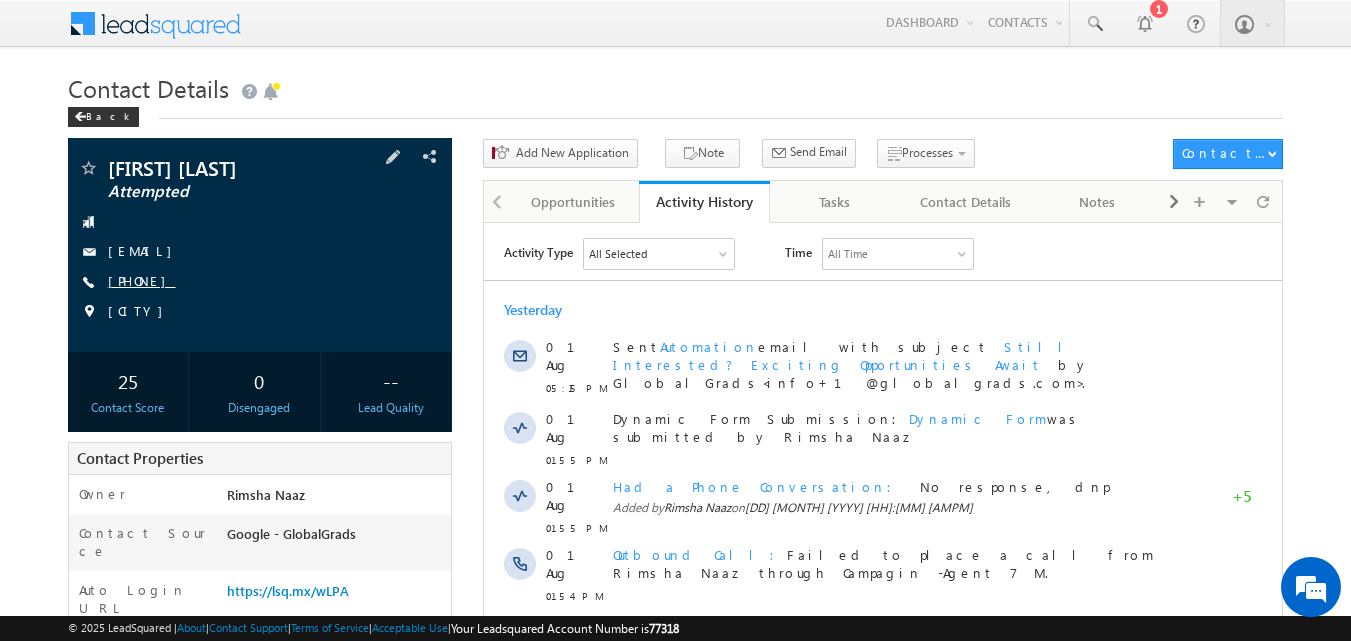 click on "[PHONE]" at bounding box center (142, 280) 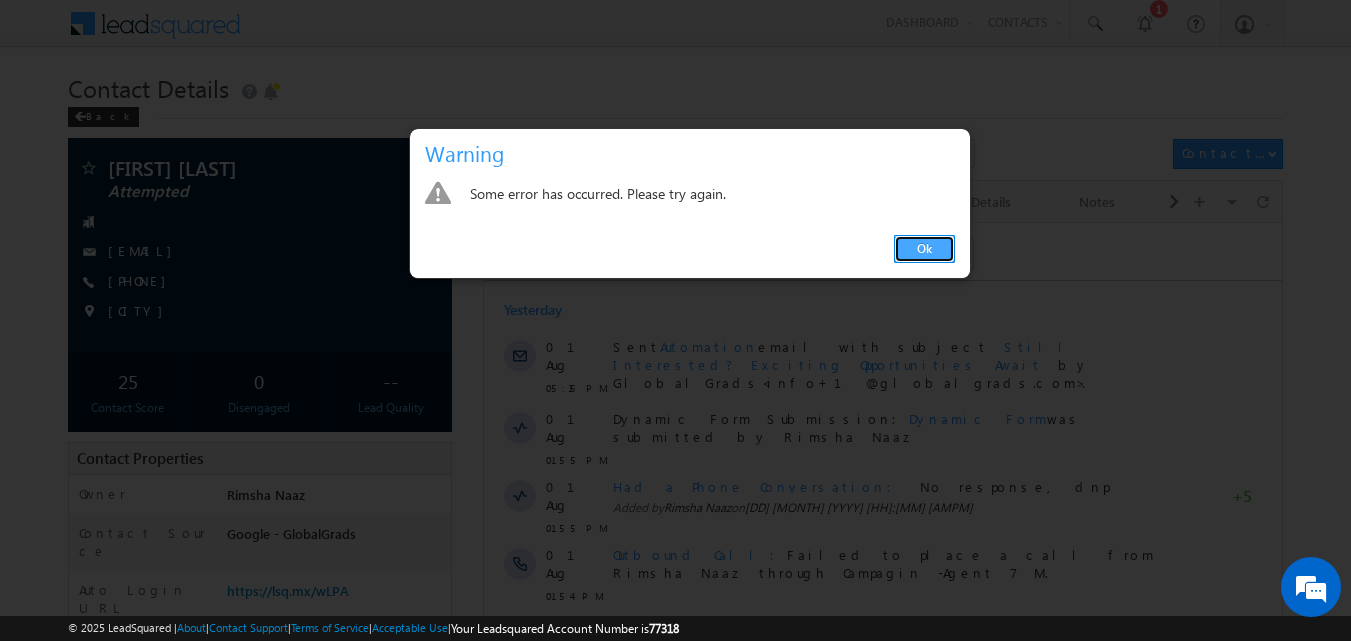 click on "Ok" at bounding box center (924, 249) 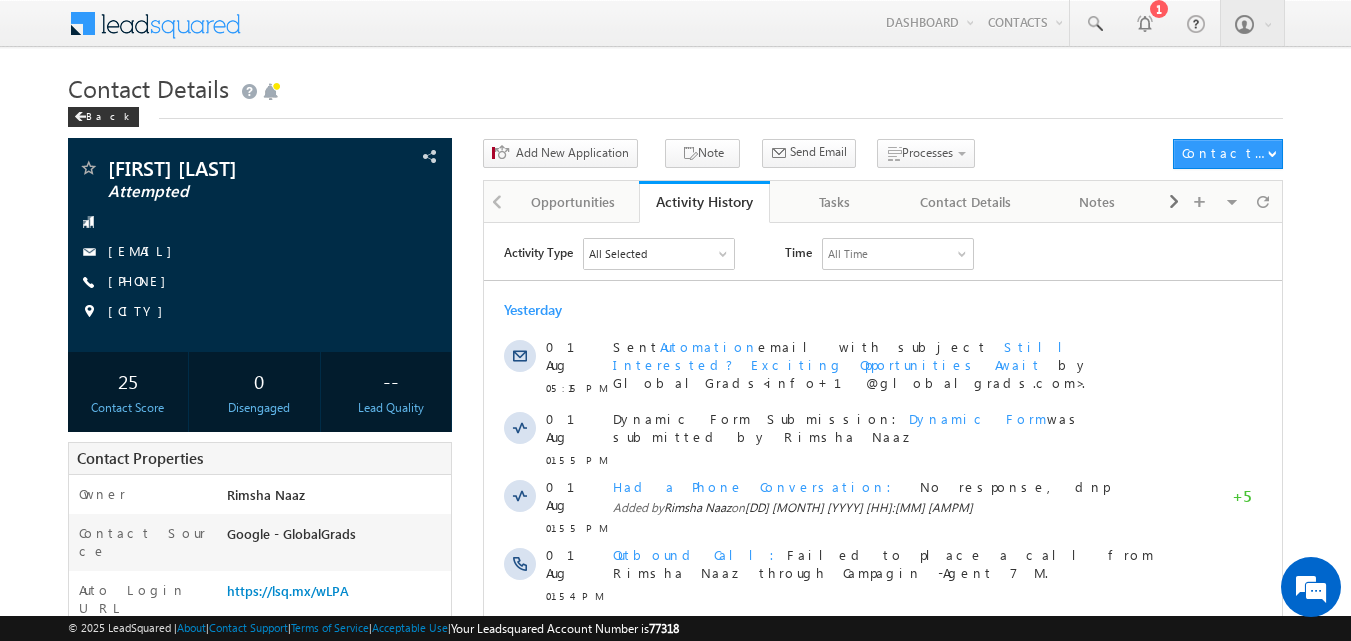 click on "All Time" at bounding box center [898, 253] 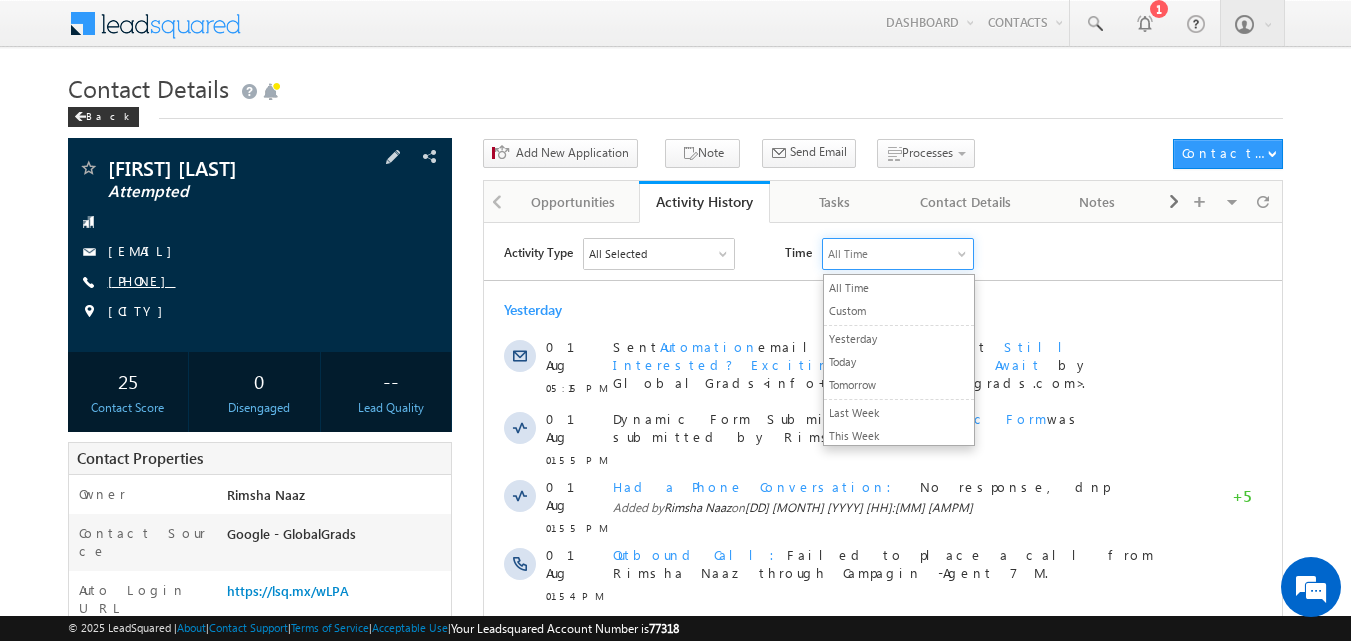 click on "[PHONE]" at bounding box center [142, 280] 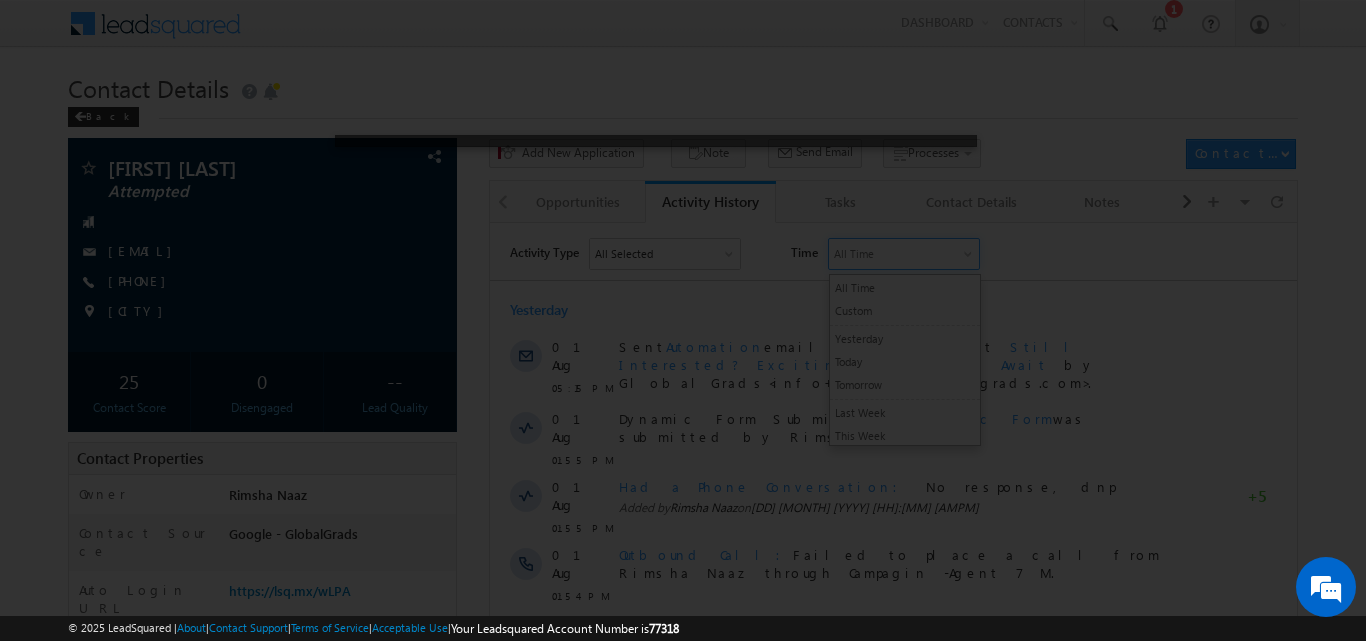 click at bounding box center [683, 320] 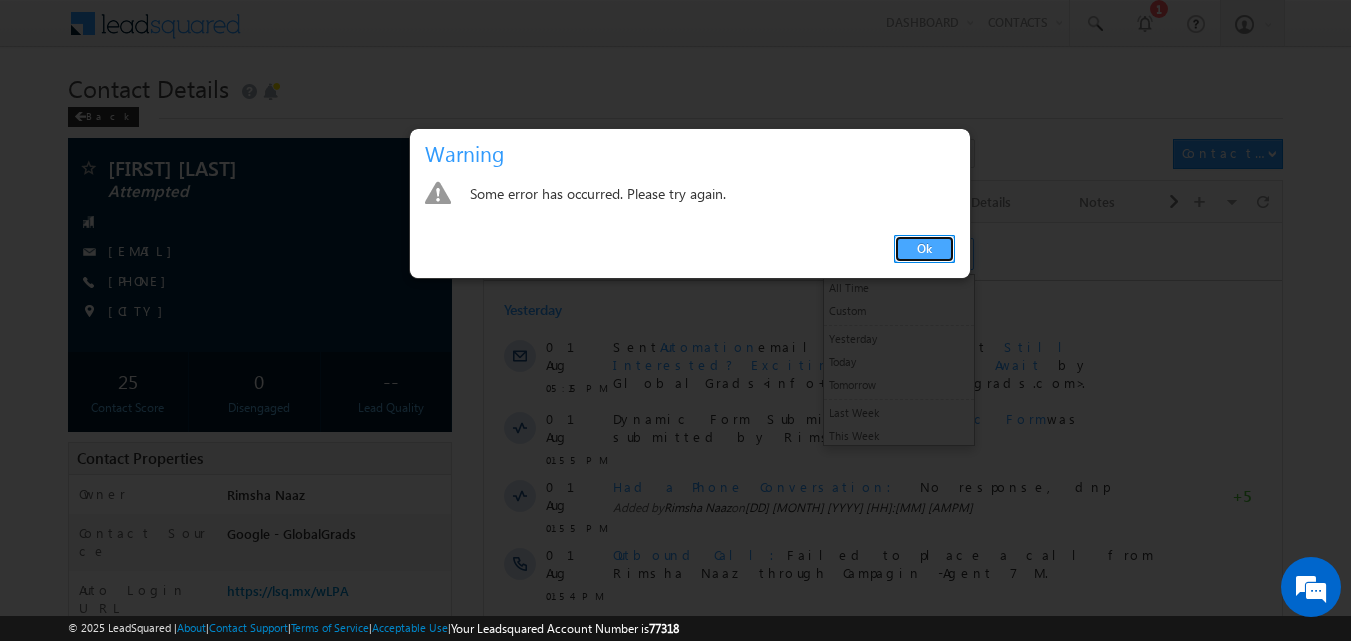 click on "Ok" at bounding box center (924, 249) 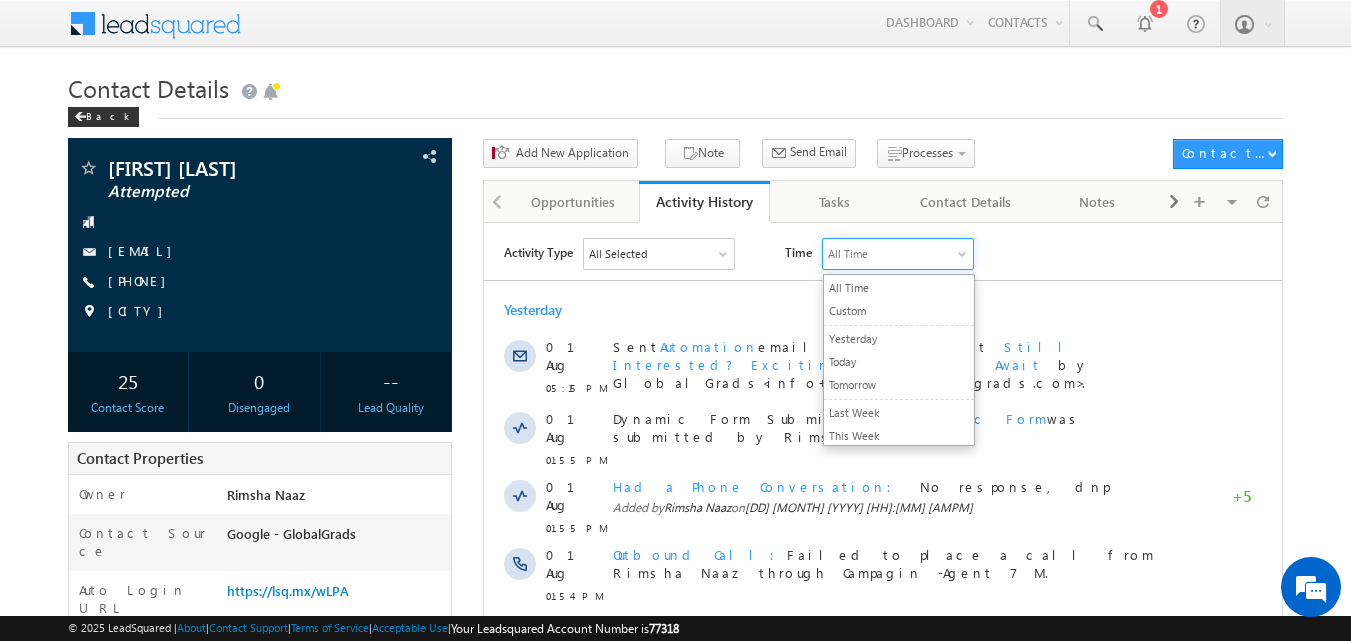 click on "Contact Details" at bounding box center (676, 86) 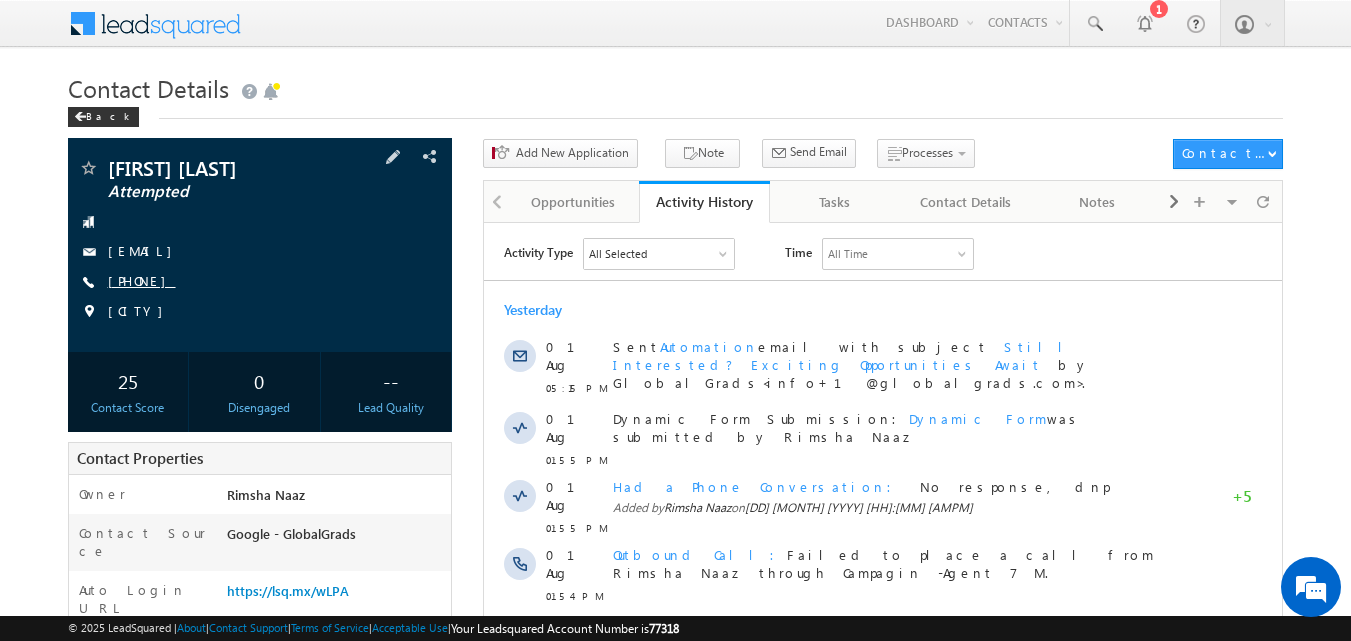 click on "[PHONE]" at bounding box center (142, 280) 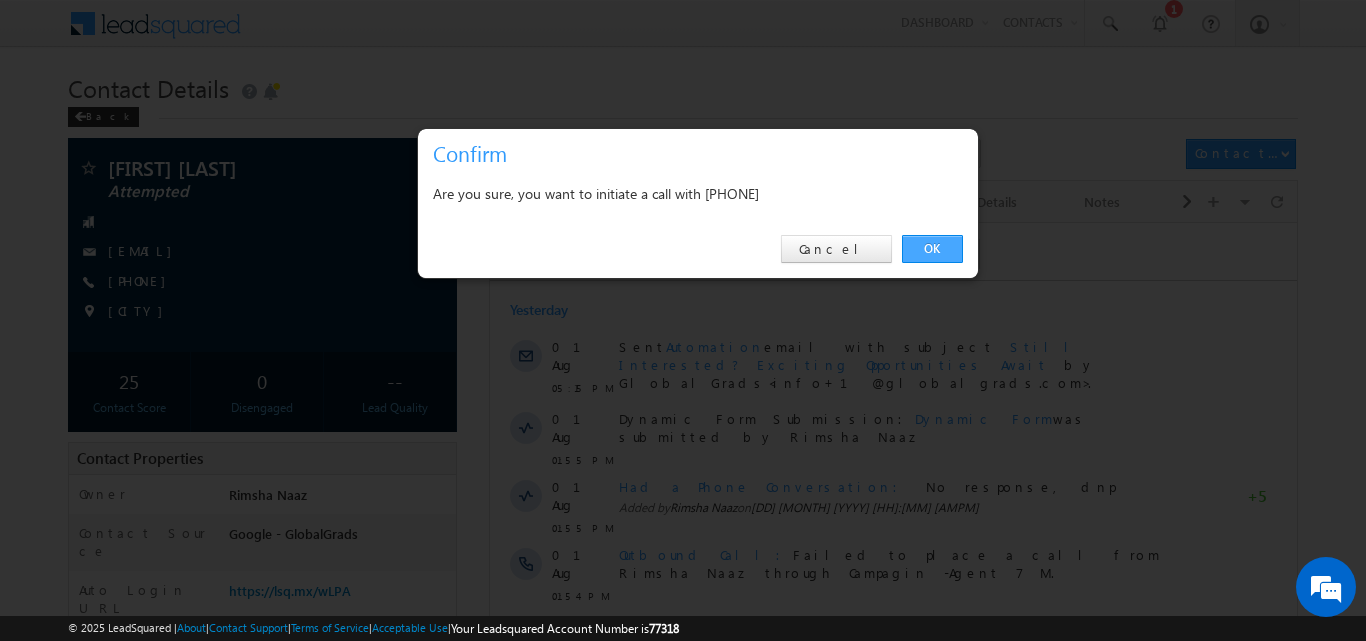 click on "OK" at bounding box center [932, 249] 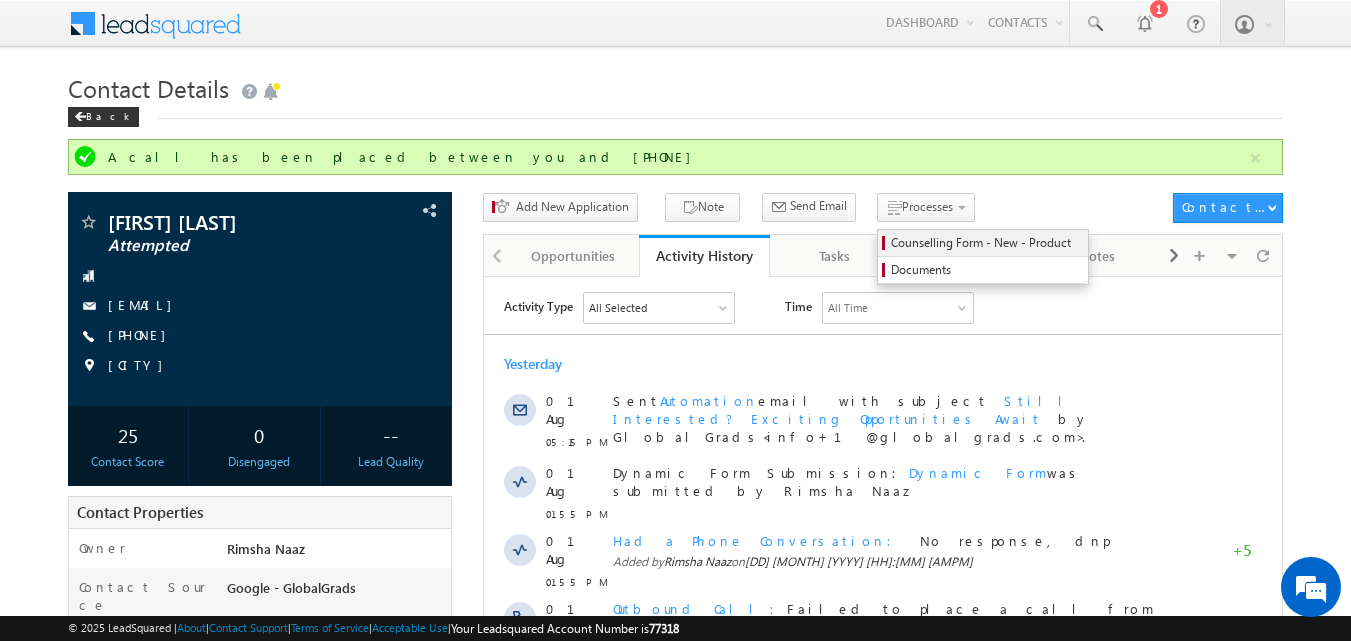 click on "Counselling Form - New - Product" at bounding box center [986, 243] 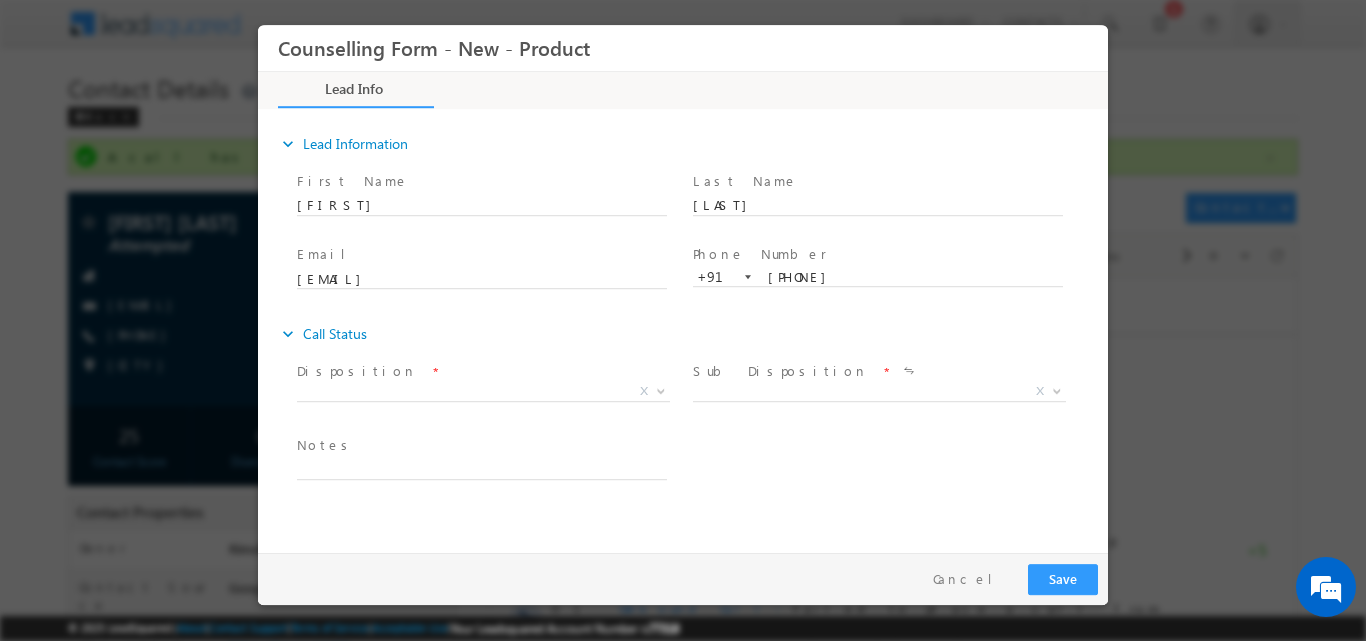 scroll, scrollTop: 0, scrollLeft: 0, axis: both 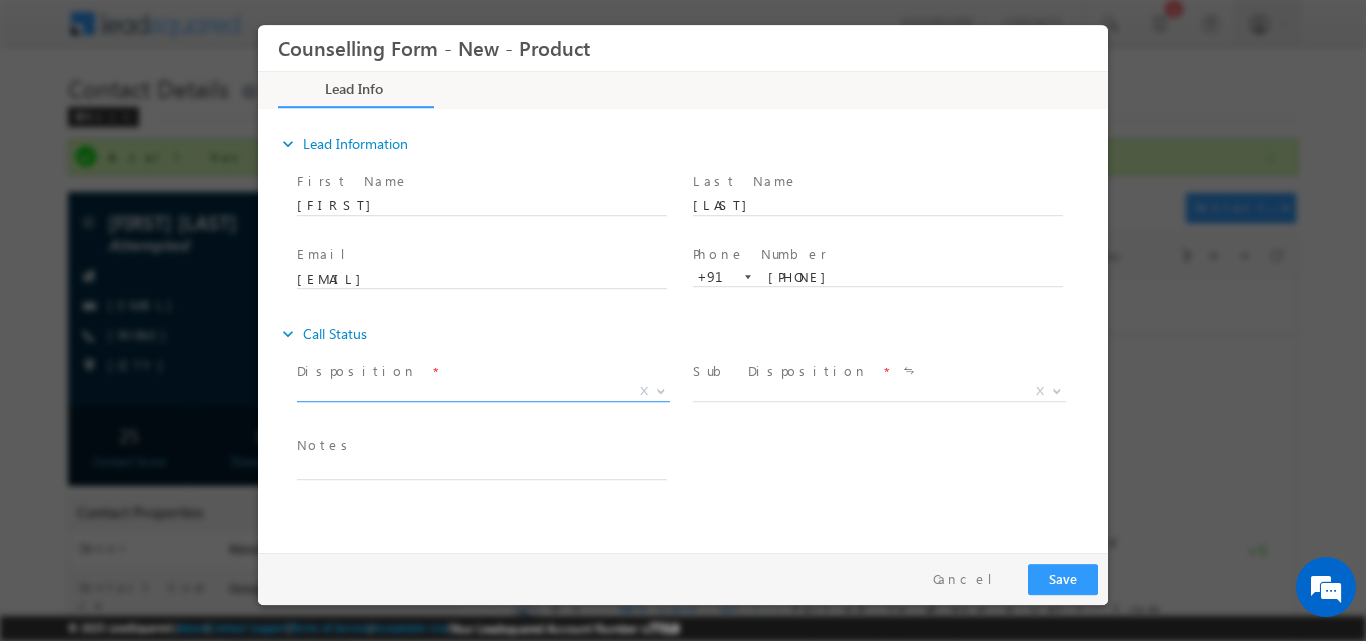 click on "X" at bounding box center [483, 391] 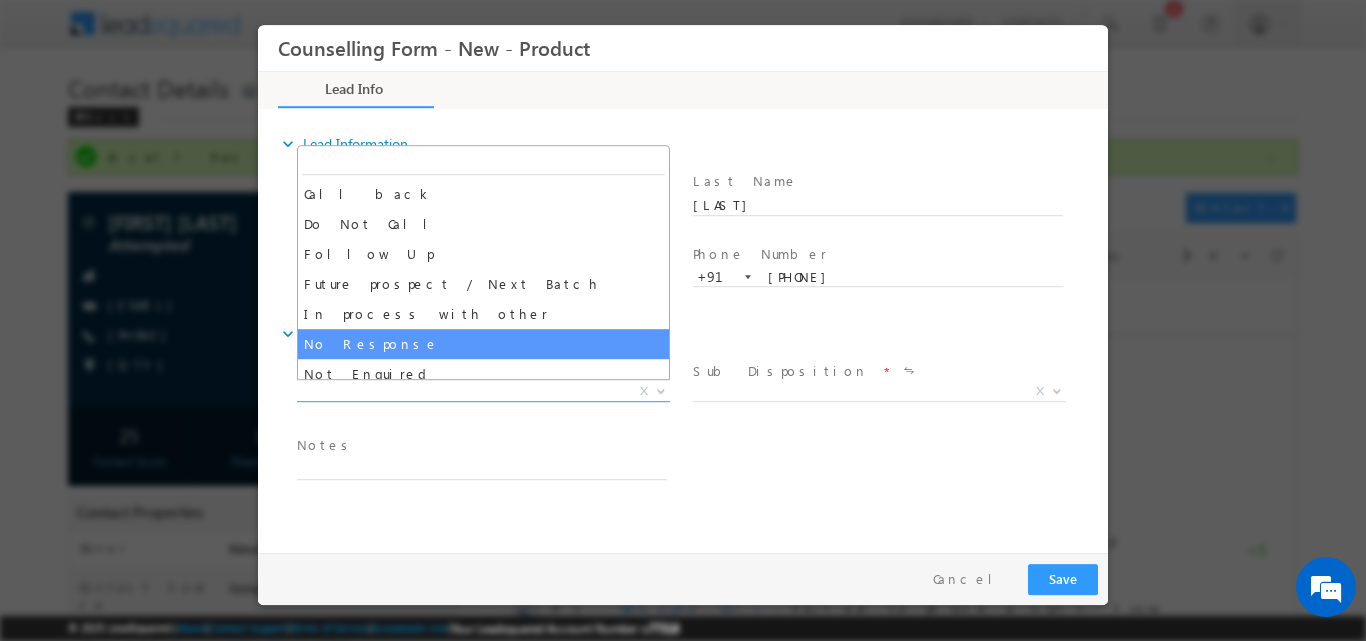 select on "No Response" 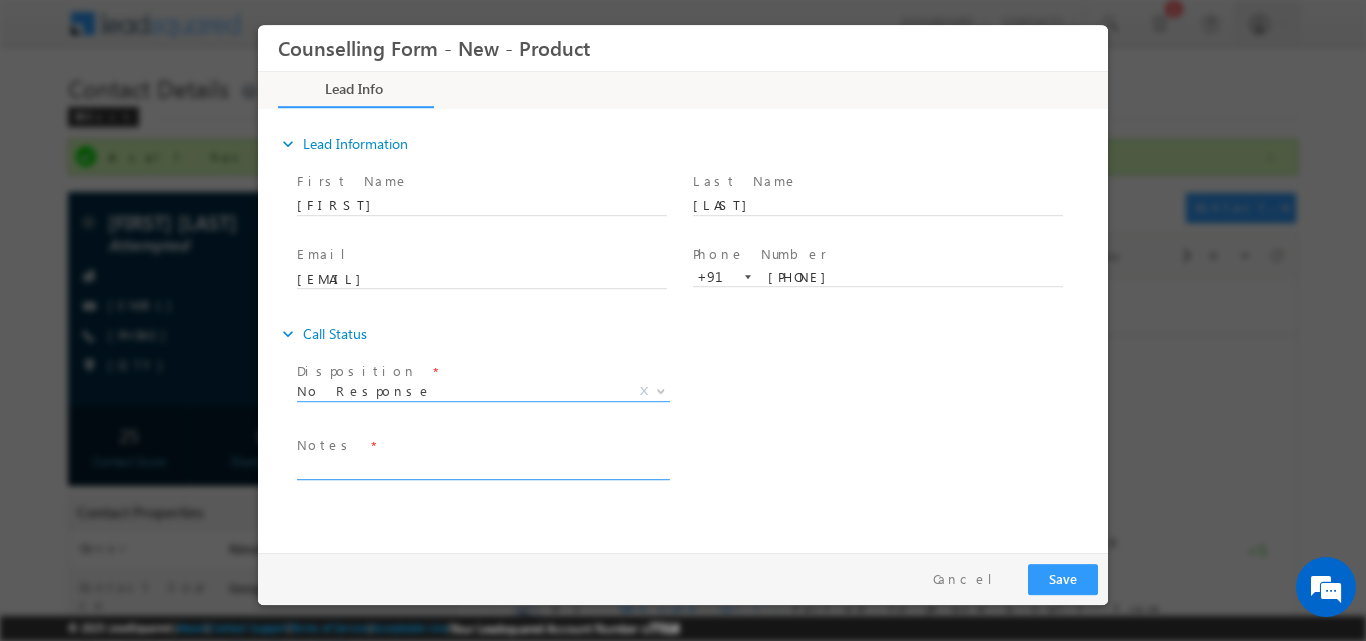 click at bounding box center [482, 467] 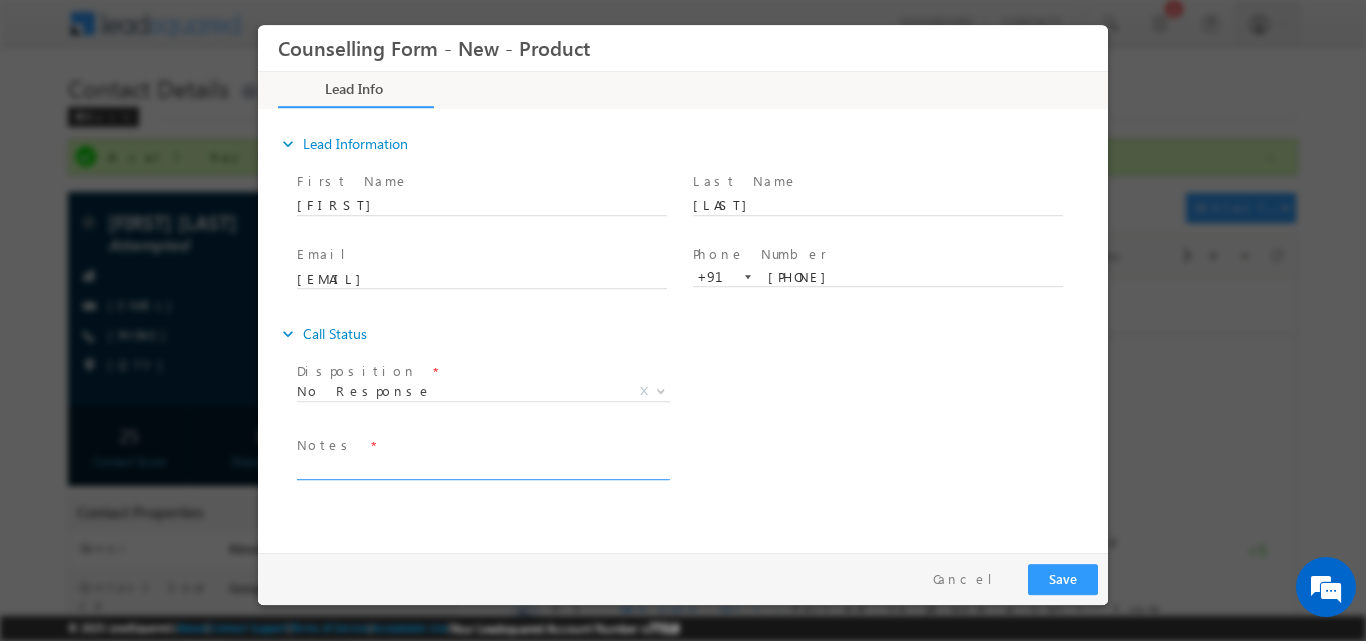 click at bounding box center [482, 467] 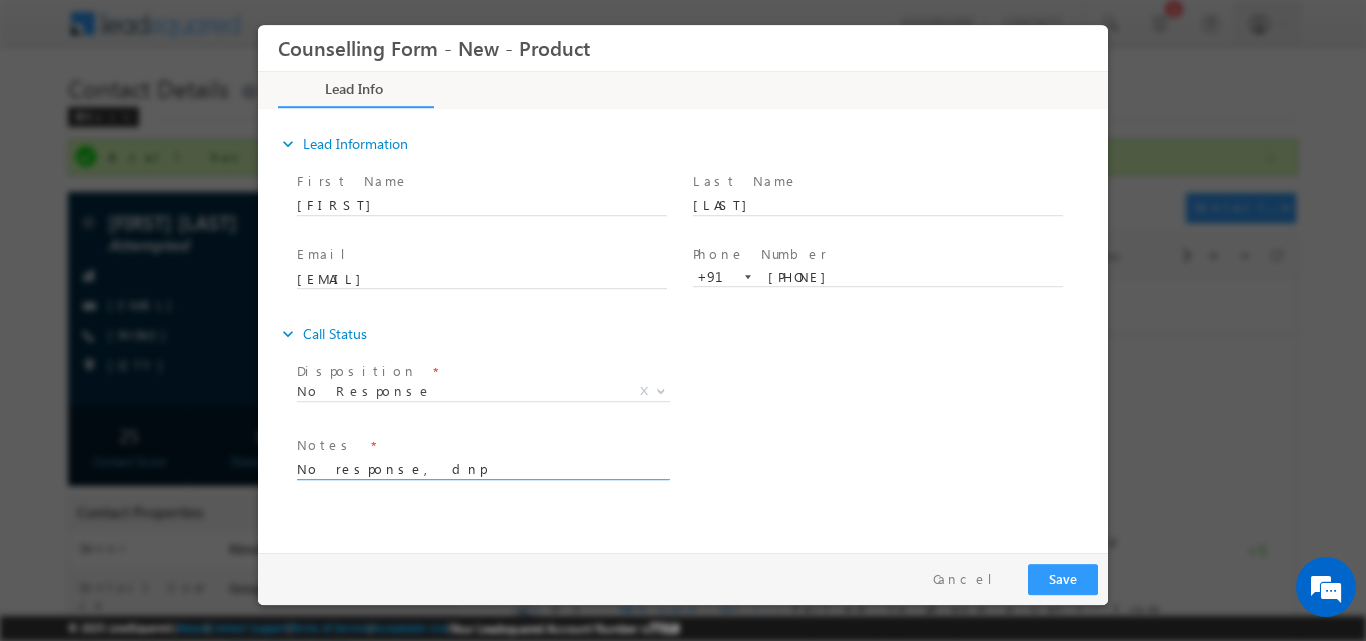 type on "No response, dnp" 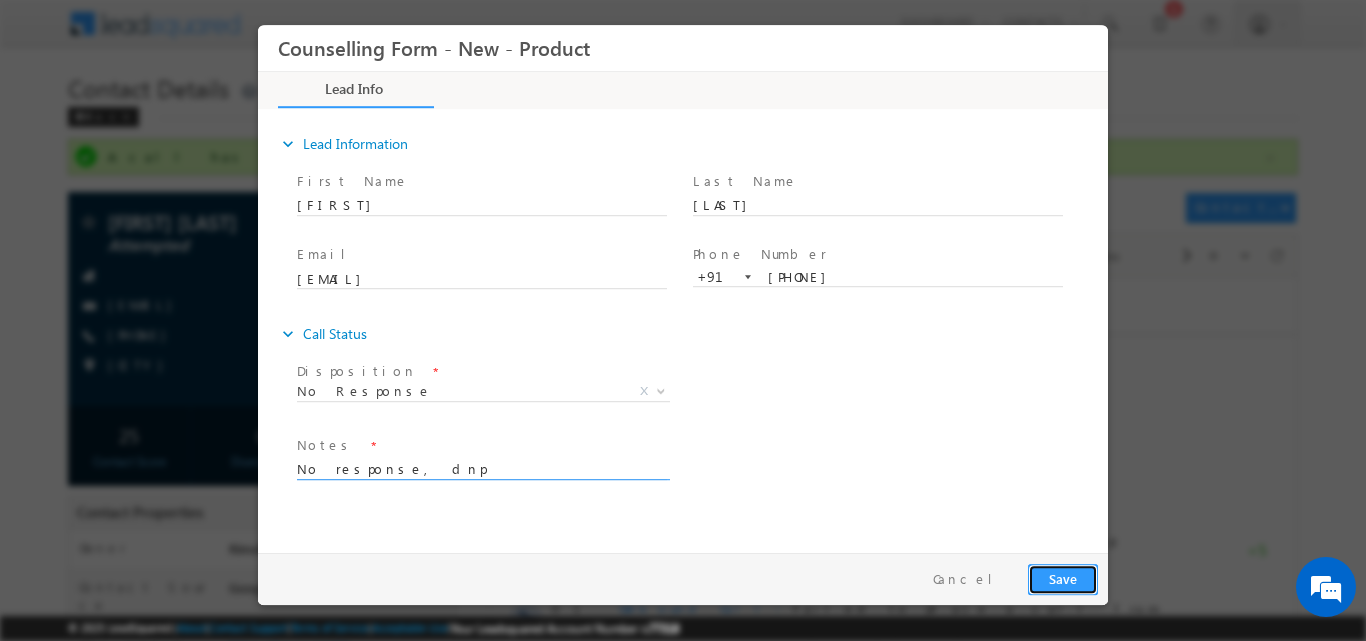 click on "Save" at bounding box center [1063, 578] 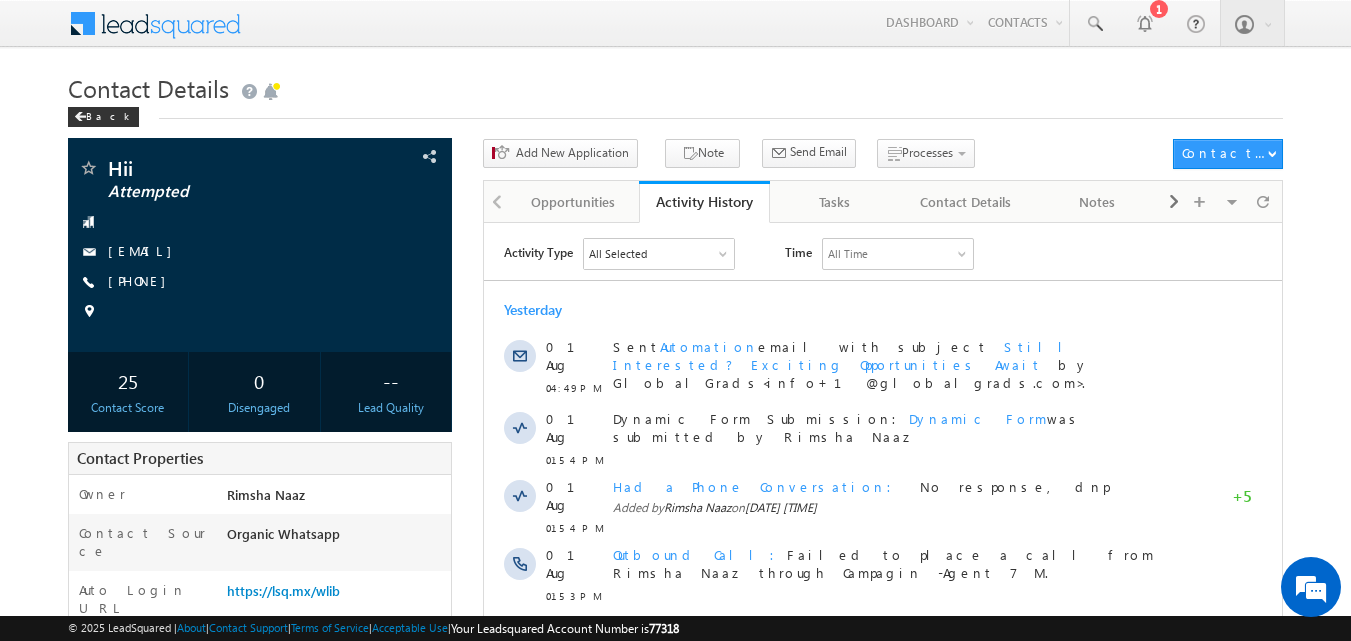 scroll, scrollTop: 0, scrollLeft: 0, axis: both 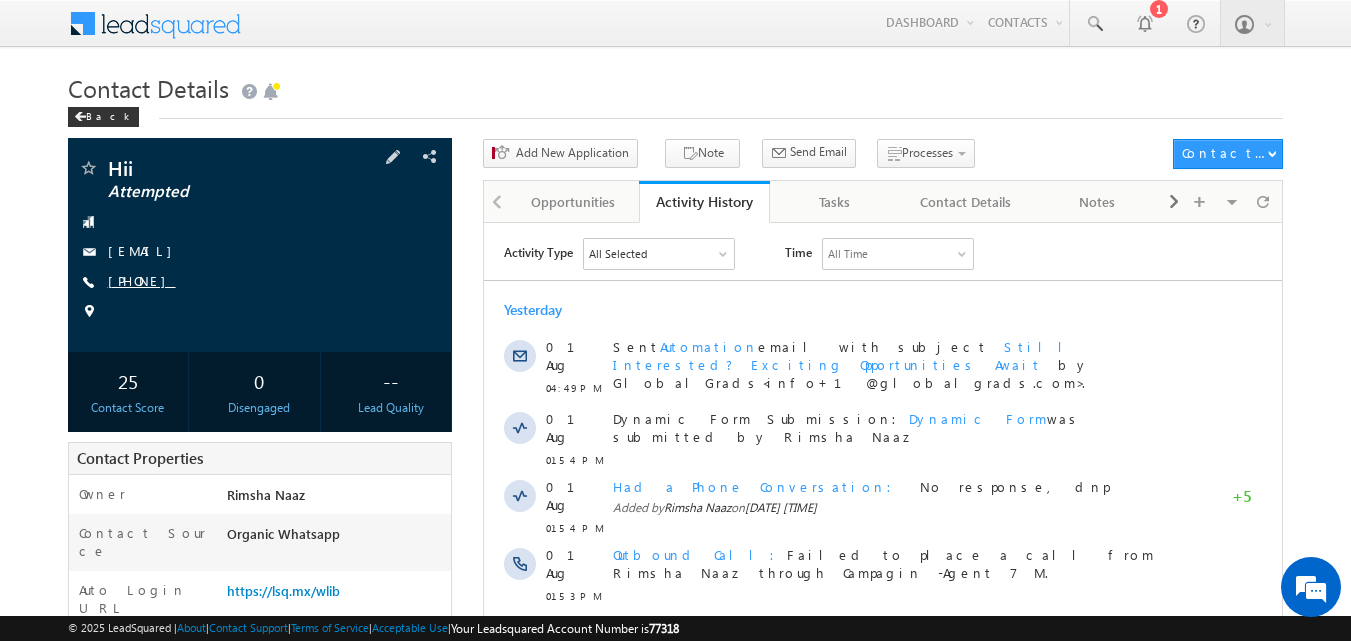 click on "[PHONE]" at bounding box center (142, 280) 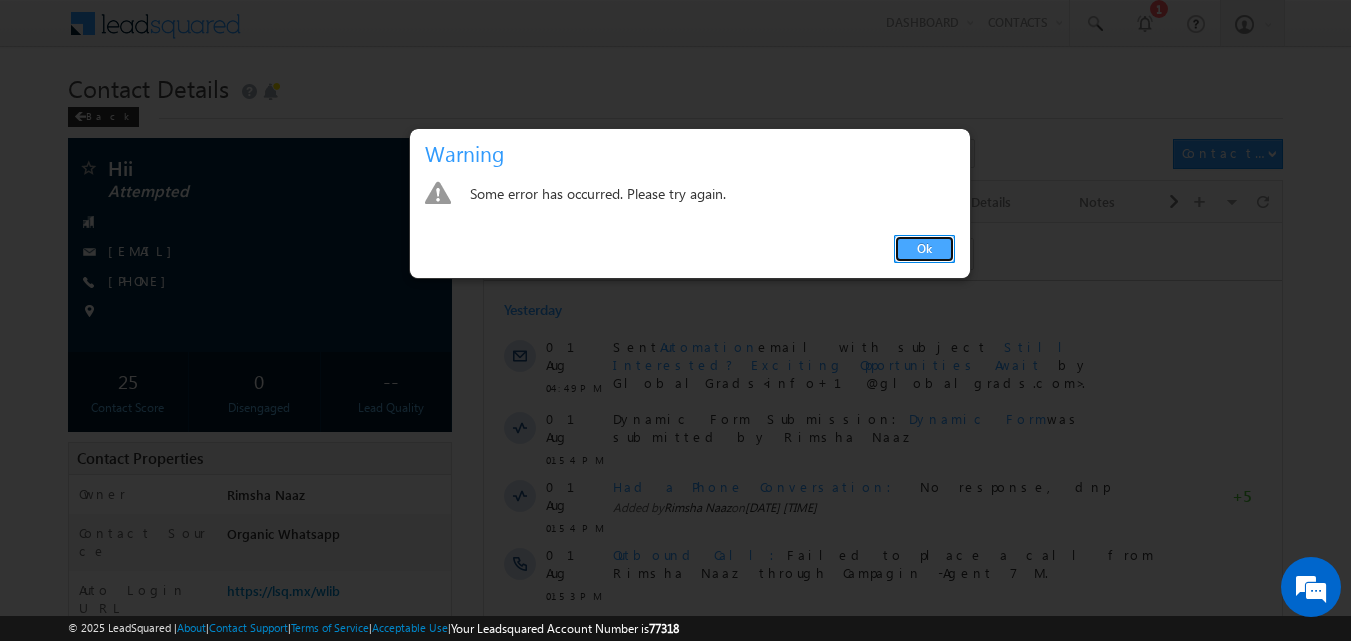 click on "Ok" at bounding box center [924, 249] 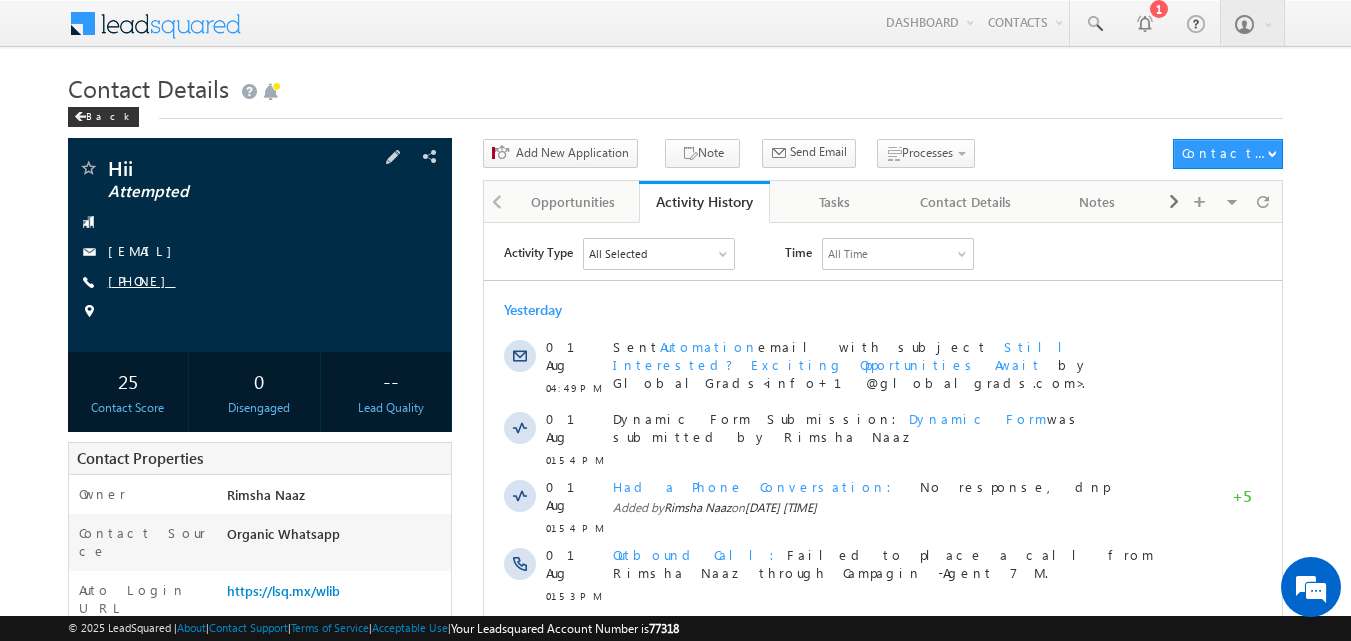 click on "[PHONE]" at bounding box center [142, 280] 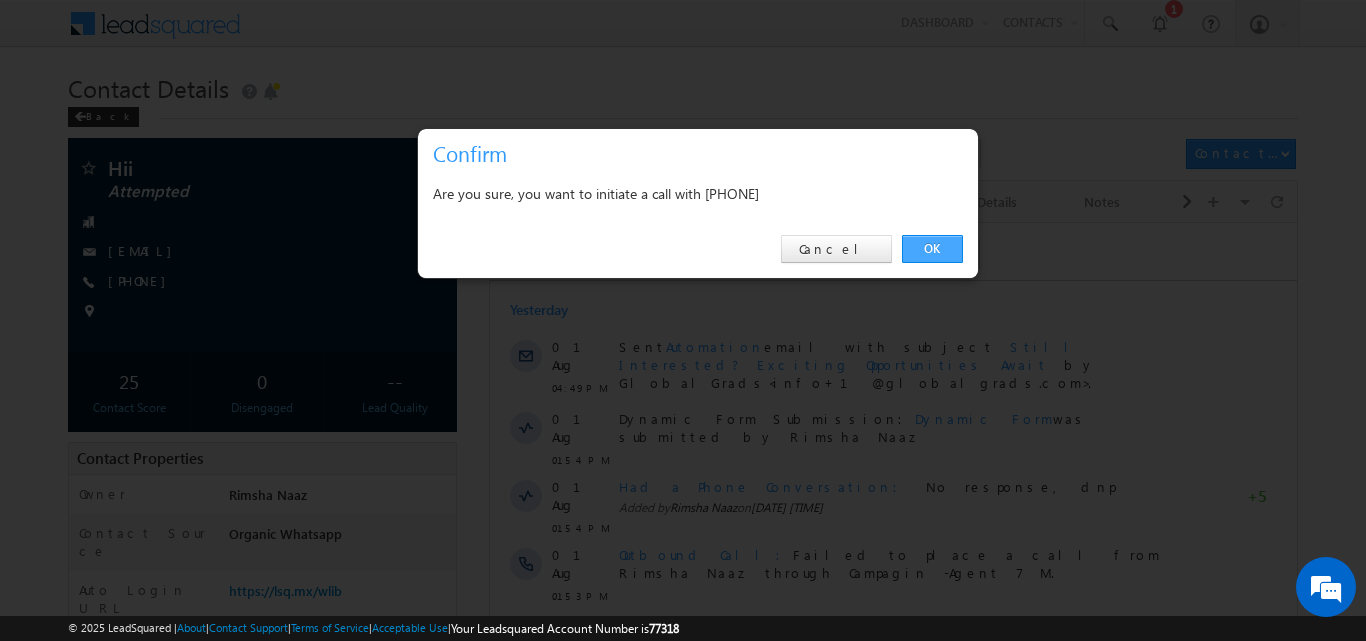 click on "OK" at bounding box center [932, 249] 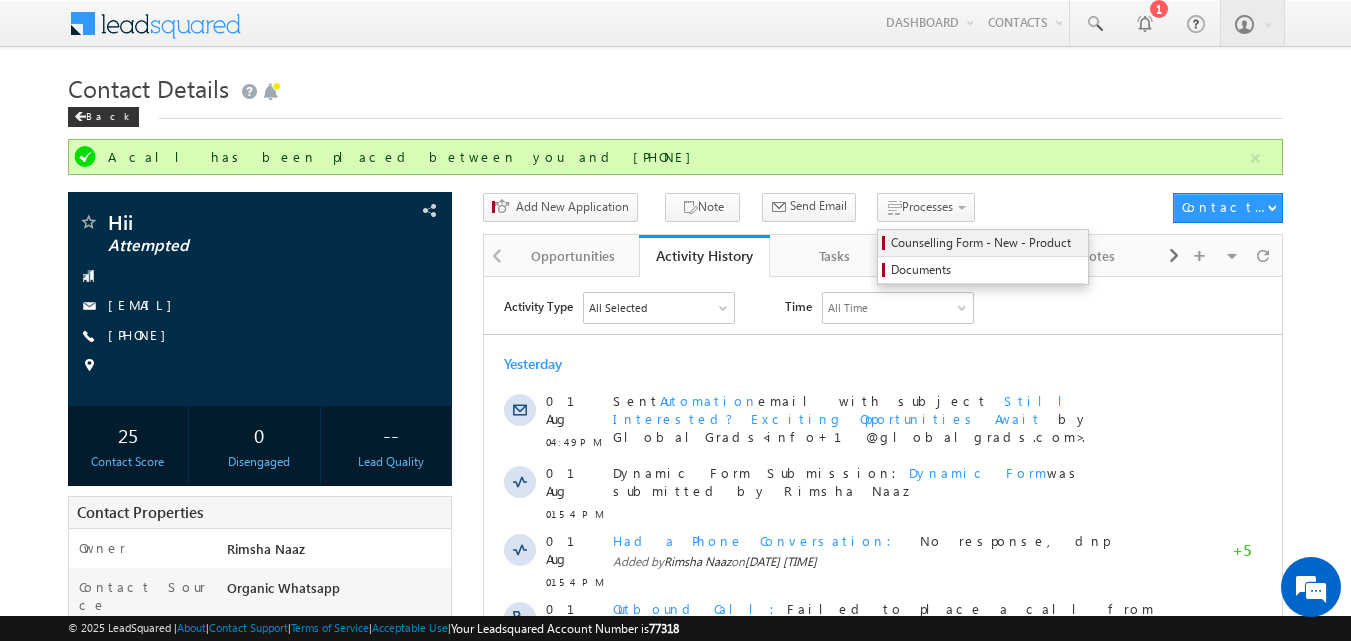 click on "Counselling Form - New - Product" at bounding box center [986, 243] 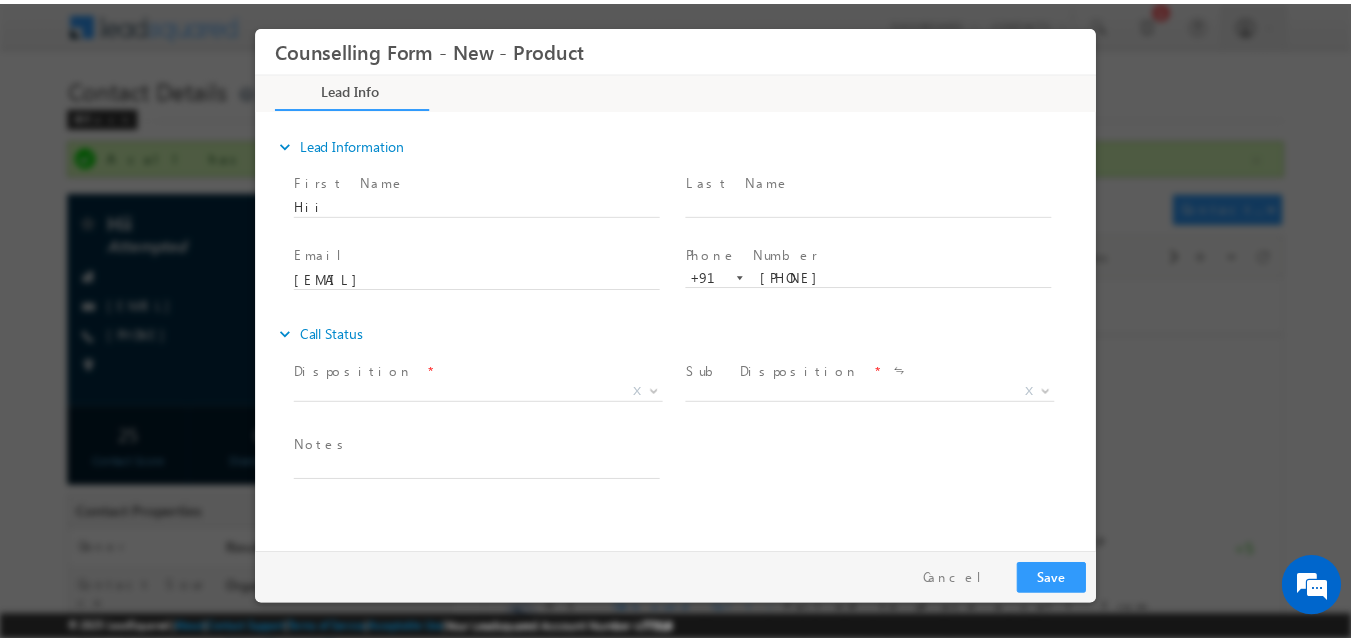 scroll, scrollTop: 0, scrollLeft: 0, axis: both 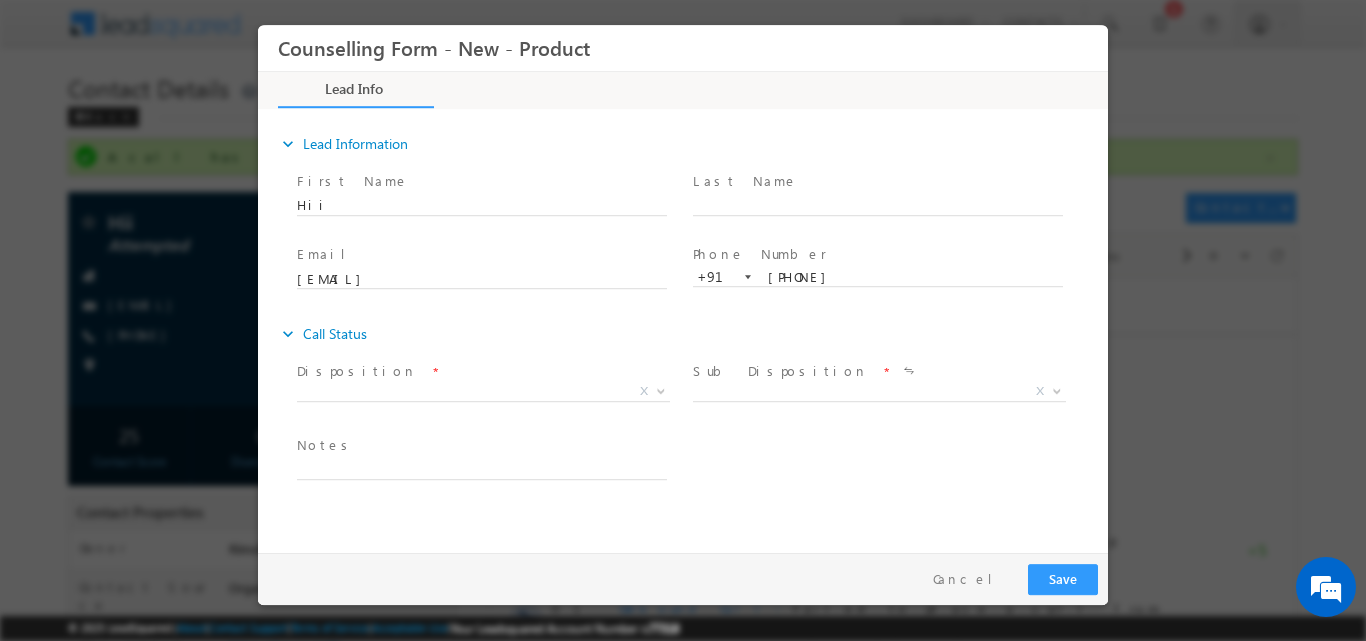 click at bounding box center [877, 225] 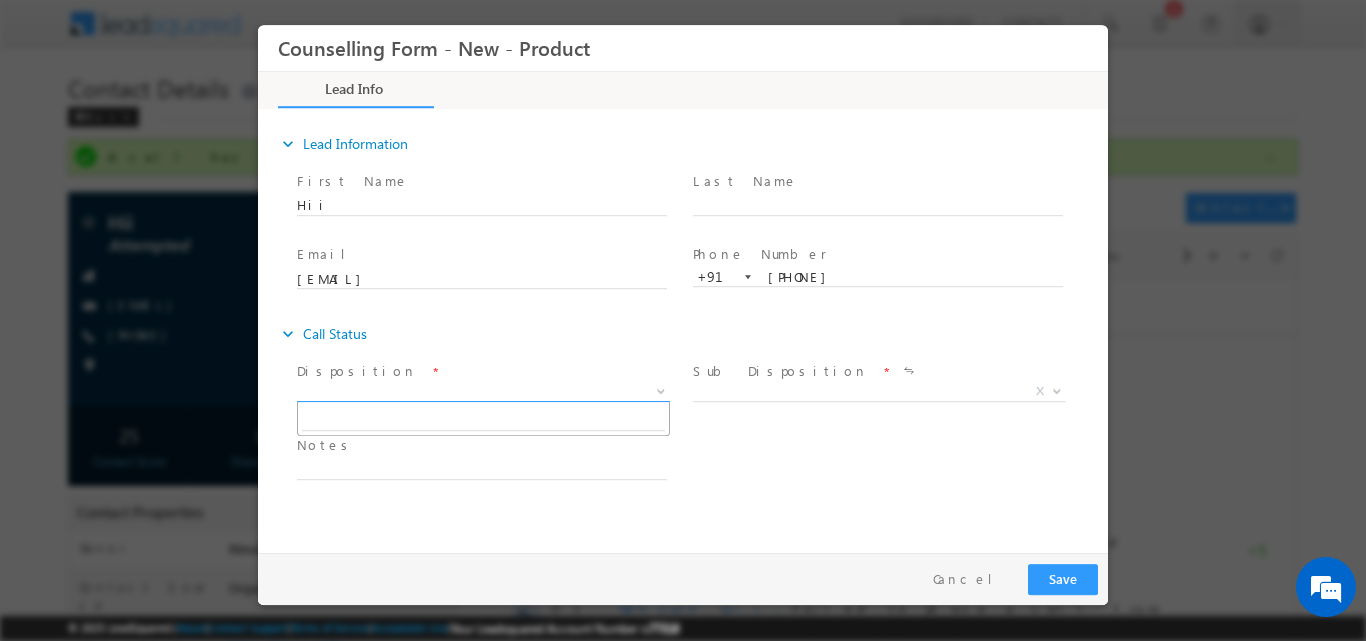 click at bounding box center (661, 389) 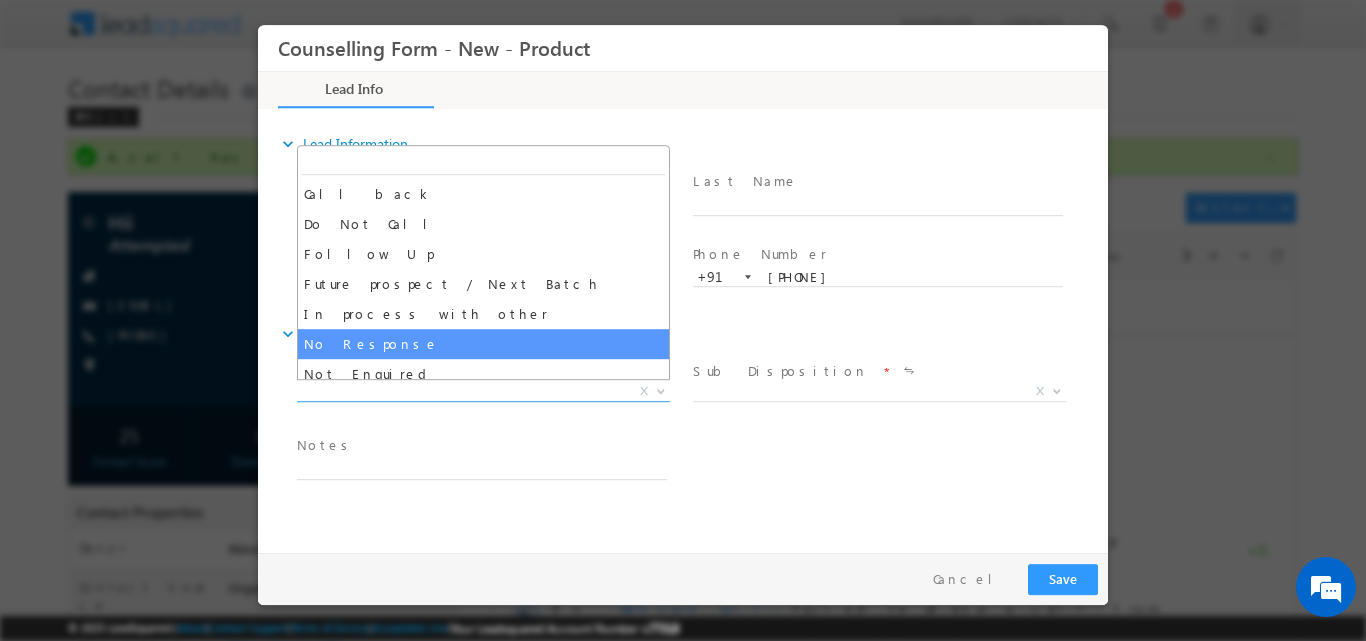 select on "No Response" 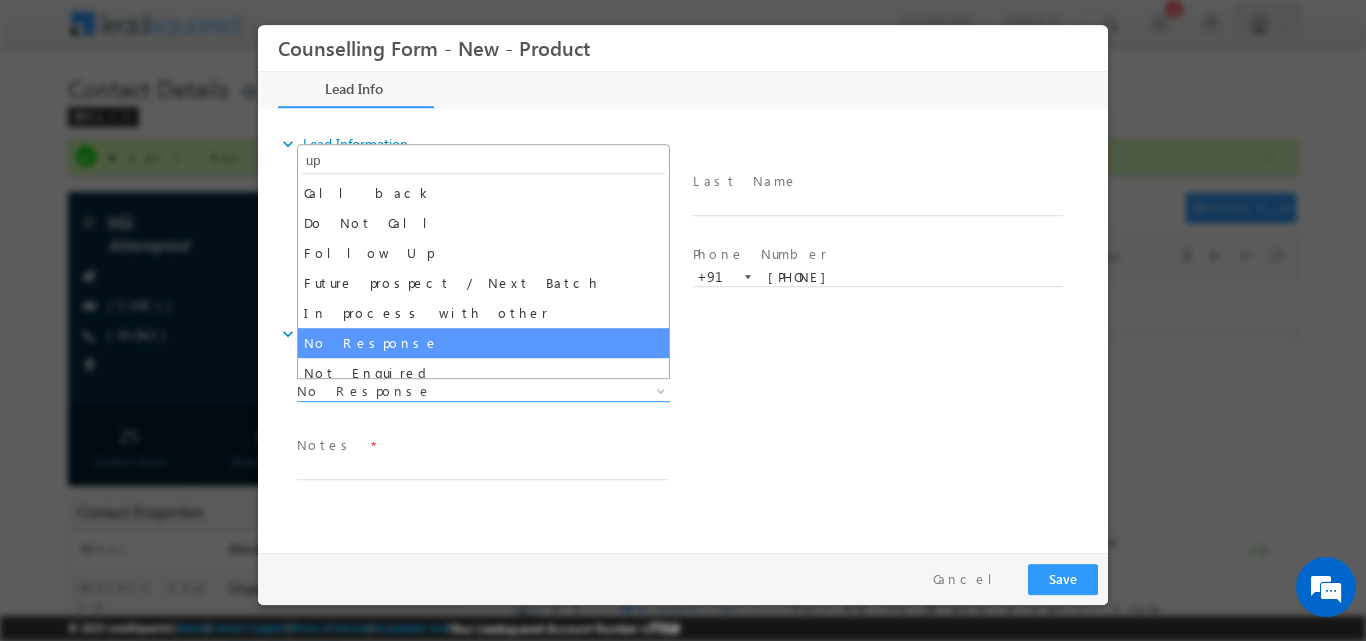 type on "up" 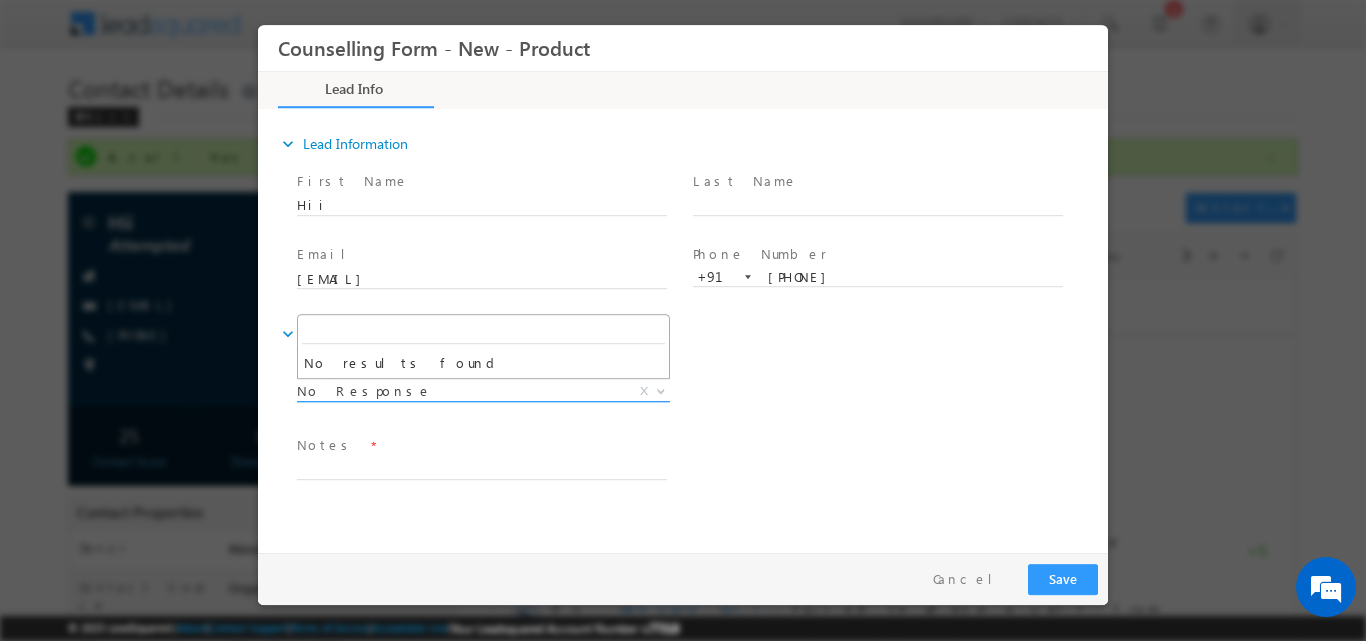 click on "No Response" at bounding box center (459, 390) 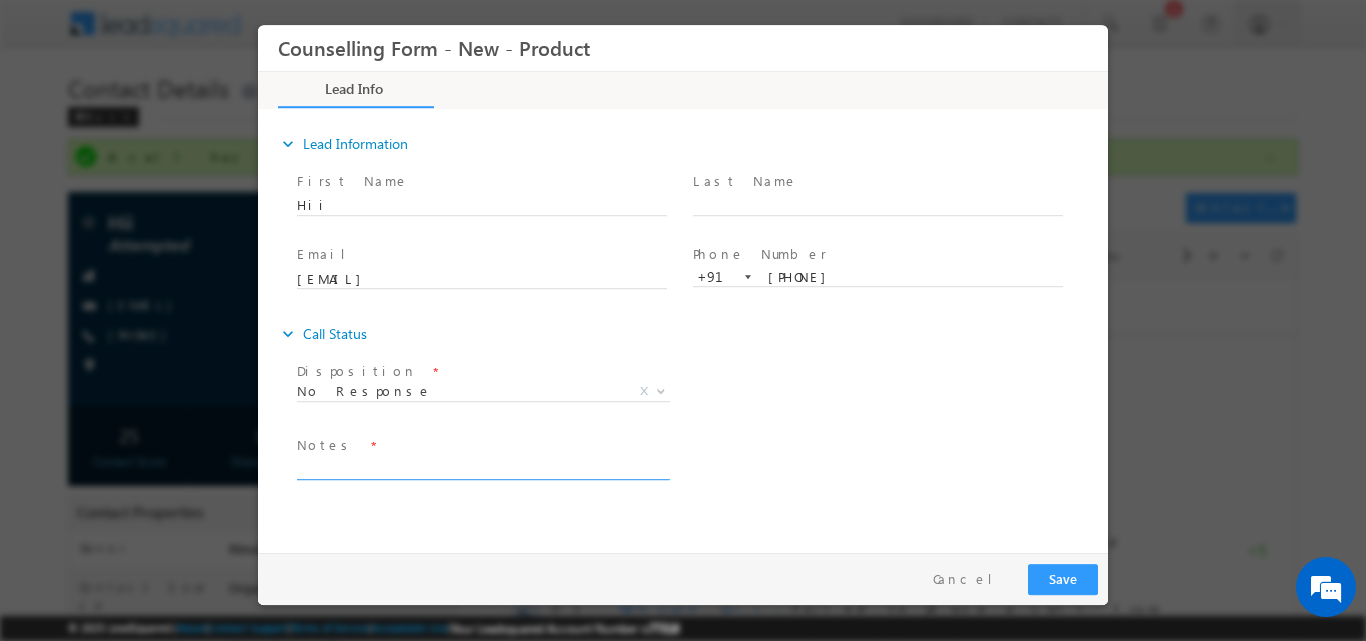 click at bounding box center [482, 467] 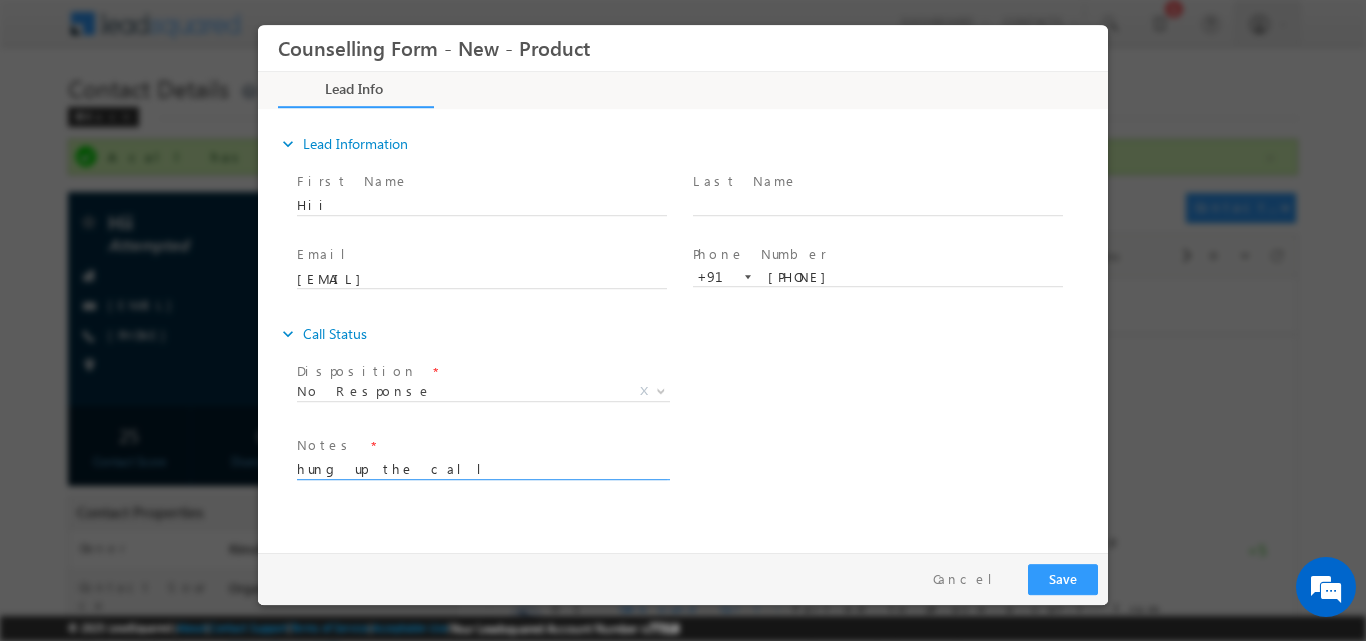 type on "hung up the call" 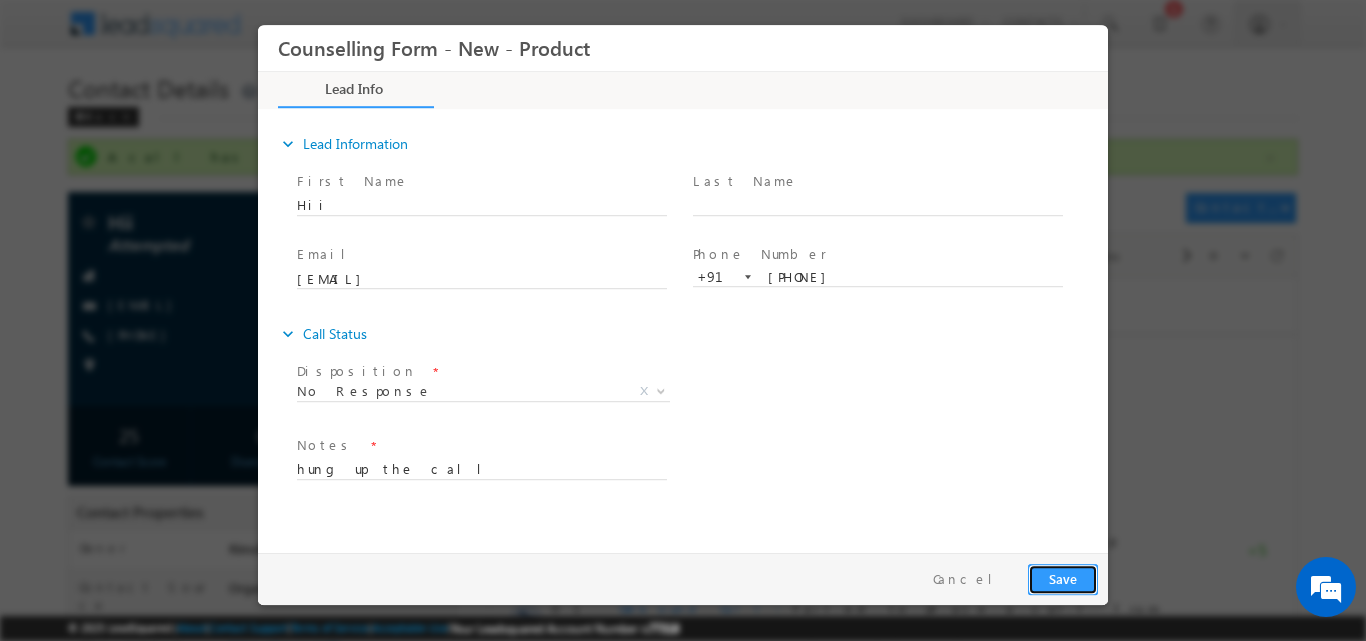 click on "Save" at bounding box center (1063, 578) 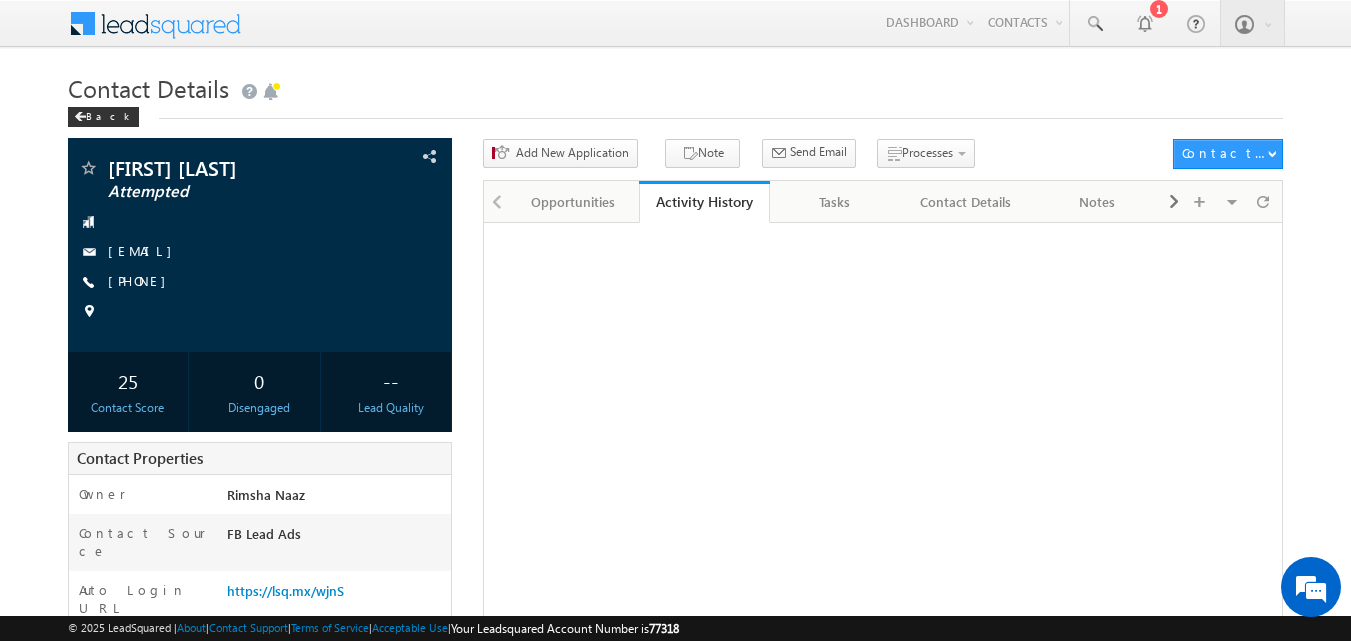 scroll, scrollTop: 0, scrollLeft: 0, axis: both 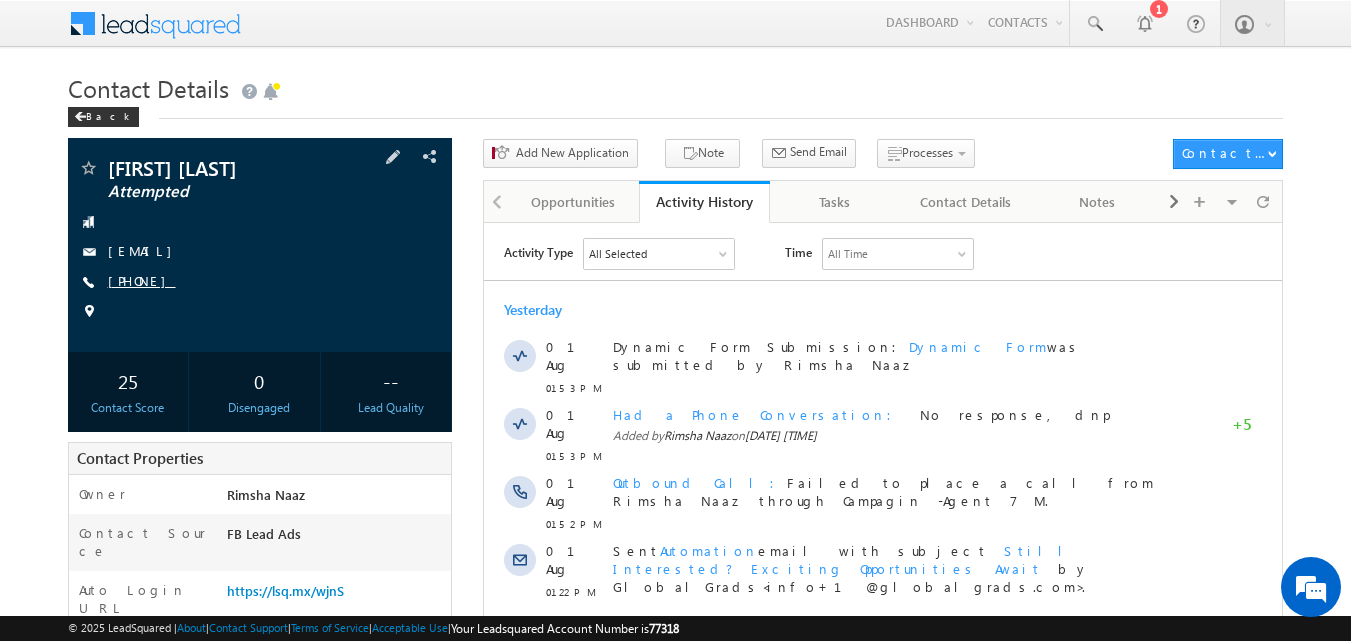click on "[PHONE]" at bounding box center [142, 280] 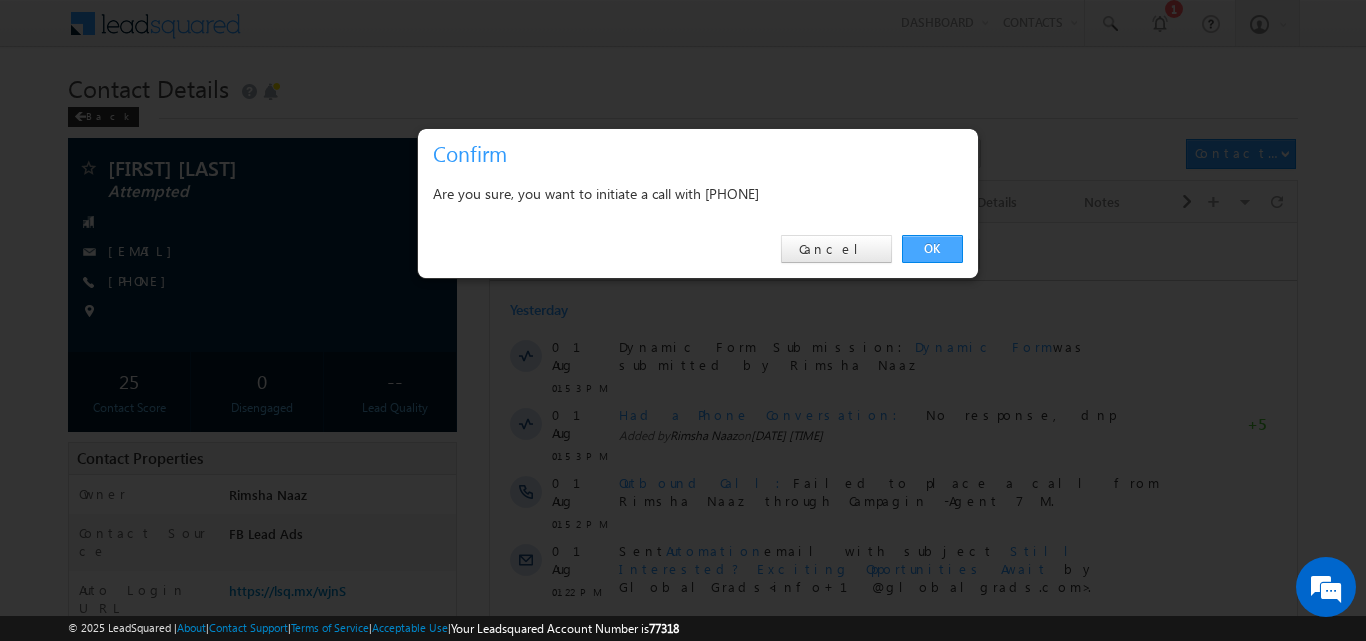 click on "OK" at bounding box center [932, 249] 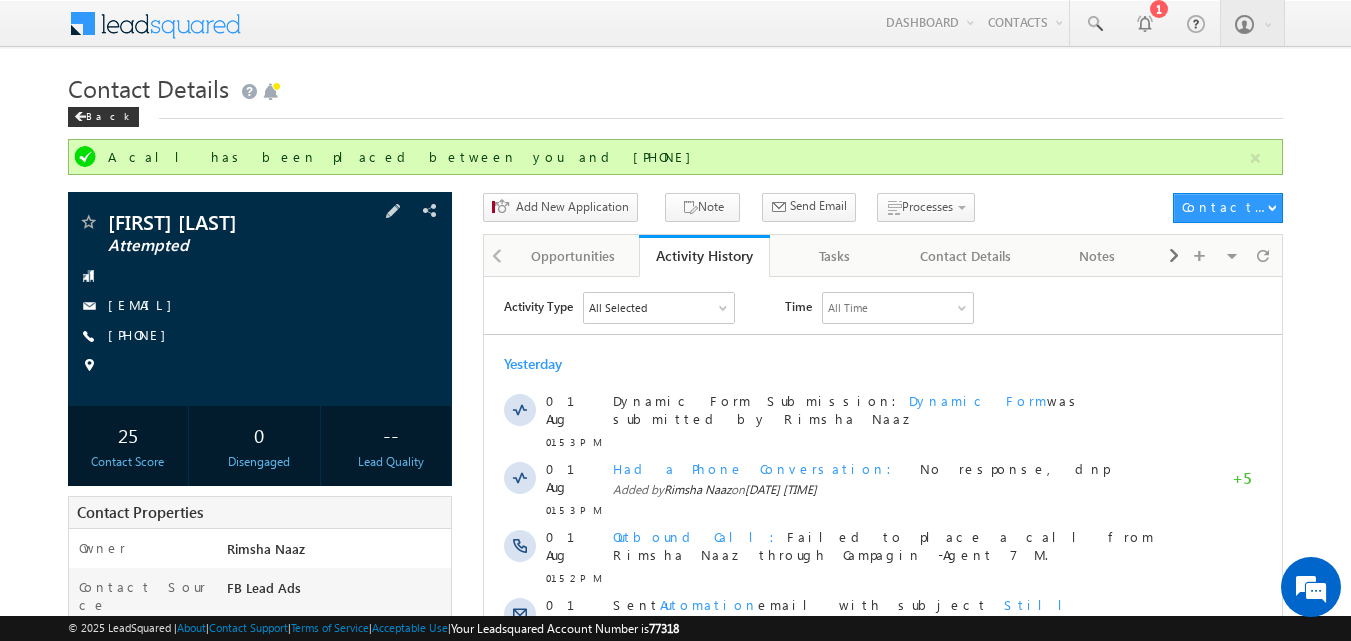 click on "[PHONE]" at bounding box center [142, 336] 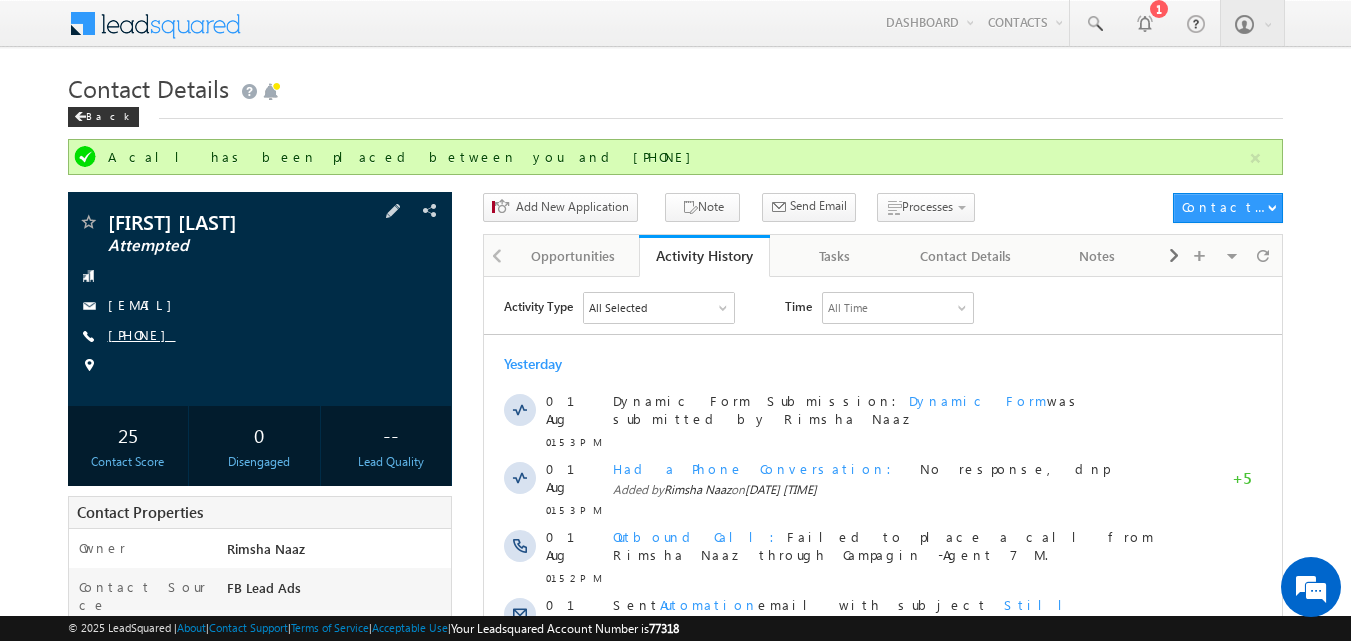 click on "[PHONE]" at bounding box center [142, 334] 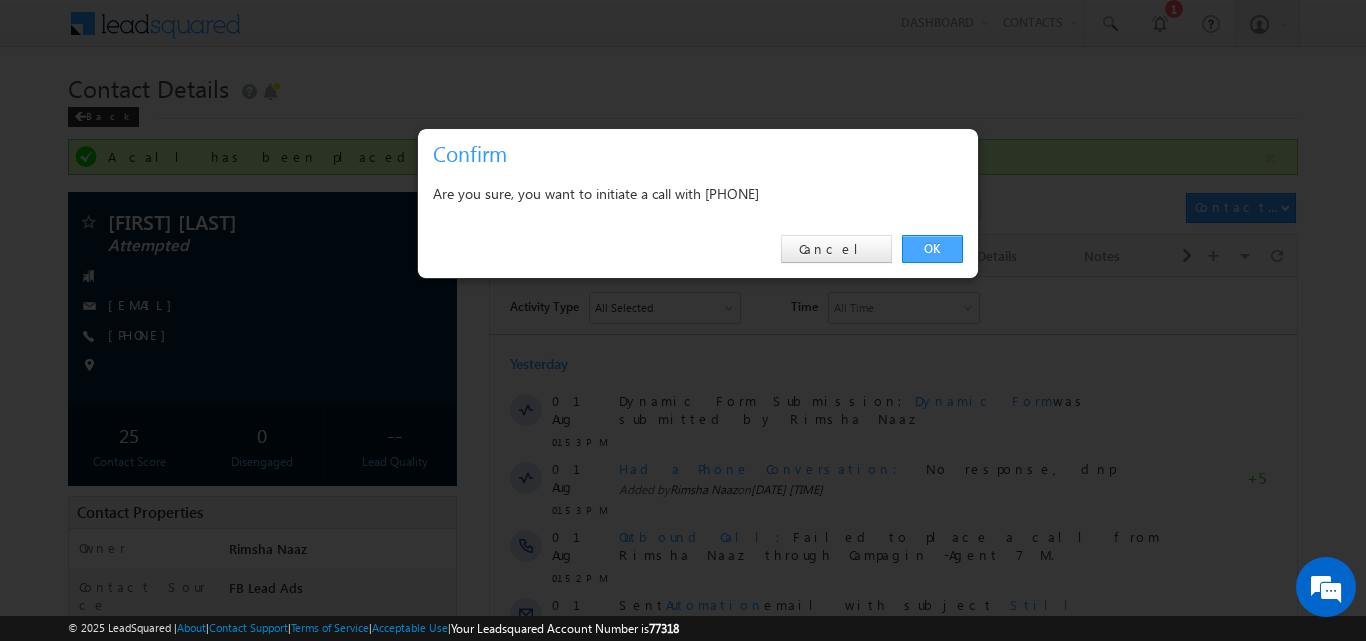 click on "OK" at bounding box center [932, 249] 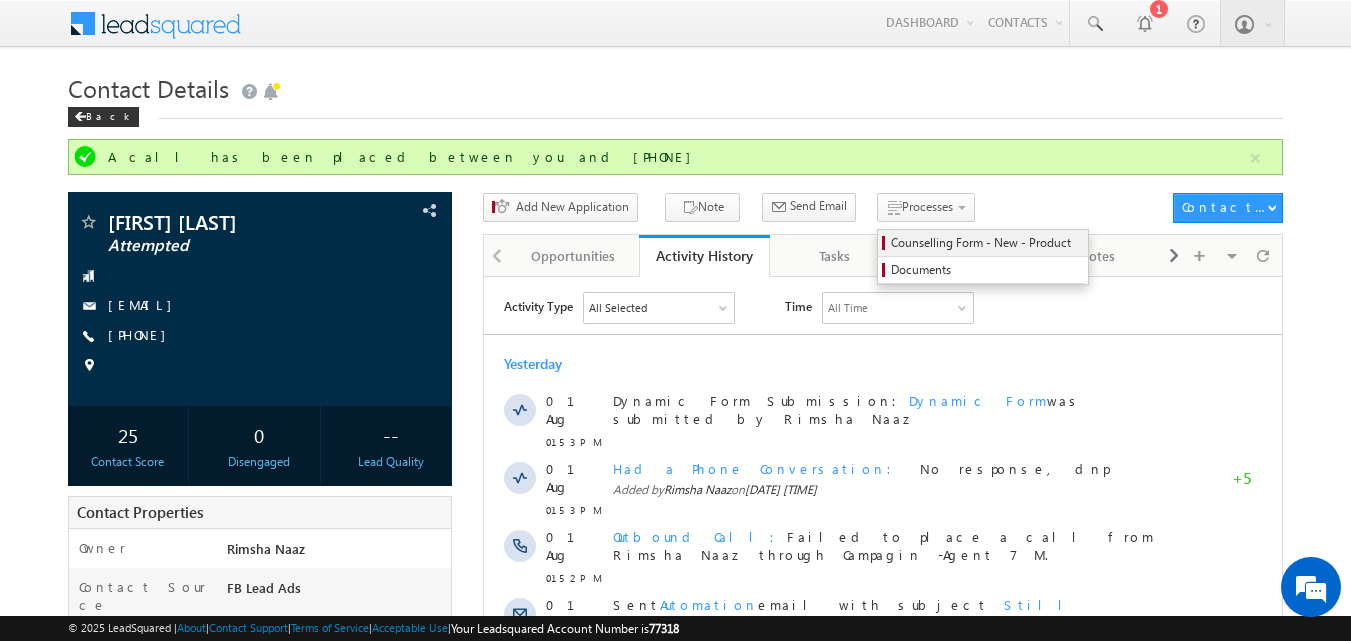 click on "Counselling Form - New - Product" at bounding box center [986, 243] 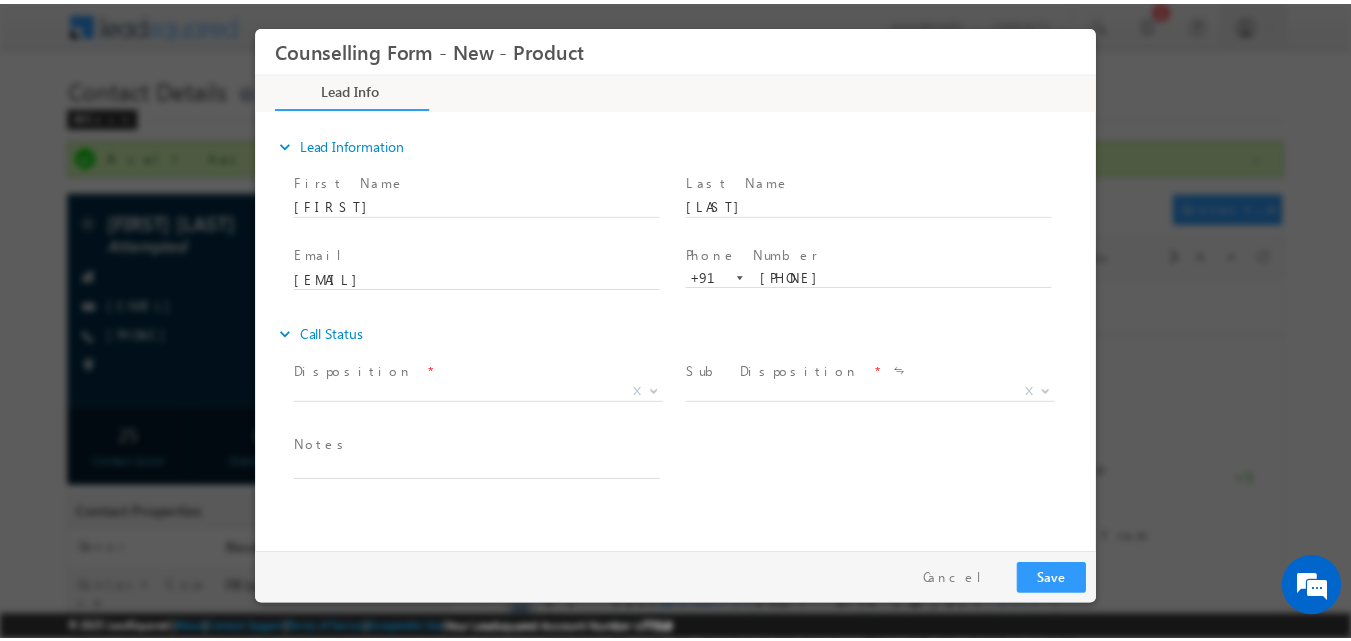scroll, scrollTop: 0, scrollLeft: 0, axis: both 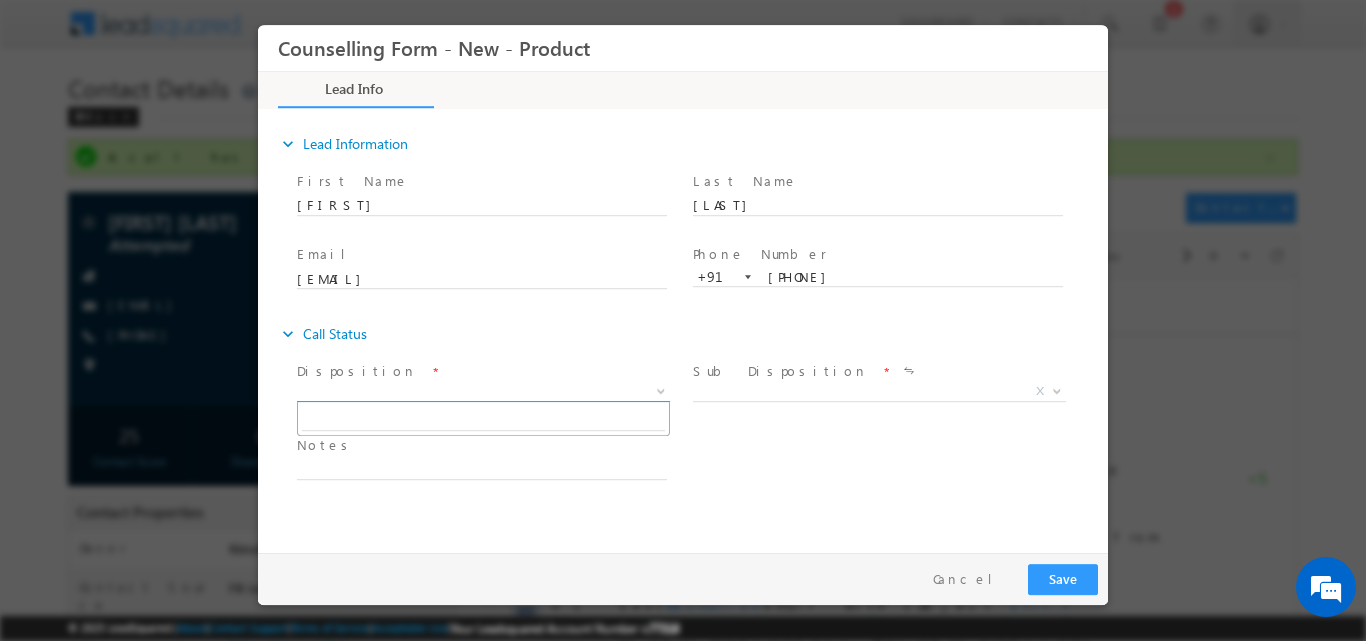 click at bounding box center [661, 389] 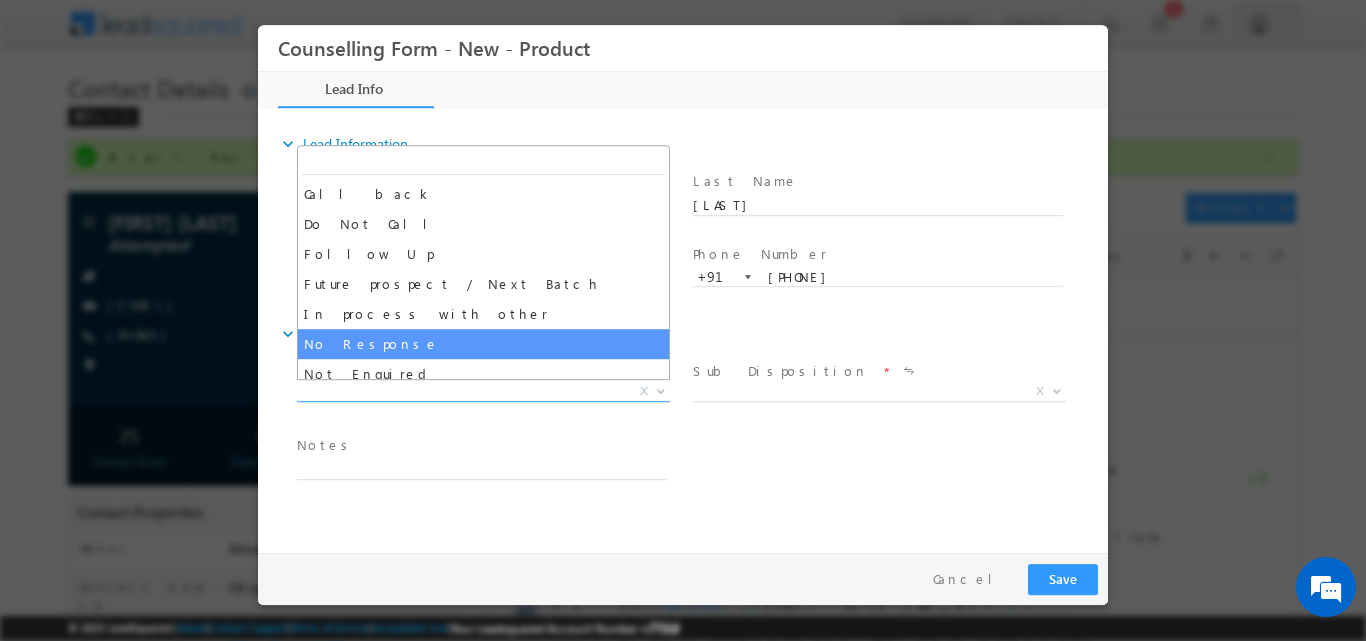 select on "No Response" 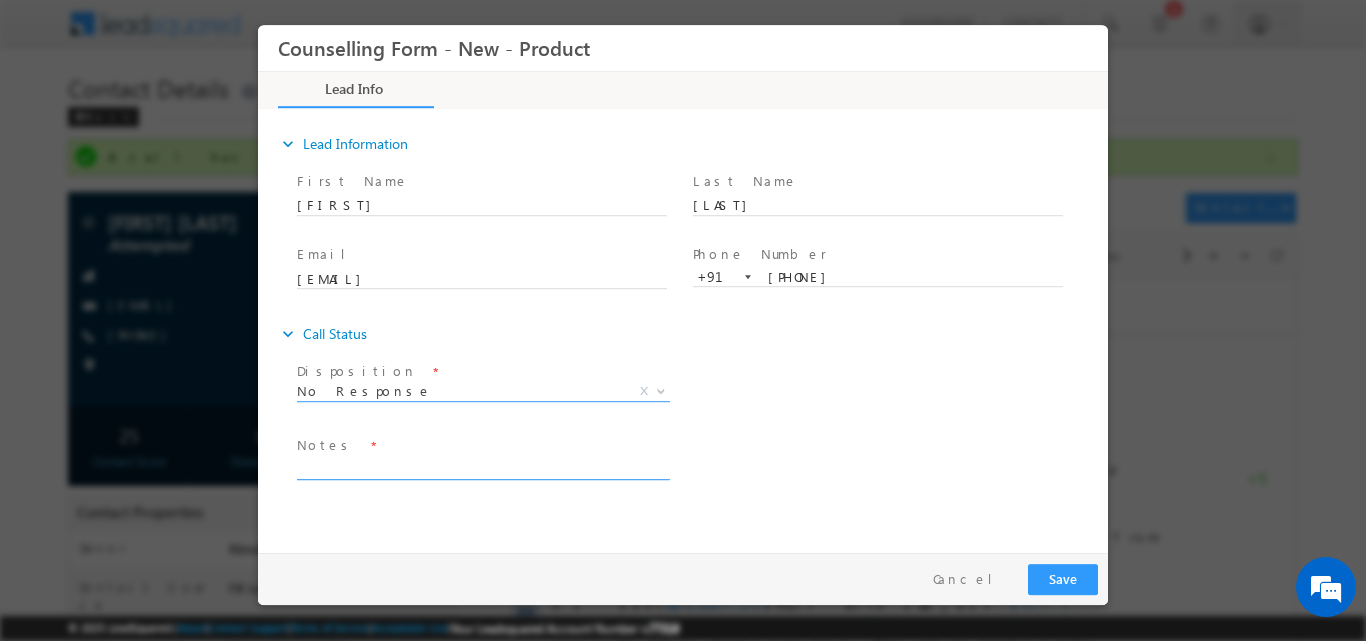 click at bounding box center (482, 467) 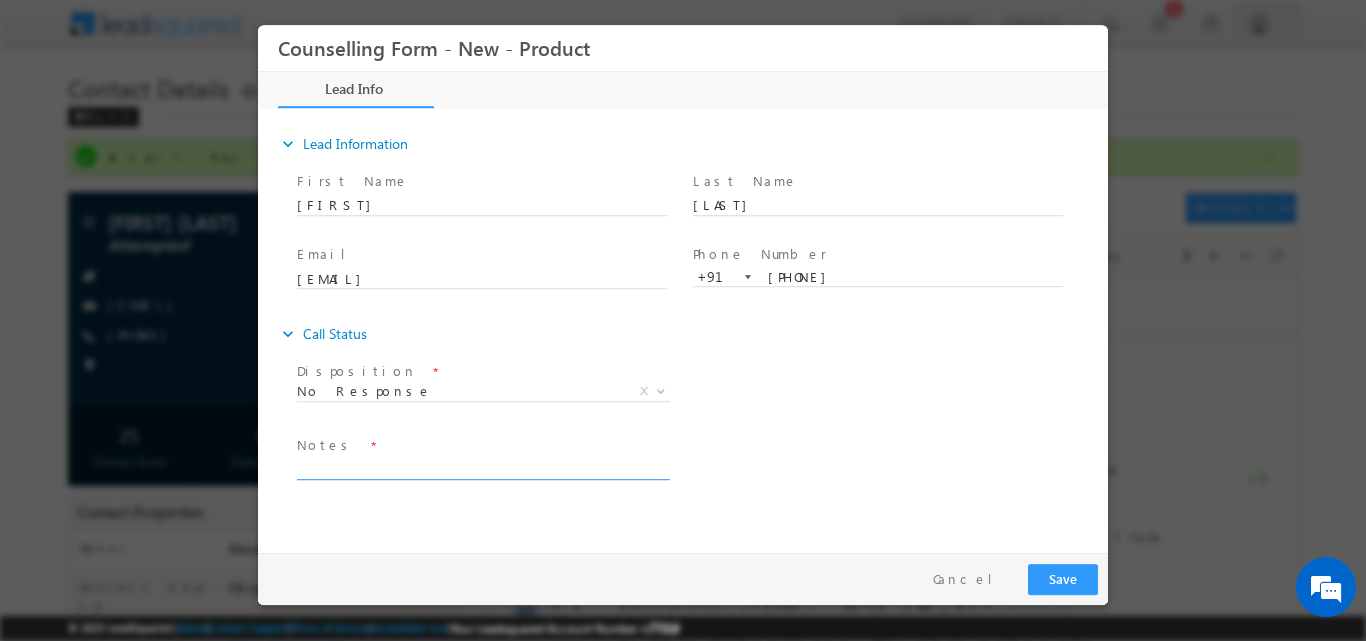 paste on "No response, dnp" 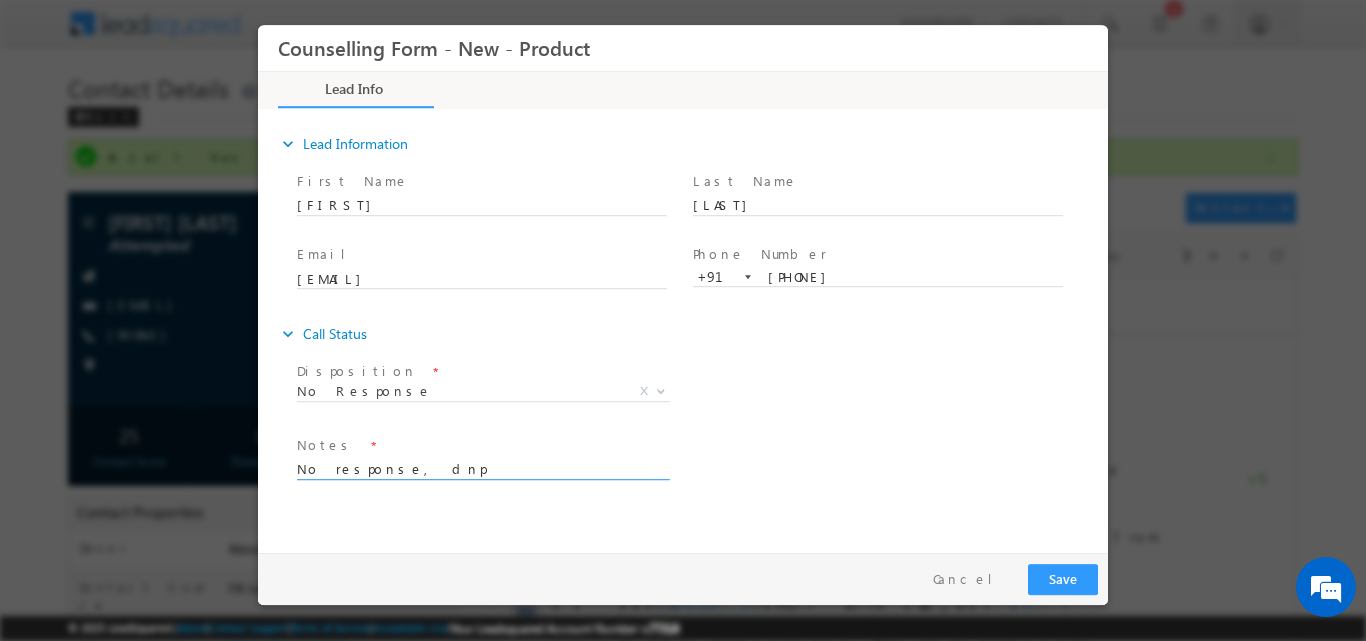 type on "No response, dnp" 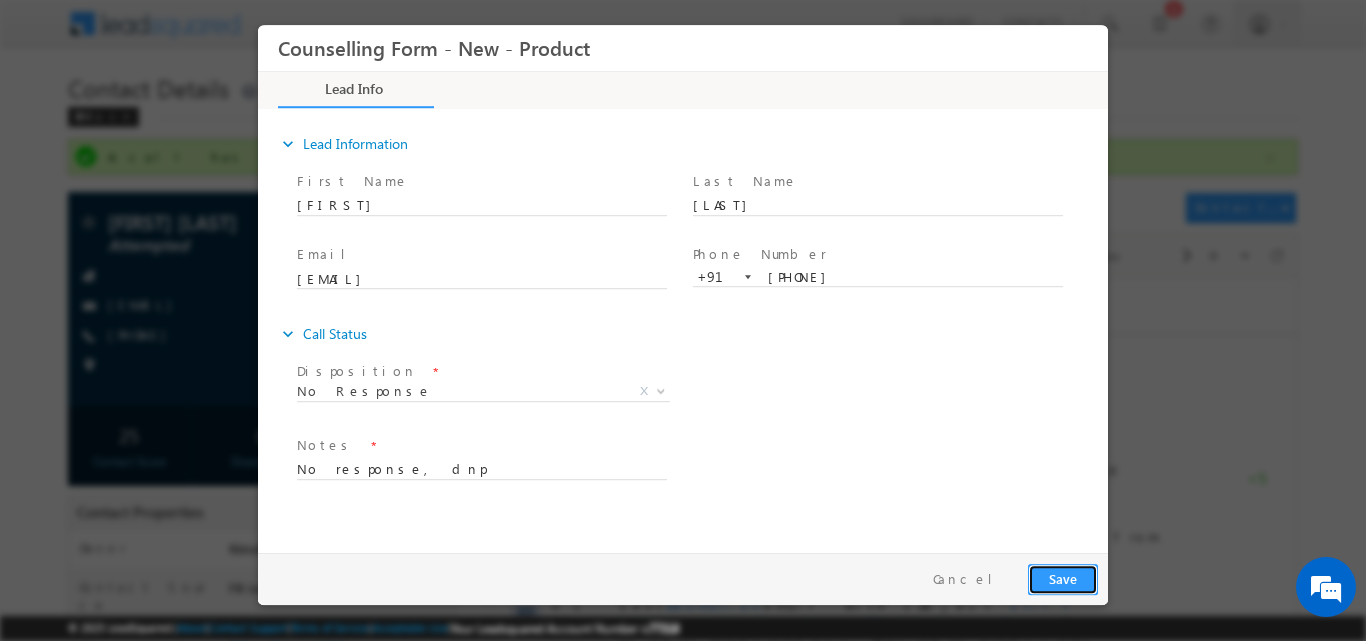 click on "Save" at bounding box center (1063, 578) 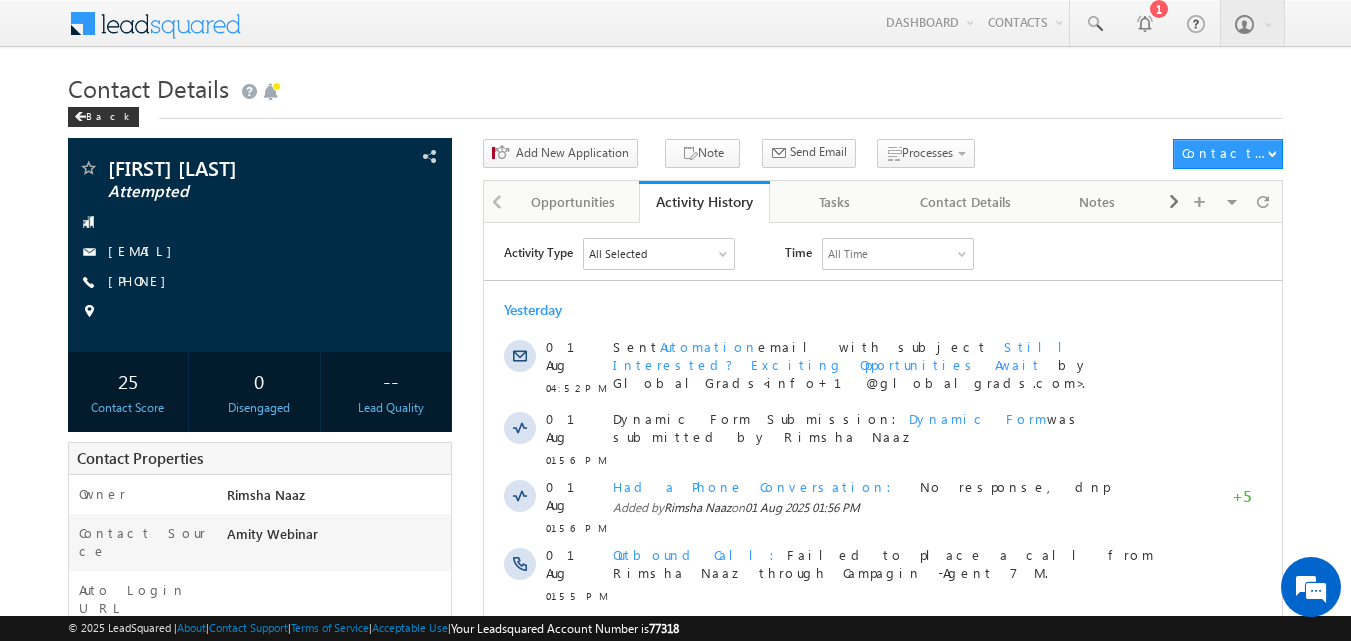scroll, scrollTop: 0, scrollLeft: 0, axis: both 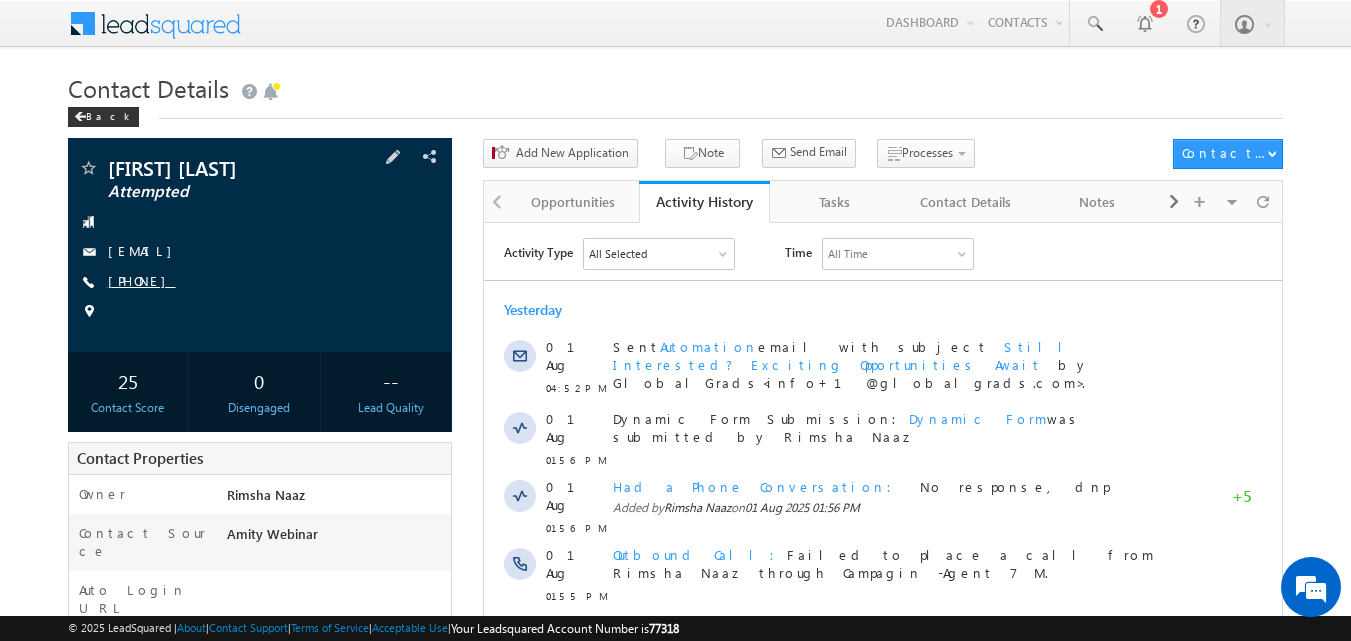 click on "[PHONE]" at bounding box center (142, 280) 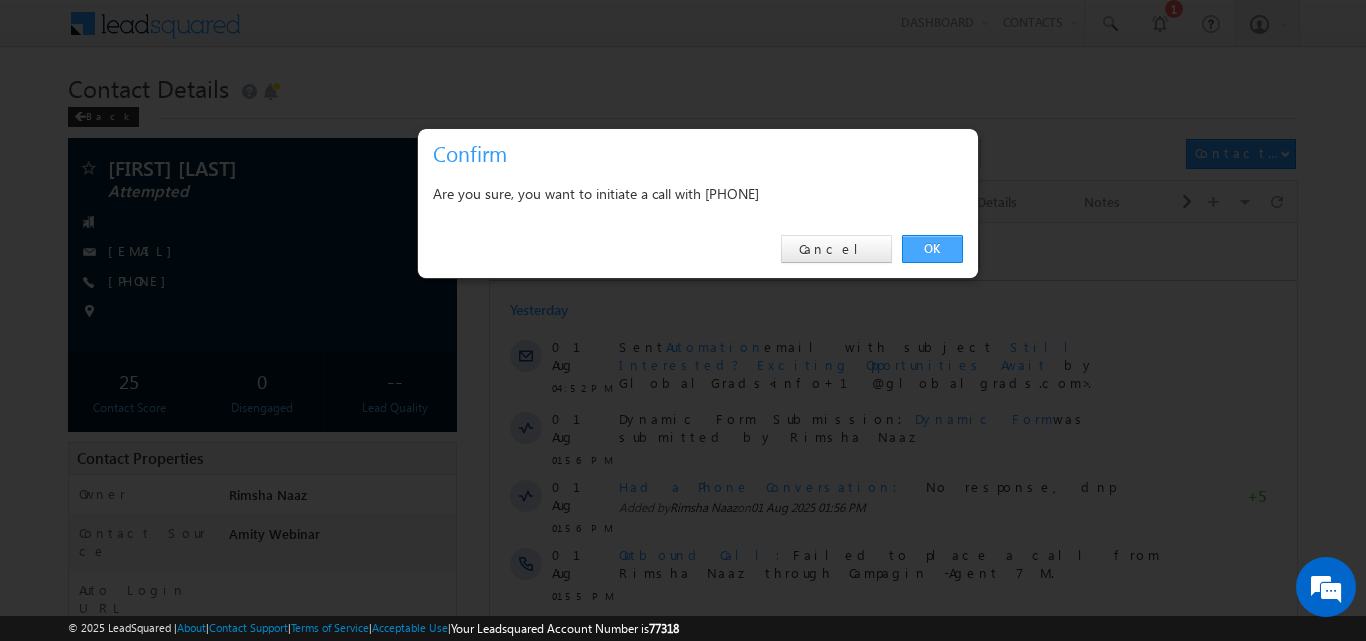 click on "OK" at bounding box center (932, 249) 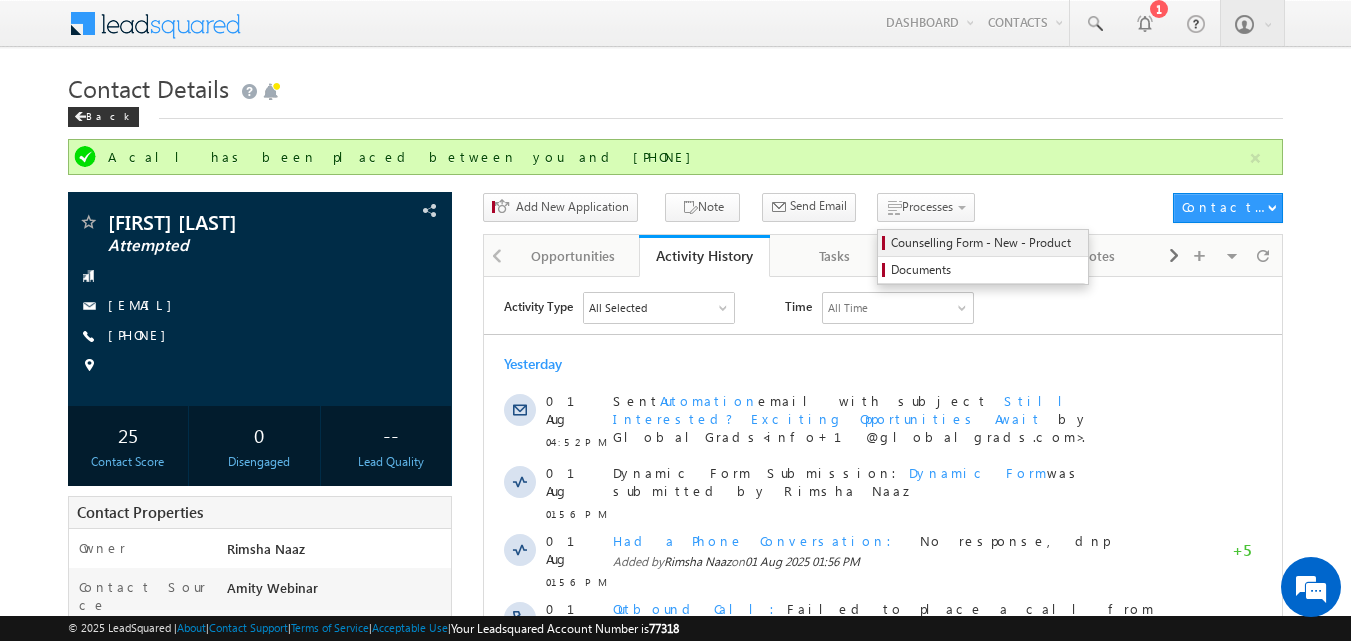 click on "Counselling Form - New - Product" at bounding box center [986, 243] 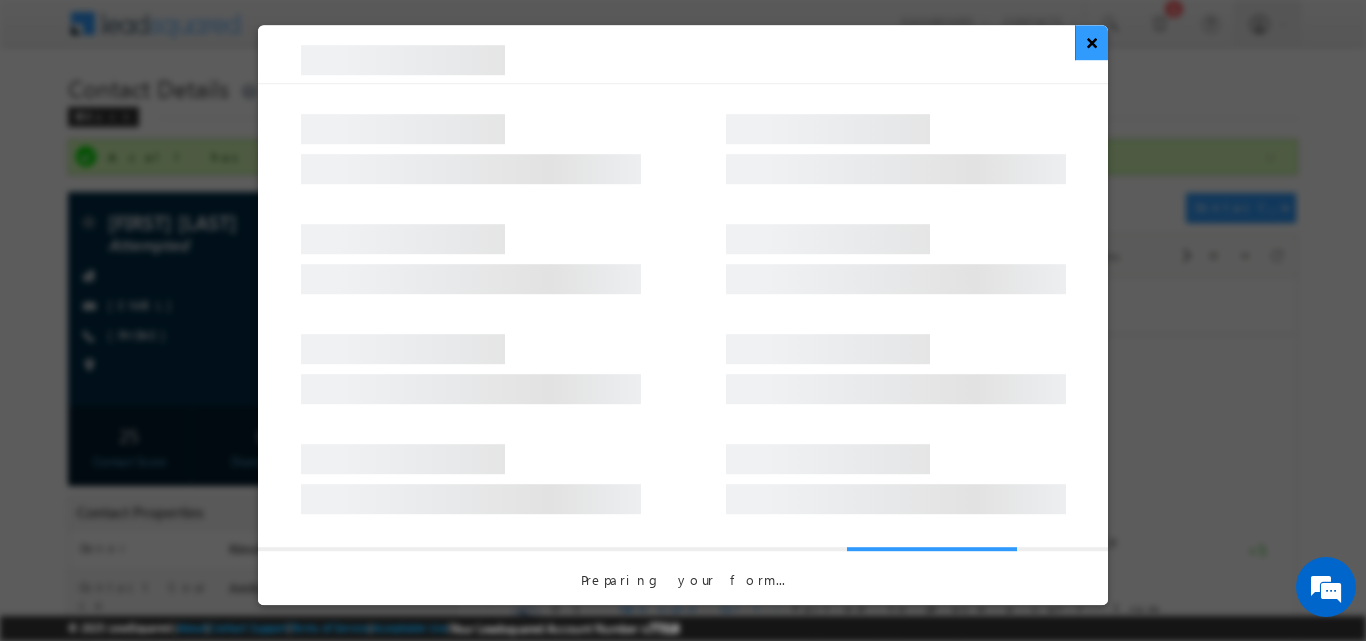 click on "×" at bounding box center (1091, 42) 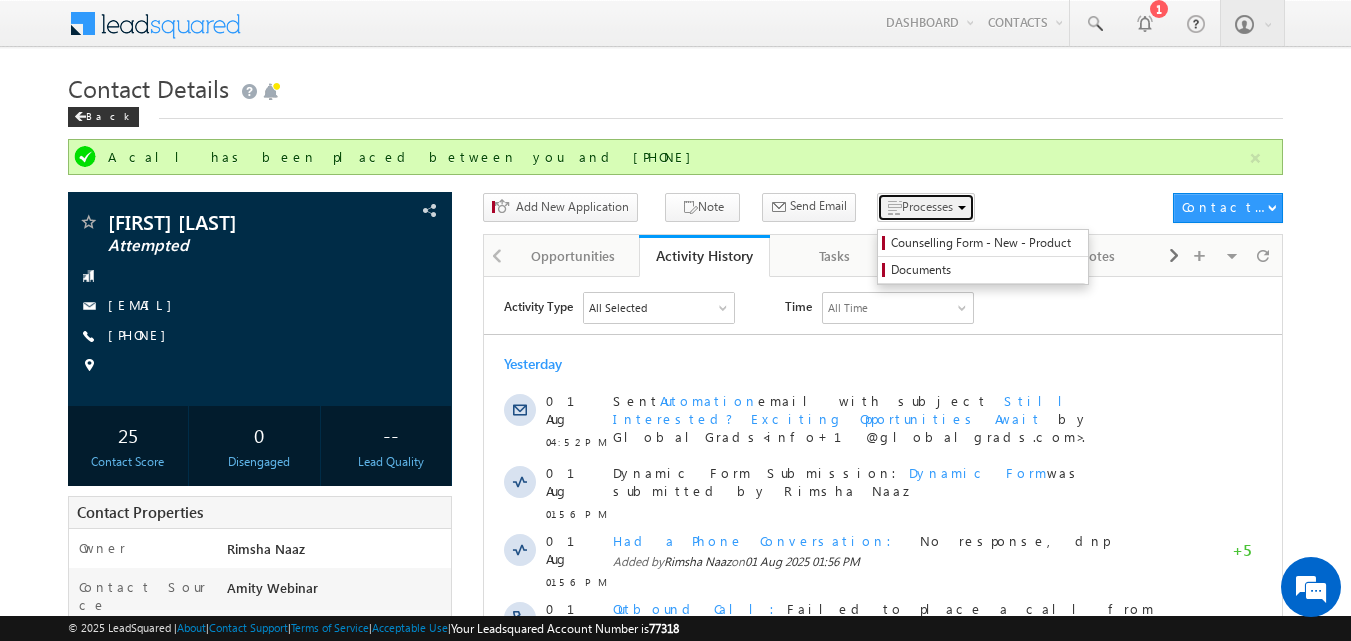 click on "Processes" at bounding box center [927, 206] 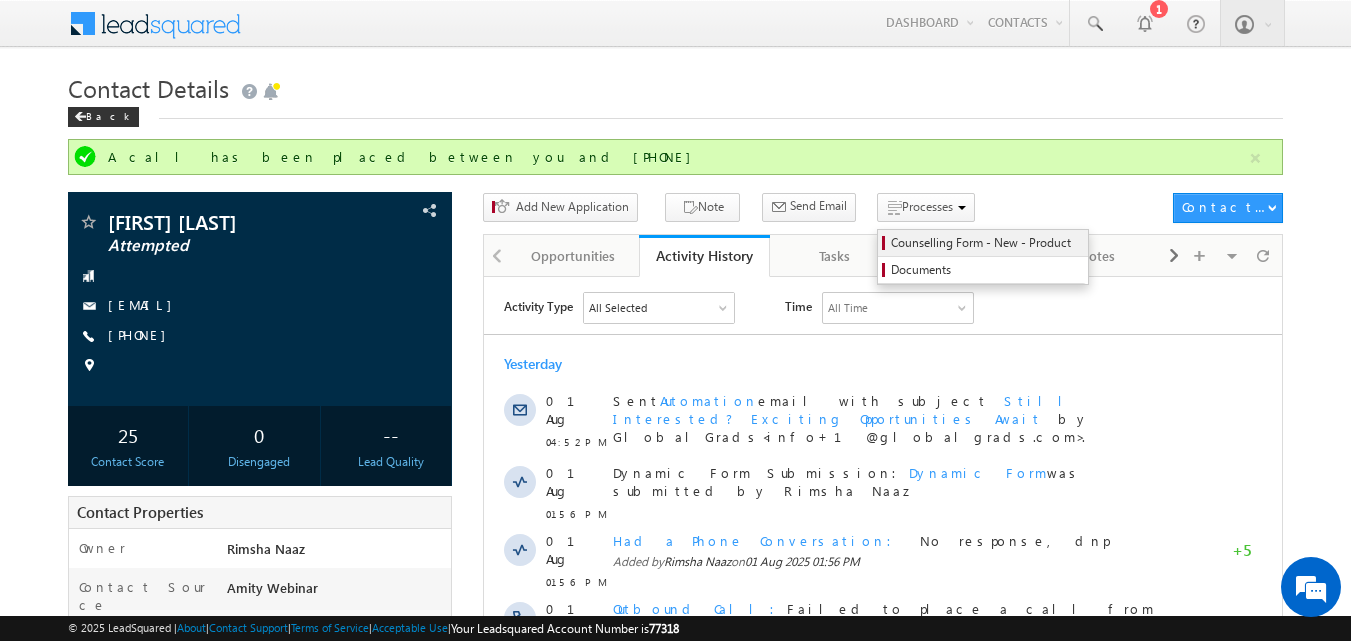 click on "Counselling Form - New - Product" at bounding box center (986, 243) 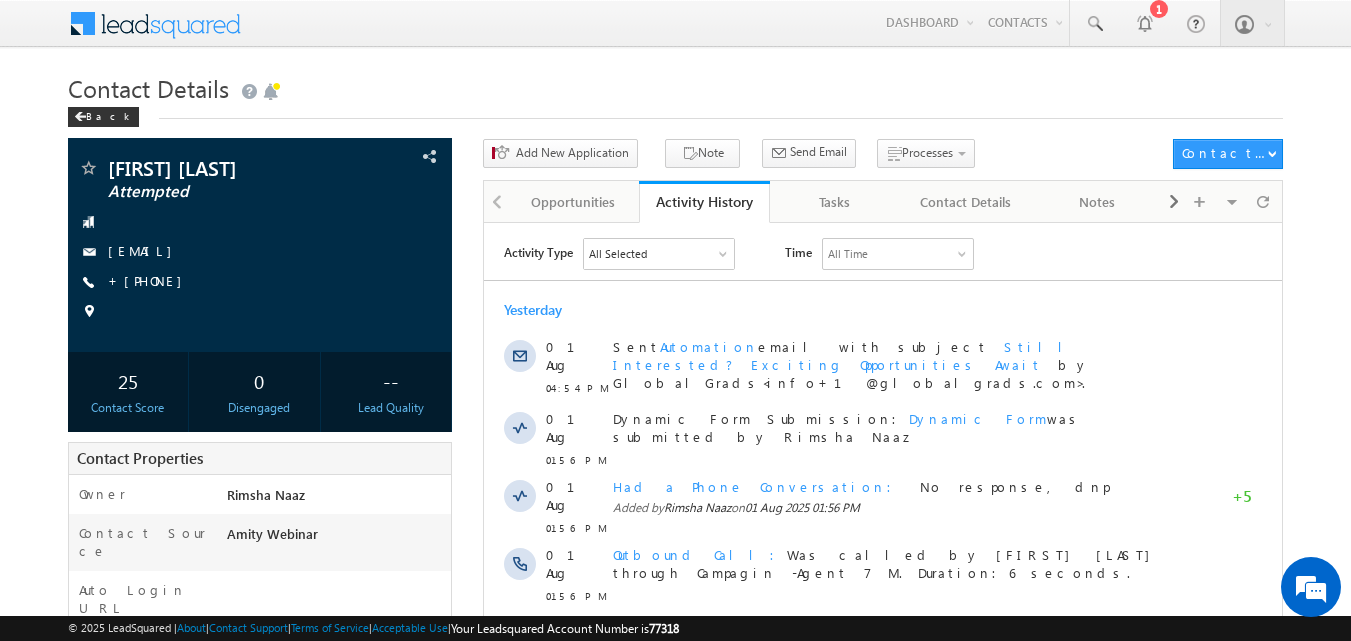 scroll, scrollTop: 0, scrollLeft: 0, axis: both 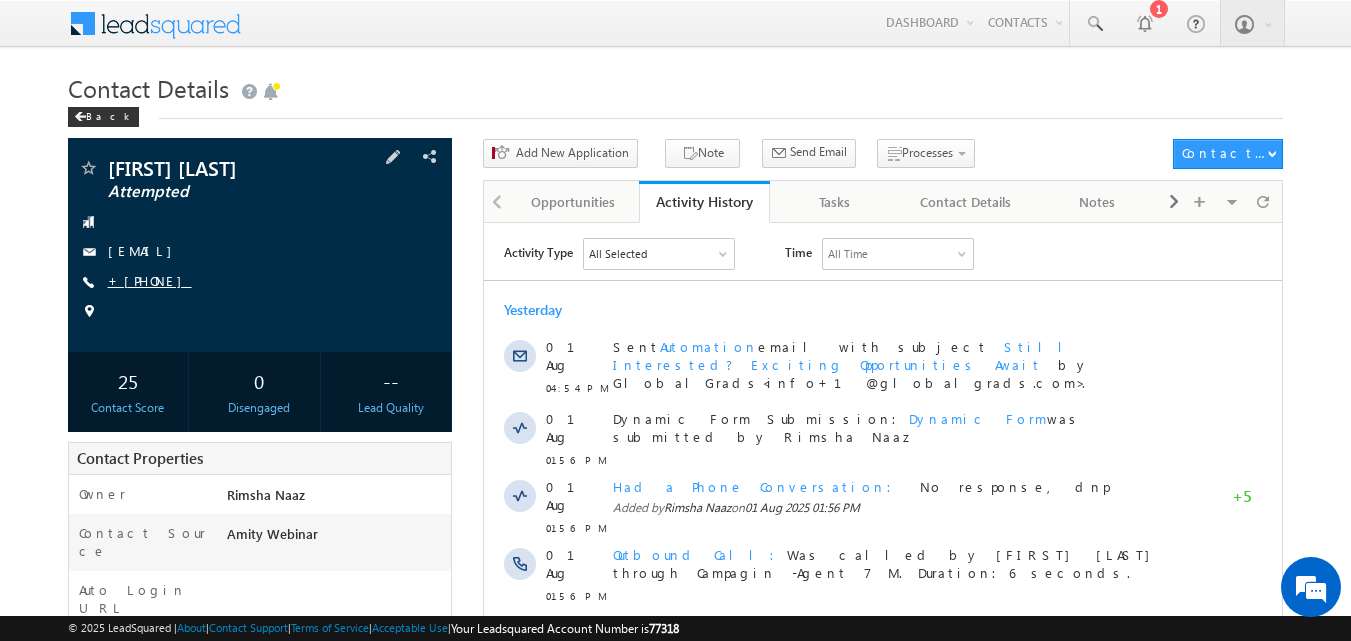 click on "+[PHONE]" at bounding box center [150, 280] 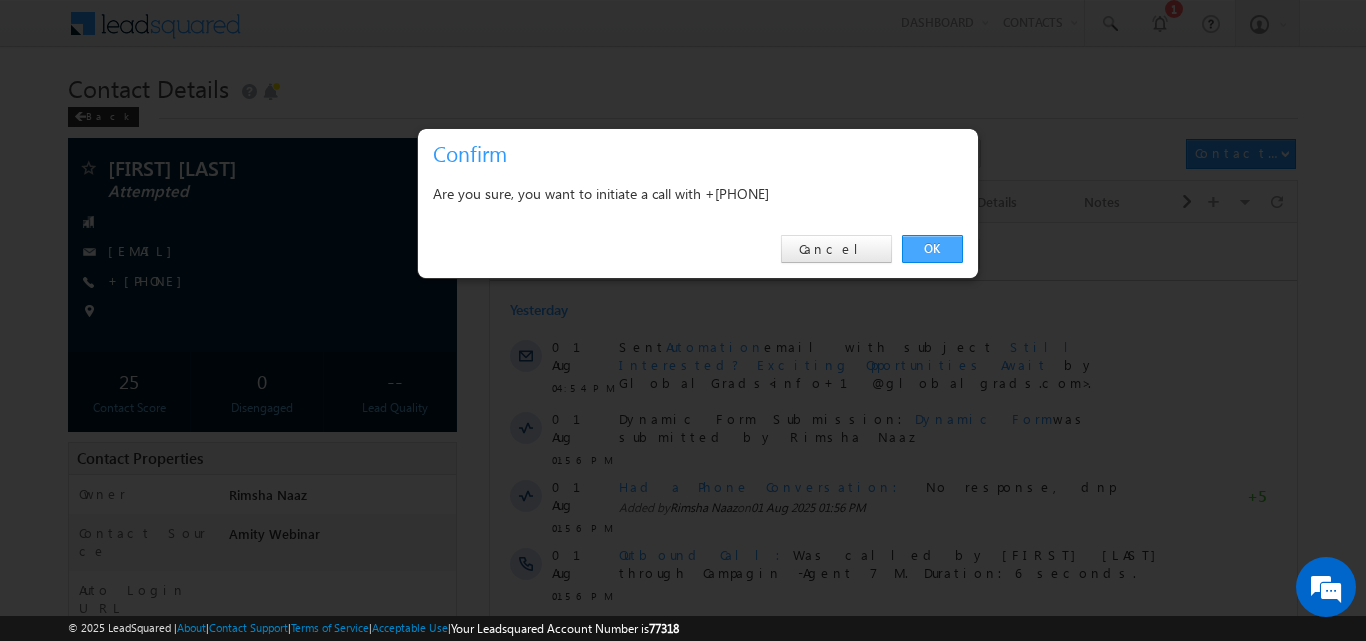 click on "OK" at bounding box center [932, 249] 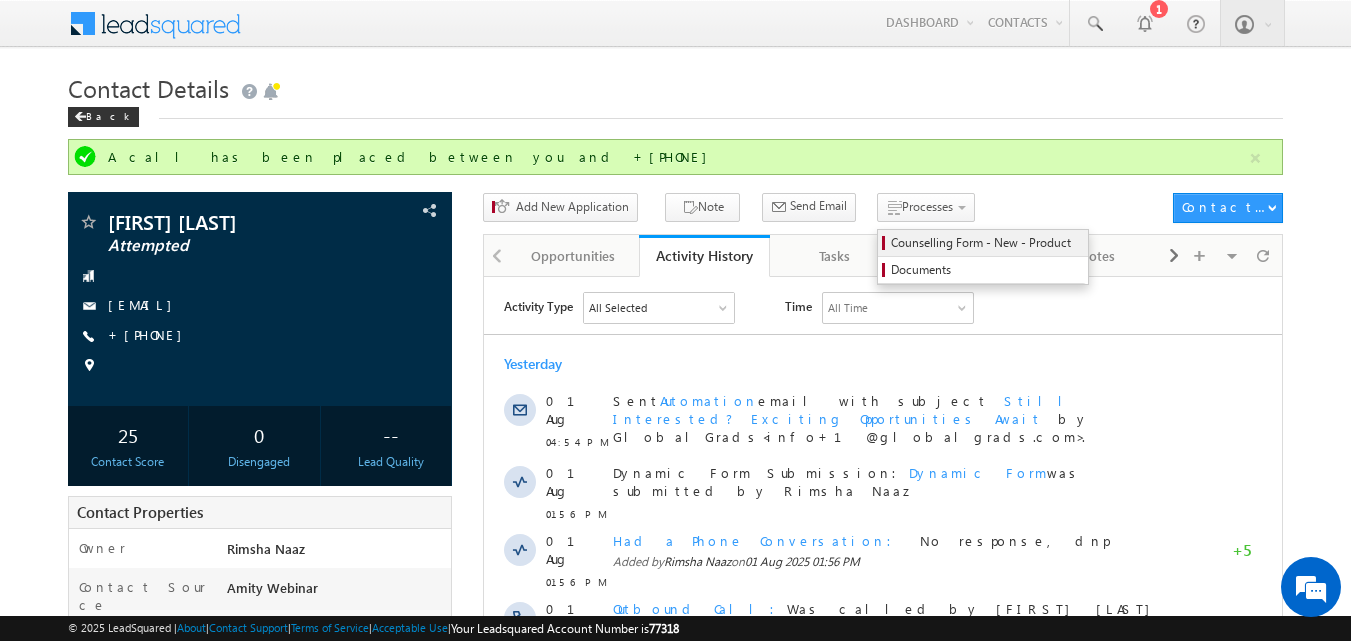 click on "Counselling Form - New - Product" at bounding box center (983, 243) 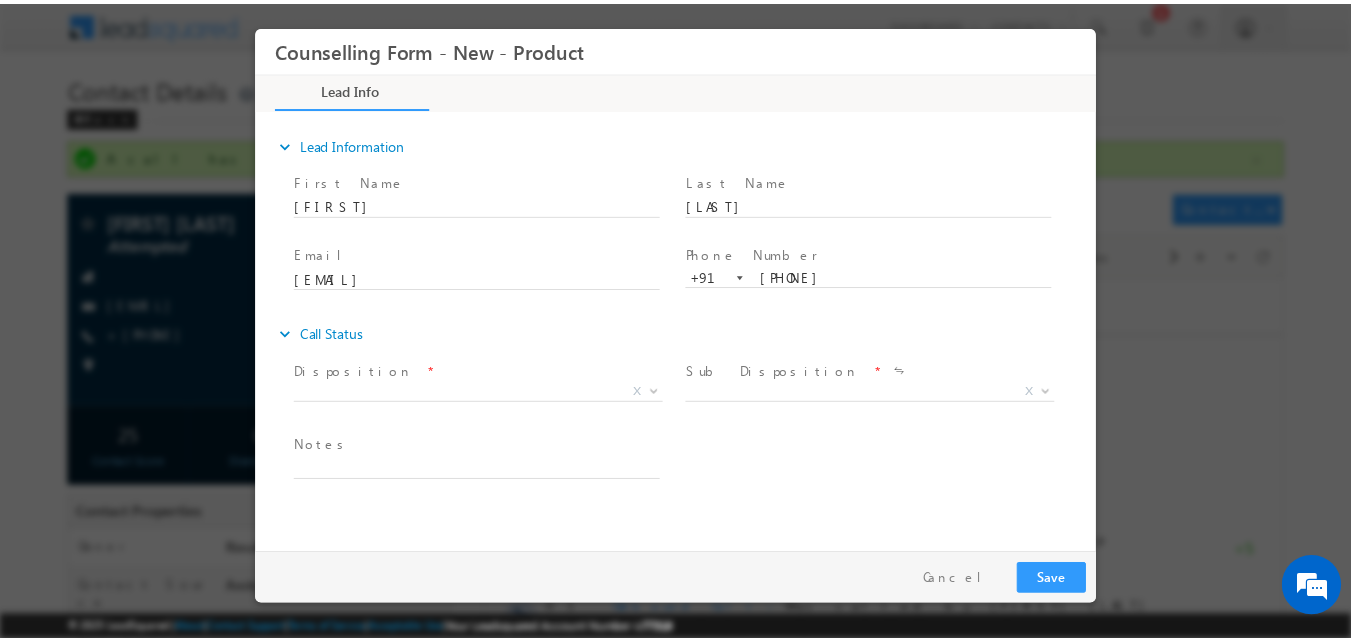 scroll, scrollTop: 0, scrollLeft: 0, axis: both 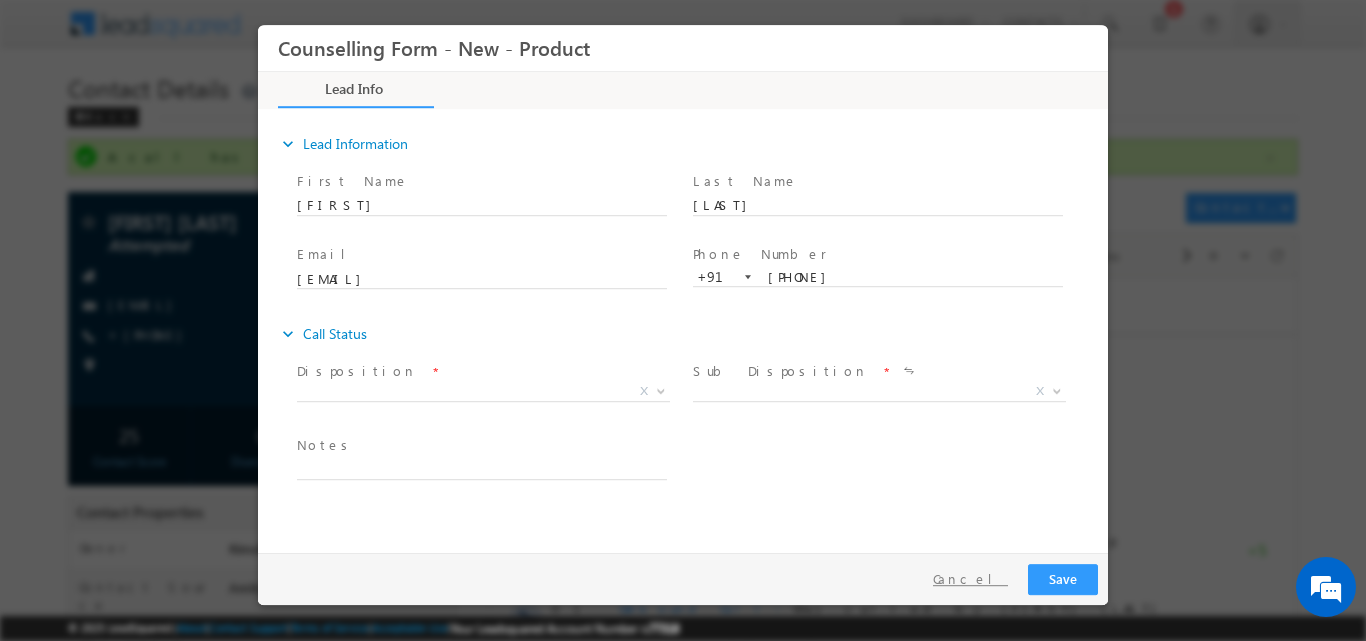 click on "Cancel" at bounding box center (970, 578) 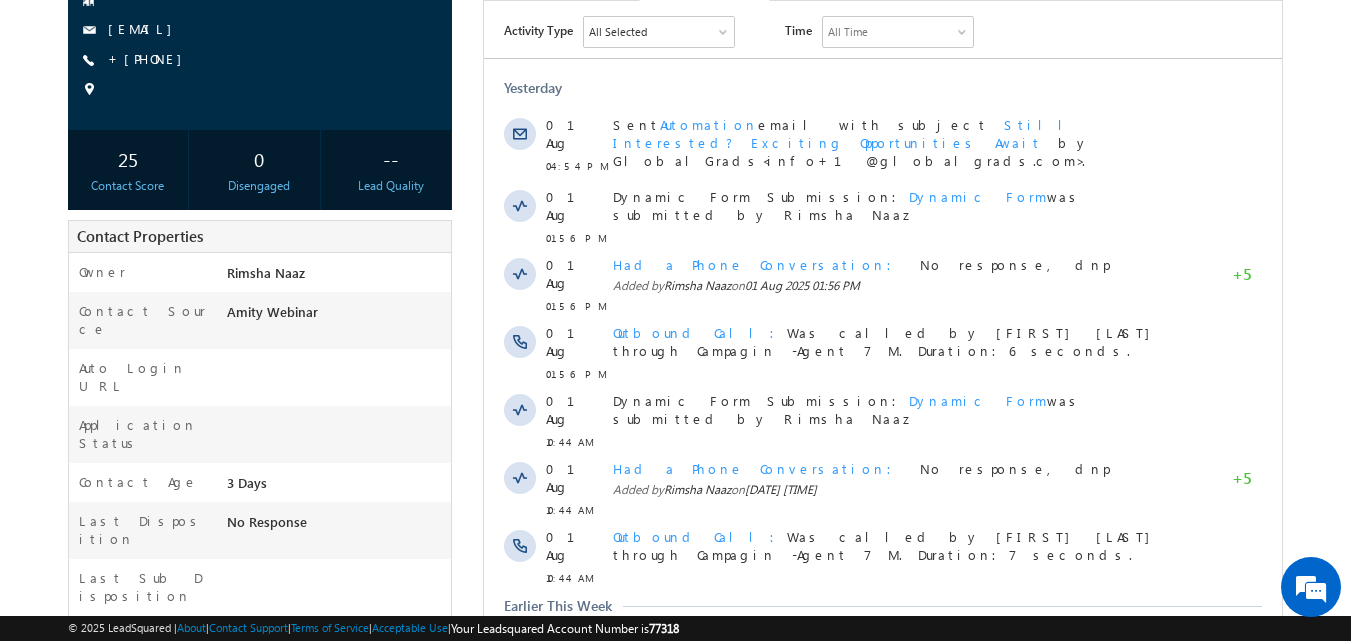 scroll, scrollTop: 508, scrollLeft: 0, axis: vertical 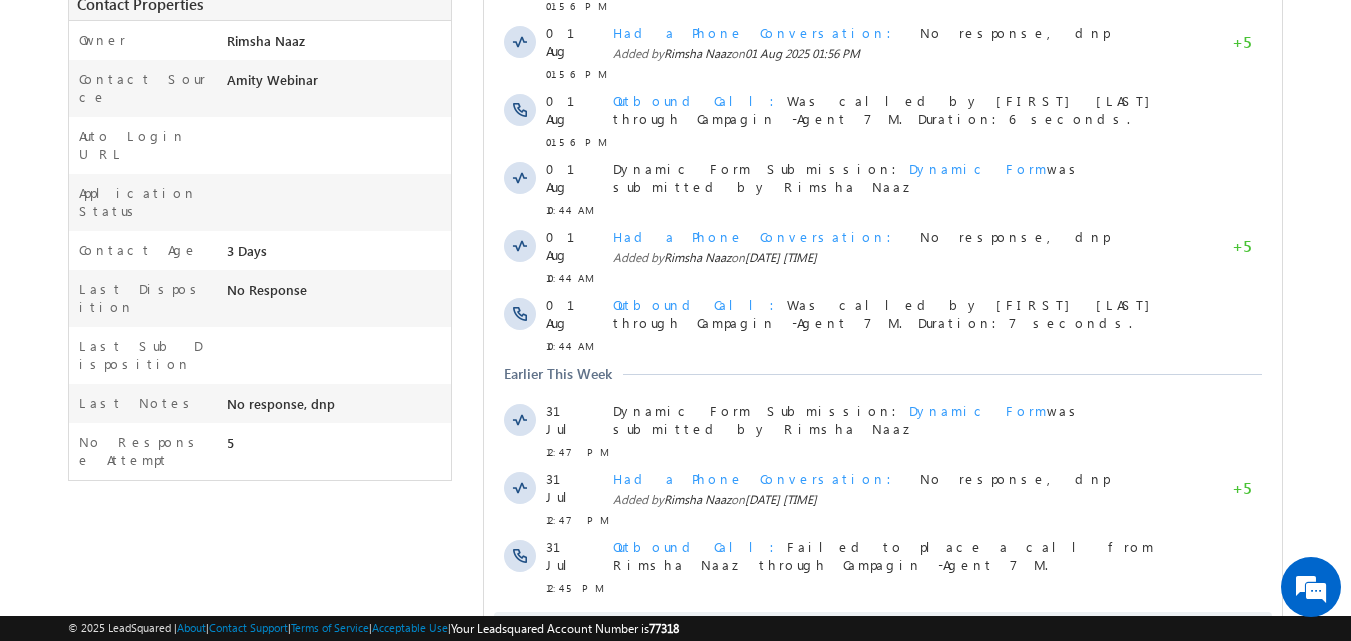 click on "Show More" at bounding box center (883, 632) 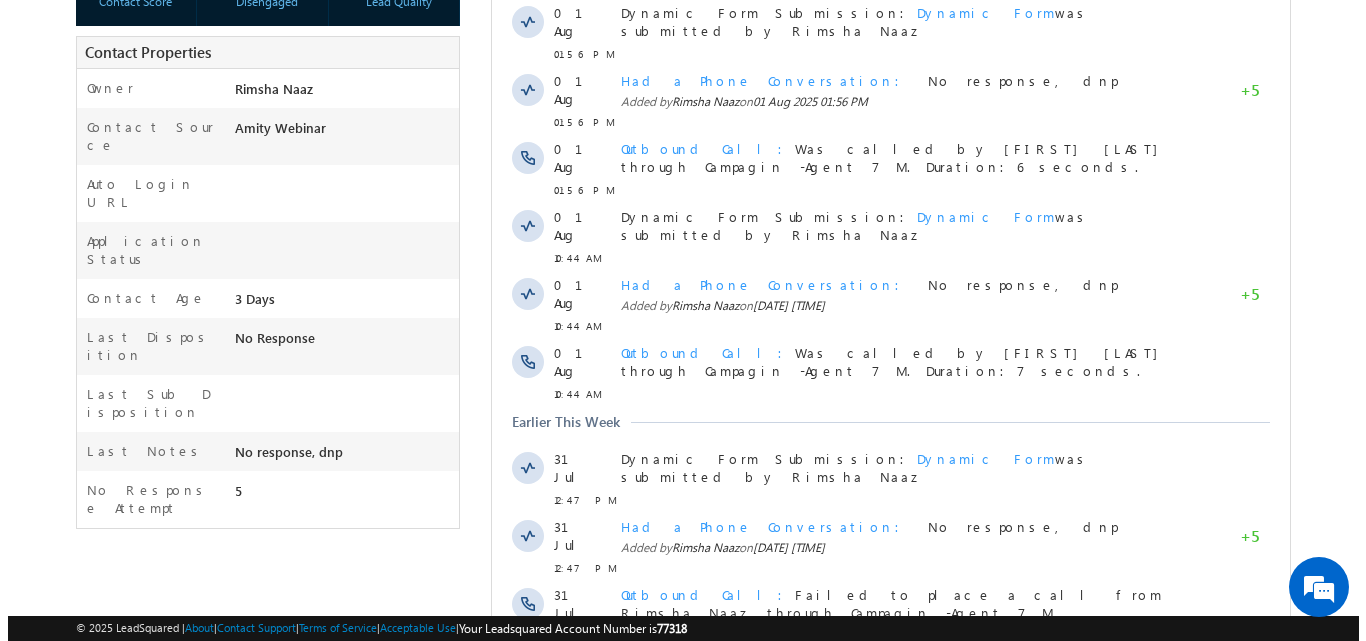 scroll, scrollTop: 0, scrollLeft: 0, axis: both 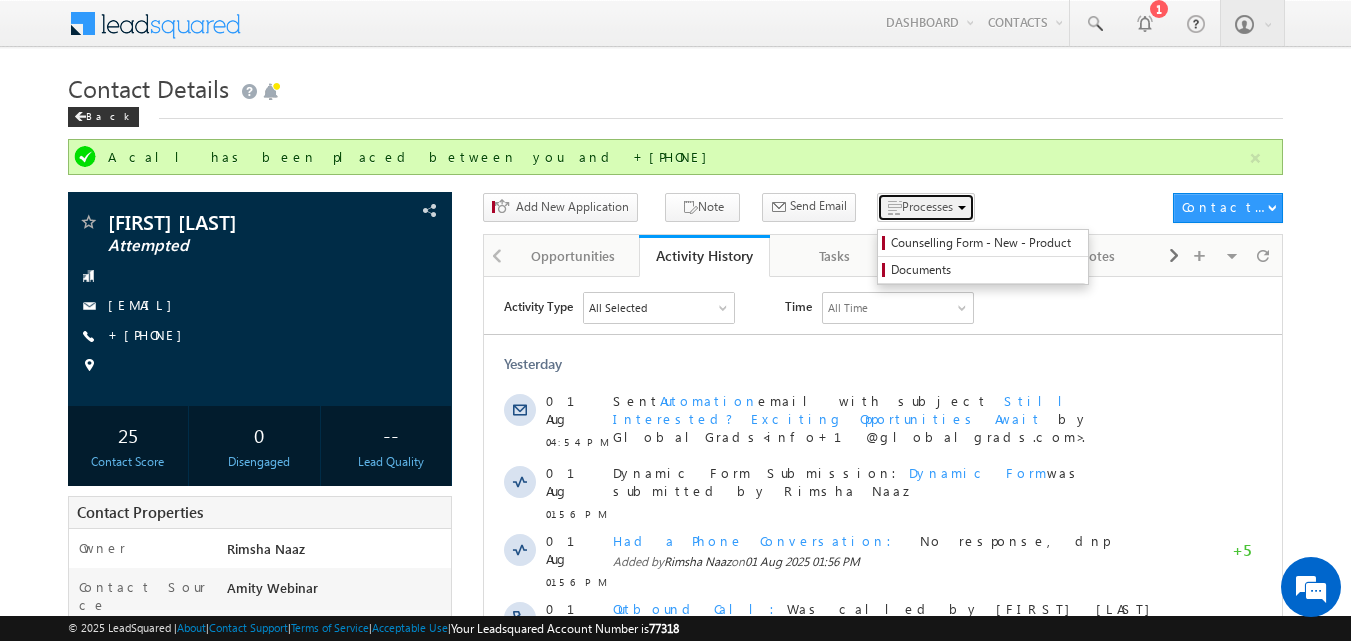 click on "Processes" at bounding box center (926, 207) 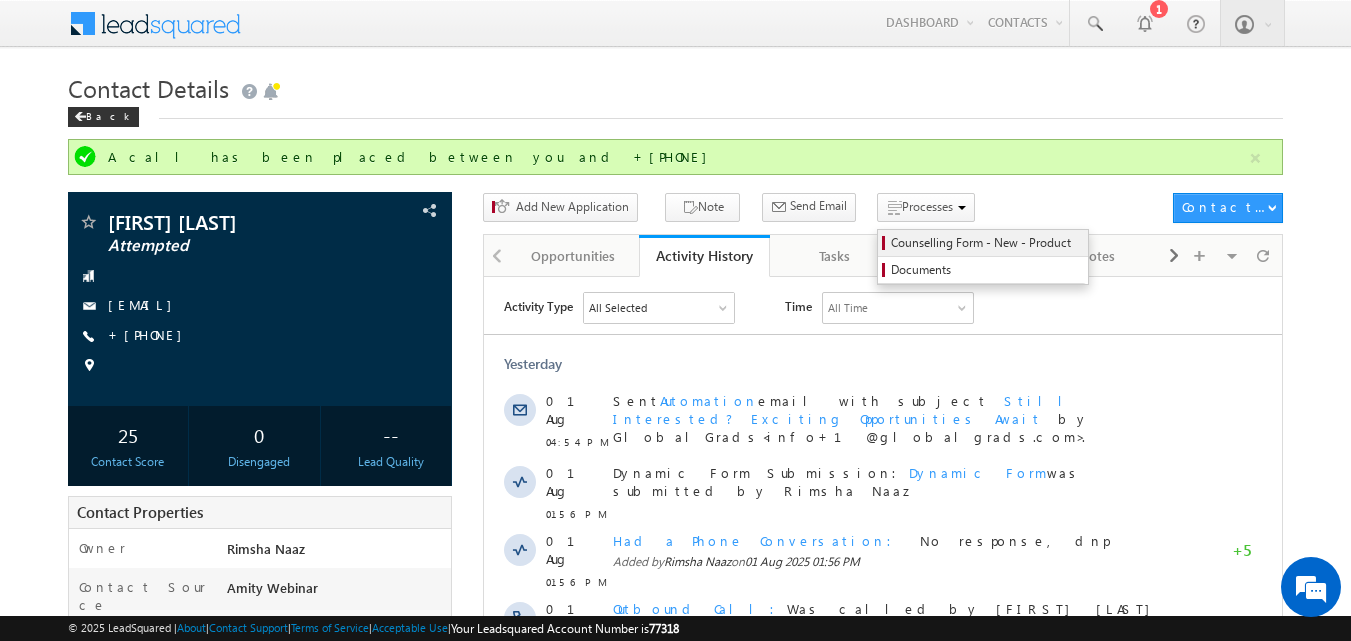 click on "Counselling Form - New - Product" at bounding box center [986, 243] 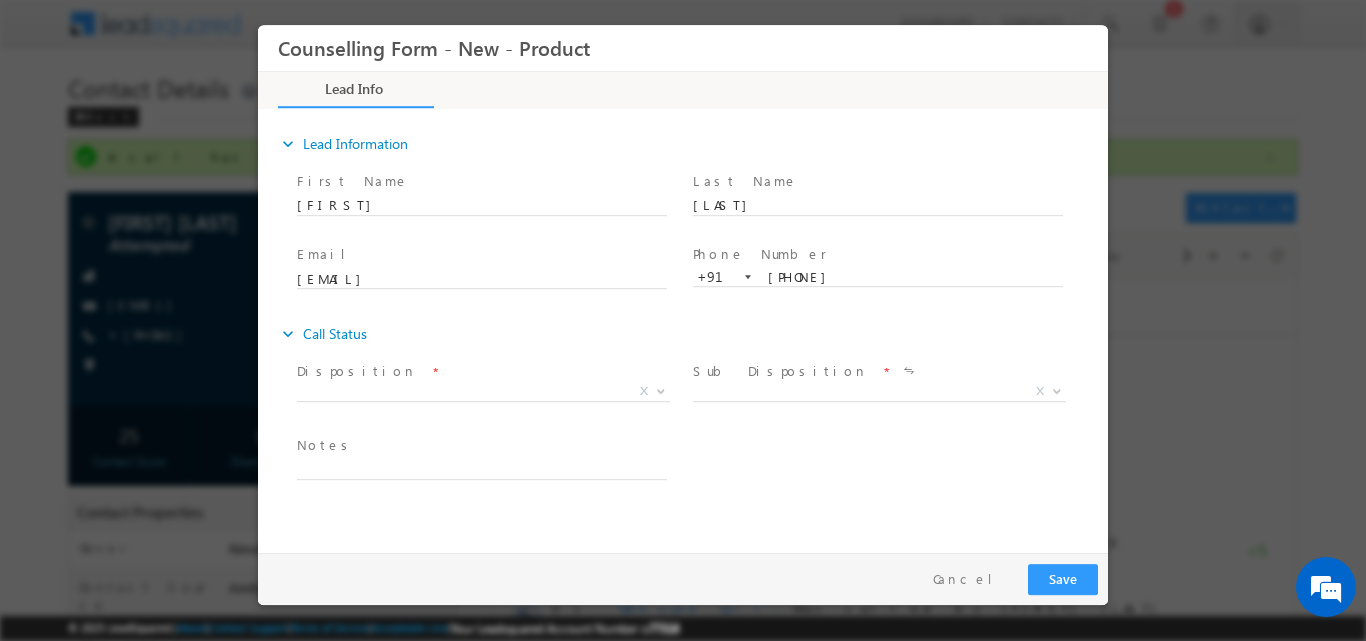 scroll, scrollTop: 0, scrollLeft: 0, axis: both 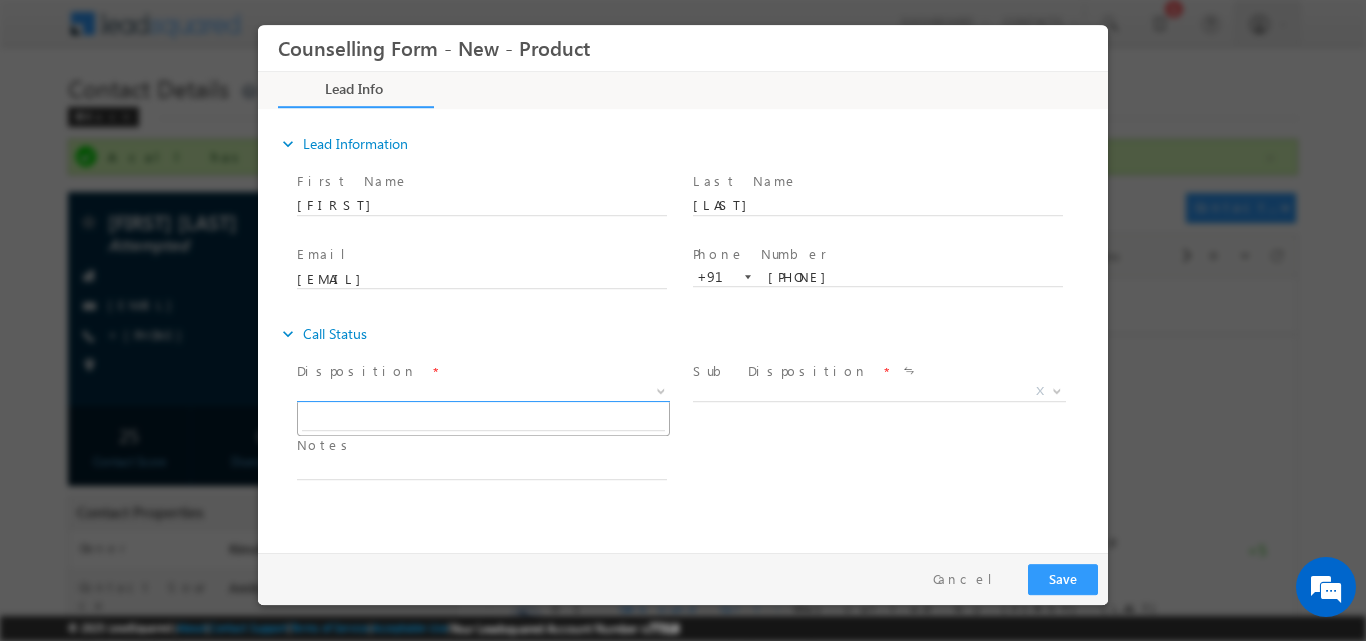 click at bounding box center [661, 389] 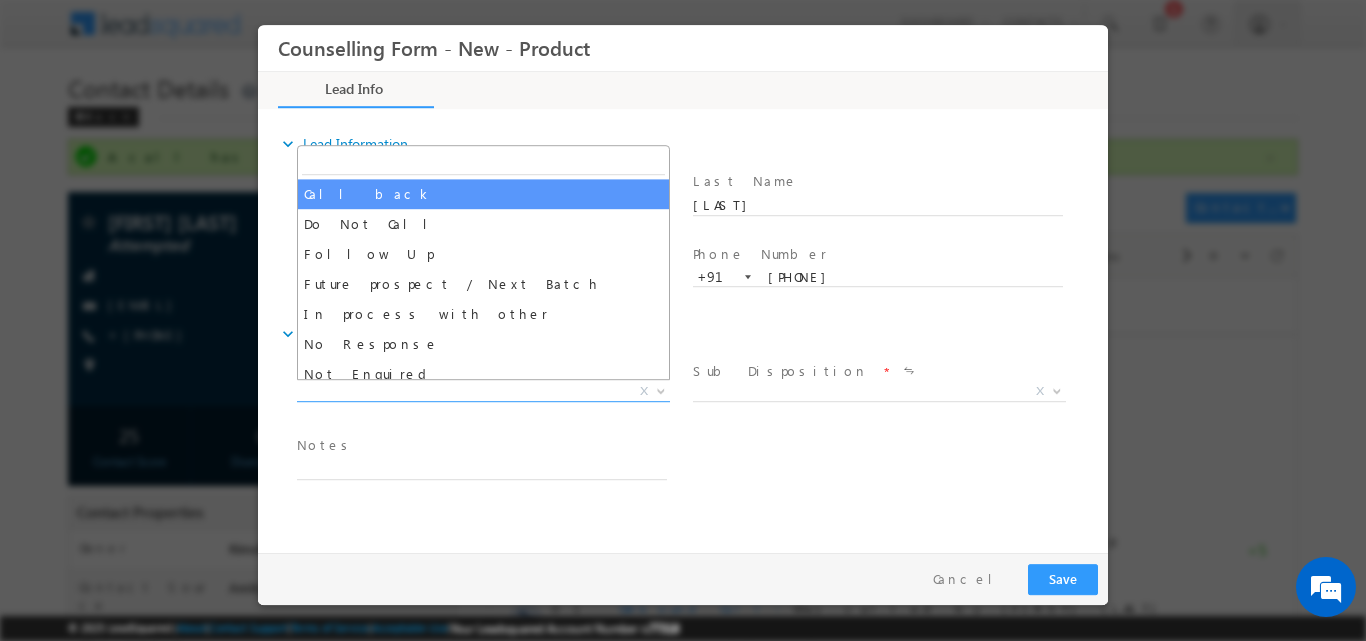 select on "Call back" 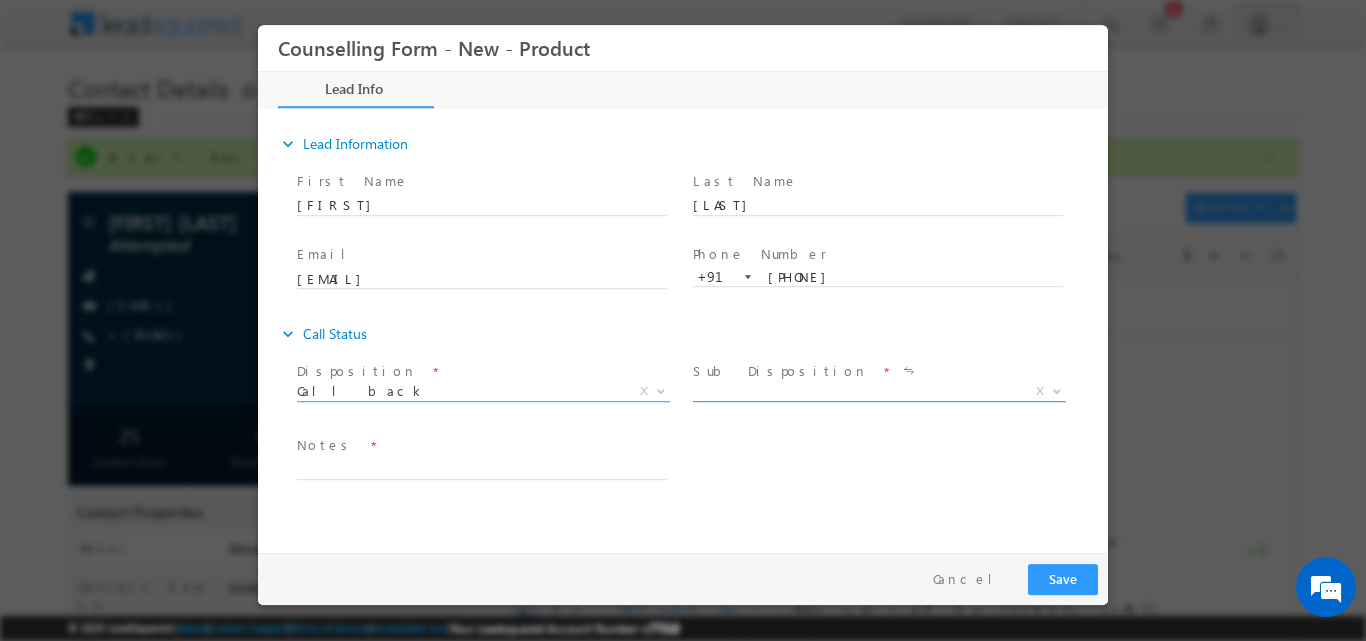 click at bounding box center [1057, 389] 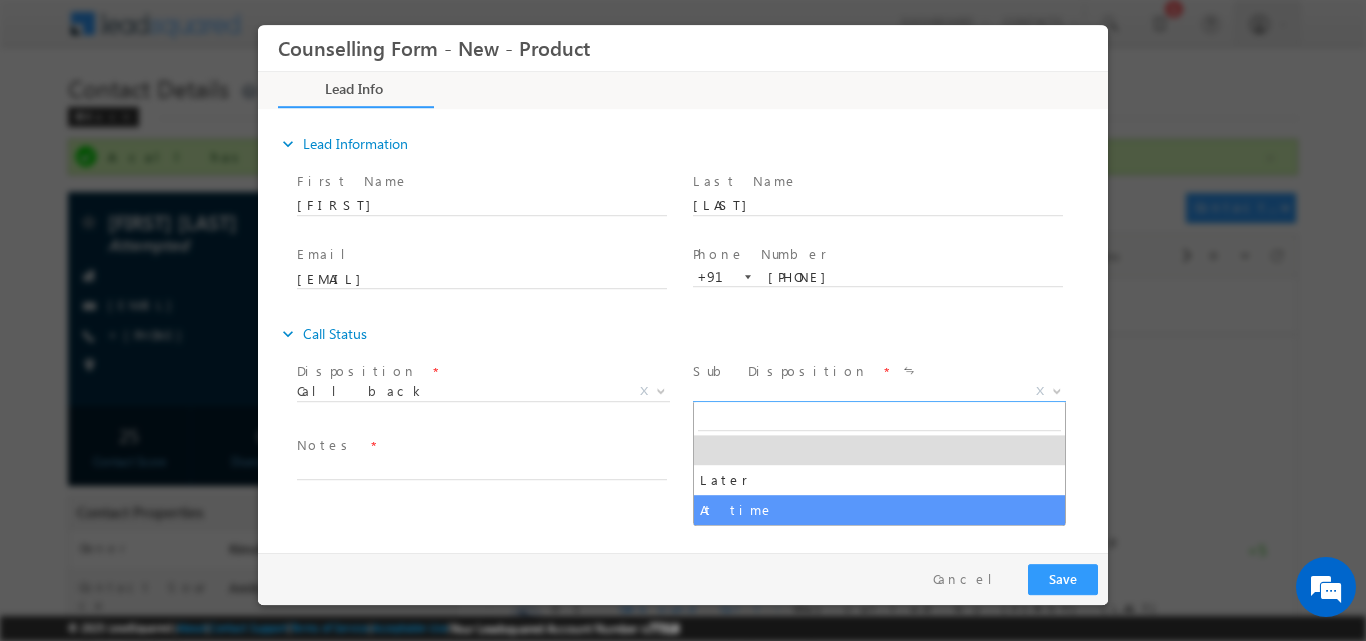 select on "At time" 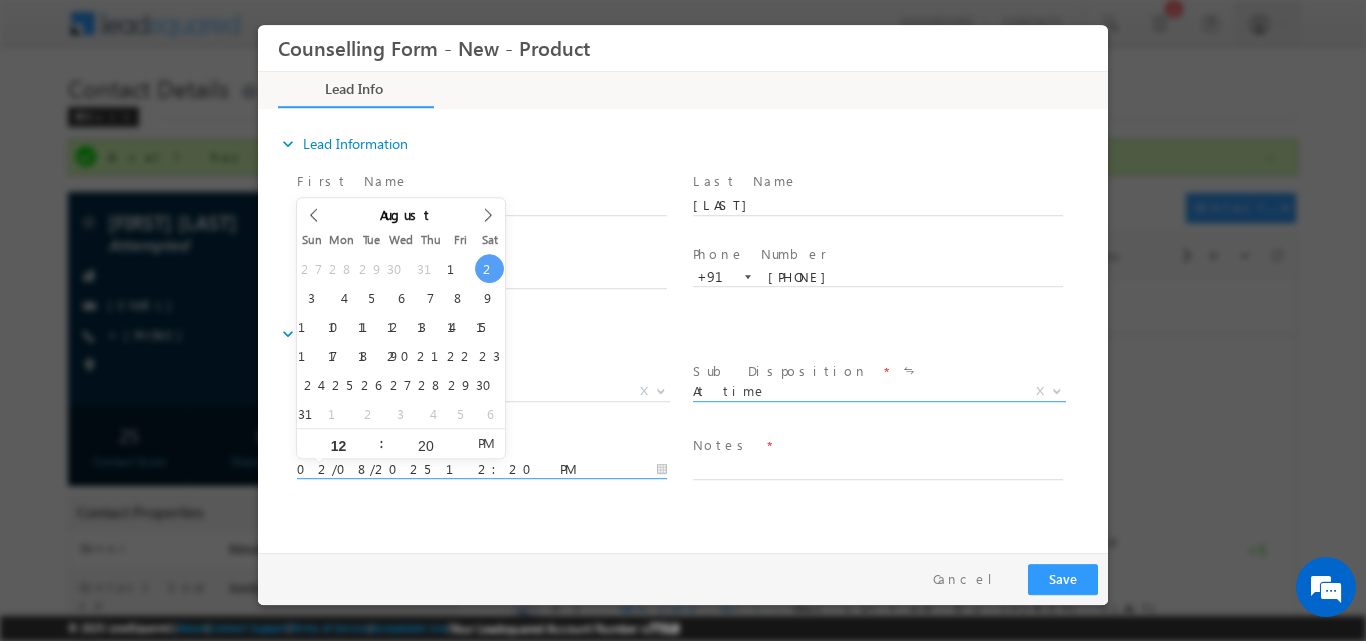 click on "02/08/2025 12:20 PM" at bounding box center (482, 469) 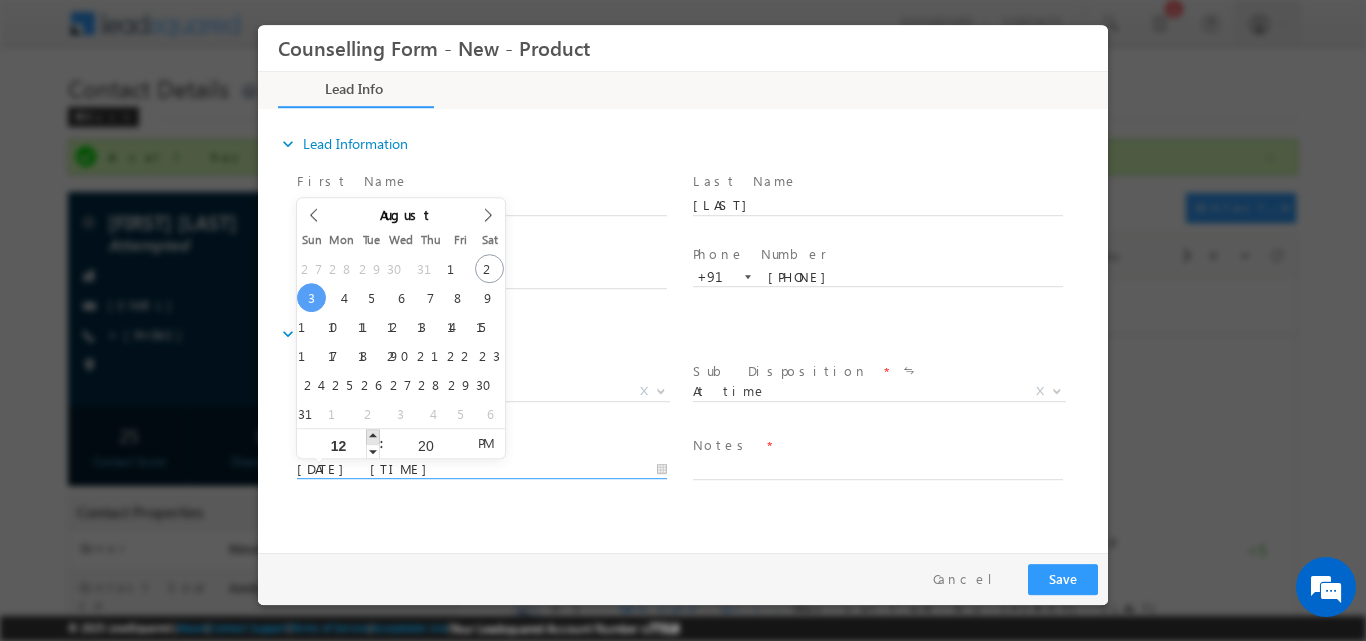type on "03/08/2025 1:20 PM" 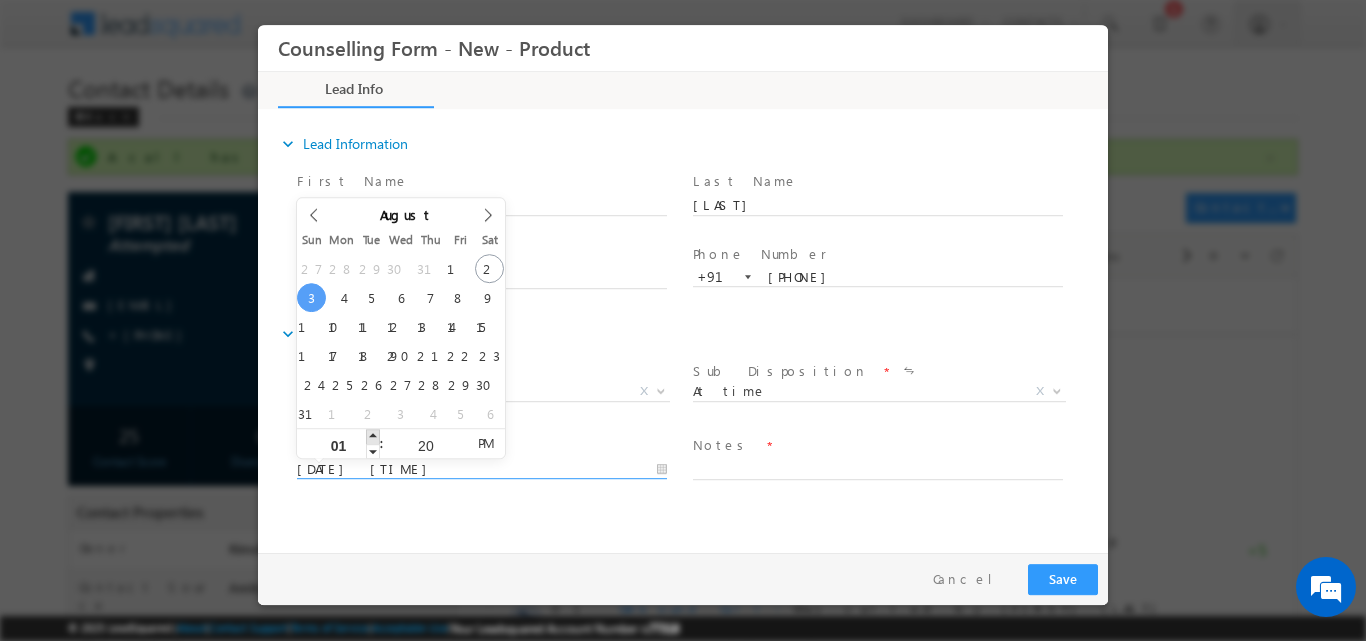 click at bounding box center (373, 435) 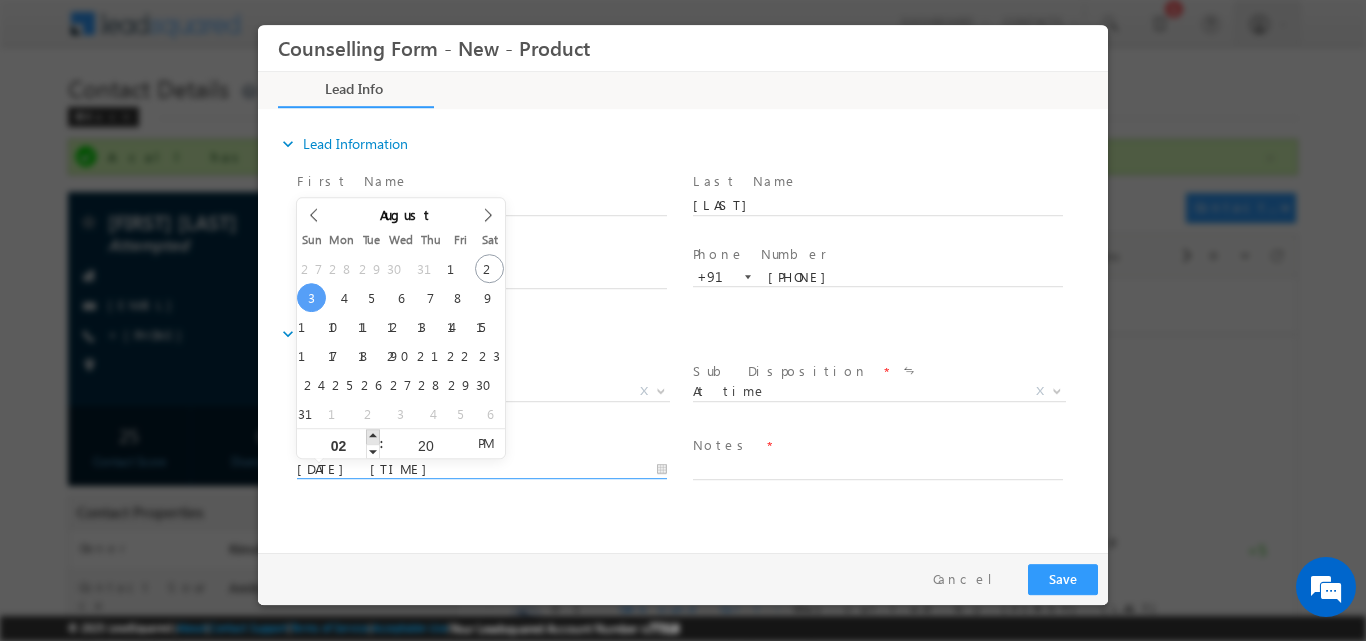 click at bounding box center [373, 435] 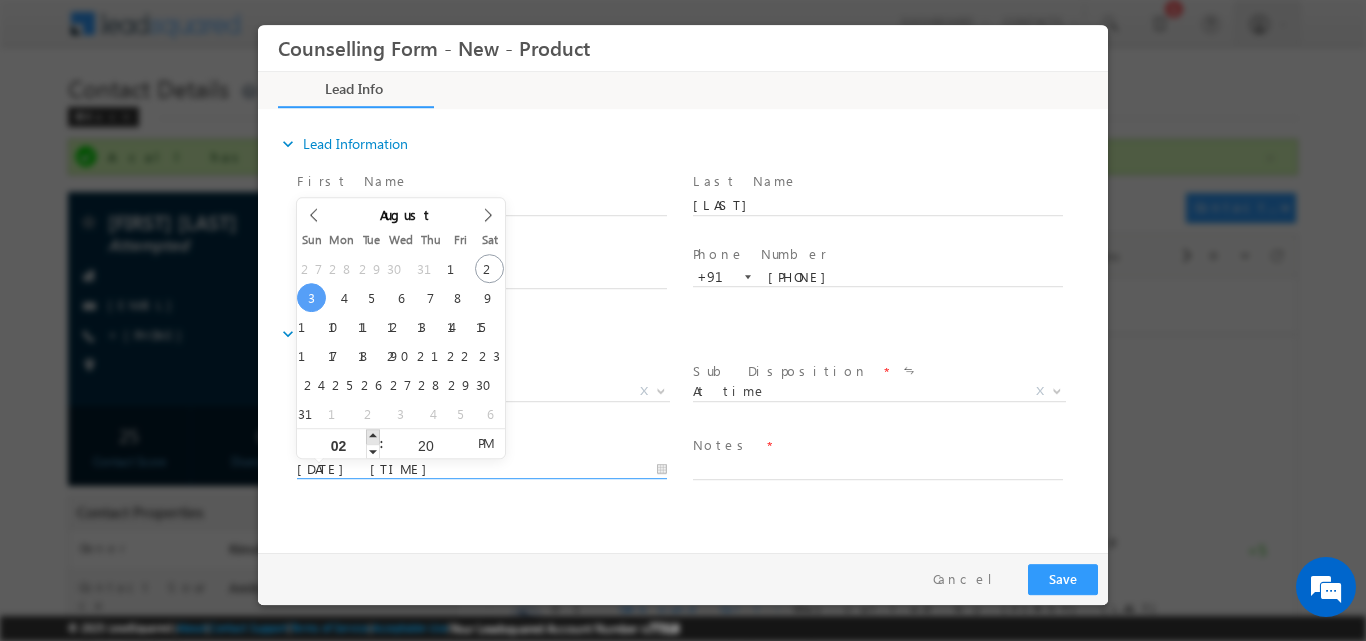 type on "03/08/2025 3:20 PM" 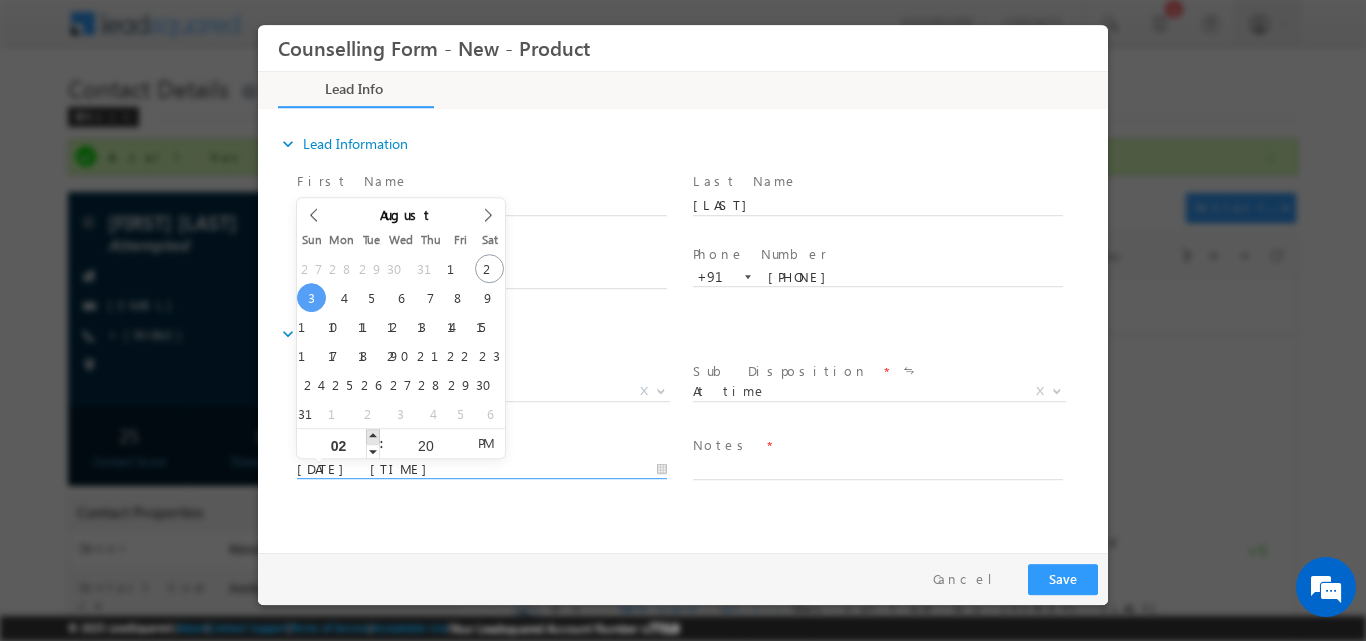 type on "03" 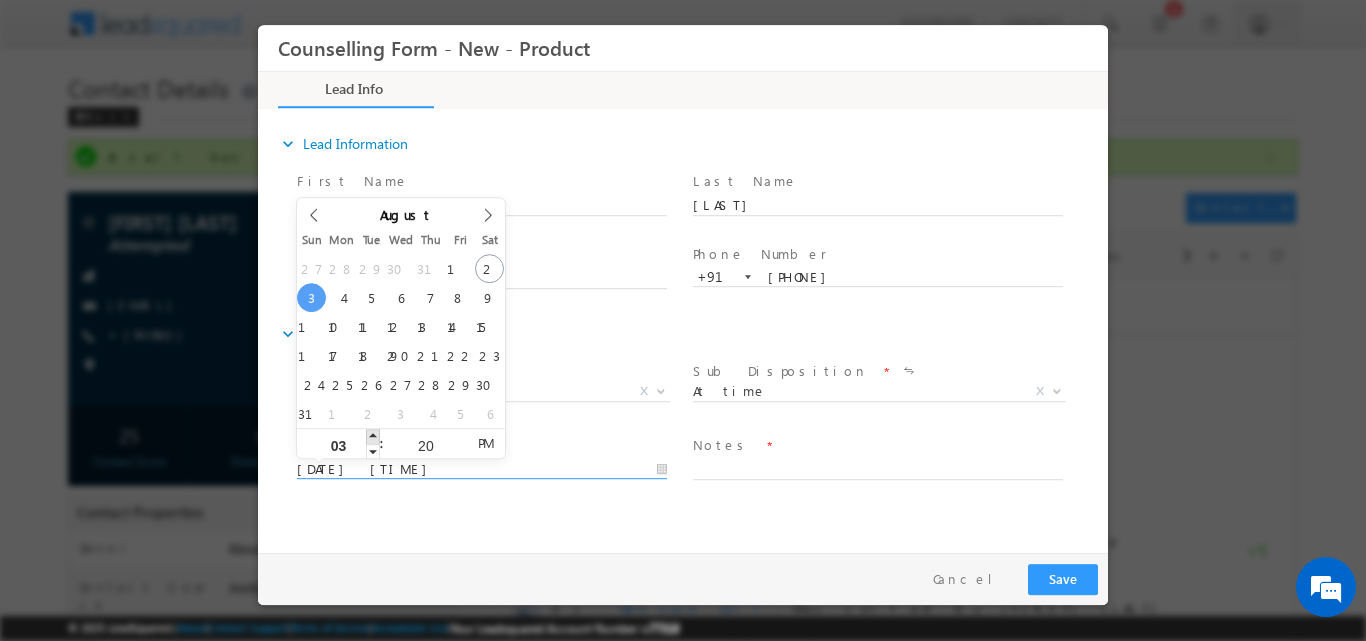 click at bounding box center [373, 435] 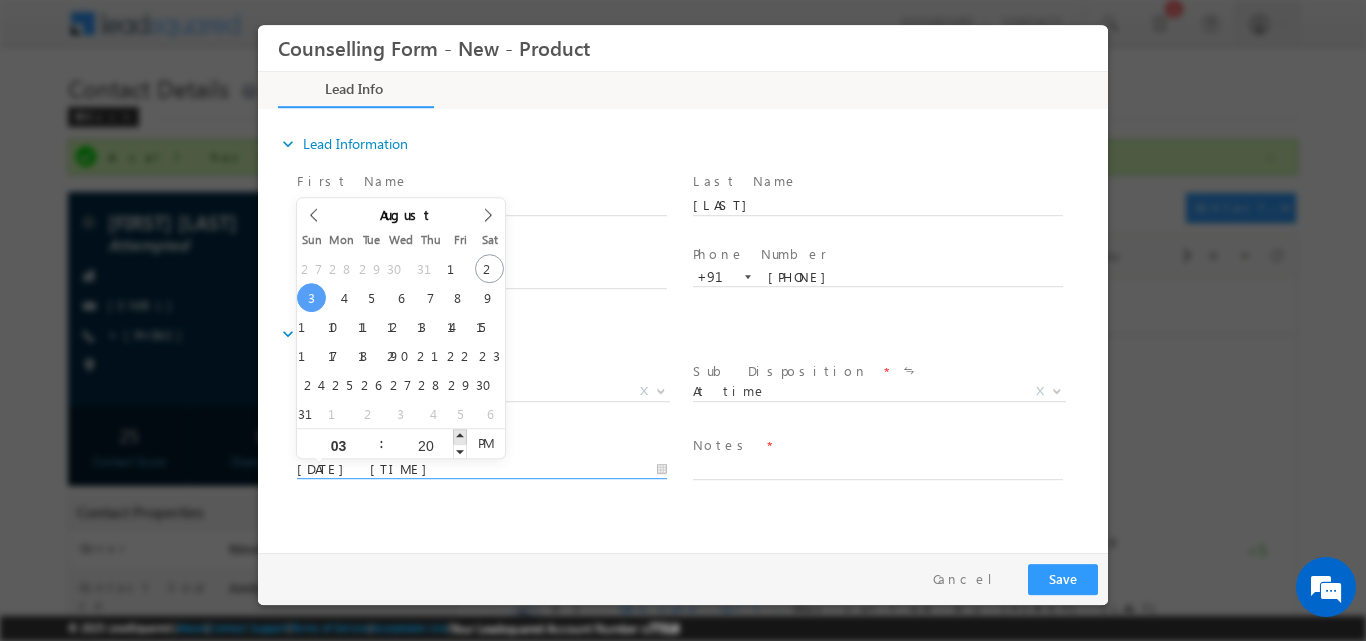 type on "03/08/2025 3:21 PM" 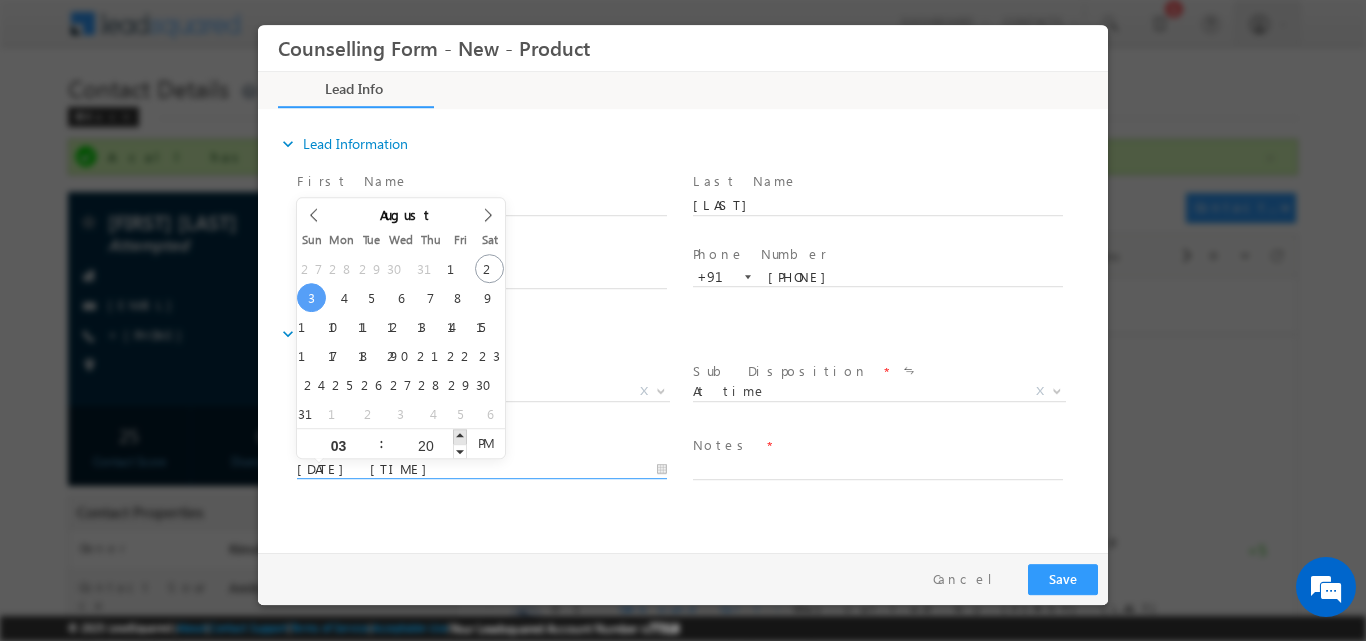 type on "21" 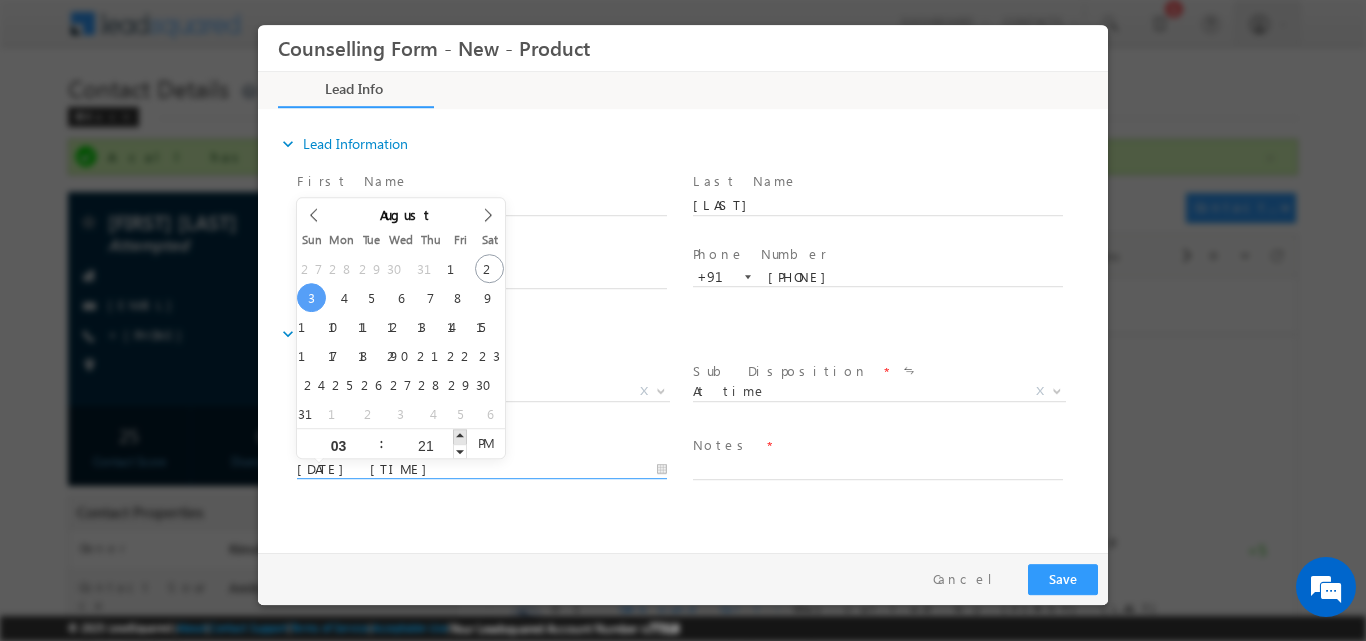 click at bounding box center [460, 435] 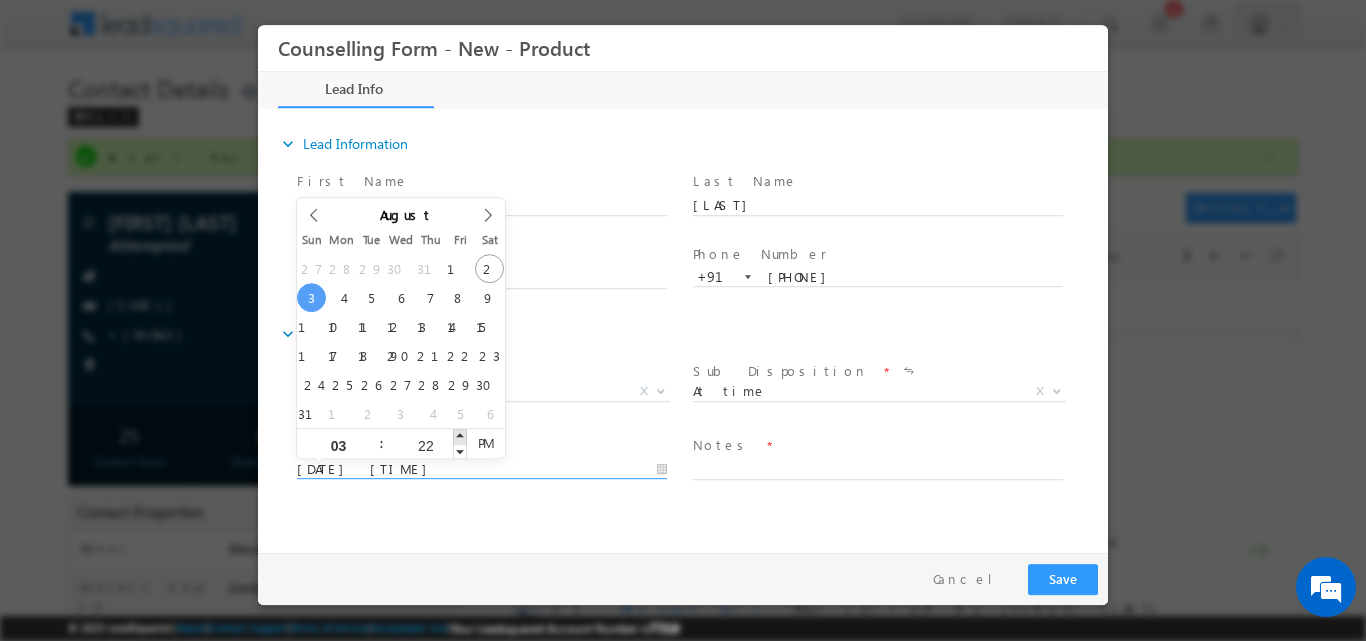click at bounding box center (460, 435) 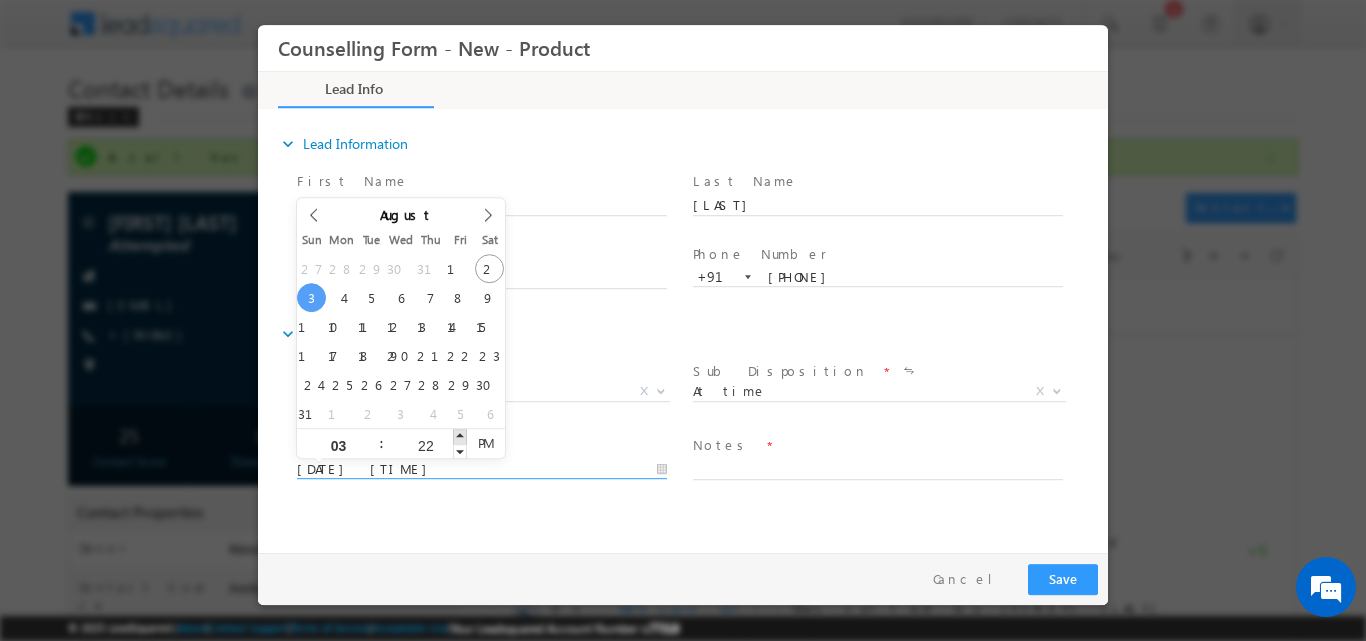 type on "03/08/2025 3:23 PM" 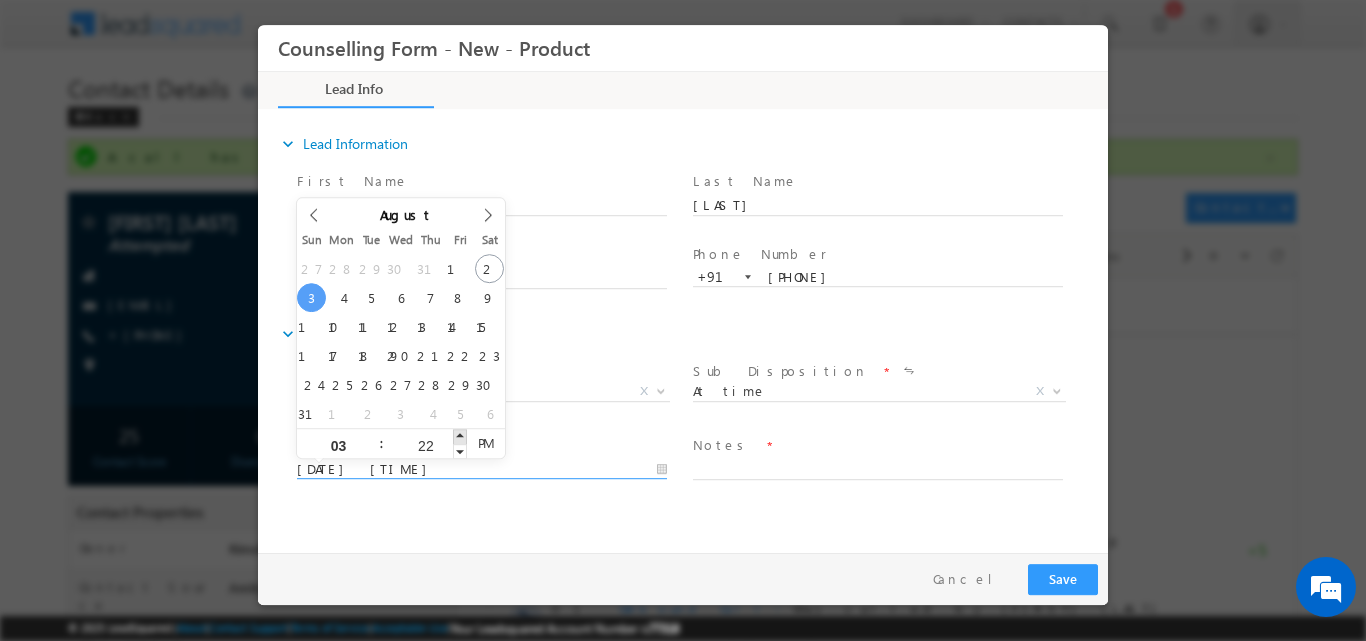 type on "23" 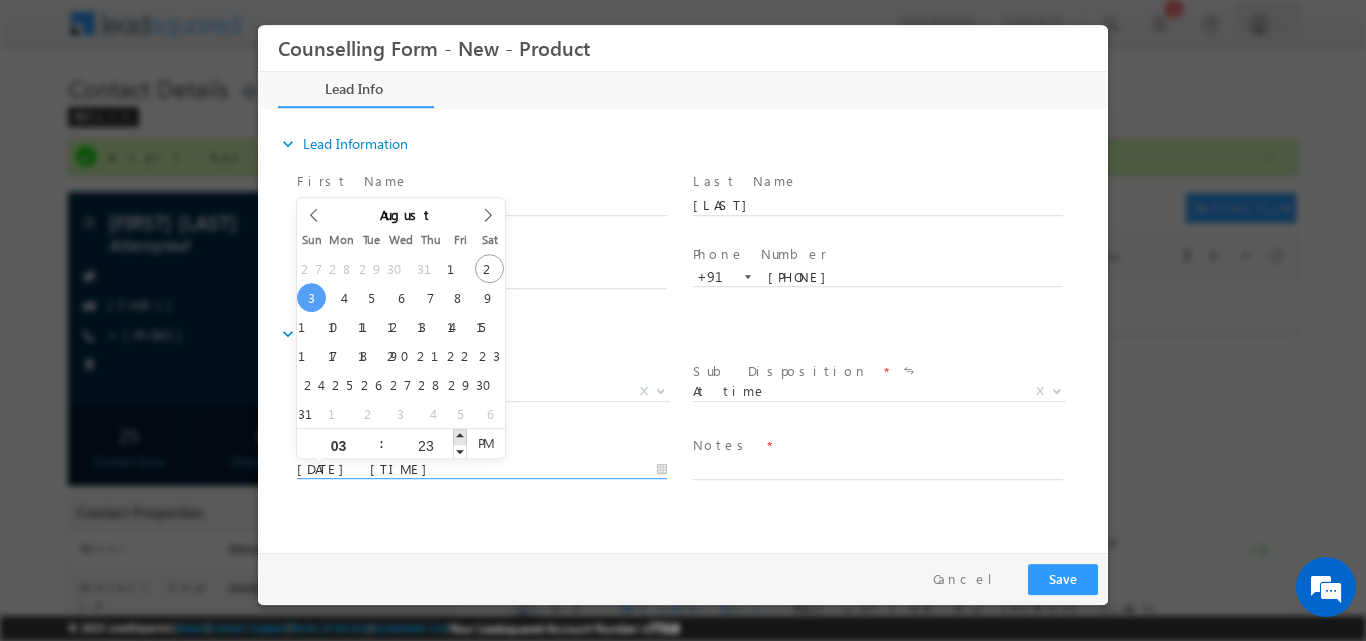 click at bounding box center [460, 435] 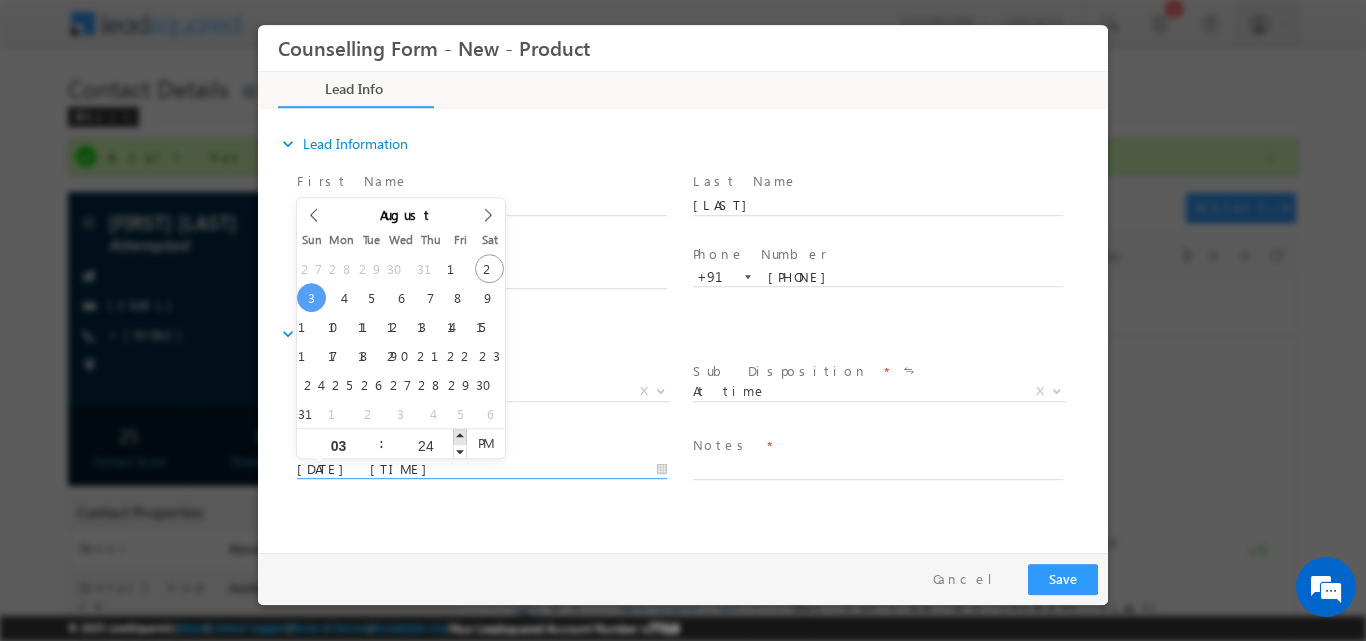 click at bounding box center [460, 435] 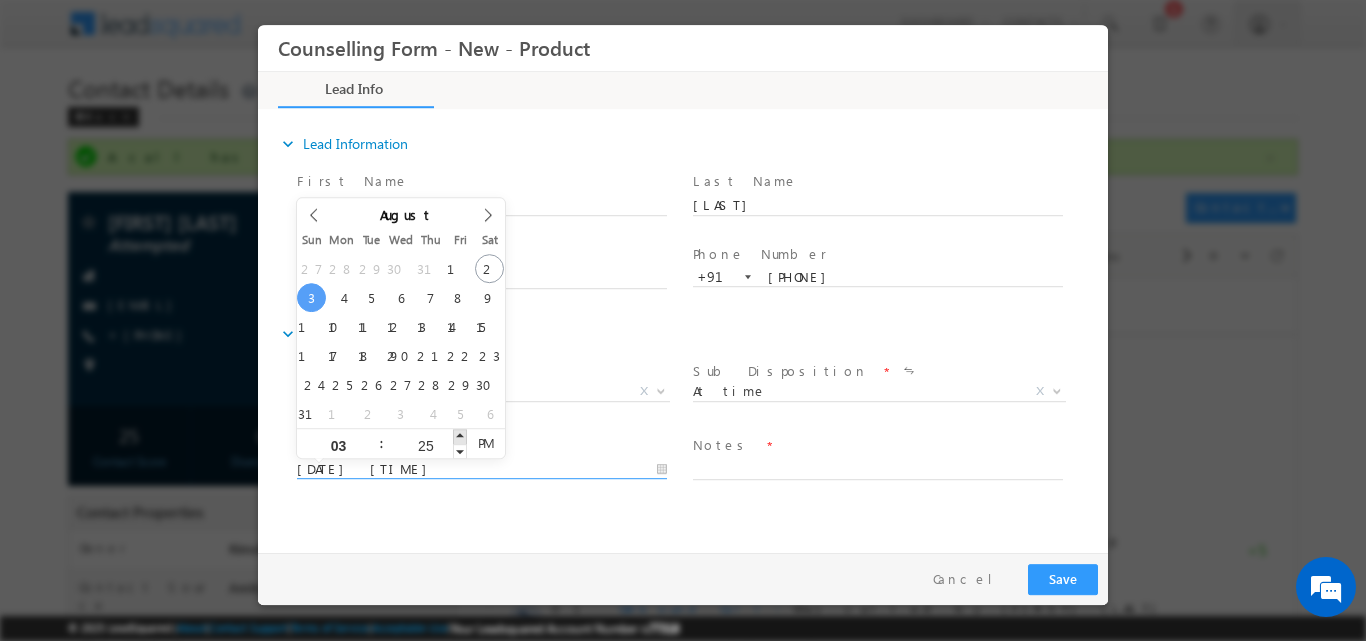 click at bounding box center [460, 435] 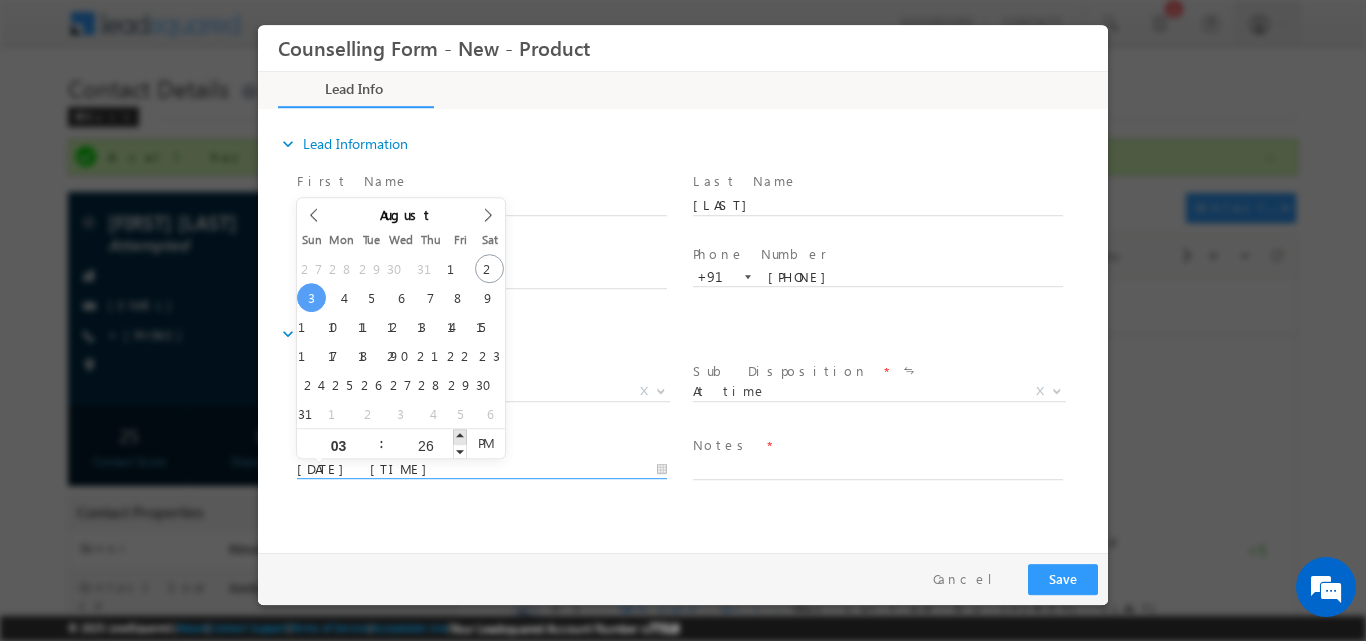 click at bounding box center (460, 435) 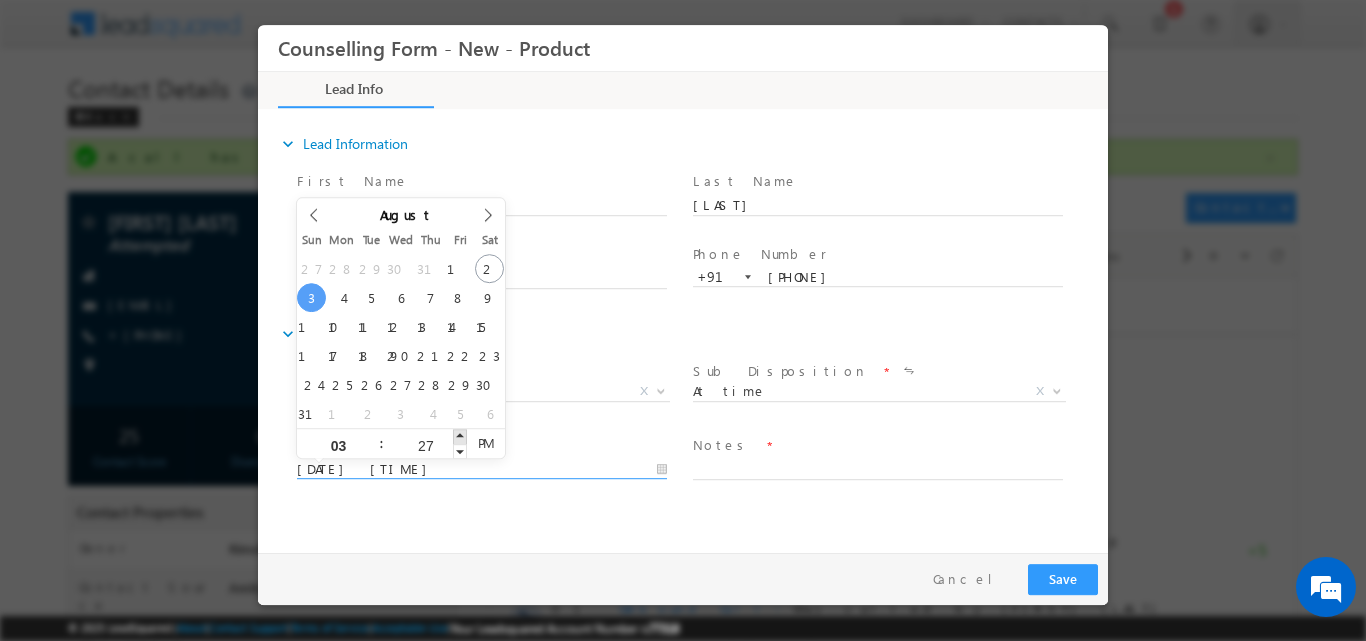 click at bounding box center [460, 435] 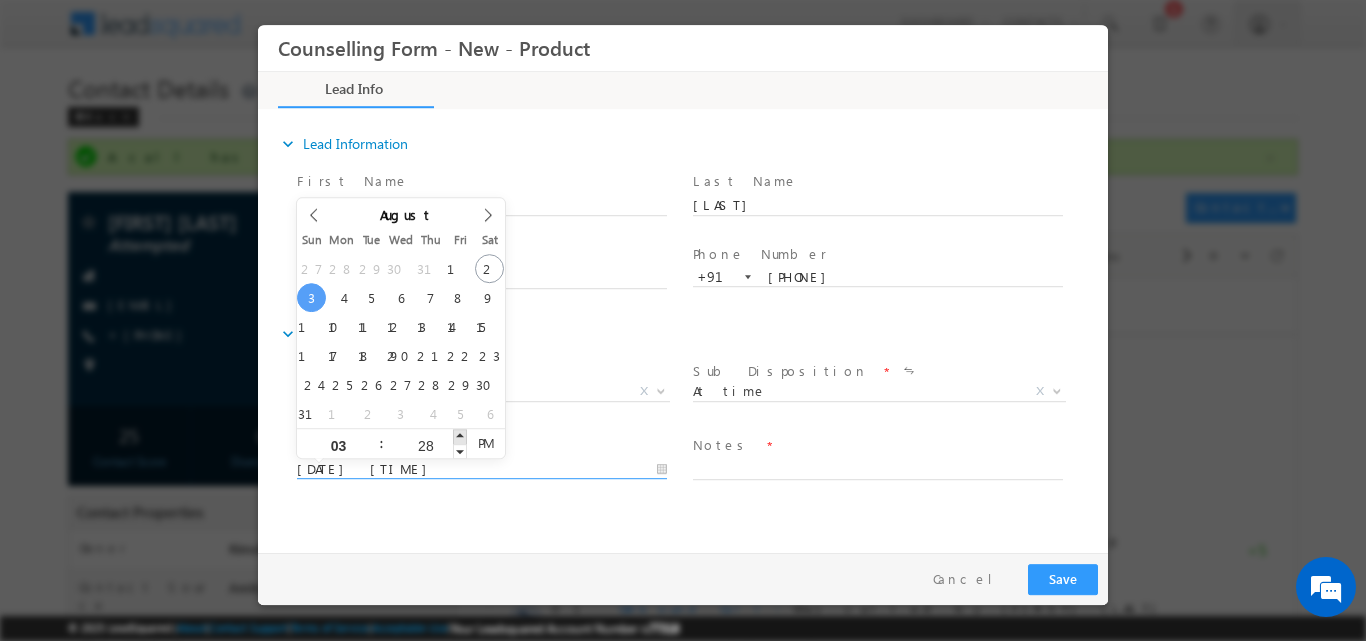 click at bounding box center [460, 435] 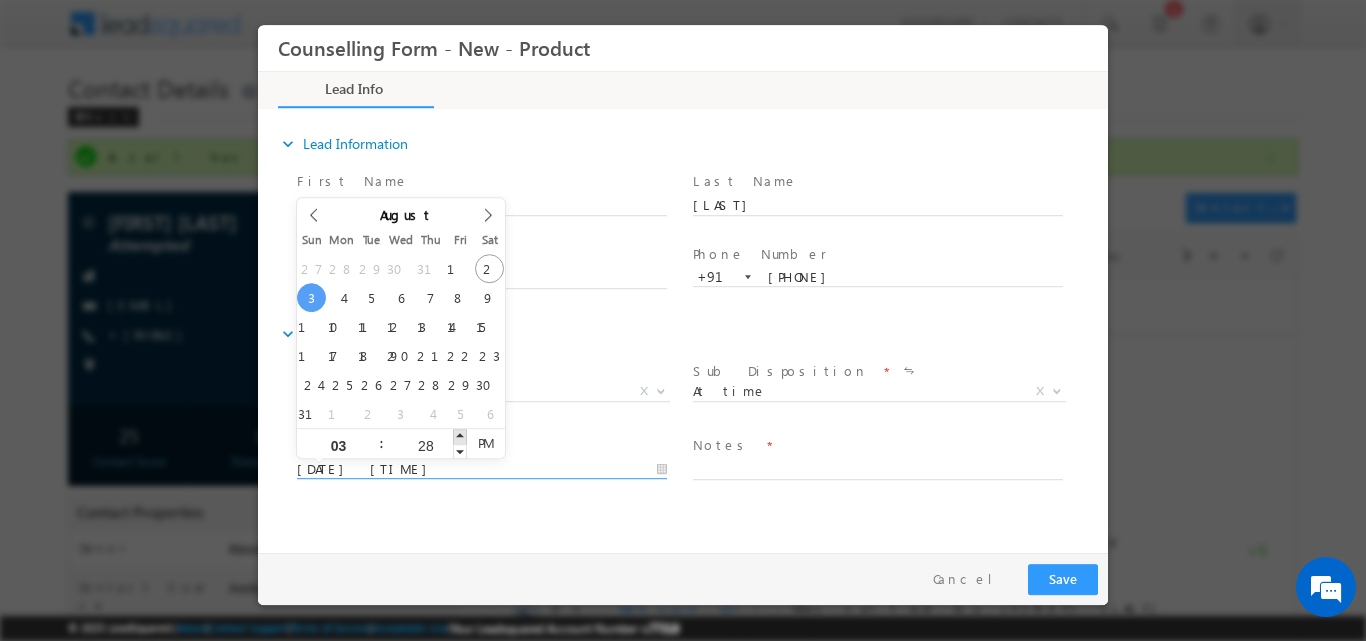 type on "03/08/2025 3:29 PM" 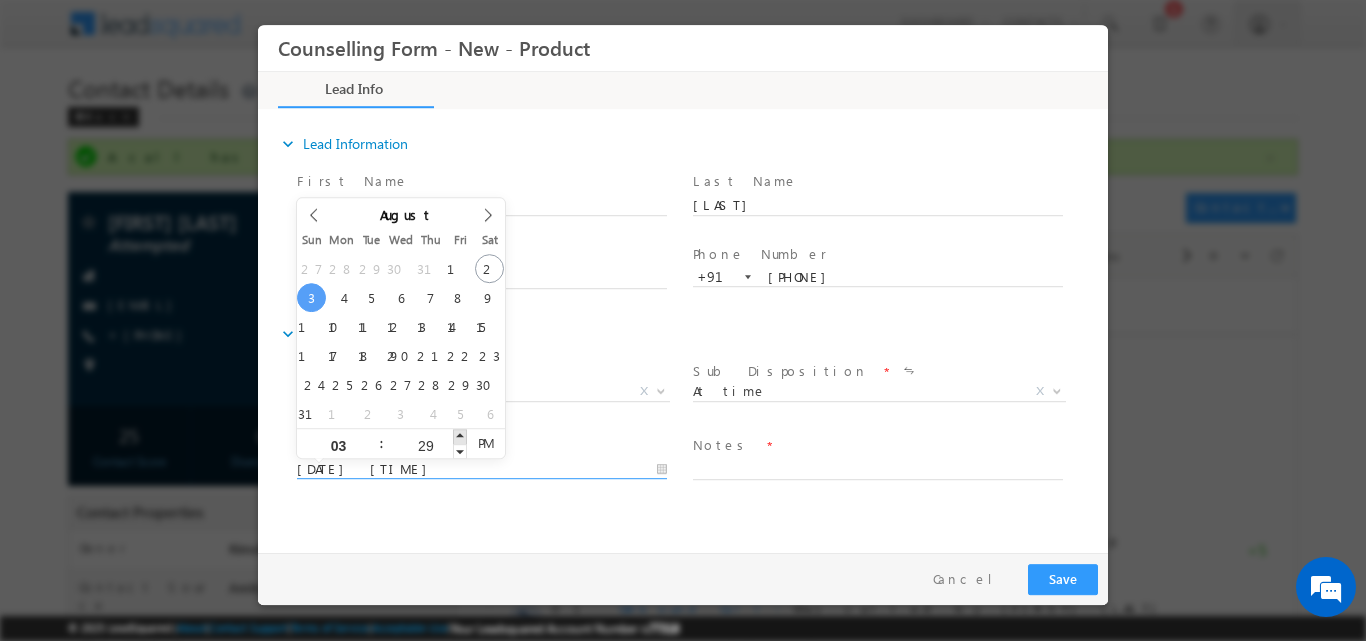 click at bounding box center (460, 435) 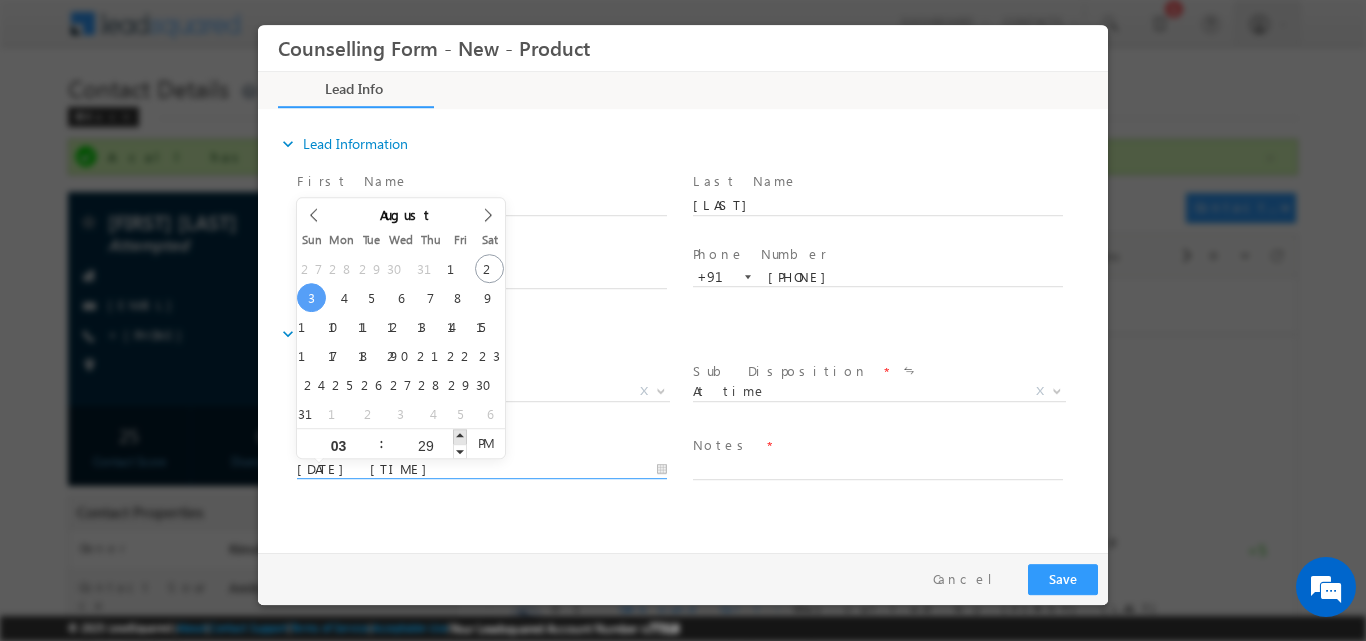 type on "03/08/2025 3:30 PM" 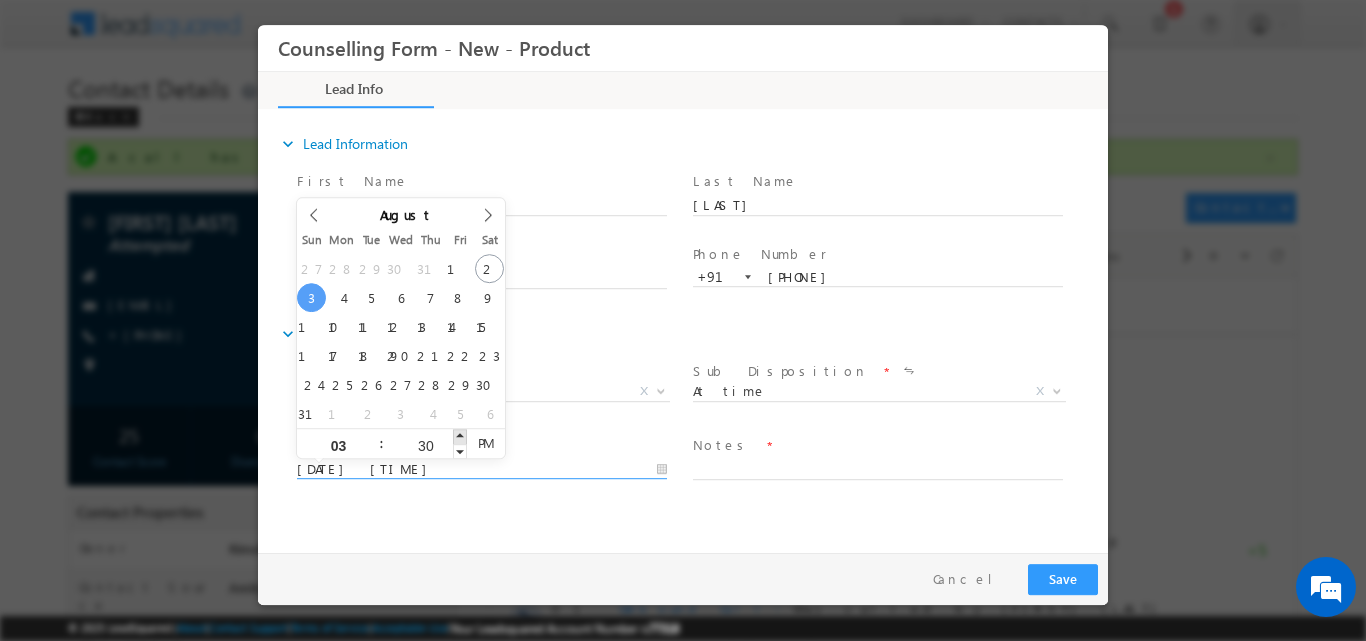 click at bounding box center (460, 435) 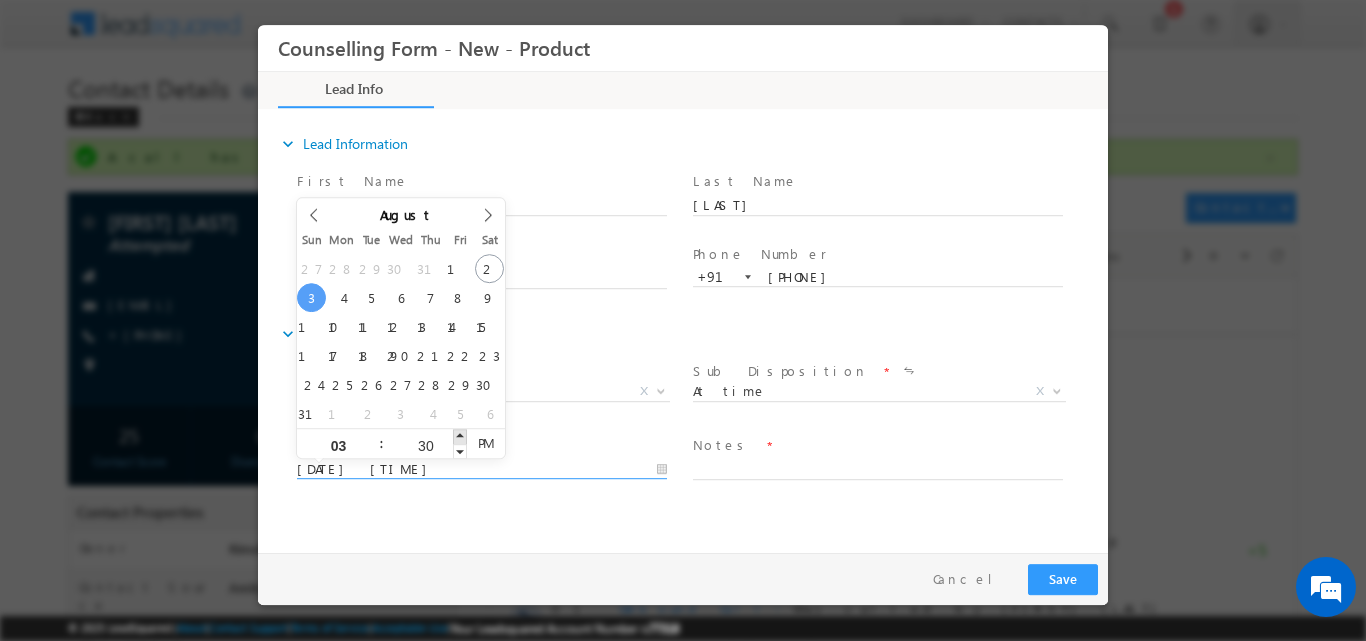 type on "03/08/2025 3:31 PM" 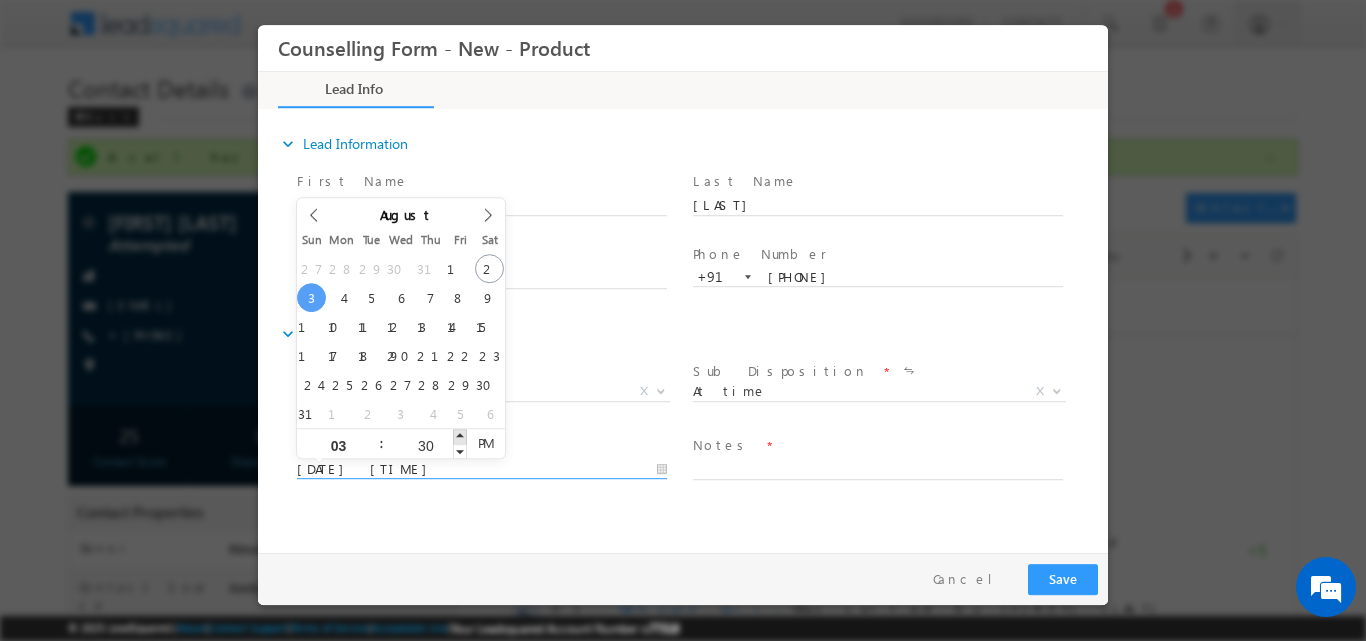type on "31" 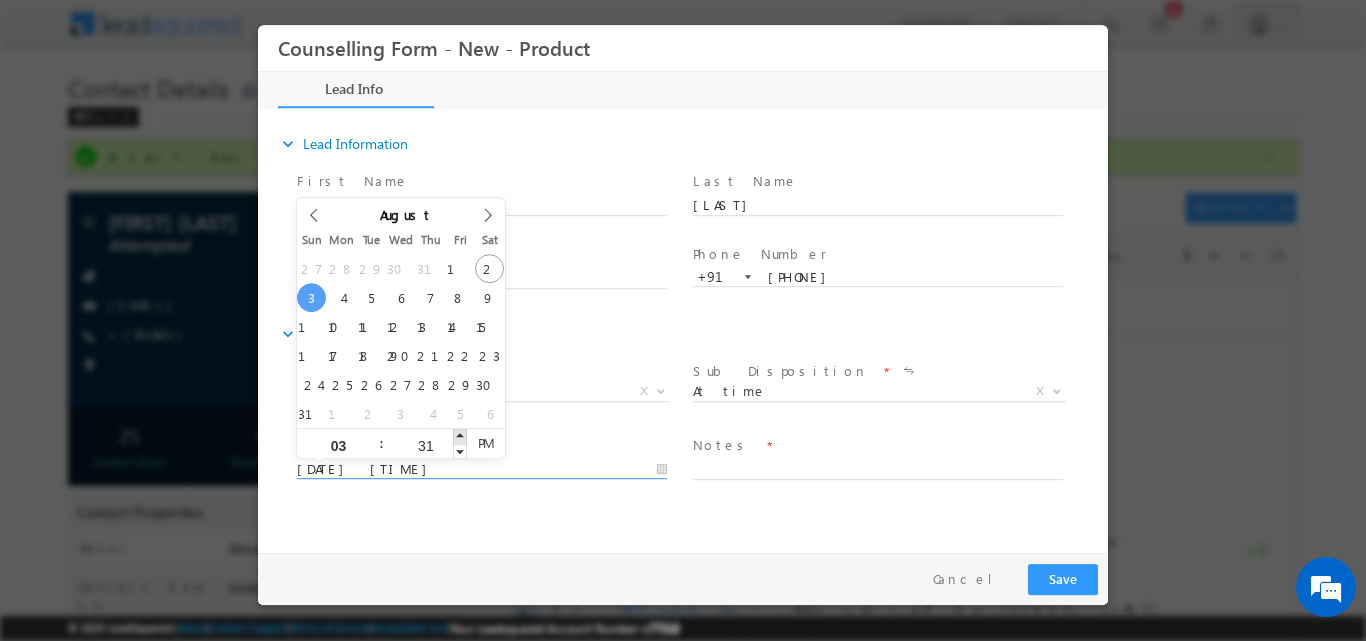 click at bounding box center (460, 435) 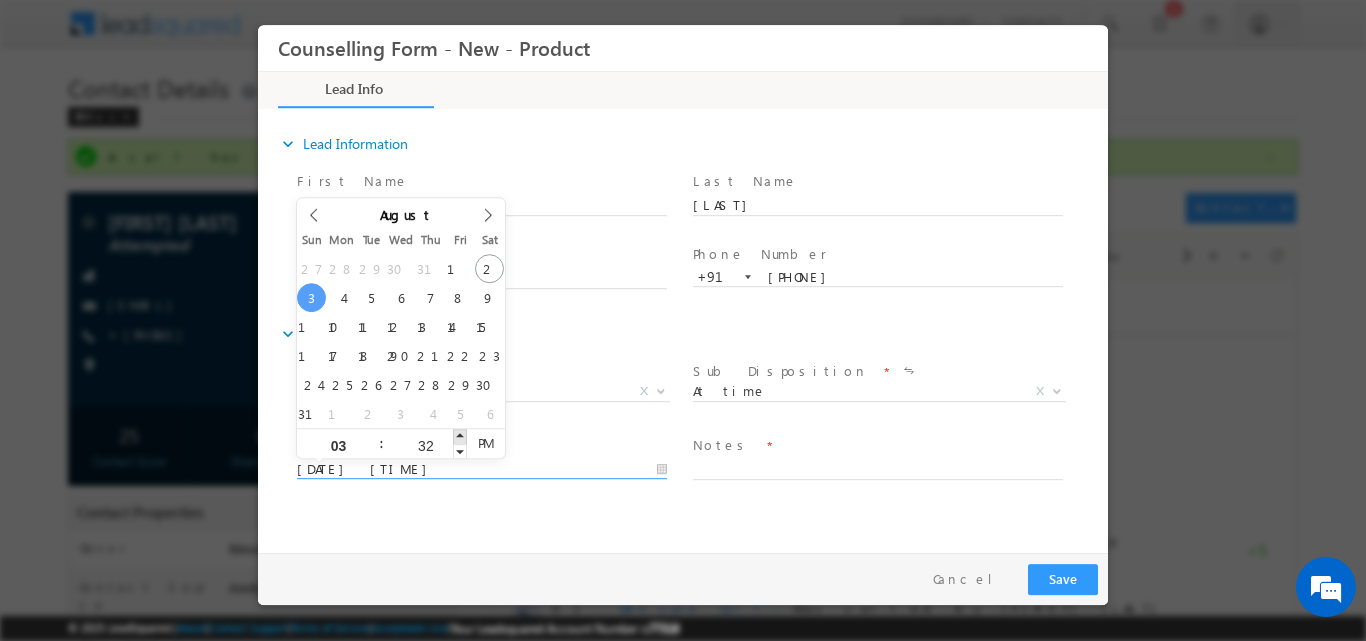 click at bounding box center (460, 435) 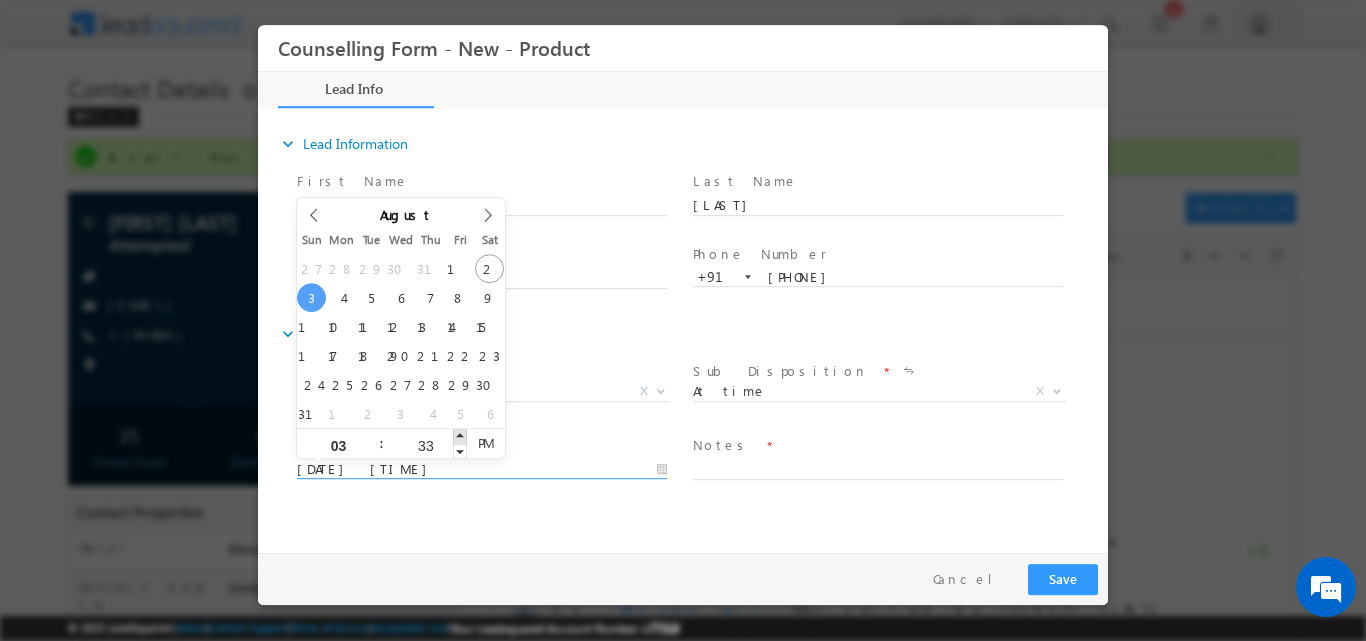 click at bounding box center [460, 435] 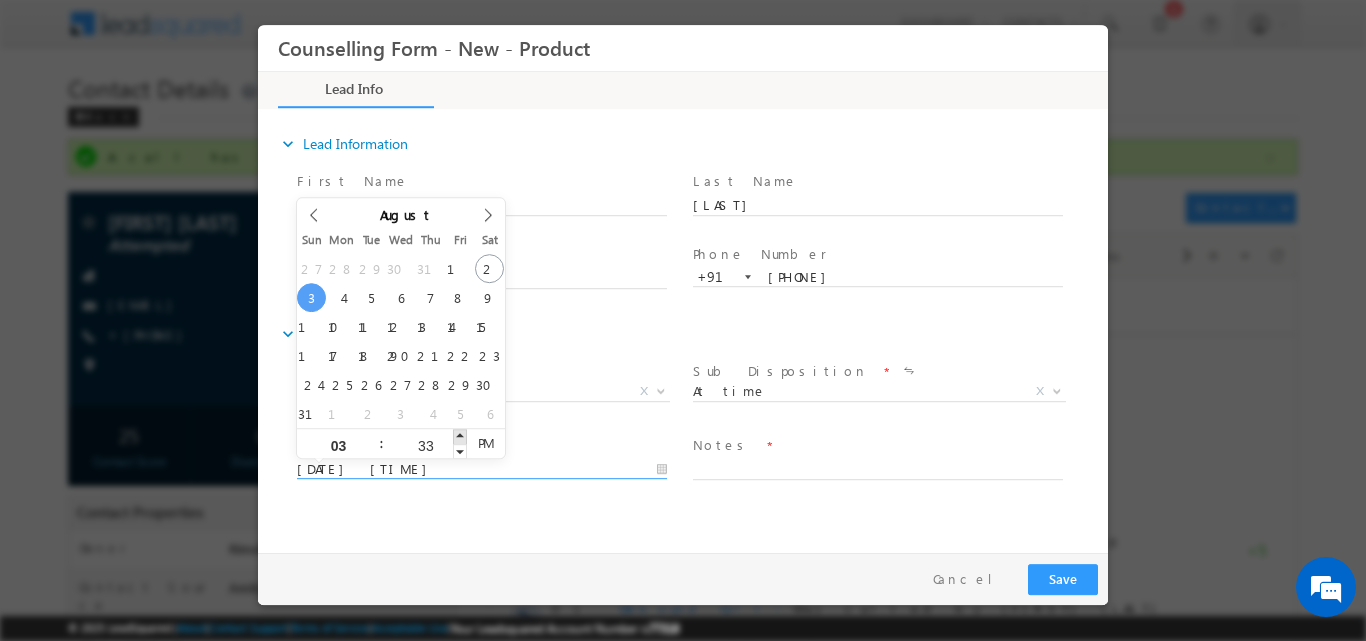 type on "03/08/2025 3:34 PM" 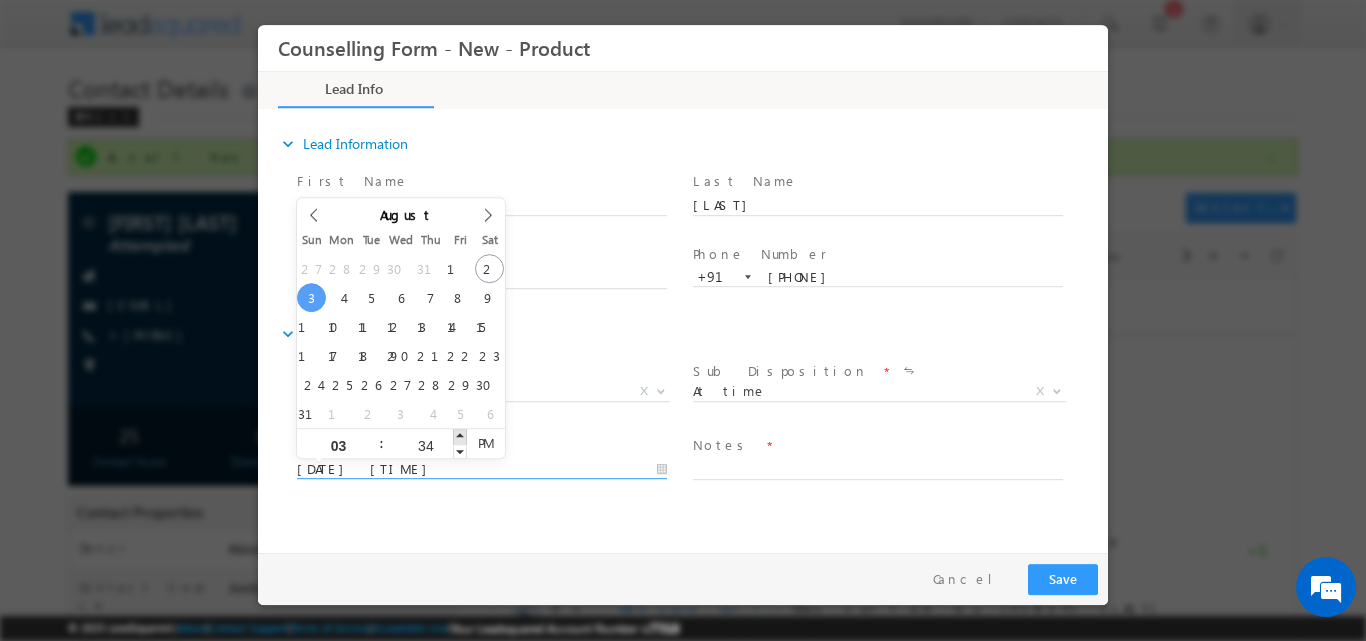 click at bounding box center [460, 435] 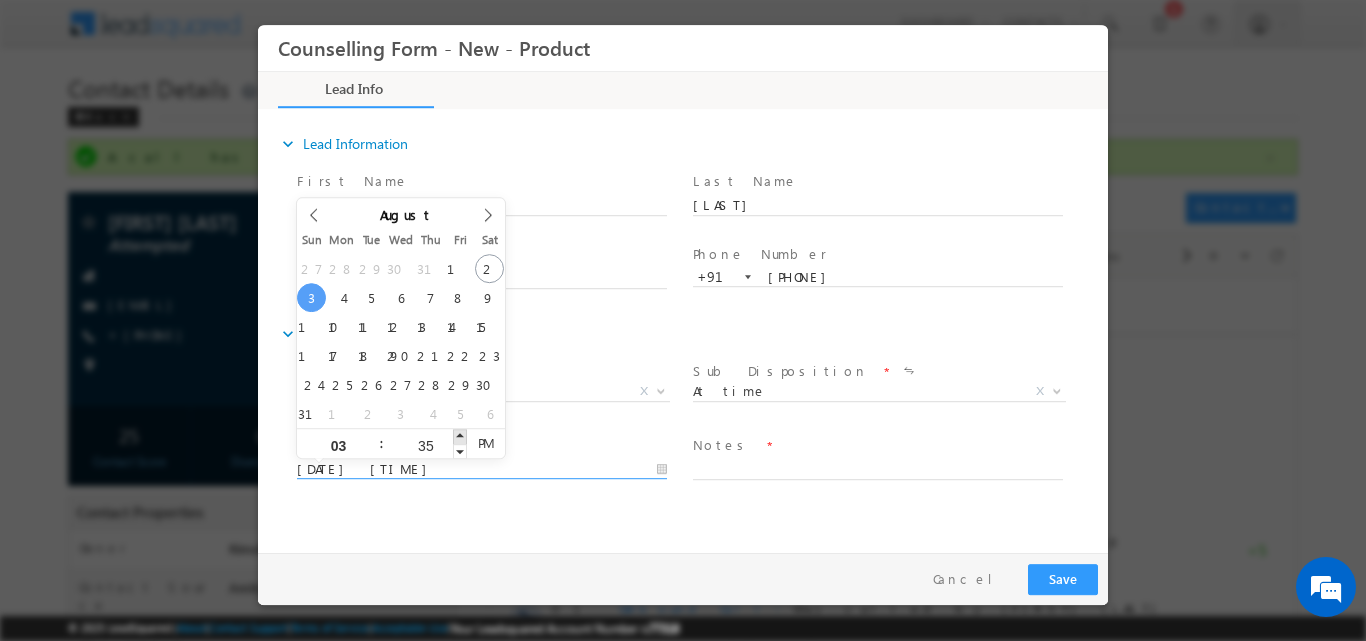 click at bounding box center (460, 435) 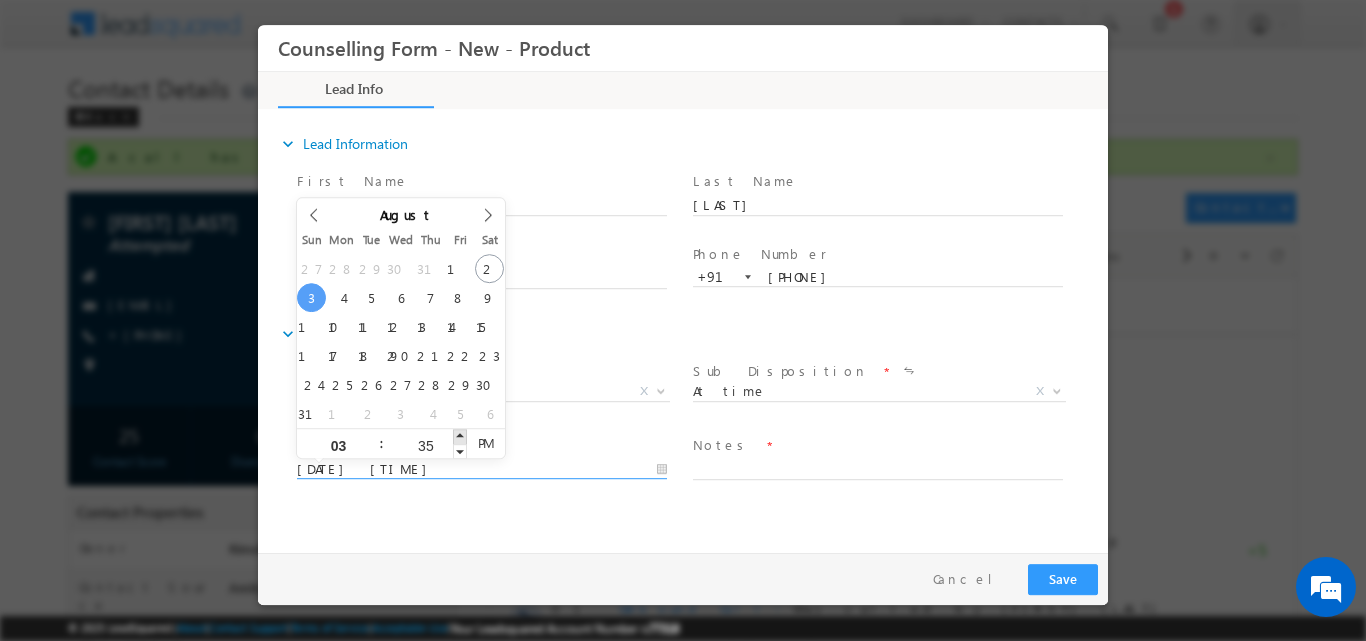 type on "03/08/2025 3:36 PM" 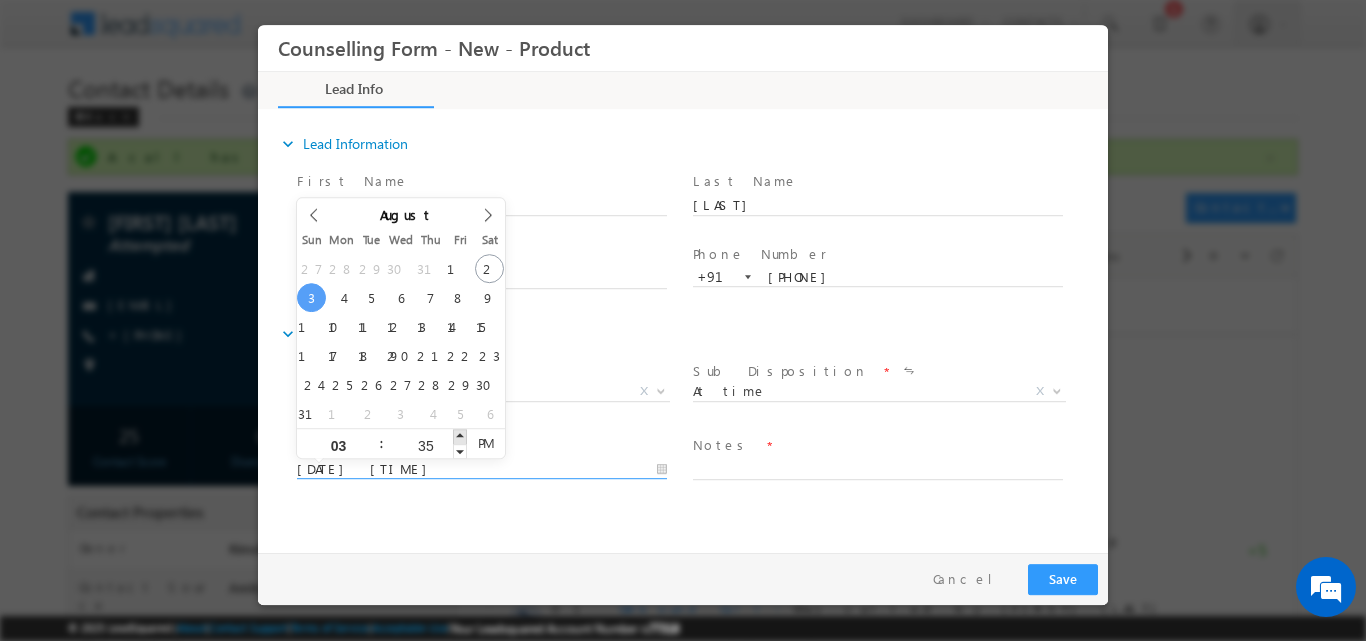 type on "36" 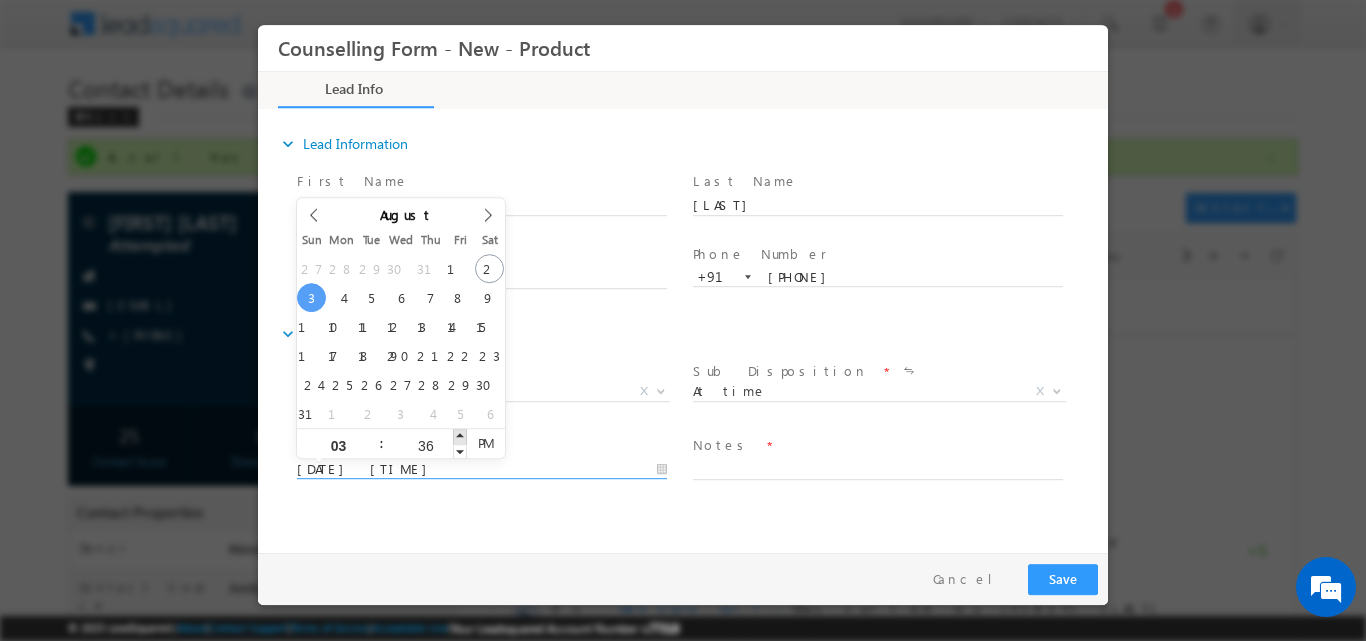 click at bounding box center [460, 435] 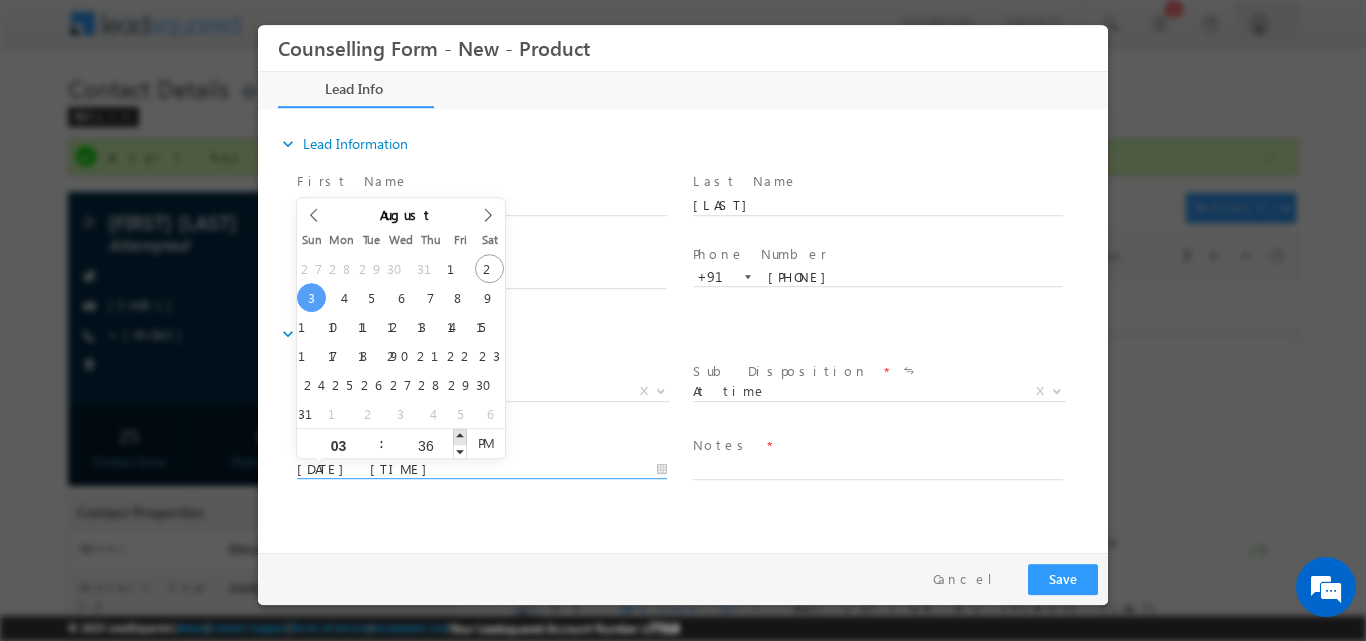 type on "03/08/2025 3:37 PM" 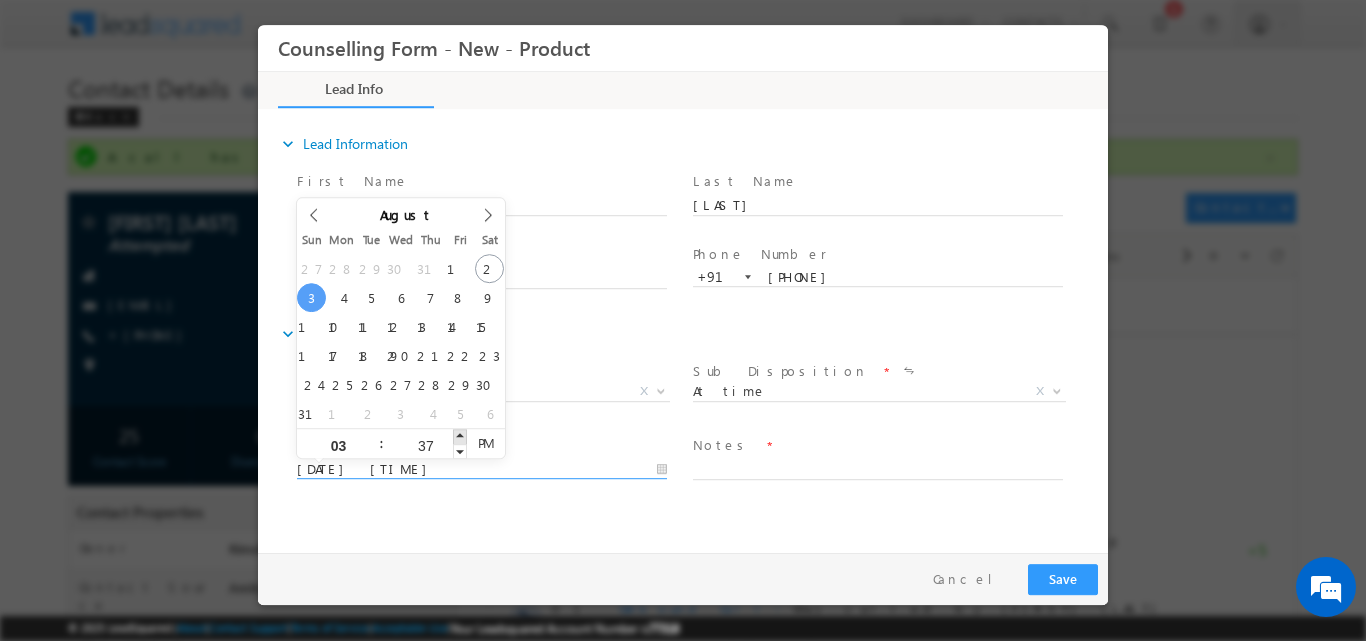 click at bounding box center (460, 435) 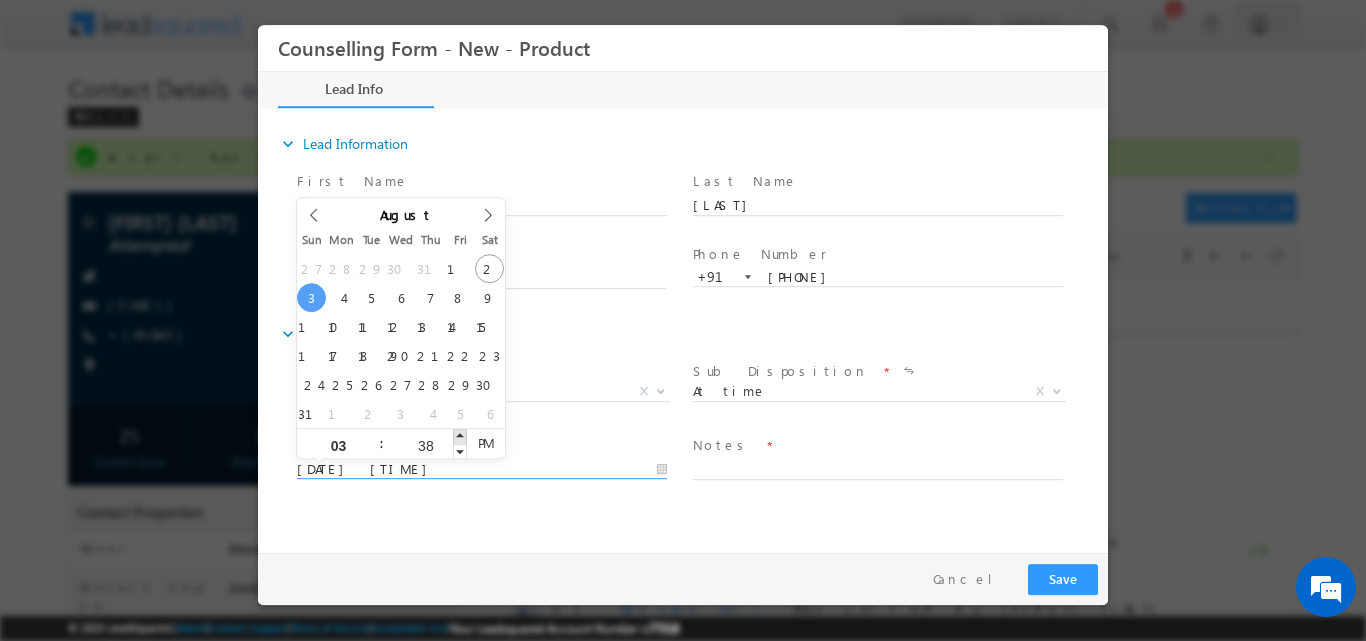 click at bounding box center (460, 435) 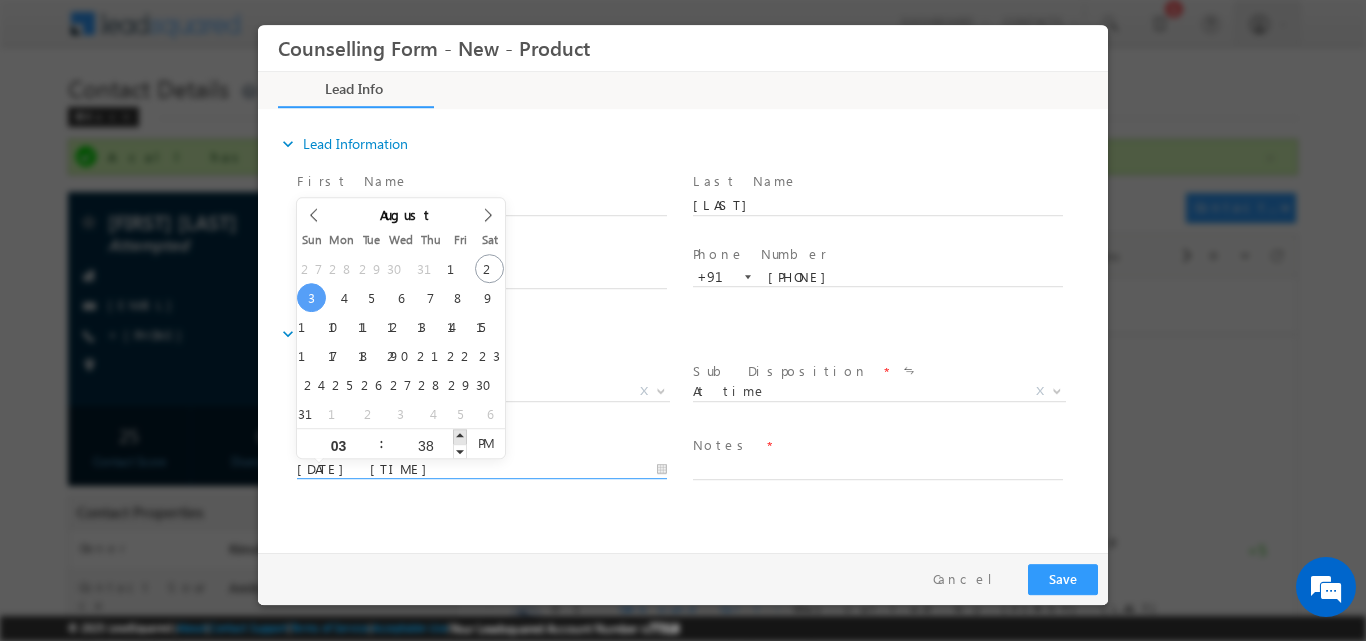 type on "03/08/2025 3:39 PM" 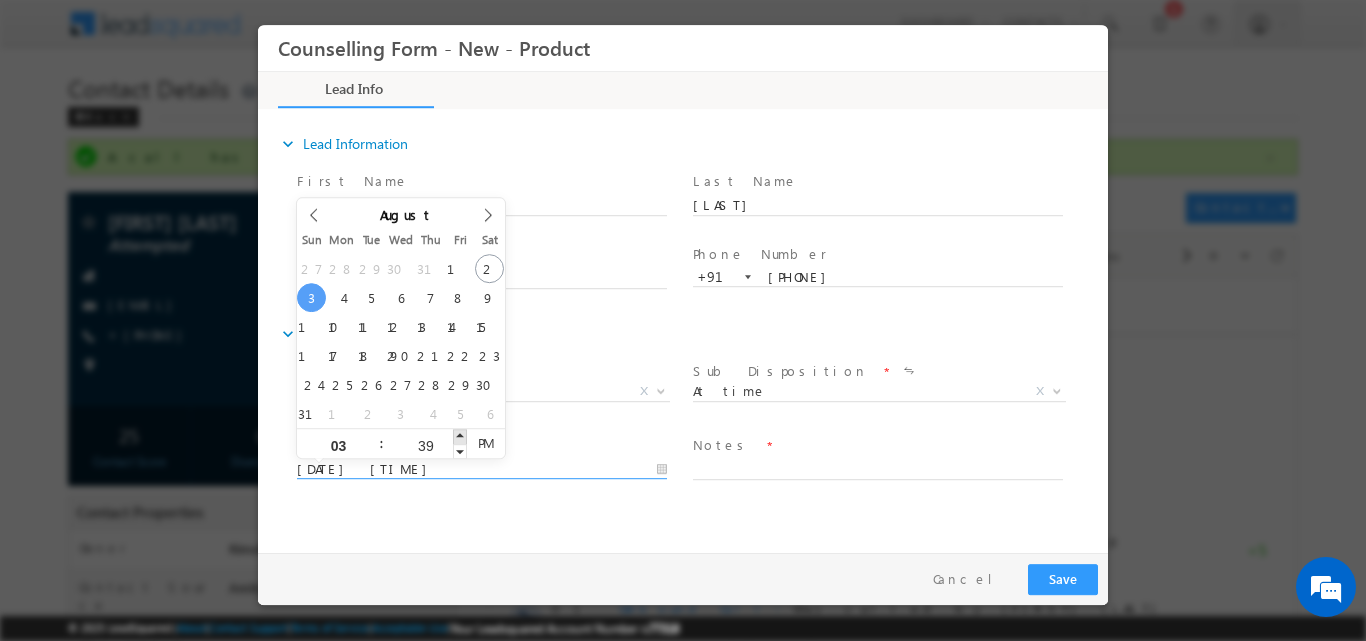 click at bounding box center [460, 435] 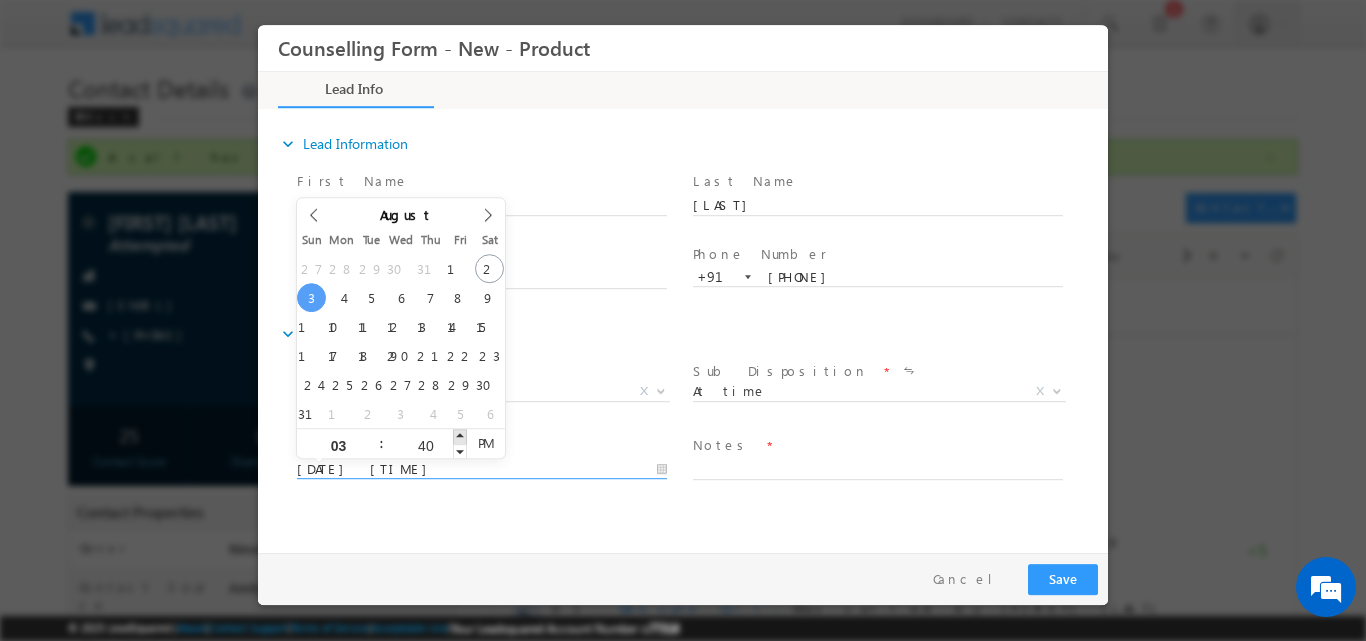 click at bounding box center [460, 435] 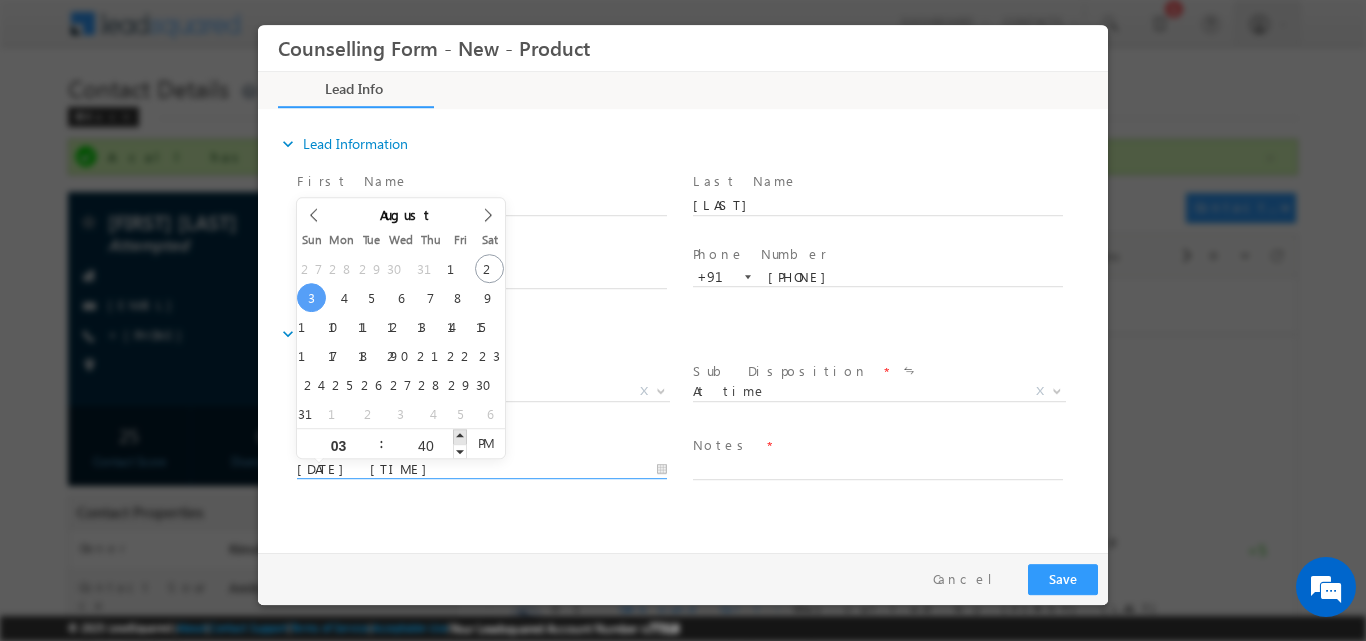 type on "03/08/2025 3:41 PM" 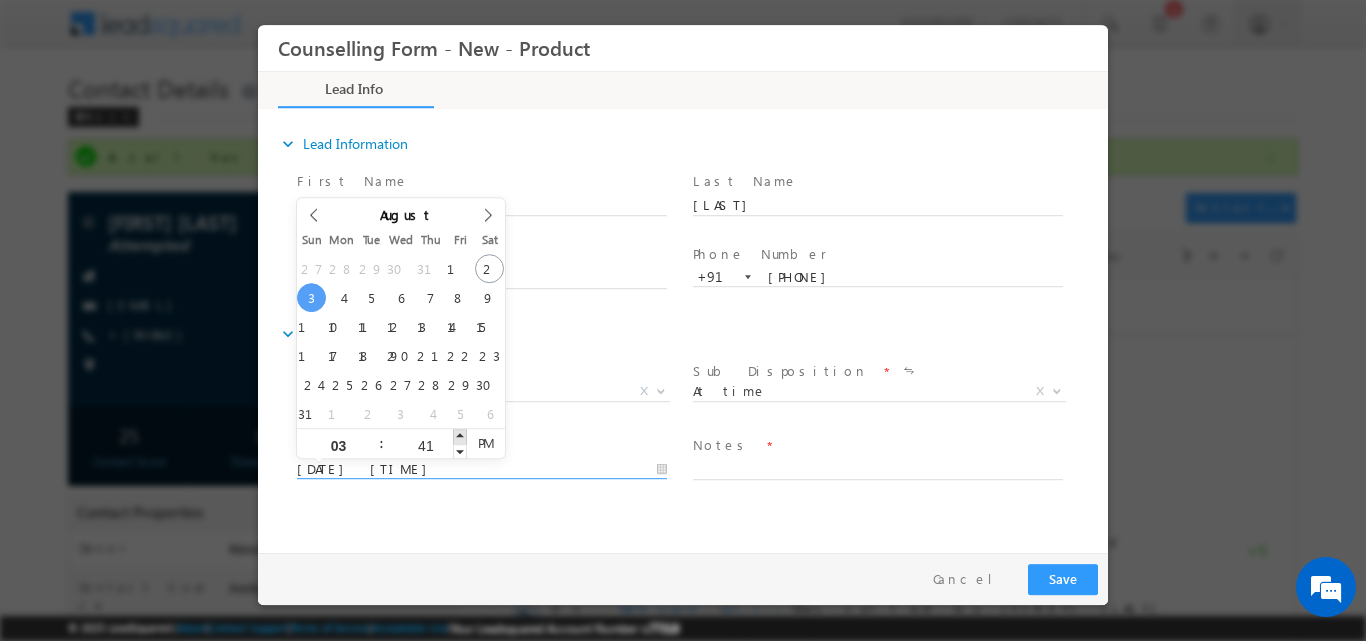 click at bounding box center (460, 435) 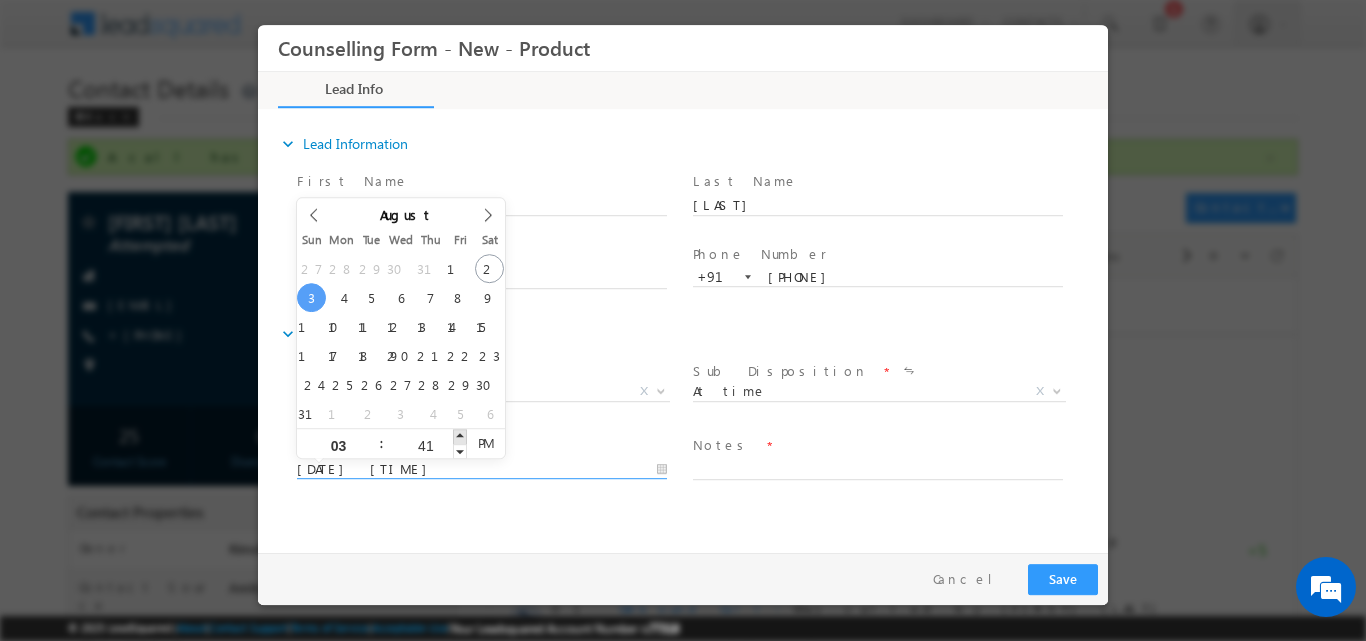 type on "03/08/2025 3:42 PM" 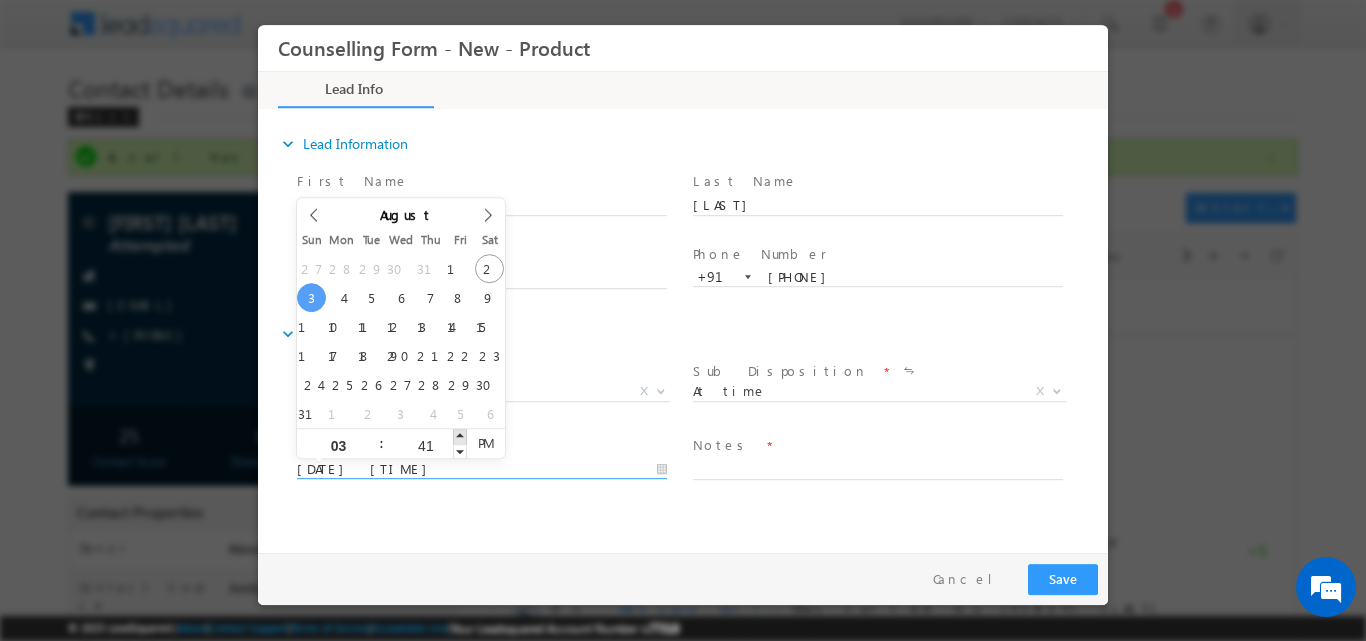 type on "42" 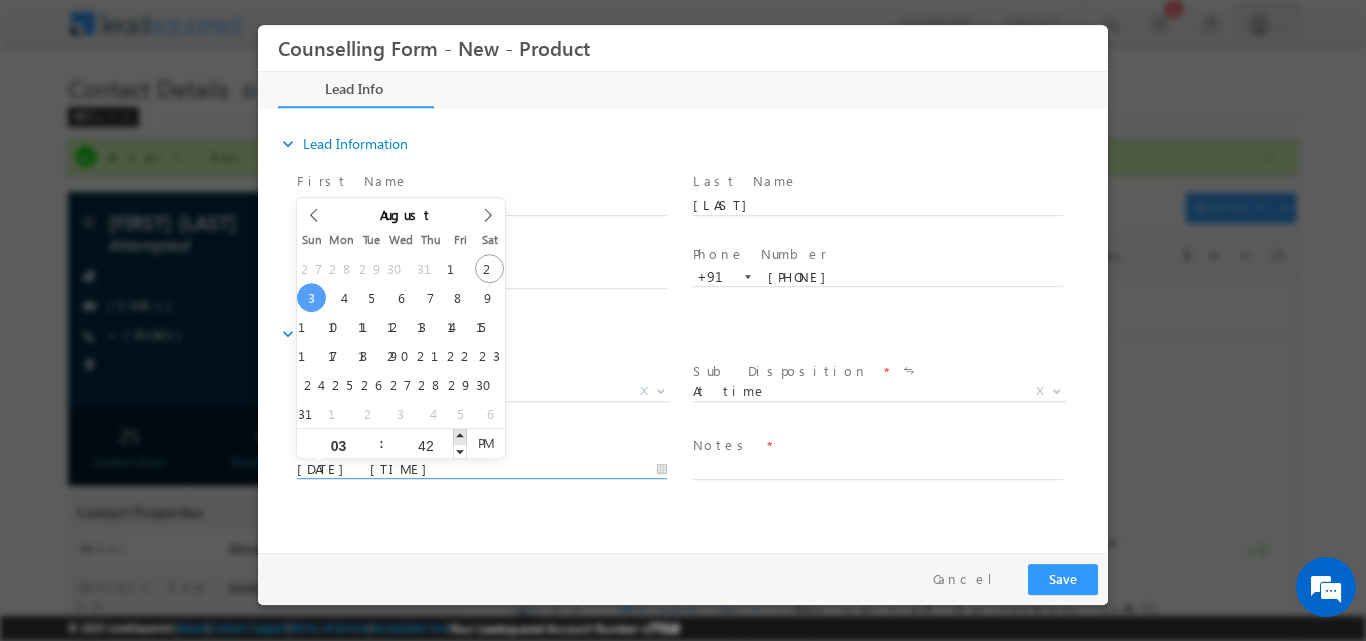 click at bounding box center [460, 435] 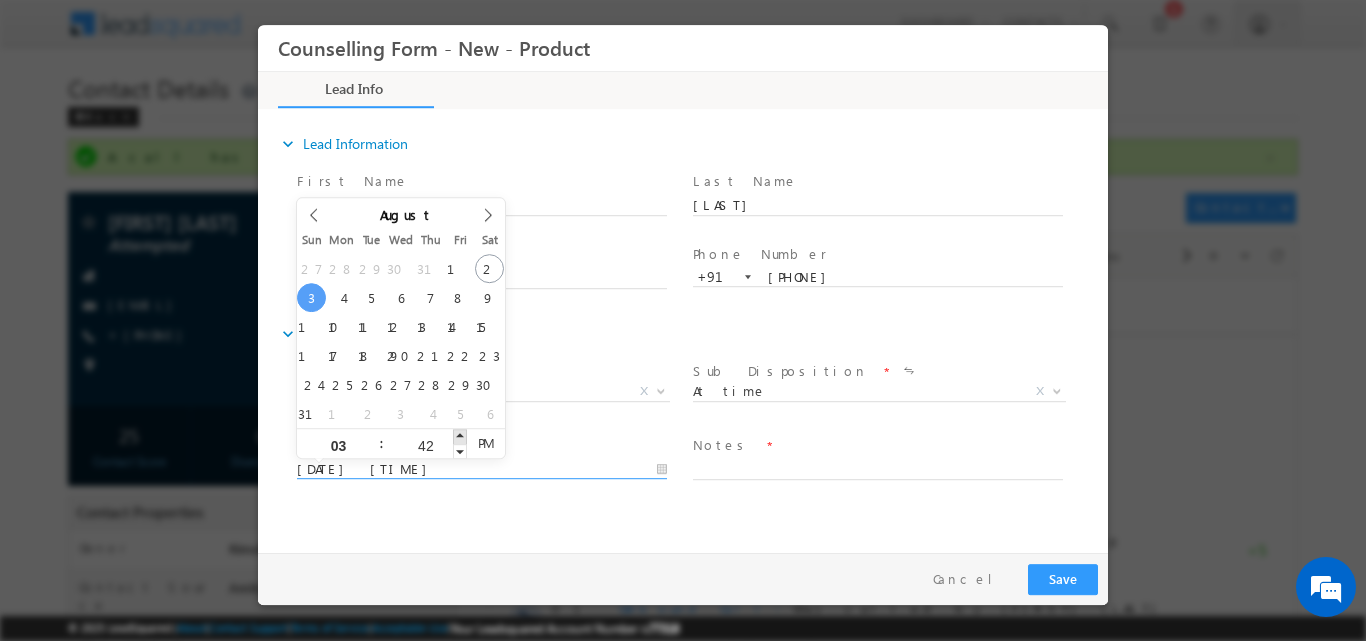 type on "03/08/2025 3:43 PM" 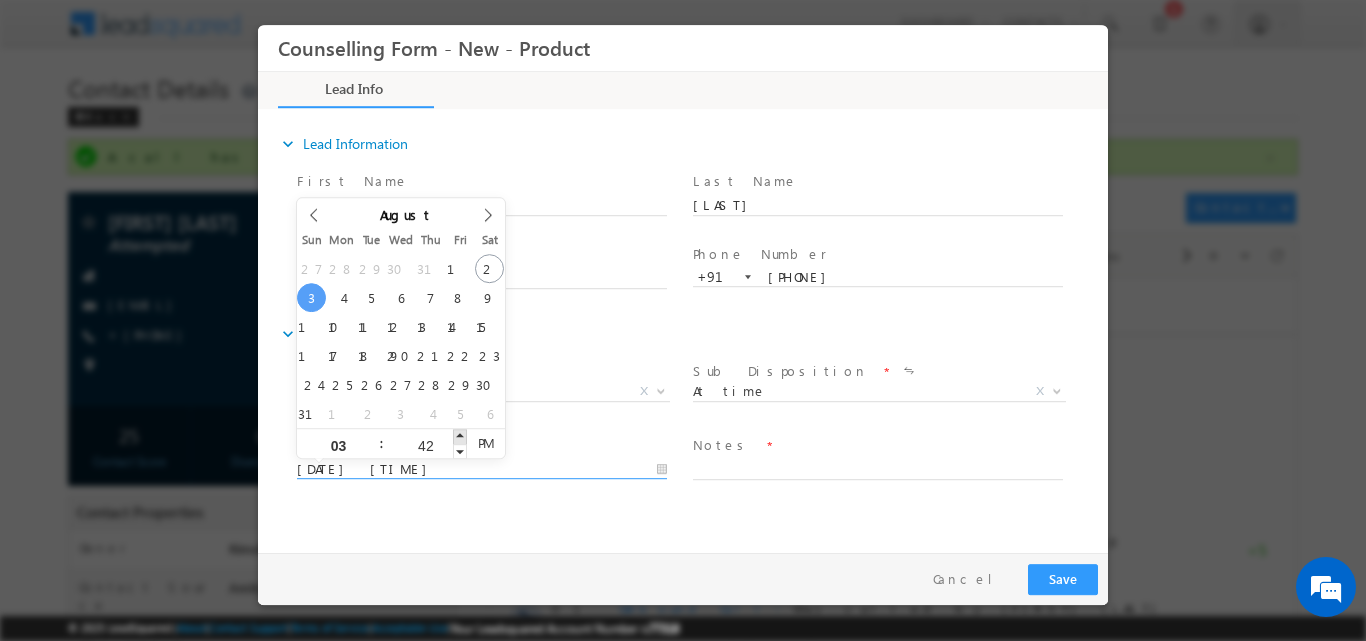 type on "43" 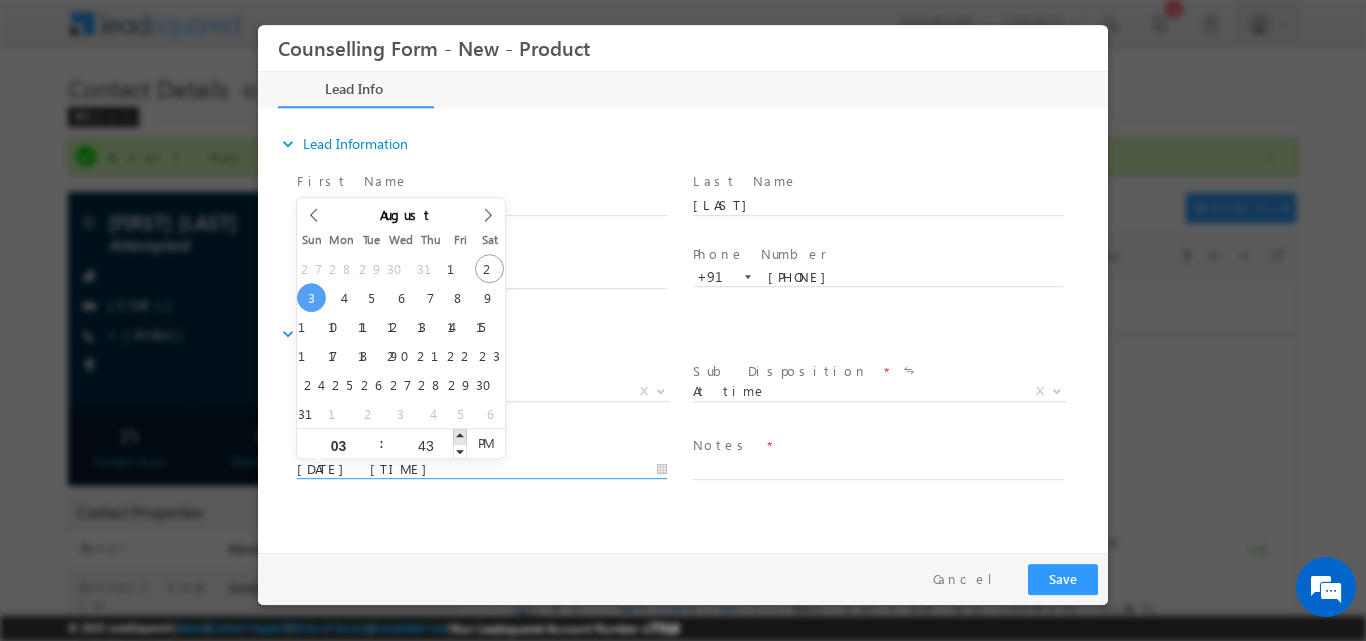 click at bounding box center (460, 435) 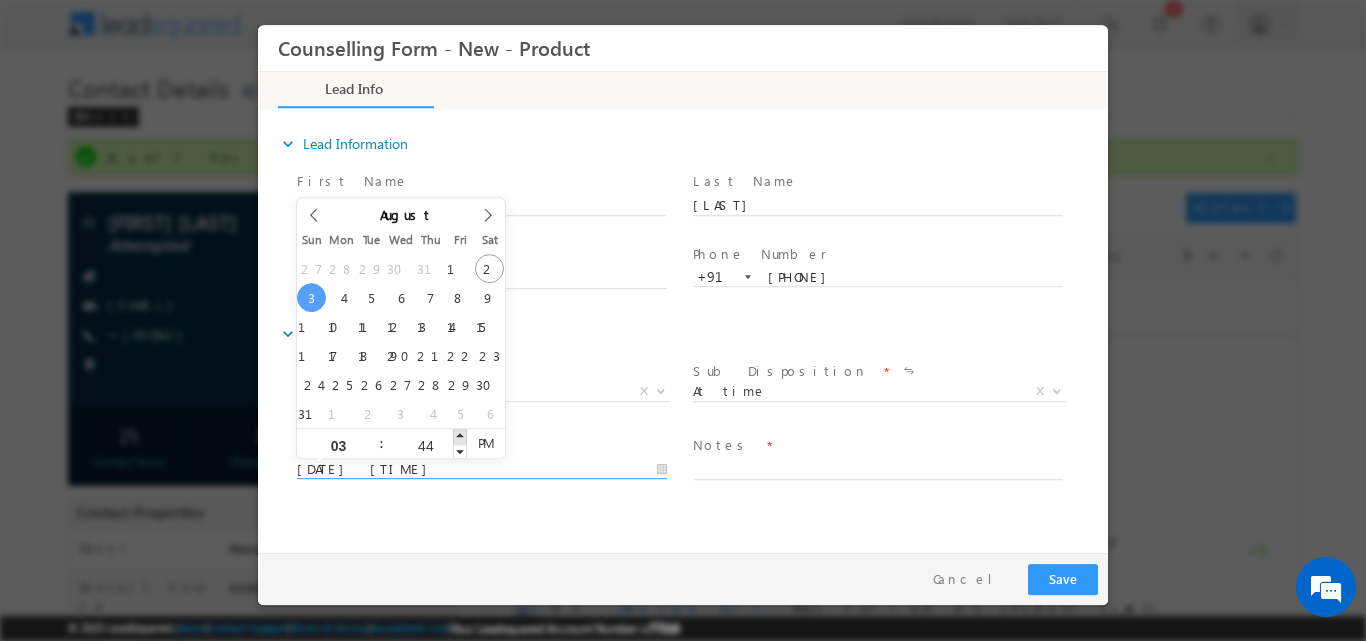 click at bounding box center [460, 435] 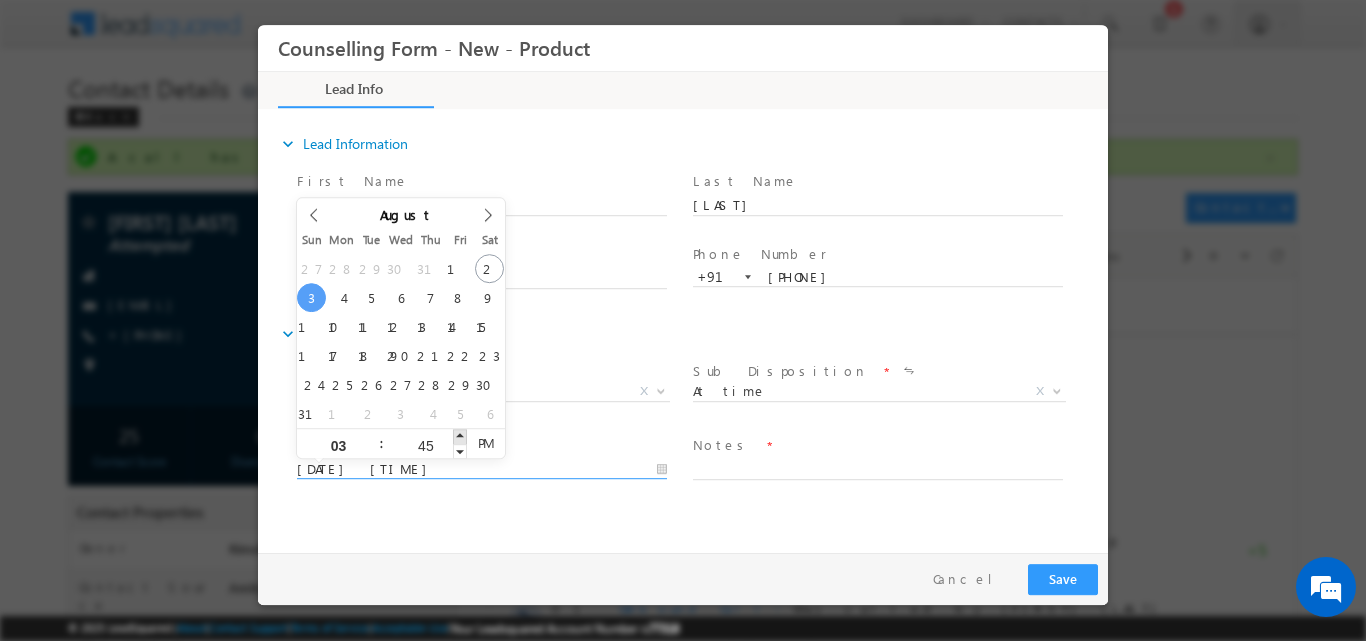 click at bounding box center (460, 435) 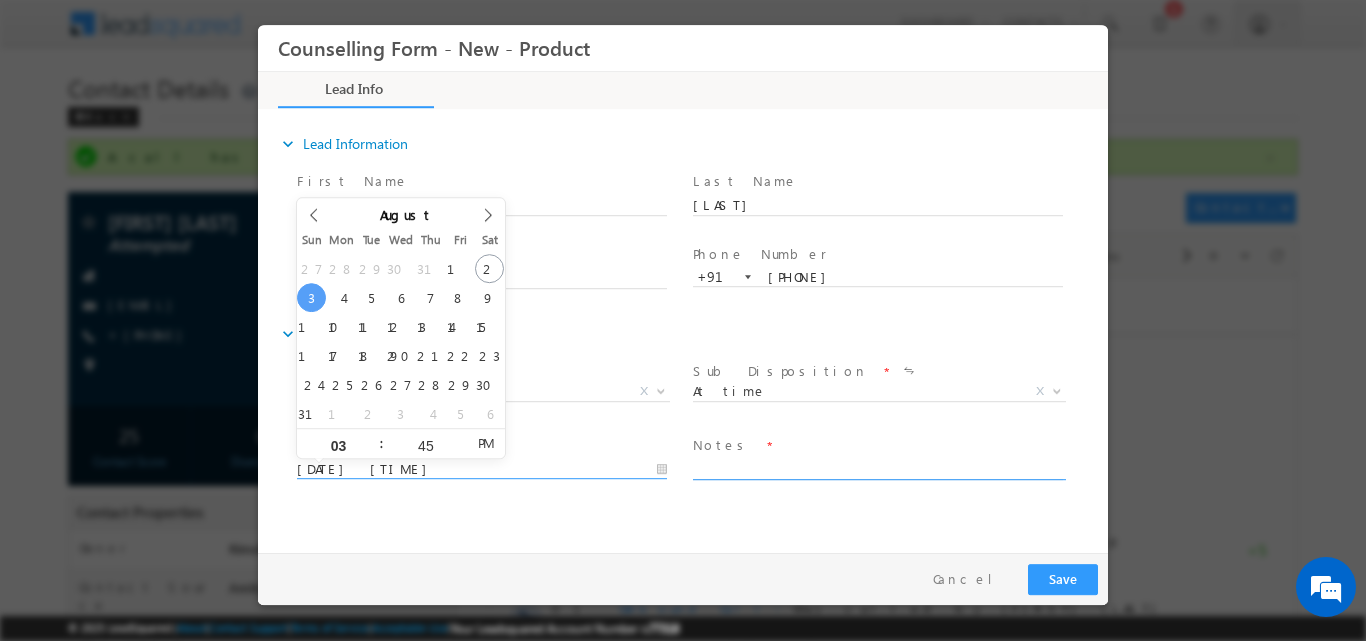 click at bounding box center (878, 467) 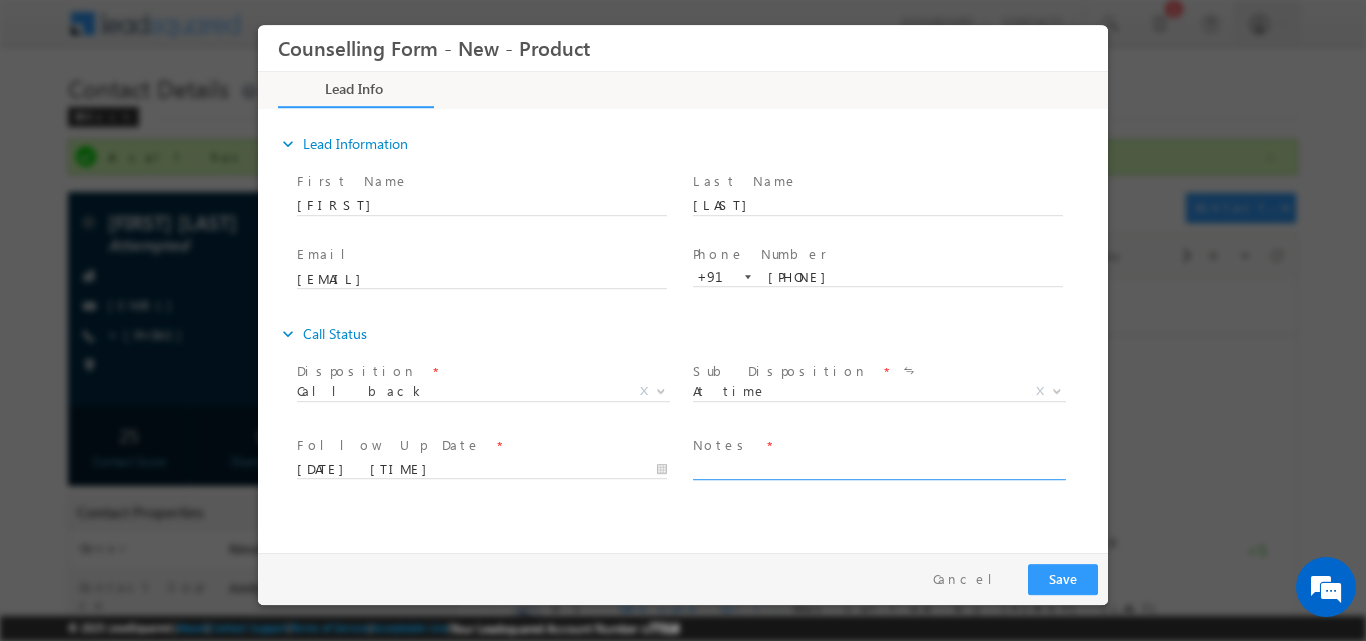 click at bounding box center (878, 467) 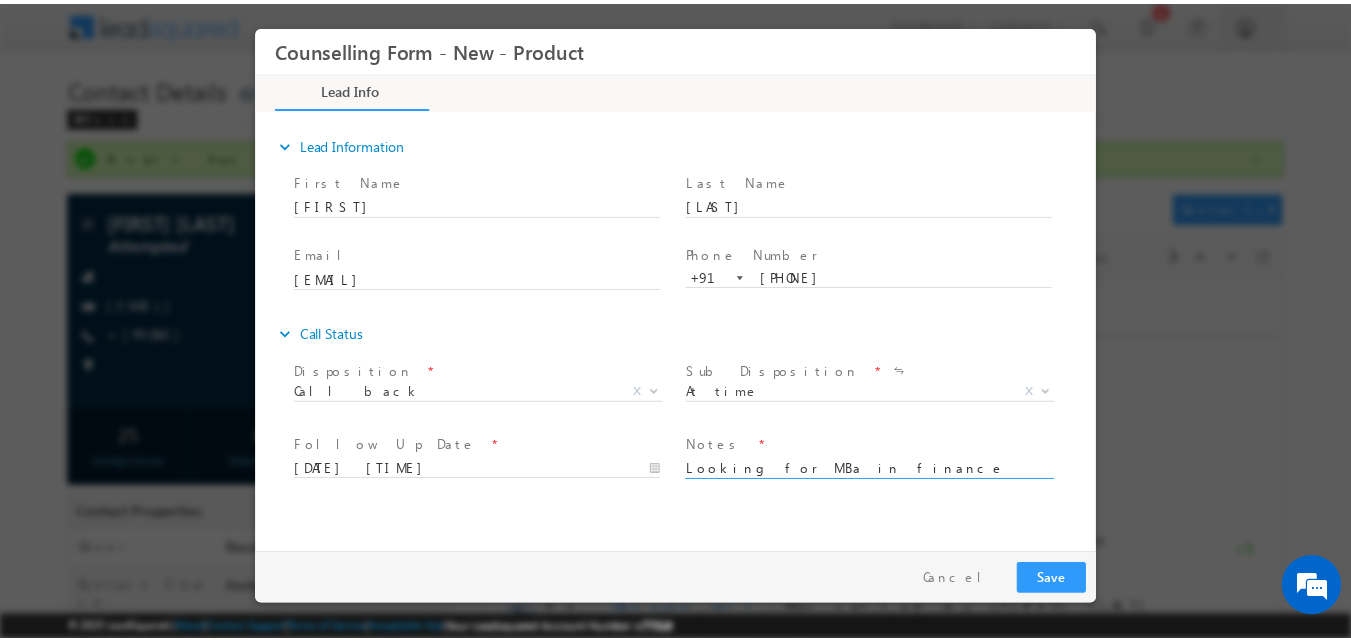 scroll, scrollTop: 145, scrollLeft: 0, axis: vertical 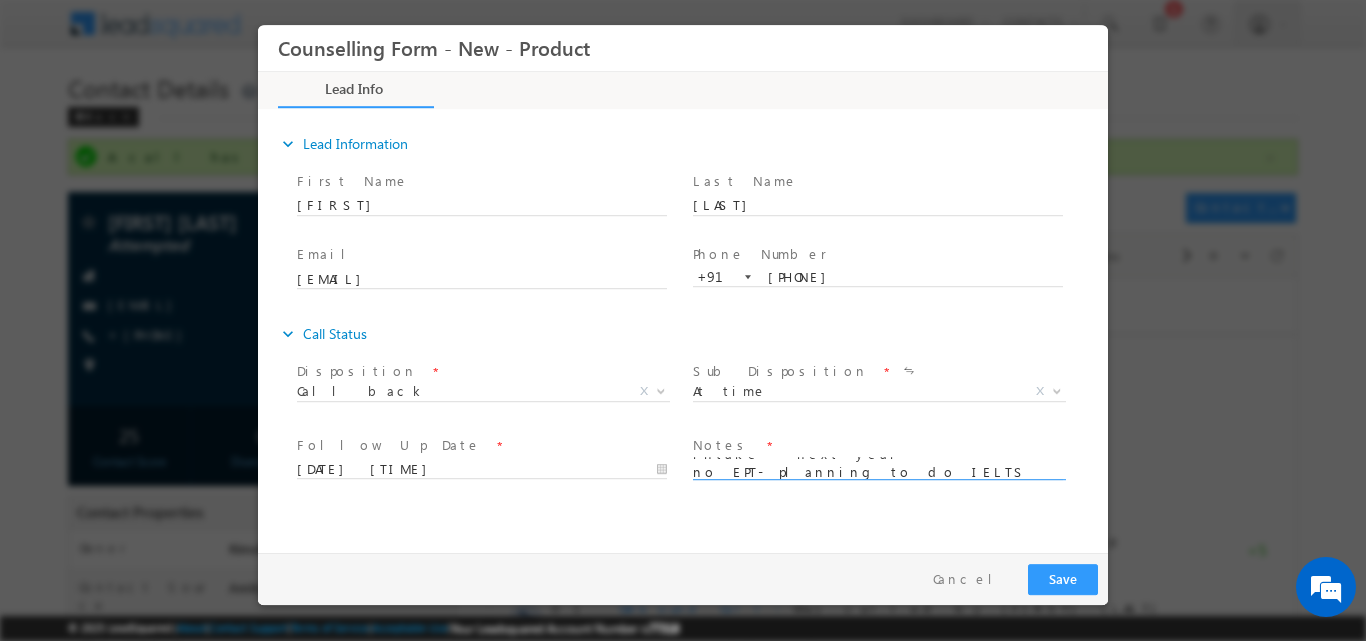 click on "Looking for MBa in finance or finance in UK
10th-2021-87%
12-2023-96%
BBA in real estate- 9.79CGpA
internship - done in 2-3 orgainsations
intake - next year
no EPT- planning to do IELTS
total budget- not decided yet
self funding, father will be sponsoring
its been 1year he is planning to study abroad but not yet consulted to anyone
can discuss about USA as well, scheduled VC session for tomorrow at 4 PM" at bounding box center [878, 467] 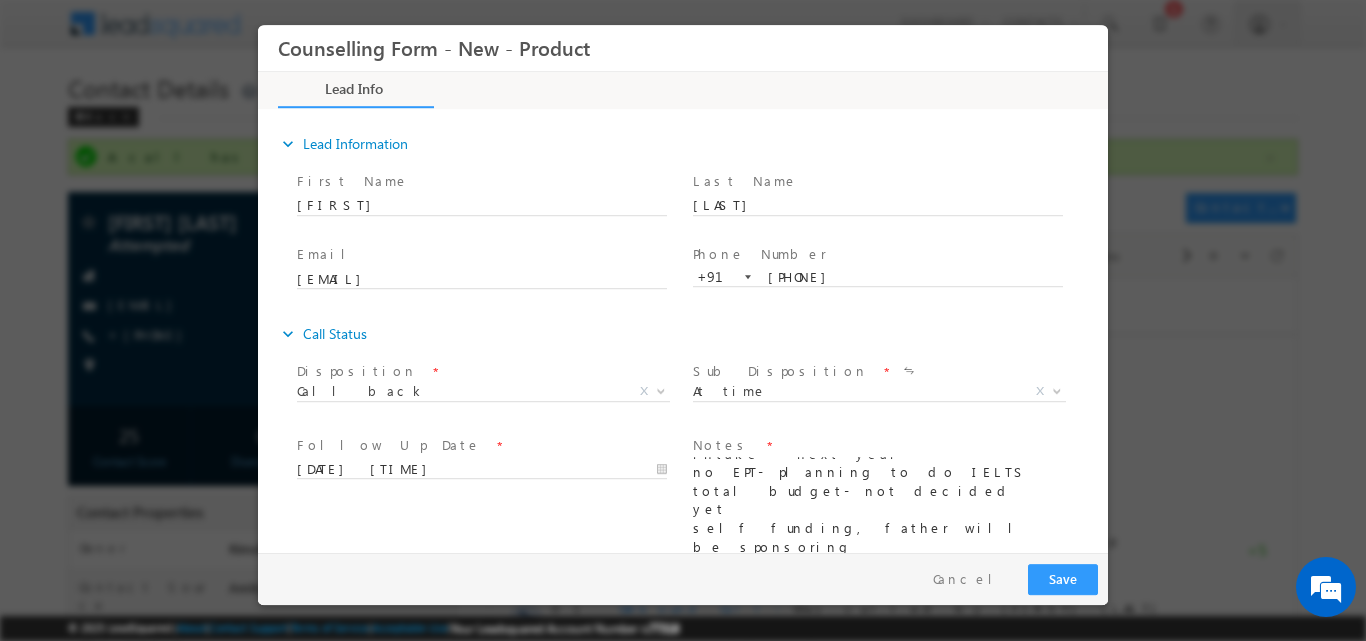 click on "Looking for MBa in finance or finance in UK
10th-2021-87%
12-2023-96%
BBA in real estate- 9.79CGpA
internship - done in 2-3 orgainsations
intake - next year
no EPT- planning to do IELTS
total budget- not decided yet
self funding, father will be sponsoring
its been 1year he is planning to study abroad but not yet consulted to anyone
can discuss about USA as well, scheduled VC session for tomorrow at 4 PM" at bounding box center [878, 506] 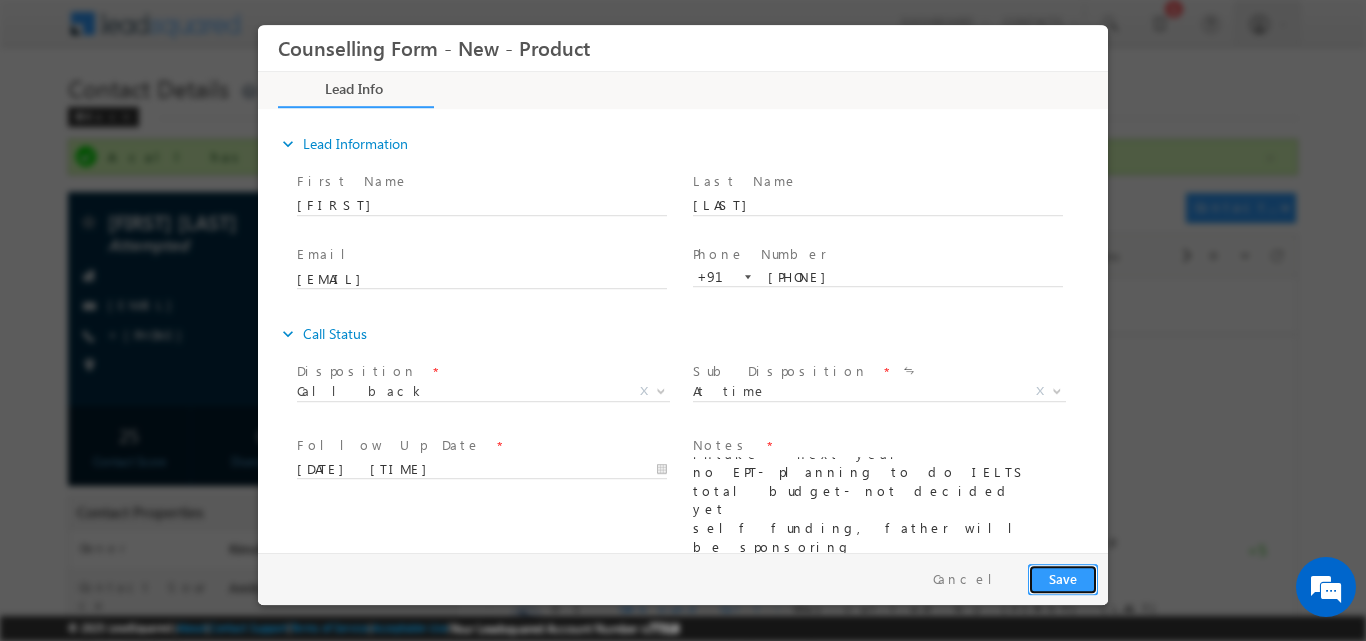 click on "Save" at bounding box center [1063, 578] 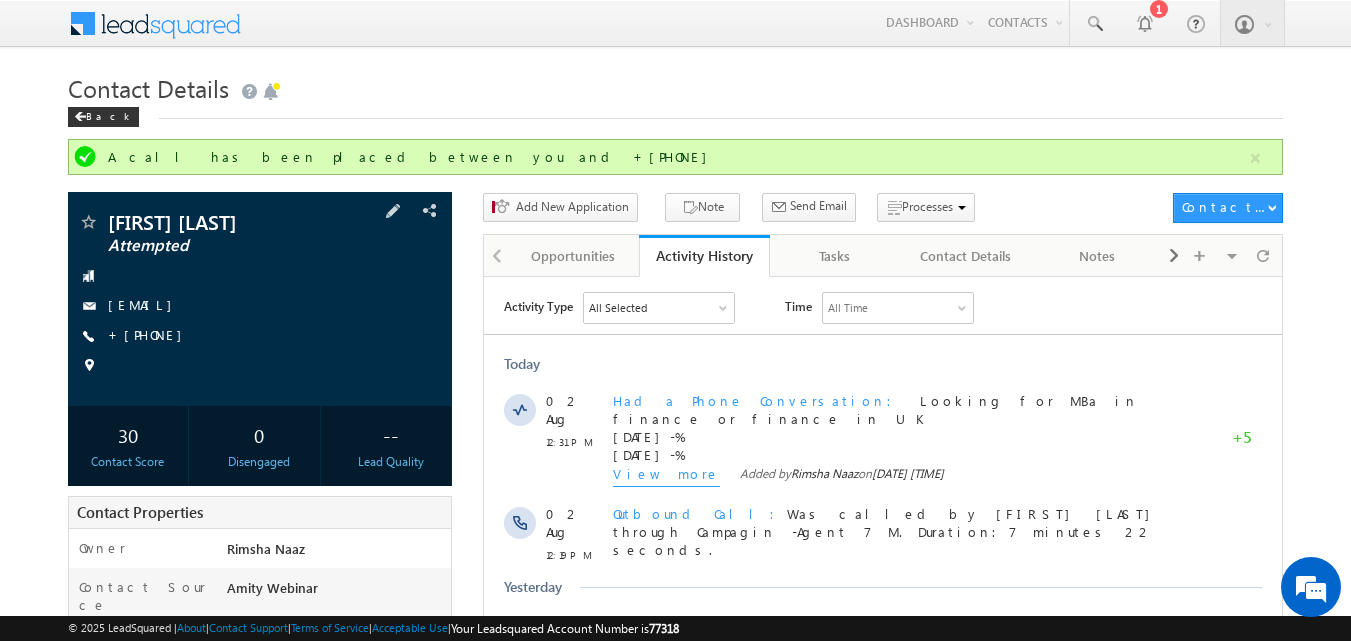 copy on "sourabhkhanchi24@gmail.com" 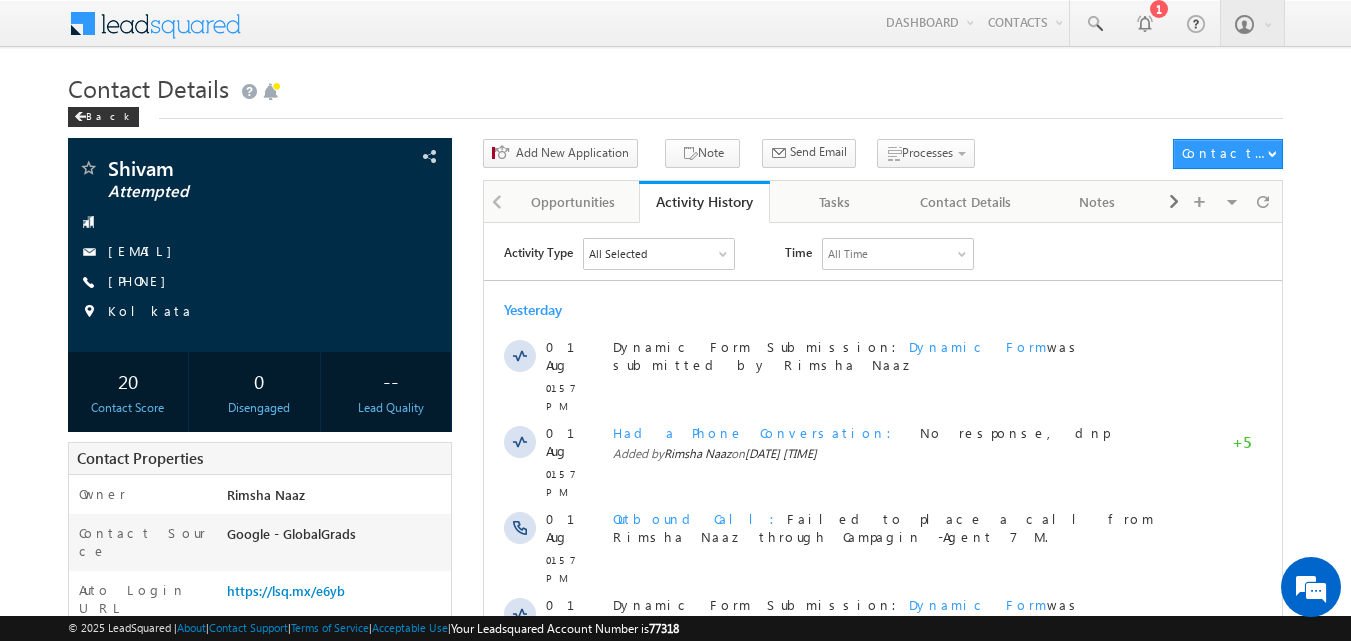 scroll, scrollTop: 0, scrollLeft: 0, axis: both 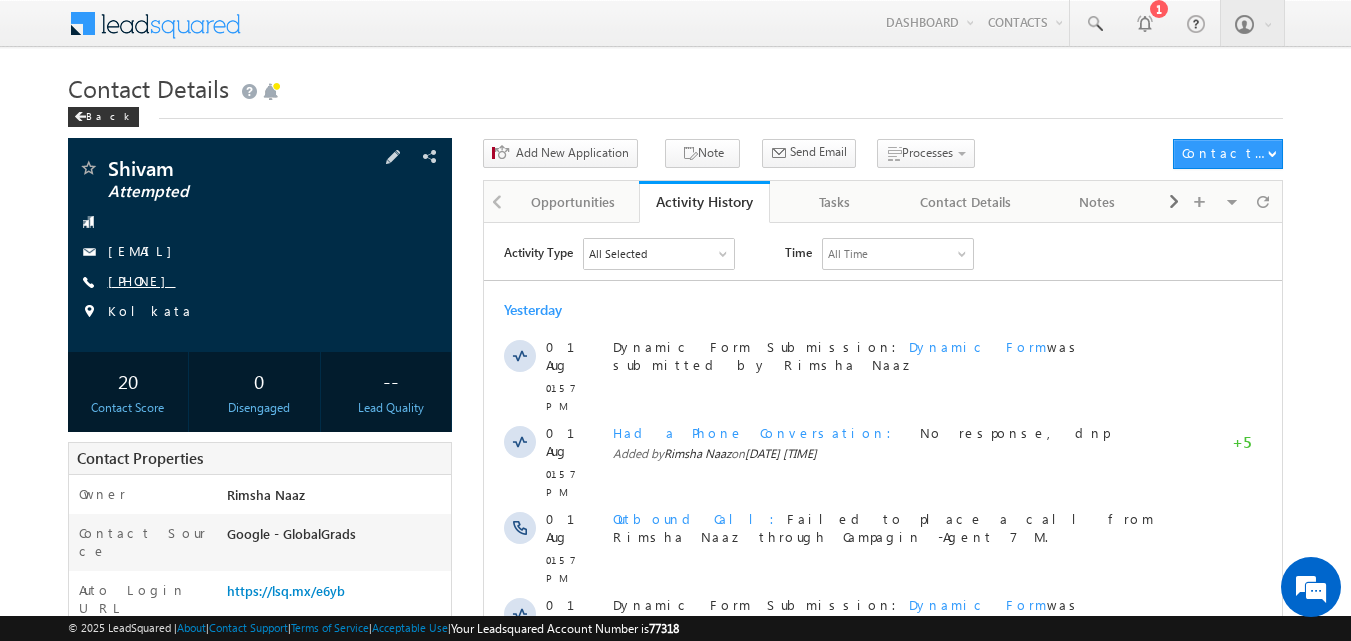 click on "+91-9836378064" at bounding box center [142, 280] 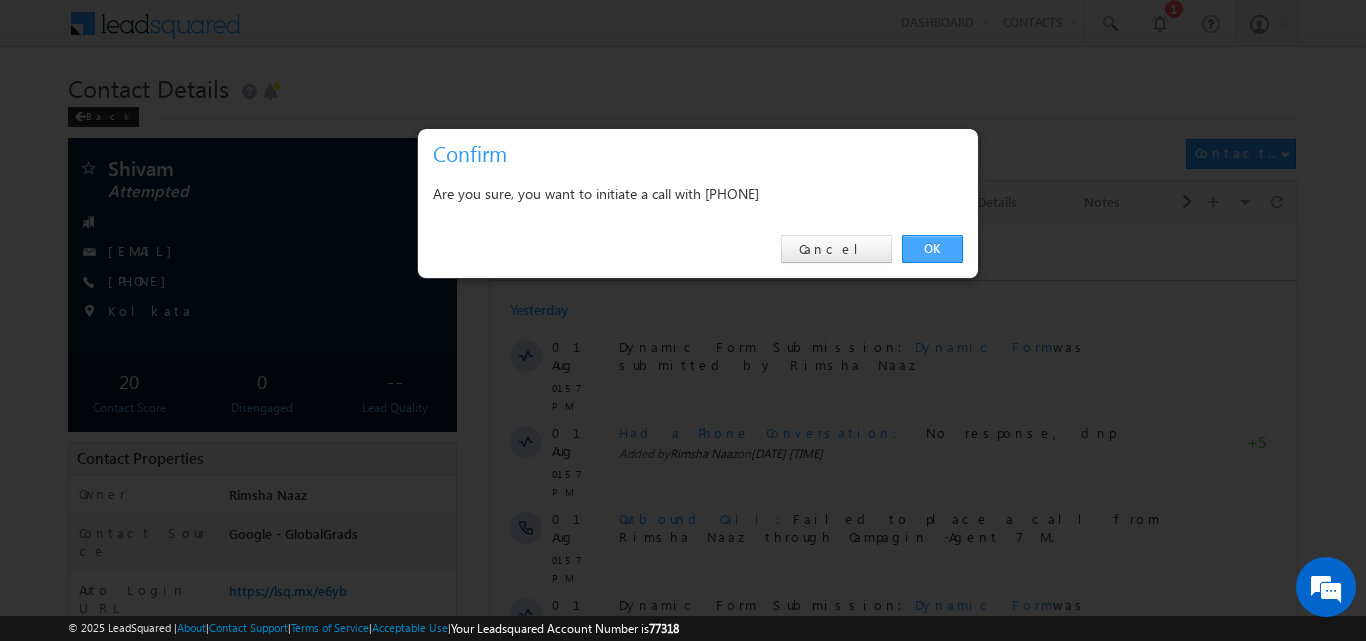 click on "OK" at bounding box center (932, 249) 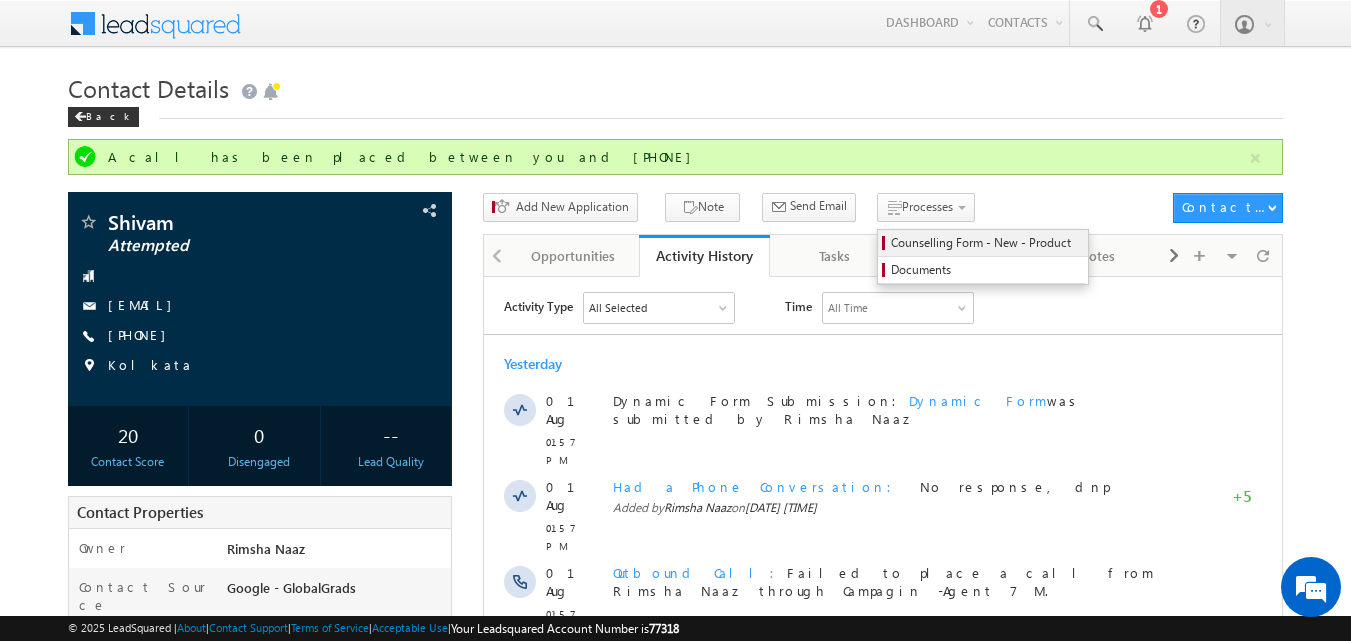 click on "Counselling Form - New - Product" at bounding box center (986, 243) 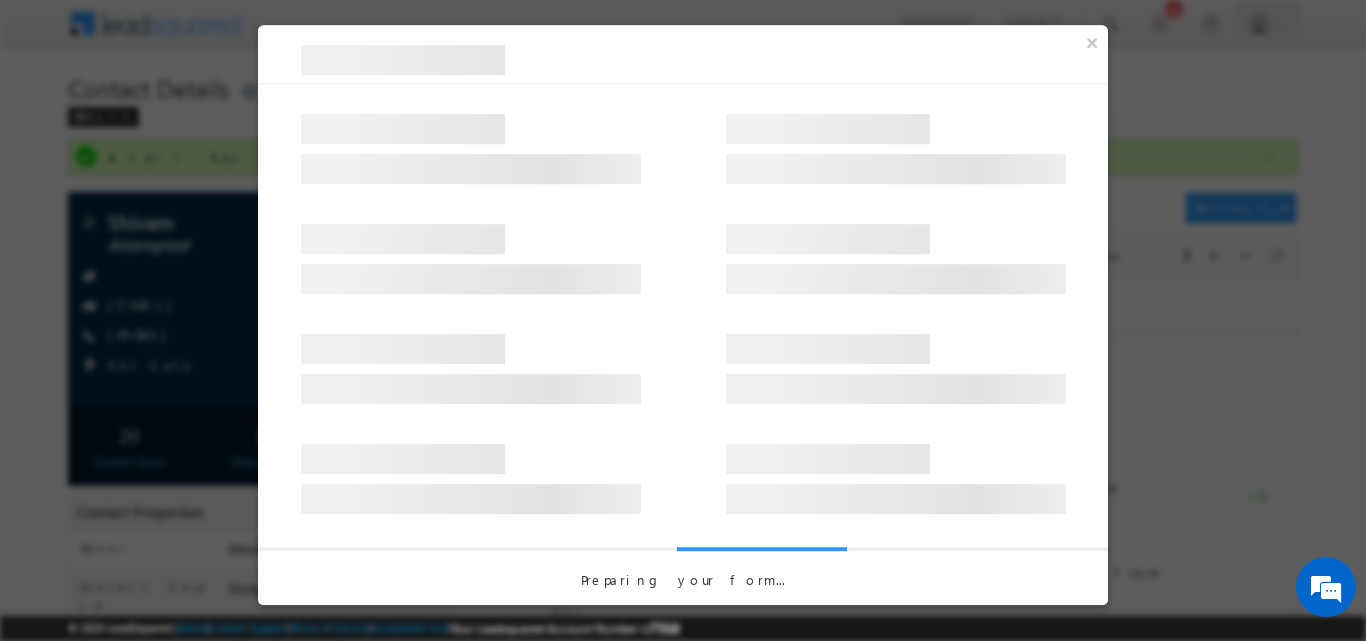 click at bounding box center [828, 239] 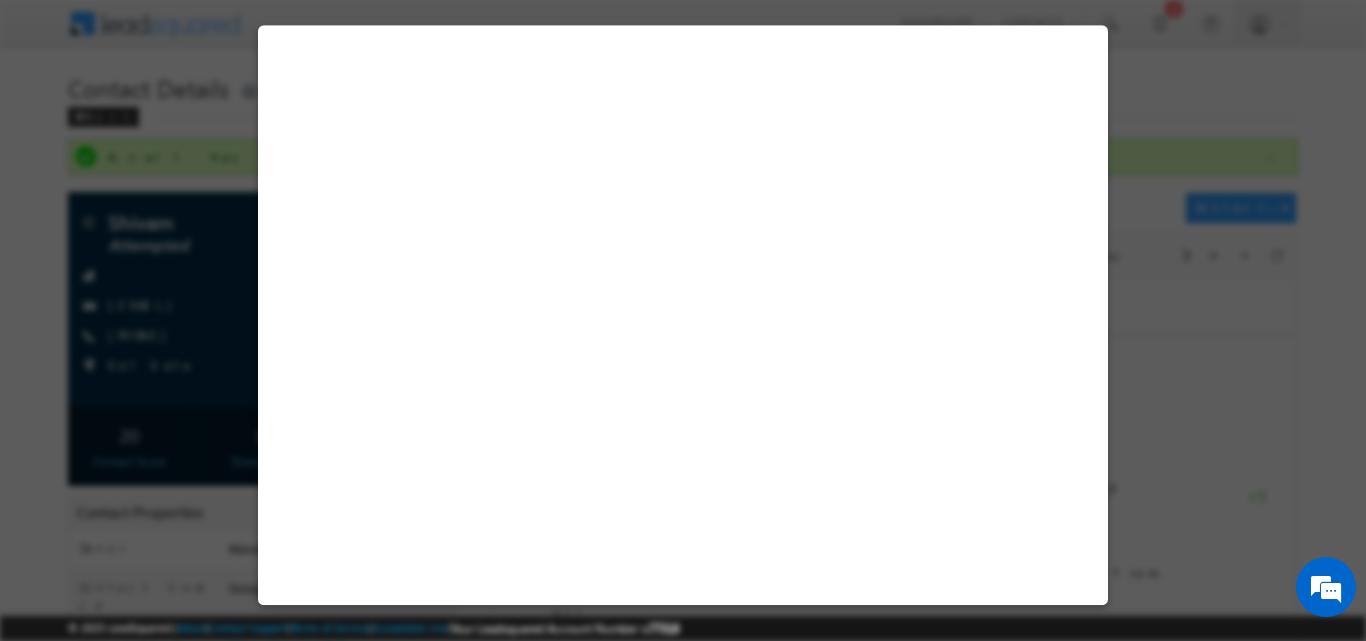 select on "Attempted" 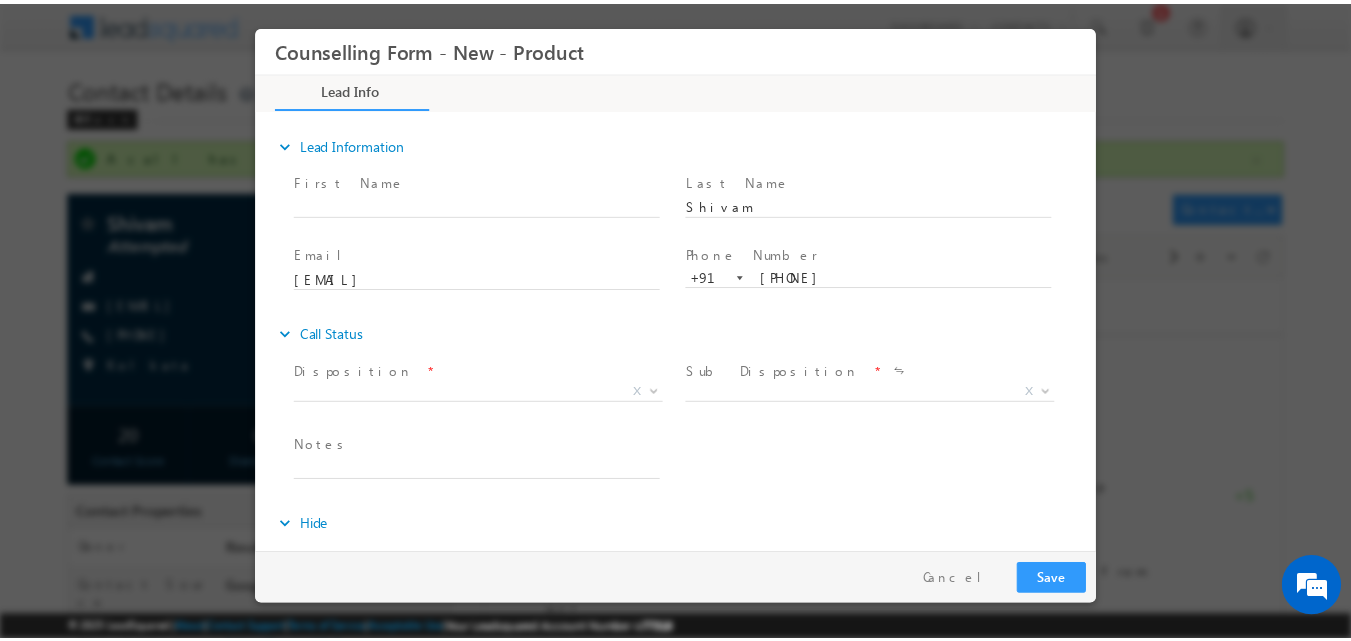 scroll, scrollTop: 0, scrollLeft: 0, axis: both 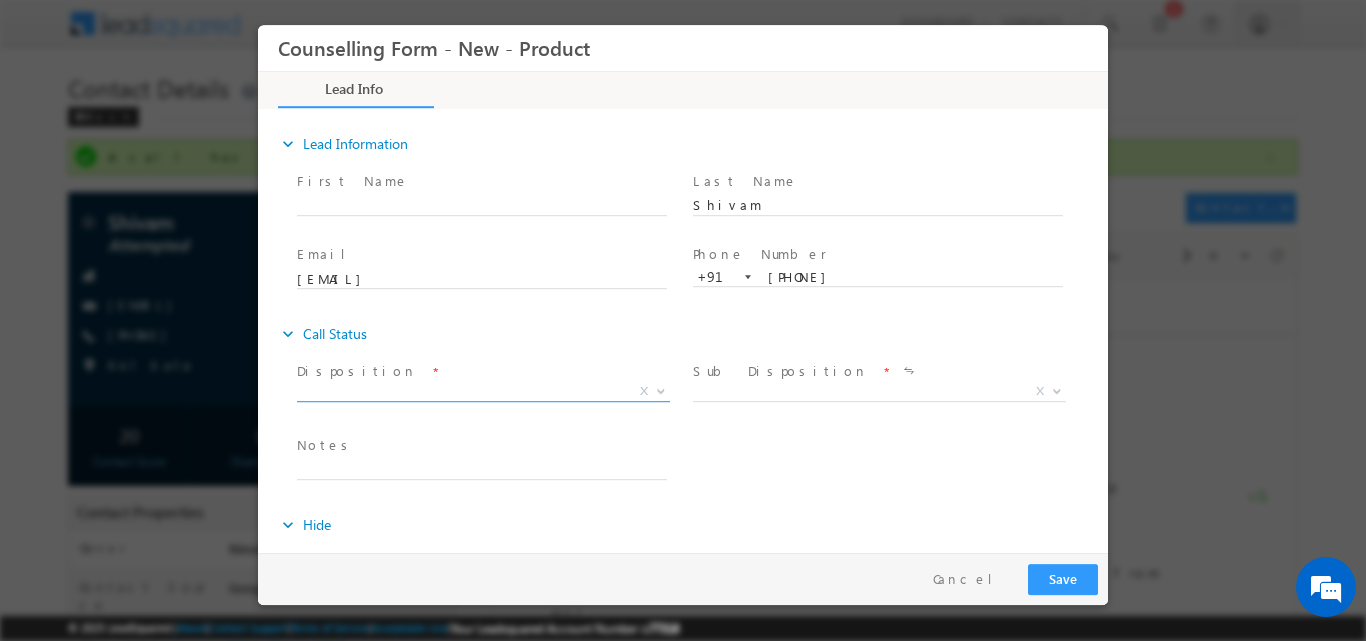 click at bounding box center (661, 389) 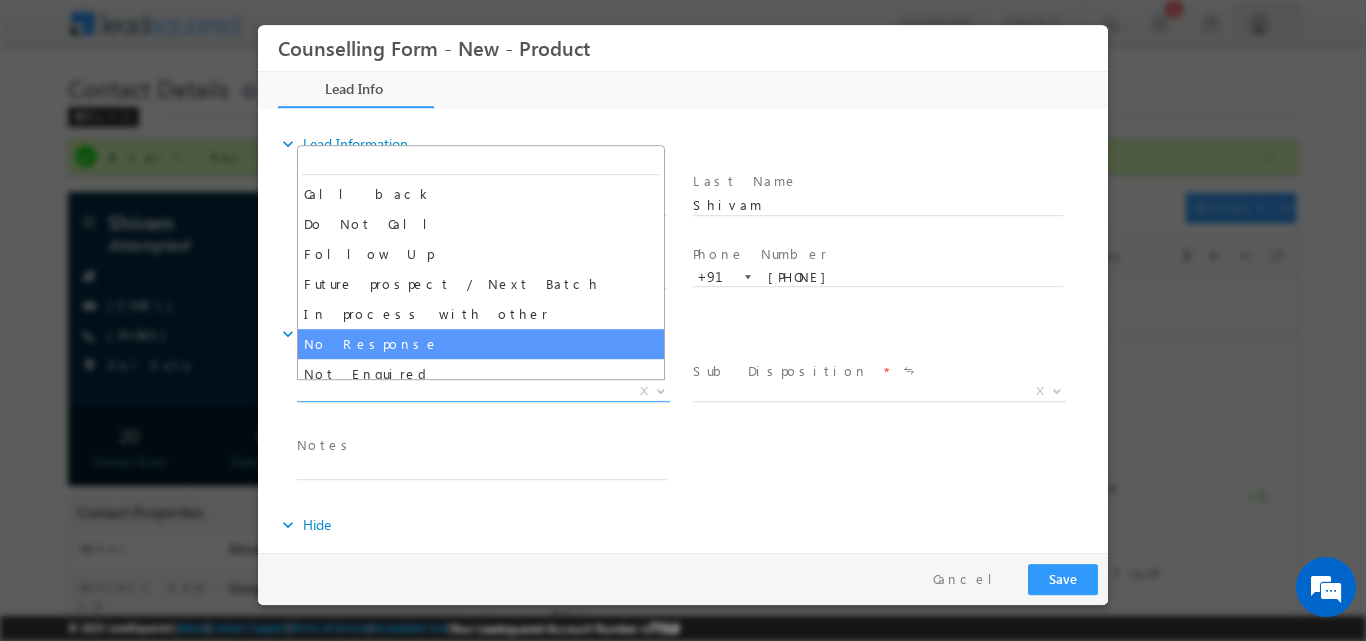 select on "No Response" 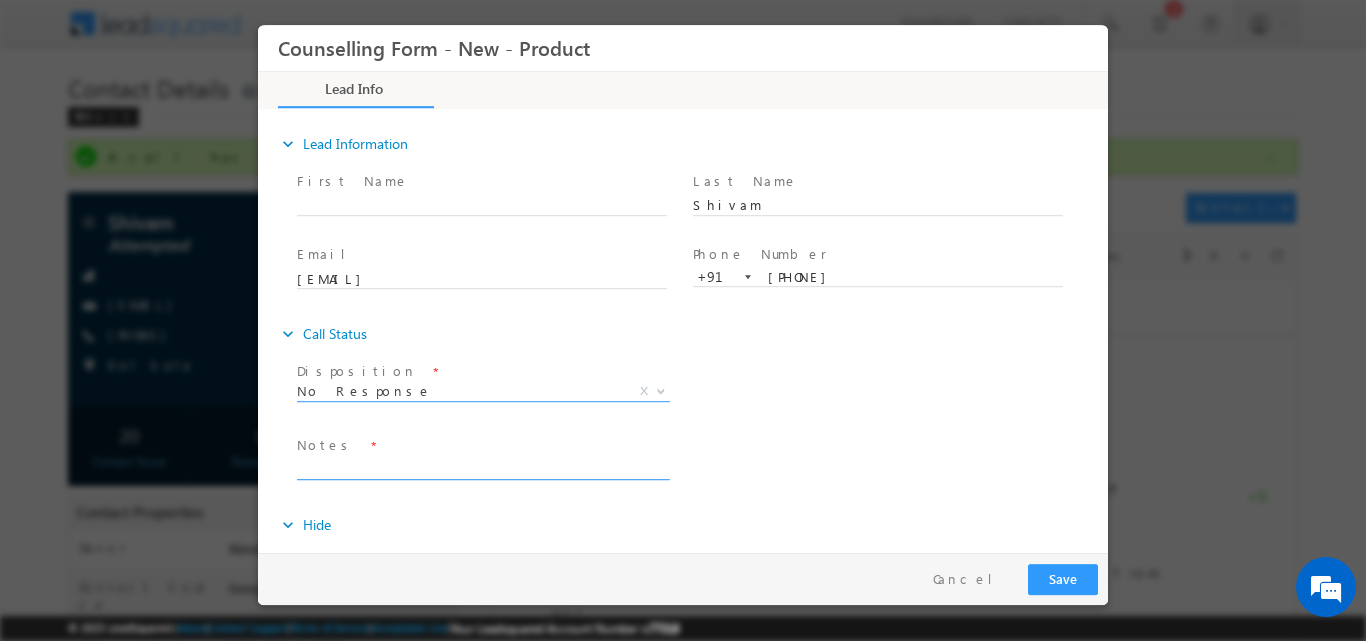 click at bounding box center [482, 467] 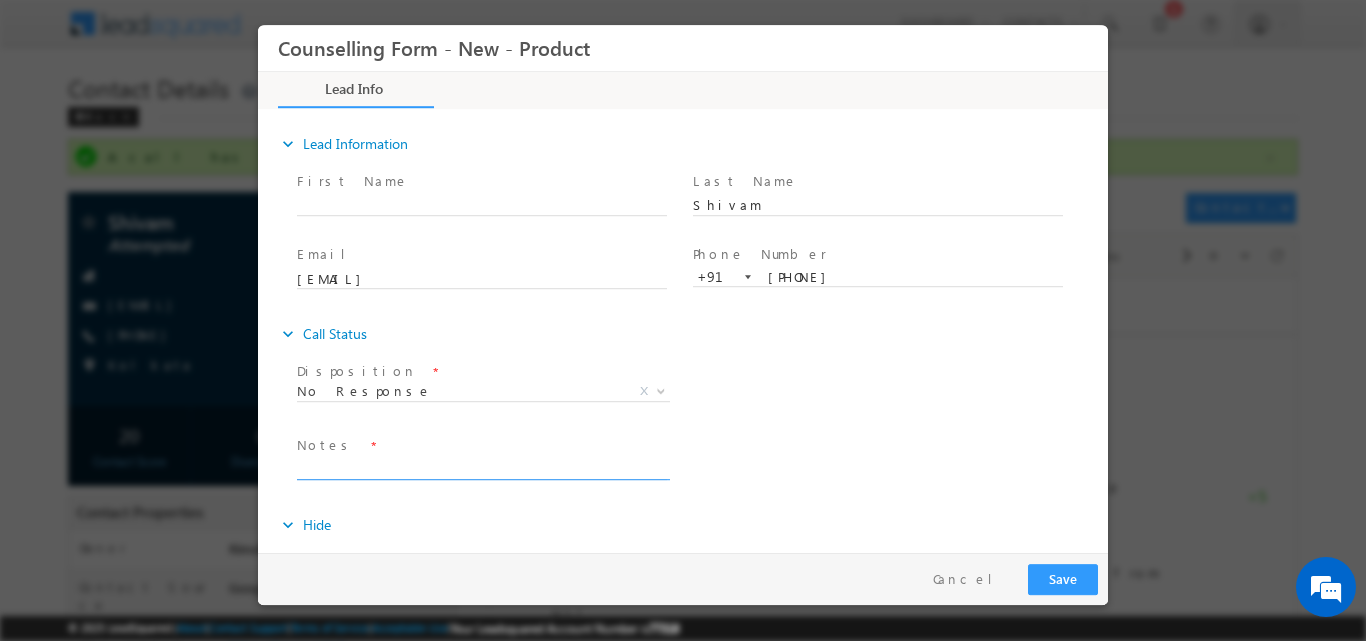 paste on "No response, dnp" 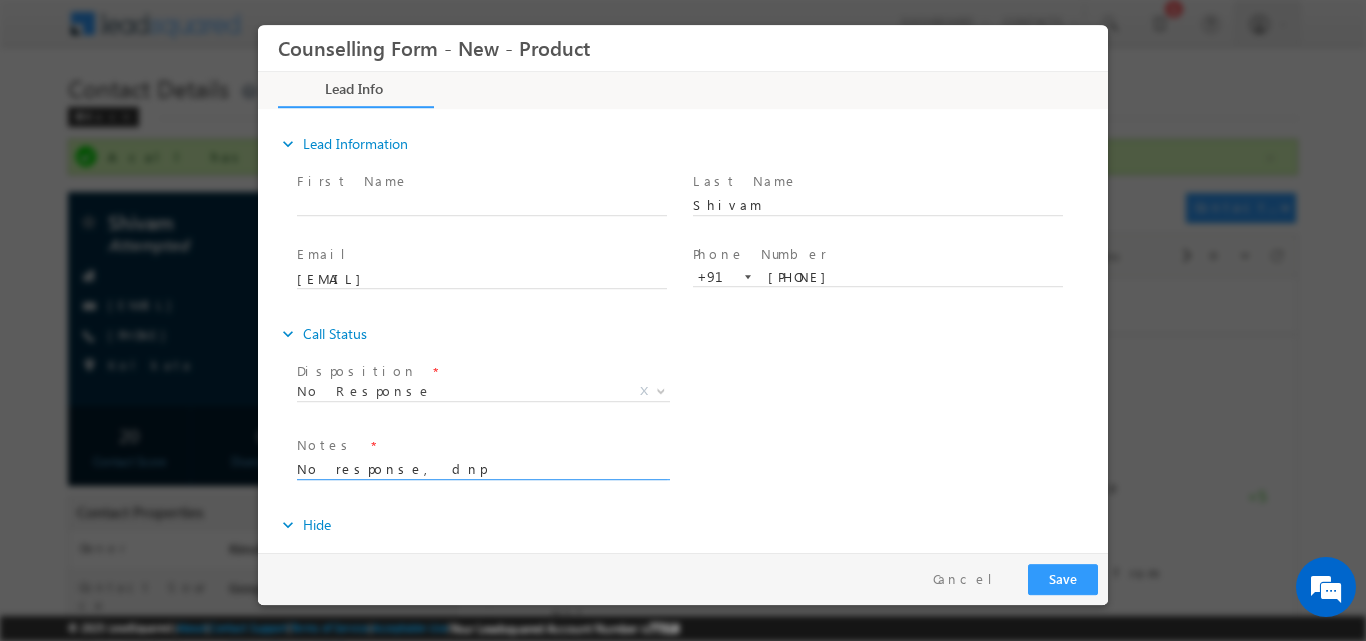 type on "No response, dnp" 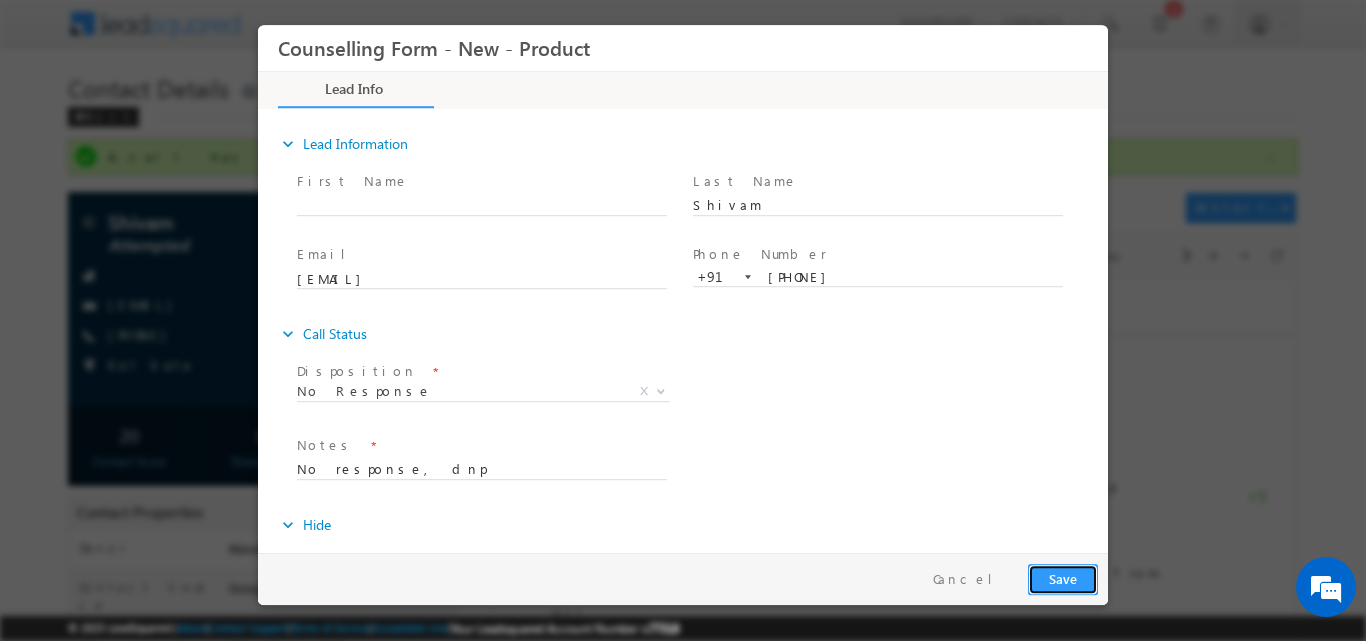 click on "Save" at bounding box center (1063, 578) 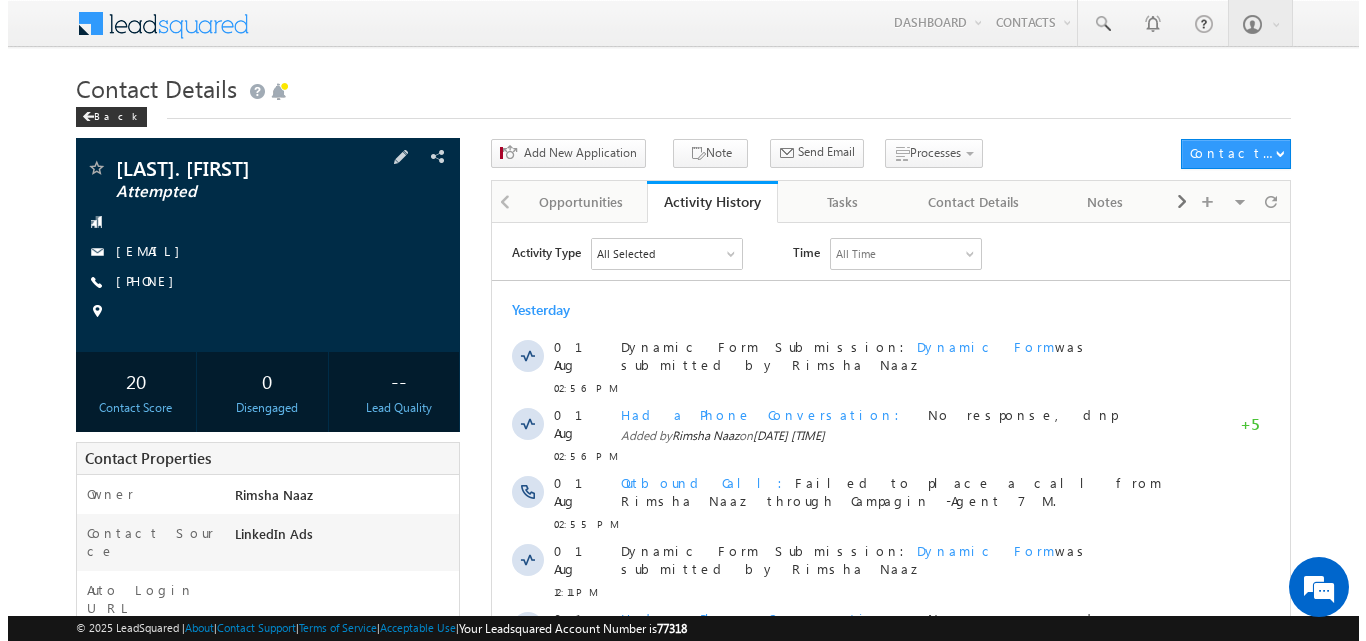 scroll, scrollTop: 0, scrollLeft: 0, axis: both 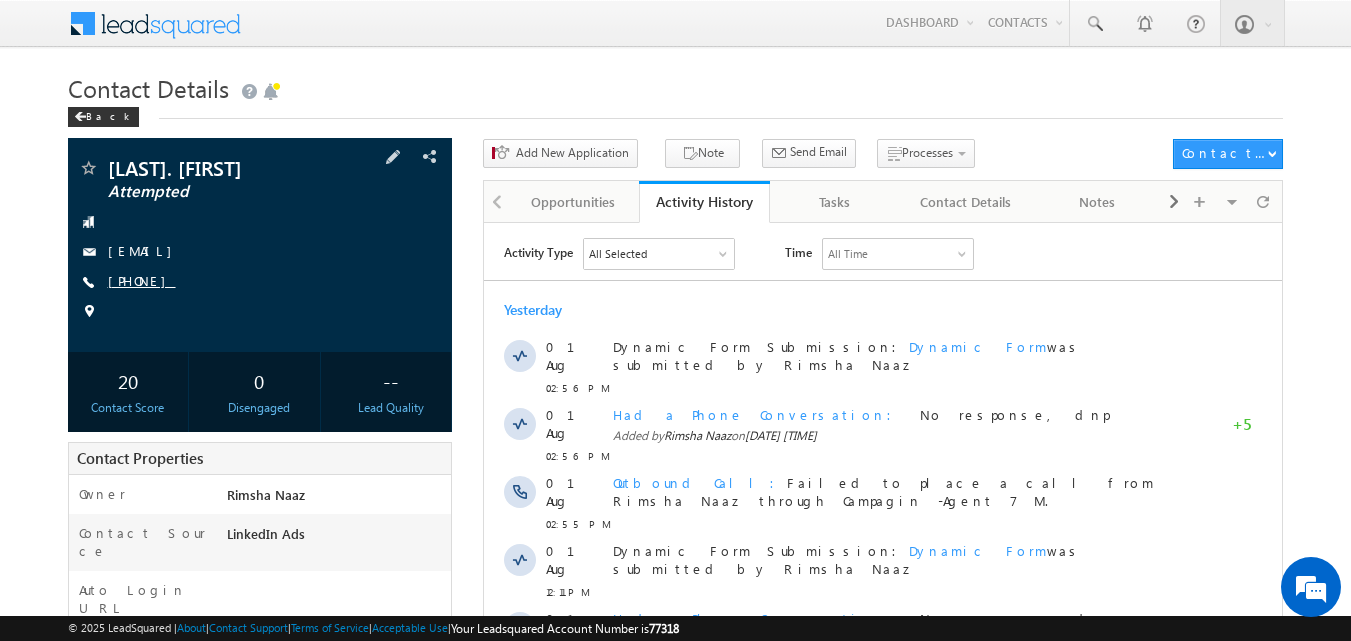 click on "+91-9866717022" at bounding box center [142, 280] 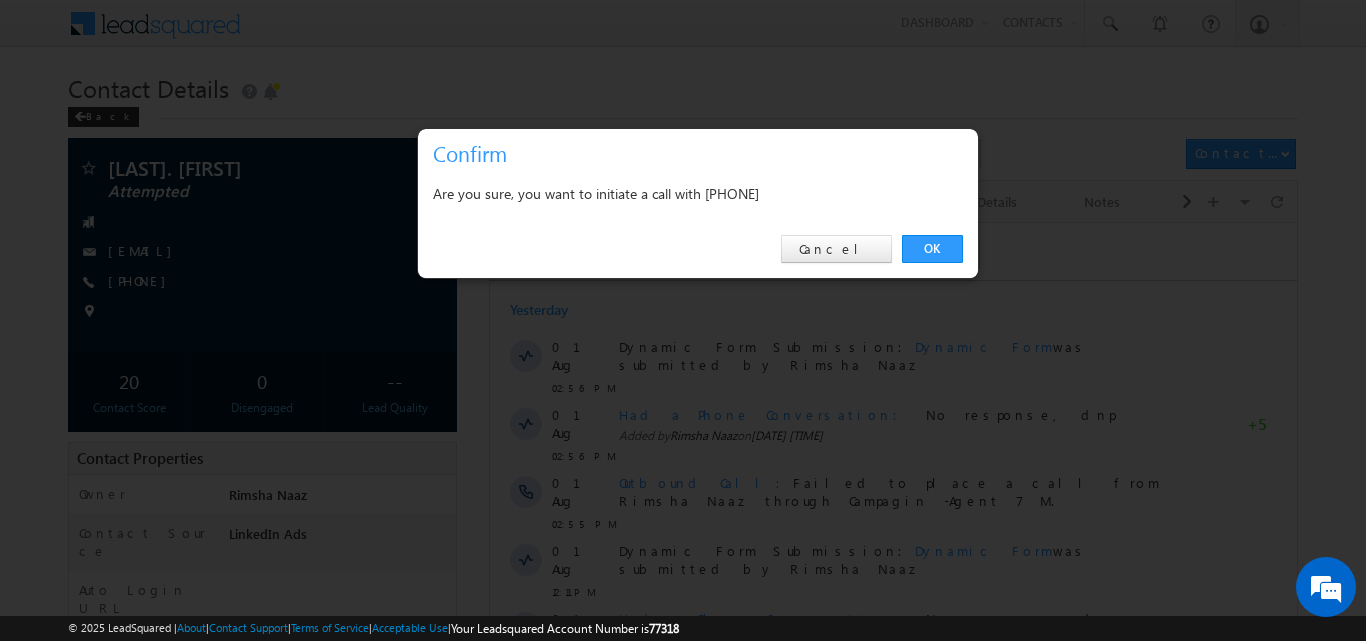 click on "Are you sure, you want to initiate a call with +91-9866717022" at bounding box center (698, 196) 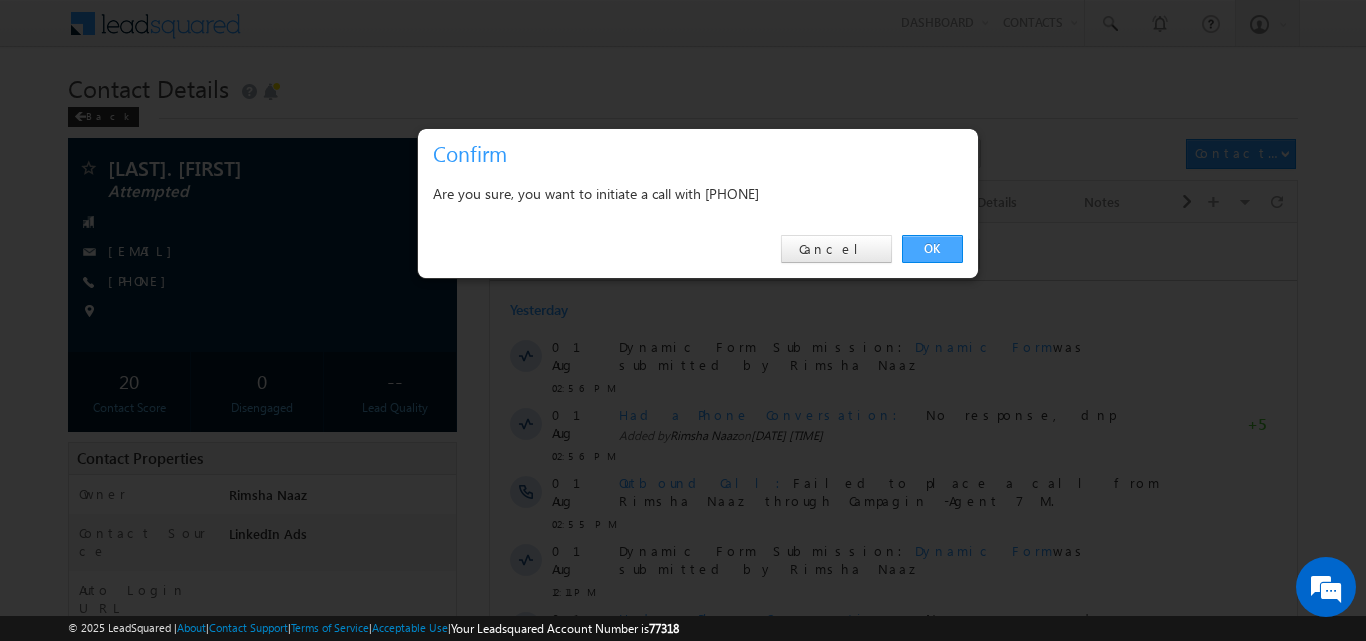 scroll, scrollTop: 0, scrollLeft: 0, axis: both 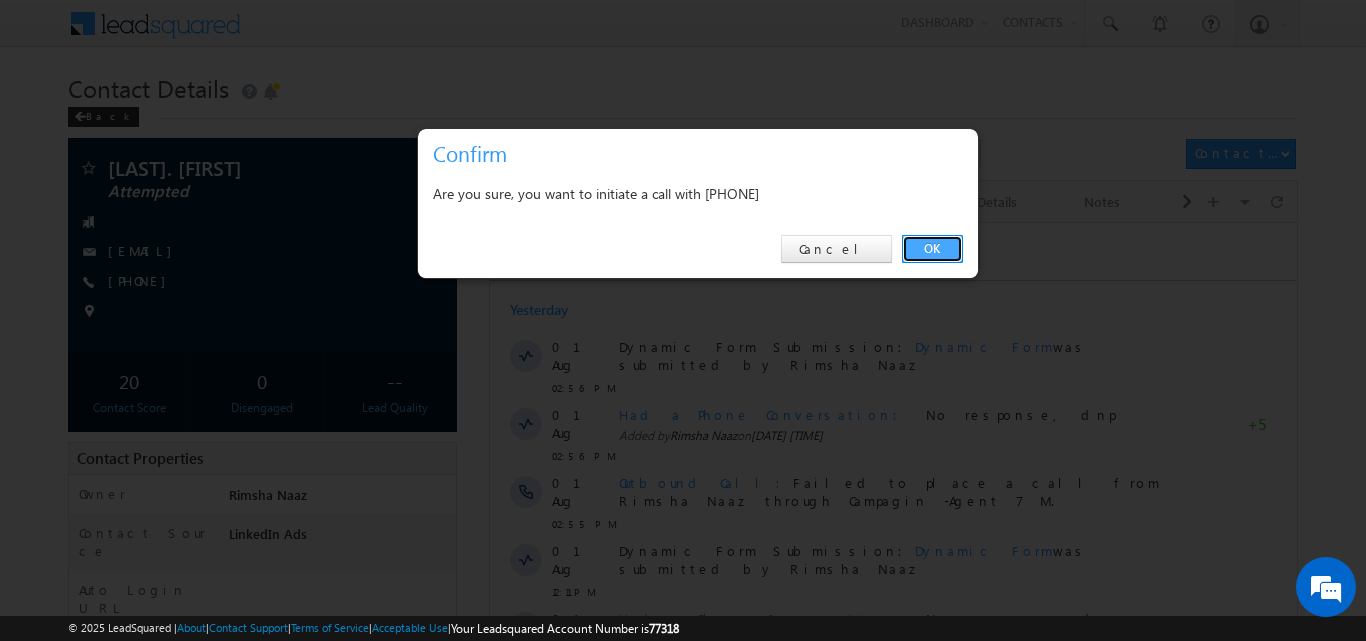 click on "OK" at bounding box center [932, 249] 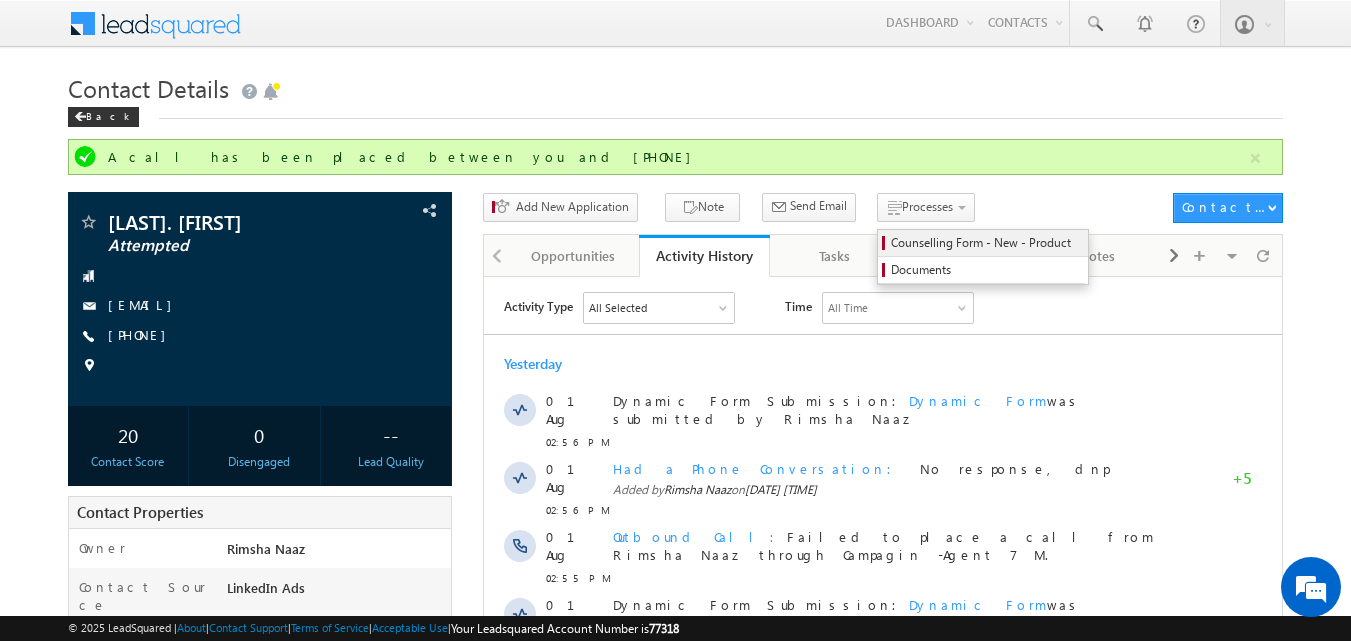 click on "Counselling Form - New - Product" at bounding box center [986, 243] 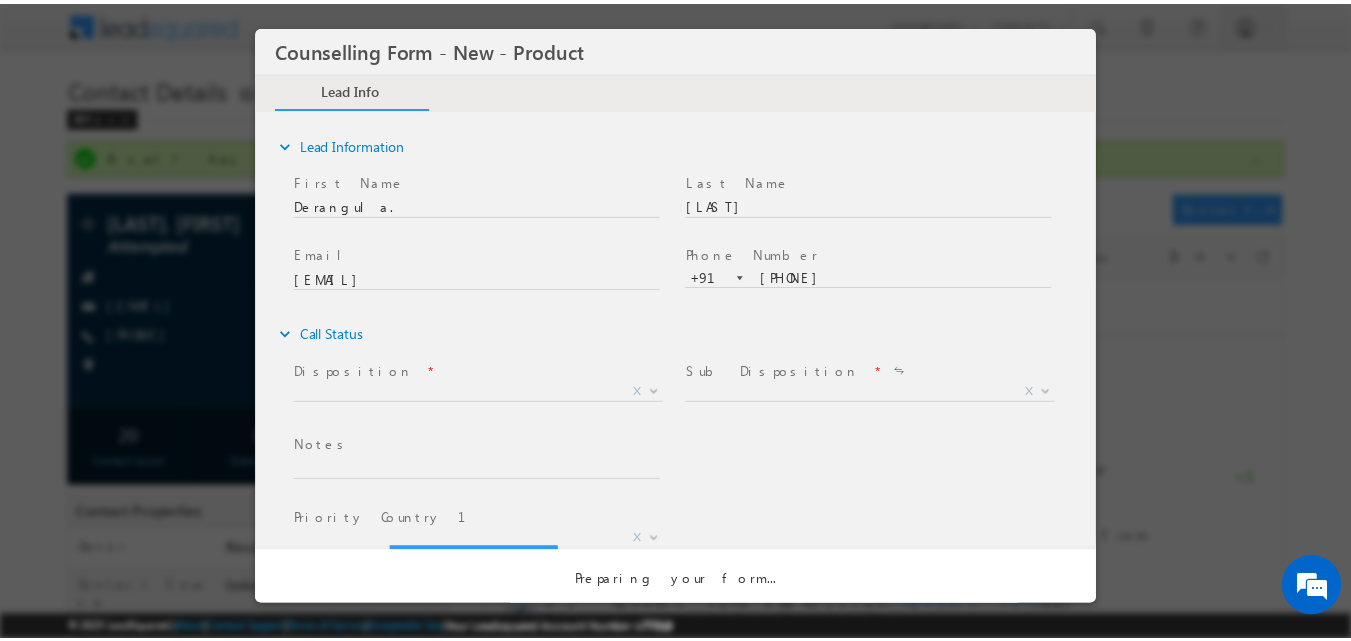 scroll, scrollTop: 0, scrollLeft: 0, axis: both 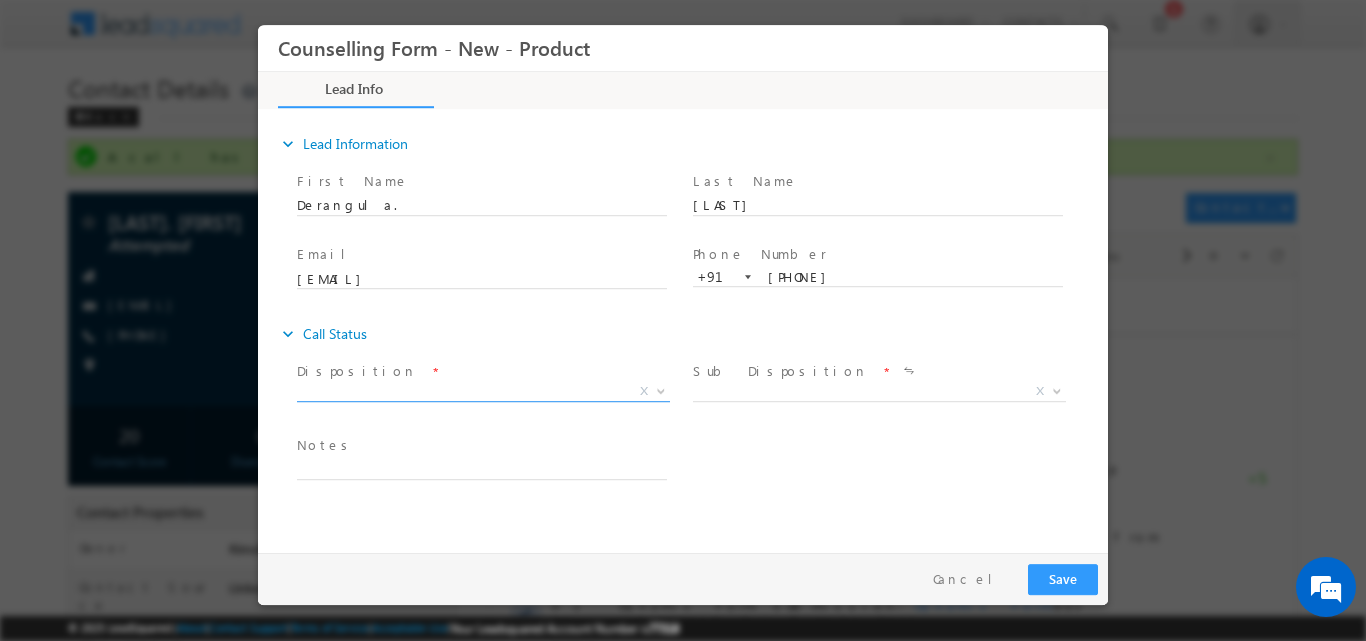 click at bounding box center [661, 389] 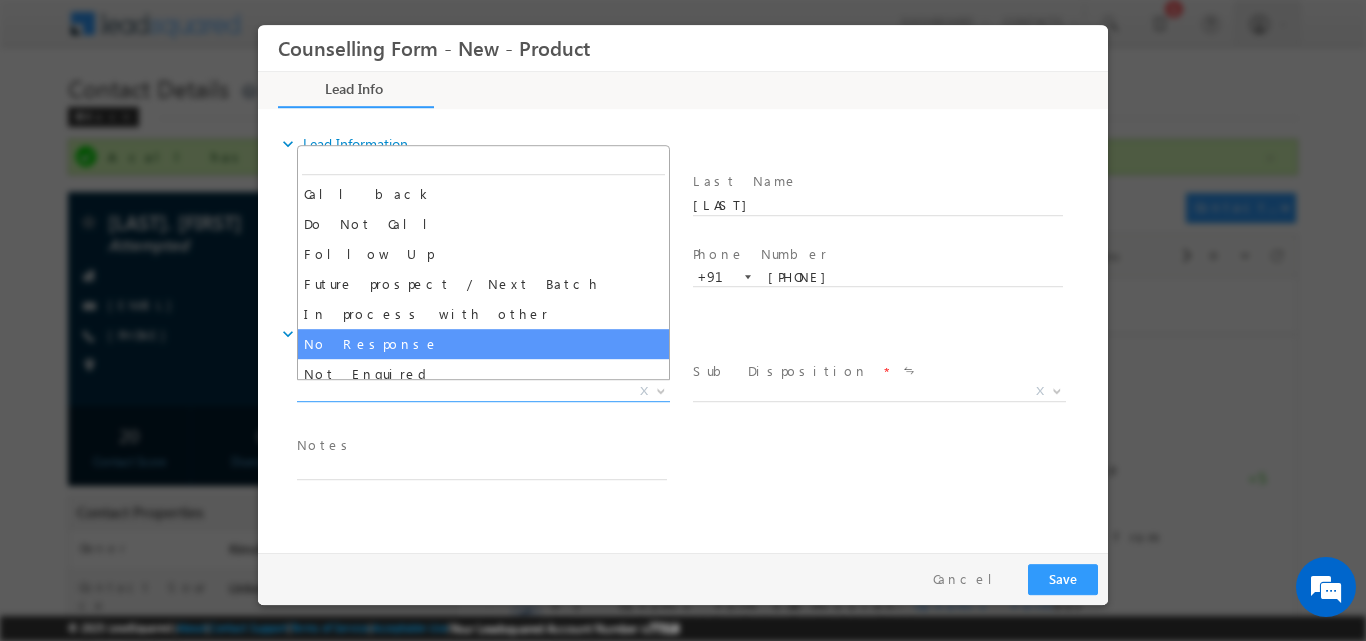 select on "No Response" 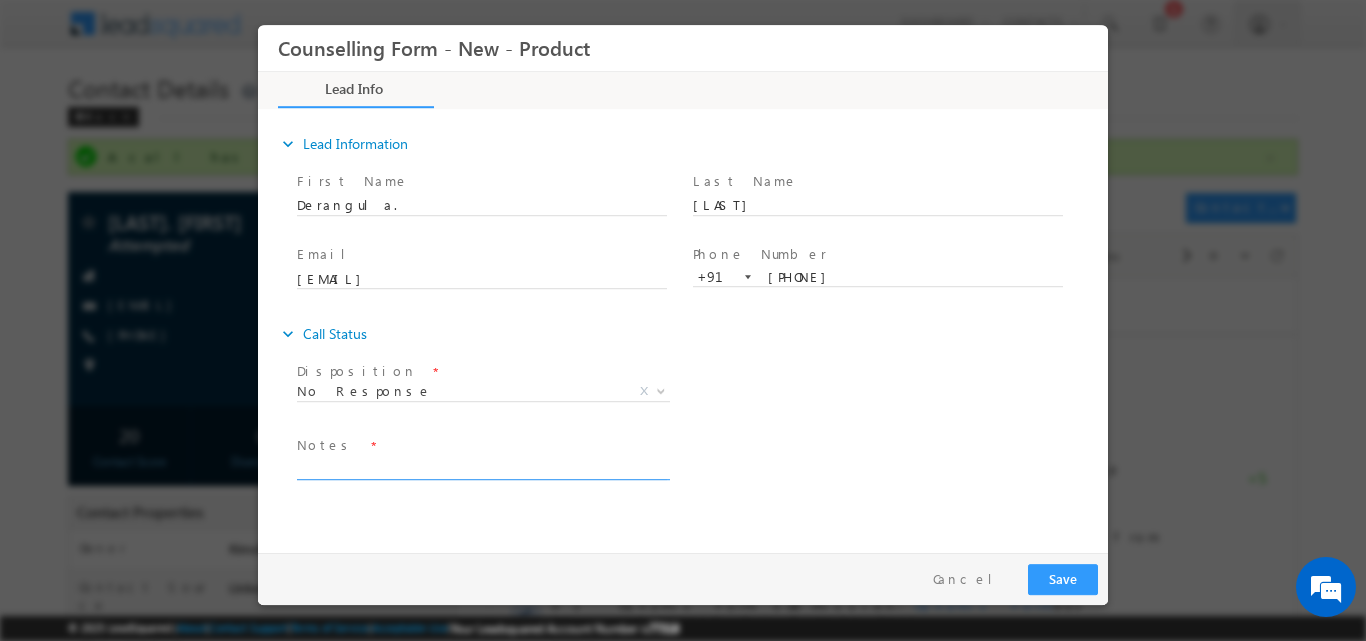 click at bounding box center (482, 467) 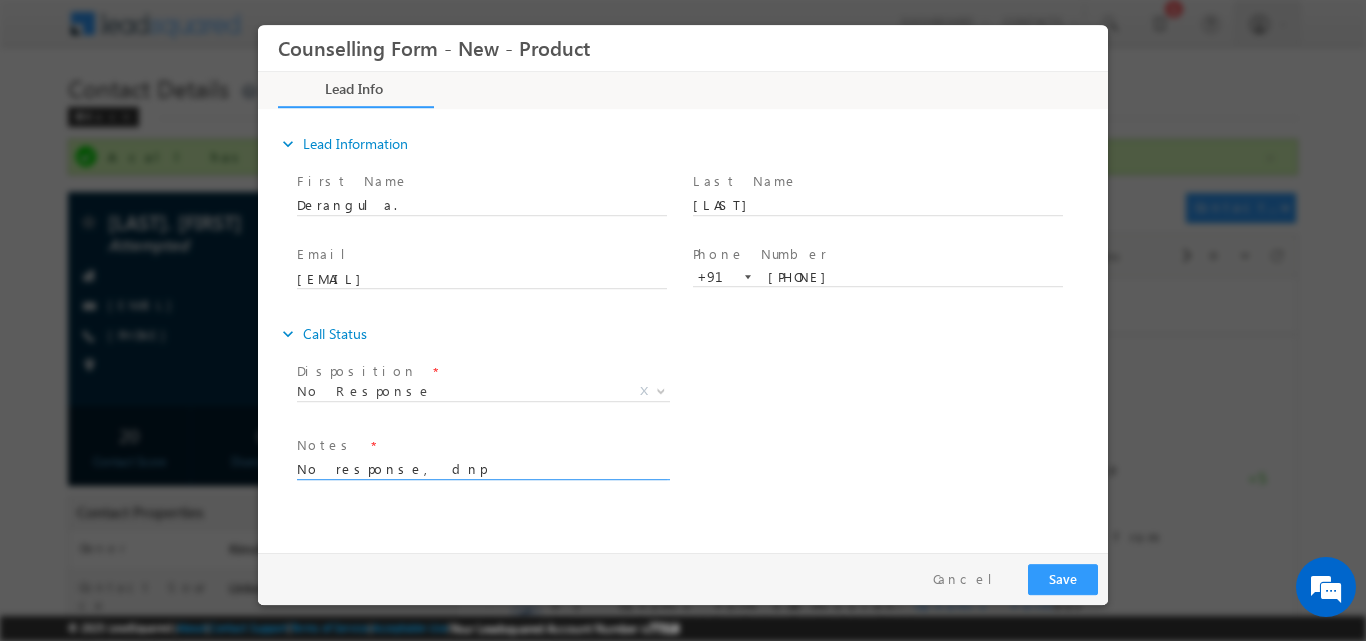 type on "No response, dnp" 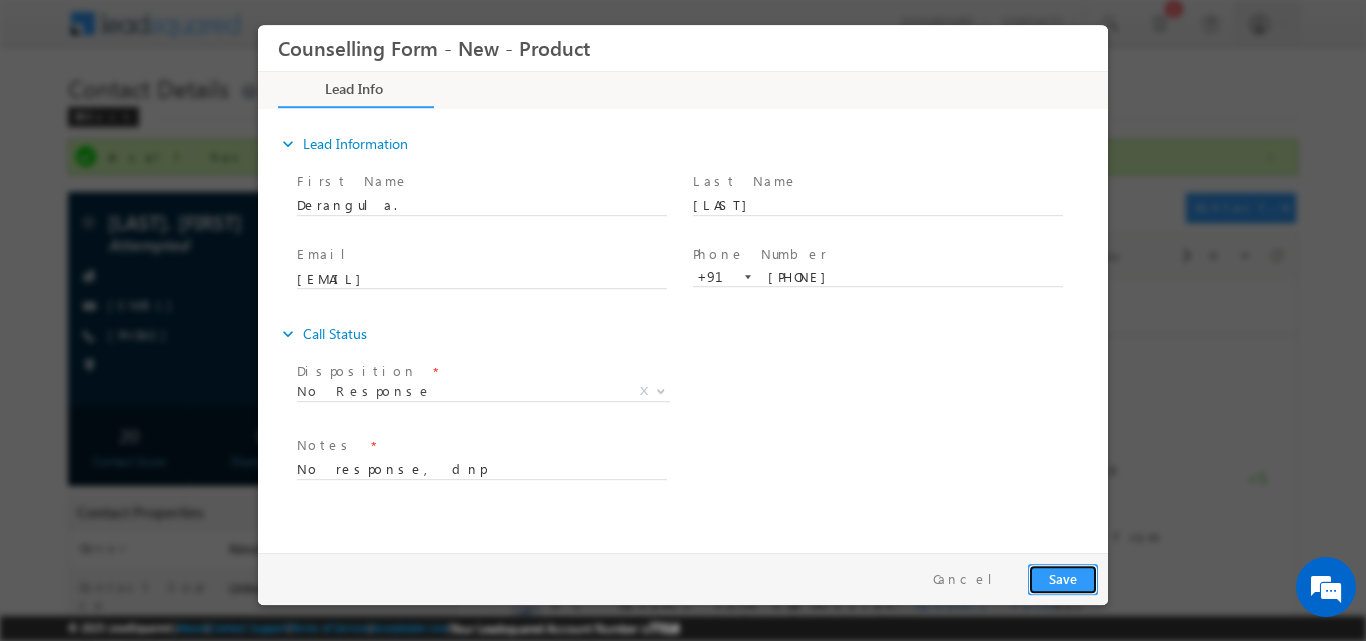 click on "Save" at bounding box center [1063, 578] 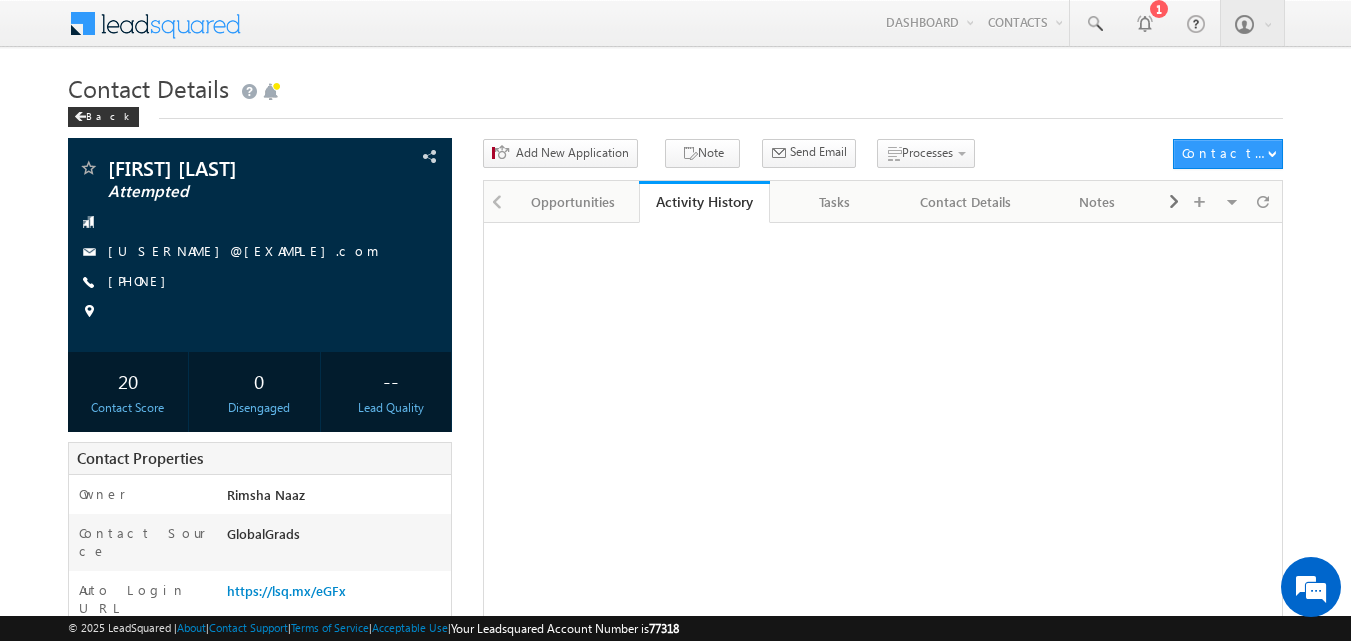 scroll, scrollTop: 0, scrollLeft: 0, axis: both 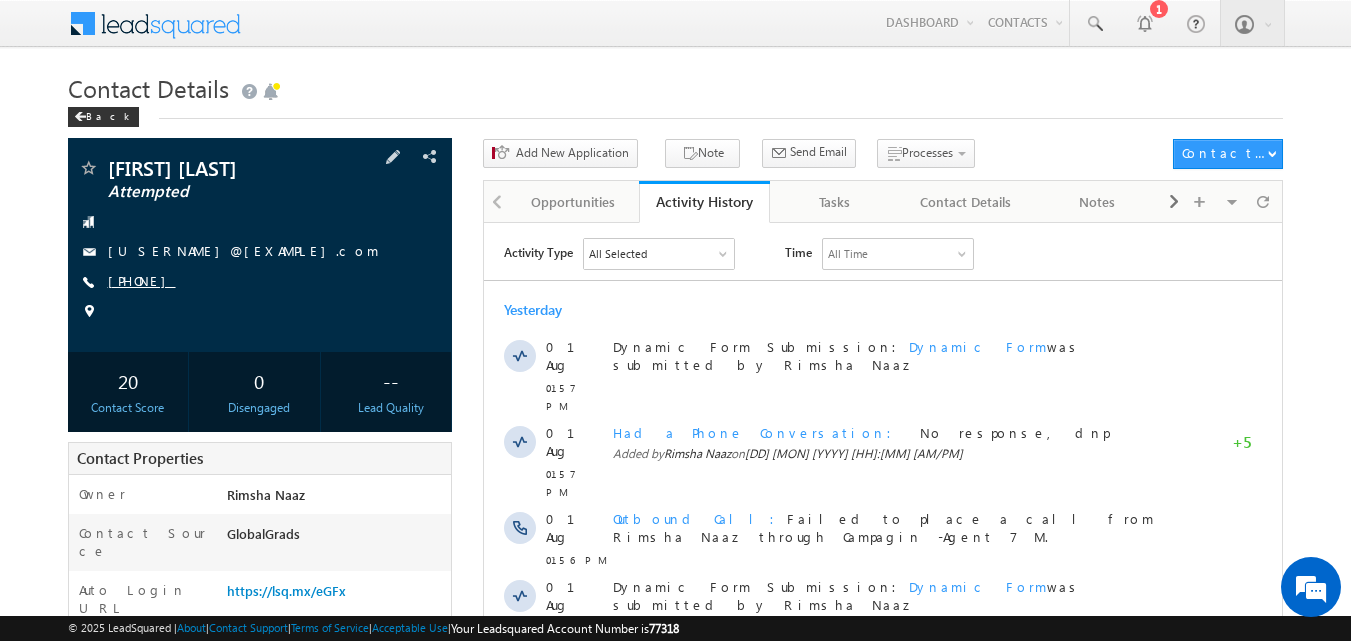click on "[PHONE]" at bounding box center (142, 280) 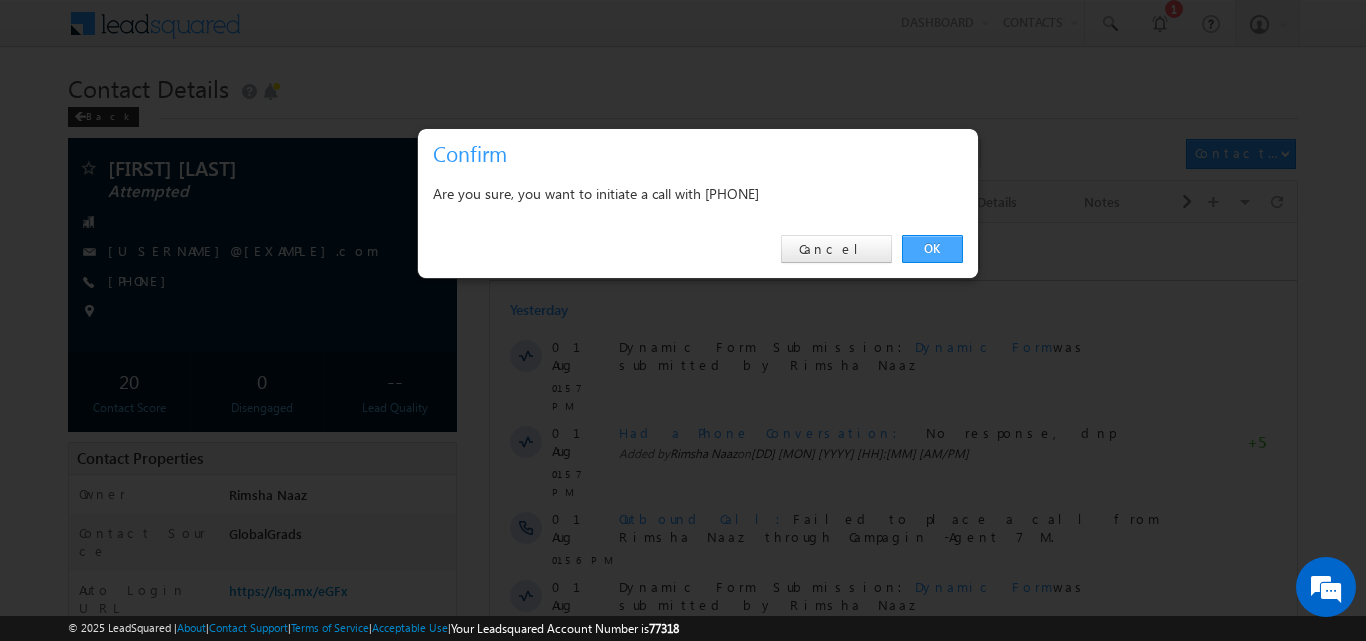 click on "OK" at bounding box center [932, 249] 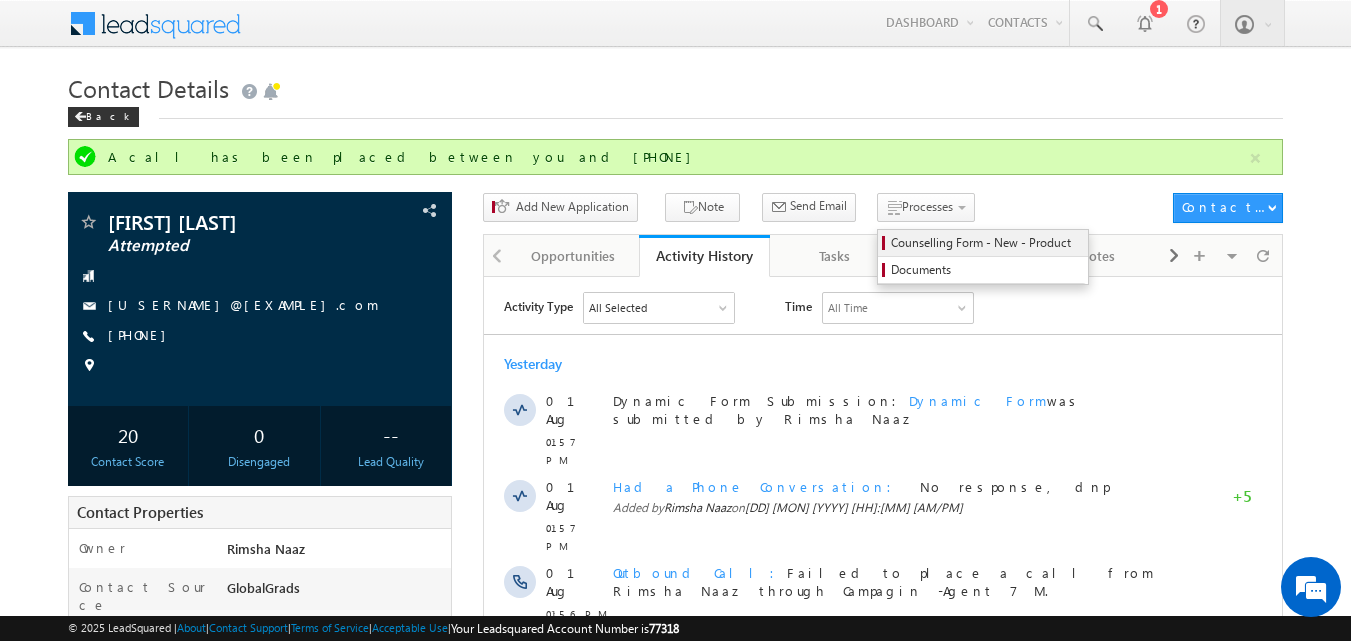 click on "Counselling Form - New - Product" at bounding box center (986, 243) 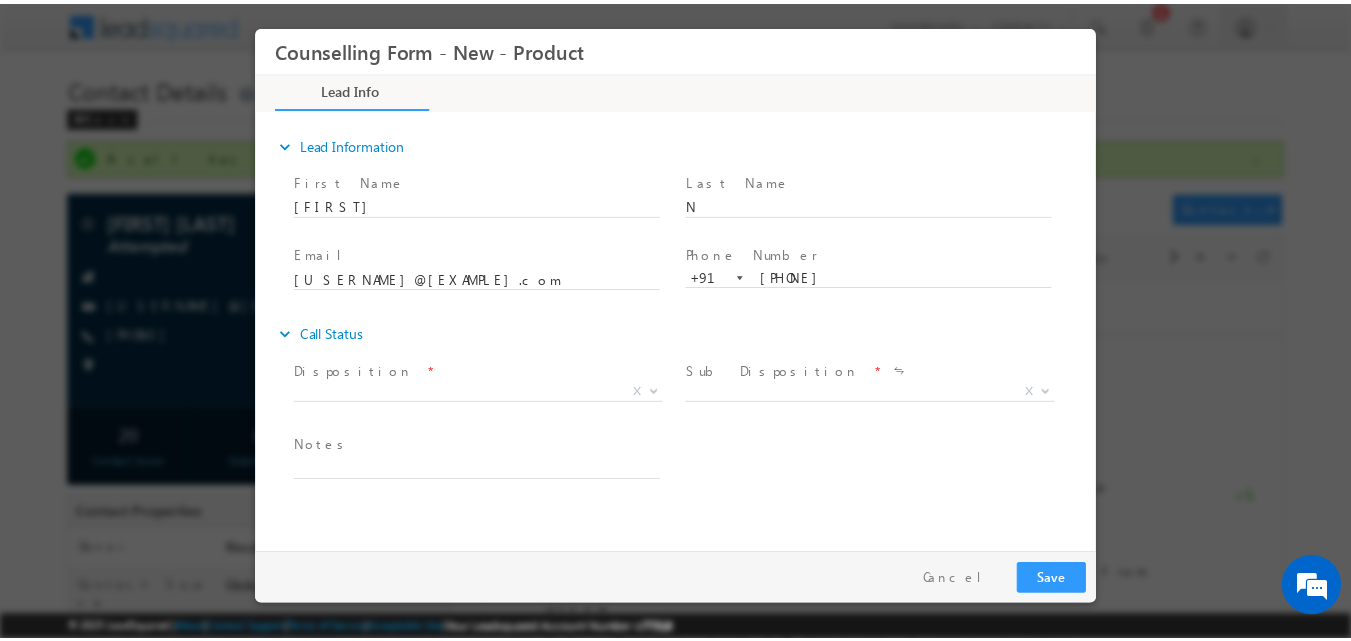 scroll, scrollTop: 0, scrollLeft: 0, axis: both 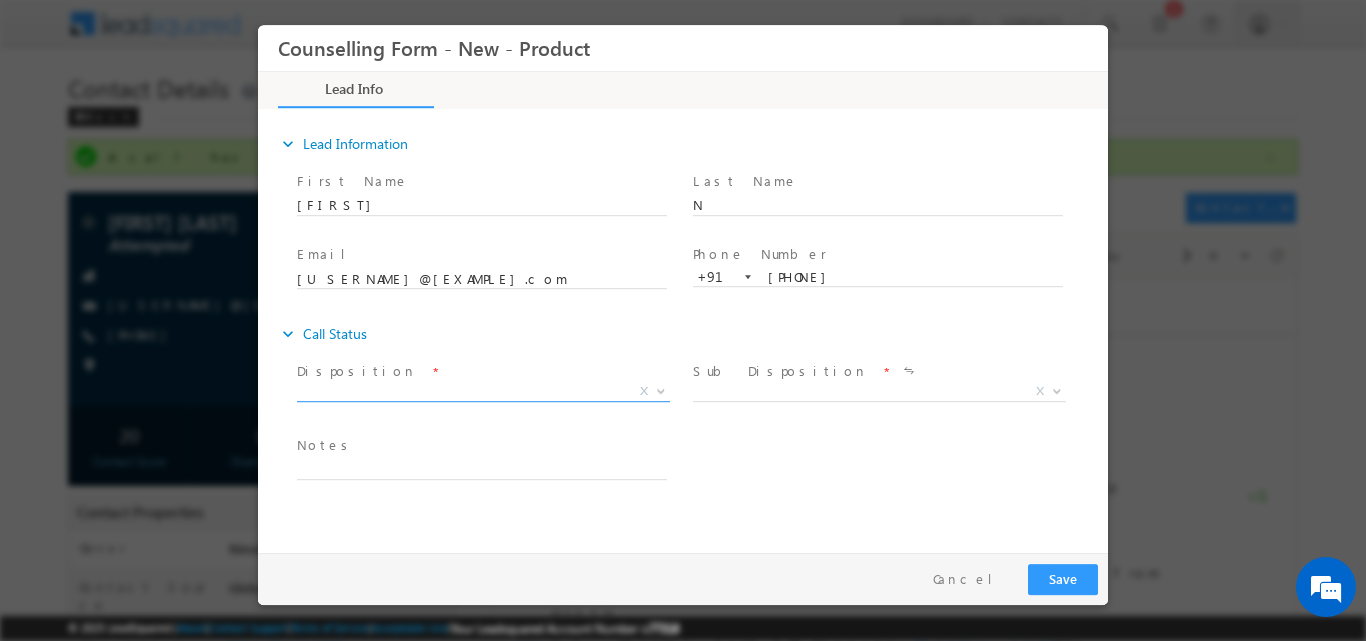 click at bounding box center [661, 389] 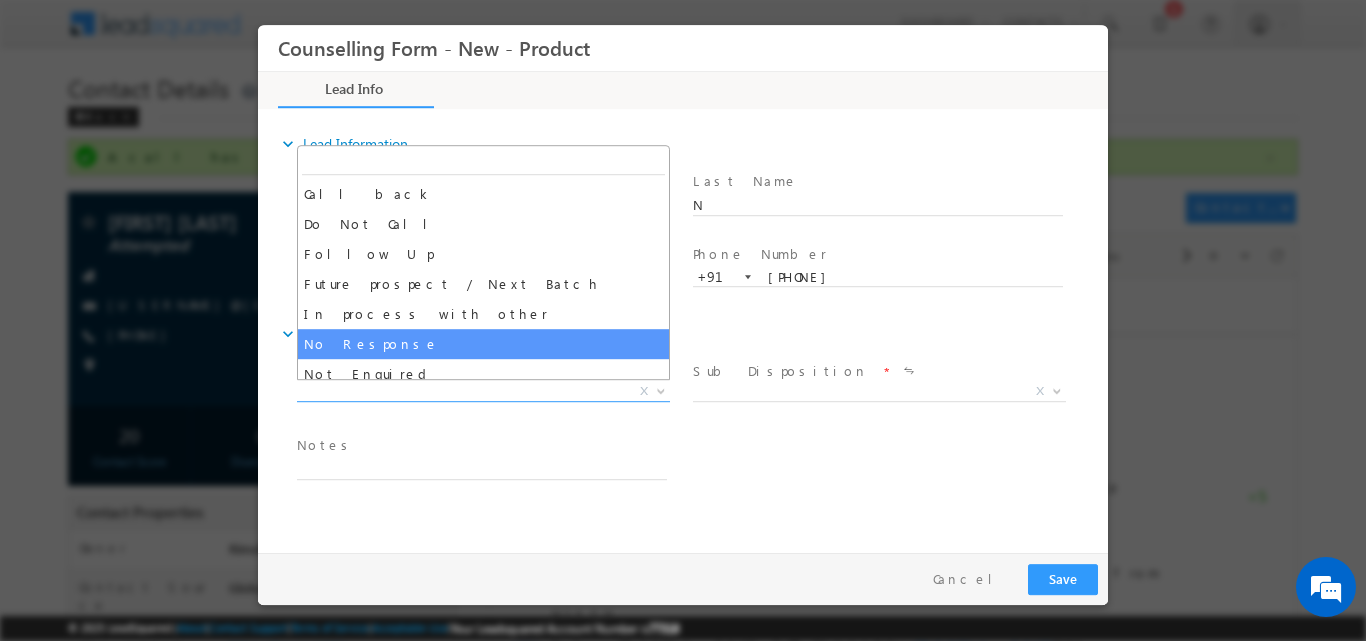 select on "No Response" 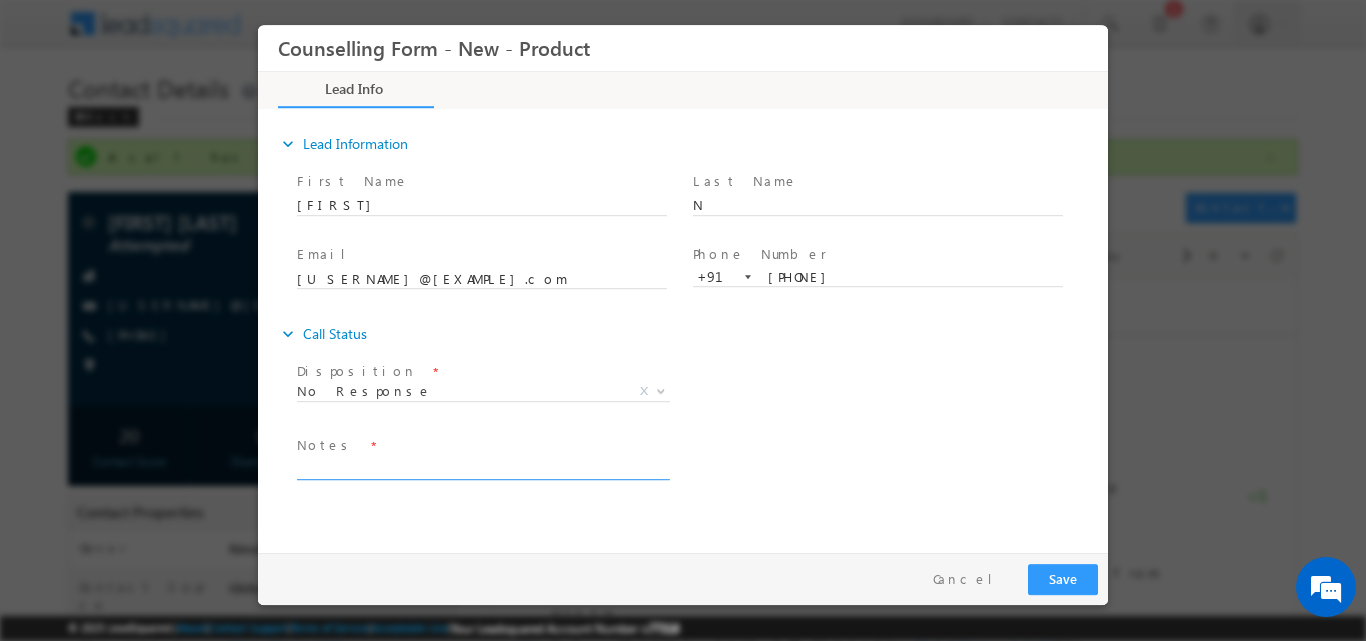 click at bounding box center (482, 467) 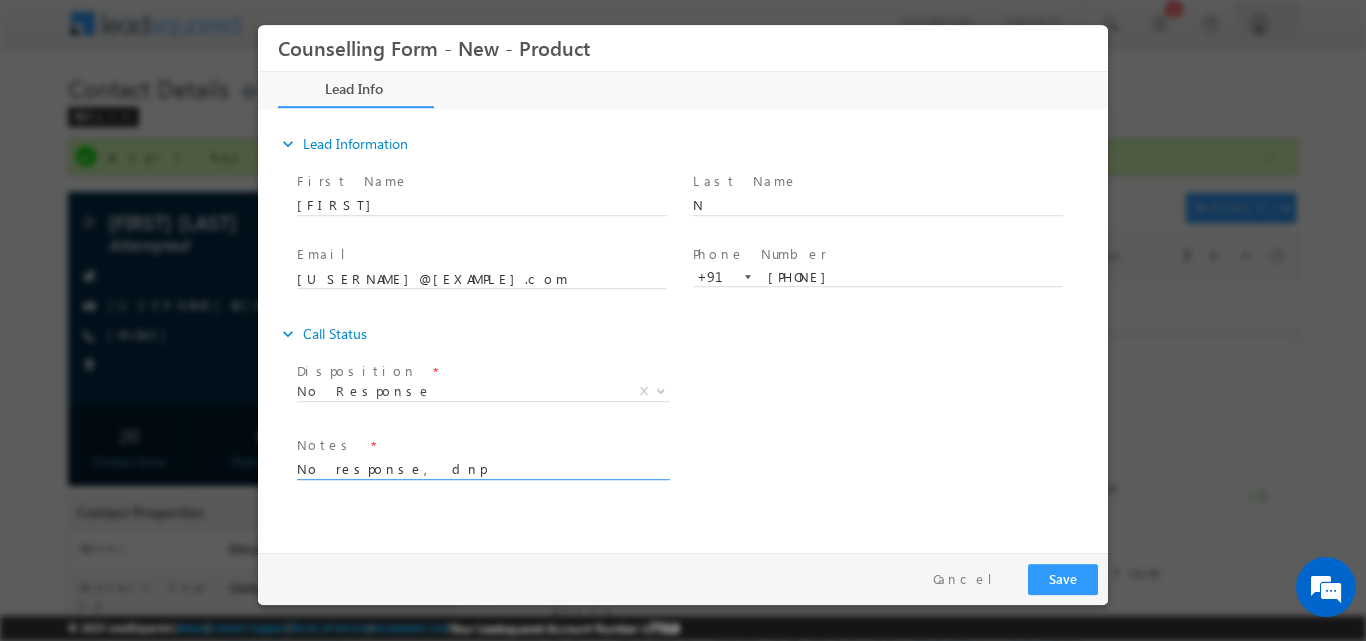 click on "No response, dnp" at bounding box center [482, 467] 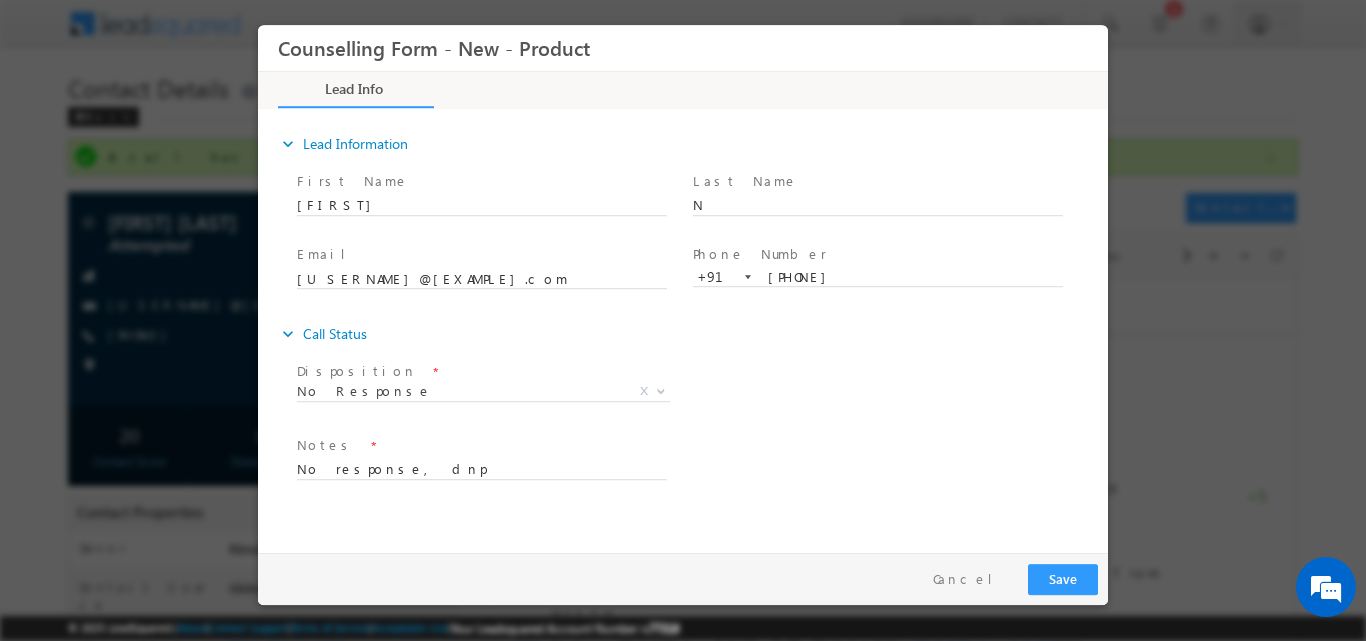 click on "expand_more Call Status" at bounding box center (693, 333) 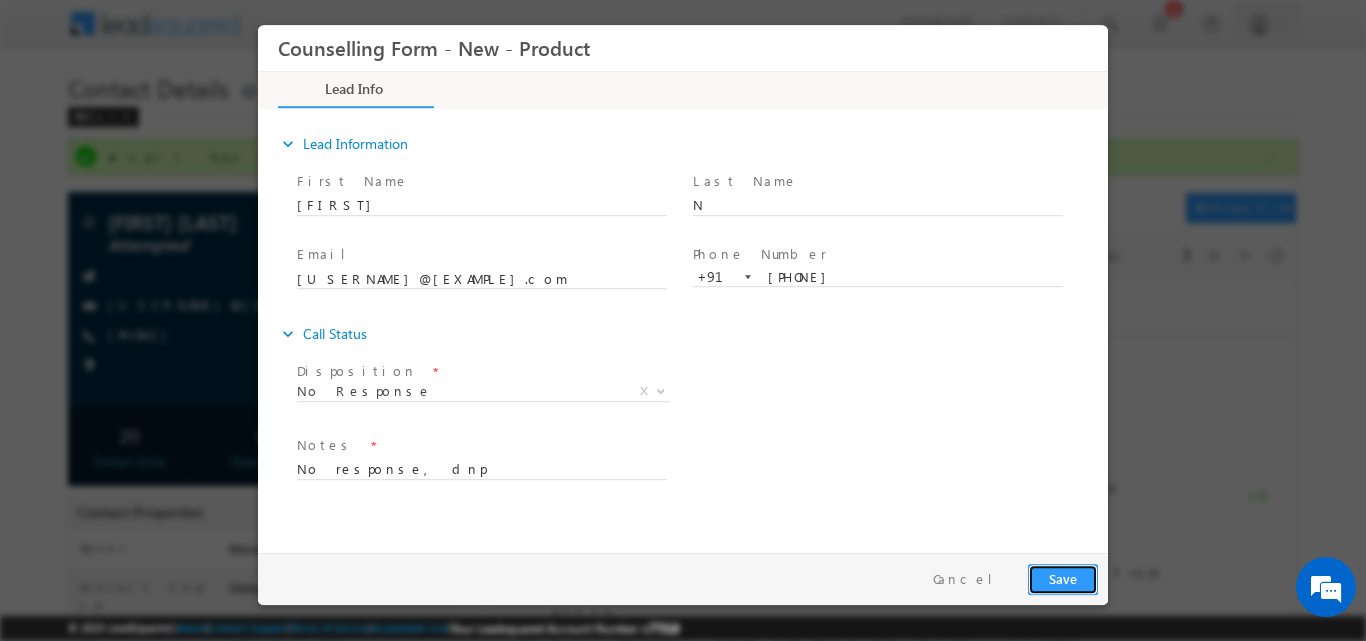 click on "Save" at bounding box center (1063, 578) 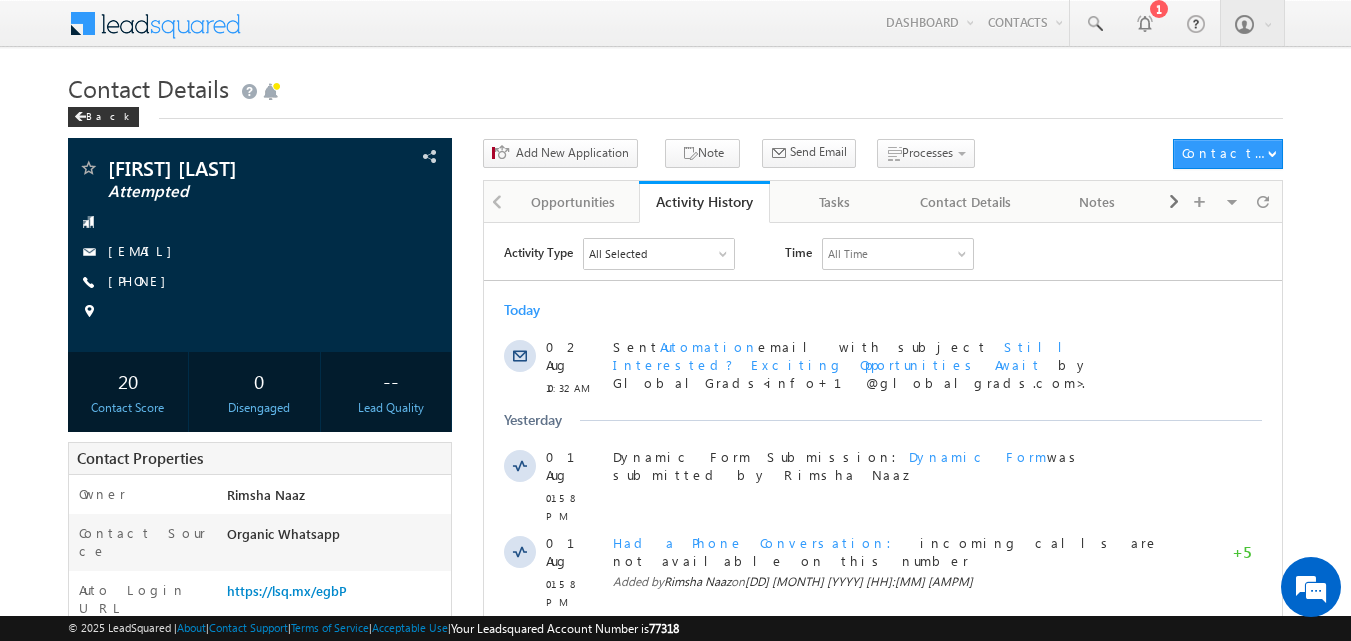 scroll, scrollTop: 0, scrollLeft: 0, axis: both 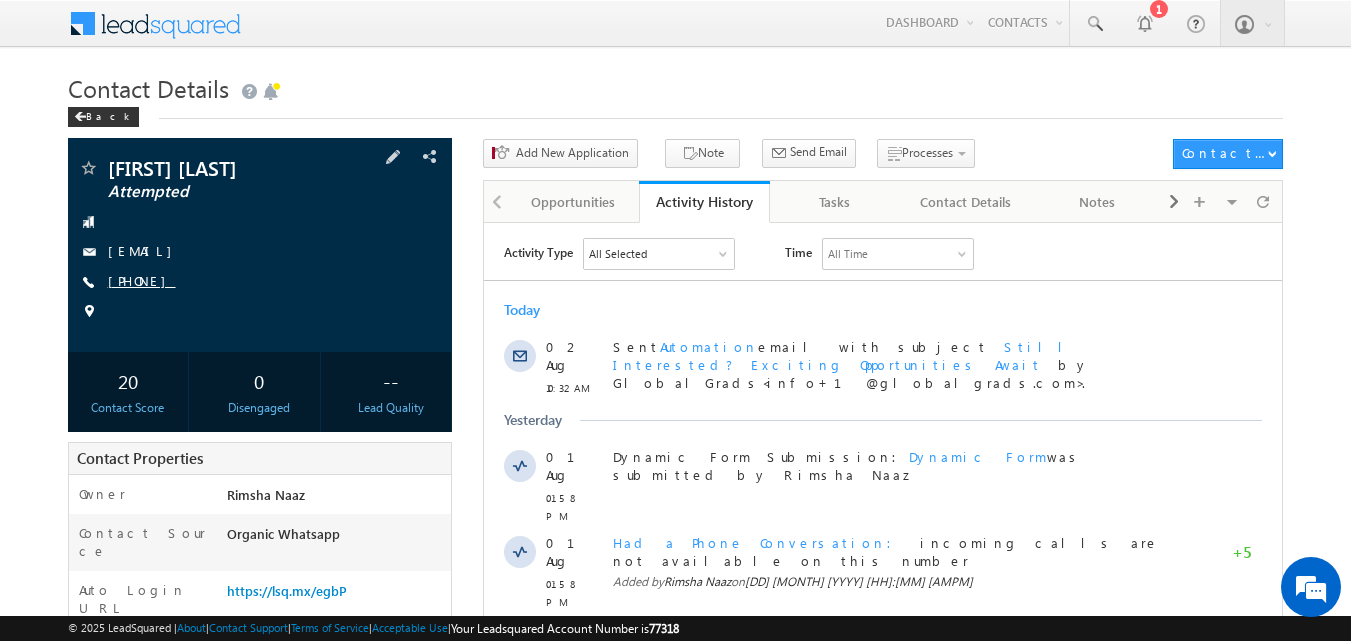 click on "[PHONE]" at bounding box center [142, 280] 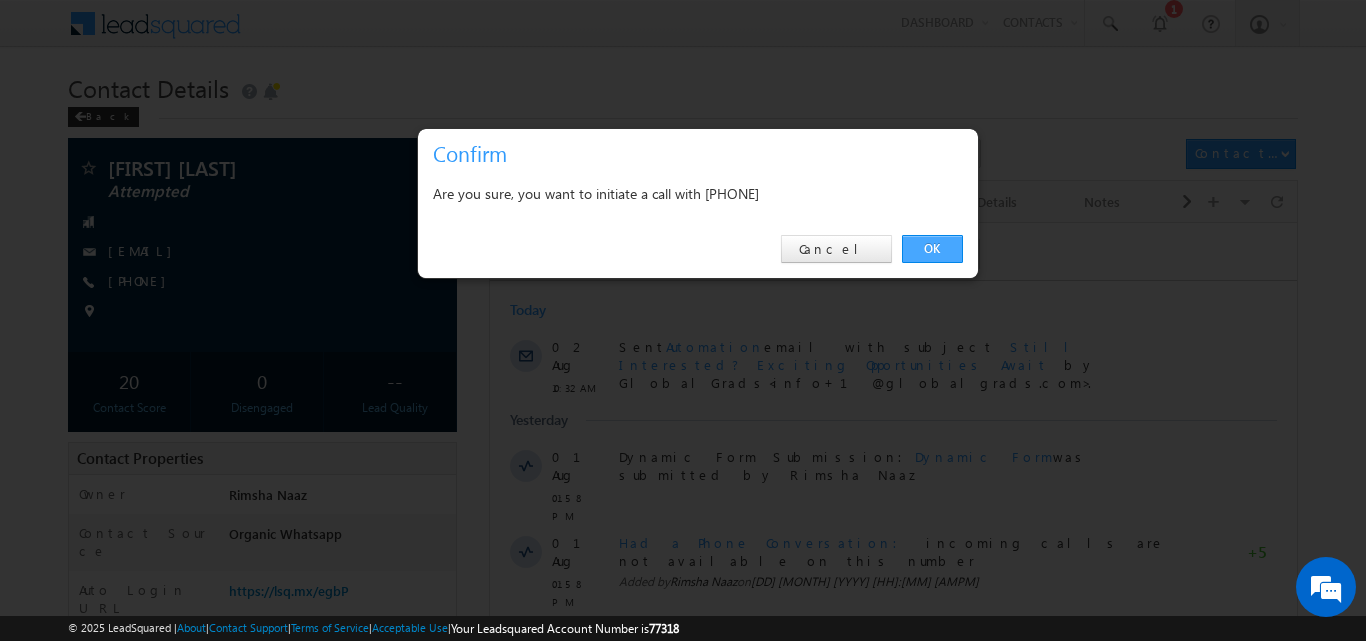 click on "OK" at bounding box center (932, 249) 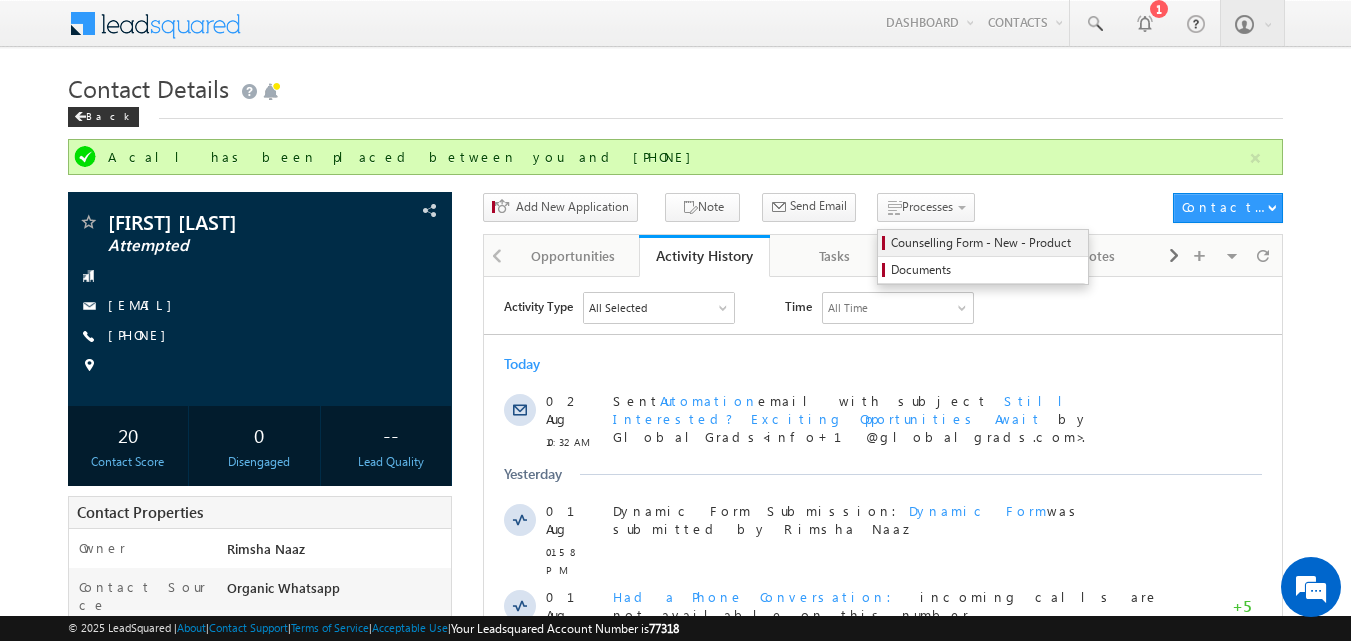 click on "Counselling Form - New - Product" at bounding box center (986, 243) 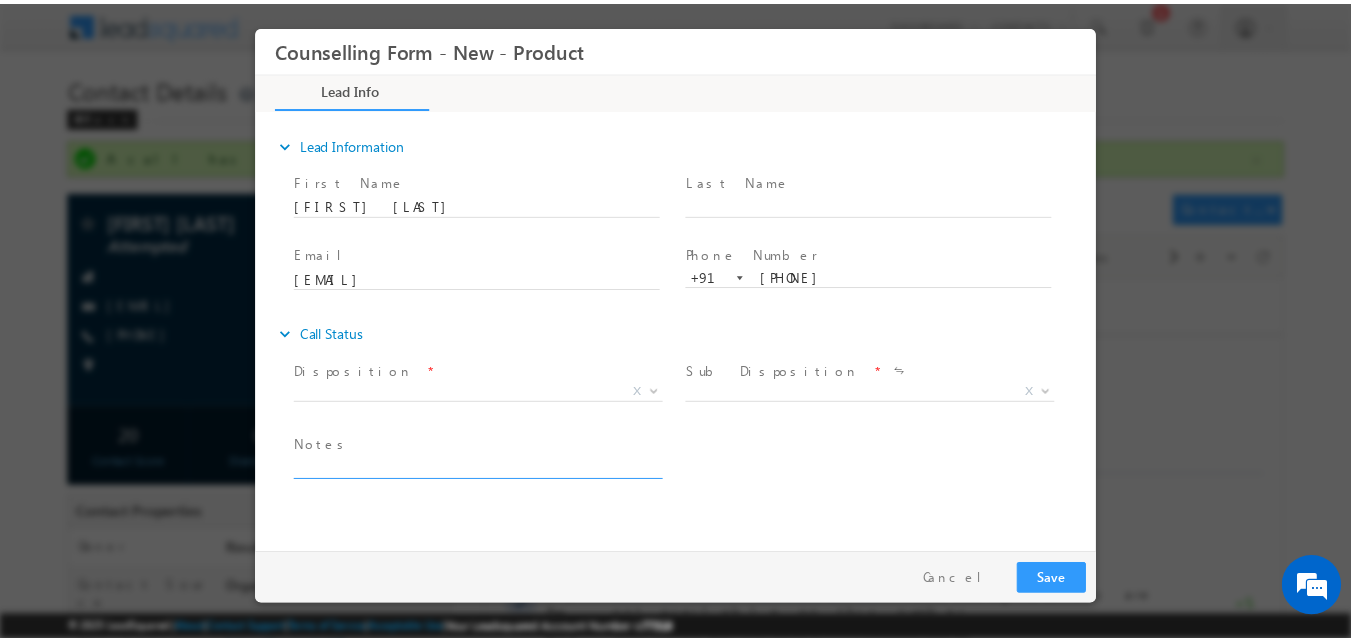 scroll, scrollTop: 0, scrollLeft: 0, axis: both 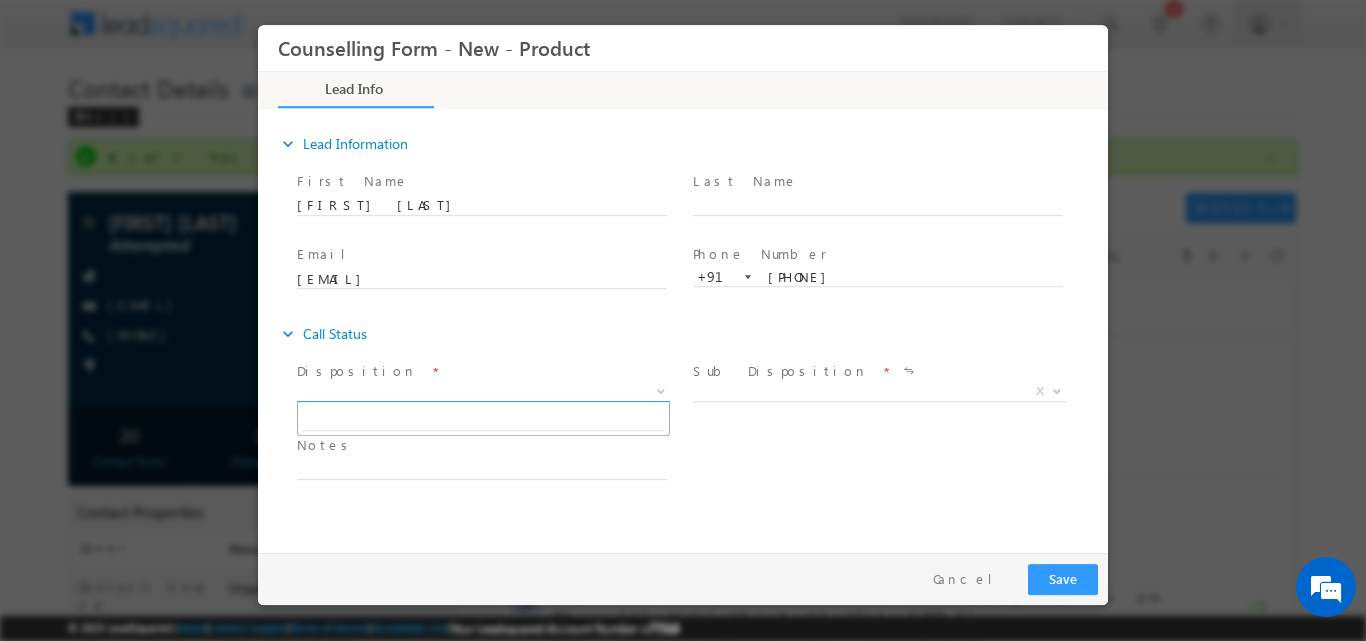 click at bounding box center (661, 389) 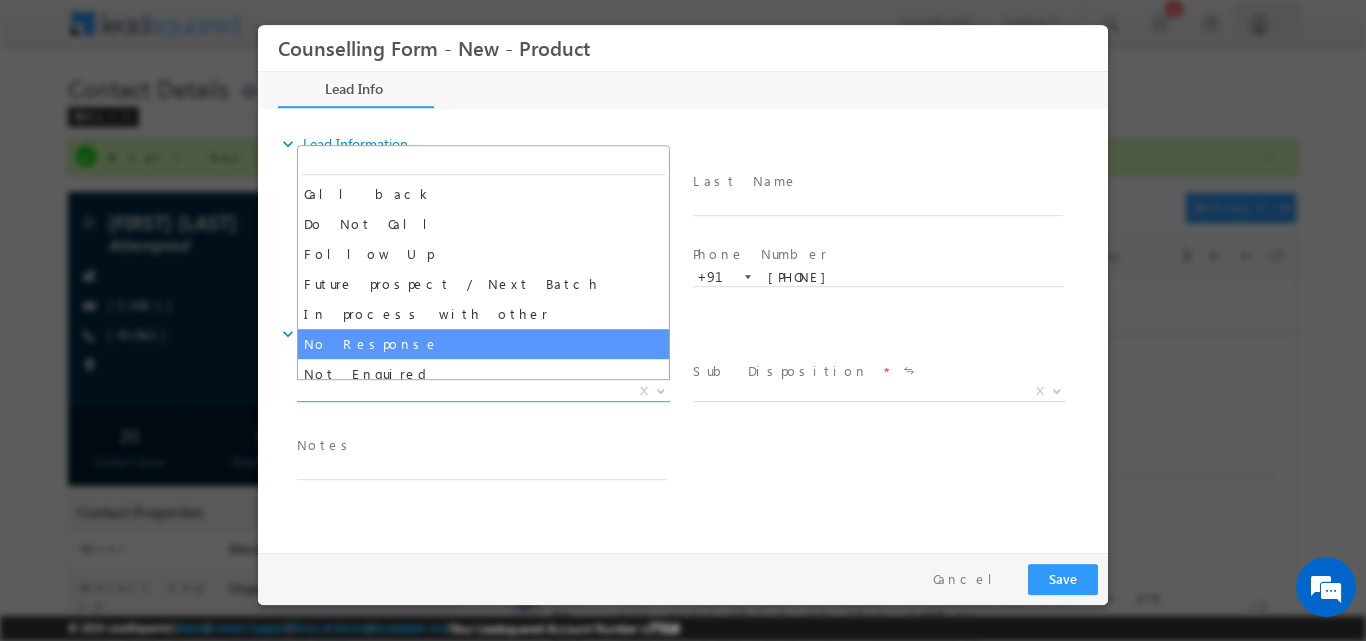 select on "No Response" 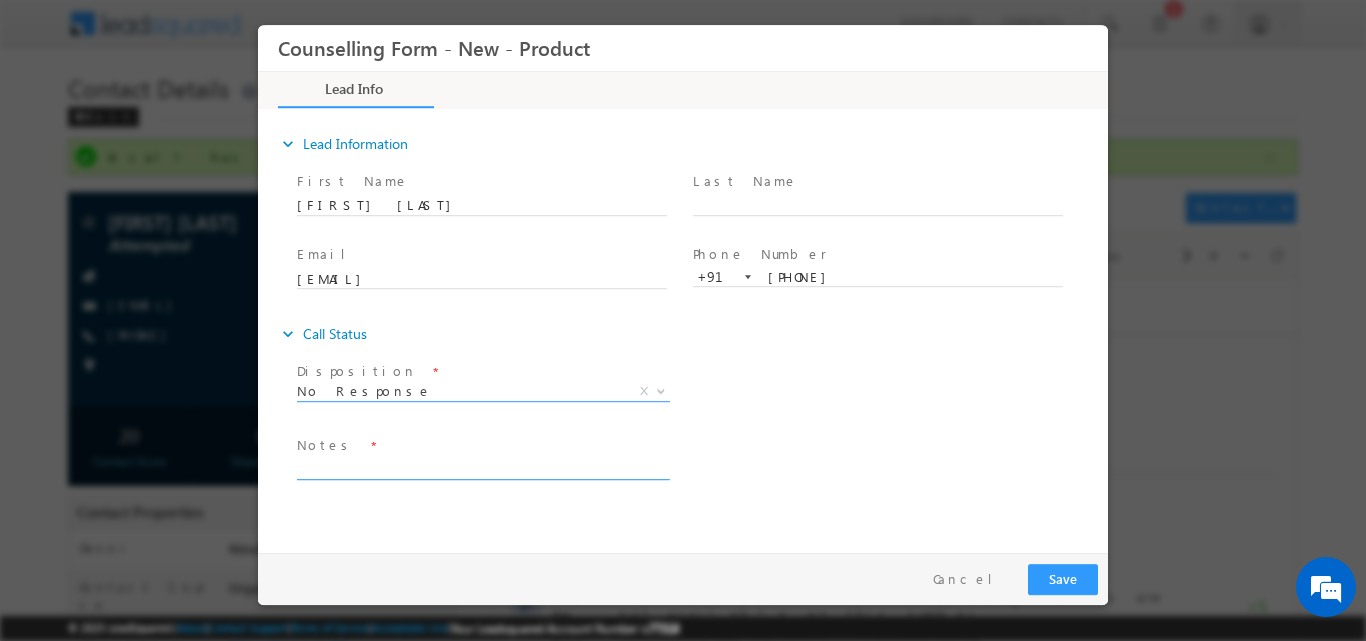 click at bounding box center [482, 467] 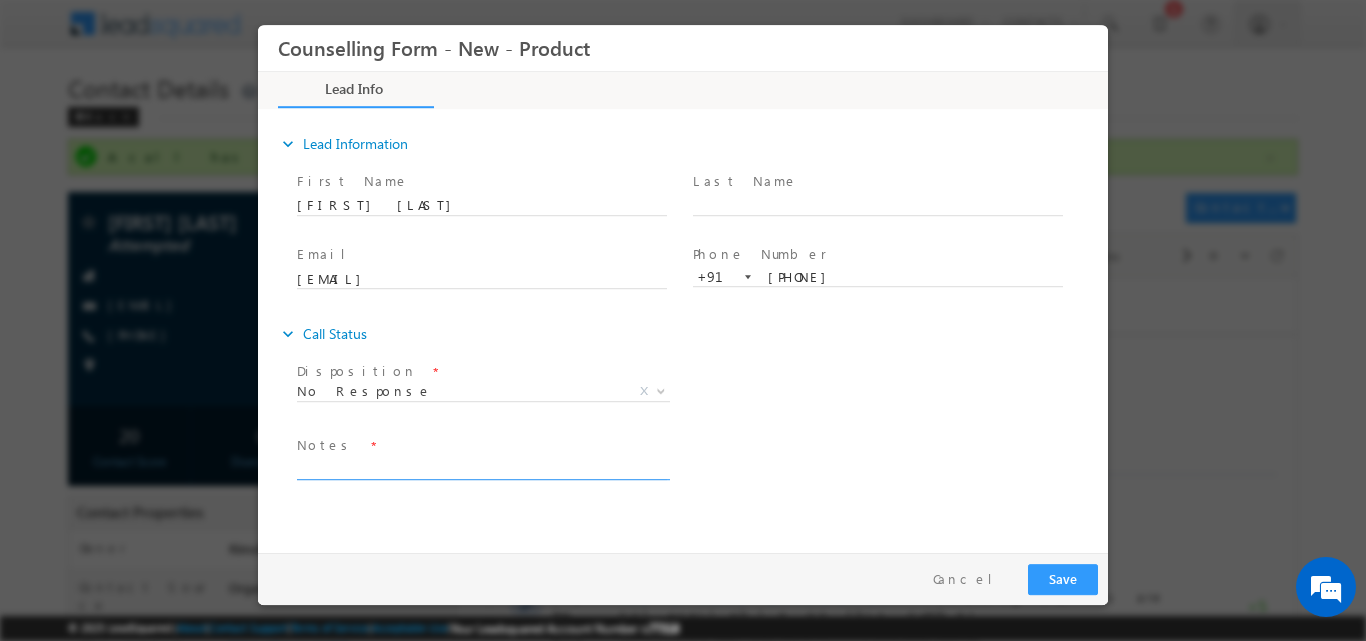 paste on "No response, dnp" 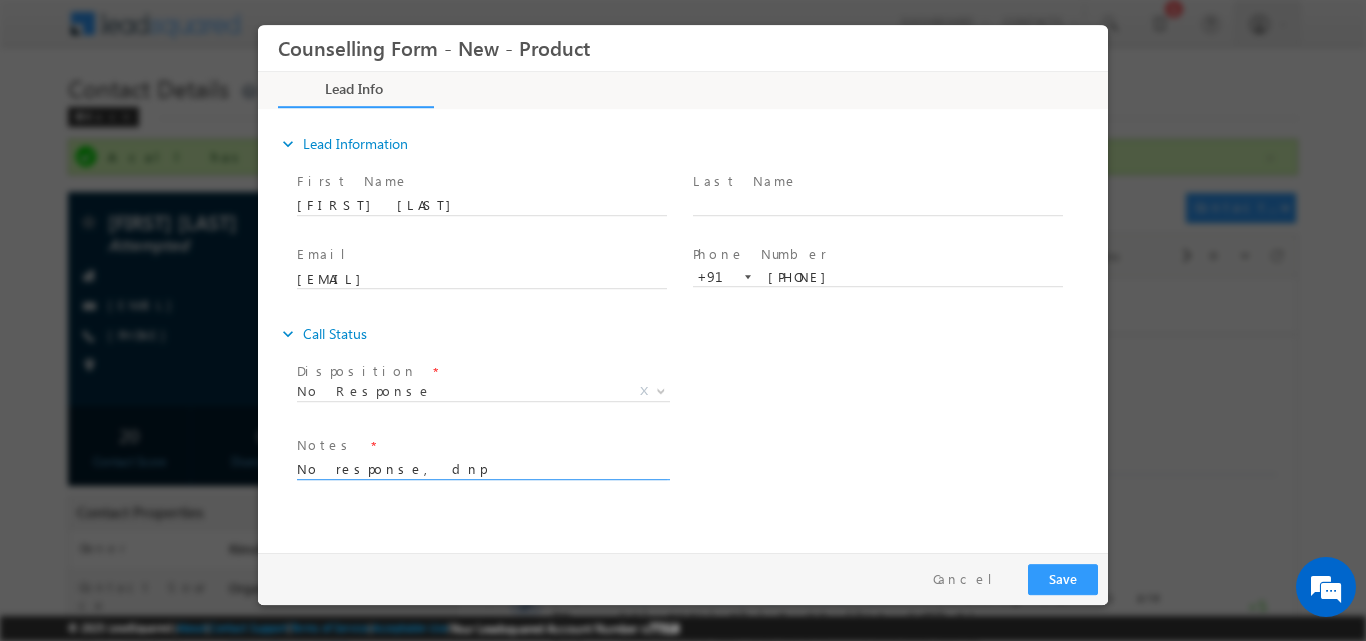 type on "No response, dnp" 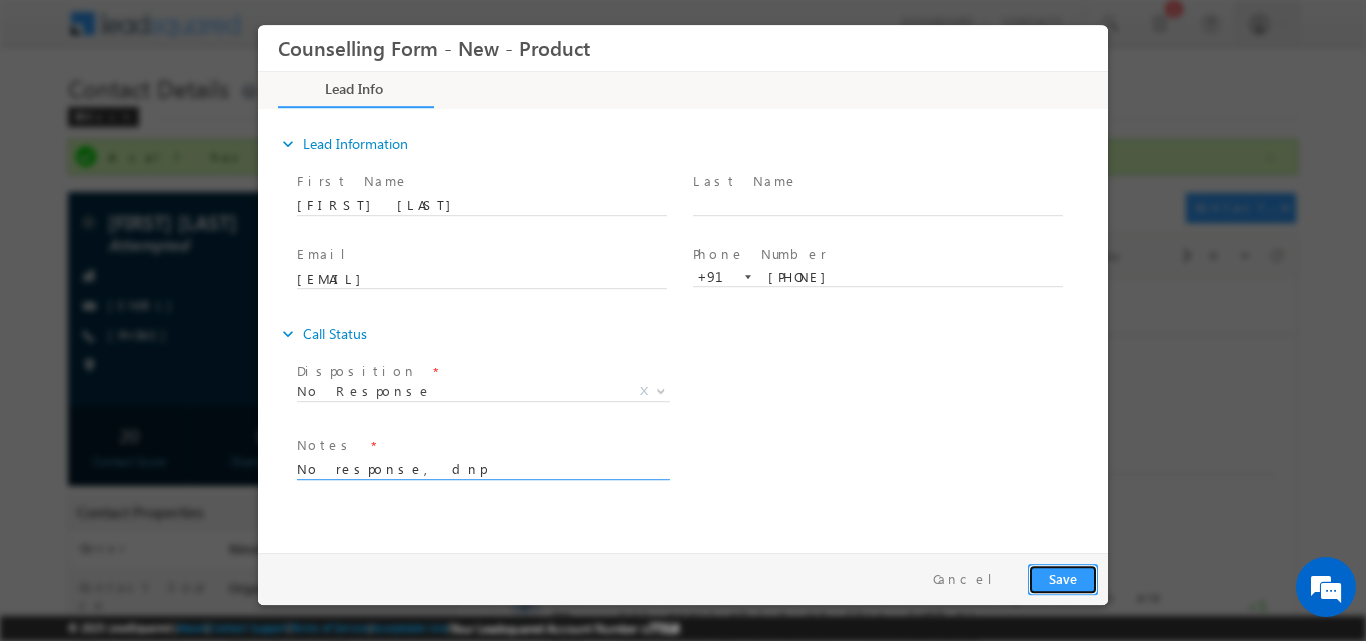 click on "Save" at bounding box center (1063, 578) 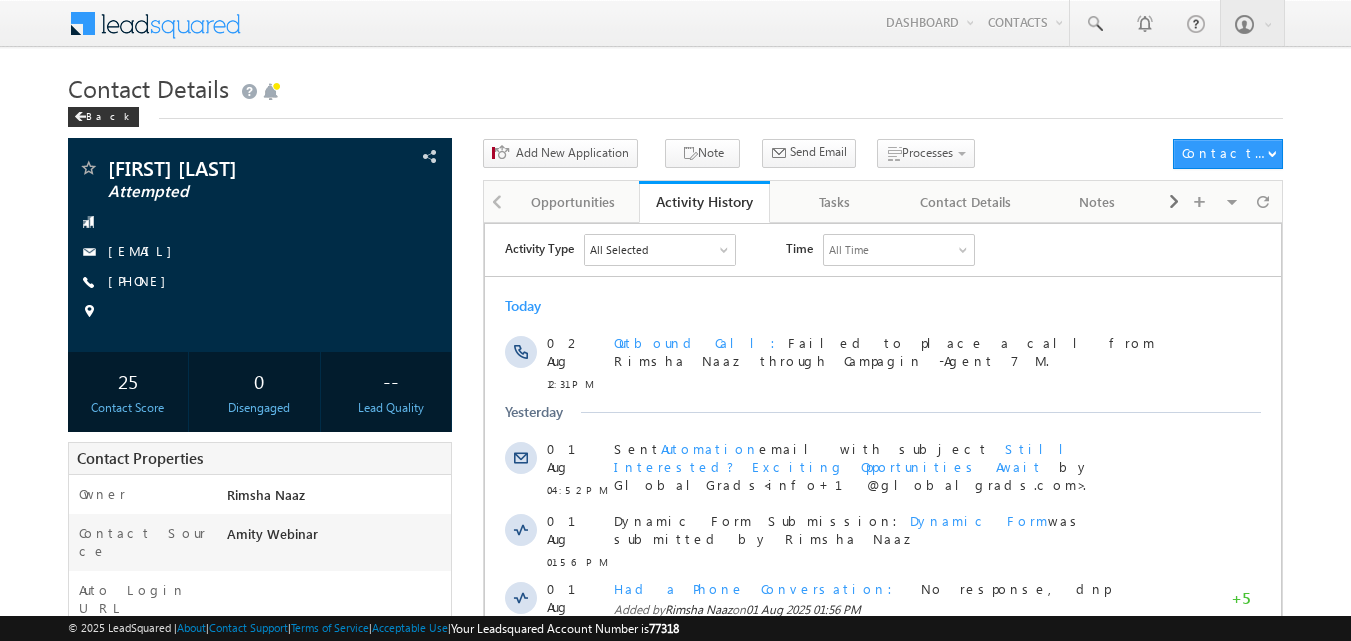 scroll, scrollTop: 0, scrollLeft: 0, axis: both 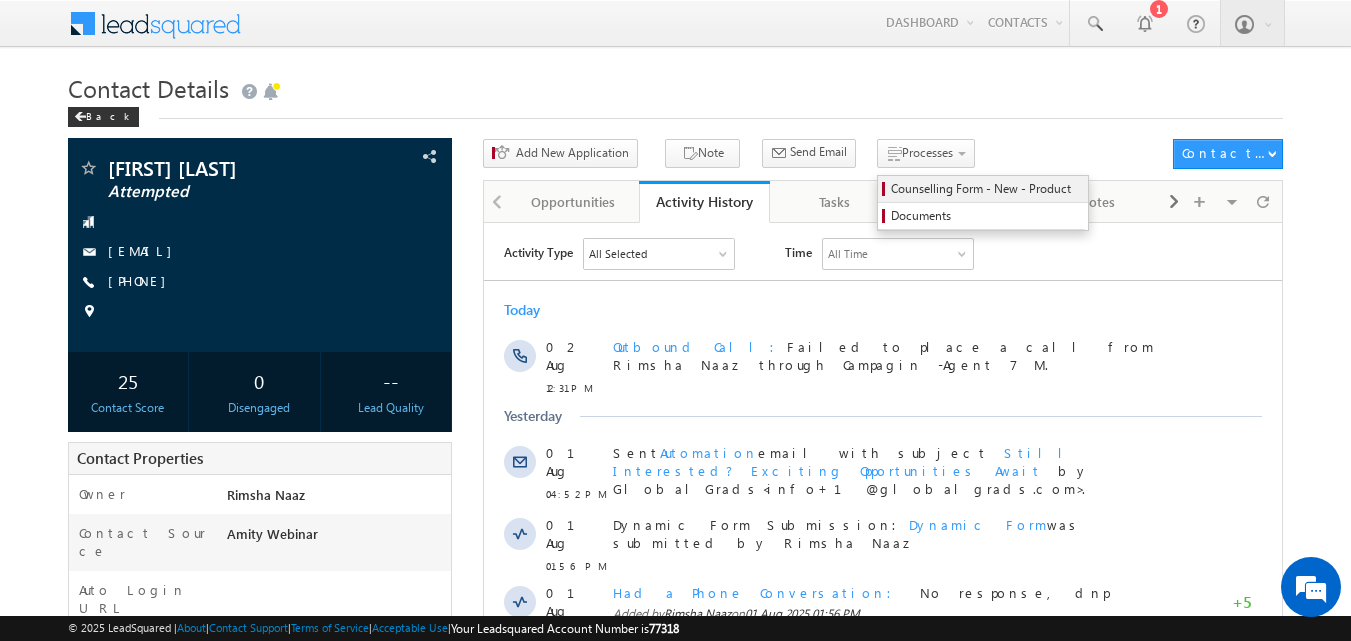 click on "Counselling Form - New - Product" at bounding box center (986, 189) 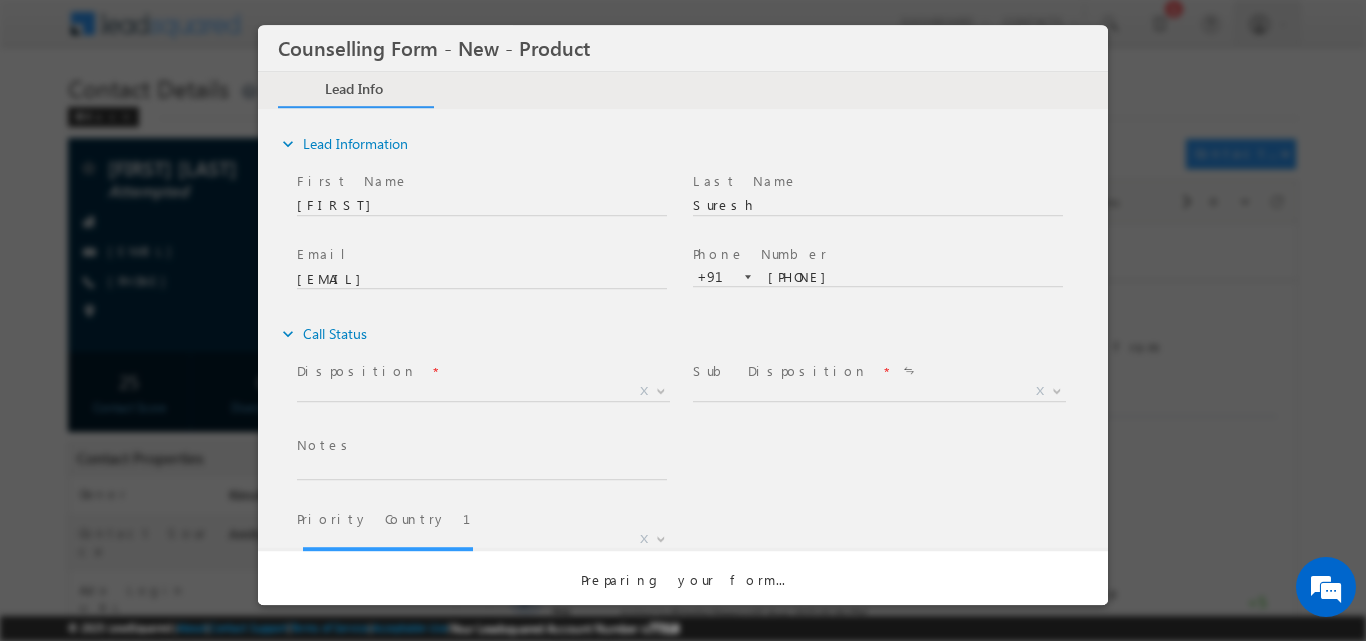 scroll, scrollTop: 0, scrollLeft: 0, axis: both 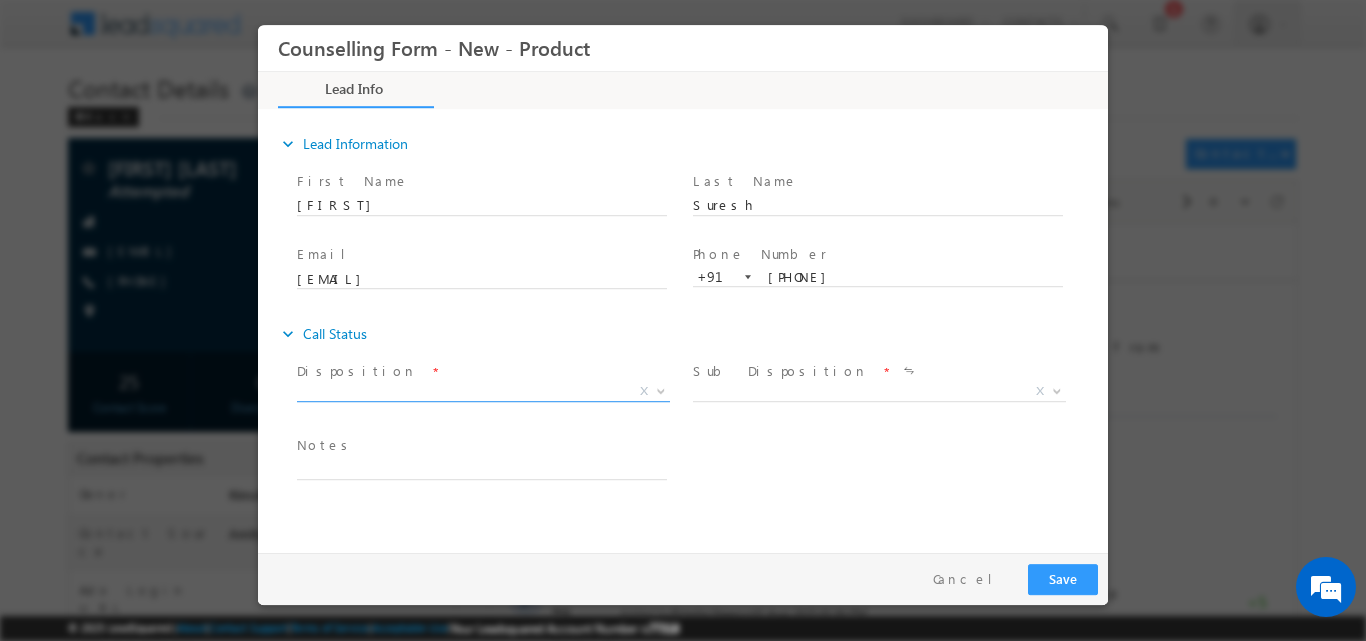 click at bounding box center (661, 389) 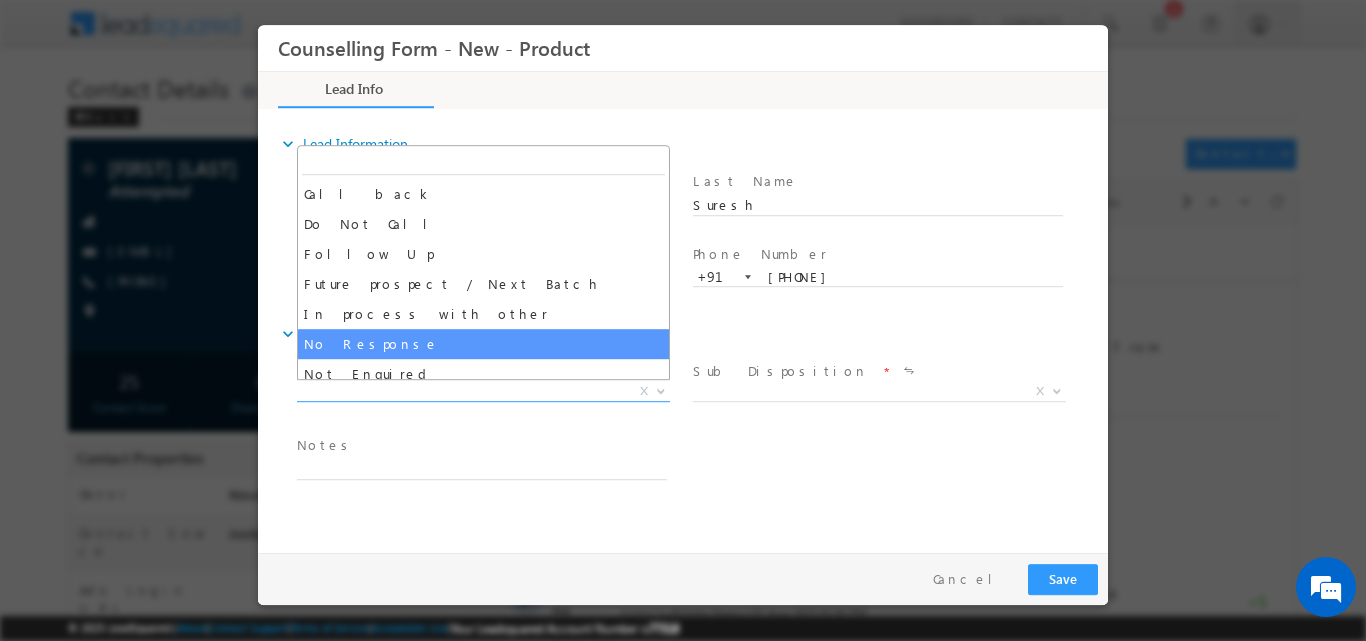 select on "No Response" 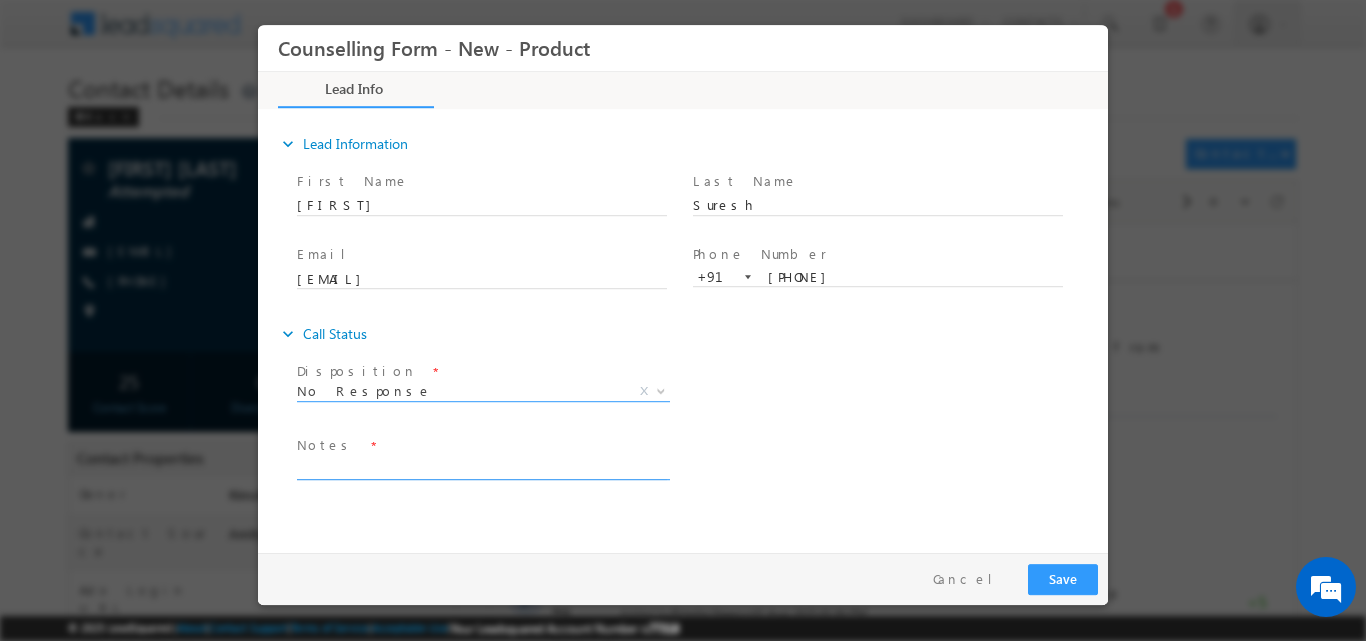 click at bounding box center (482, 467) 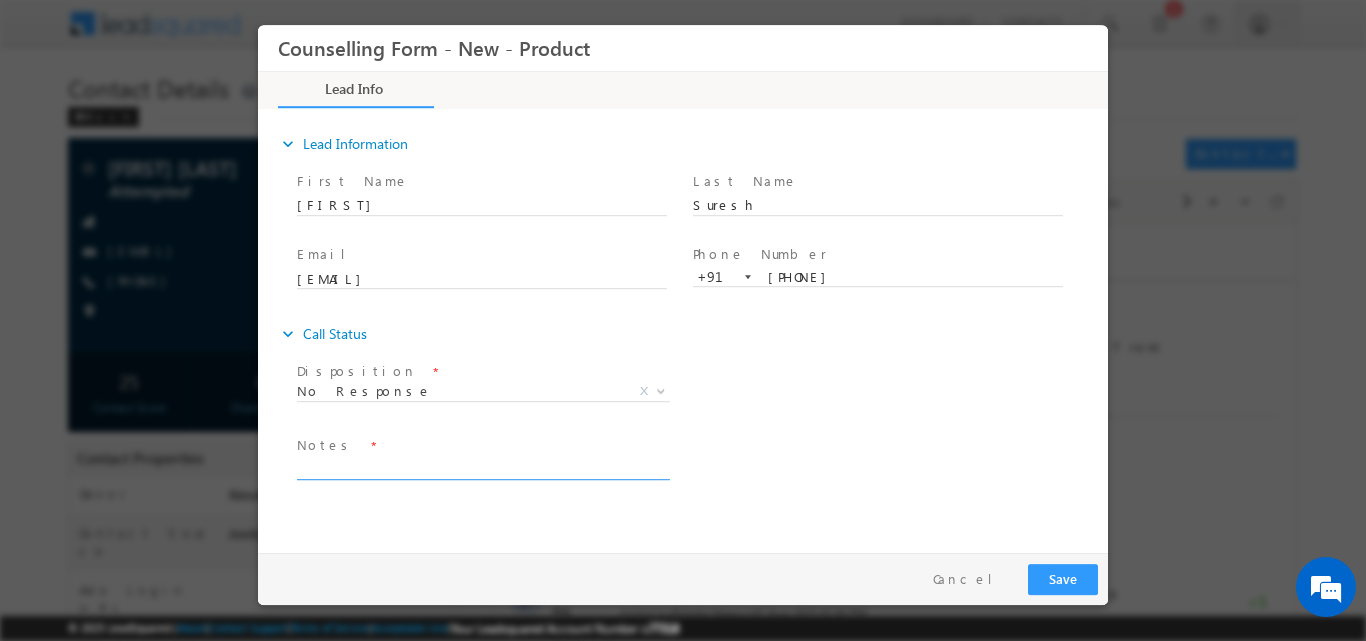 paste on "[FIRST] [LAST] is inviting you to a scheduled Zoom meeting.
Join Zoom Meeting
https://us05web.zoom.us/j/81612039339?pwd=rbtf7eEVmNXJfcREonLjYH2wXIdIik.1
Meeting ID: 816 1203 9339
Passcode: 8DCFw2" 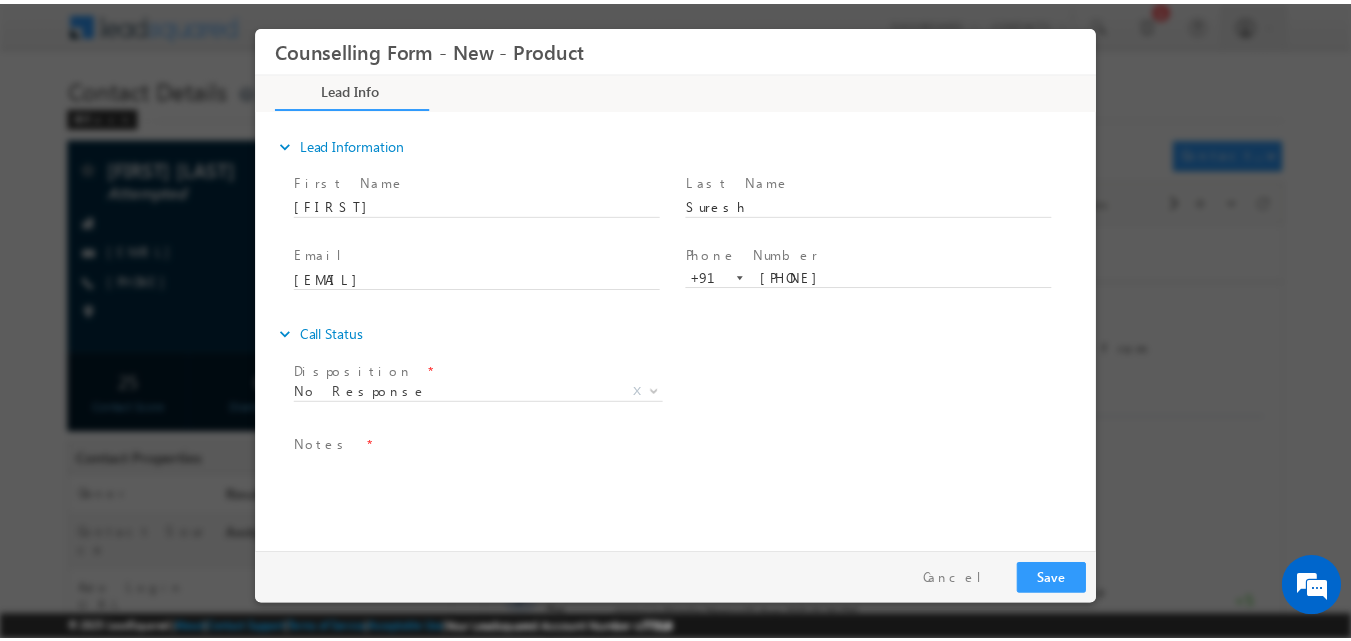 scroll, scrollTop: 0, scrollLeft: 0, axis: both 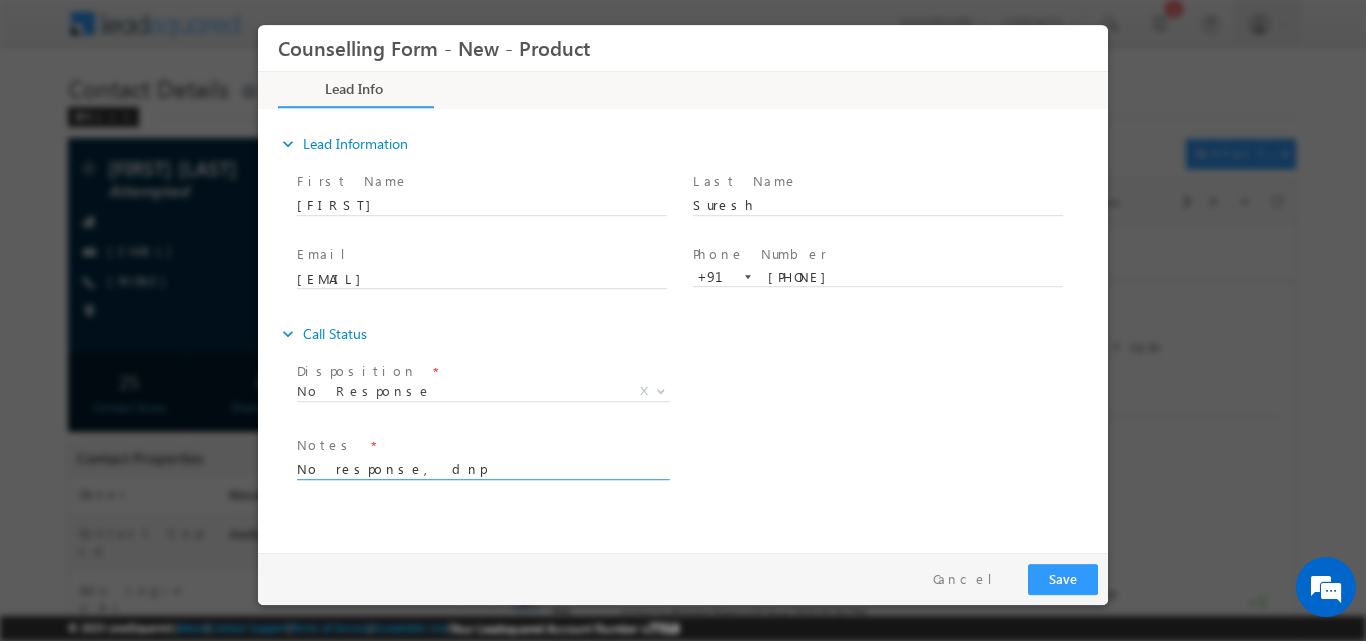 drag, startPoint x: 499, startPoint y: 469, endPoint x: 265, endPoint y: 471, distance: 234.00854 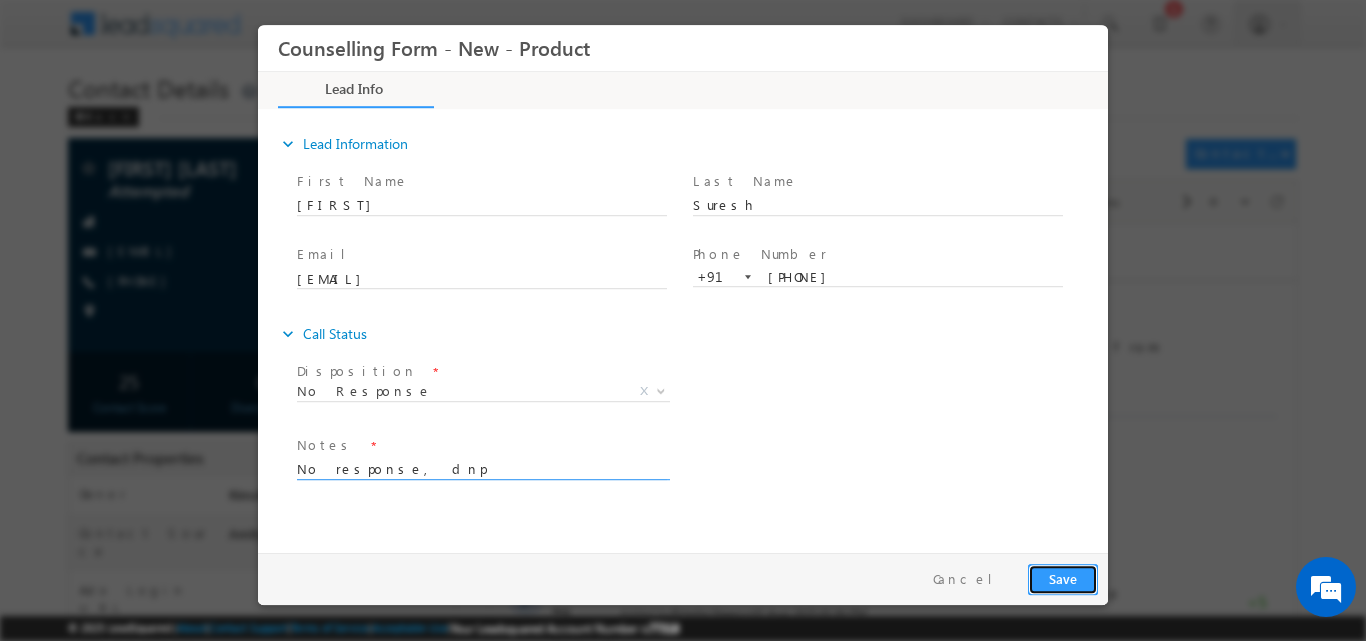 click on "Save" at bounding box center [1063, 578] 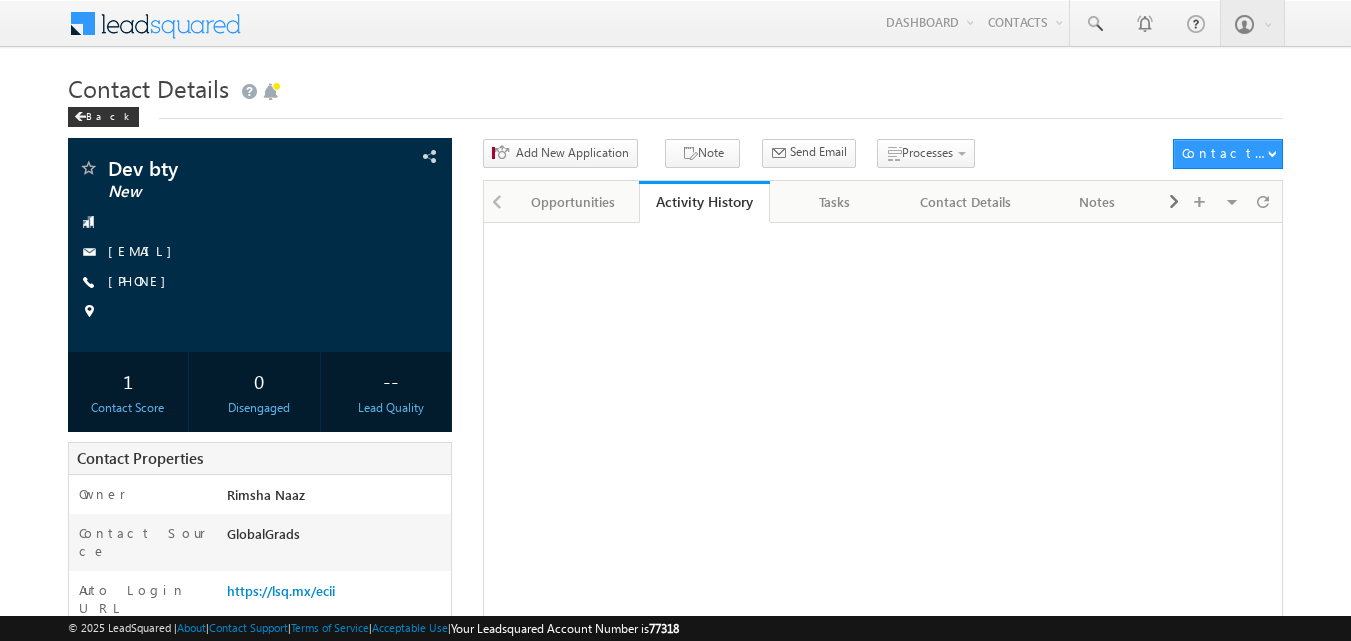 scroll, scrollTop: 0, scrollLeft: 0, axis: both 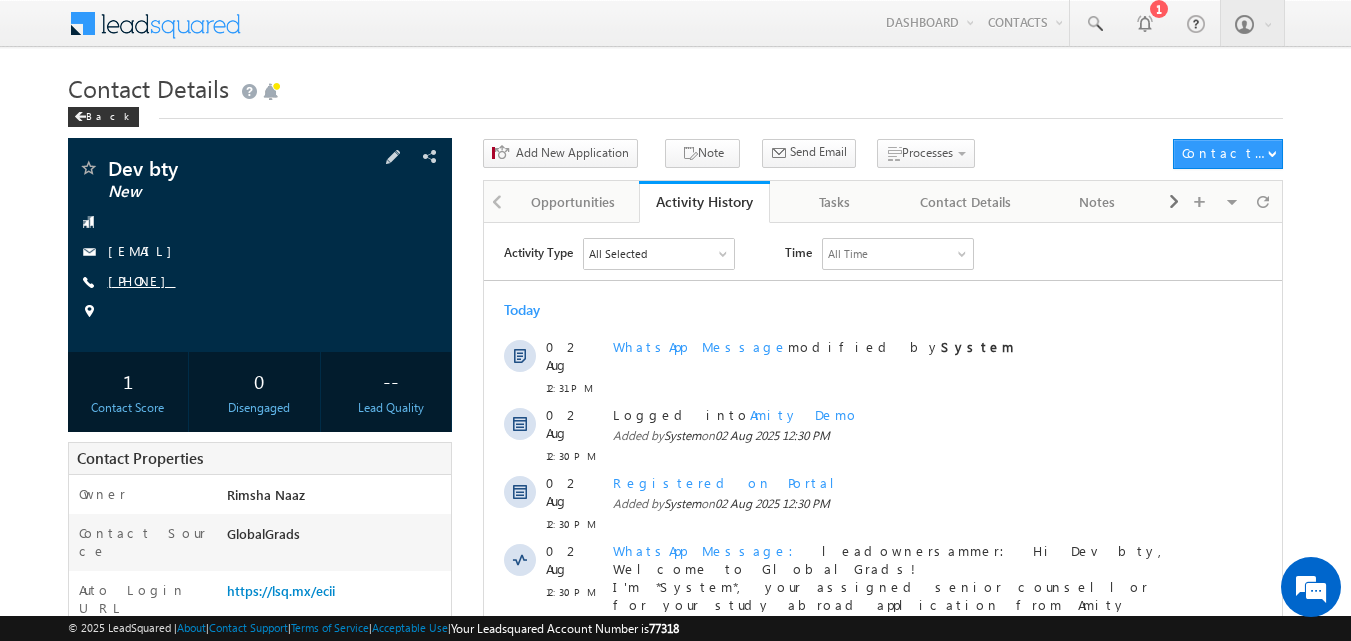 click on "[PHONE]" at bounding box center (142, 280) 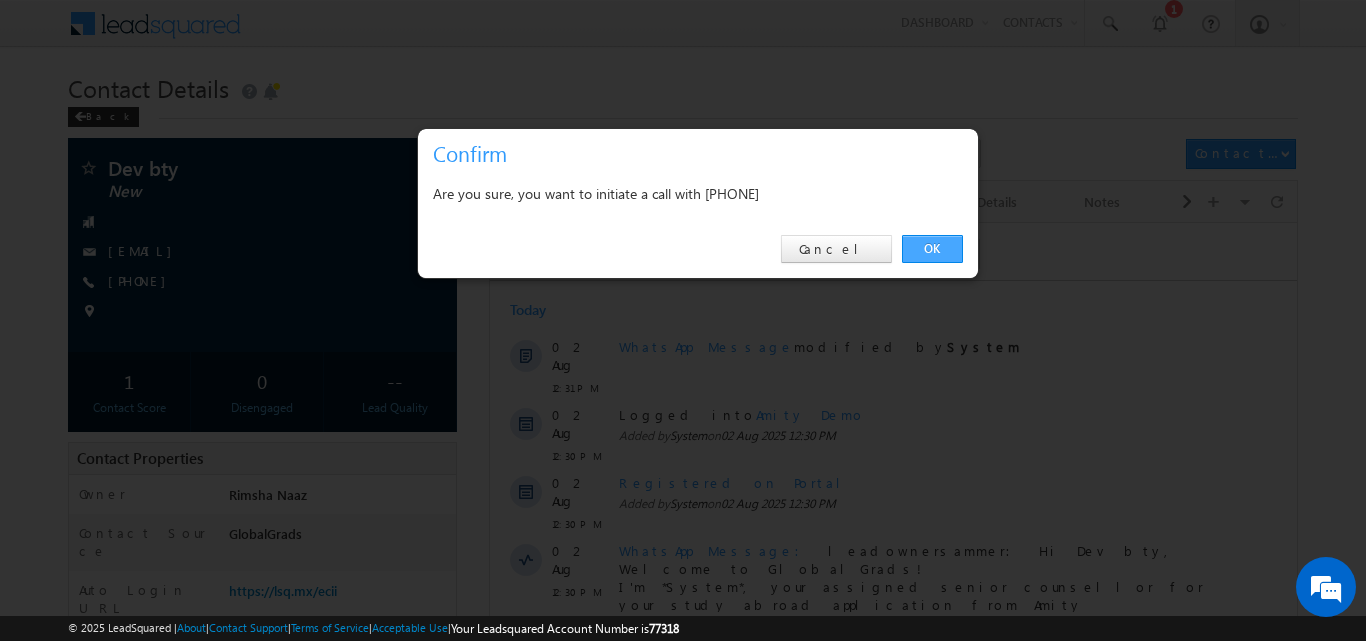 click on "OK" at bounding box center (932, 249) 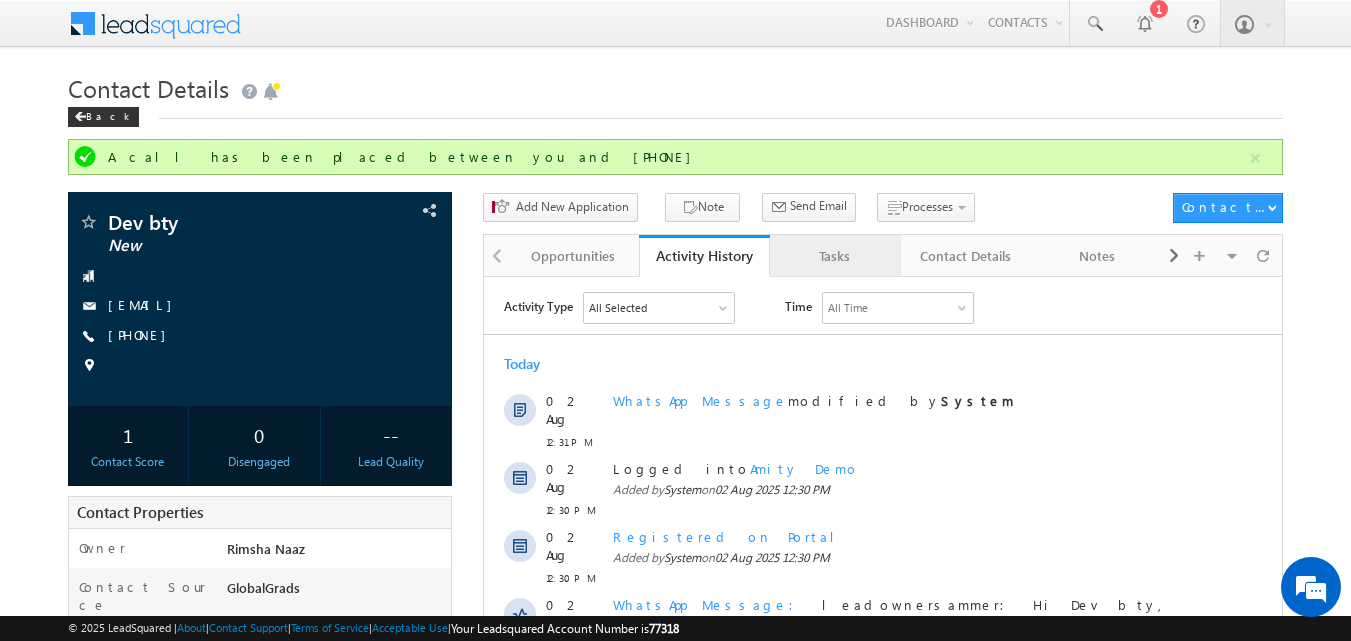click on "Tasks" at bounding box center [834, 256] 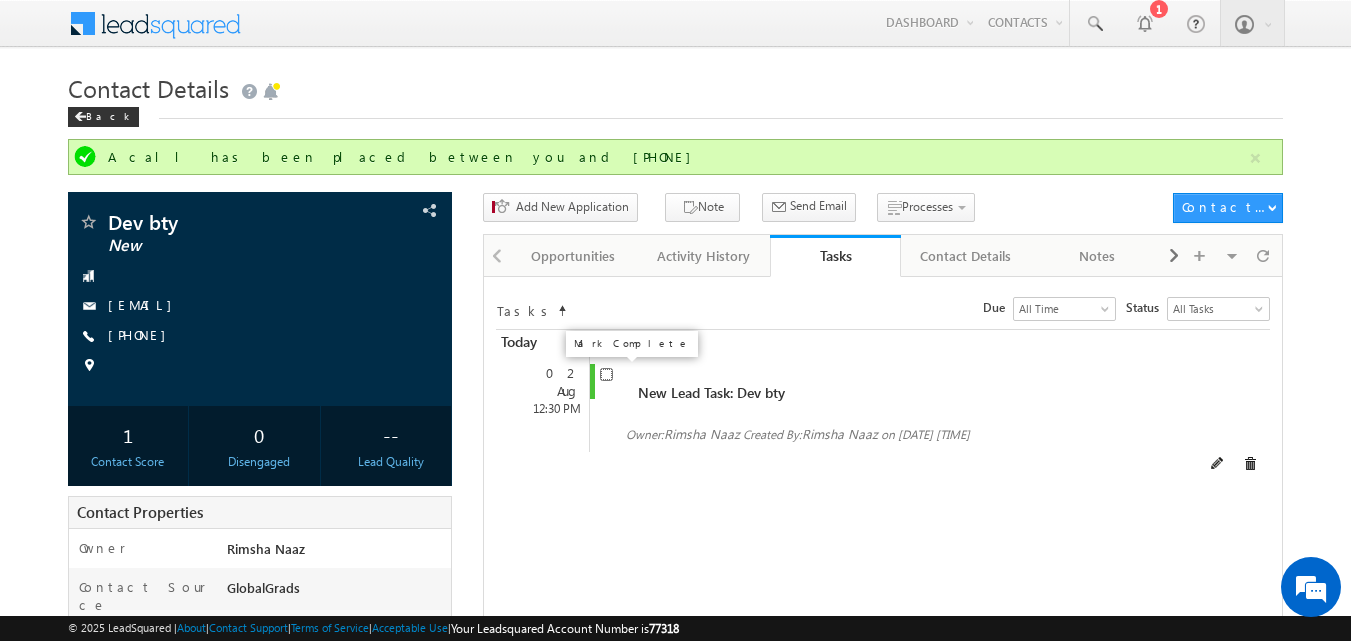 click at bounding box center [606, 374] 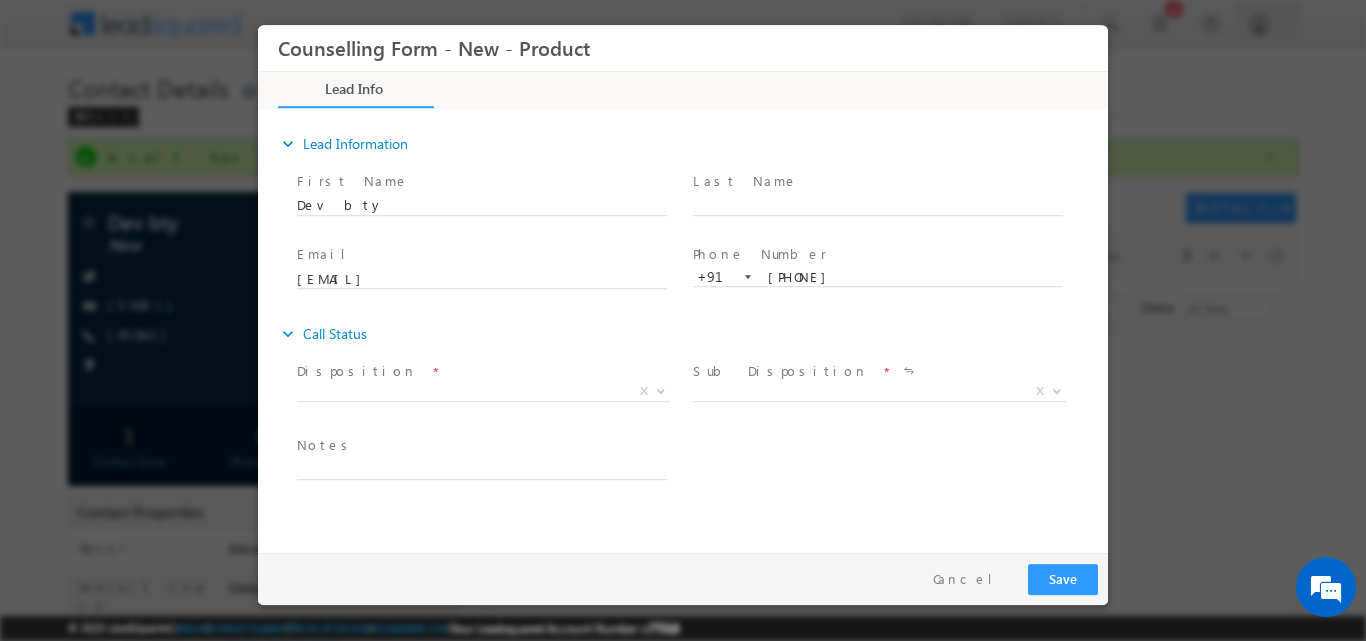 scroll, scrollTop: 0, scrollLeft: 0, axis: both 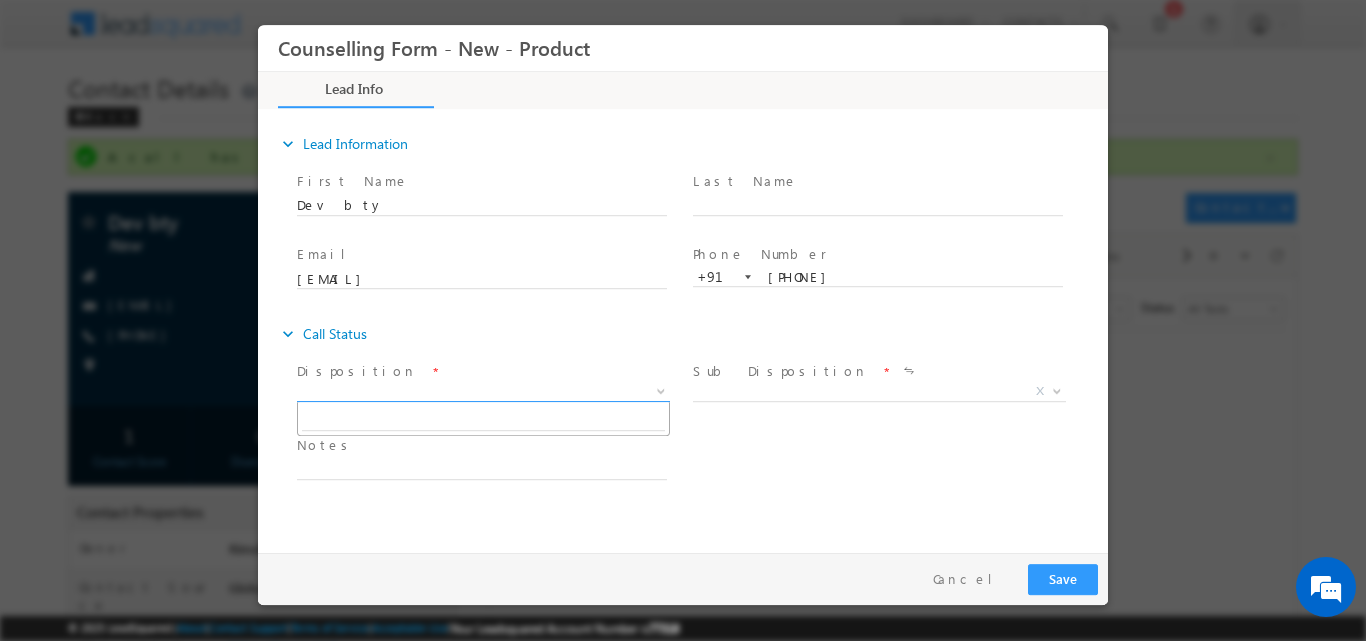 click at bounding box center (661, 389) 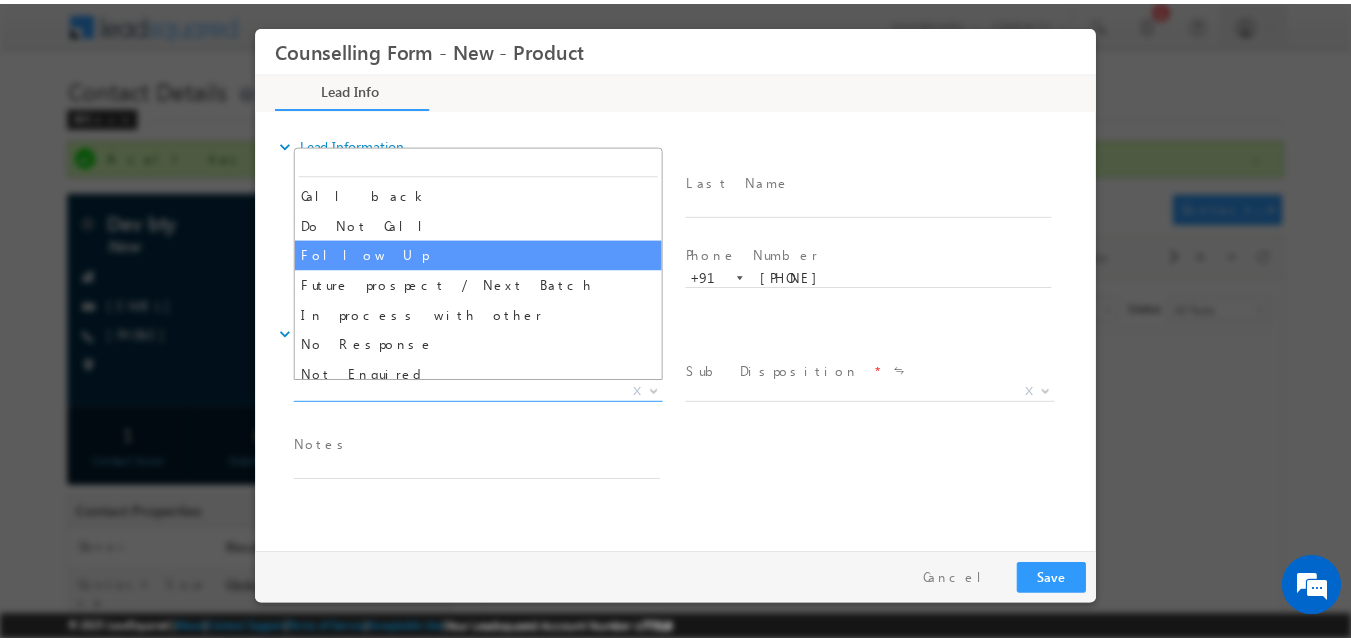 scroll, scrollTop: 130, scrollLeft: 0, axis: vertical 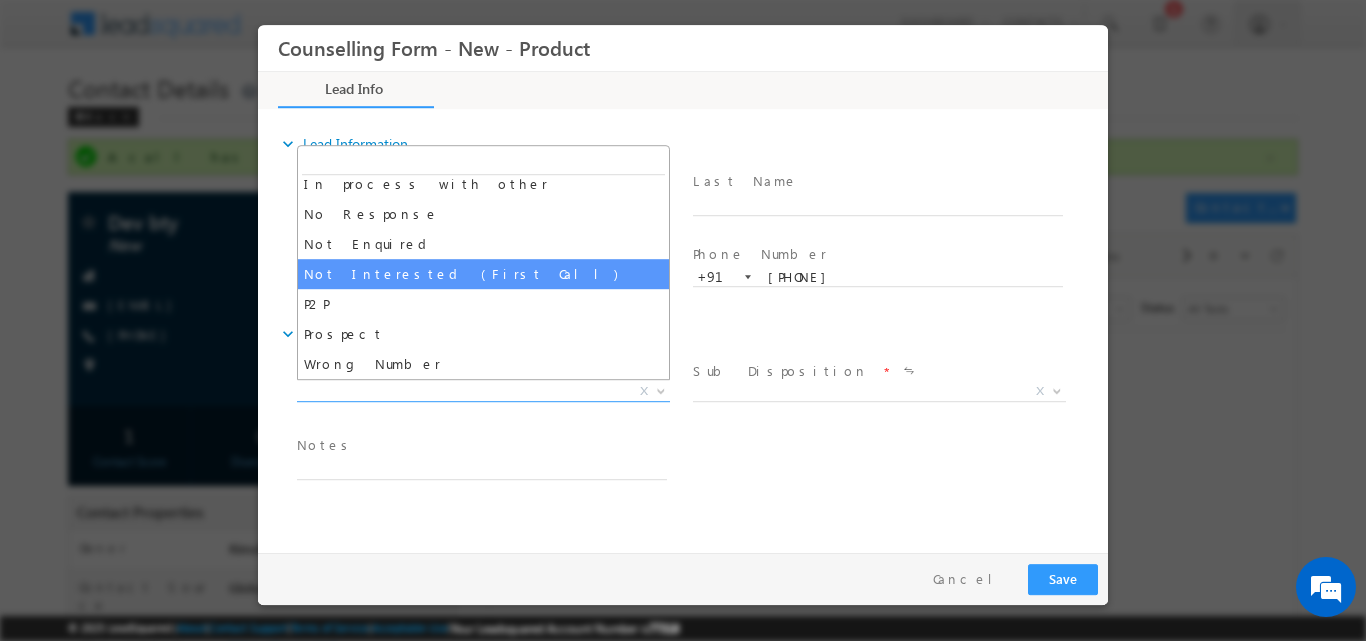 drag, startPoint x: 595, startPoint y: 253, endPoint x: 598, endPoint y: 265, distance: 12.369317 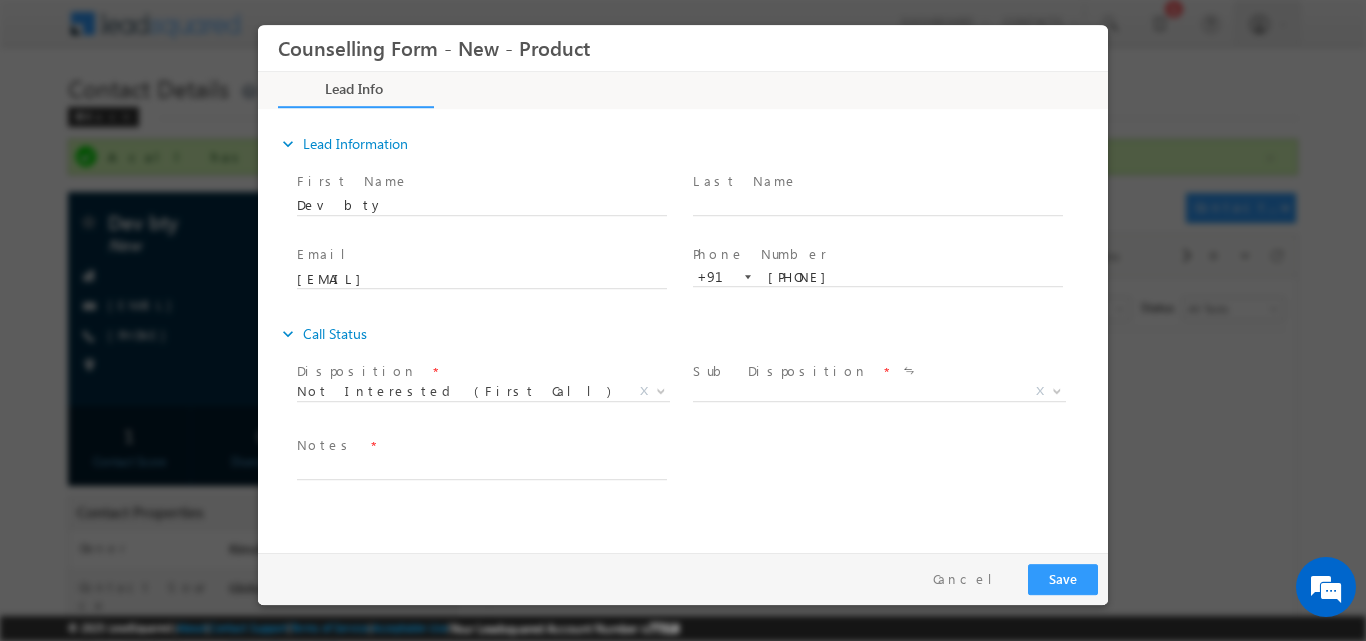click on "Email
*
[EMAIL]" at bounding box center [491, 267] 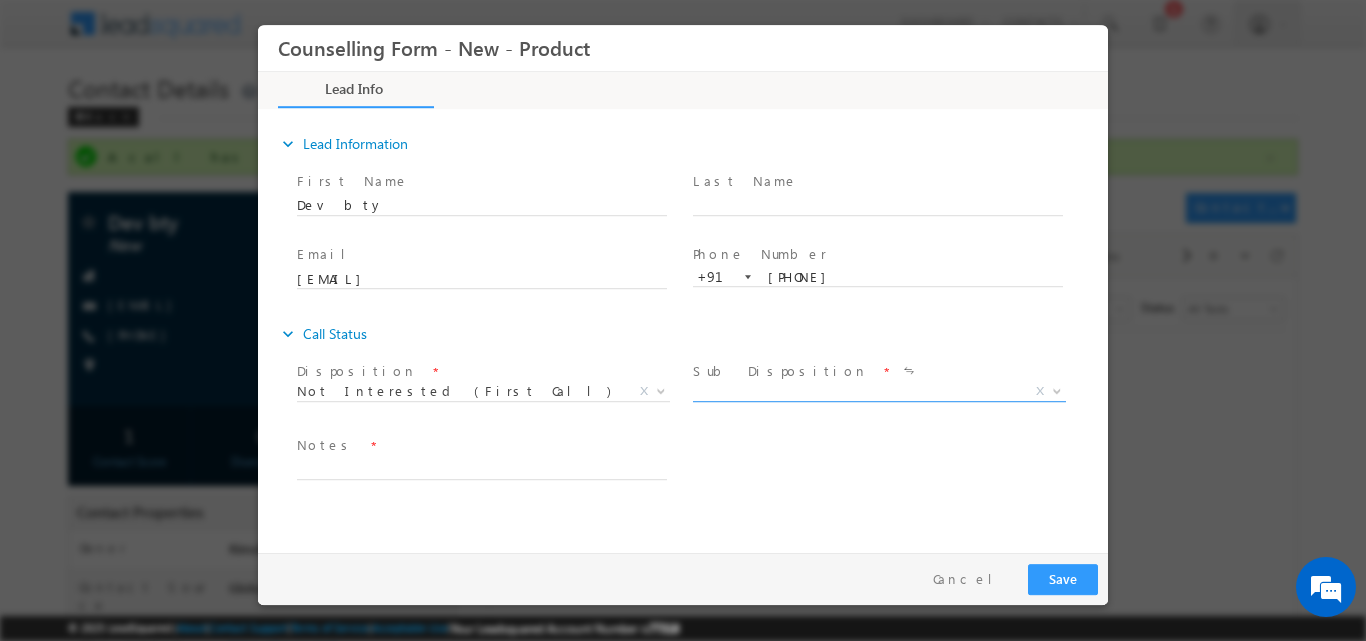 click at bounding box center (1055, 390) 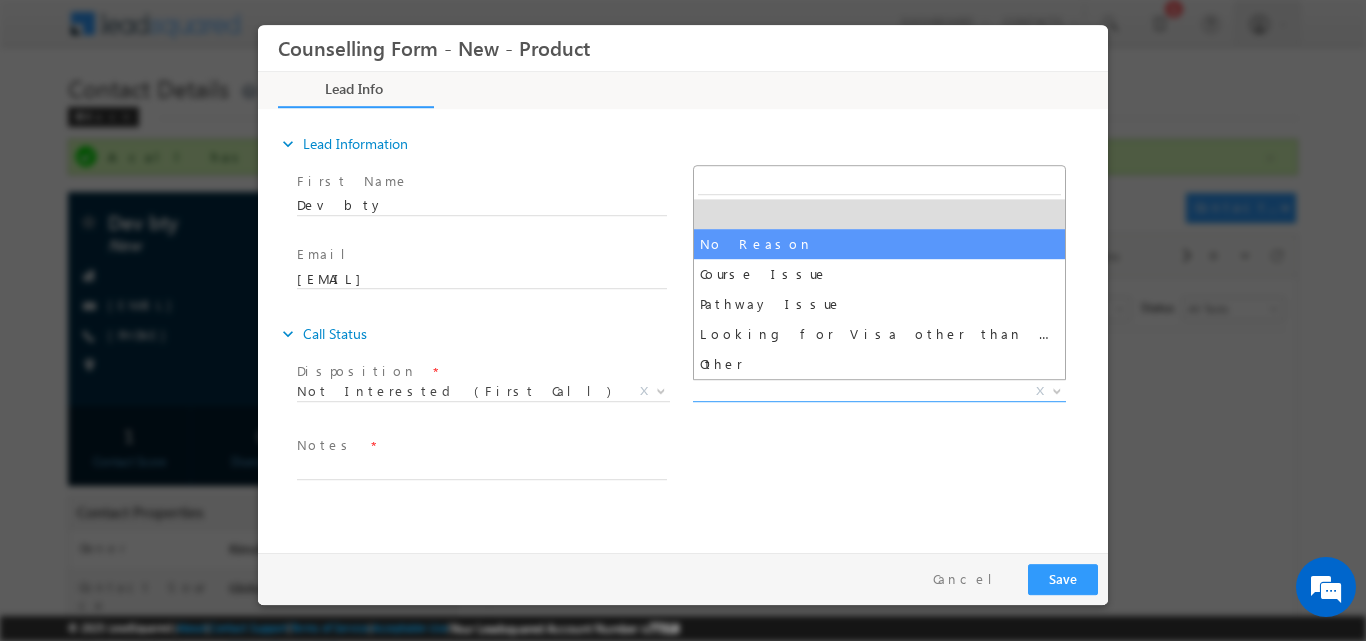 select on "No Reason" 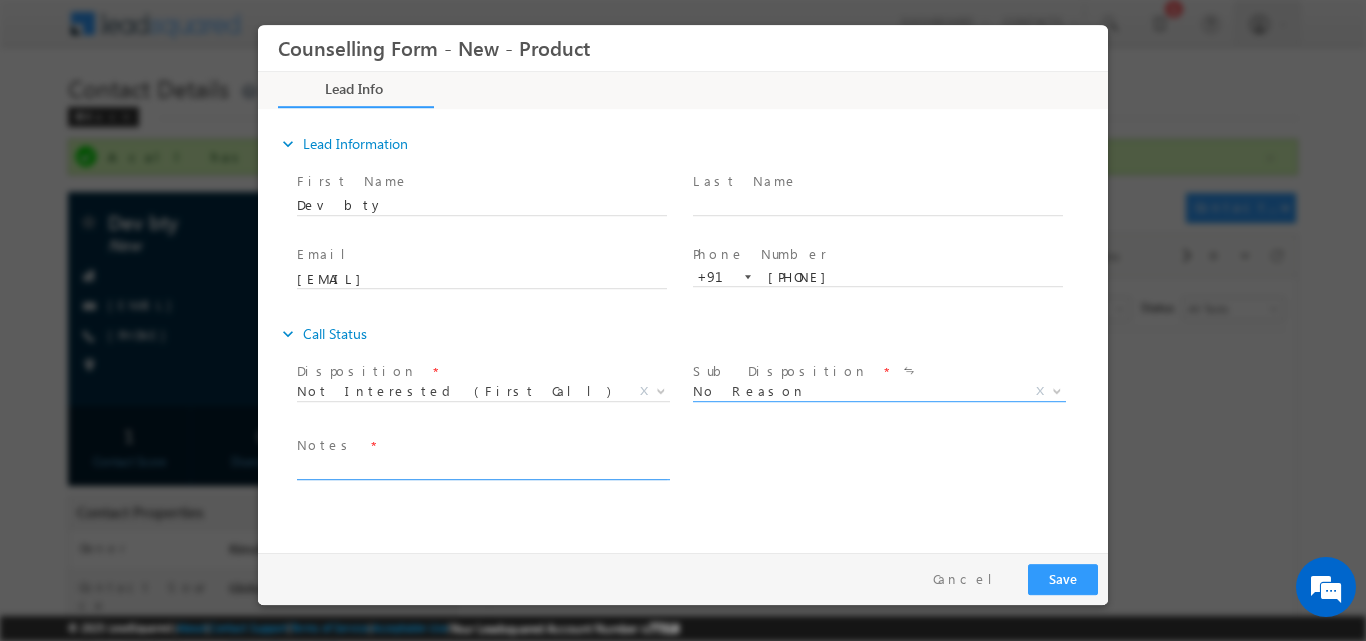 click at bounding box center (482, 467) 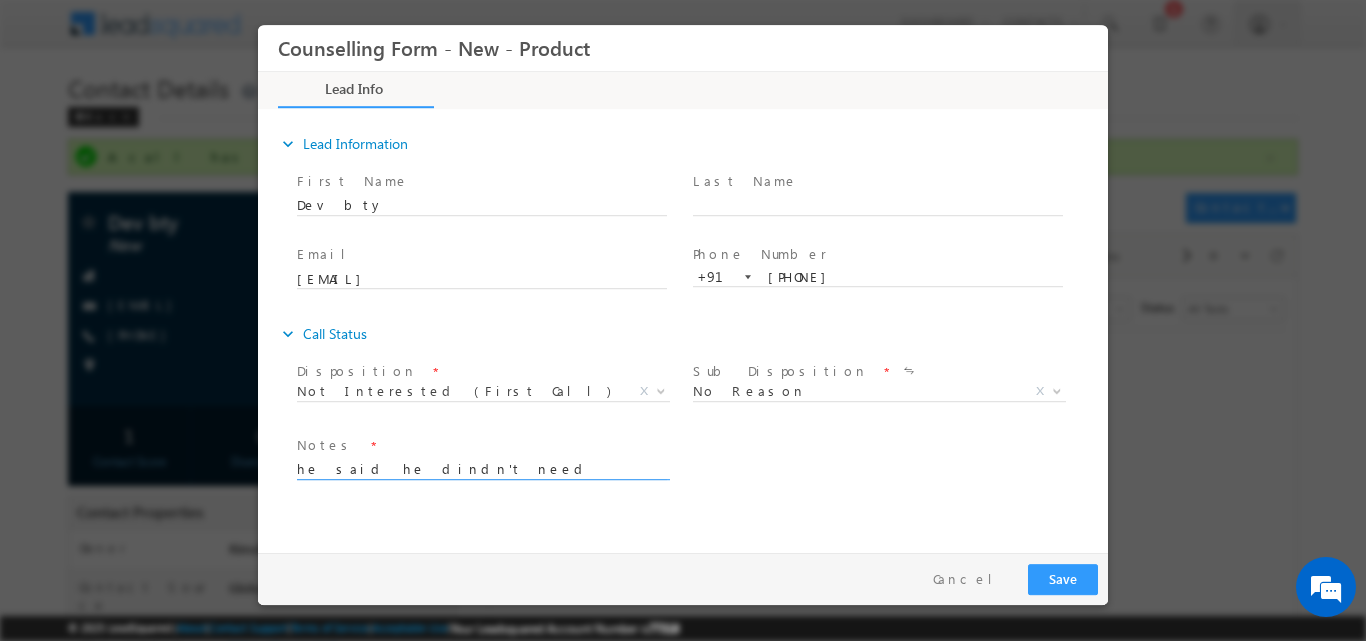 click on "he said he dindn't need anyting and hung upthe call" at bounding box center (482, 467) 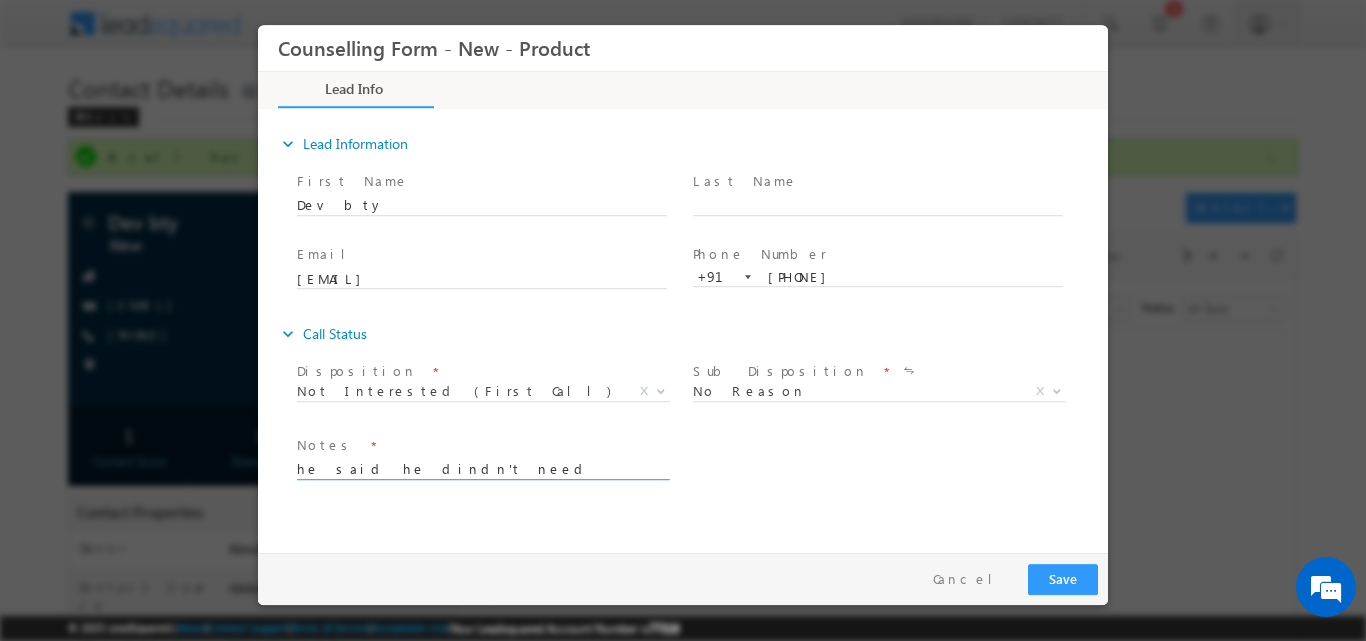 click on "he said he dindn't need anyth ing and hung upthe call" at bounding box center (482, 467) 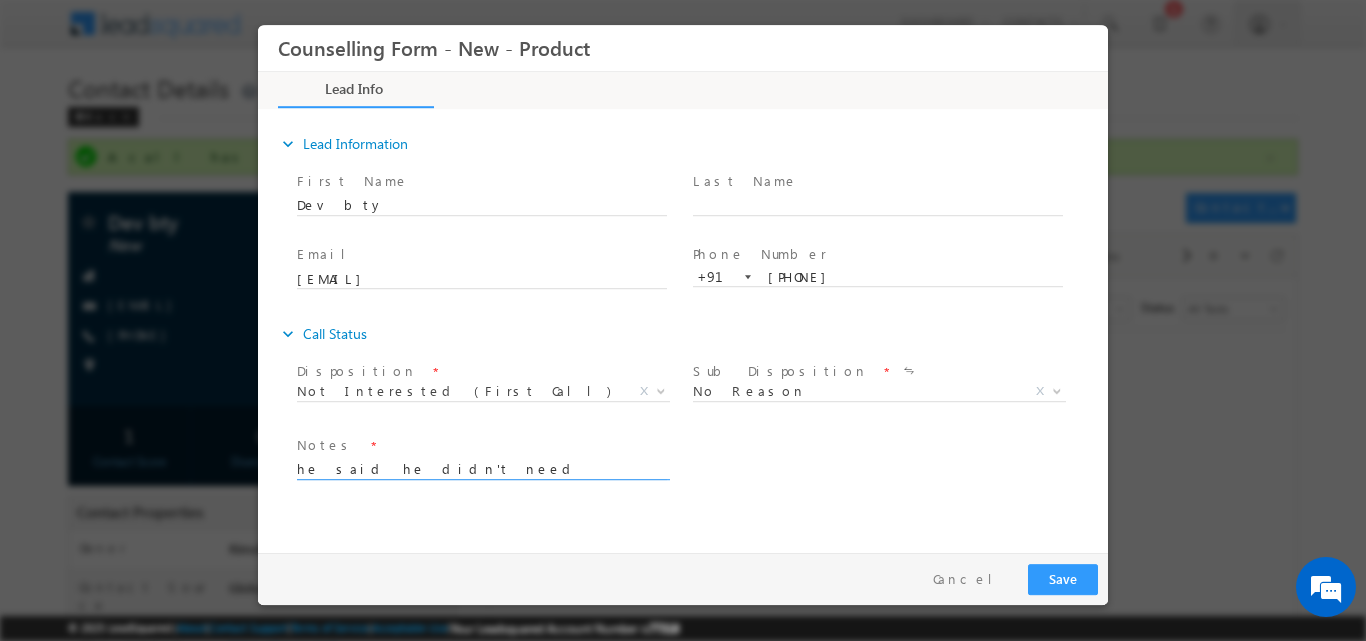click on "he said he didn't need anyth ing and hung upthe call" at bounding box center [482, 467] 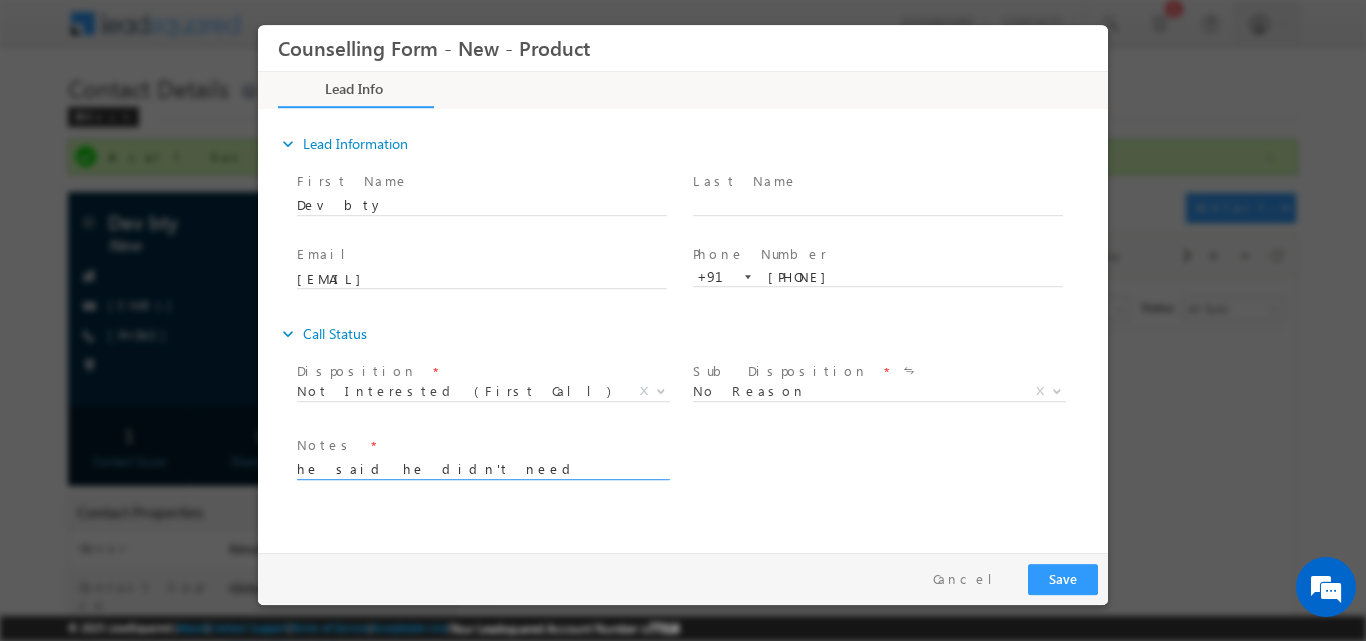 type on "he said he didn't need anything and hung up the call" 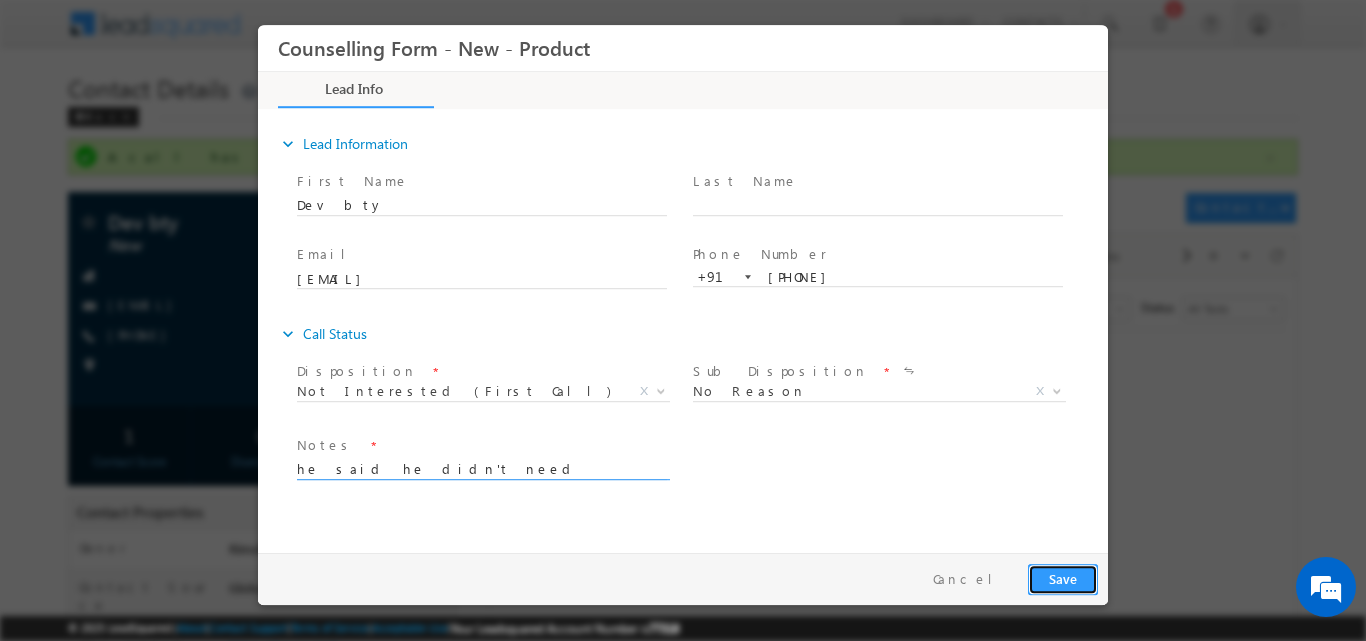 click on "Save" at bounding box center (1063, 578) 